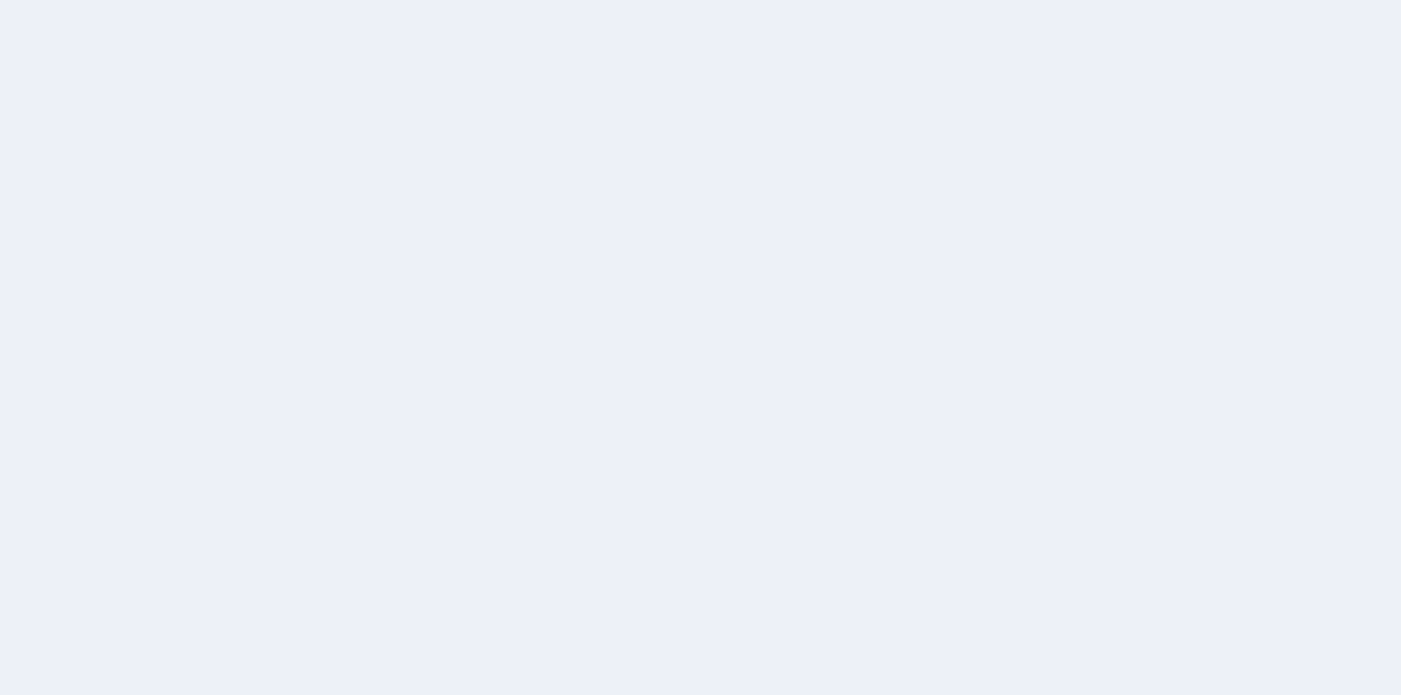 scroll, scrollTop: 0, scrollLeft: 0, axis: both 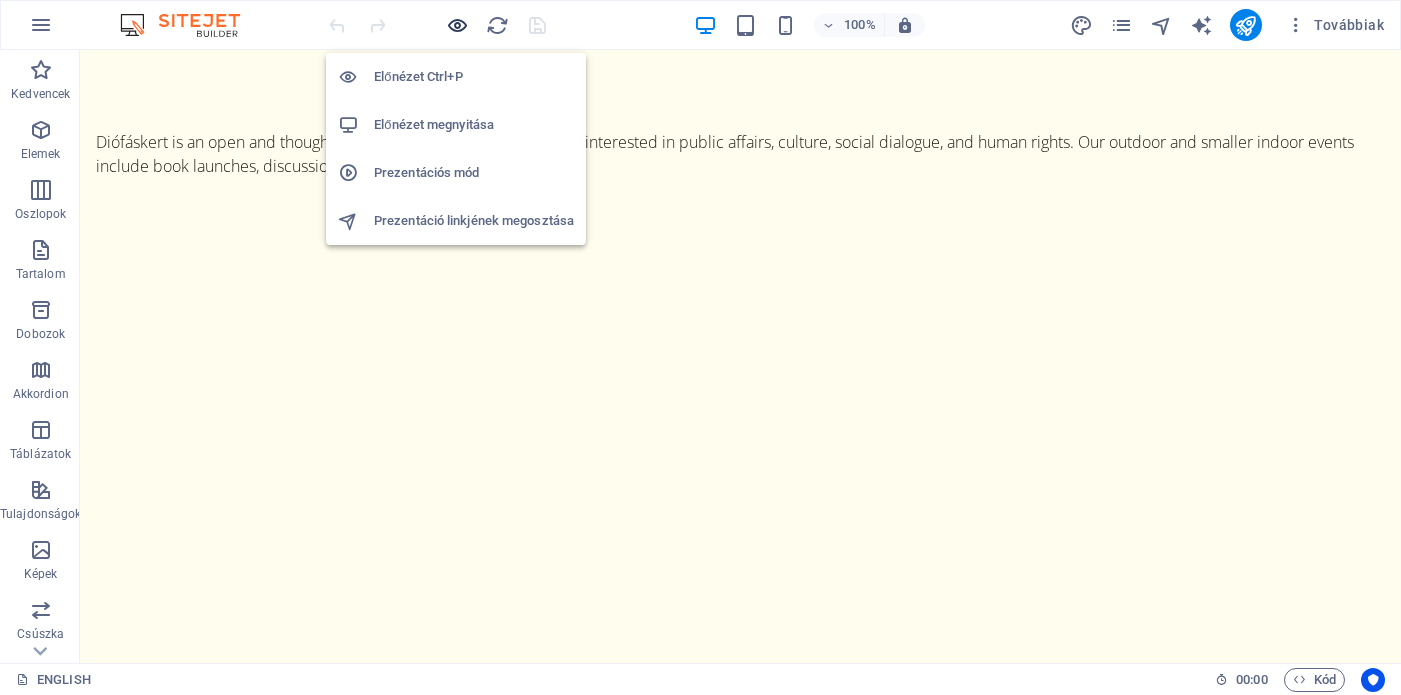 click at bounding box center (457, 25) 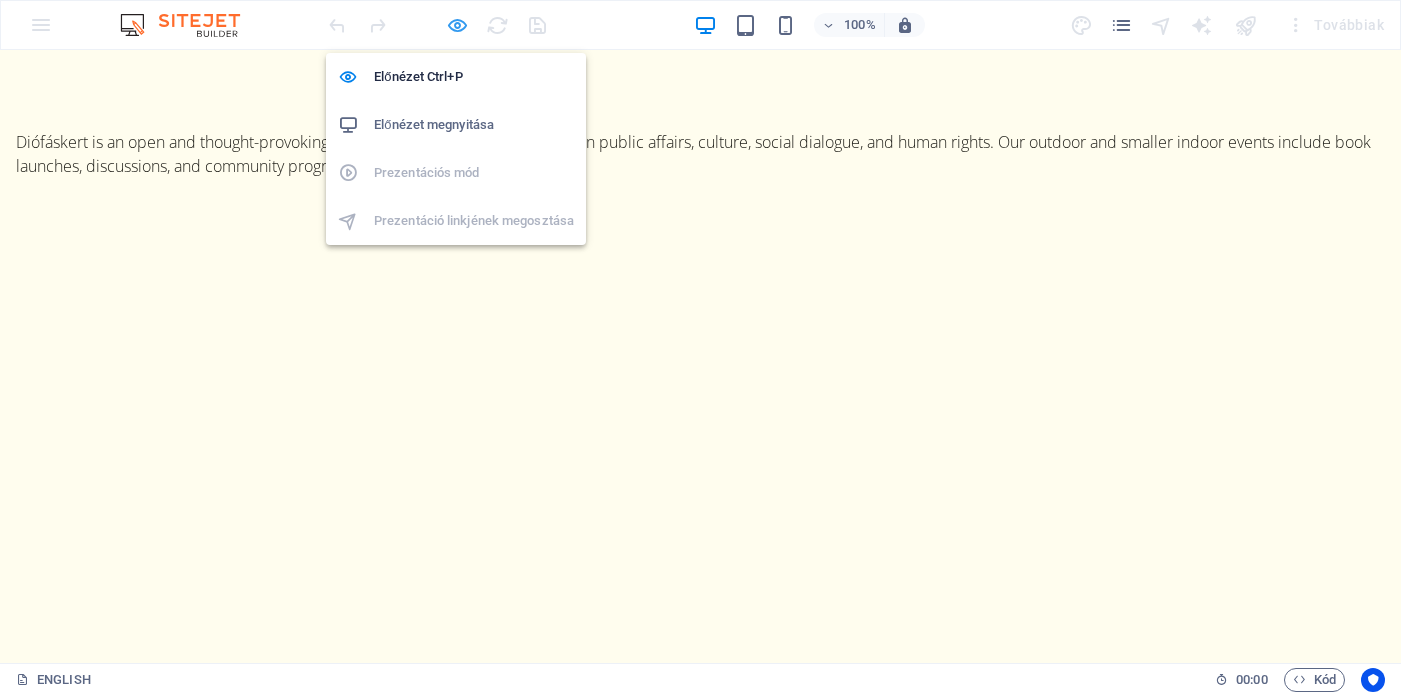 click at bounding box center (457, 25) 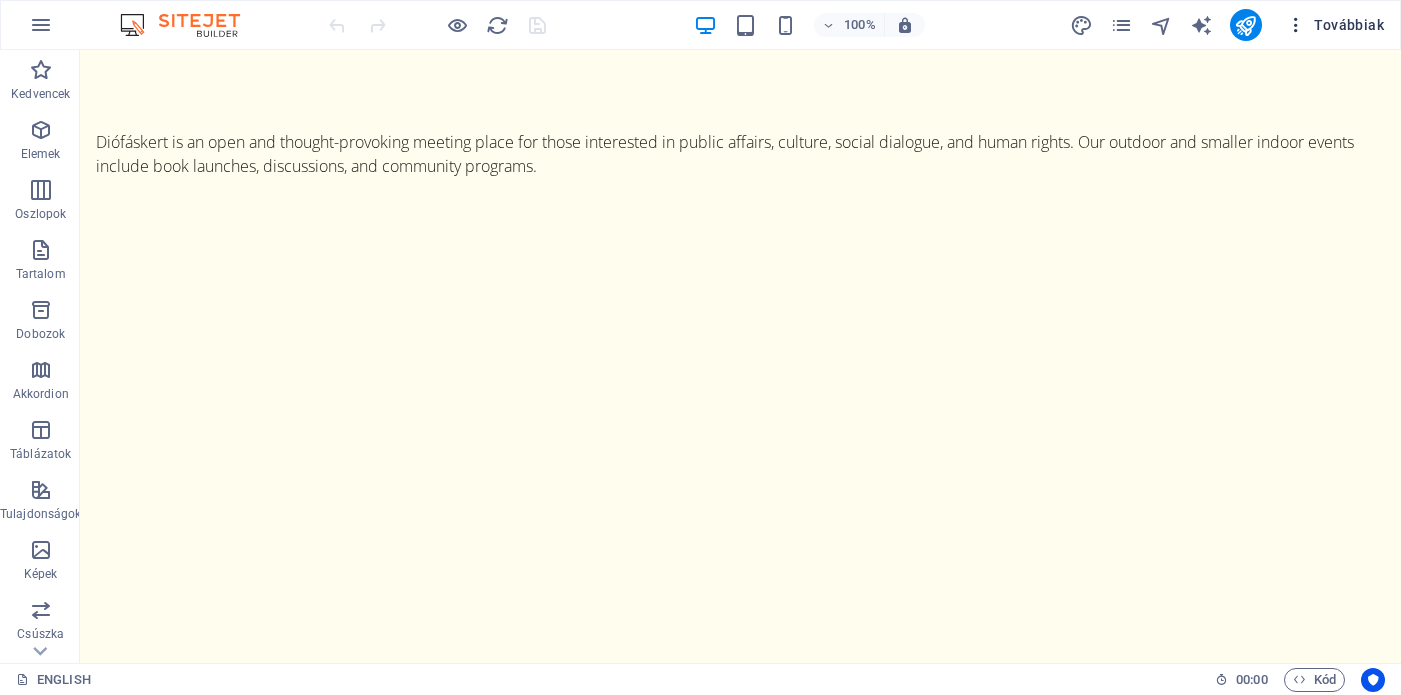 click at bounding box center (1296, 25) 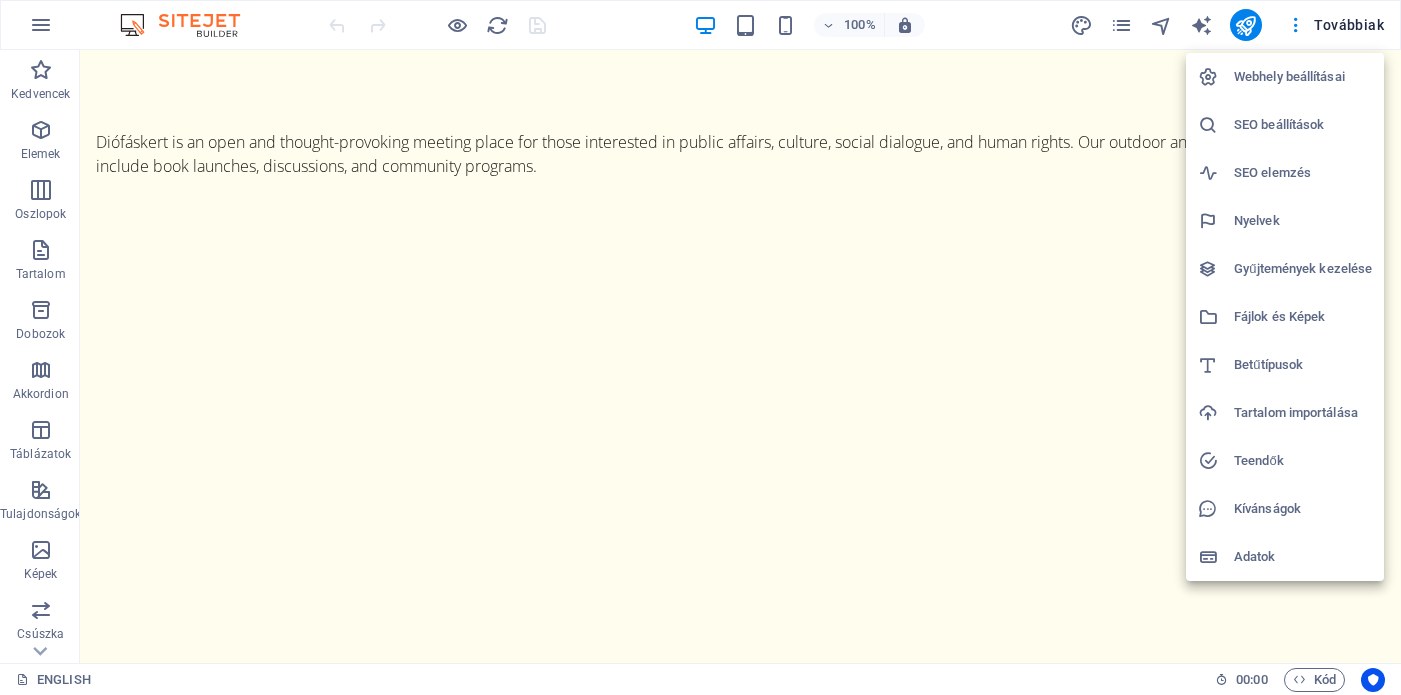 click at bounding box center (700, 347) 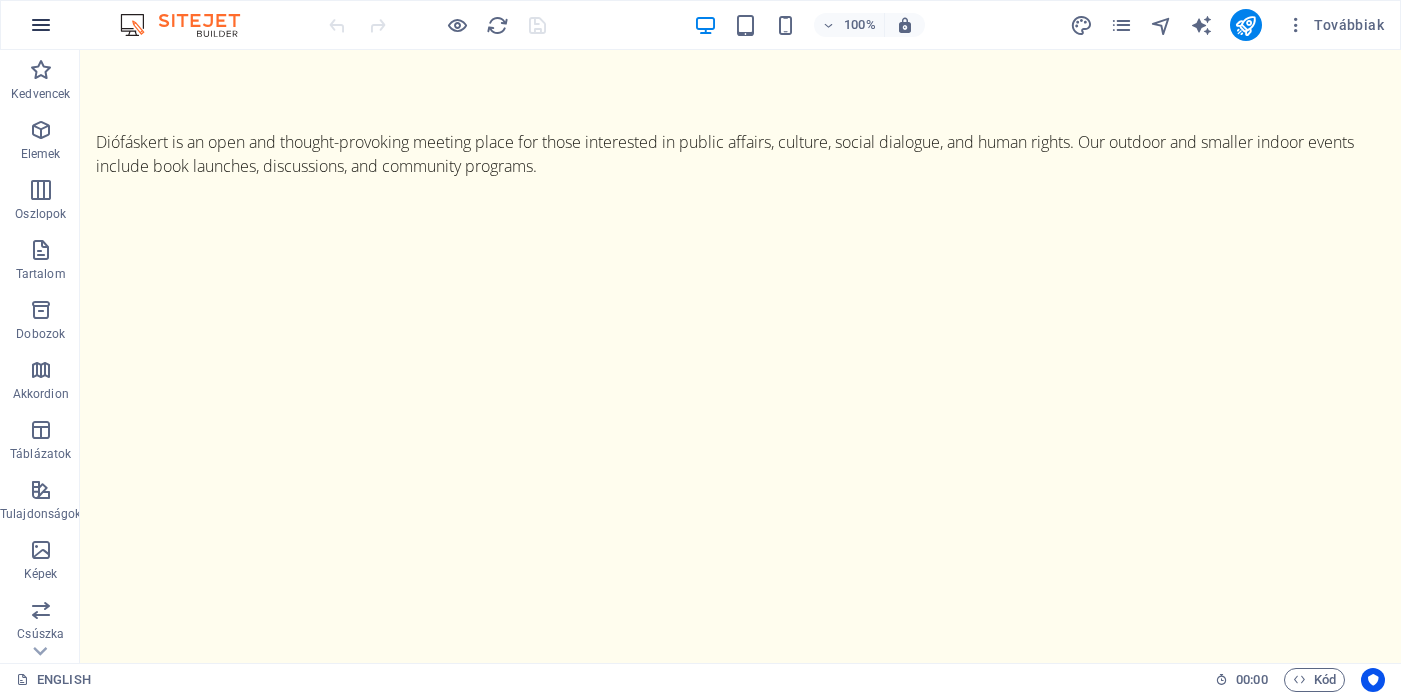 click at bounding box center [41, 25] 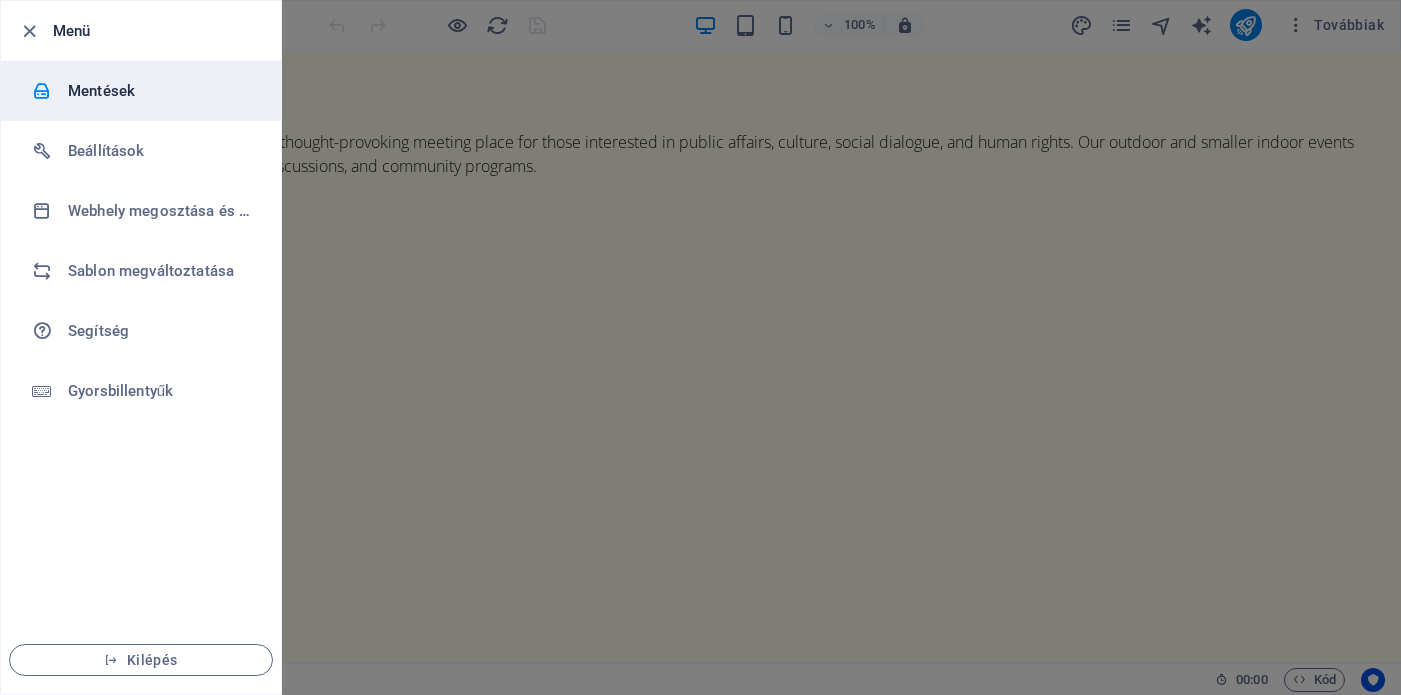 click on "Mentések" at bounding box center (160, 91) 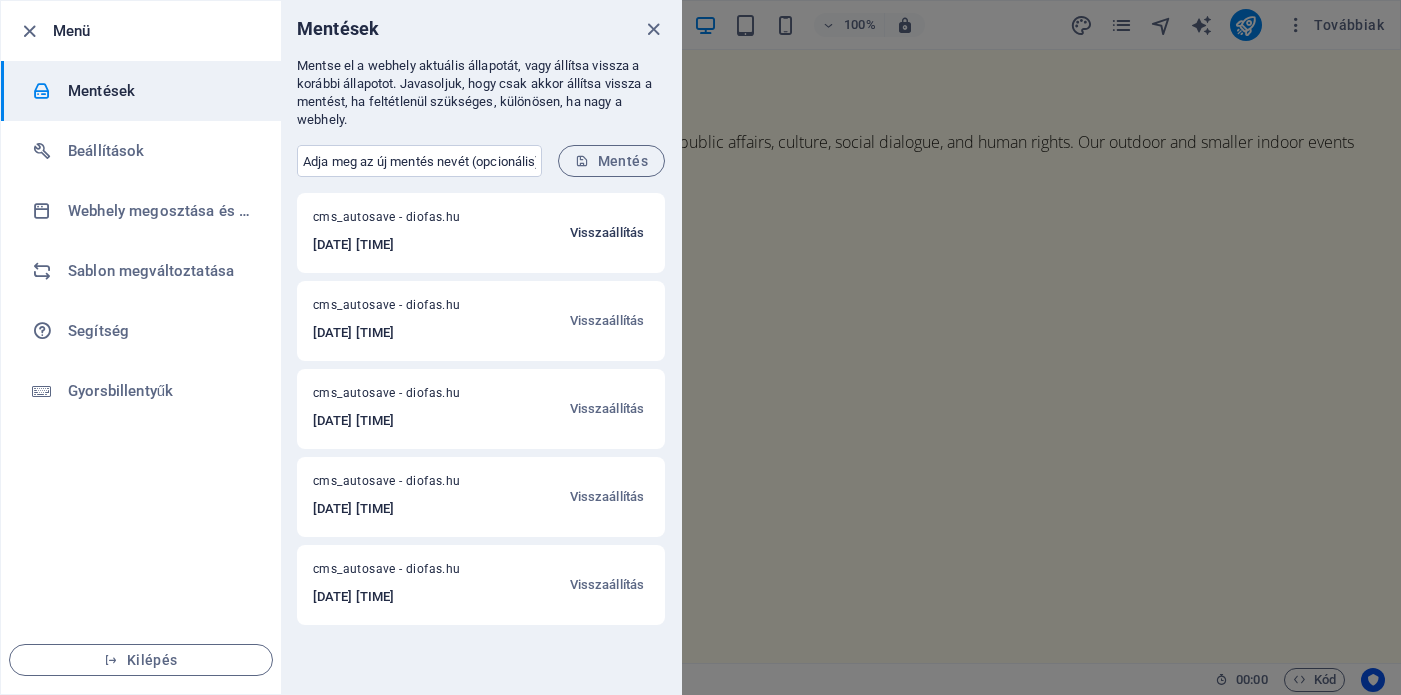click on "Visszaállítás" at bounding box center (607, 233) 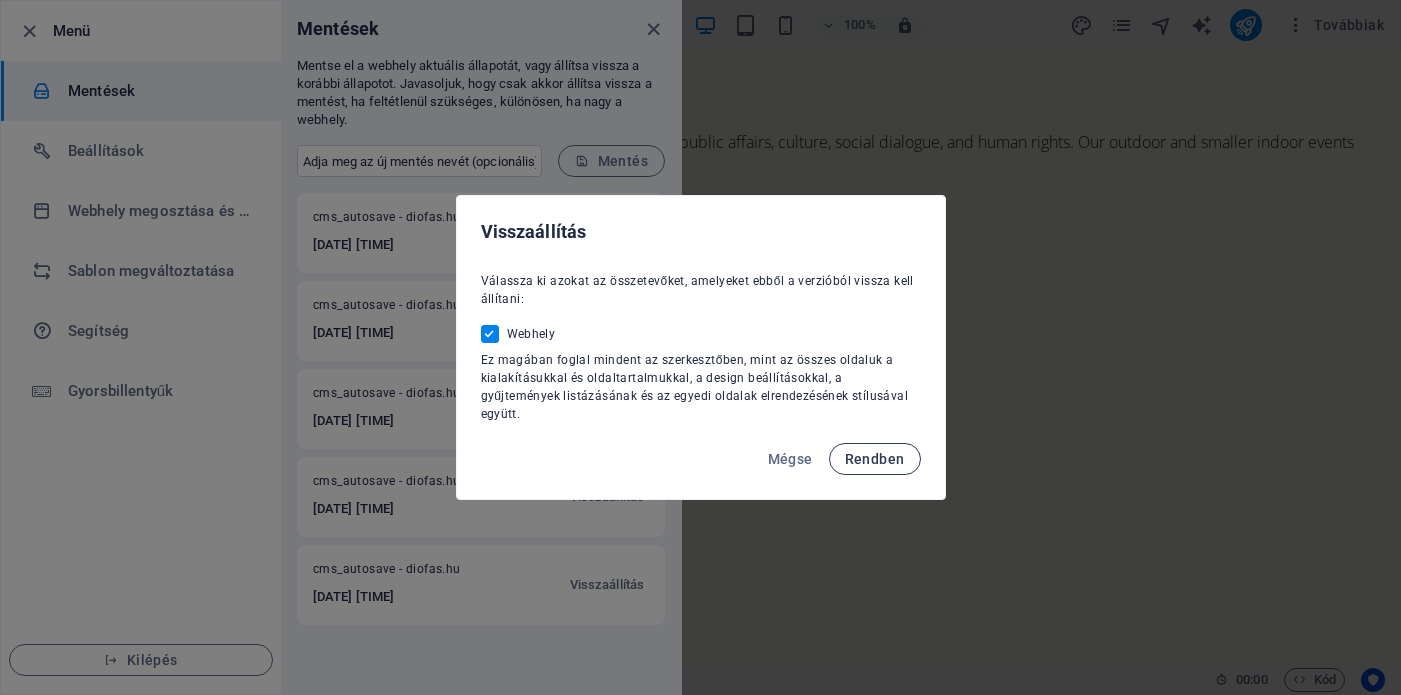 click on "Rendben" at bounding box center (875, 459) 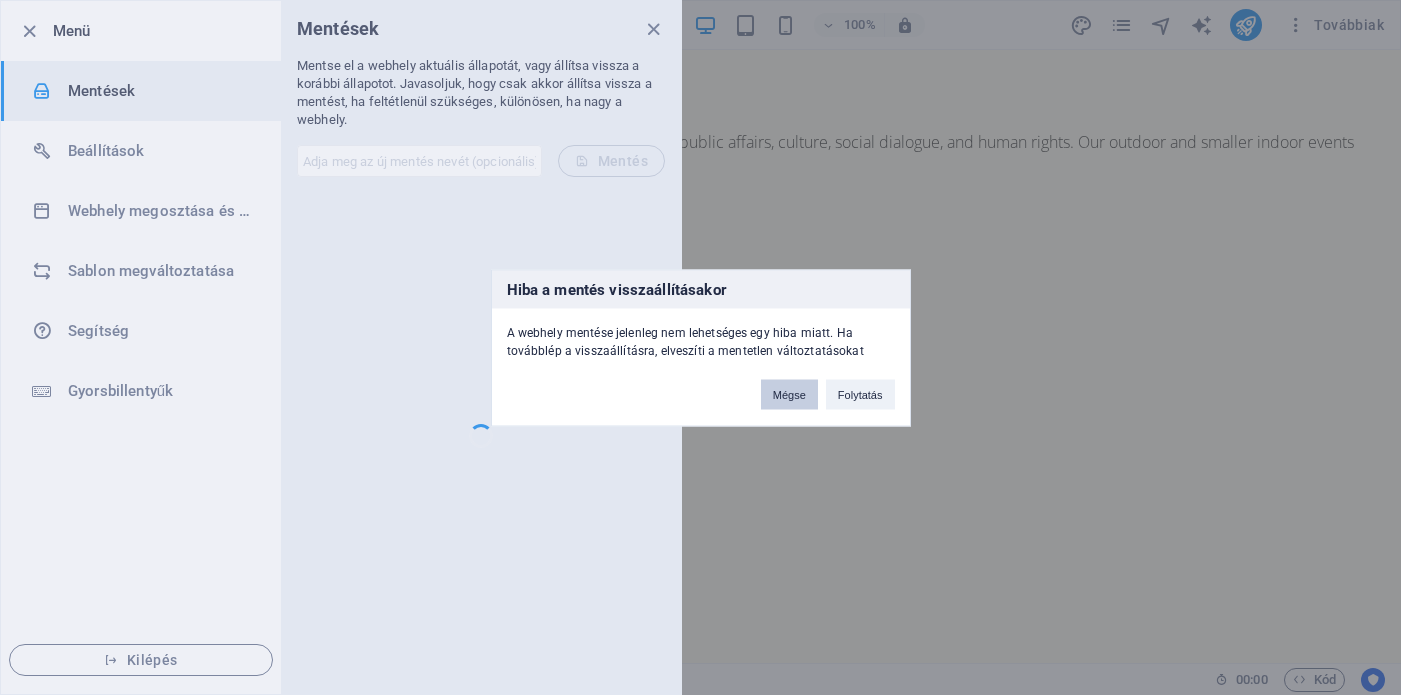 click on "Mégse" at bounding box center [789, 394] 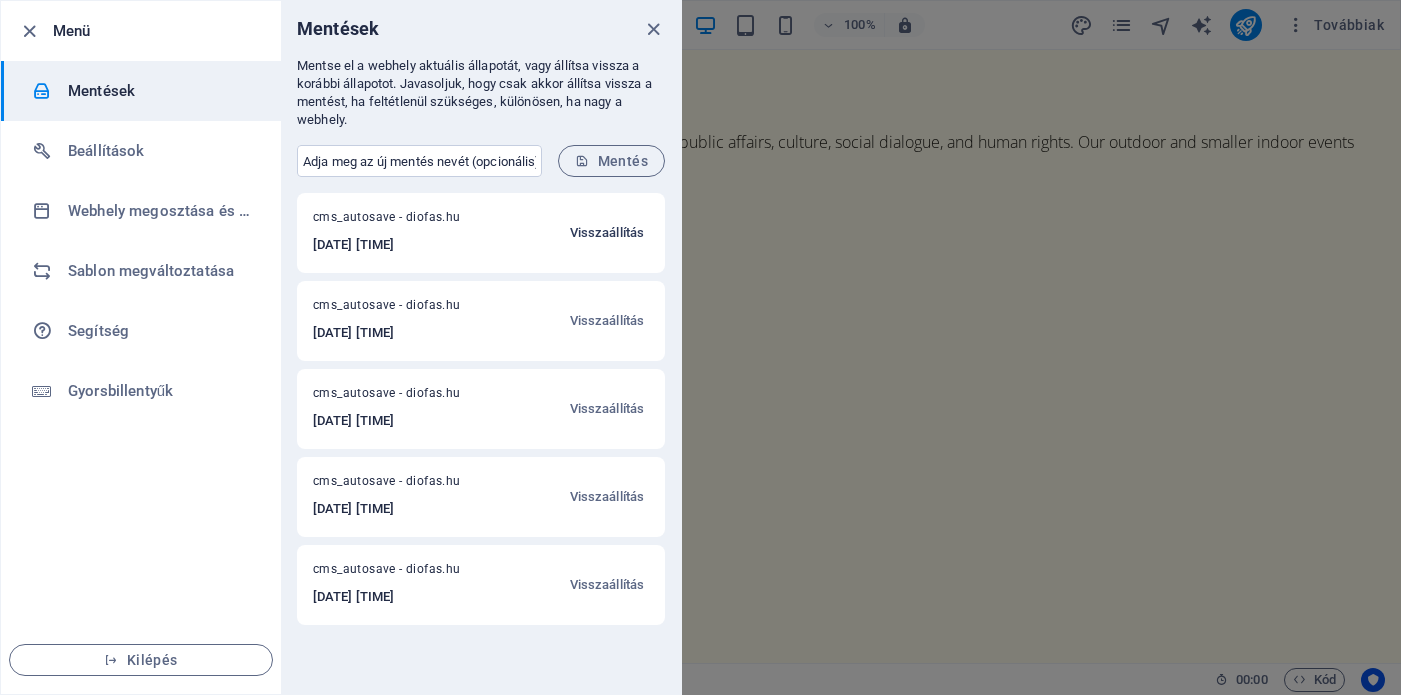 click on "Visszaállítás" at bounding box center [607, 233] 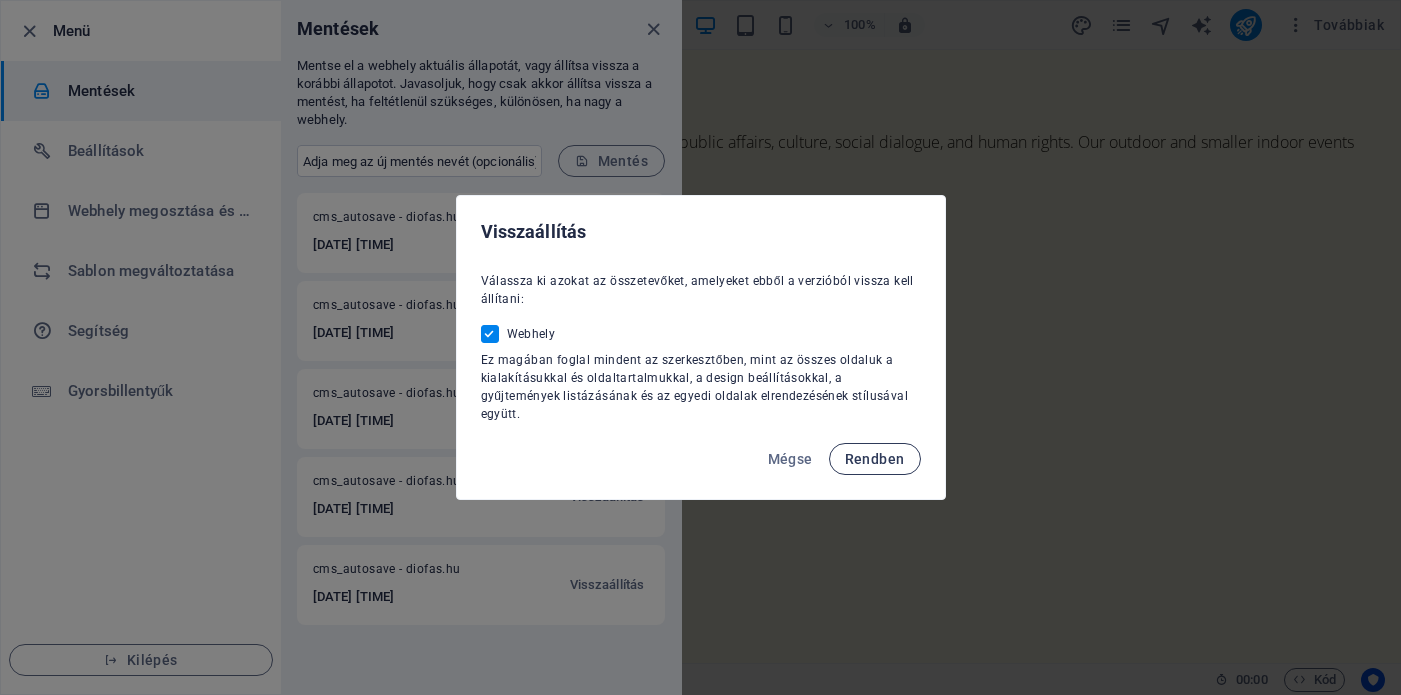 click on "Rendben" at bounding box center [875, 459] 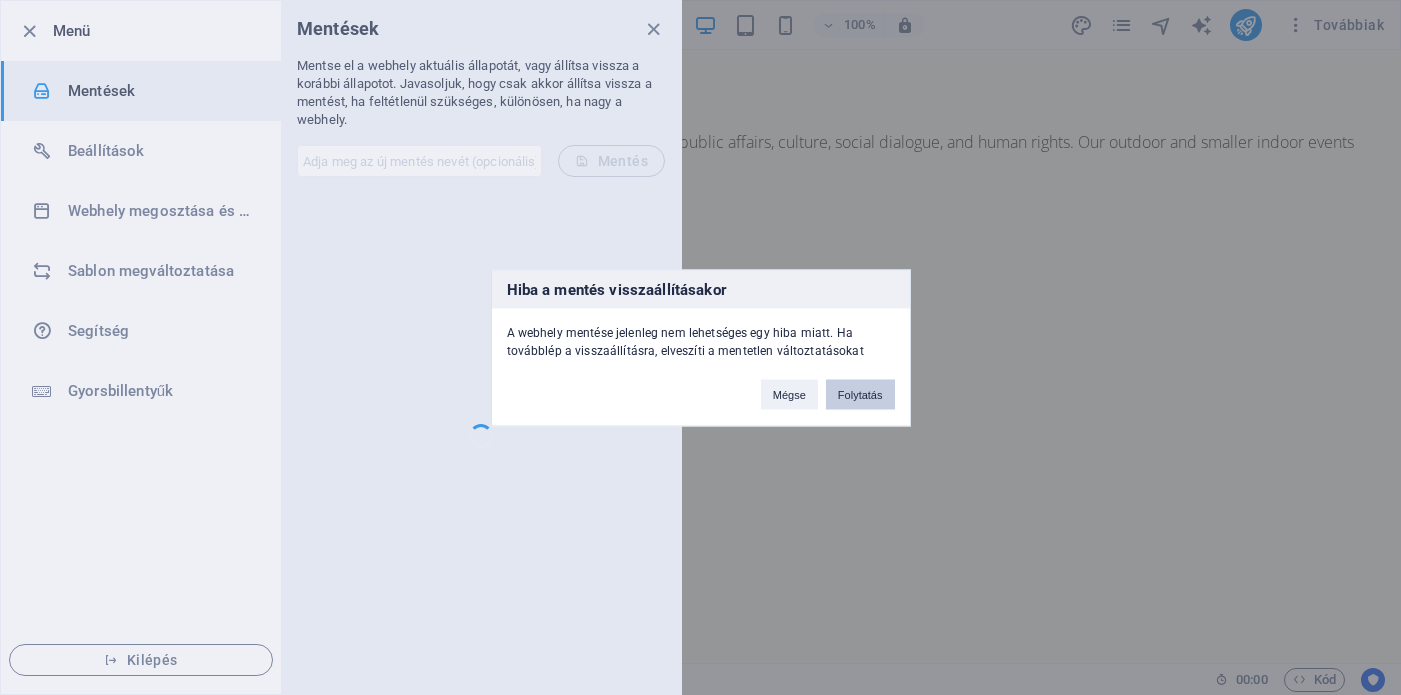 click on "Folytatás" at bounding box center [860, 394] 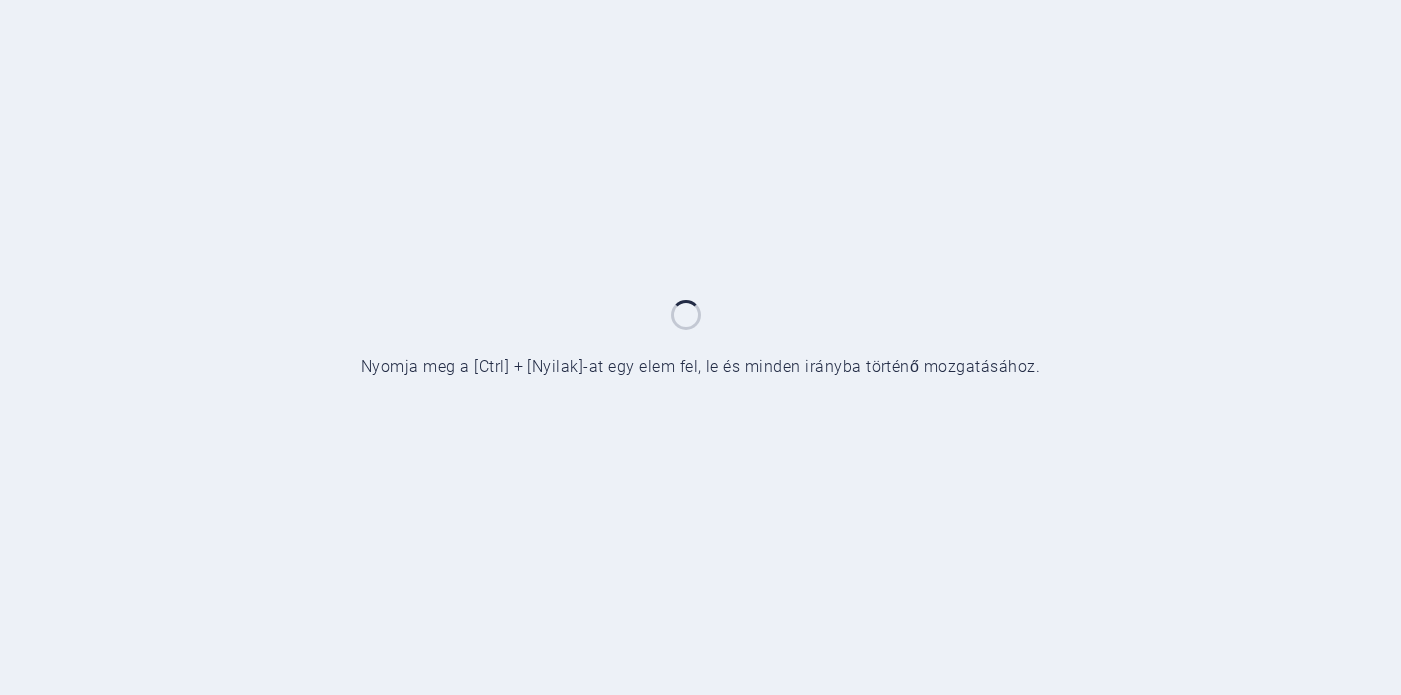scroll, scrollTop: 0, scrollLeft: 0, axis: both 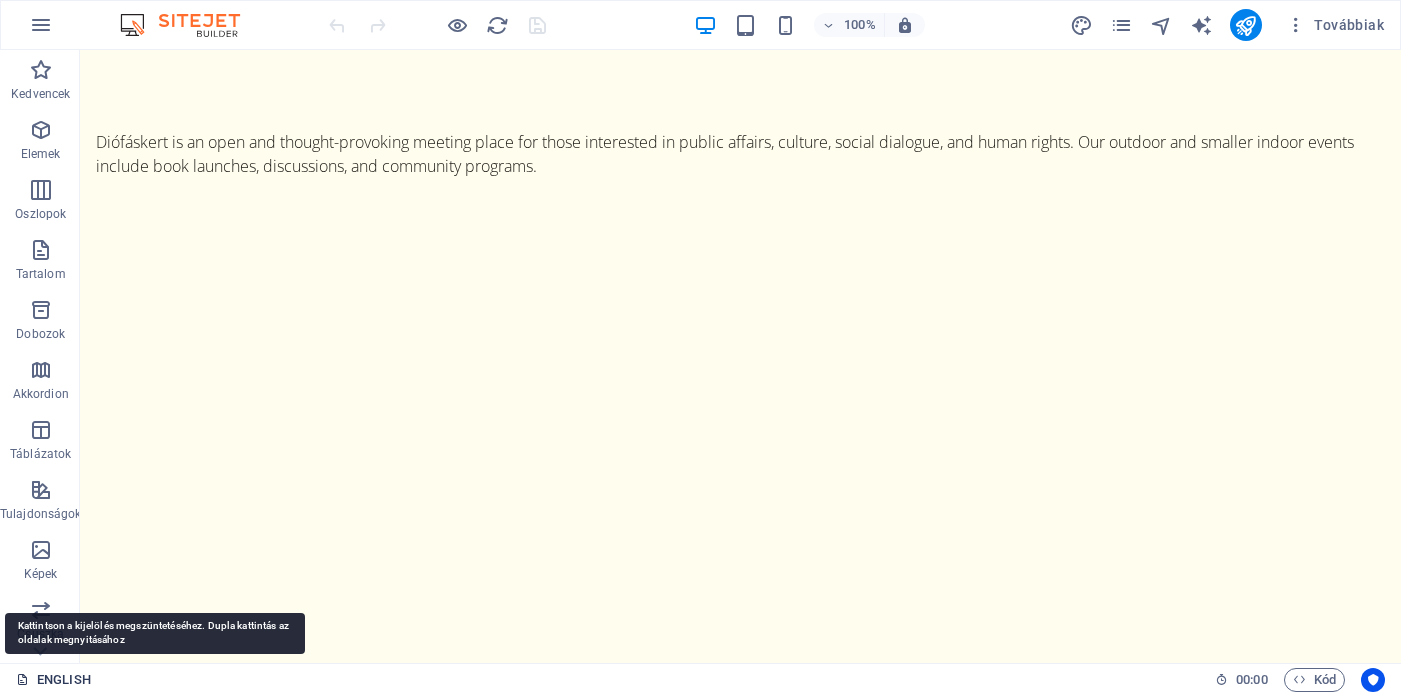 click on "ENGLISH" at bounding box center [53, 680] 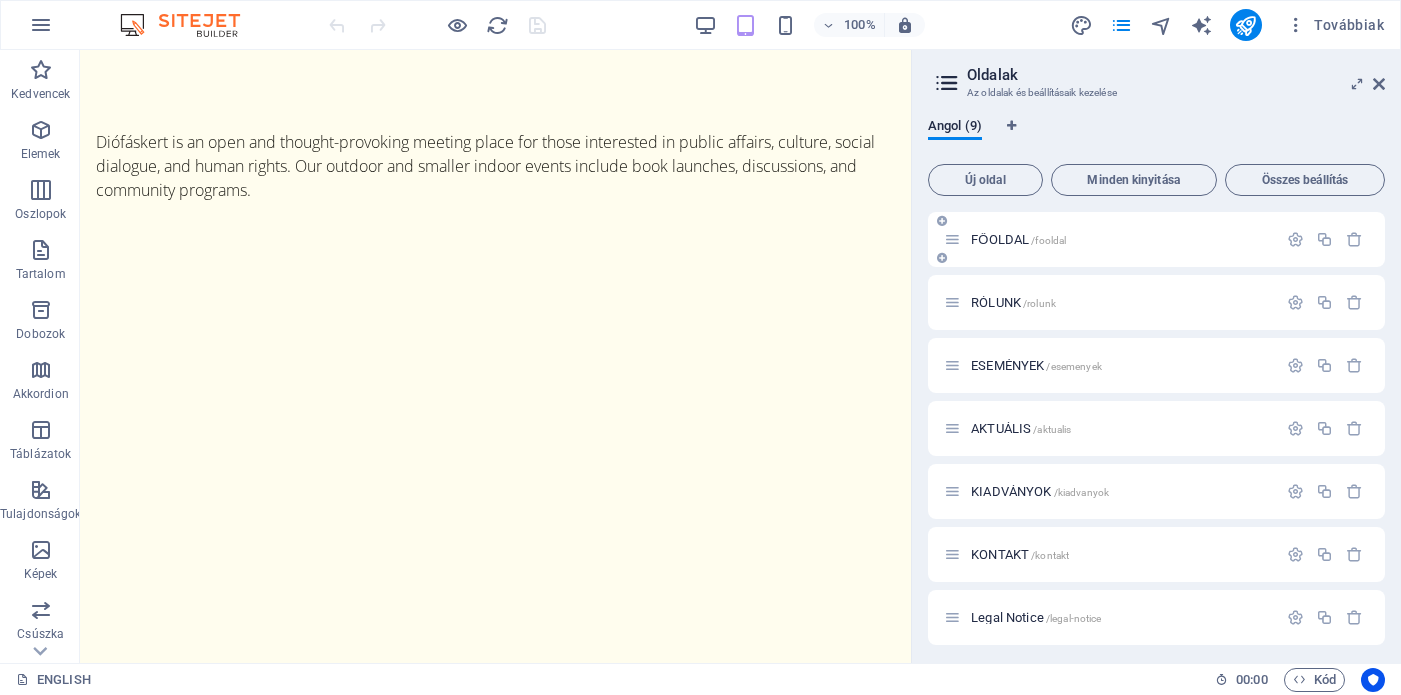 click on "FŐOLDAL /fooldal" at bounding box center (1110, 239) 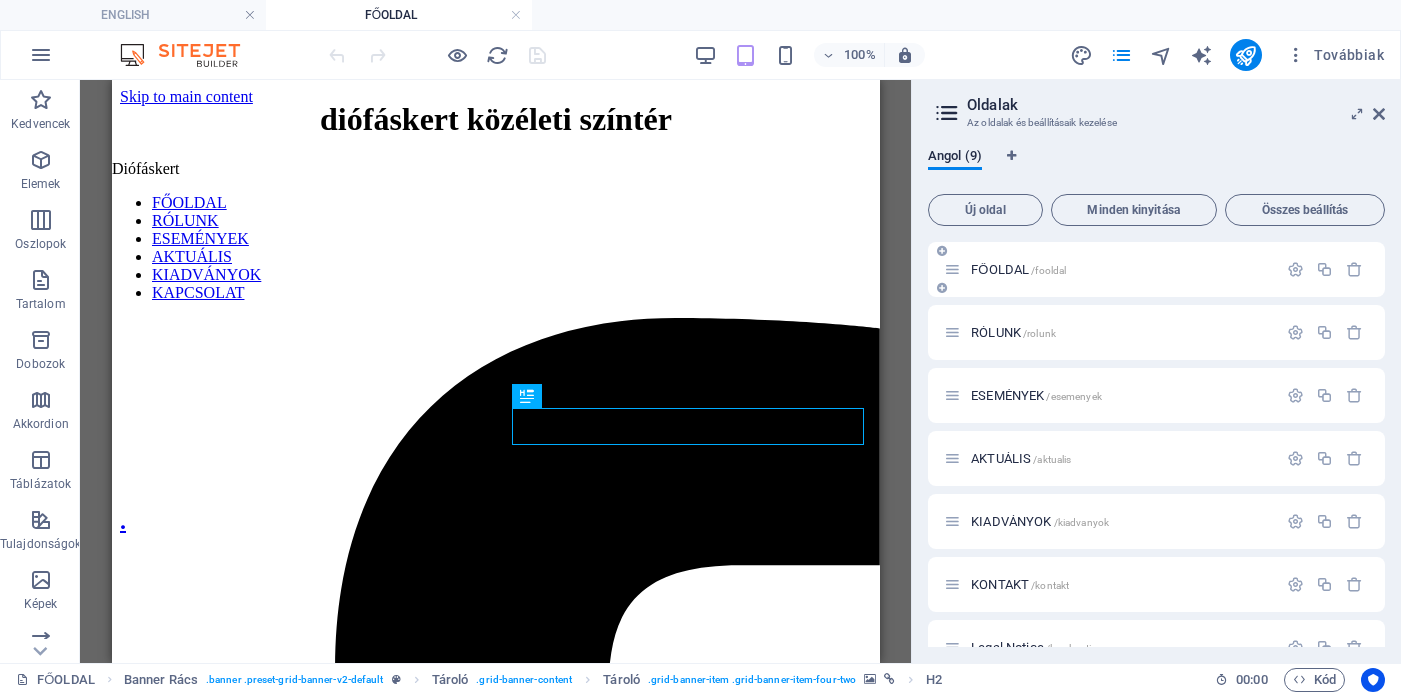 scroll, scrollTop: 0, scrollLeft: 0, axis: both 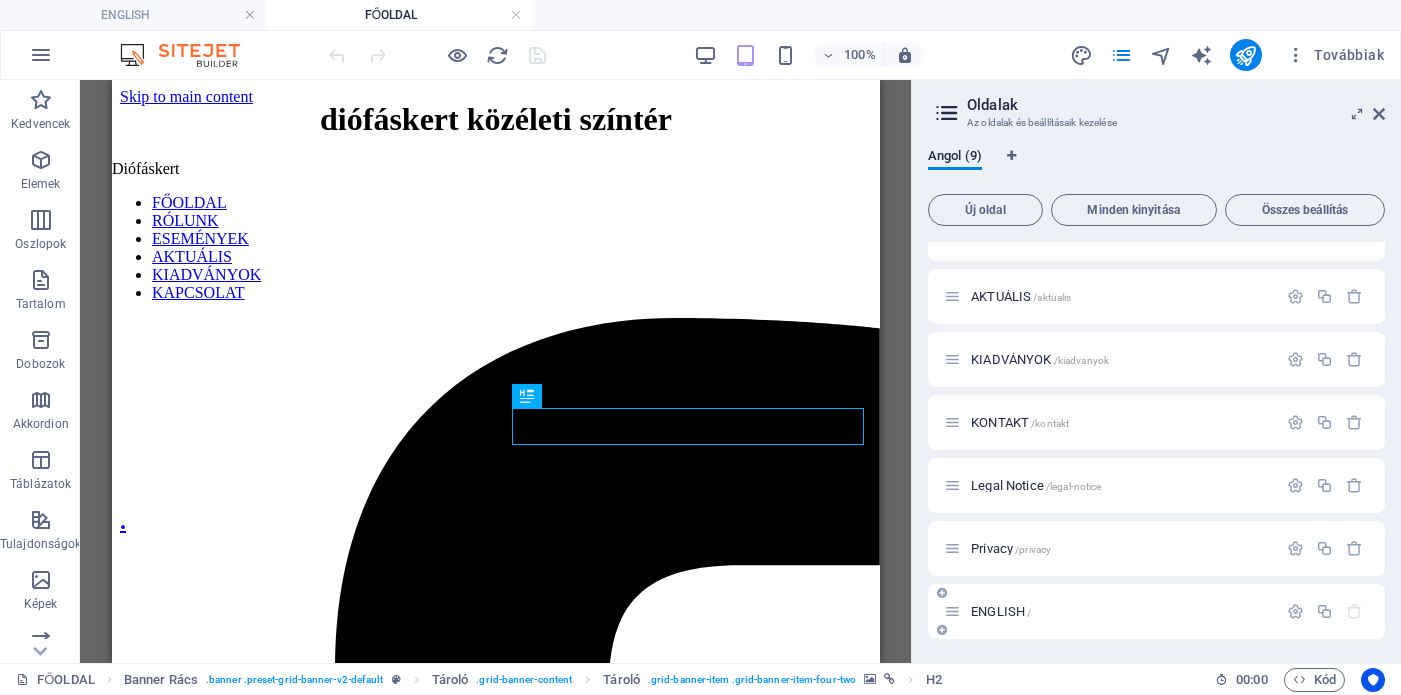 click on "ENGLISH /" at bounding box center [1121, 611] 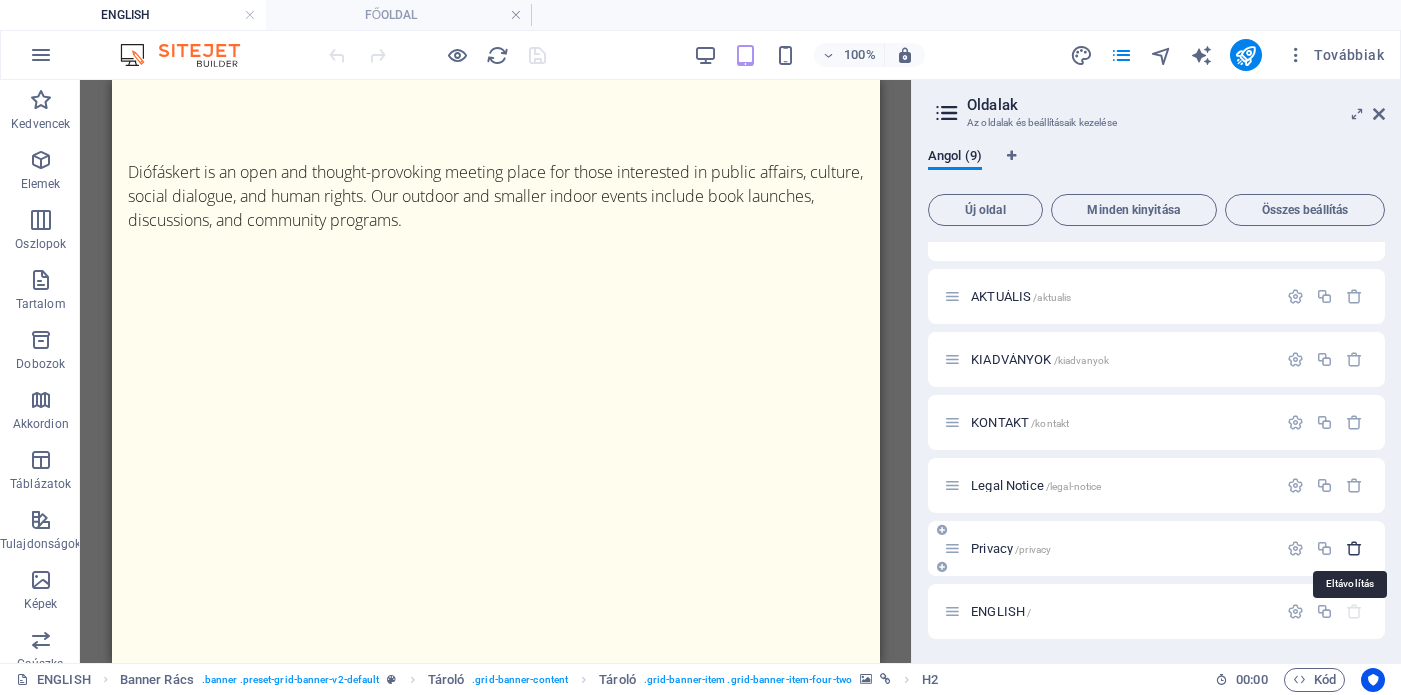 click at bounding box center [1354, 548] 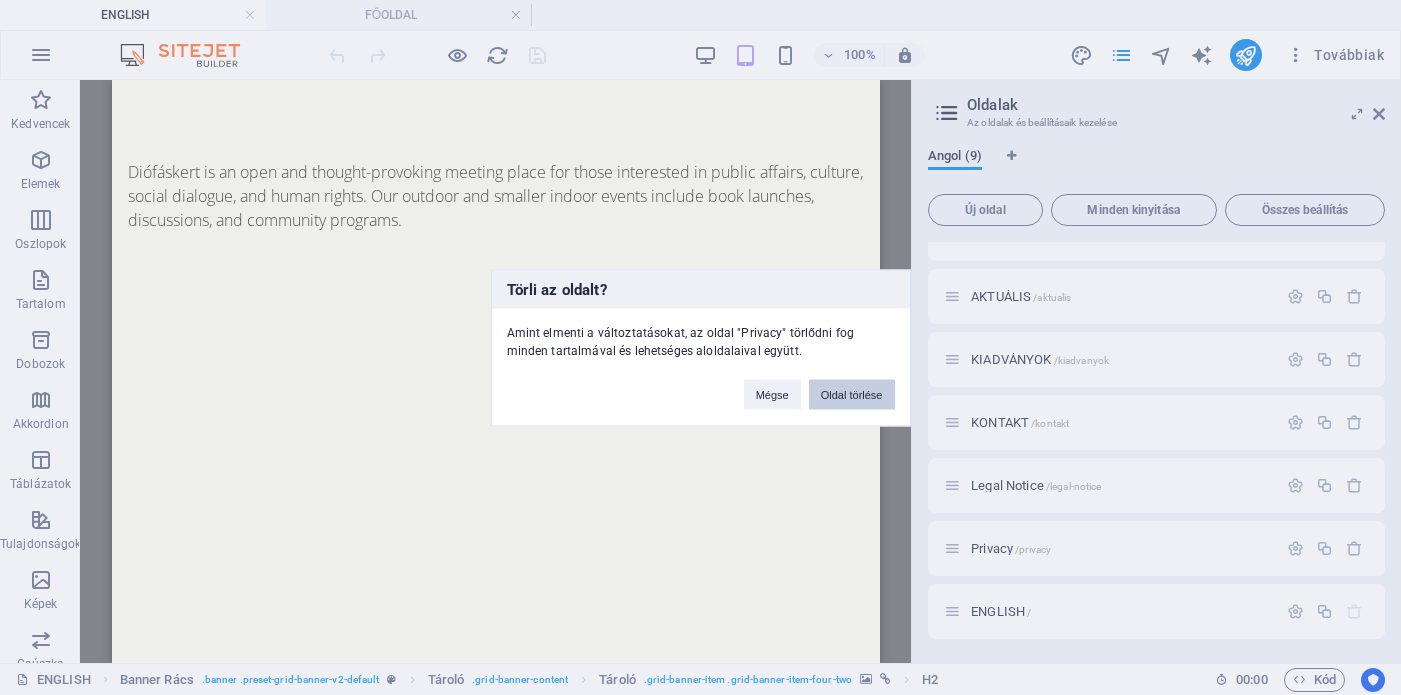 click on "Oldal törlése" at bounding box center (852, 394) 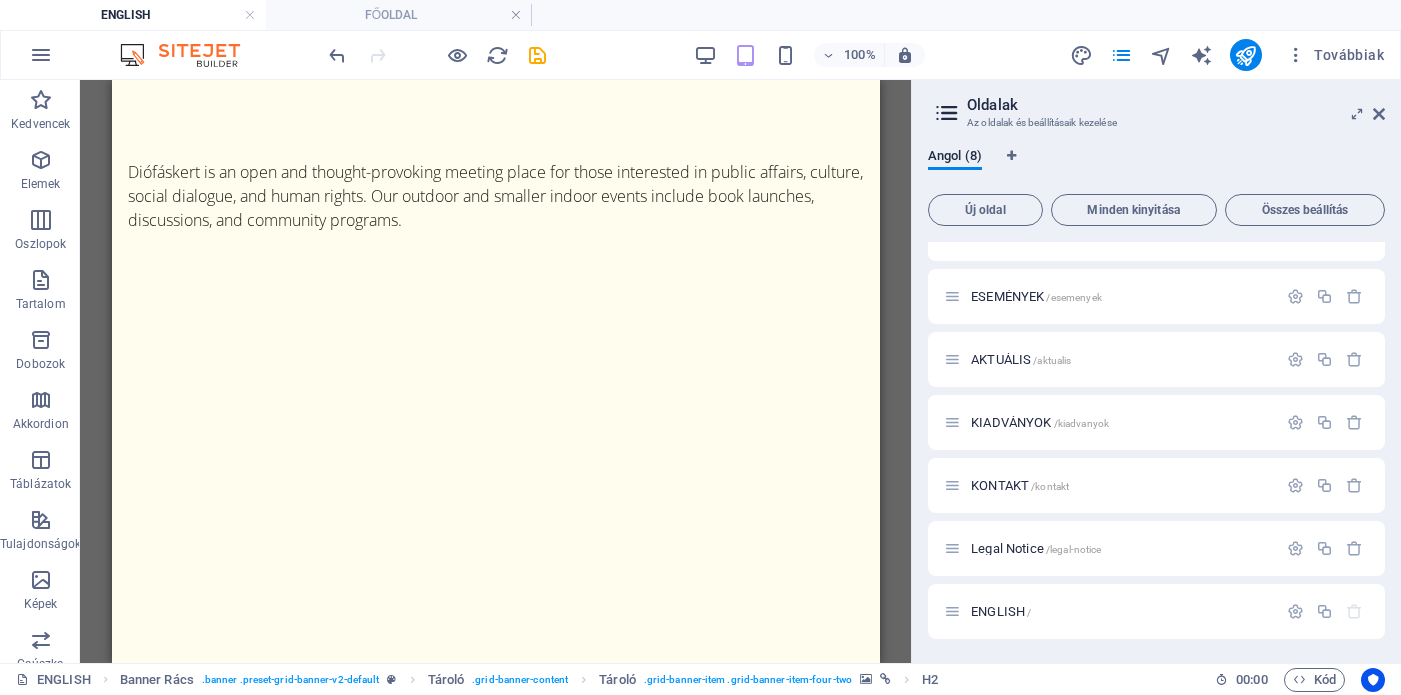scroll, scrollTop: 99, scrollLeft: 0, axis: vertical 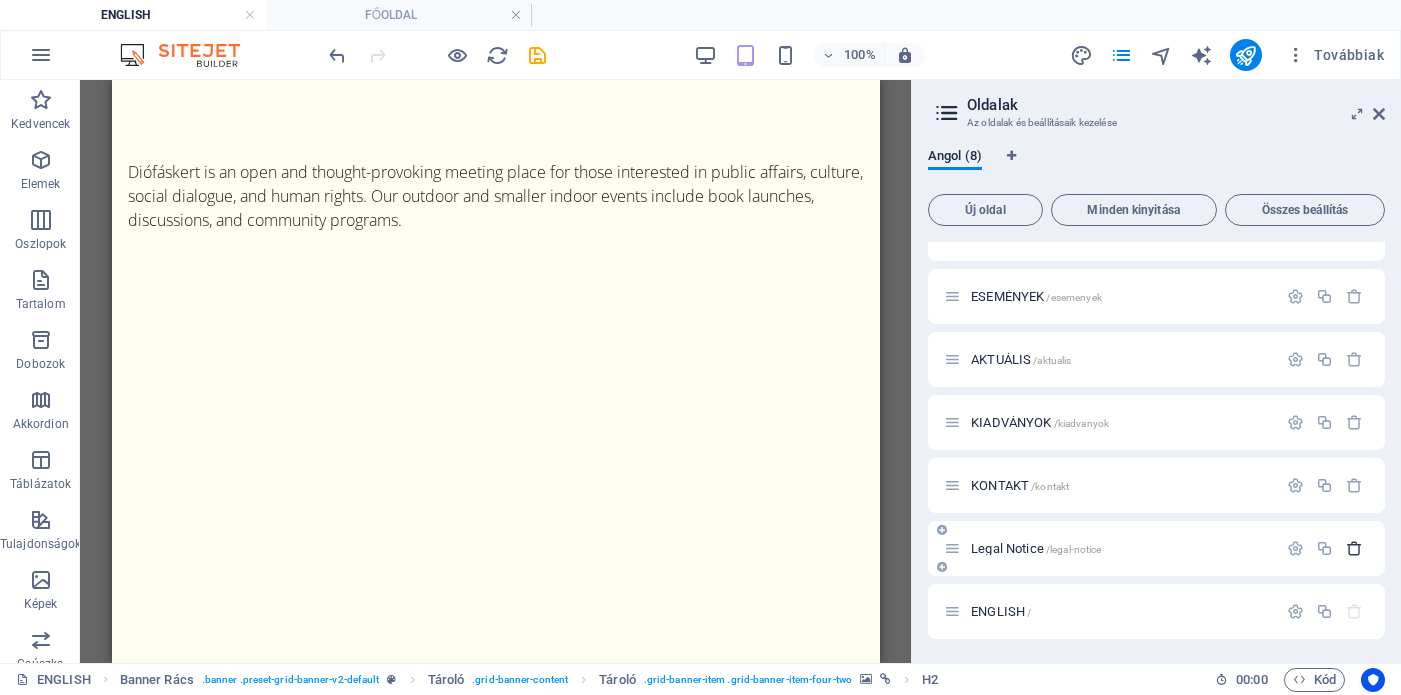 click at bounding box center [1354, 548] 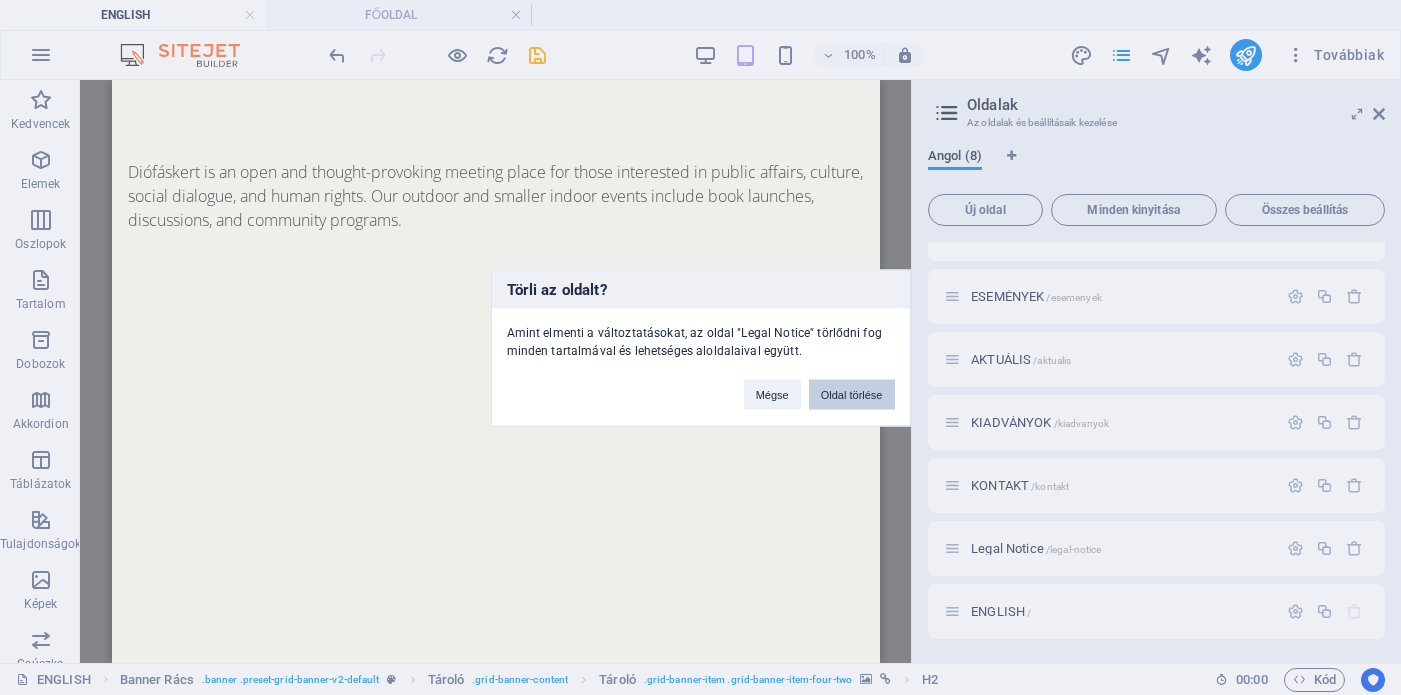 click on "Oldal törlése" at bounding box center (852, 394) 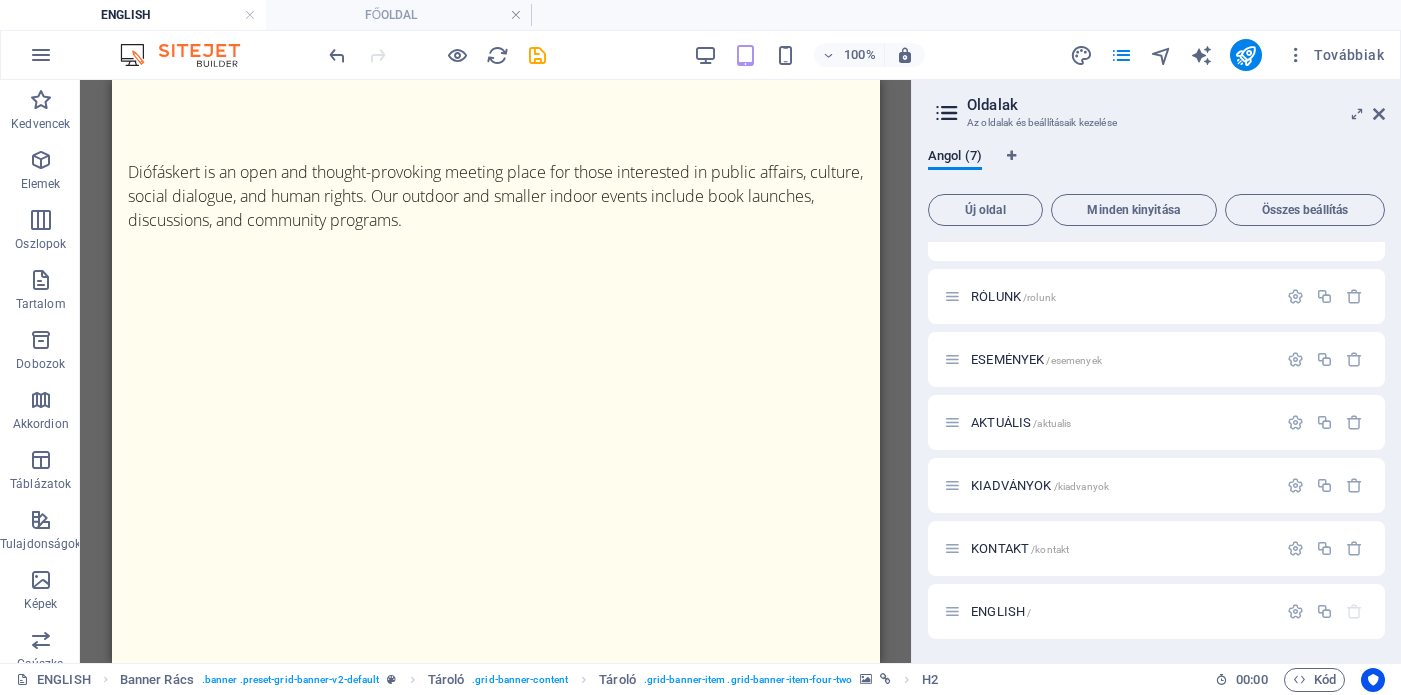 scroll, scrollTop: 36, scrollLeft: 0, axis: vertical 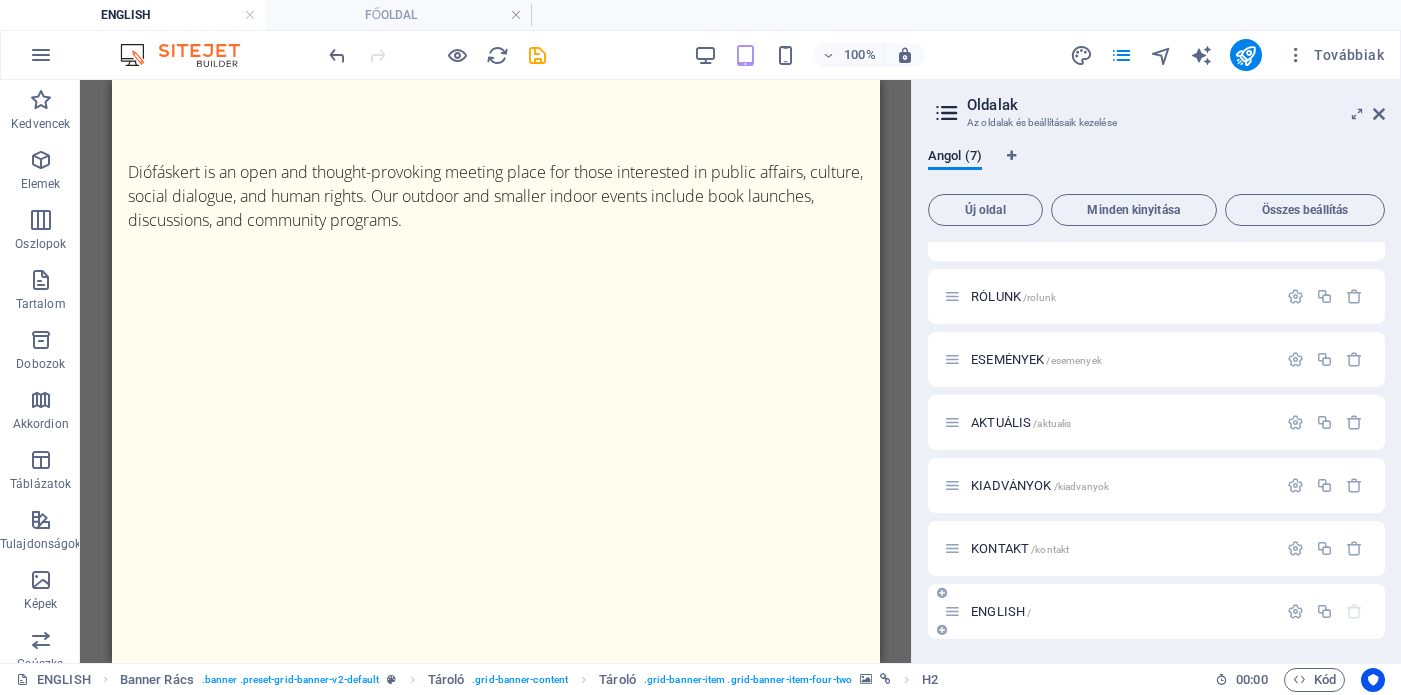 click at bounding box center (1354, 611) 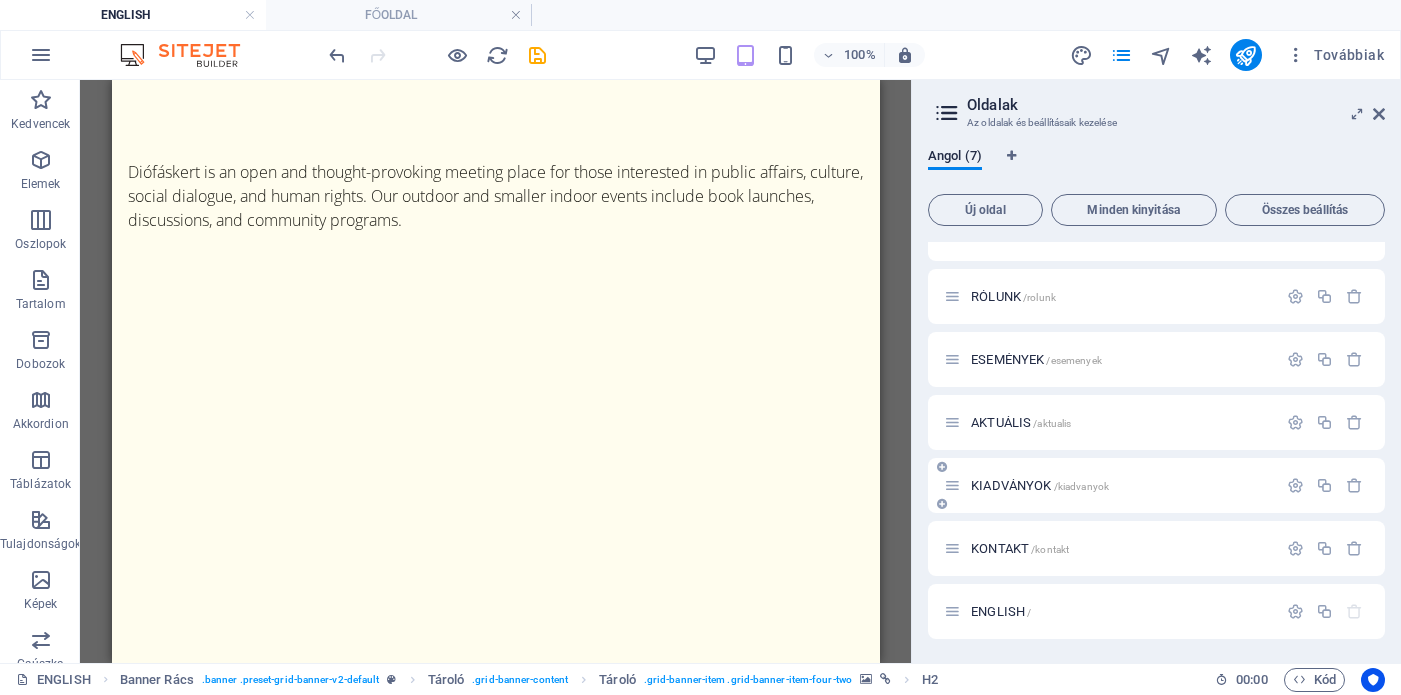 scroll, scrollTop: 0, scrollLeft: 0, axis: both 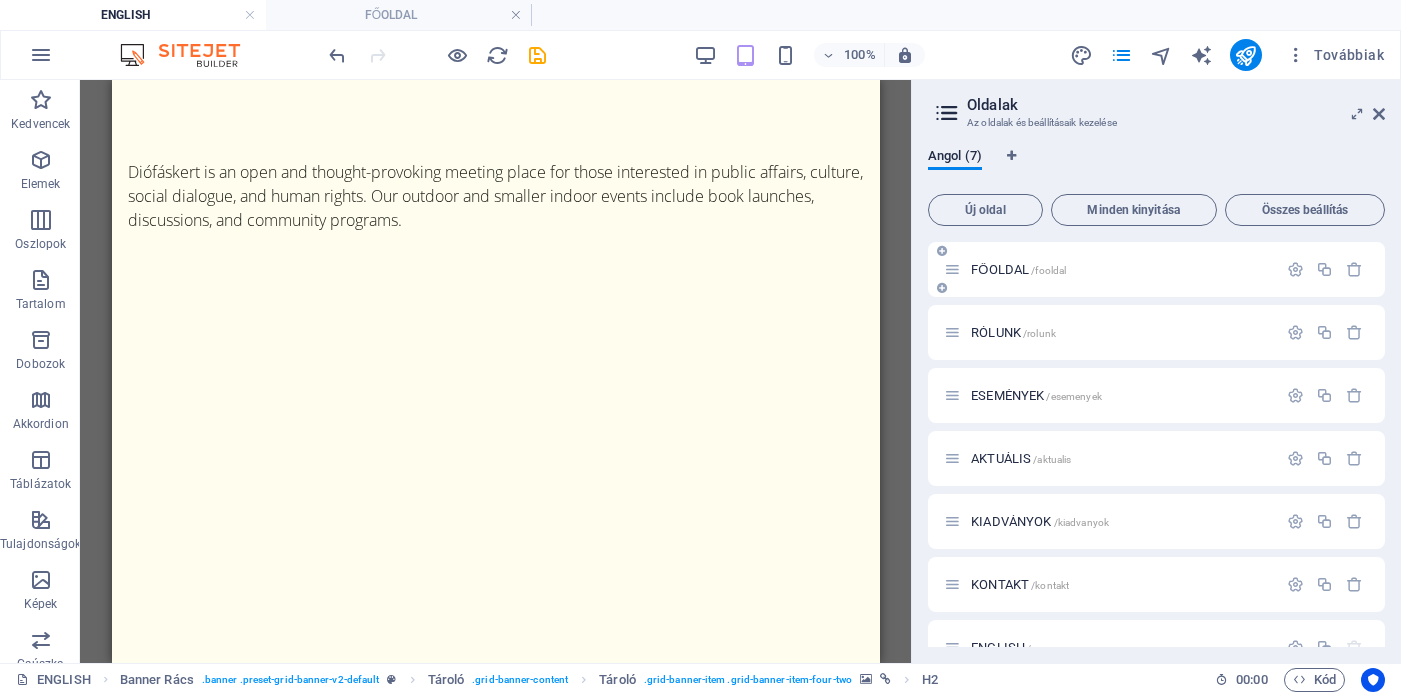click on "FŐOLDAL /fooldal" at bounding box center (1110, 269) 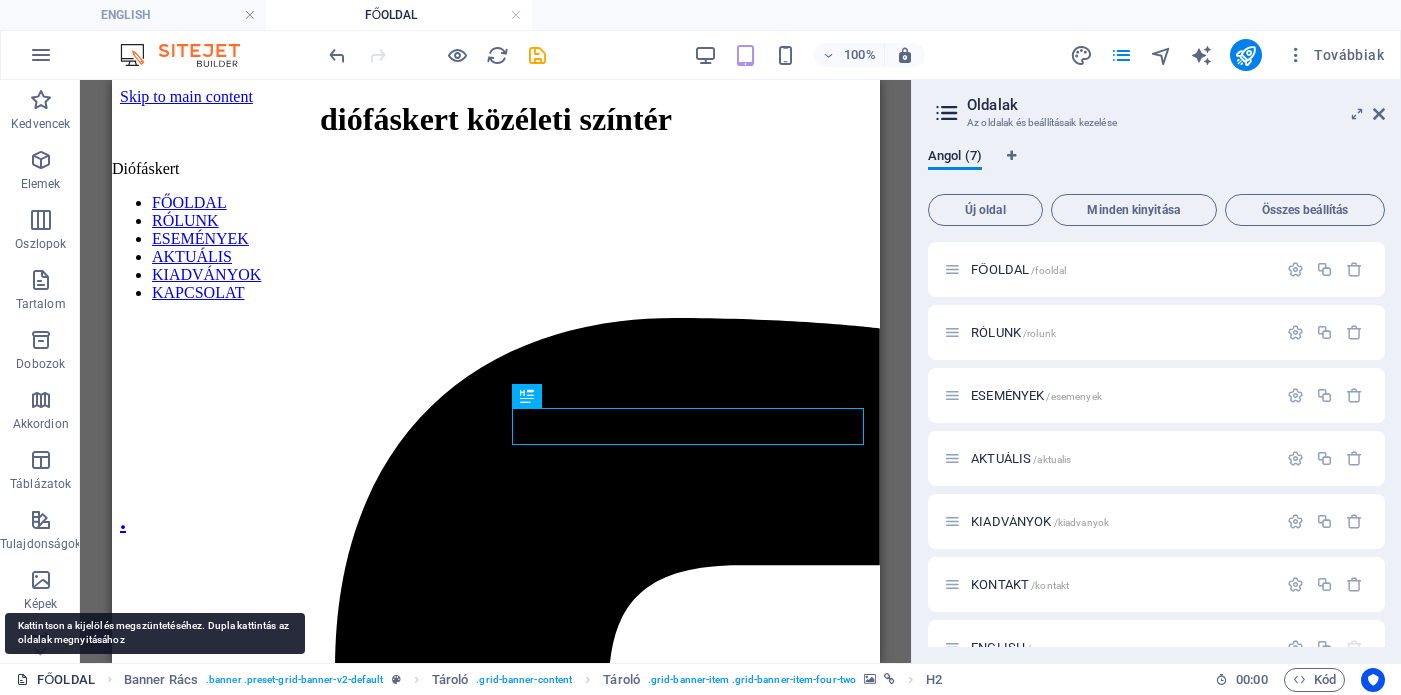 click on "FŐOLDAL" at bounding box center (55, 680) 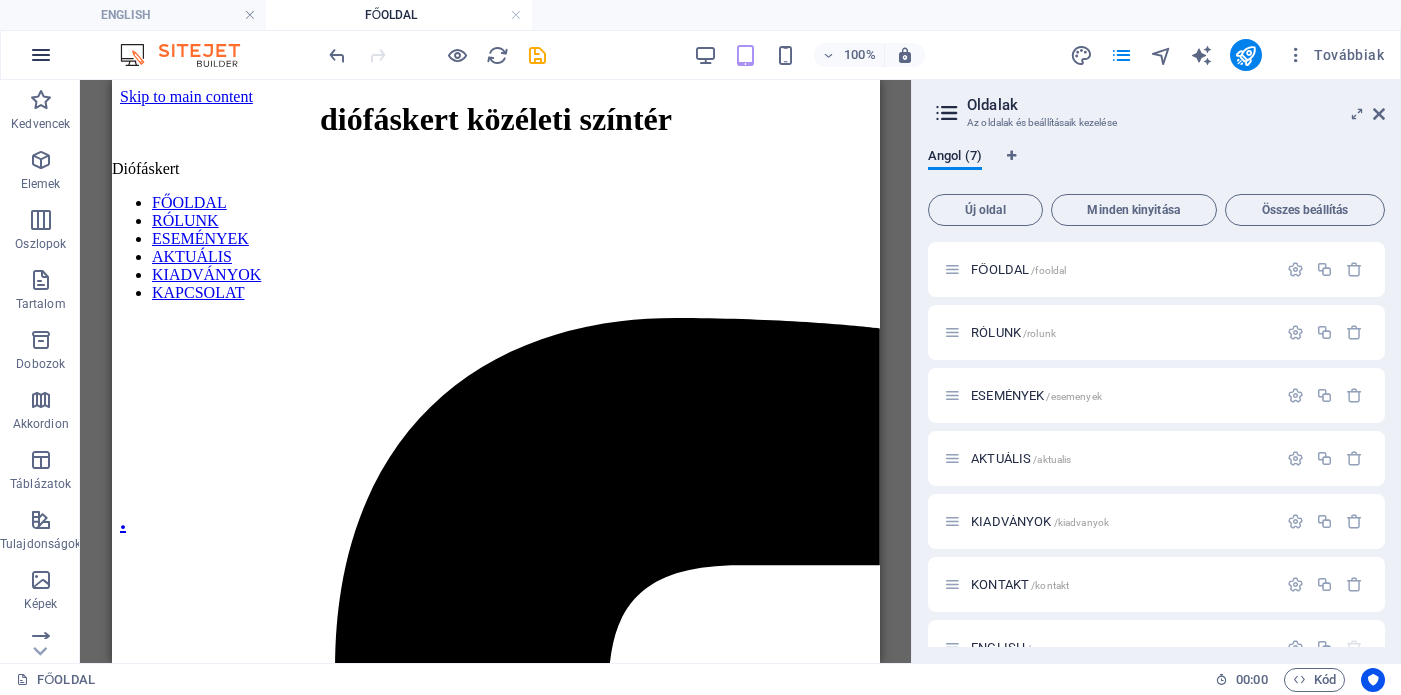 click at bounding box center (41, 55) 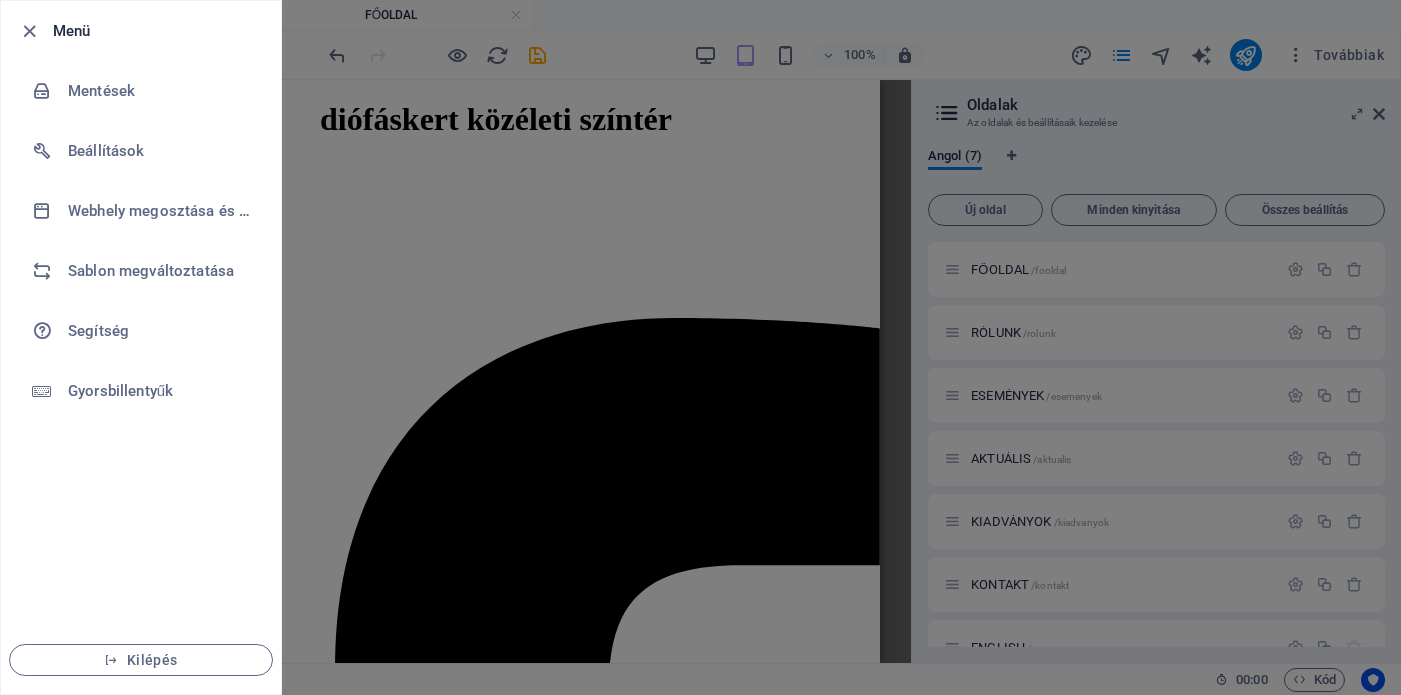 click at bounding box center [700, 347] 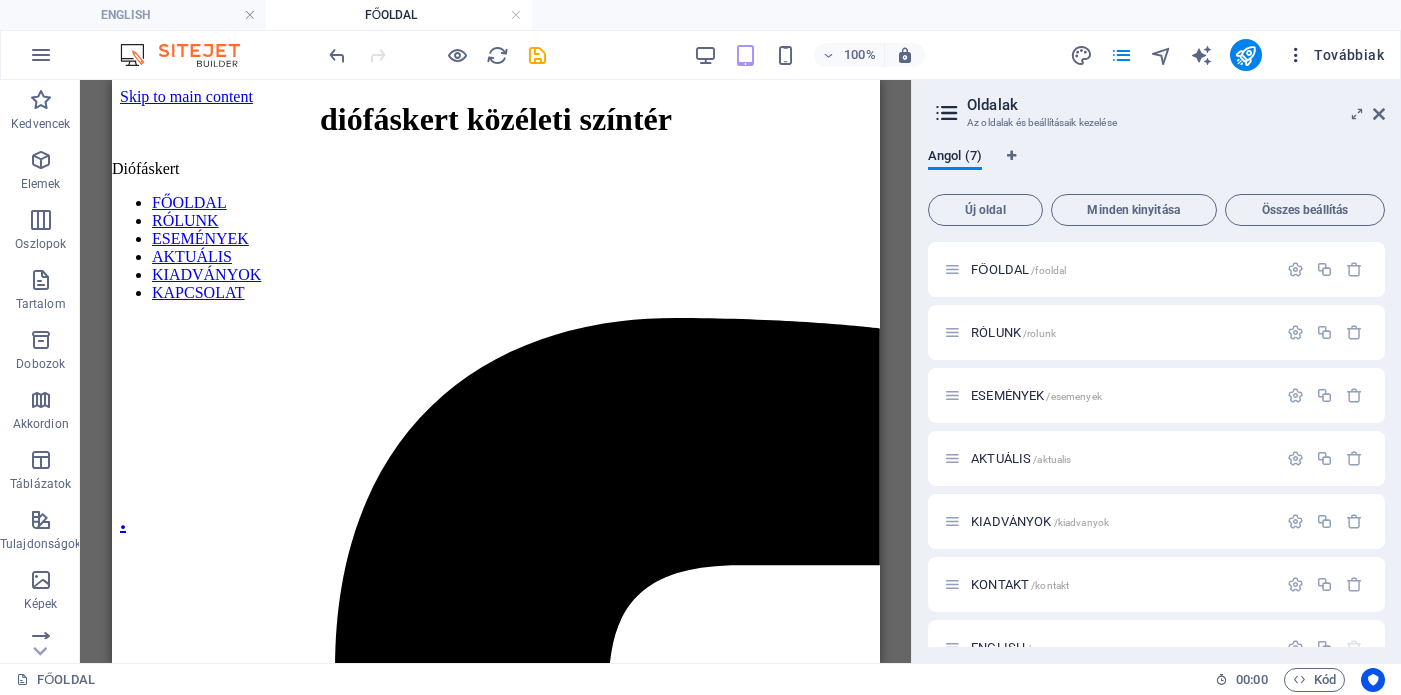 click on "Továbbiak" at bounding box center [1335, 55] 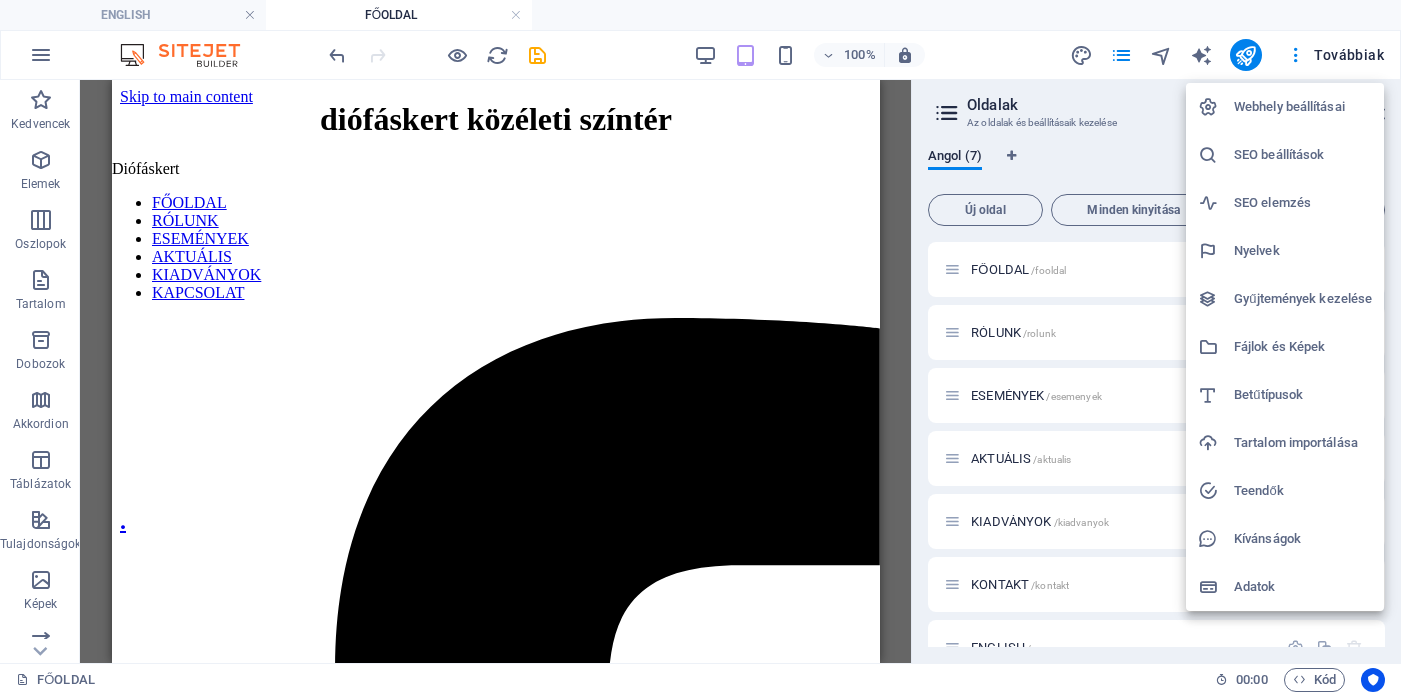click on "Webhely beállításai" at bounding box center (1303, 107) 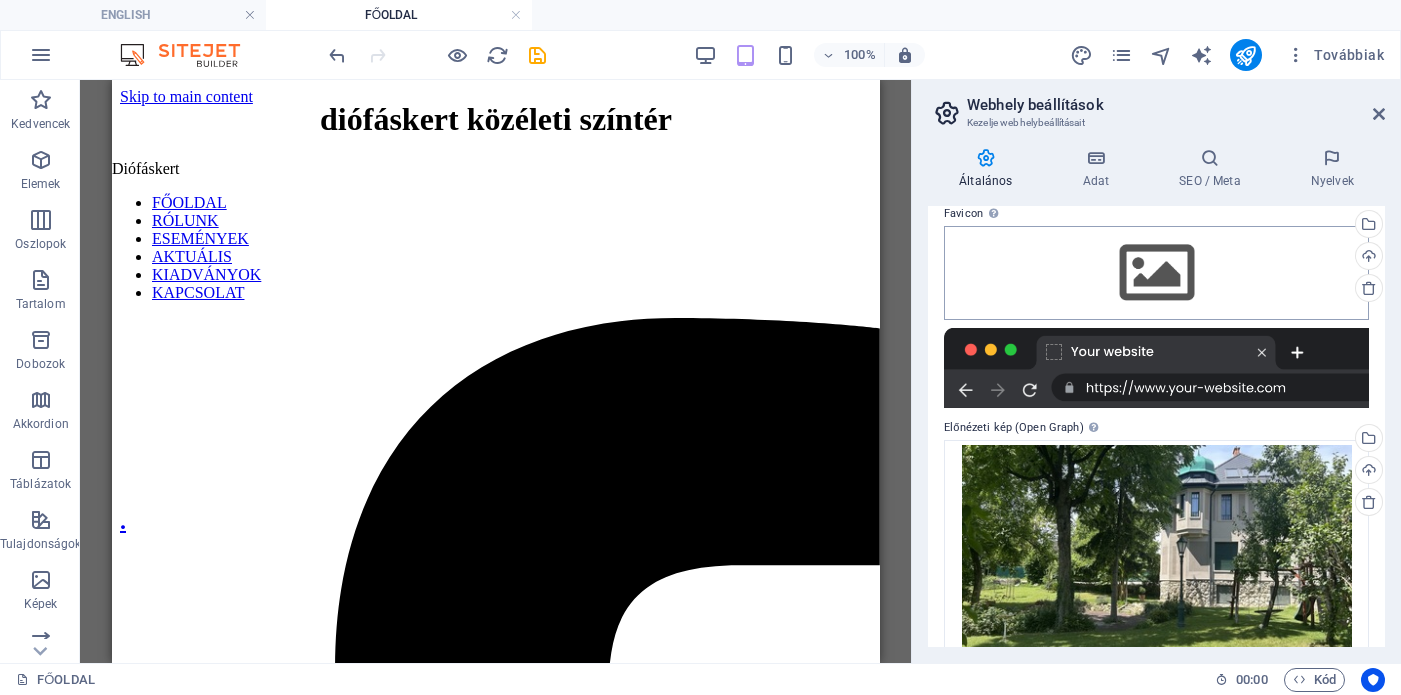 scroll, scrollTop: 0, scrollLeft: 0, axis: both 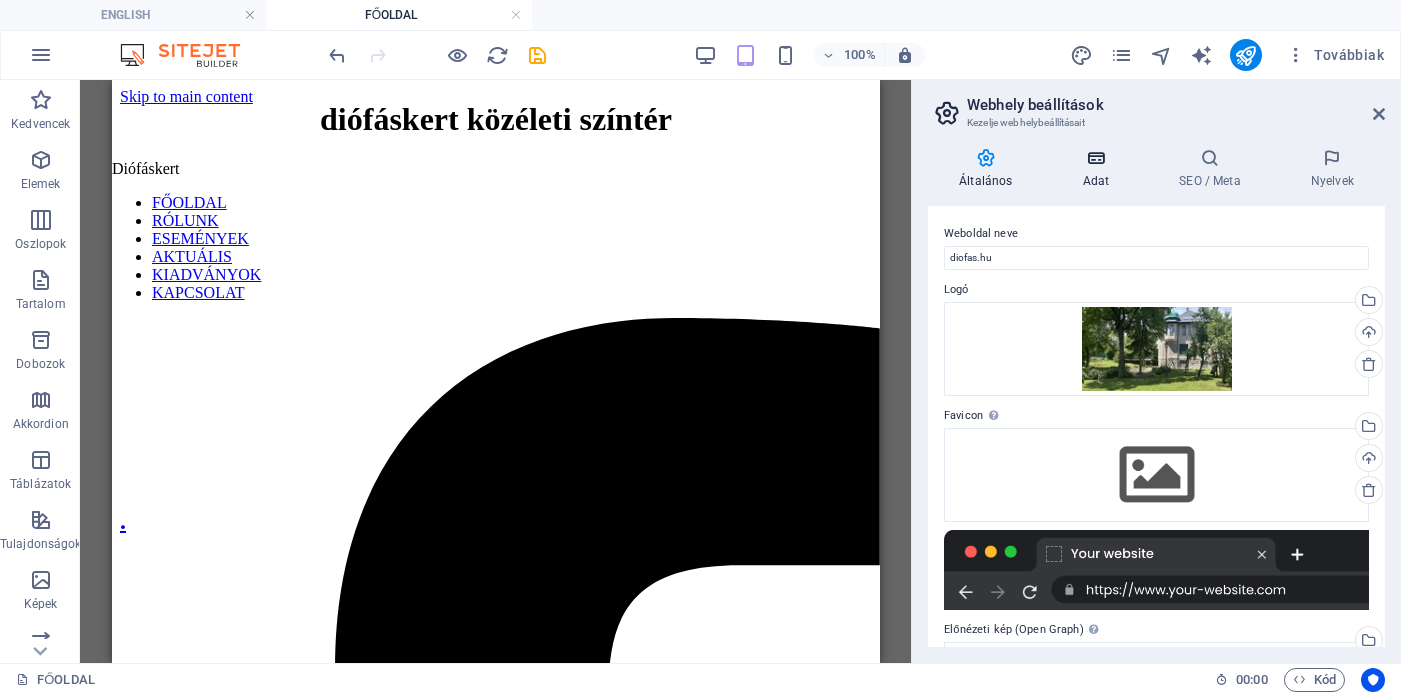 click on "Adat" at bounding box center [1099, 169] 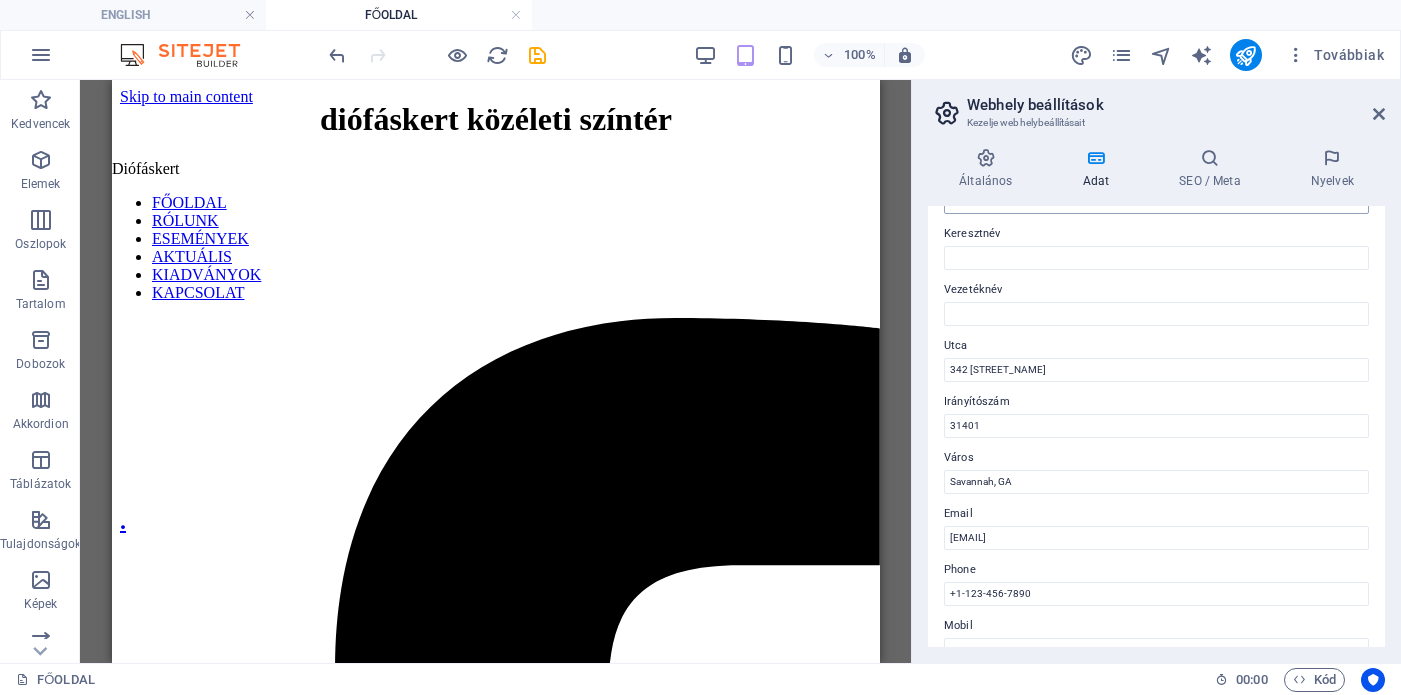 scroll, scrollTop: 107, scrollLeft: 0, axis: vertical 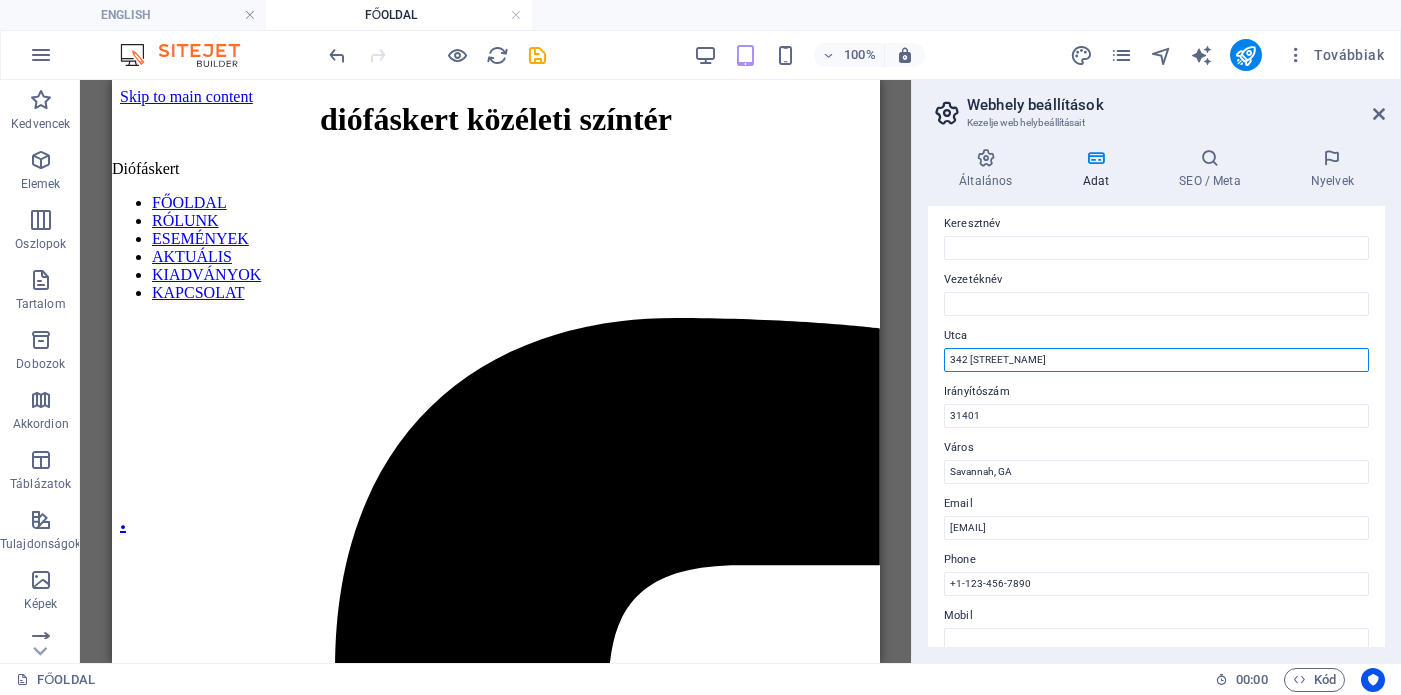drag, startPoint x: 1008, startPoint y: 360, endPoint x: 937, endPoint y: 357, distance: 71.063354 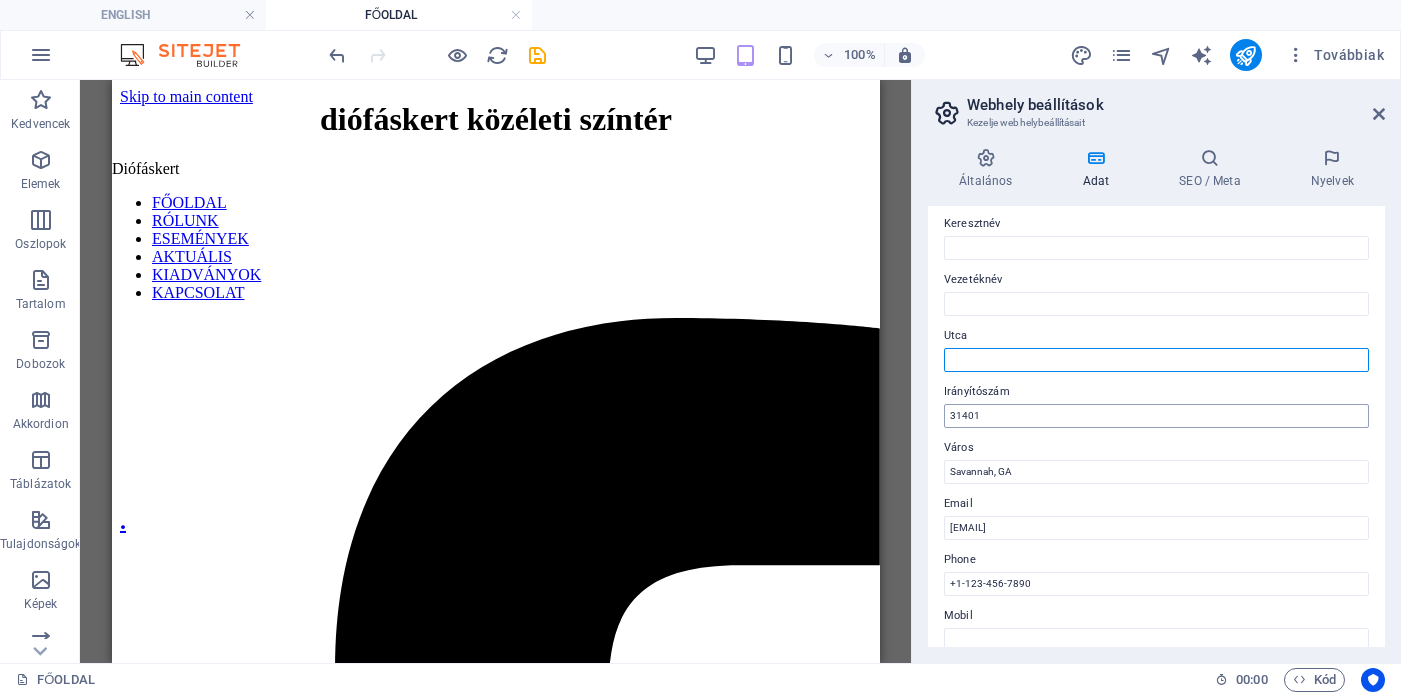 type 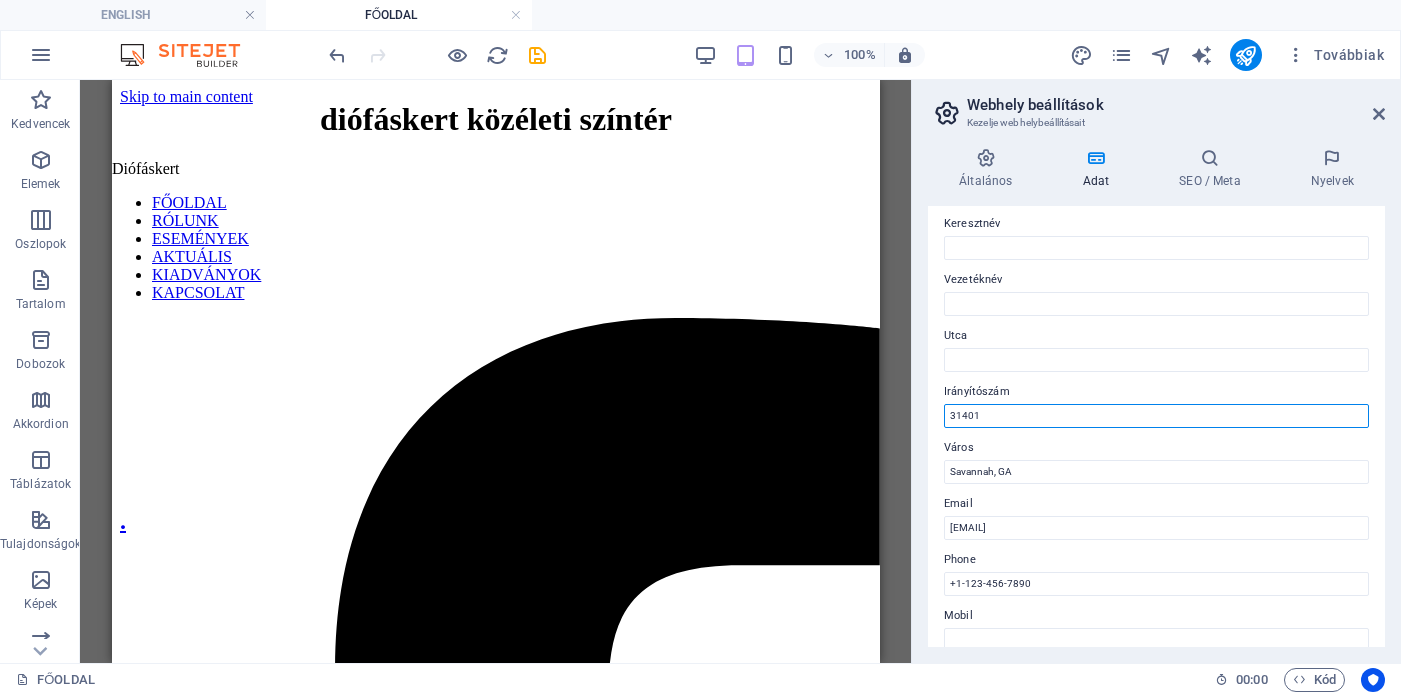 drag, startPoint x: 991, startPoint y: 417, endPoint x: 930, endPoint y: 417, distance: 61 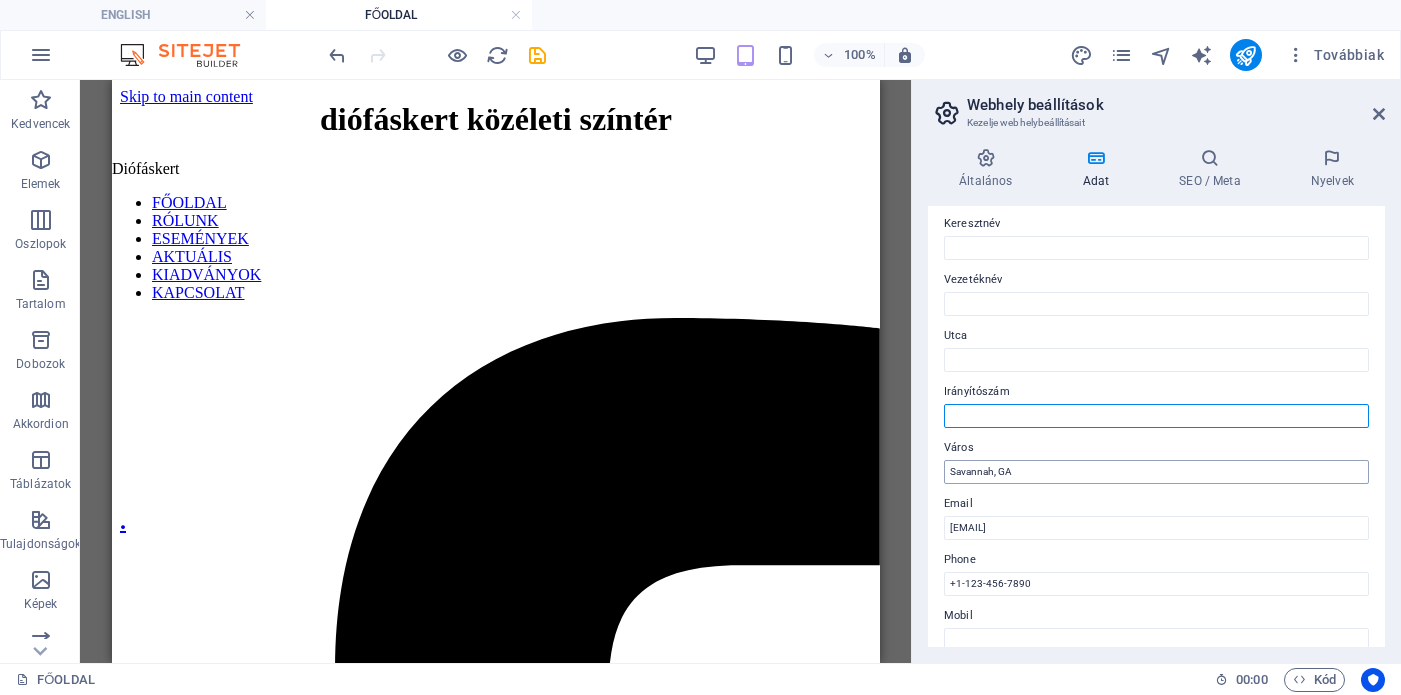type 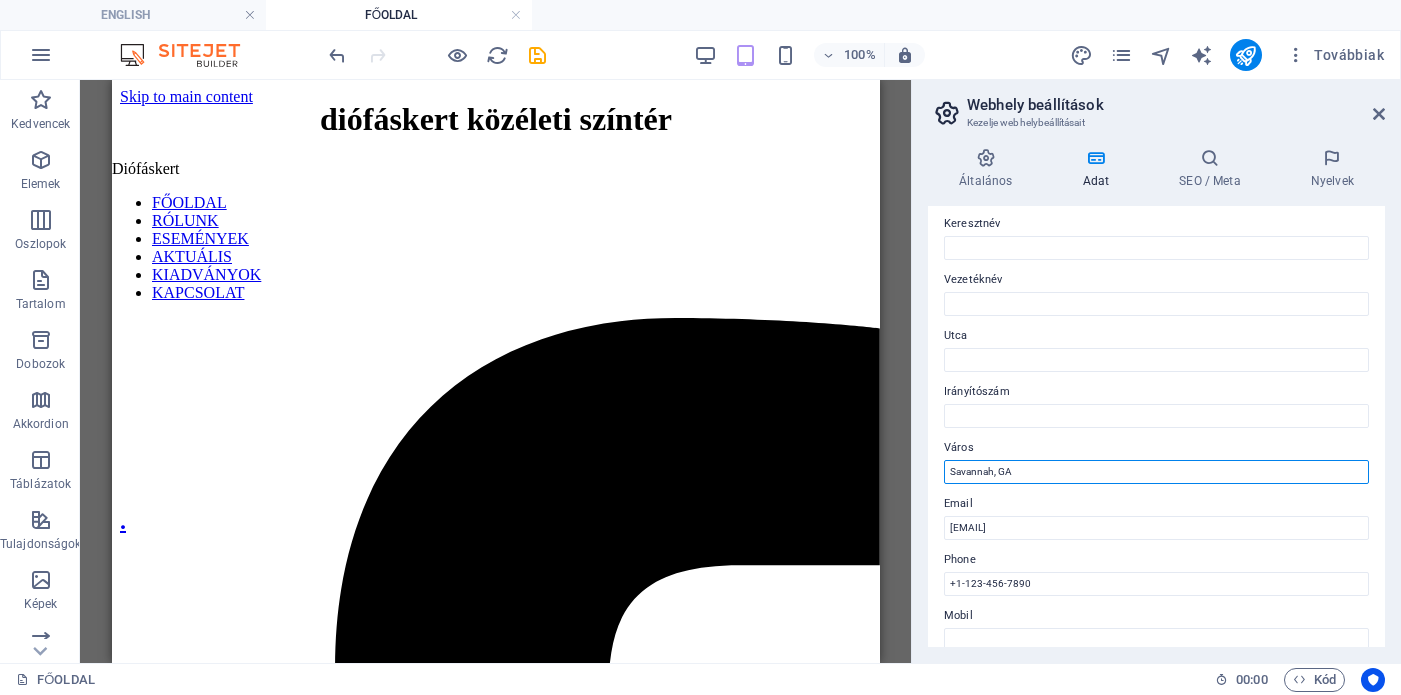 drag, startPoint x: 1034, startPoint y: 473, endPoint x: 931, endPoint y: 467, distance: 103.17461 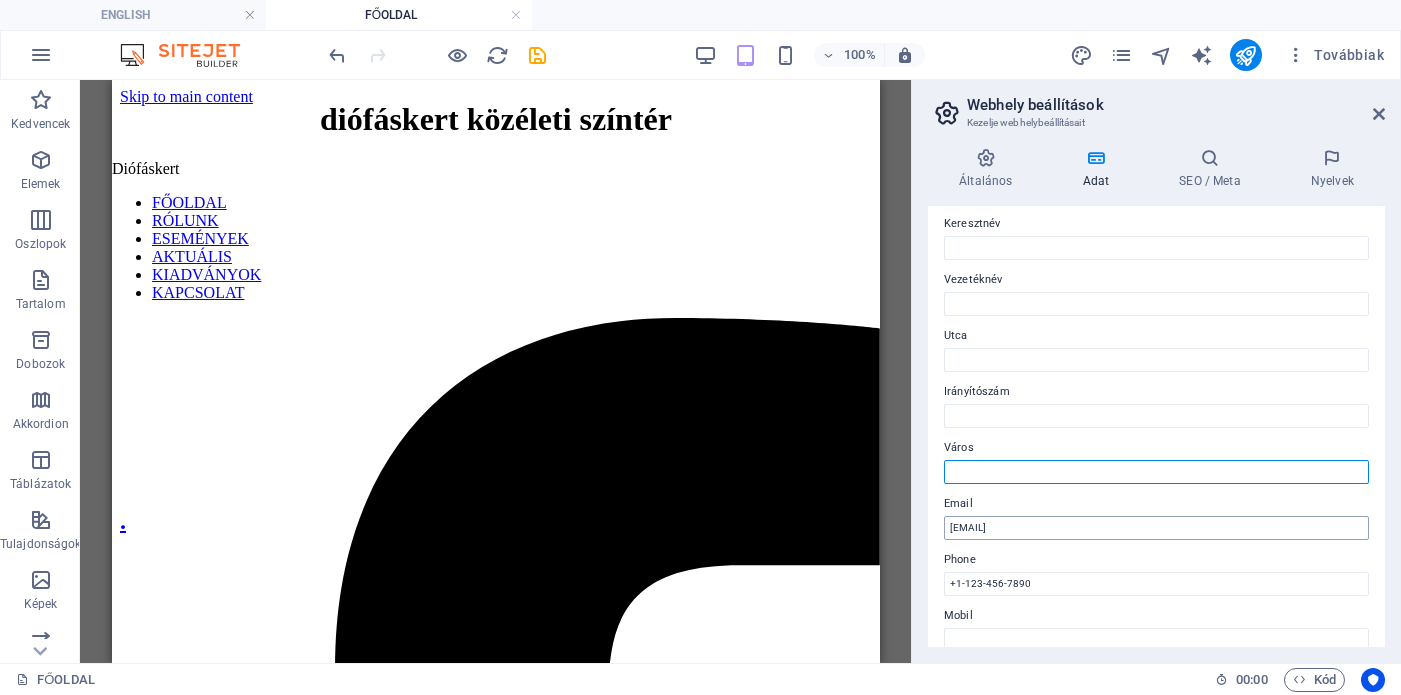 type 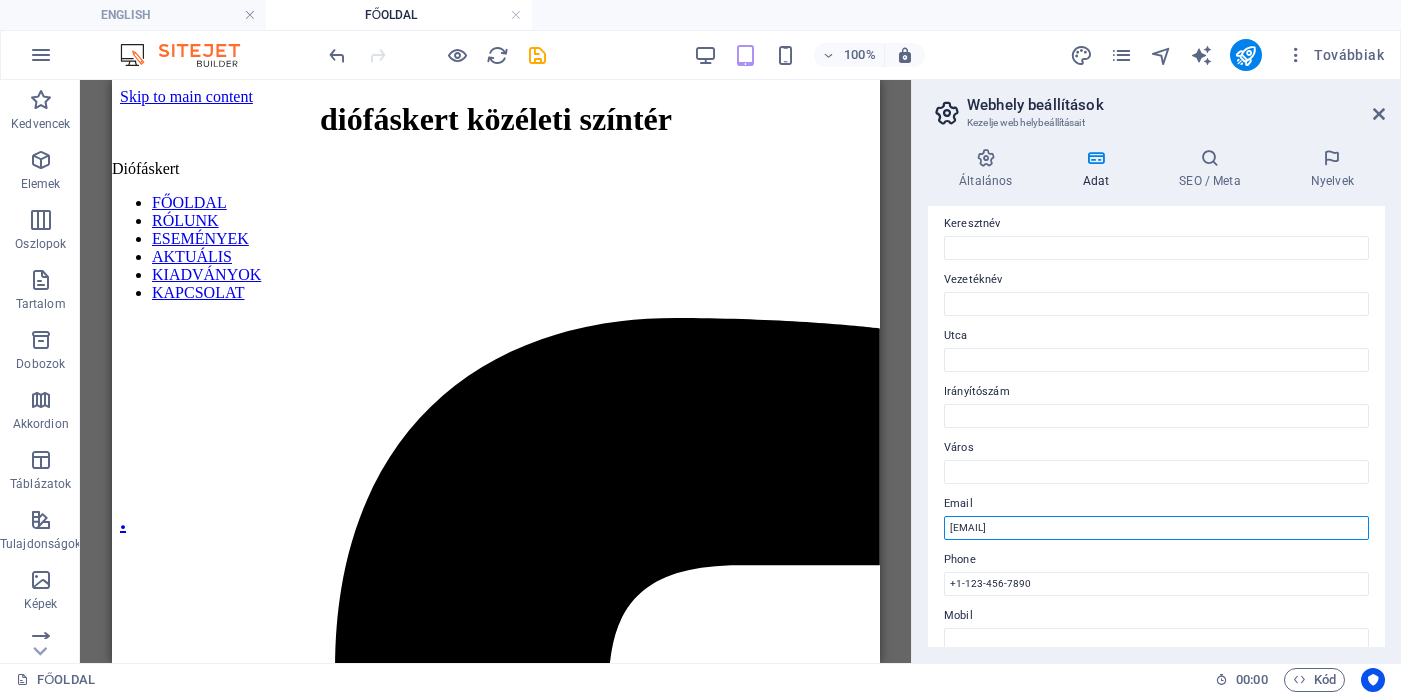 drag, startPoint x: 1196, startPoint y: 530, endPoint x: 934, endPoint y: 516, distance: 262.37378 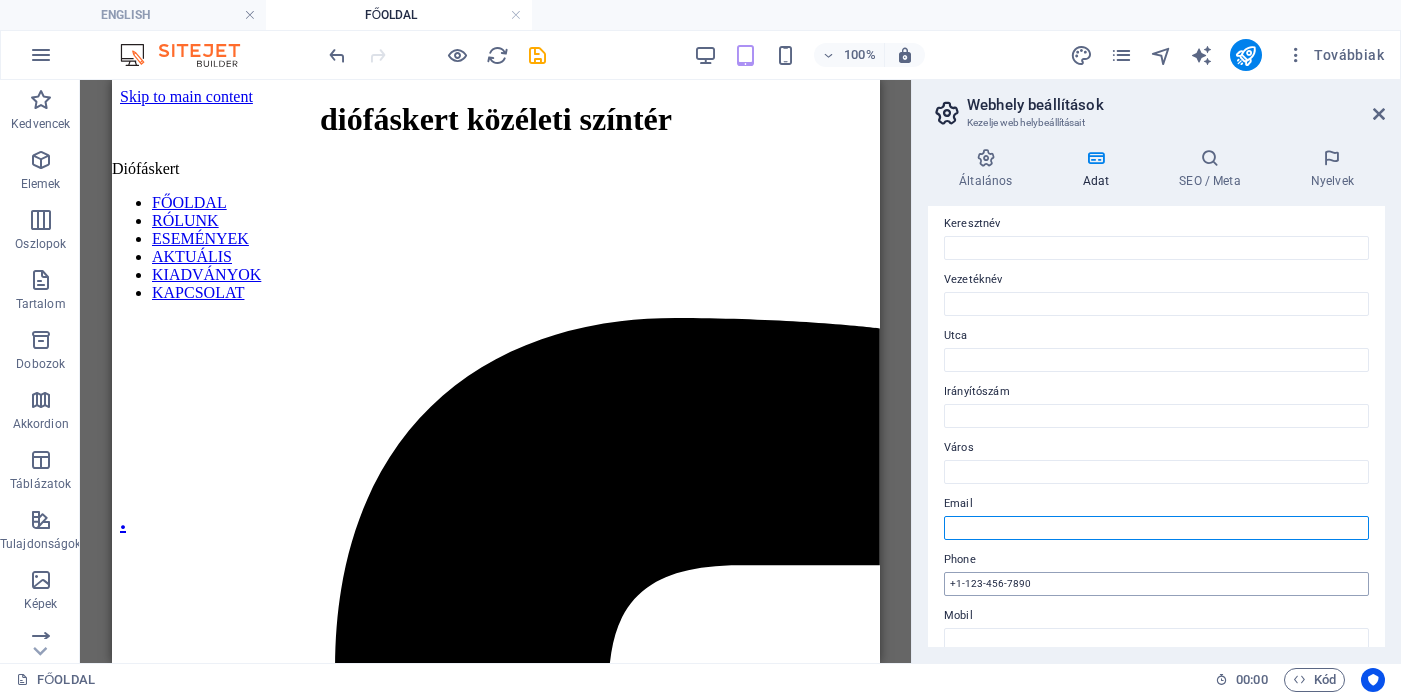 type 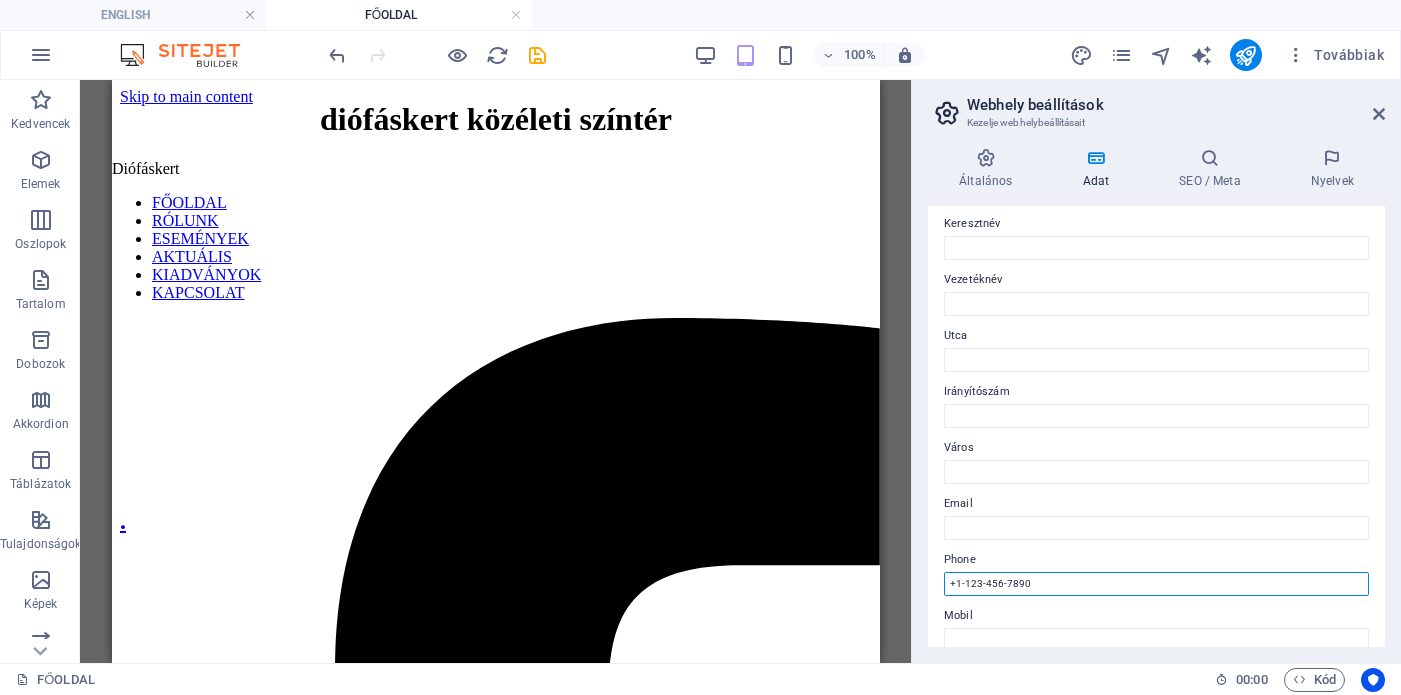 drag, startPoint x: 1051, startPoint y: 580, endPoint x: 912, endPoint y: 572, distance: 139.23003 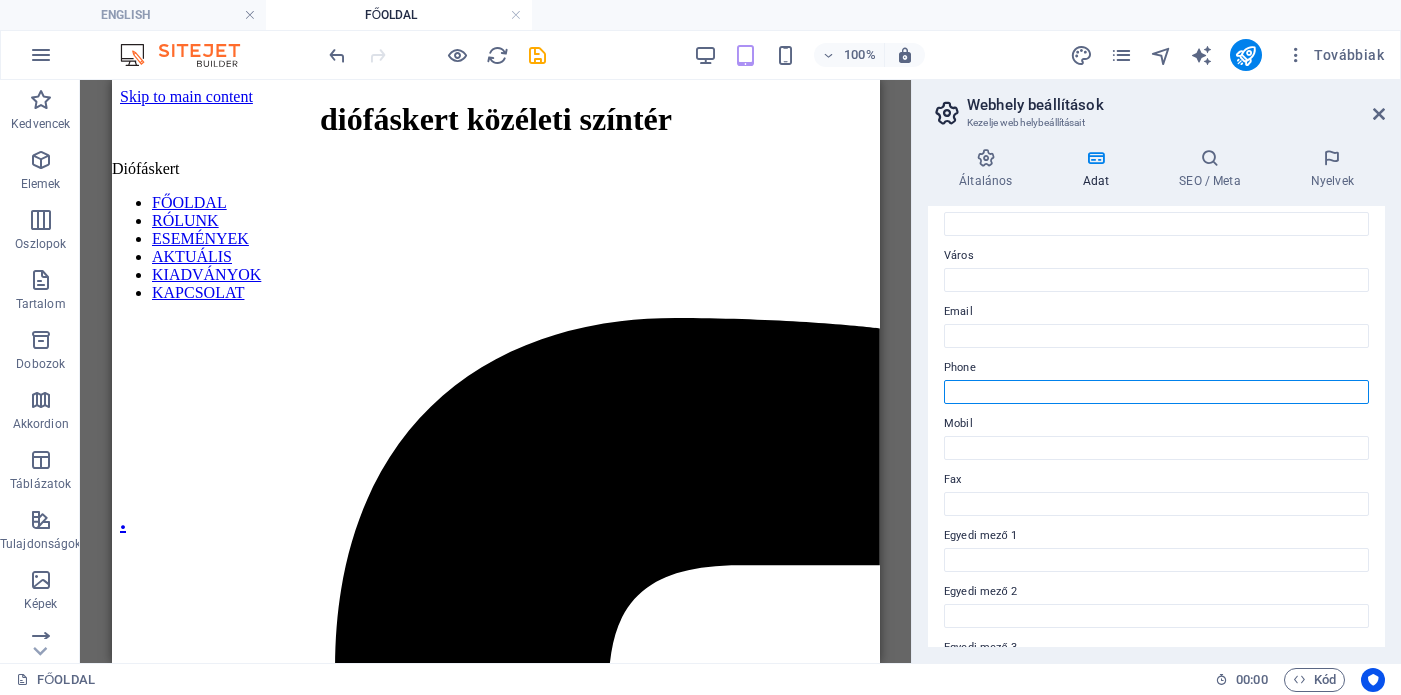 scroll, scrollTop: 0, scrollLeft: 0, axis: both 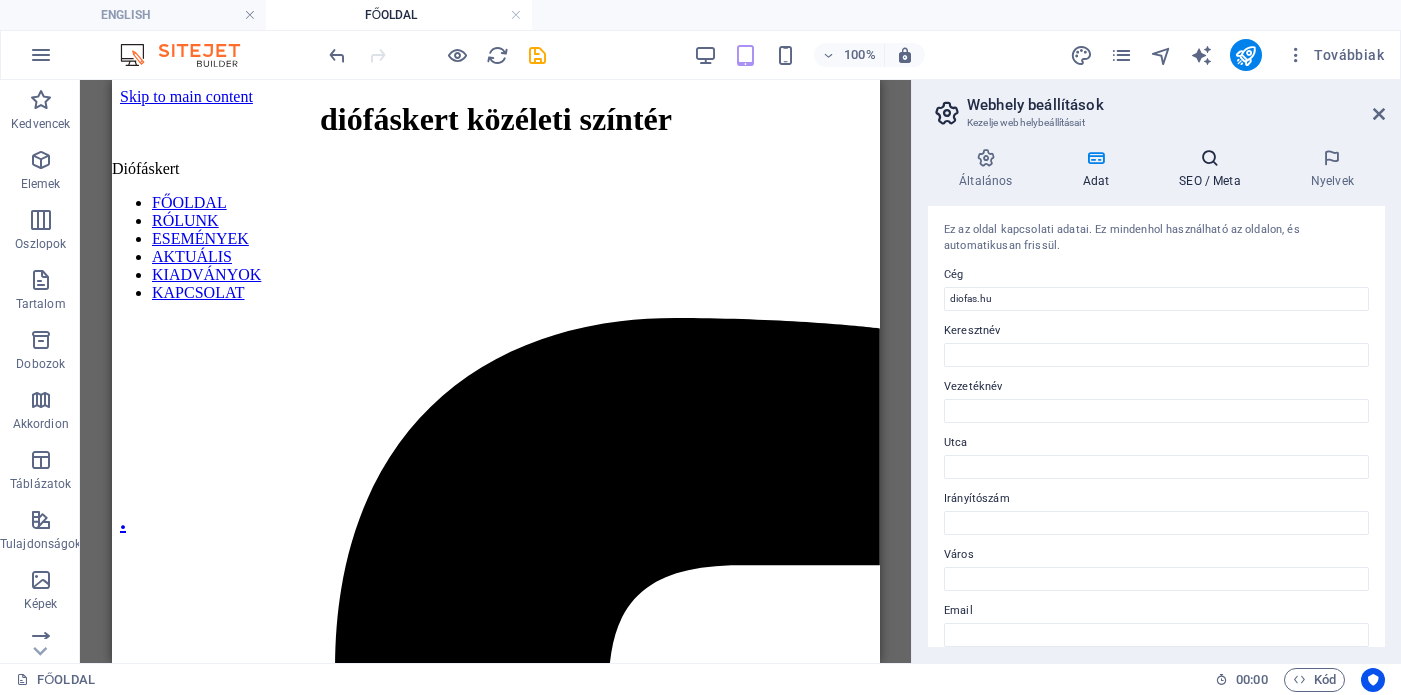 click at bounding box center [1210, 158] 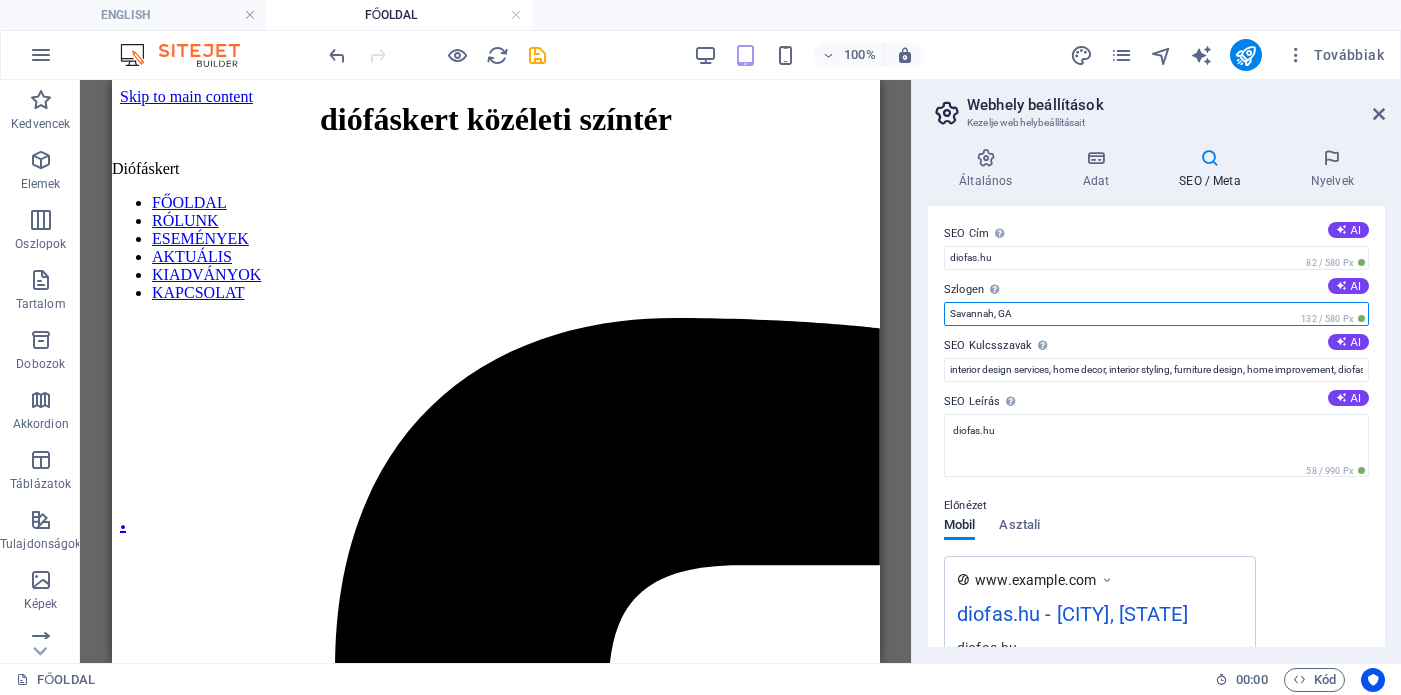 drag, startPoint x: 1041, startPoint y: 312, endPoint x: 911, endPoint y: 312, distance: 130 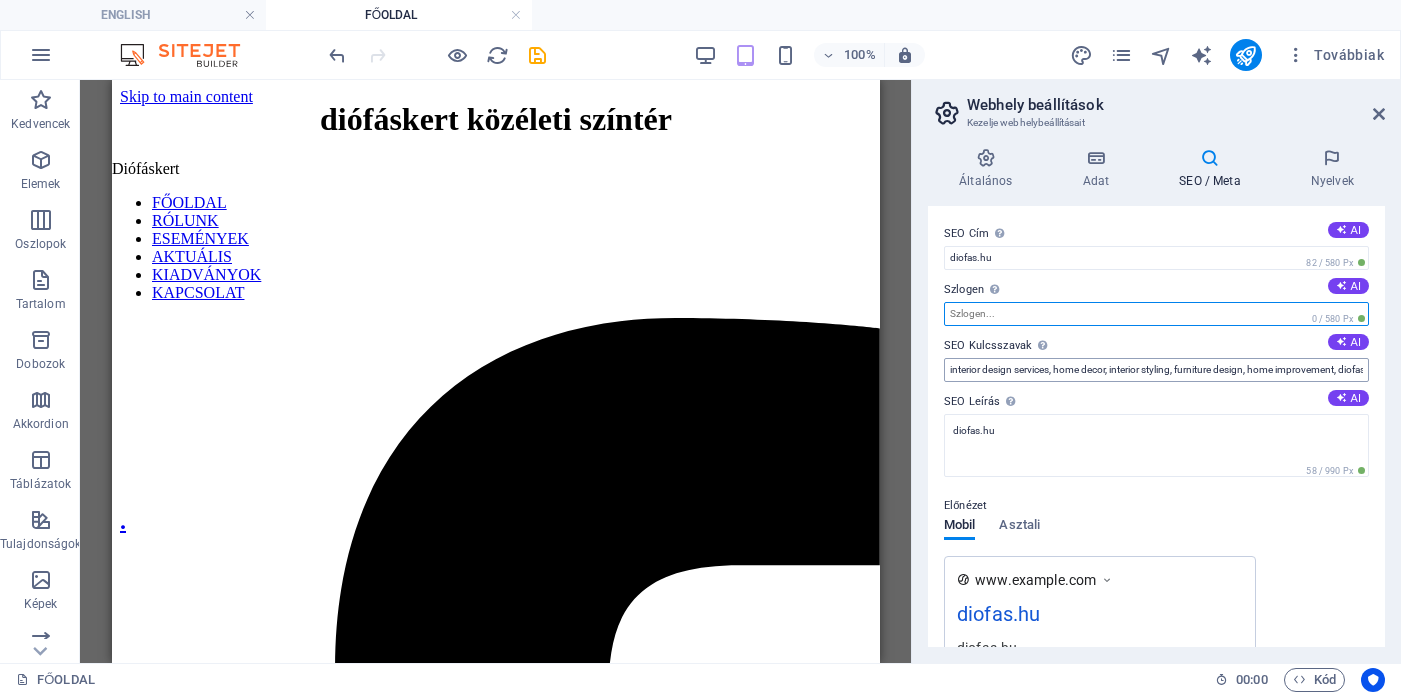 type 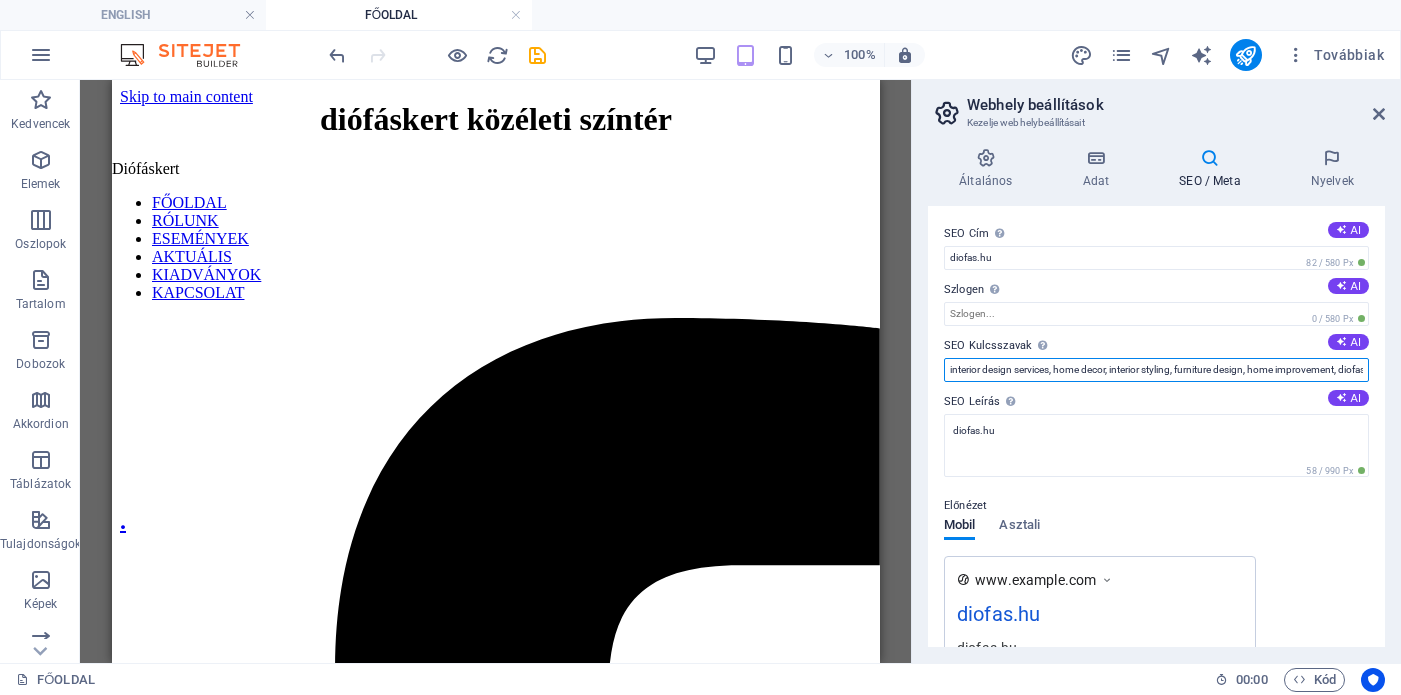 drag, startPoint x: 1340, startPoint y: 361, endPoint x: 938, endPoint y: 372, distance: 402.15048 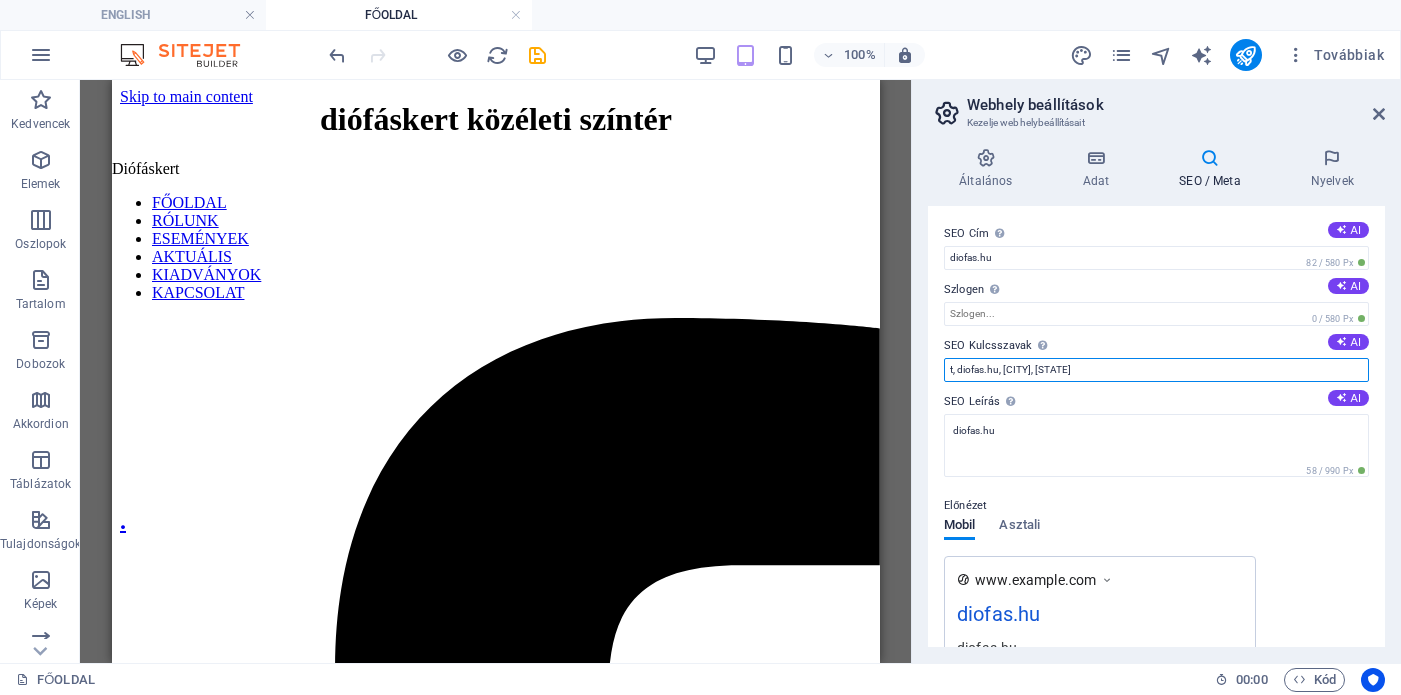 drag, startPoint x: 1120, startPoint y: 369, endPoint x: 906, endPoint y: 360, distance: 214.18916 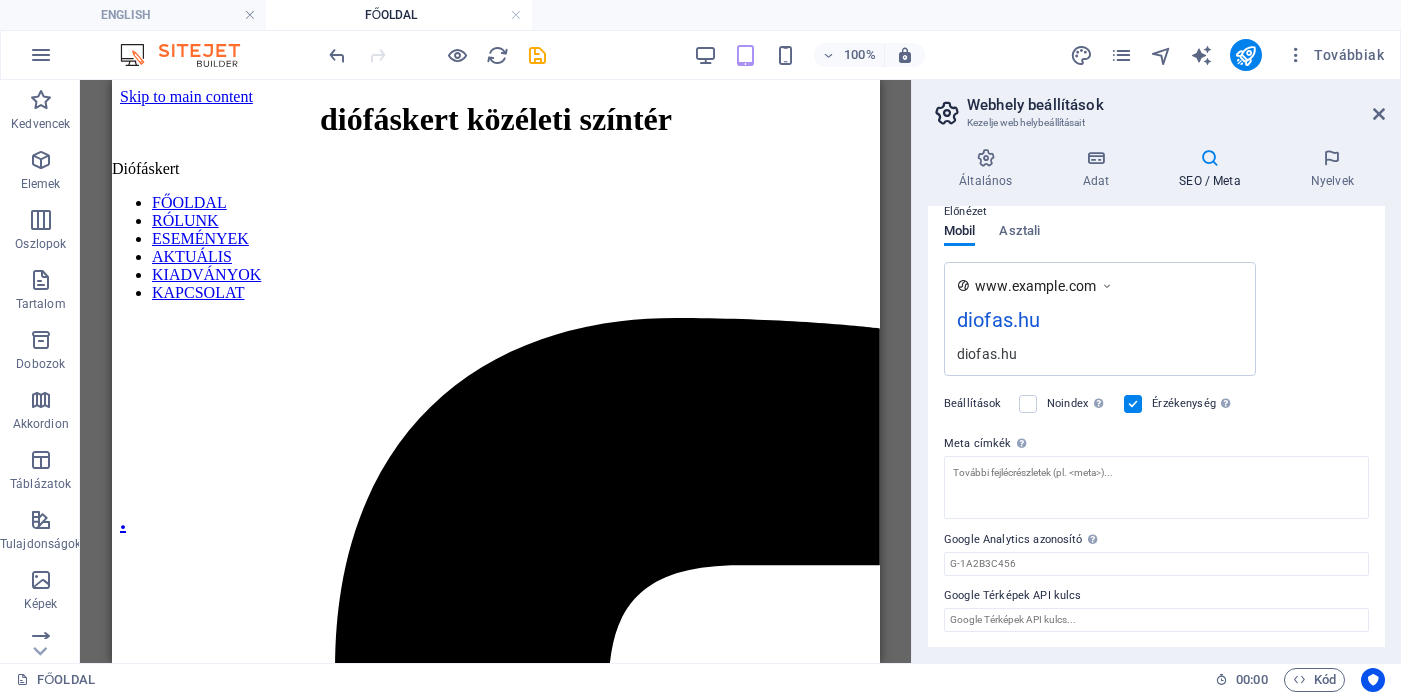 scroll, scrollTop: 0, scrollLeft: 0, axis: both 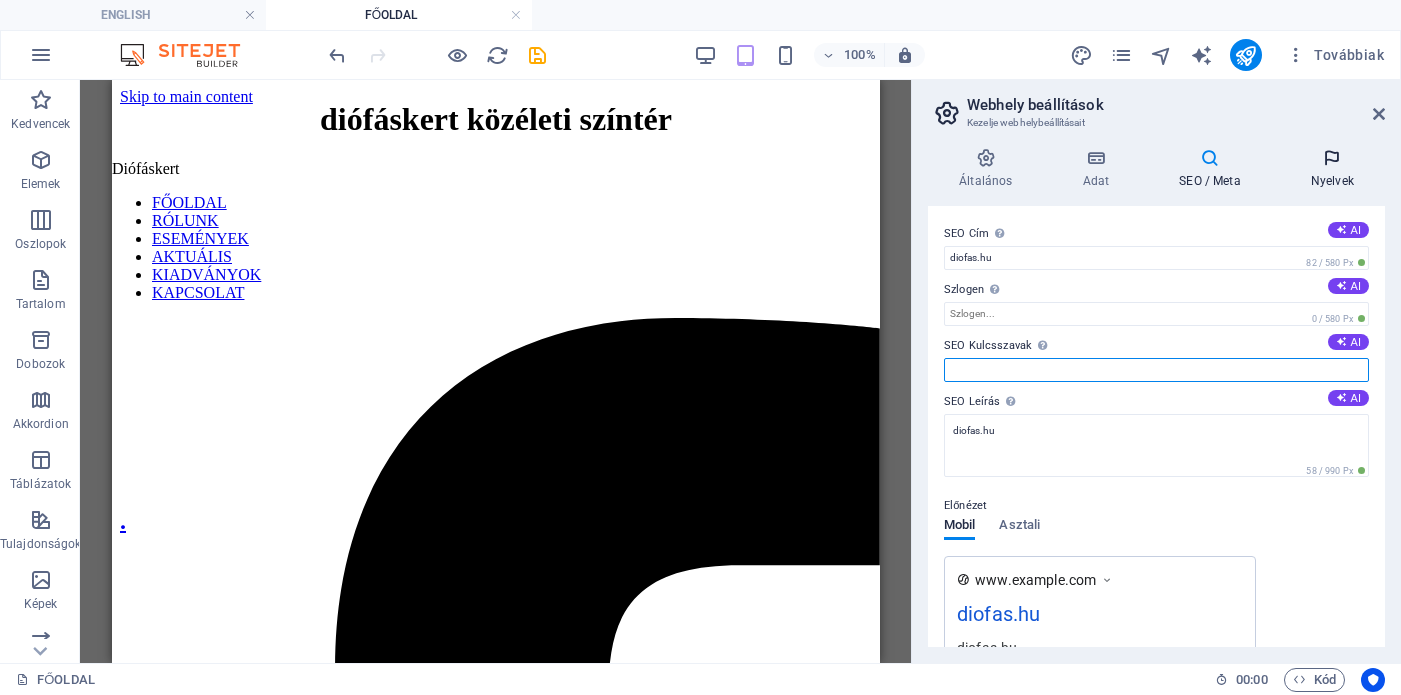 click at bounding box center (1332, 158) 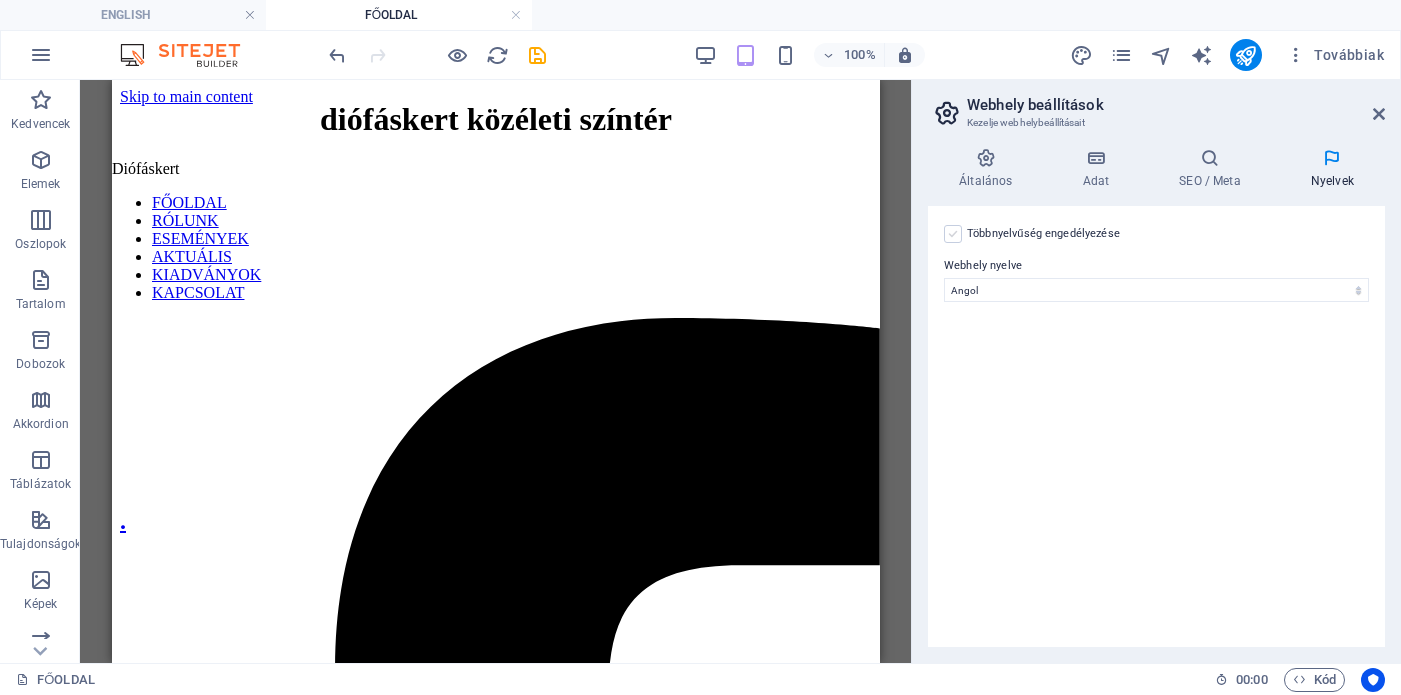 click at bounding box center (953, 234) 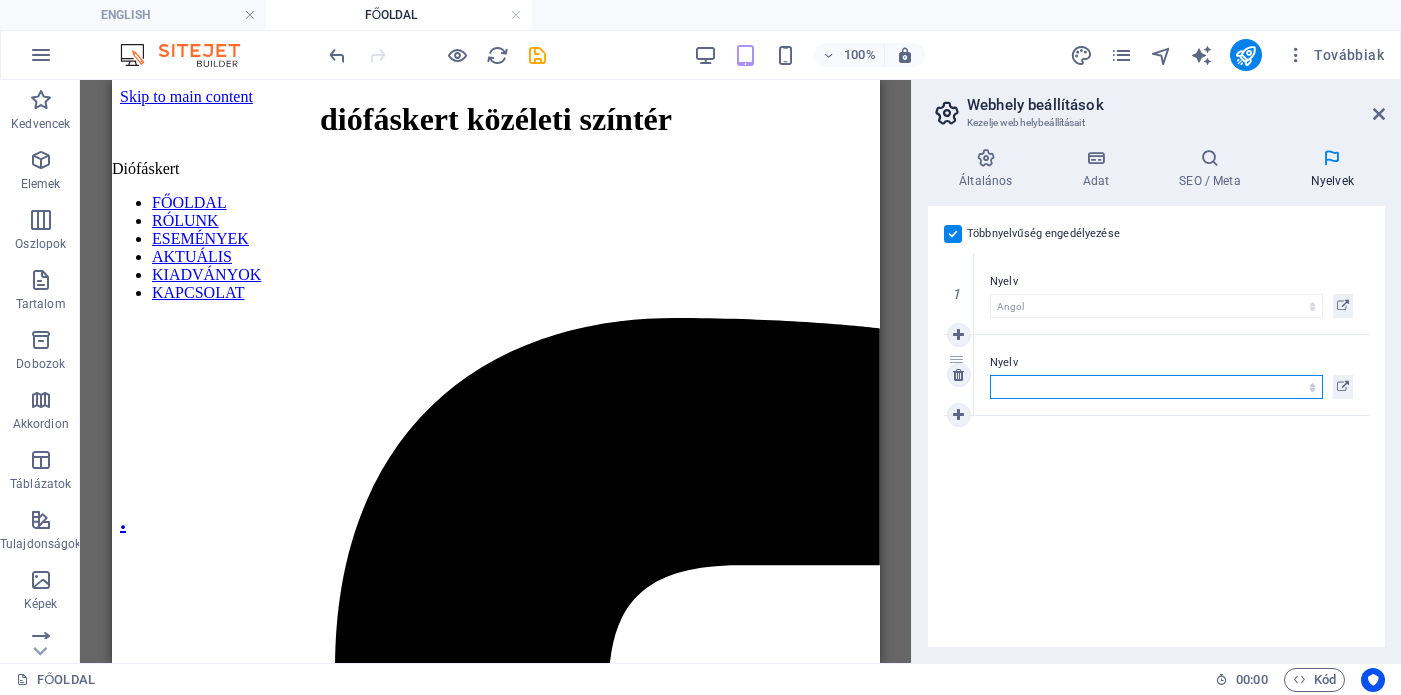 click on "Abkhazian Afar Afrikaans Akan Albanian Amharic Angol Arabic Aragonese Armenian Assamese Avaric Avestan Aymara Azerbaijani Bambara Bashkir Basque Belarusian Bengali Bihari languages Bislama Bokmål Bosnian Breton Bulgarian Burmese Catalan Central Khmer Chamorro Chechen Chinese Church Slavic Chuvash Cornish Corsican Cree Croatian Cseh Danish Dutch Dzongkha Esperanto Estonian Ewe Faroese Farsi (Persian) Fijian Finnish French Fulah Gaelic Galician Ganda Georgian Greek Greenlandic Guaraní Gujarati Haitian Creole Hausa Hebrew Herero Hindi Hiri Motu Hungarian Icelandic Ido Igbo Indonesian Interlingua Interlingue Inuktitut Inupiaq Irish Italian Japanese Javanese Kannada Kanuri Kashmiri Kazakh Kikuyu Kinyarwanda Komi Kongo Korean Kurdish Kwanyama Kyrgyz Lao latin Latvian Lengyel Limburgish Lingala Lithuanian Luba-Katanga Luxembourgish Macedonian Malagasy Malay Malayalam Maldivian Maltese Manx Maori Marathi Marshallese Mongolian Nauru Navajo Ndonga Német Nepali North Ndebele Northern Sami Norwegian Norwegian Nynorsk" at bounding box center (1156, 387) 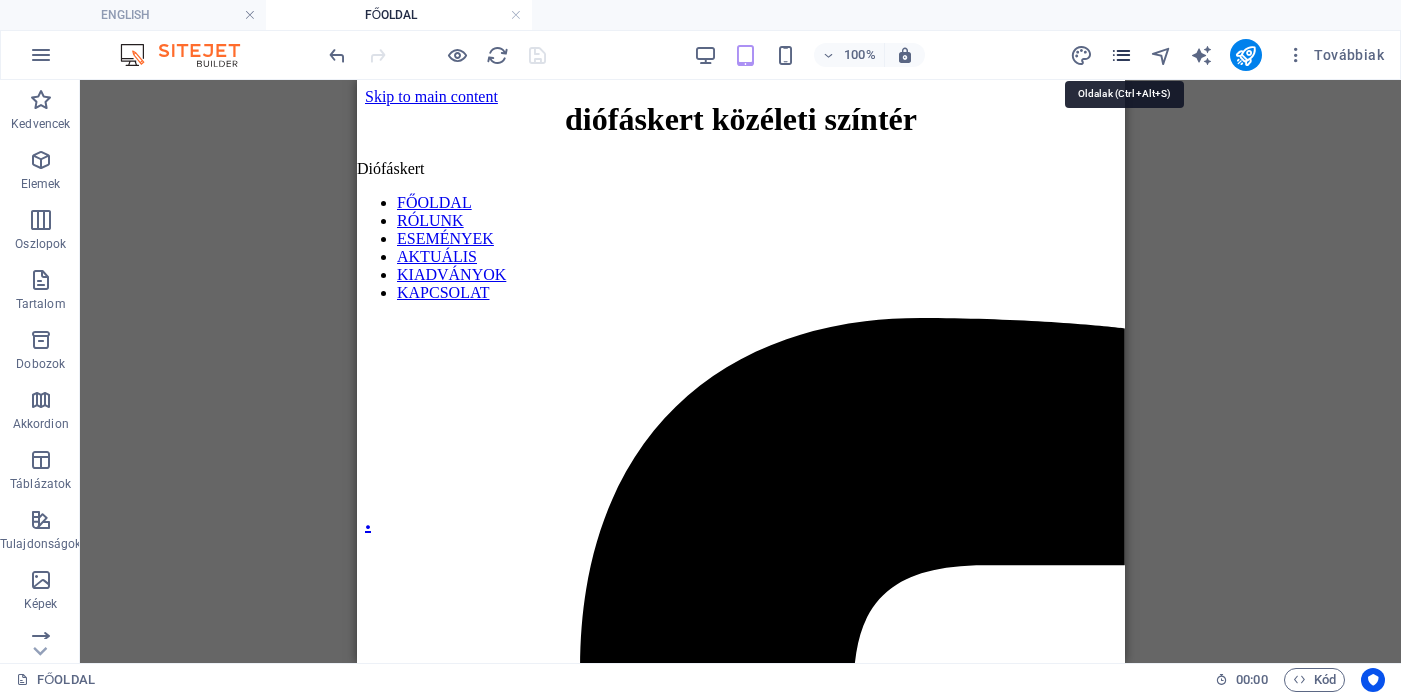 click at bounding box center [1121, 55] 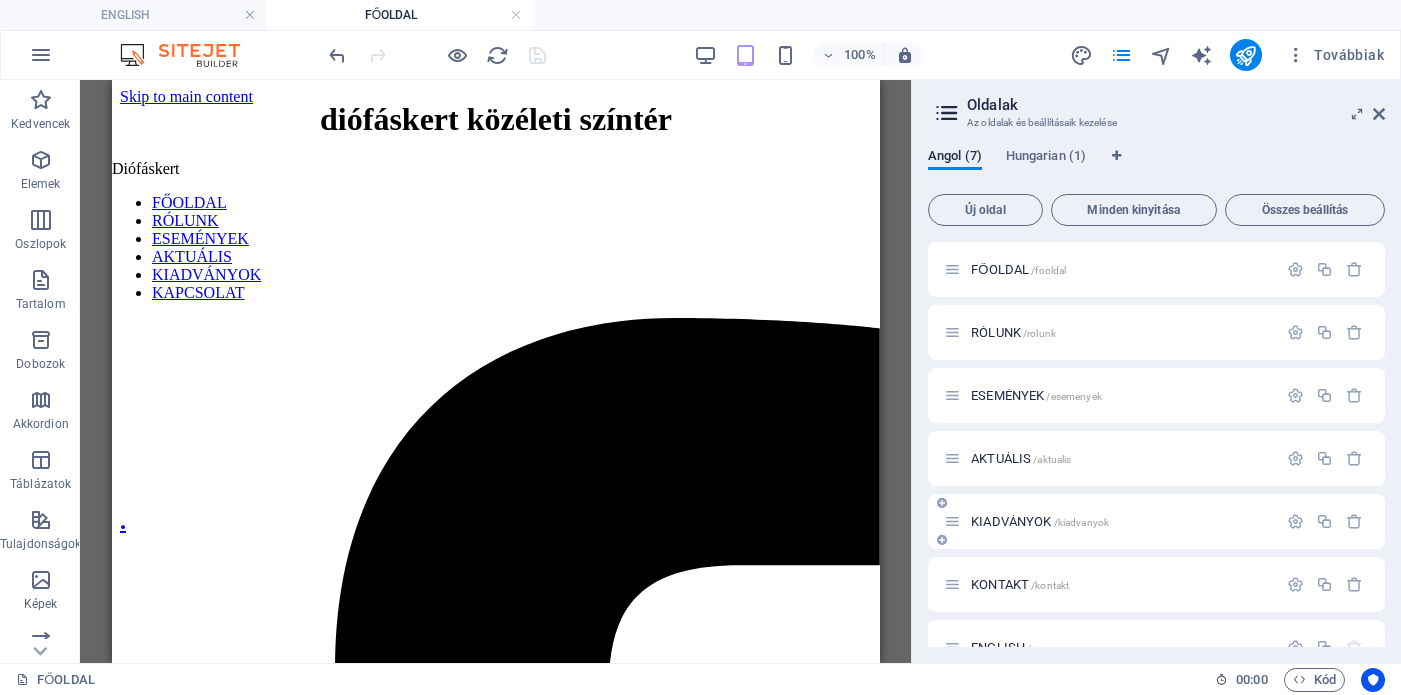 scroll, scrollTop: 36, scrollLeft: 0, axis: vertical 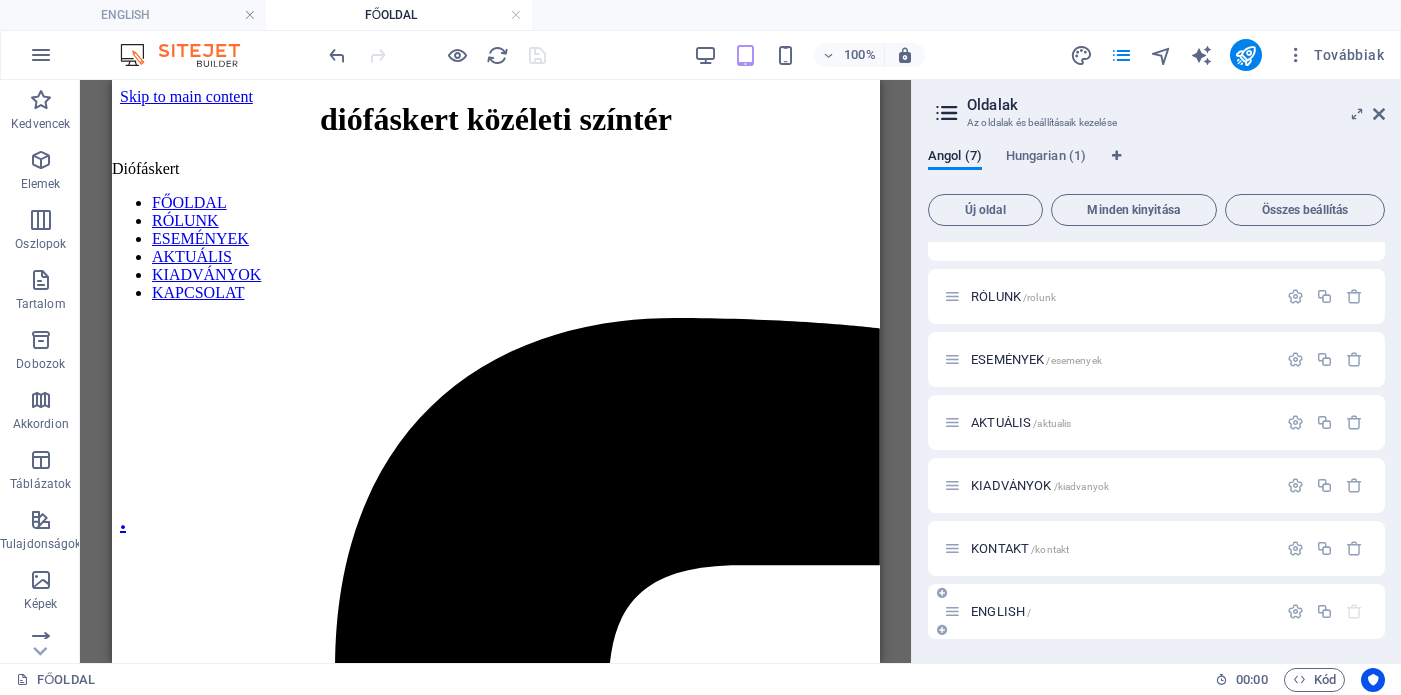 click on "ENGLISH /" at bounding box center [1001, 611] 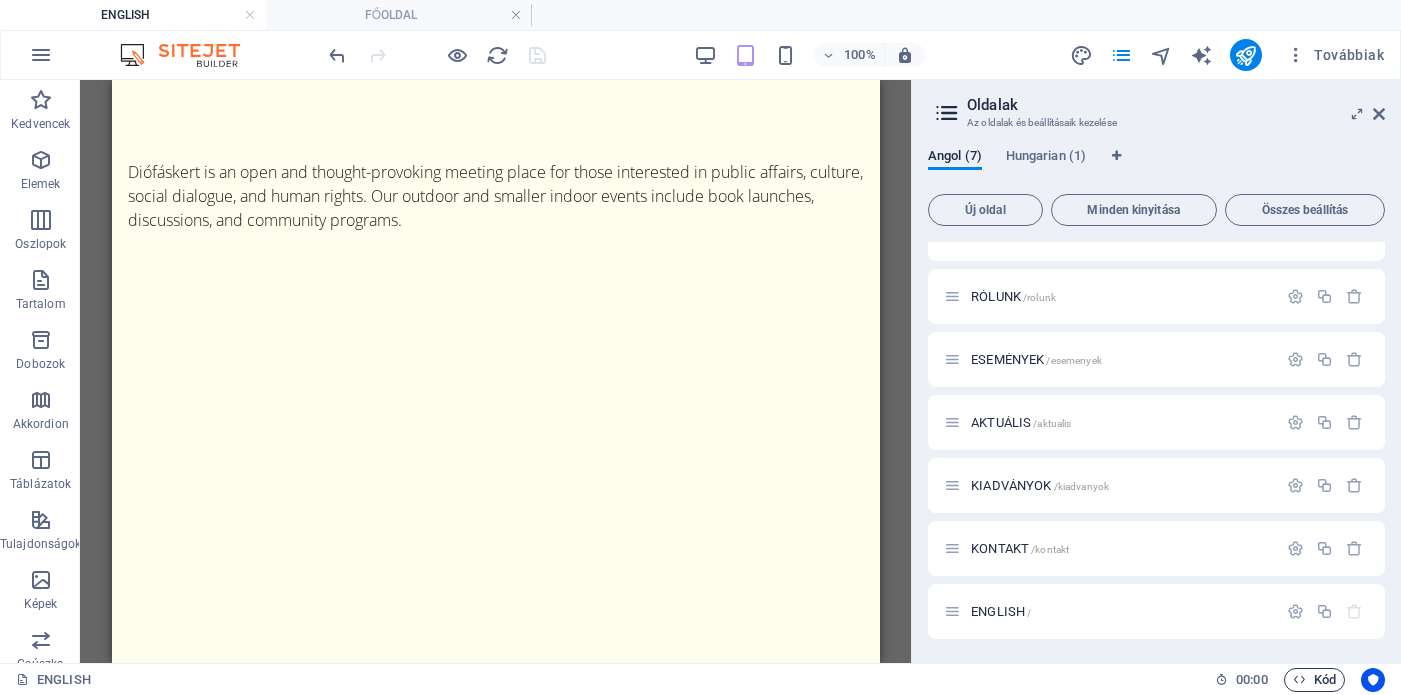 click at bounding box center [1299, 679] 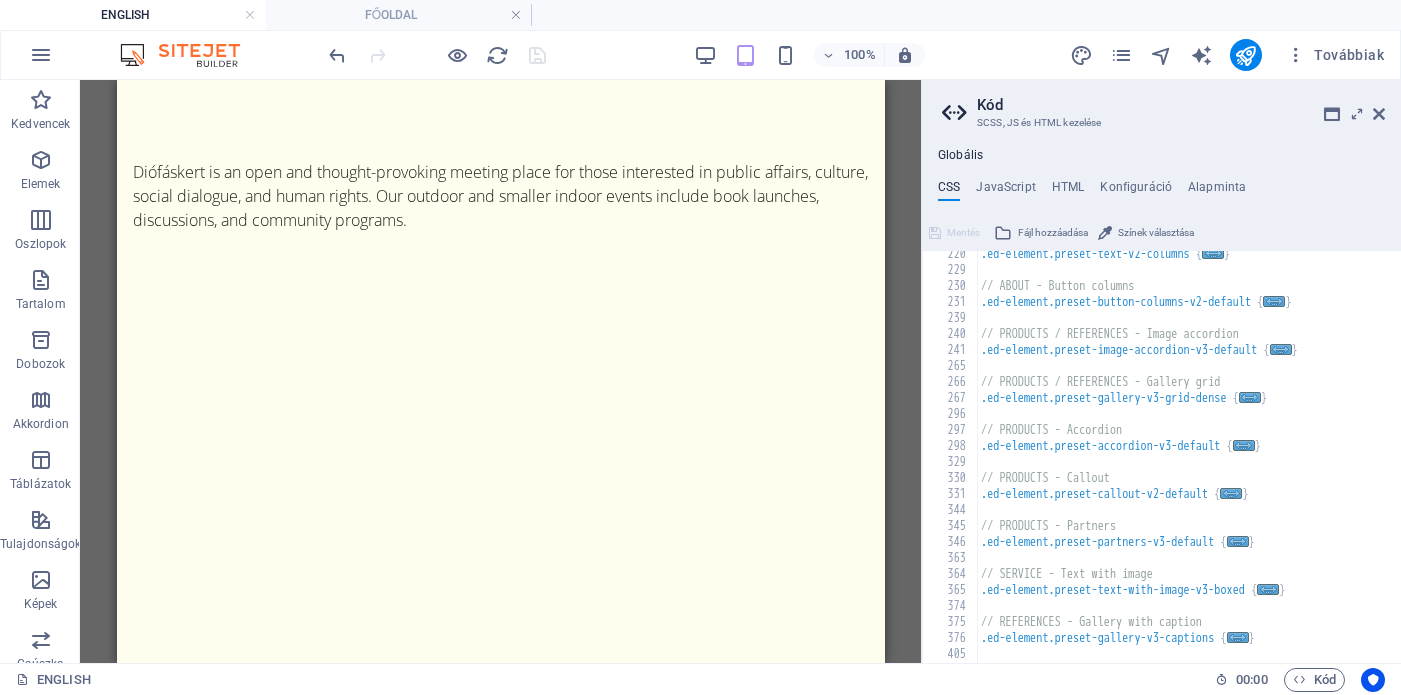 scroll, scrollTop: 0, scrollLeft: 0, axis: both 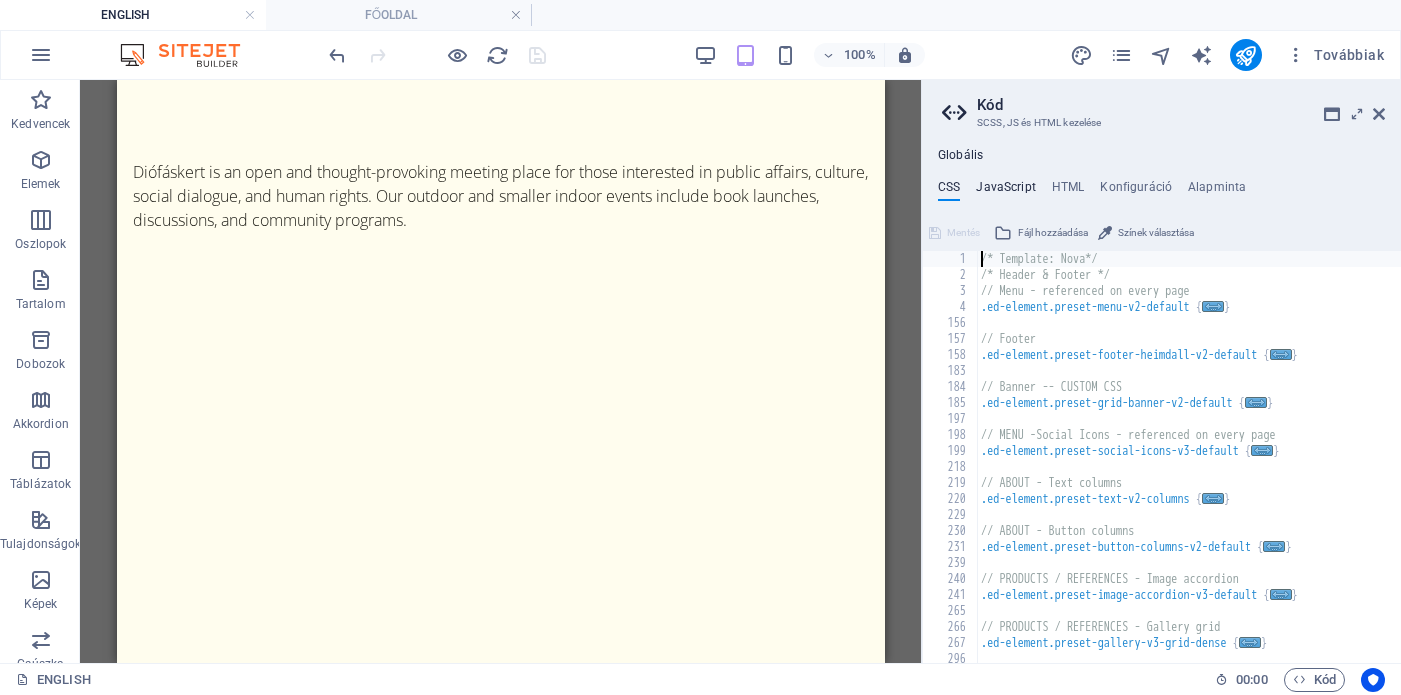 click on "JavaScript" at bounding box center (1005, 191) 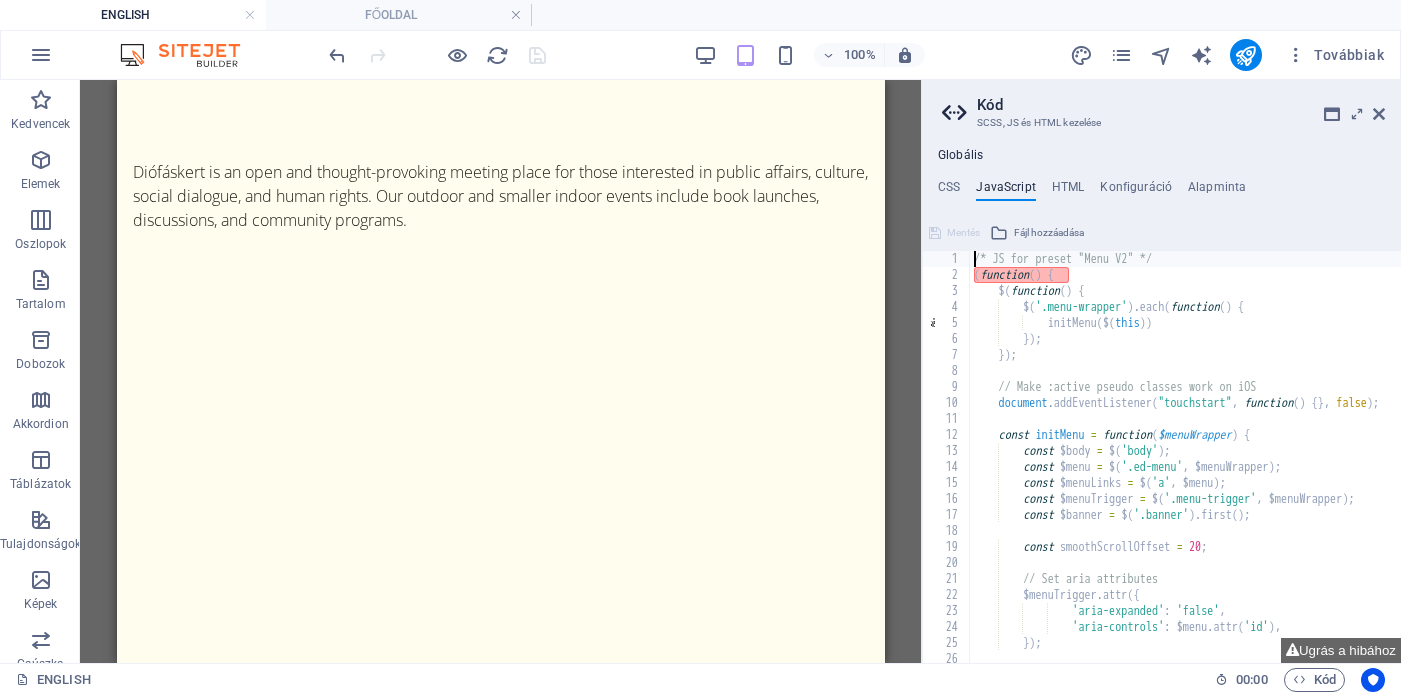 scroll, scrollTop: 0, scrollLeft: 0, axis: both 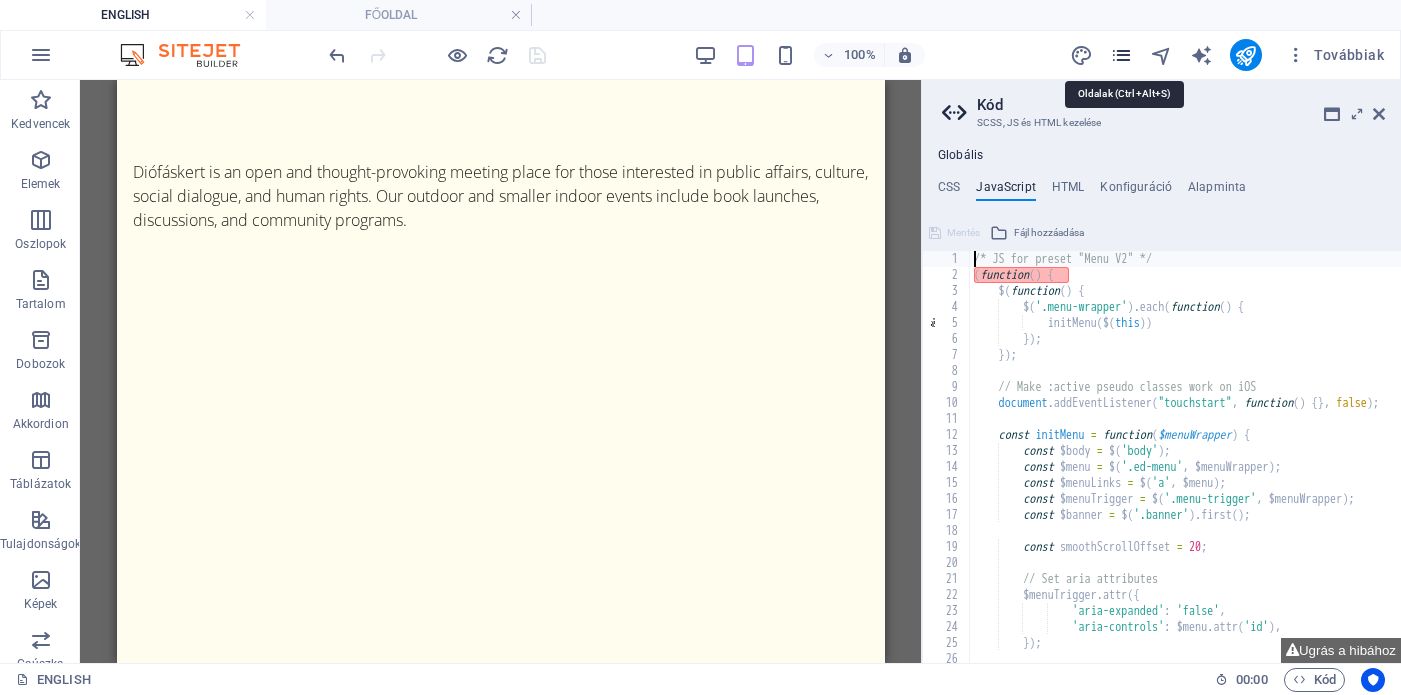 click at bounding box center [1121, 55] 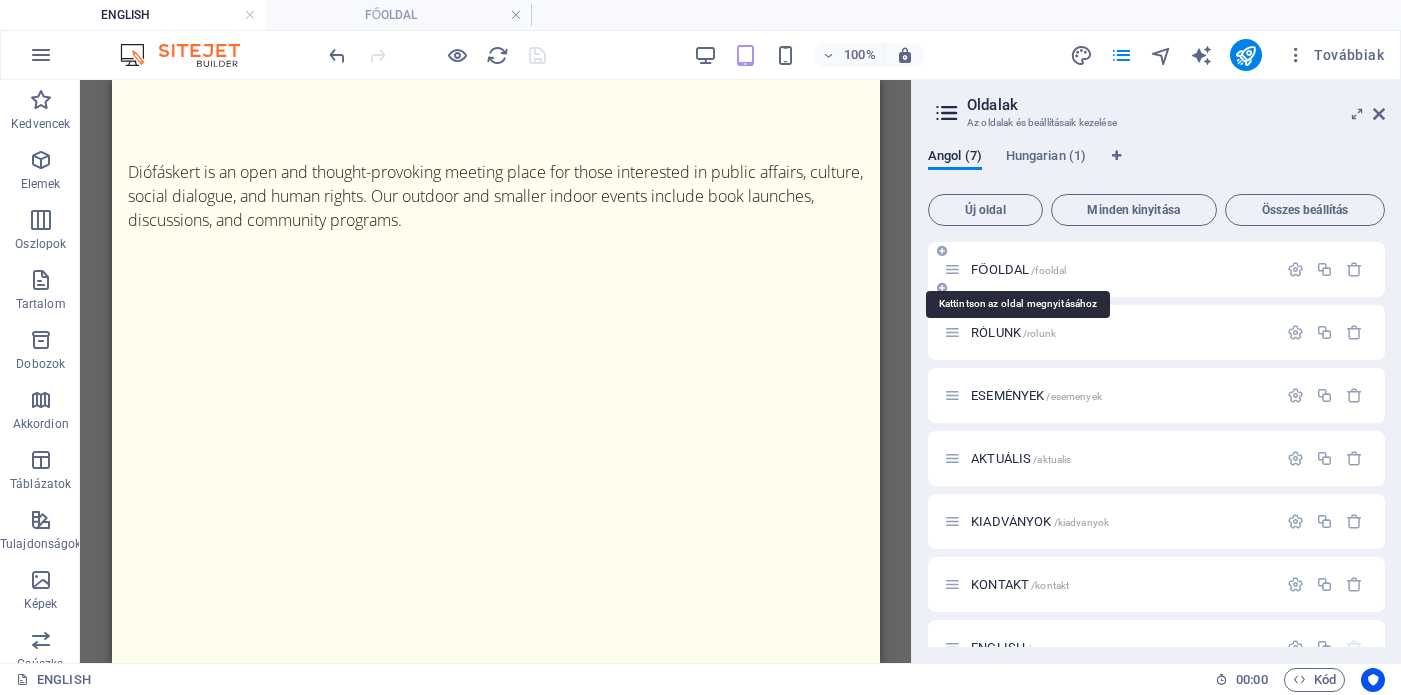 click on "FŐOLDAL /fooldal" at bounding box center [1018, 269] 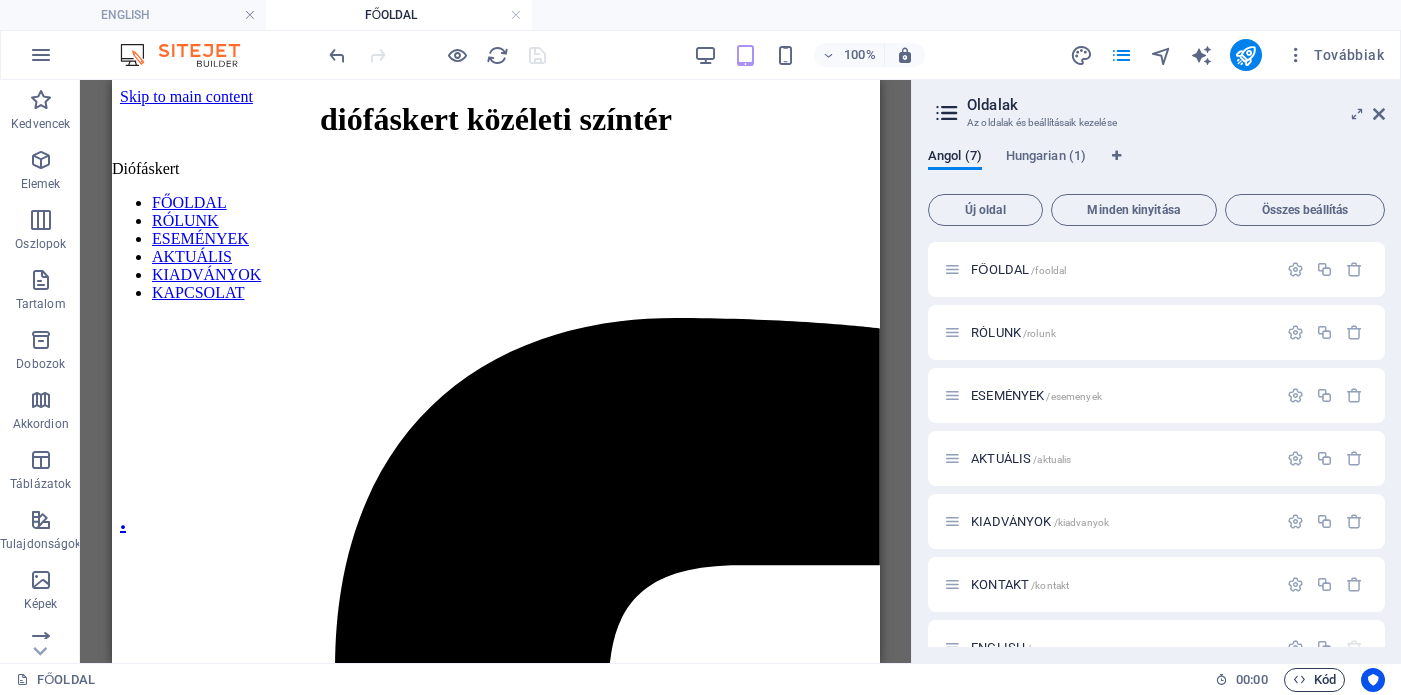 click on "Kód" at bounding box center [1314, 680] 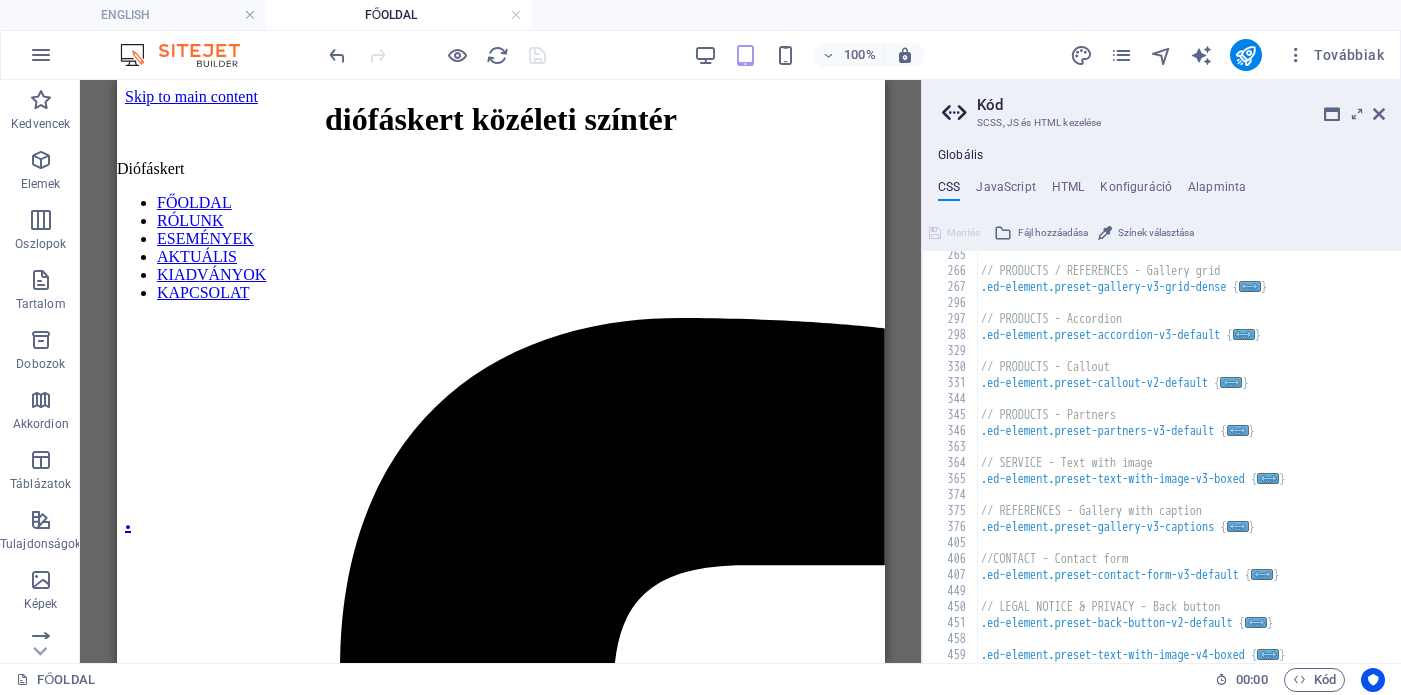 scroll, scrollTop: 0, scrollLeft: 0, axis: both 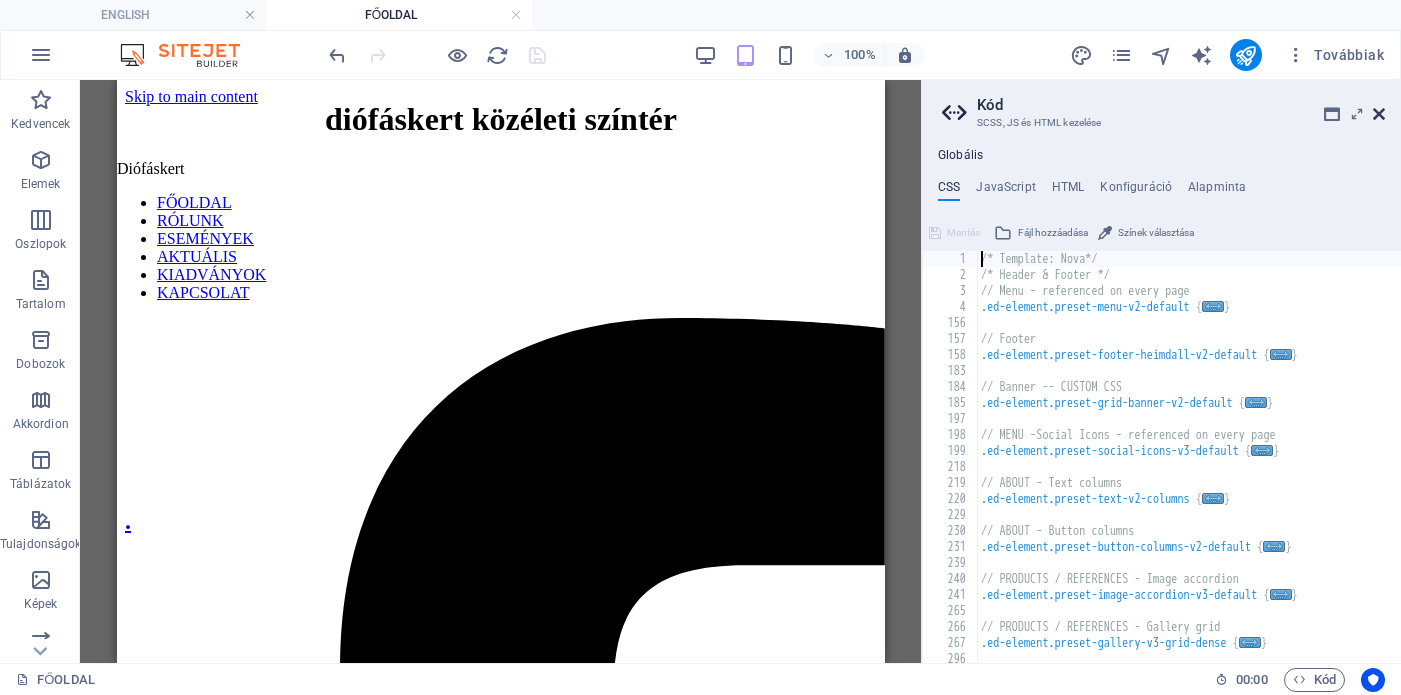 click at bounding box center [1379, 114] 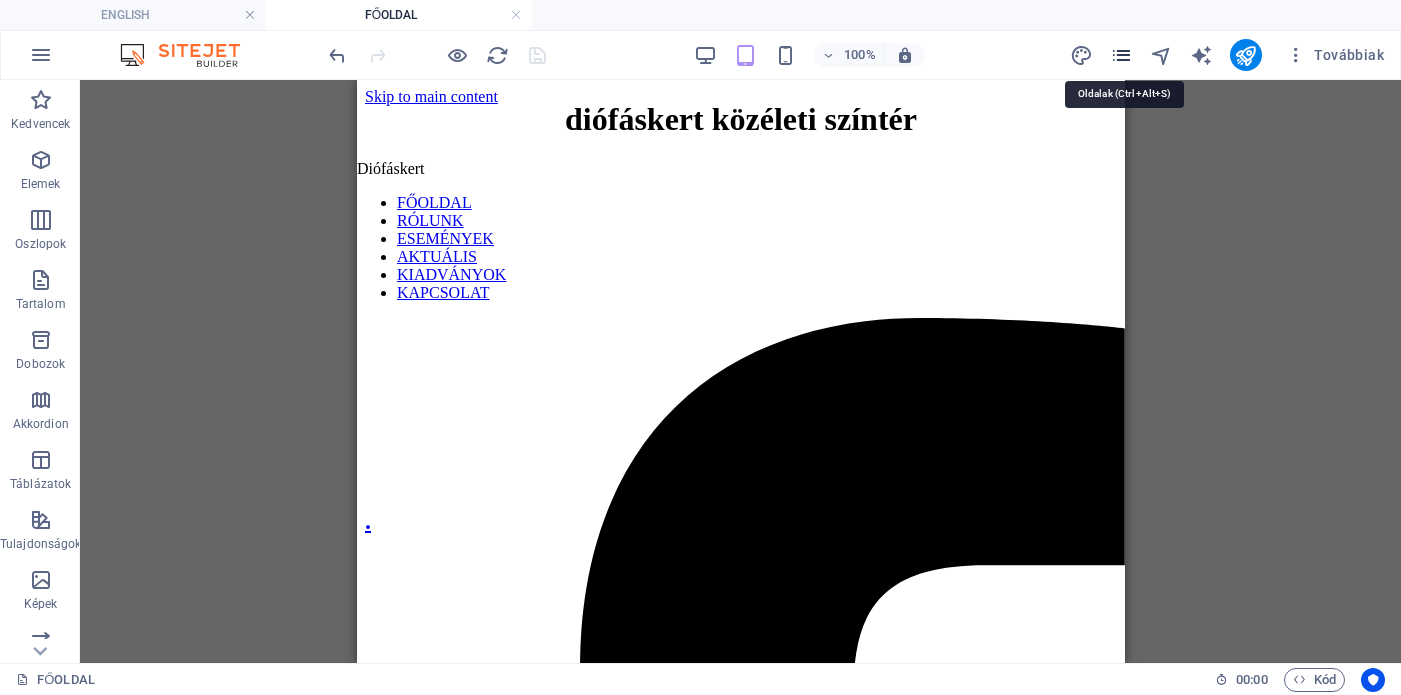 click at bounding box center (1121, 55) 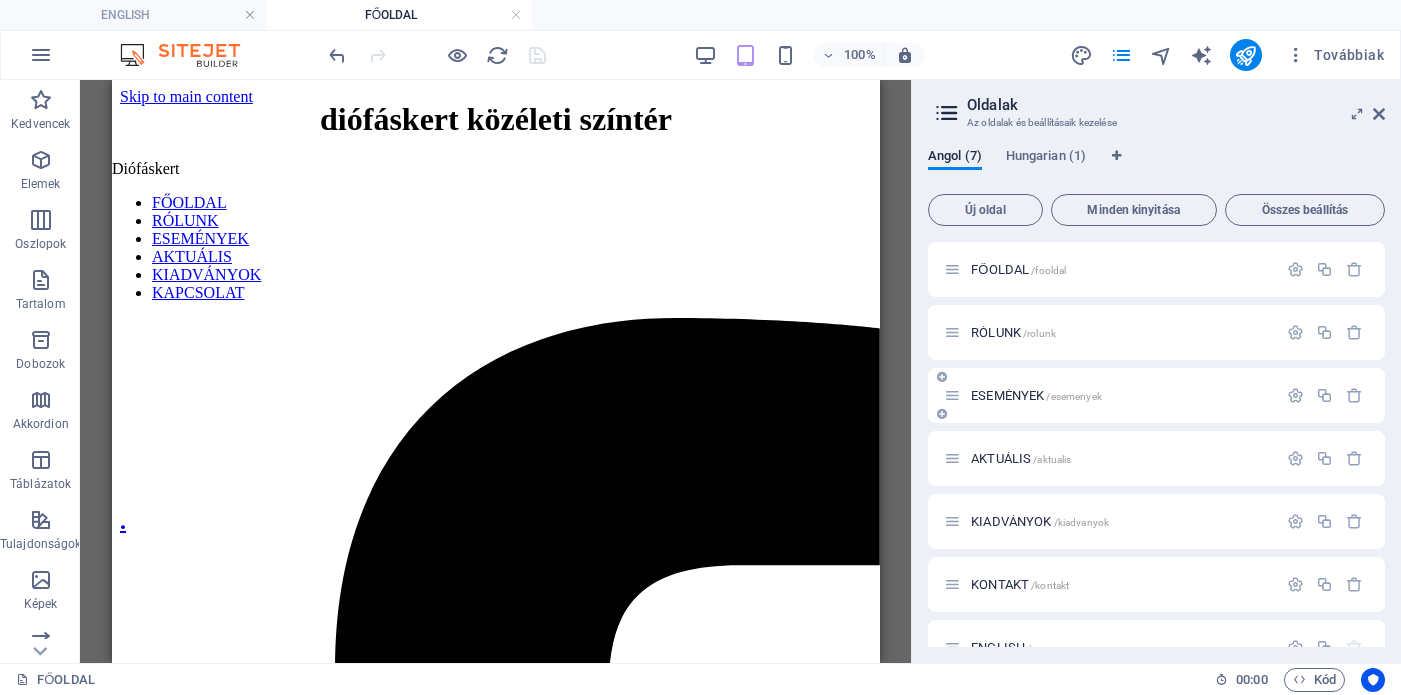scroll, scrollTop: 36, scrollLeft: 0, axis: vertical 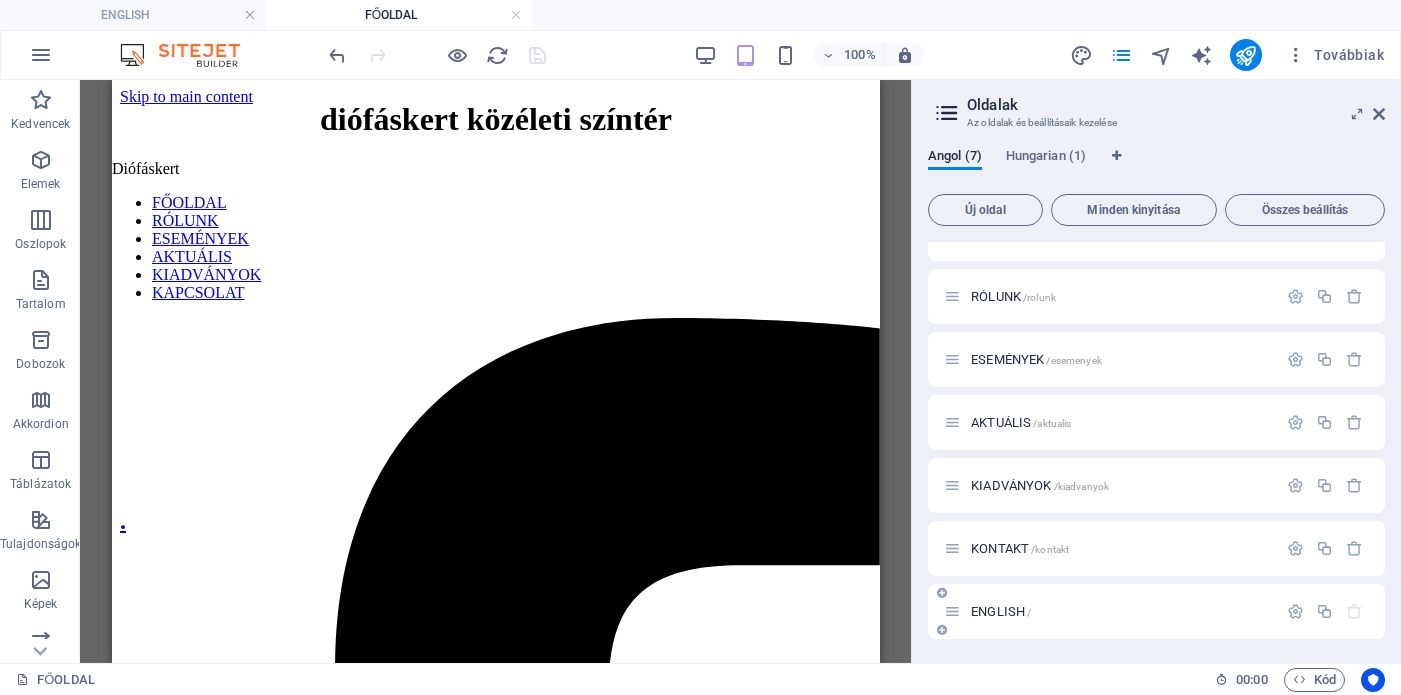 click on "ENGLISH /" at bounding box center [1001, 611] 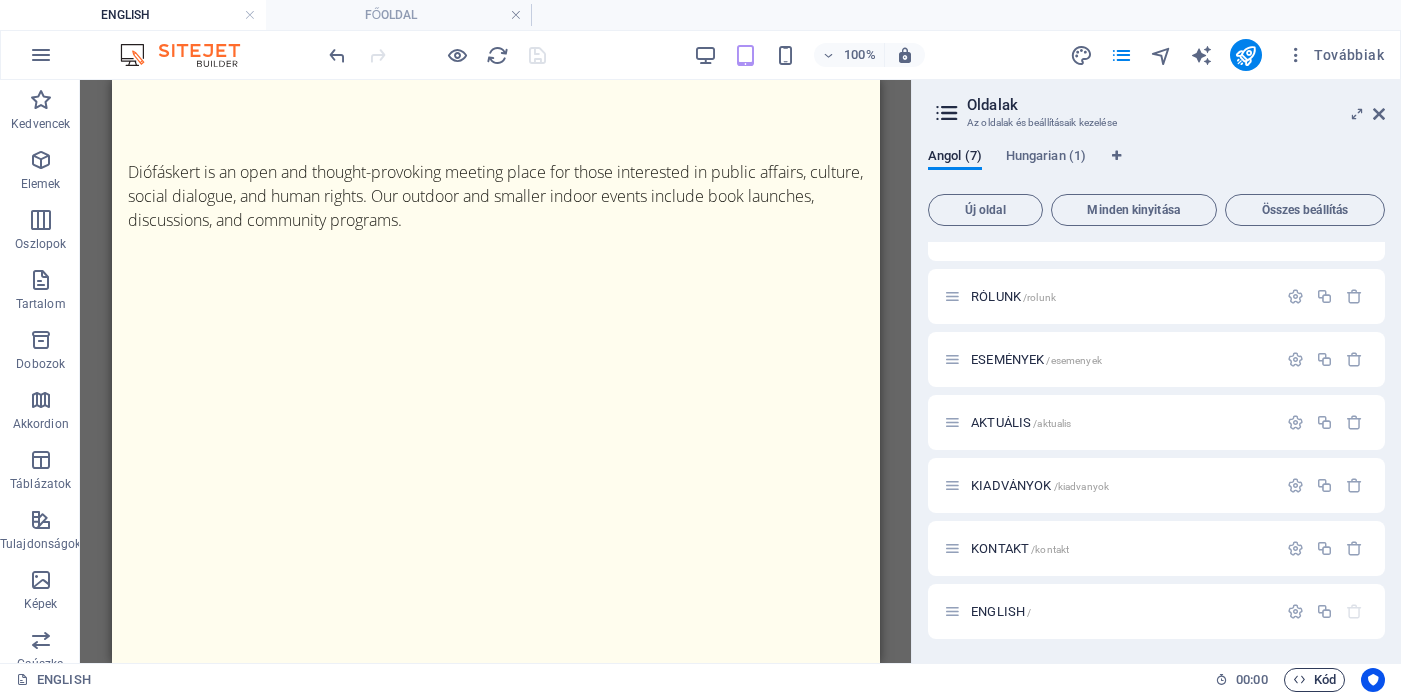 click on "Kód" at bounding box center [1314, 680] 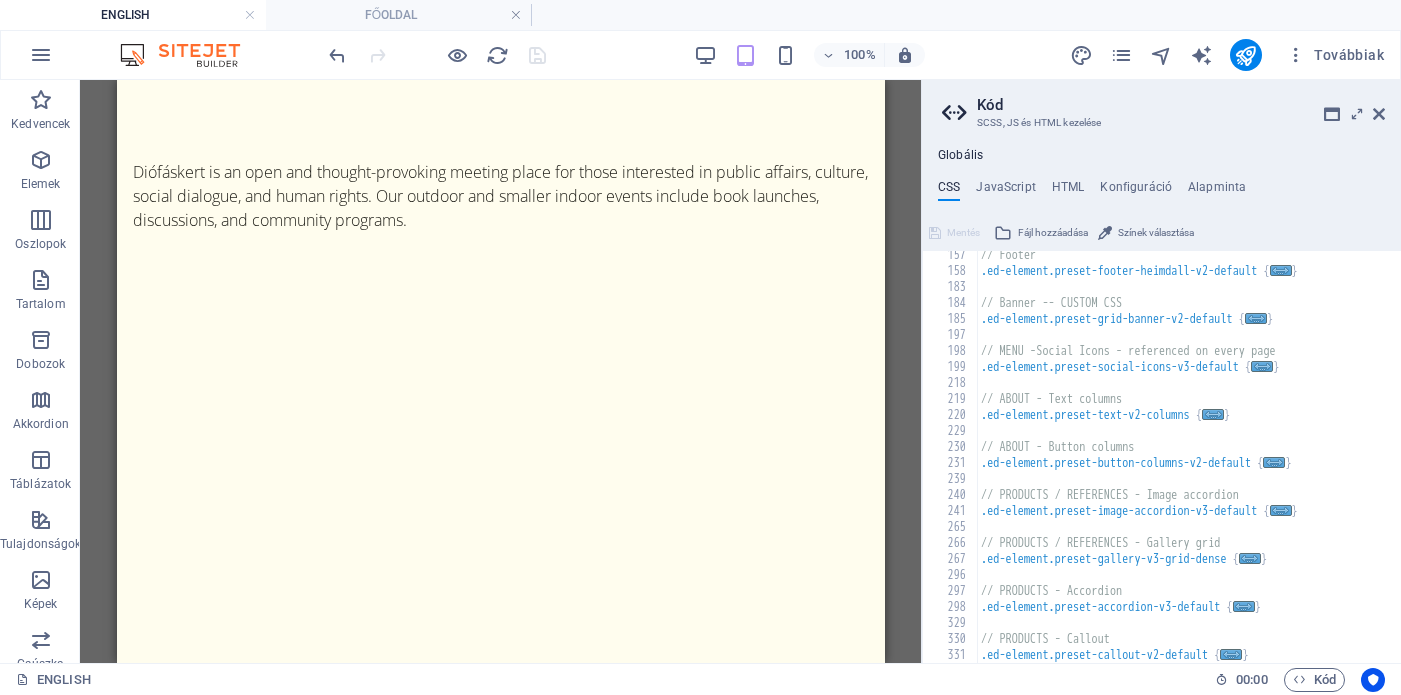 scroll, scrollTop: 0, scrollLeft: 0, axis: both 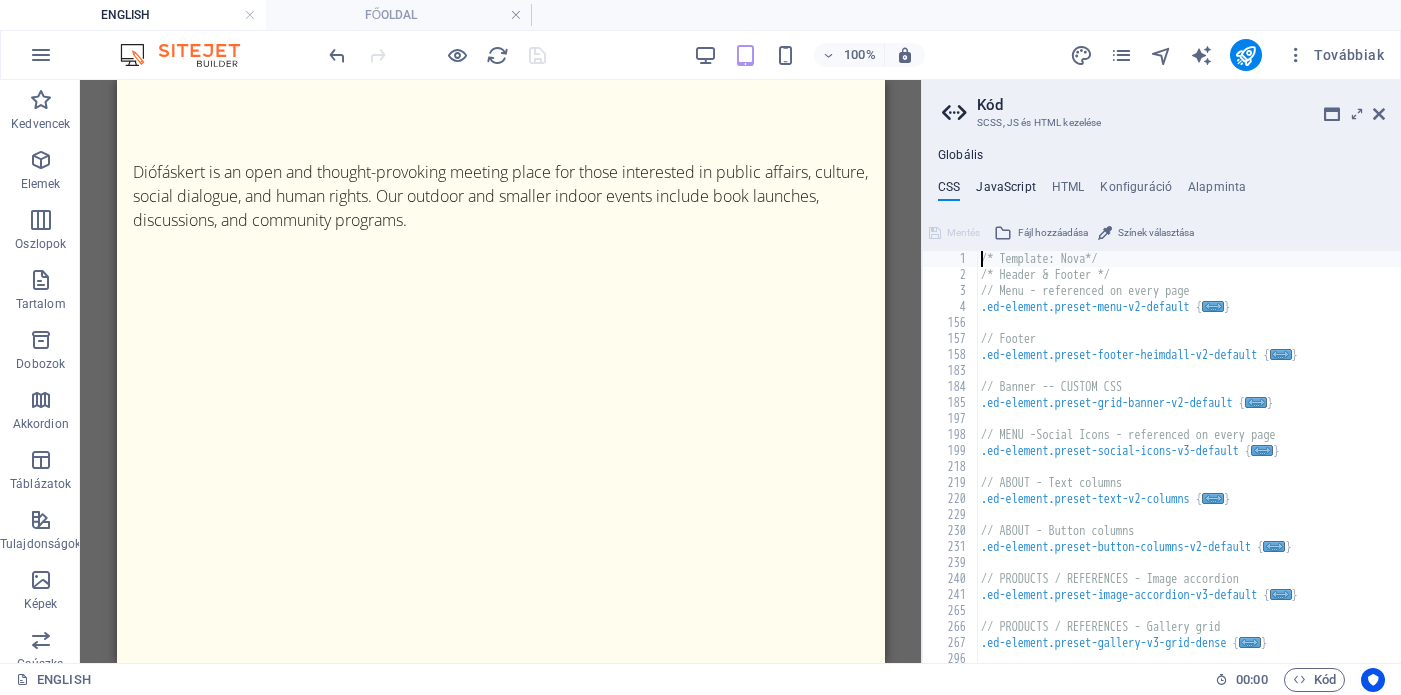 click on "JavaScript" at bounding box center (1005, 191) 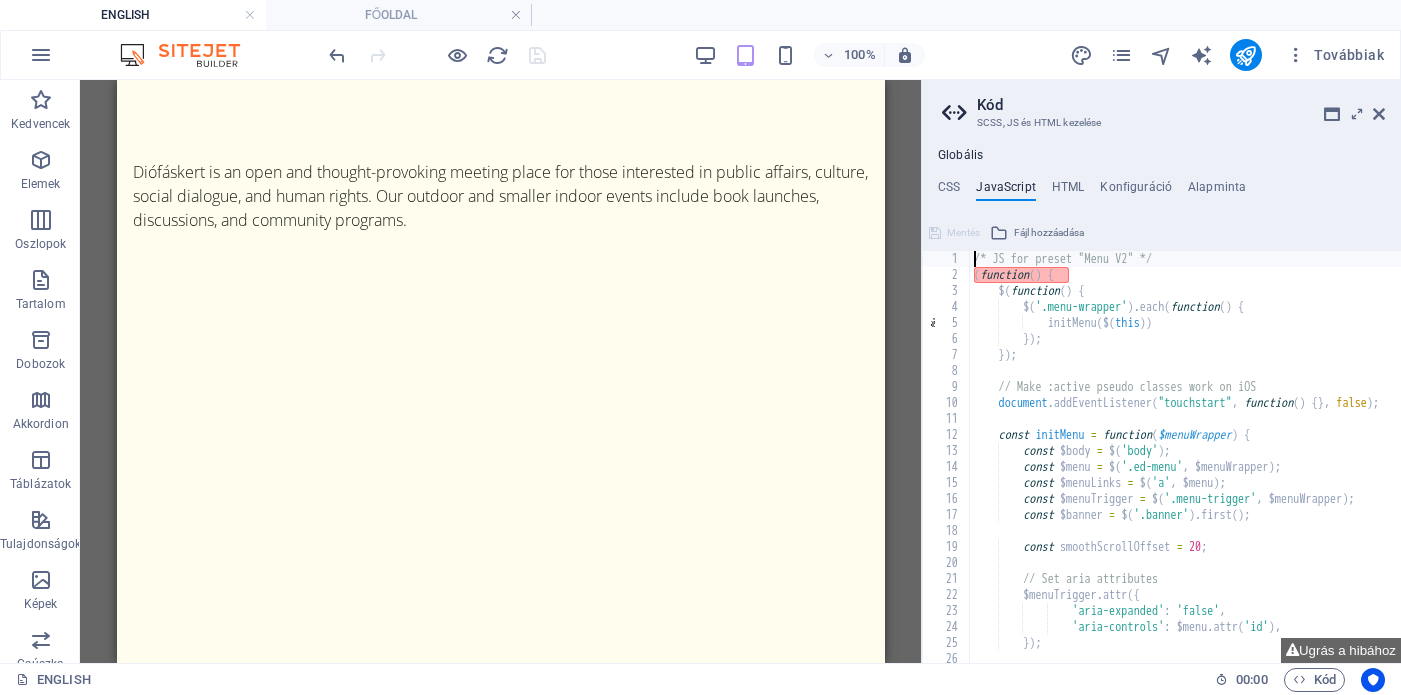 scroll, scrollTop: 42, scrollLeft: 0, axis: vertical 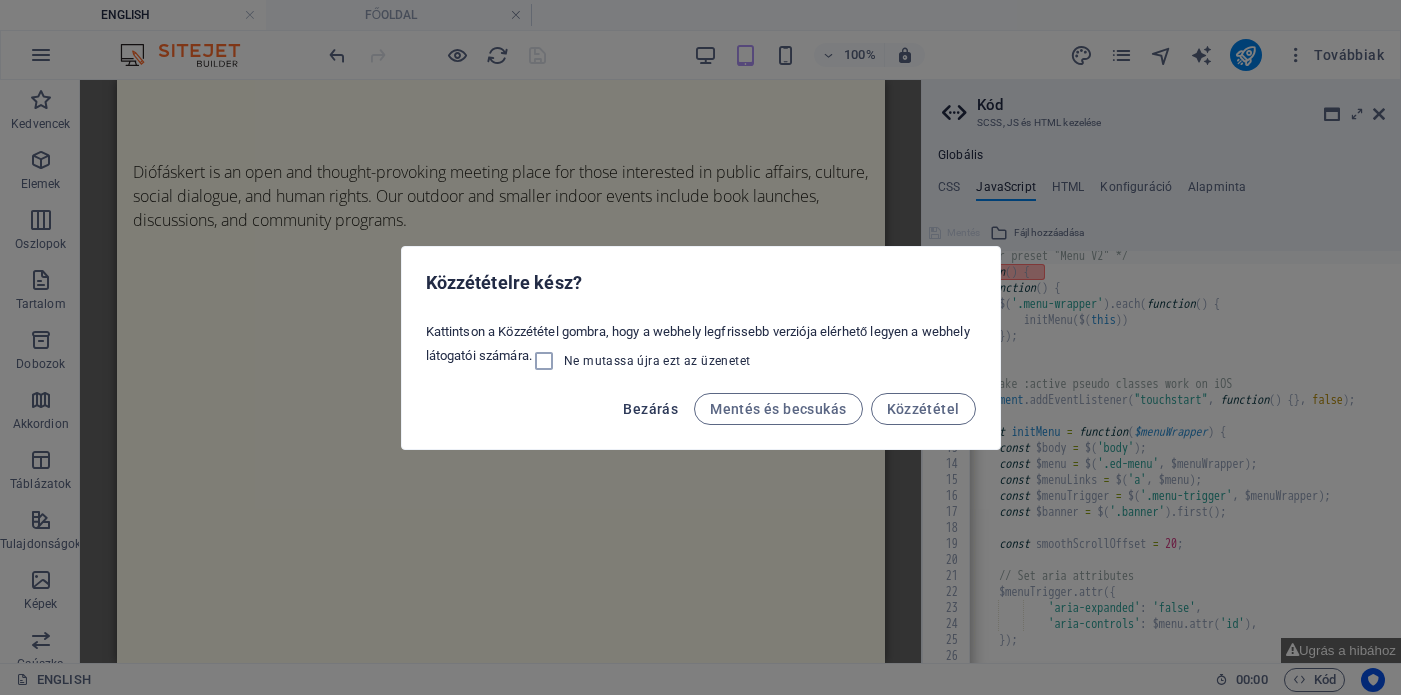 click on "Bezárás" at bounding box center (650, 409) 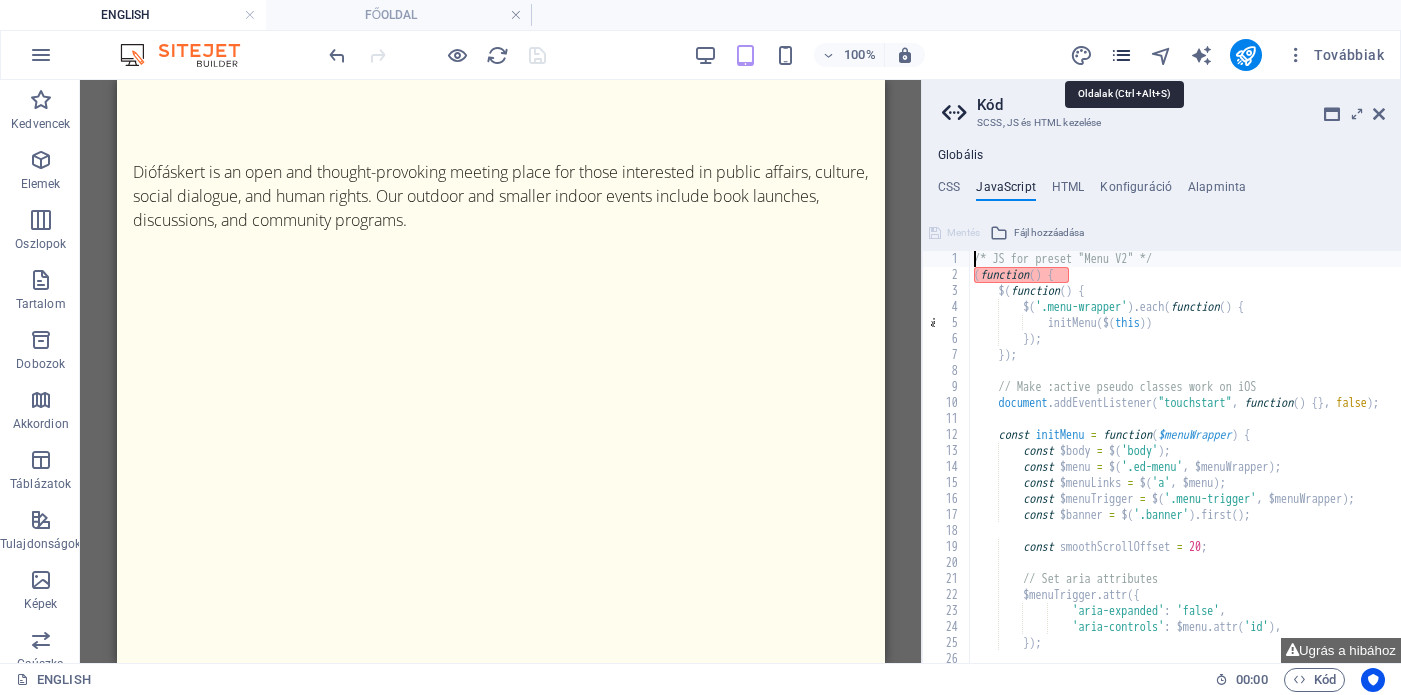 click at bounding box center [1121, 55] 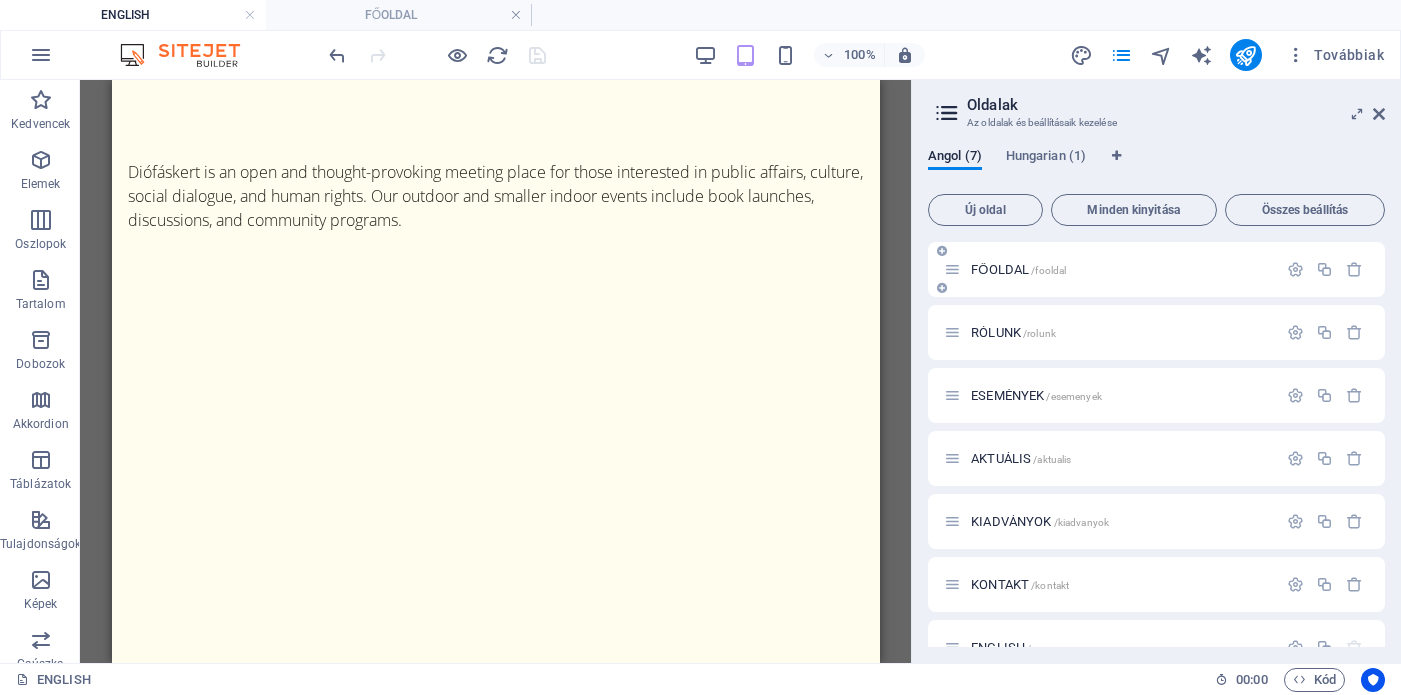 click on "FŐOLDAL /fooldal" at bounding box center (1110, 269) 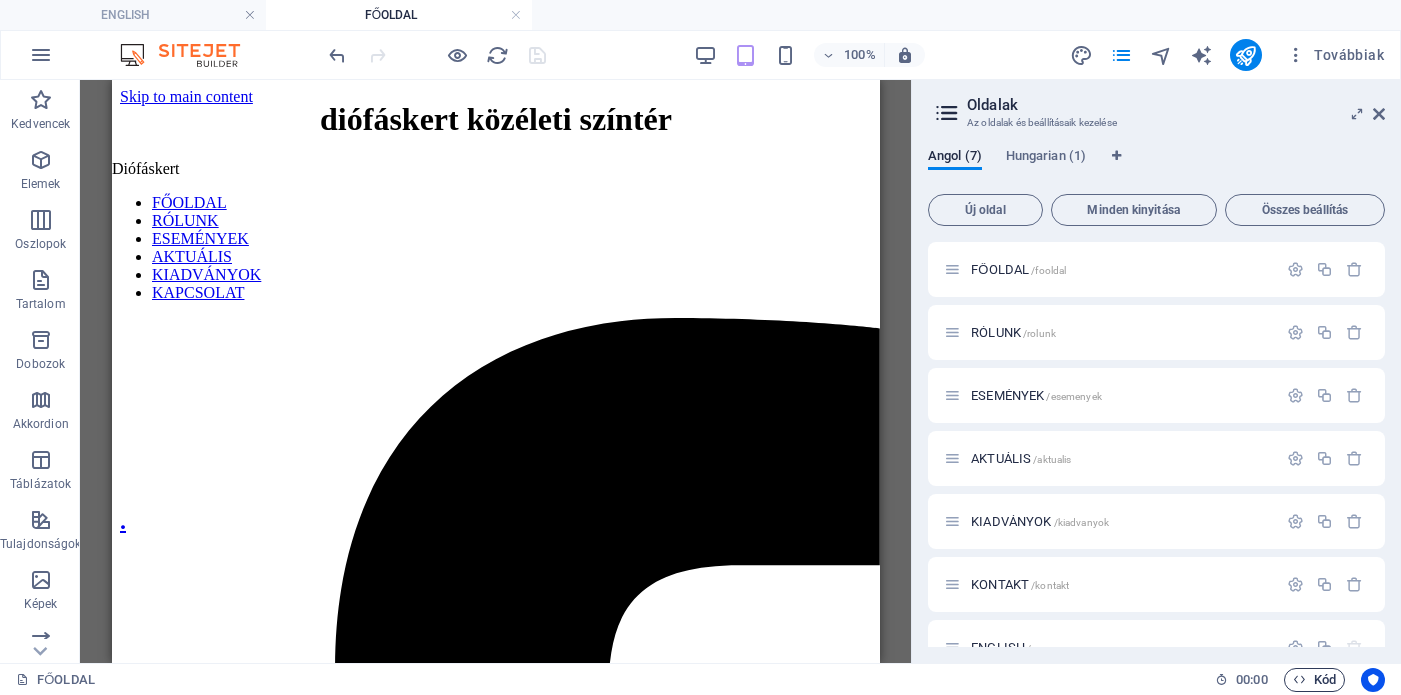 click on "Kód" at bounding box center (1314, 680) 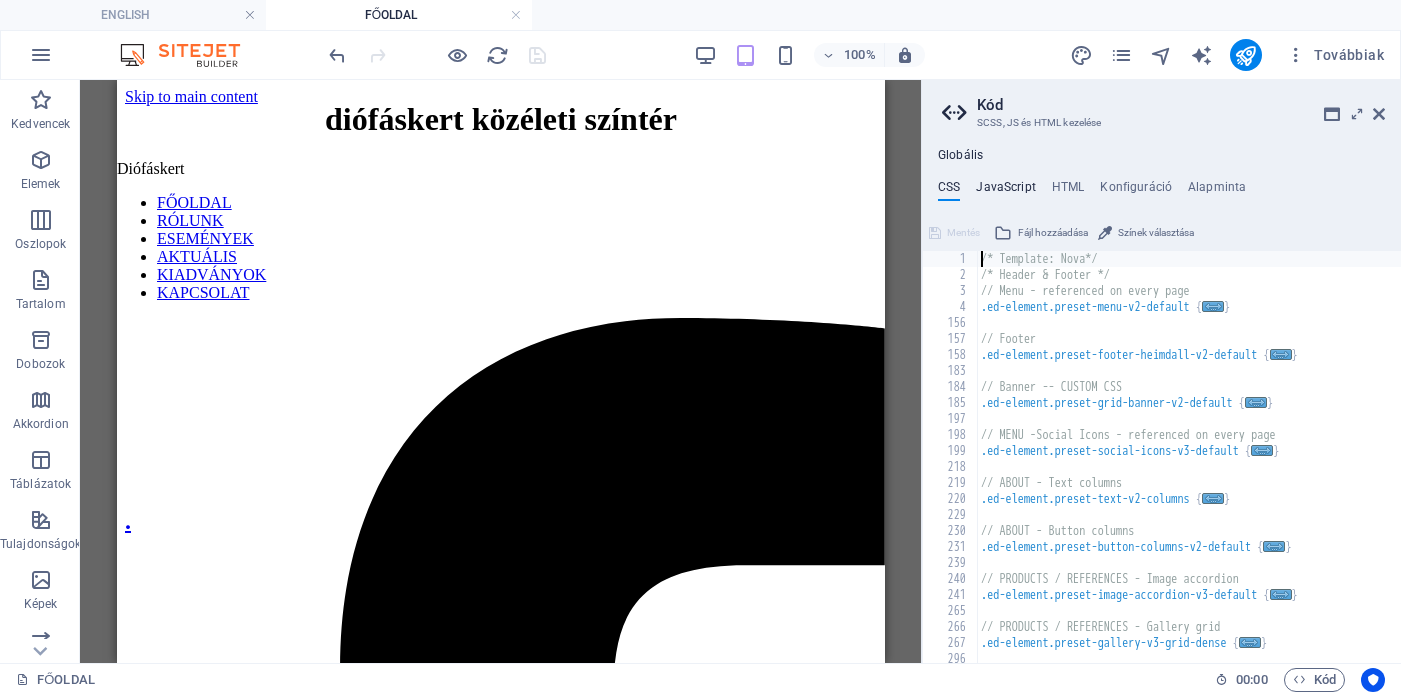 click on "JavaScript" at bounding box center (1005, 191) 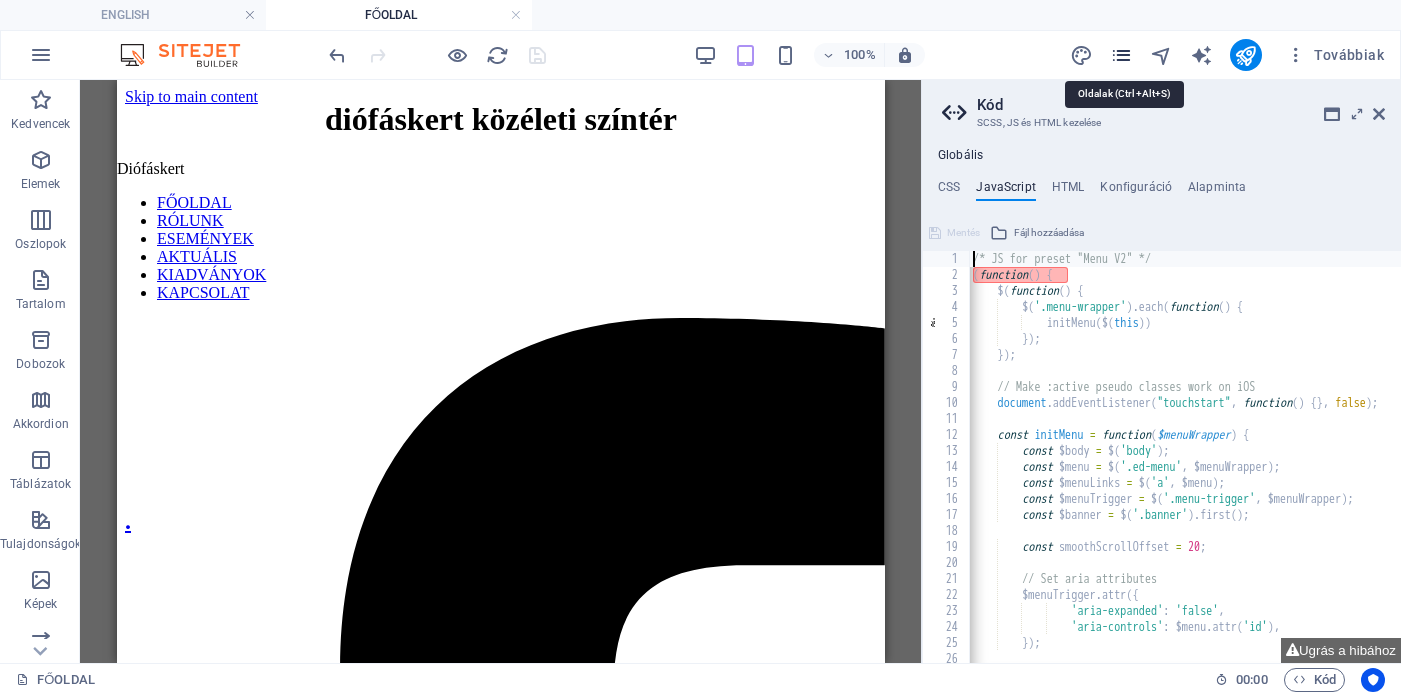 click at bounding box center [1121, 55] 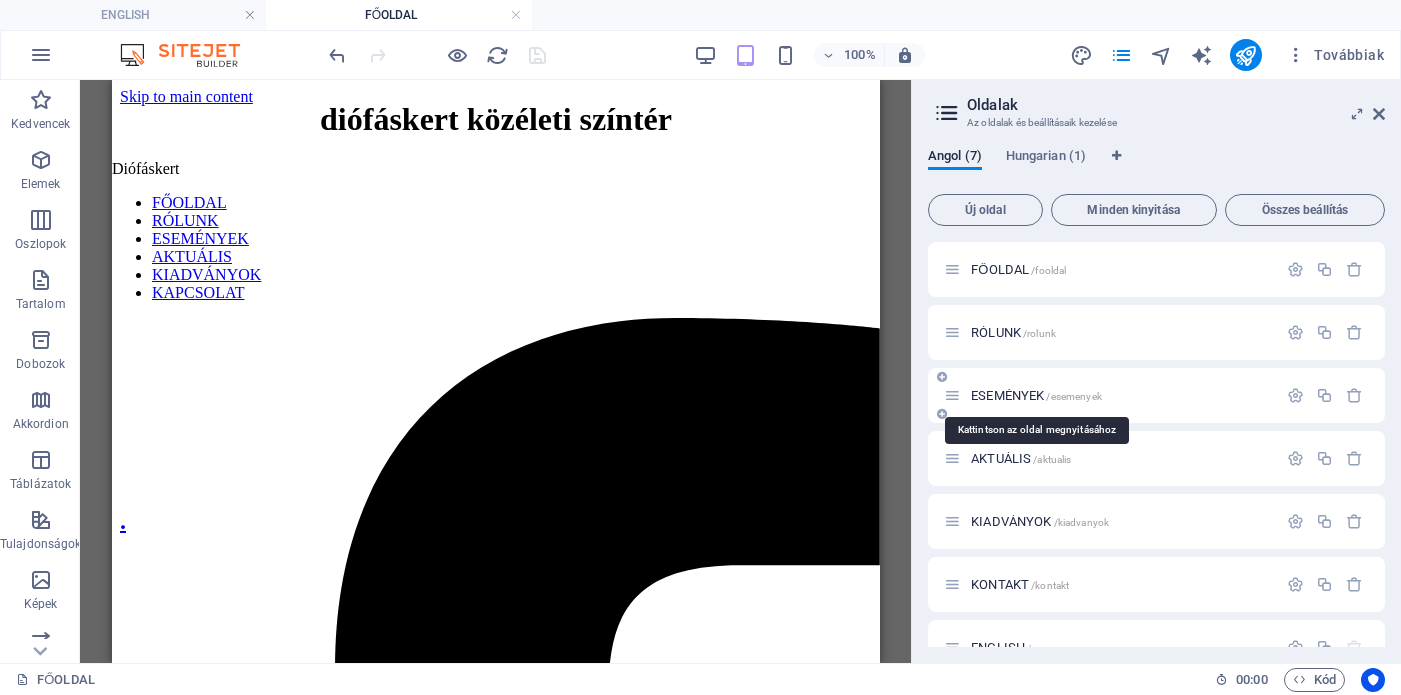 click on "ESEMÉNYEK /esemenyek" at bounding box center [1036, 395] 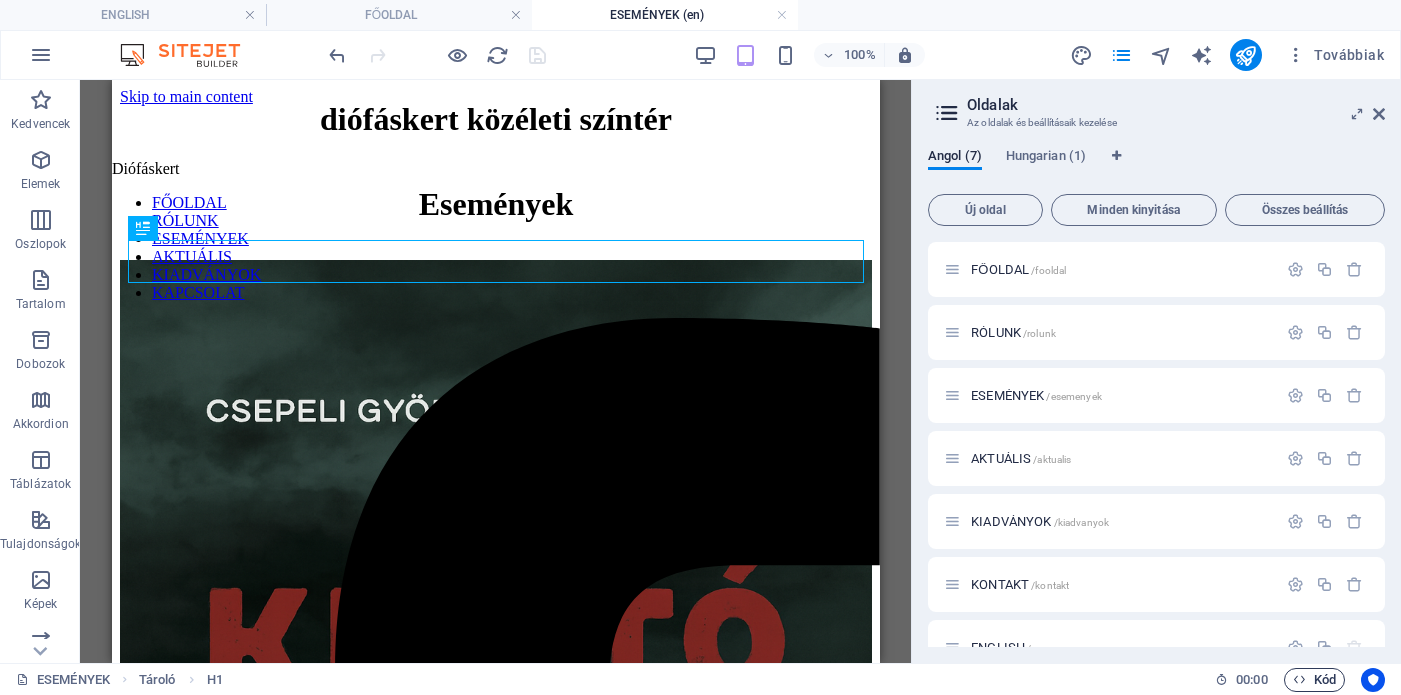 click on "Kód" at bounding box center (1314, 680) 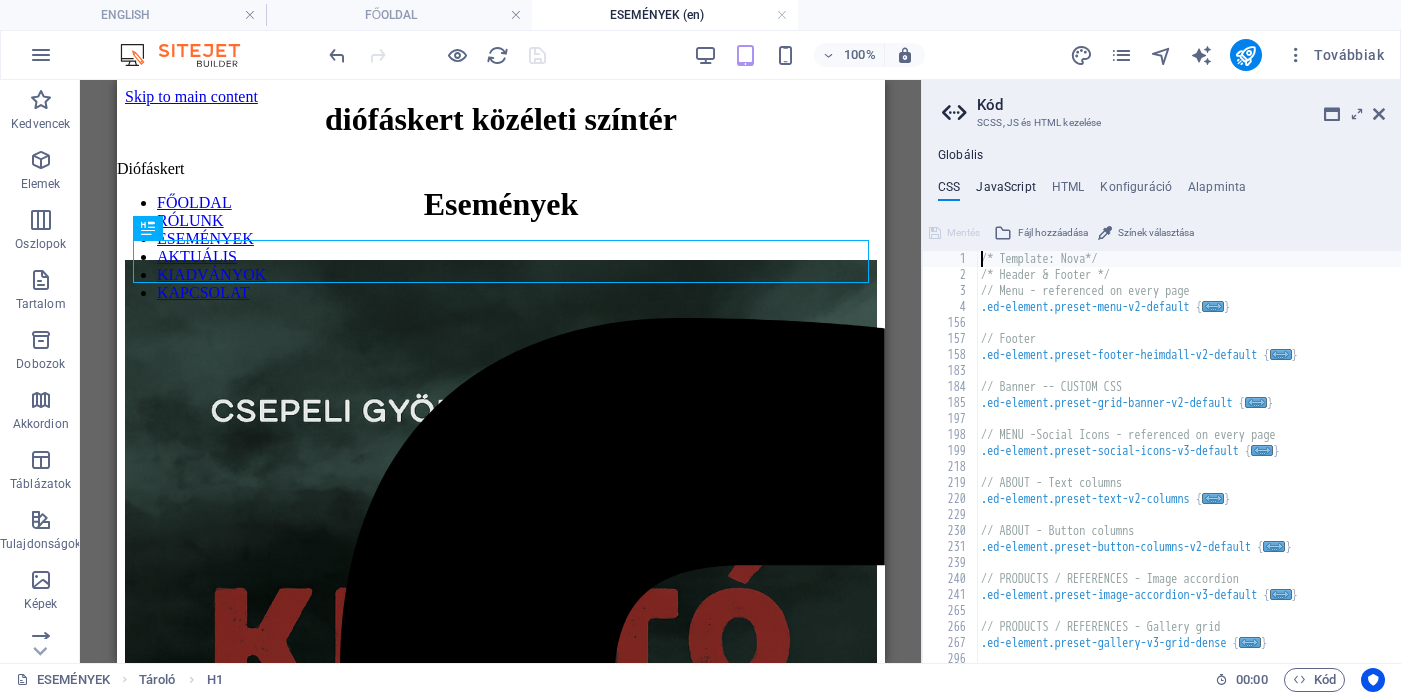 click on "JavaScript" at bounding box center [1005, 191] 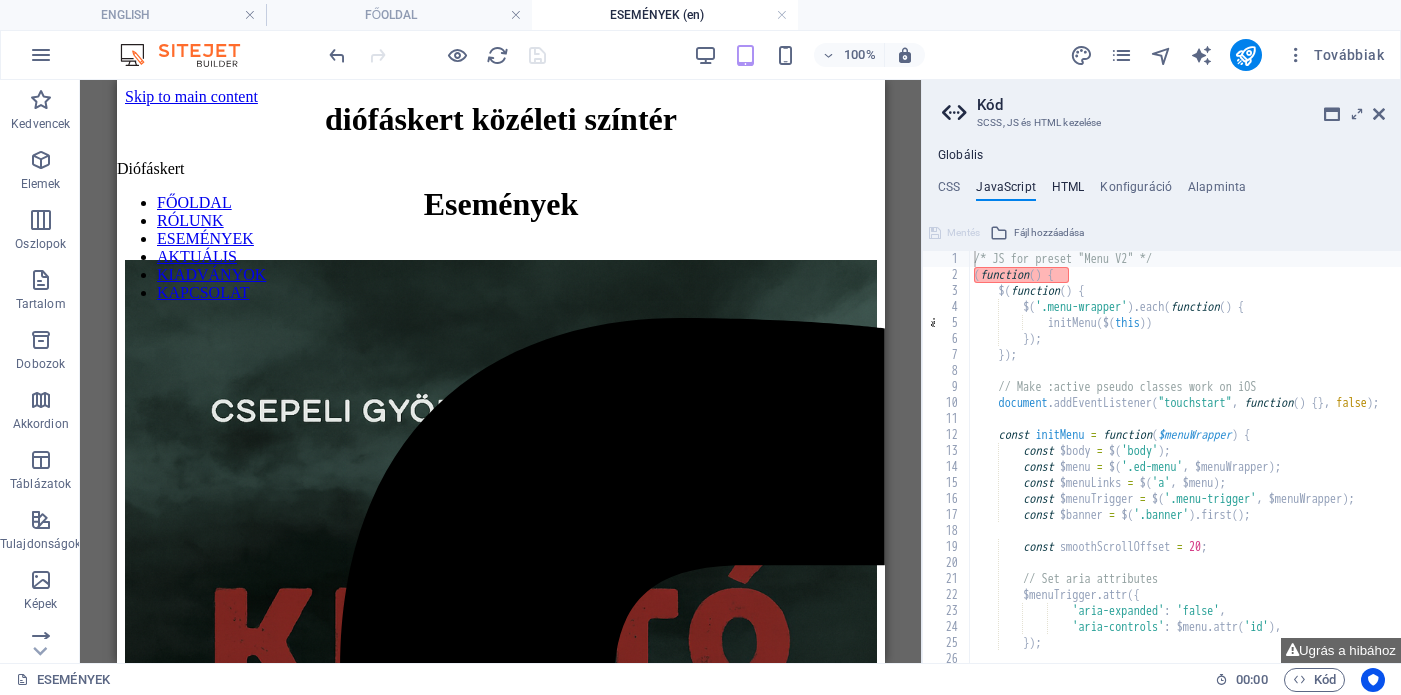 click on "HTML" at bounding box center (1068, 191) 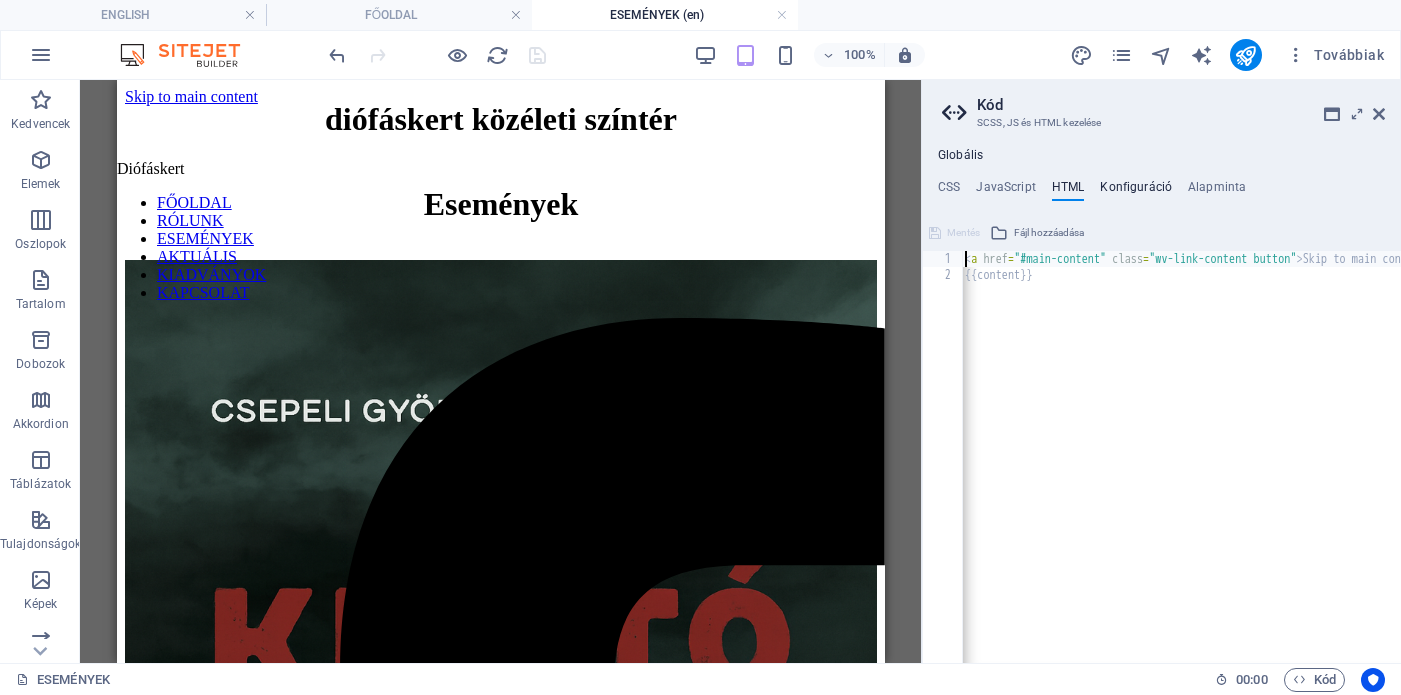 click on "Konfiguráció" at bounding box center (1136, 191) 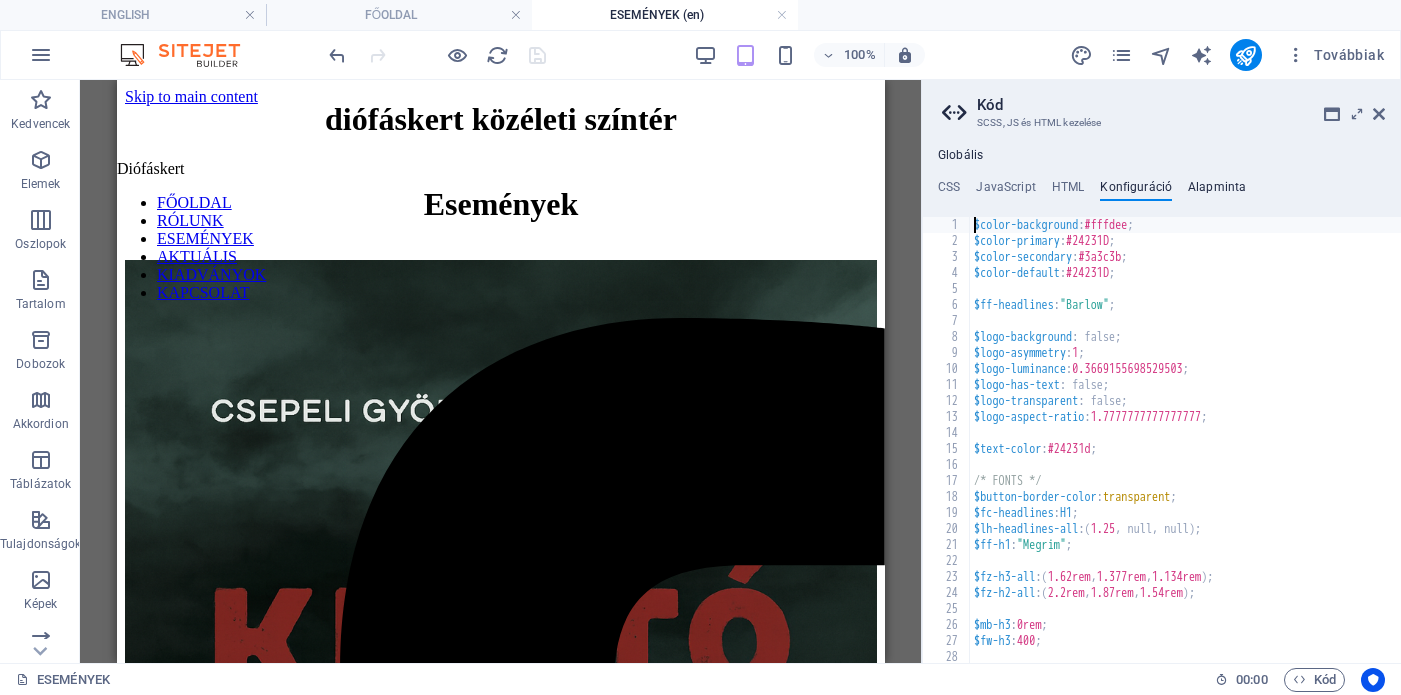 click on "Alapminta" at bounding box center [1217, 191] 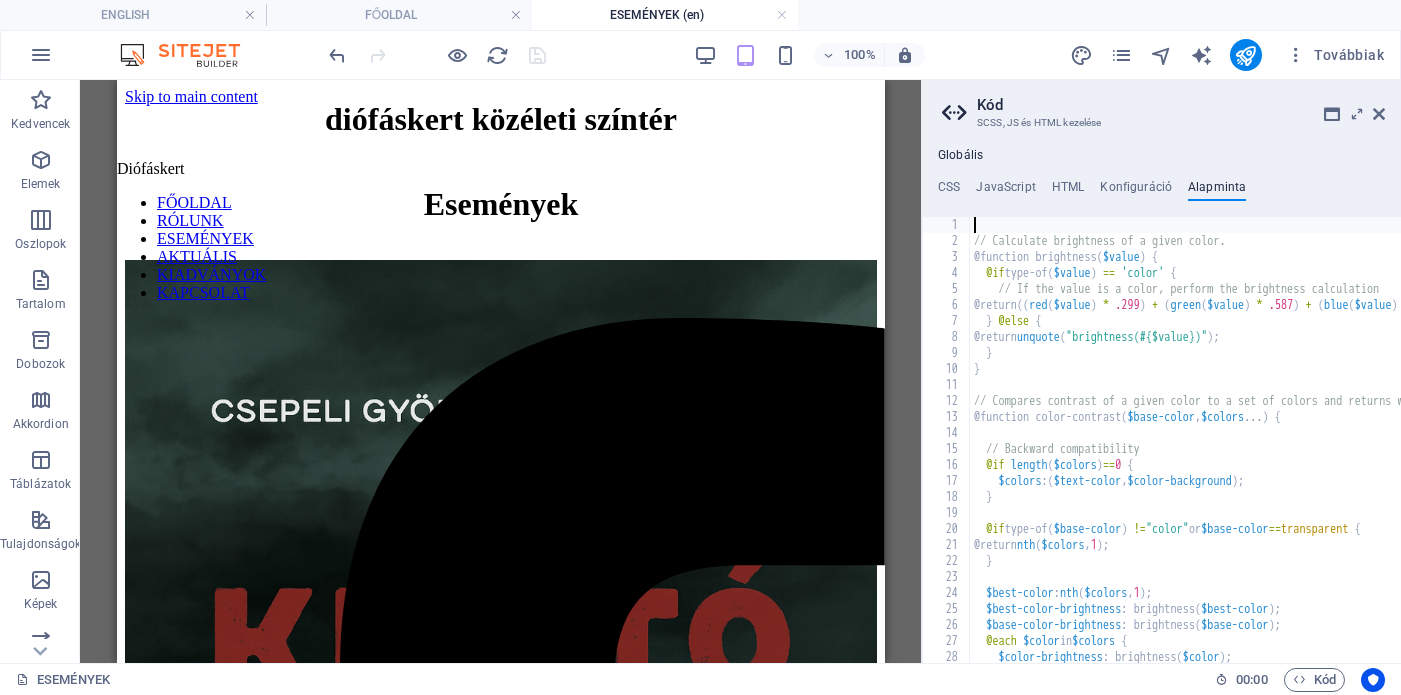 scroll, scrollTop: 20, scrollLeft: 0, axis: vertical 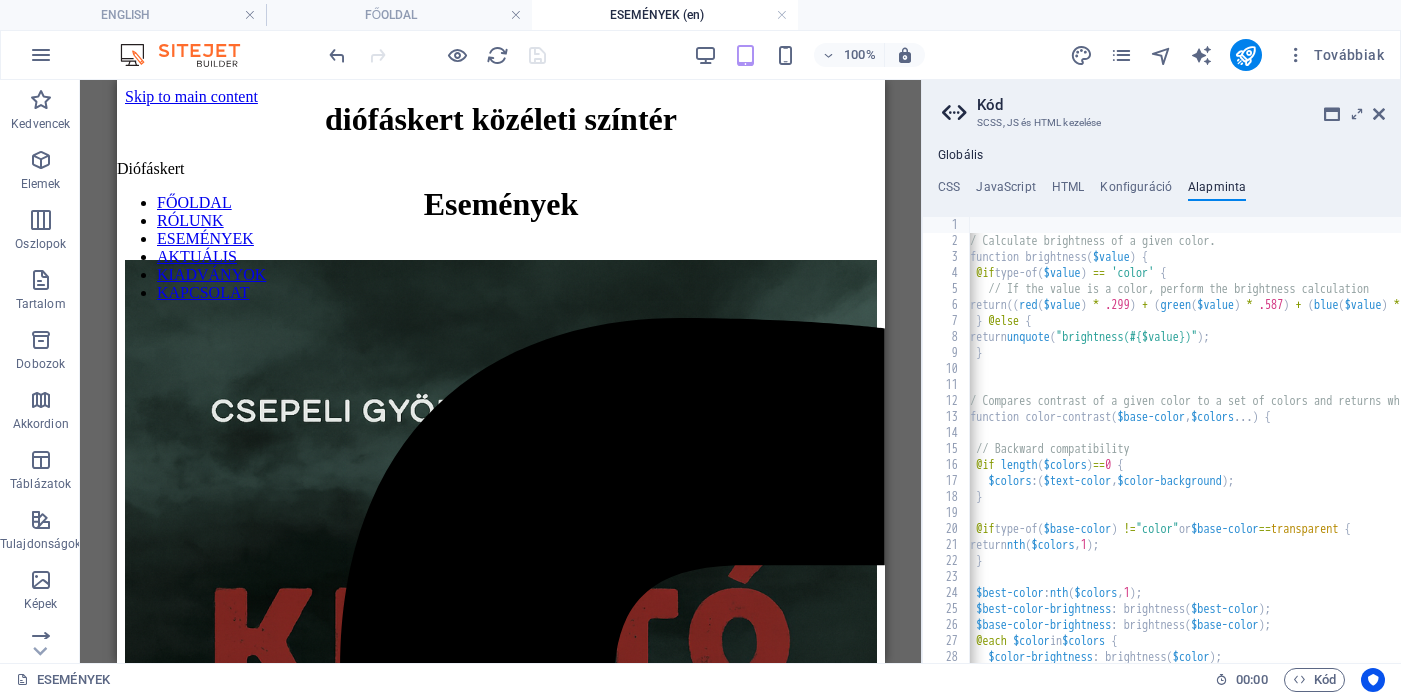 click on "Globális CSS JavaScript HTML Konfiguráció Alapminta /* Template: Nova*/ 1 2 3 4 156 157 158 183 184 185 197 198 199 218 219 220 229 230 231 239 240 241 265 266 267 296 297 /* Template: Nova*/ /* Header & Footer */ // Menu - referenced on every page .ed-element.preset-menu-v2-default   { ... } // Footer  .ed-element.preset-footer-heimdall-v2-default   { ... } // Banner -- CUSTOM CSS .ed-element.preset-grid-banner-v2-default   { ... } // MENU -Social Icons - referenced on every page .ed-element.preset-social-icons-v3-default   { ... } // ABOUT - Text columns .ed-element.preset-text-v2-columns   { ... } // ABOUT - Button columns .ed-element.preset-button-columns-v2-default   { ... } // PRODUCTS / REFERENCES - Image accordion .ed-element.preset-image-accordion-v3-default   { ... } // PRODUCTS / REFERENCES - Gallery grid .ed-element.preset-gallery-v3-grid-dense   { ... } // PRODUCTS - Accordion     Mentés Fájl hozzáadása Színek választása /* JS for preset "Menu V2" */ 1 2 3 4 5 6 7 8 9 10 11 12 13 14 (" at bounding box center [1161, 405] 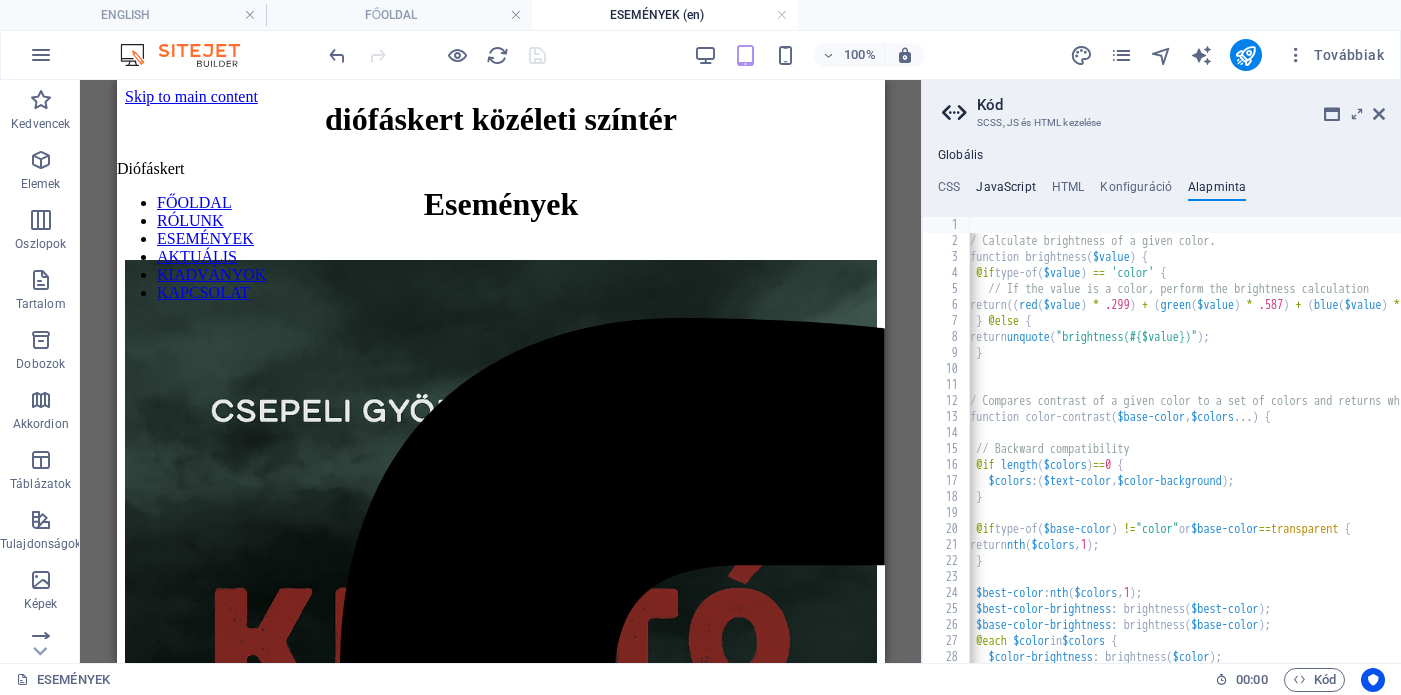 click on "JavaScript" at bounding box center (1005, 191) 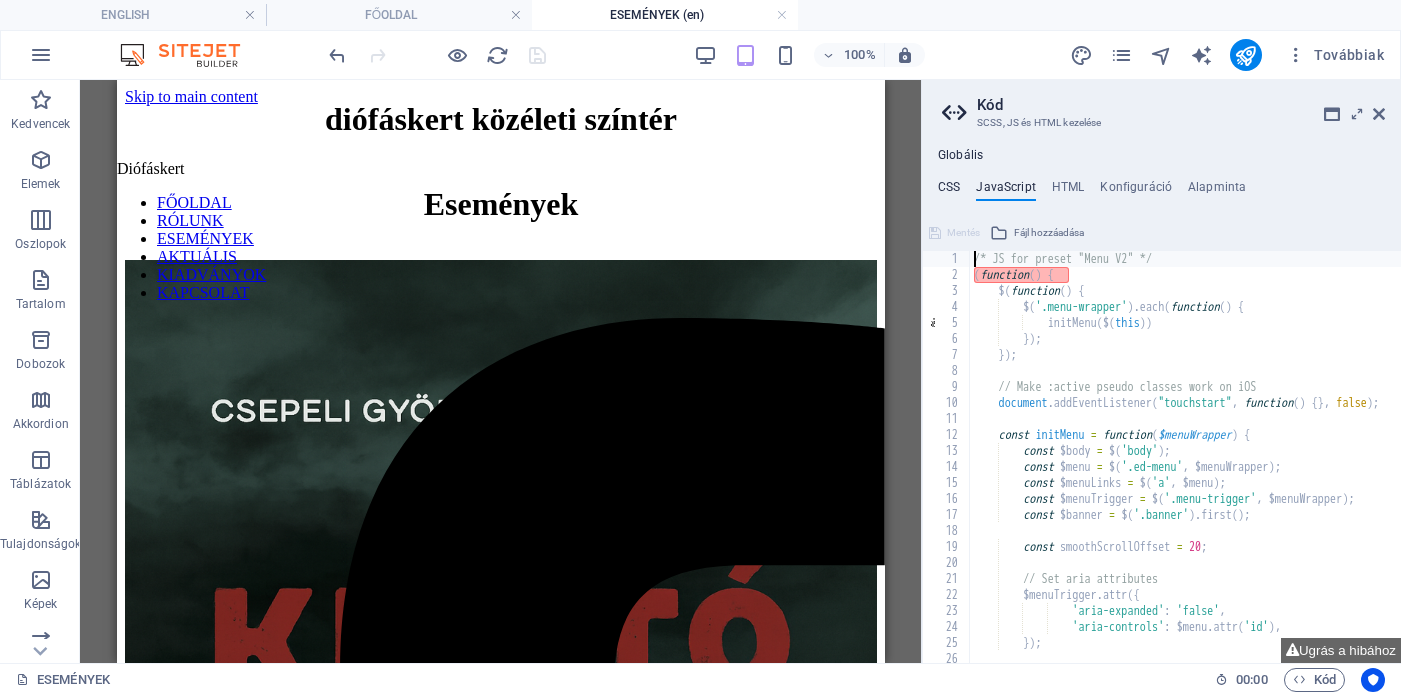 click on "CSS" at bounding box center [949, 191] 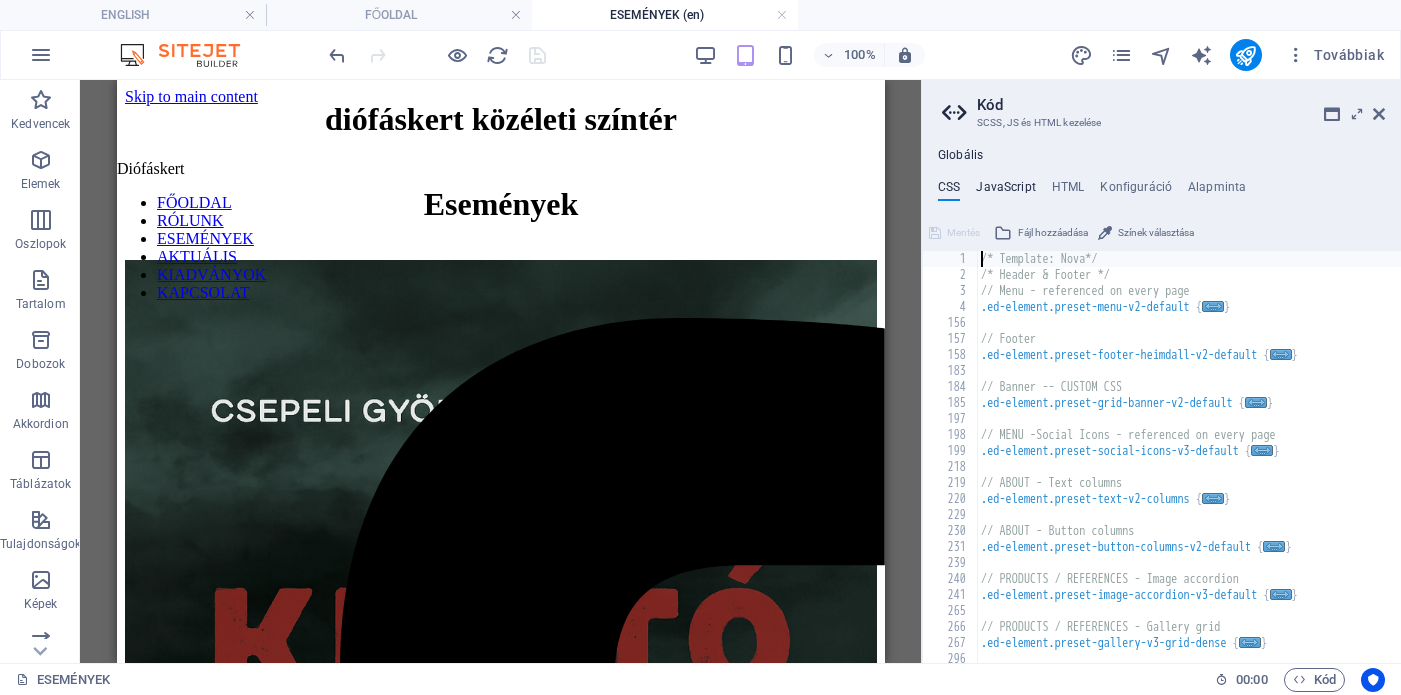 click on "JavaScript" at bounding box center [1005, 191] 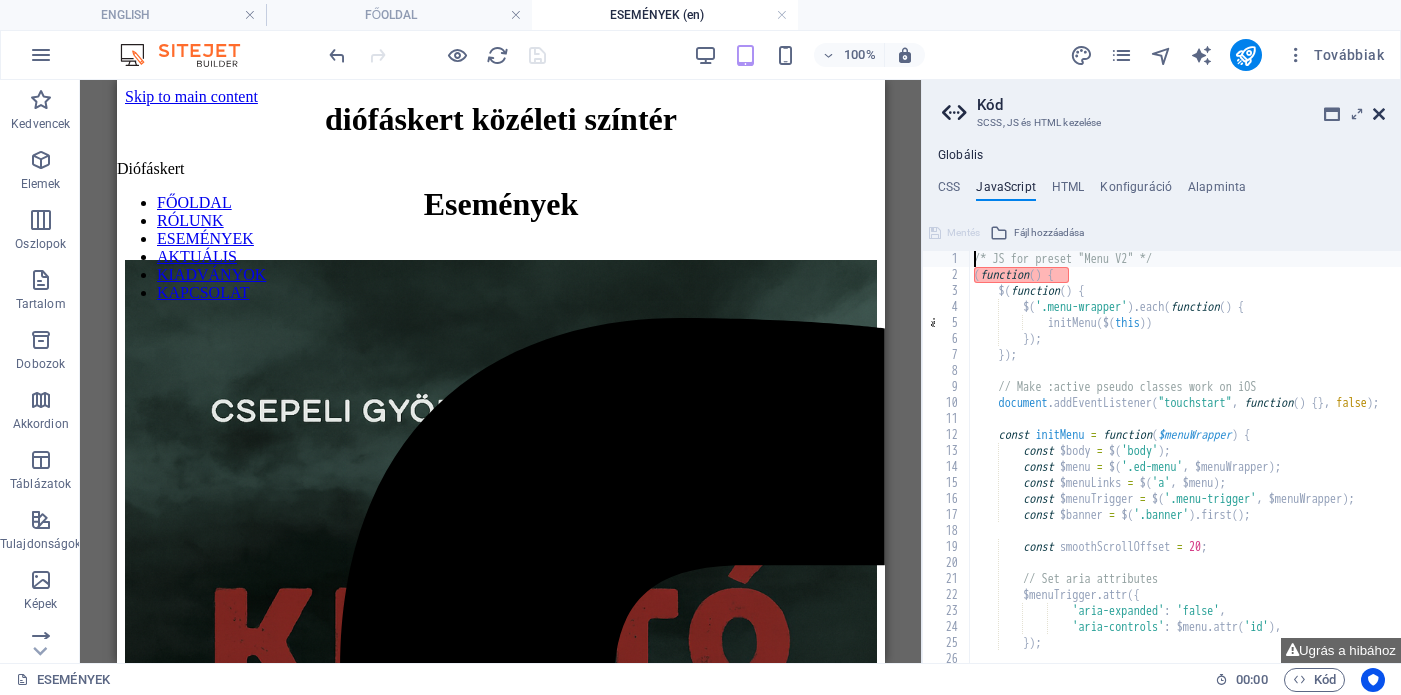 click at bounding box center (1379, 114) 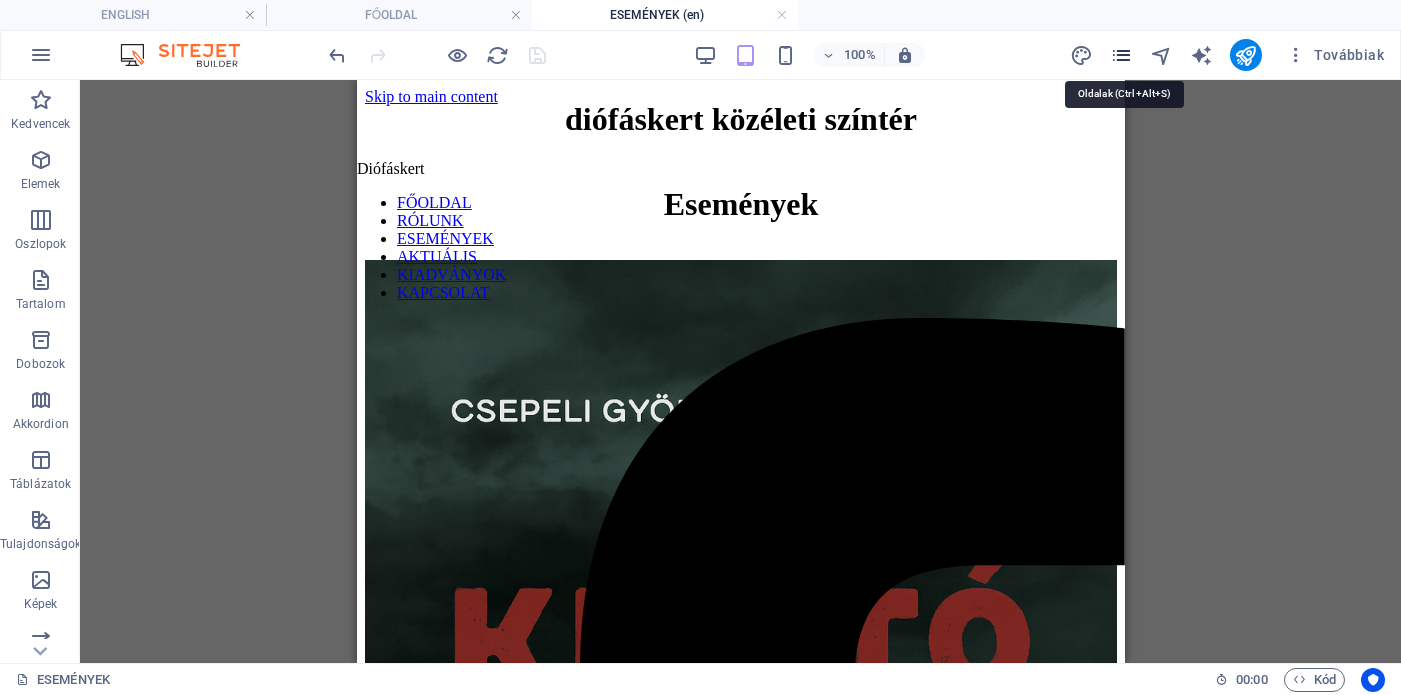 click at bounding box center [1121, 55] 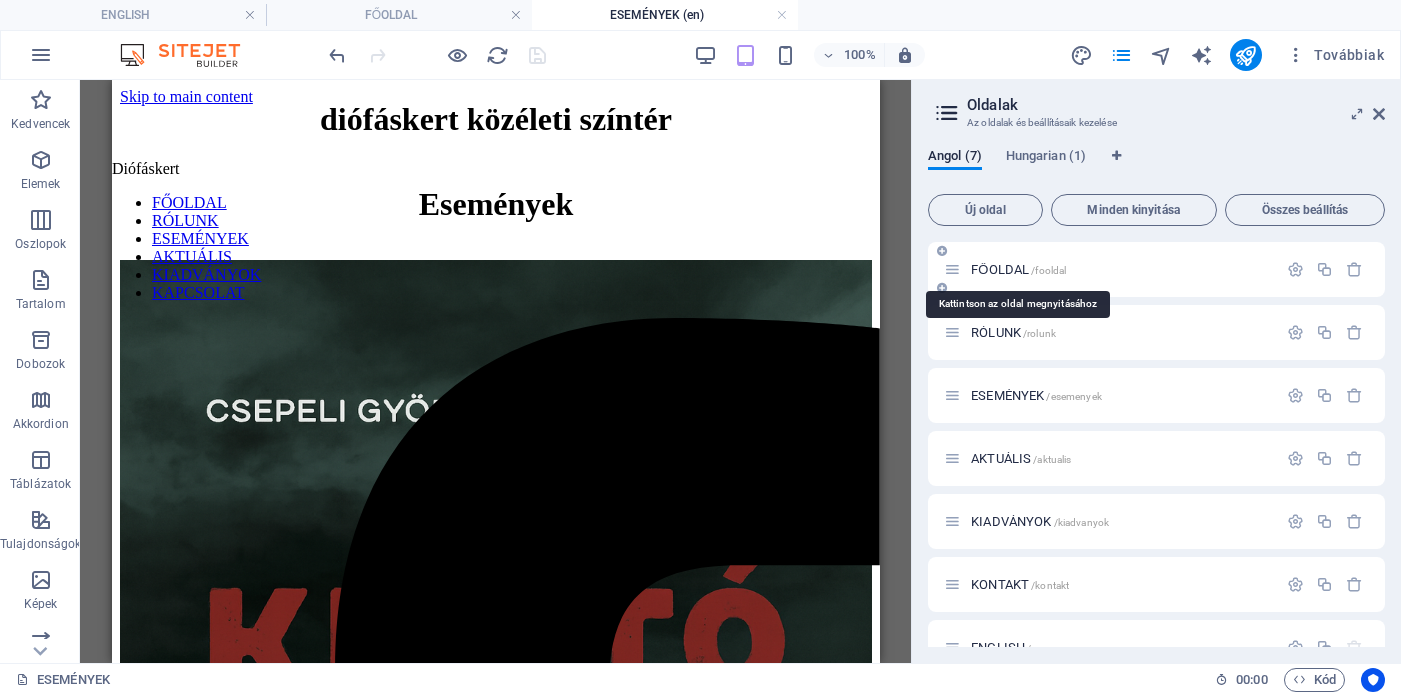 click on "/fooldal" at bounding box center (1048, 270) 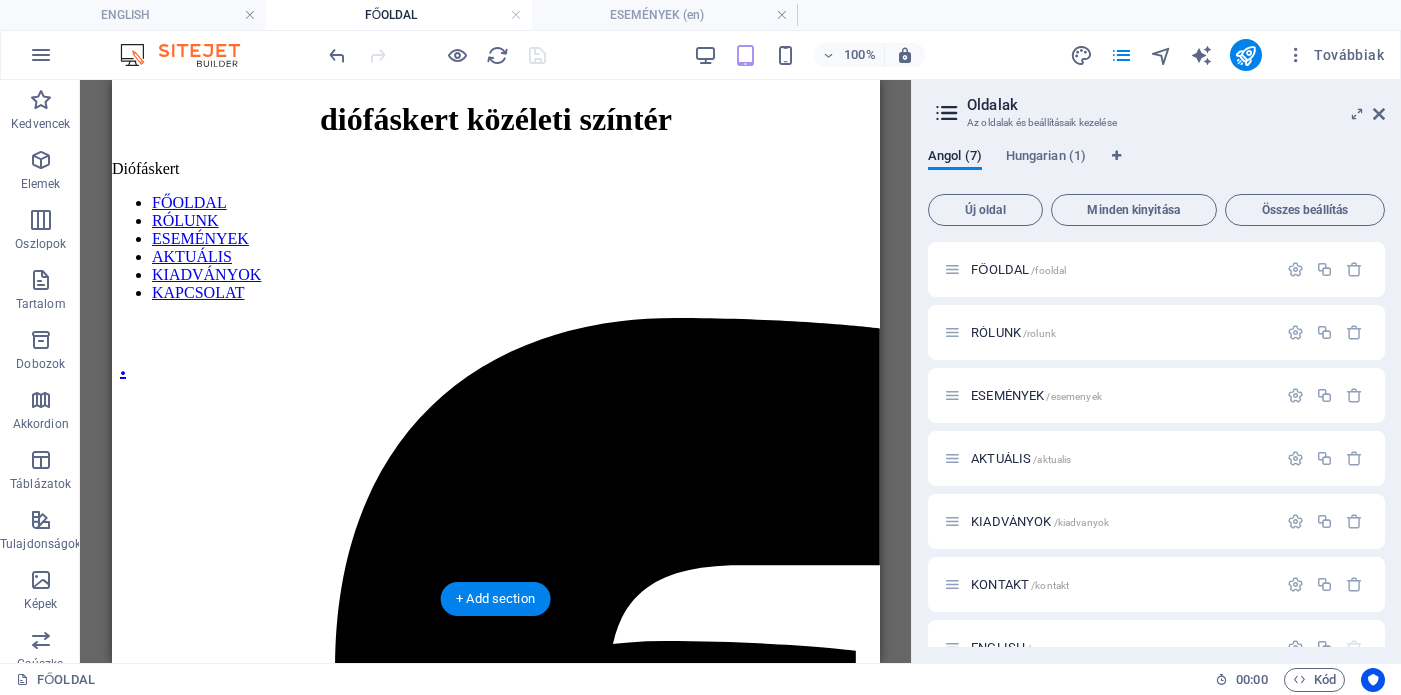 scroll, scrollTop: 0, scrollLeft: 0, axis: both 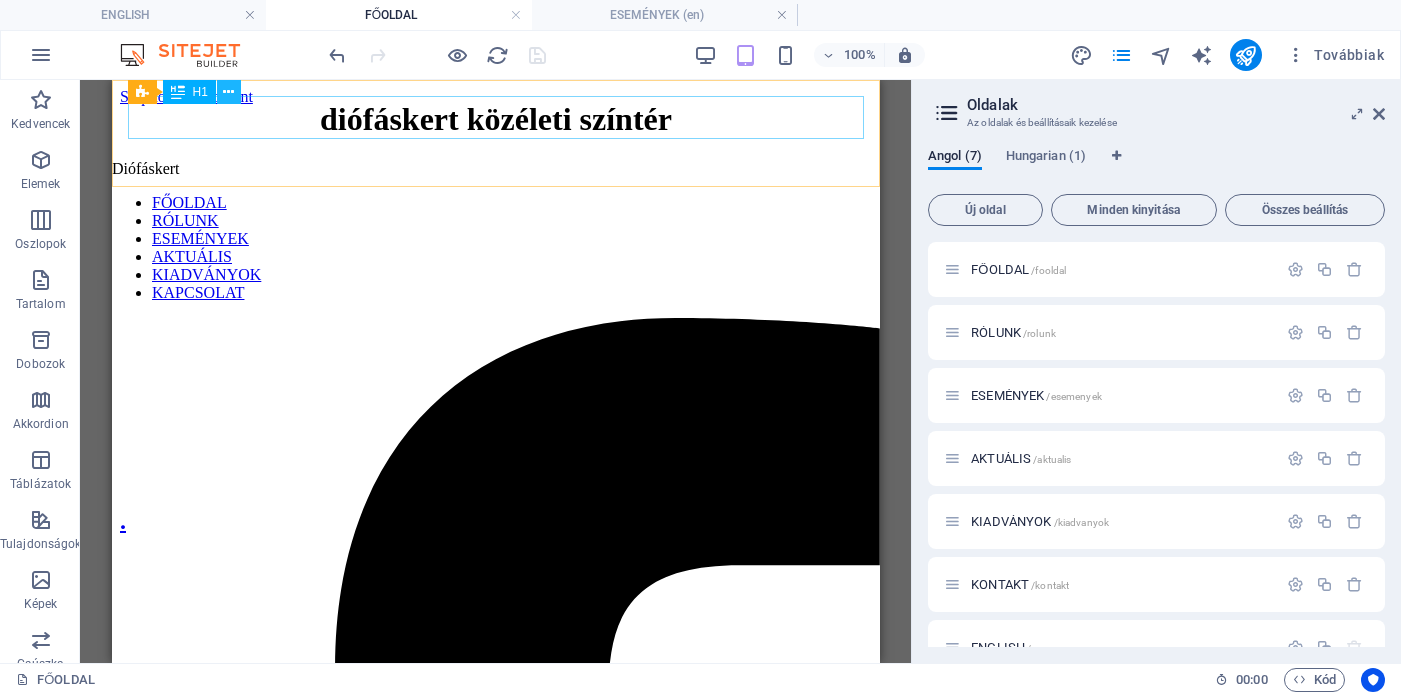 click at bounding box center (228, 92) 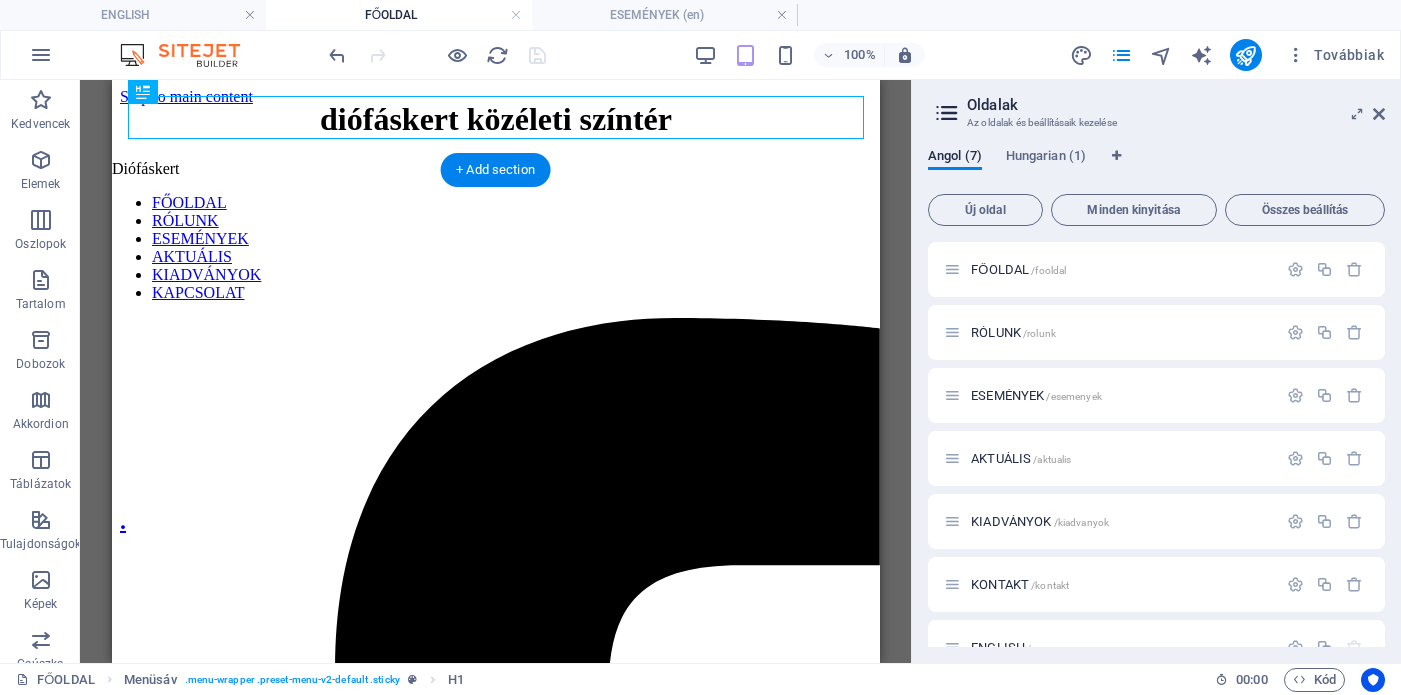 click at bounding box center (495, 555) 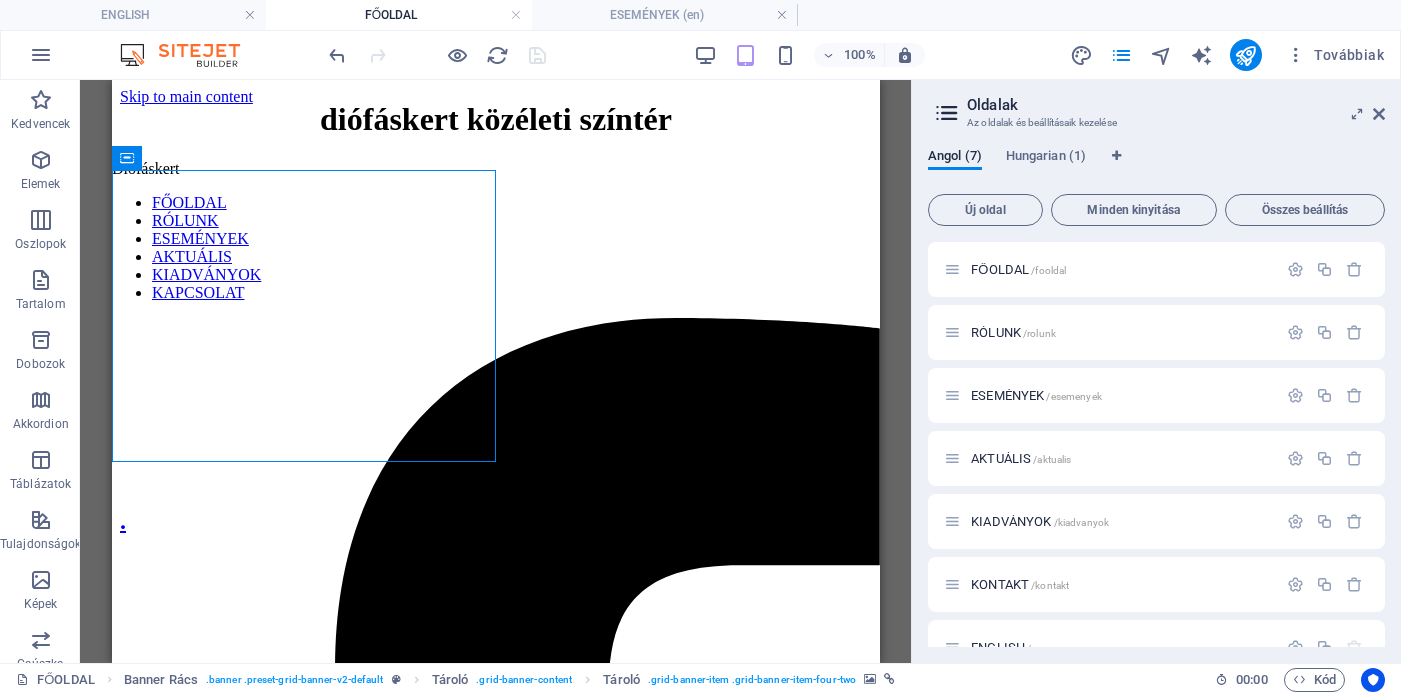click on "Drag here to replace the existing content. Press “Ctrl” if you want to create a new element.
H2   Banner Rács   Tároló   Tároló   Menüsáv   H2   Tároló   H1   HTML   Tároló   Ikon   Ikon   Társadalmi média ikonok   Szöveg" at bounding box center [495, 371] 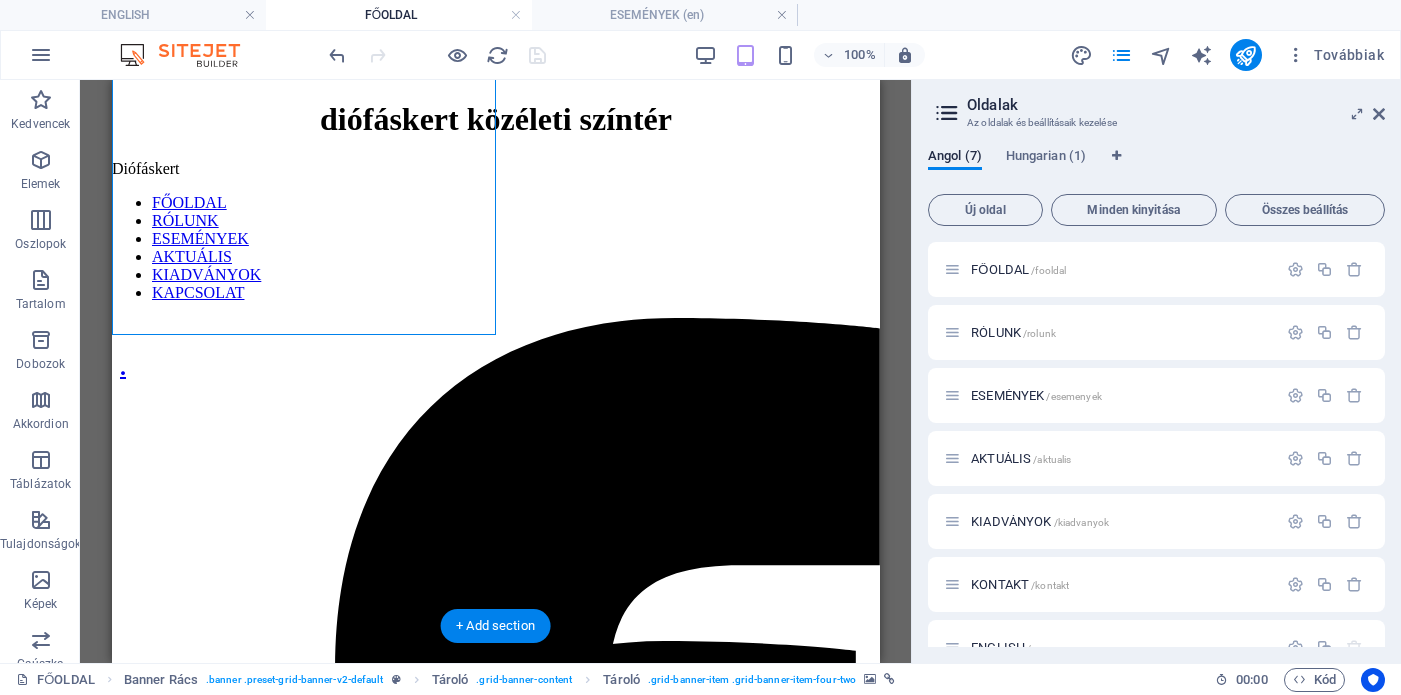 scroll, scrollTop: 0, scrollLeft: 0, axis: both 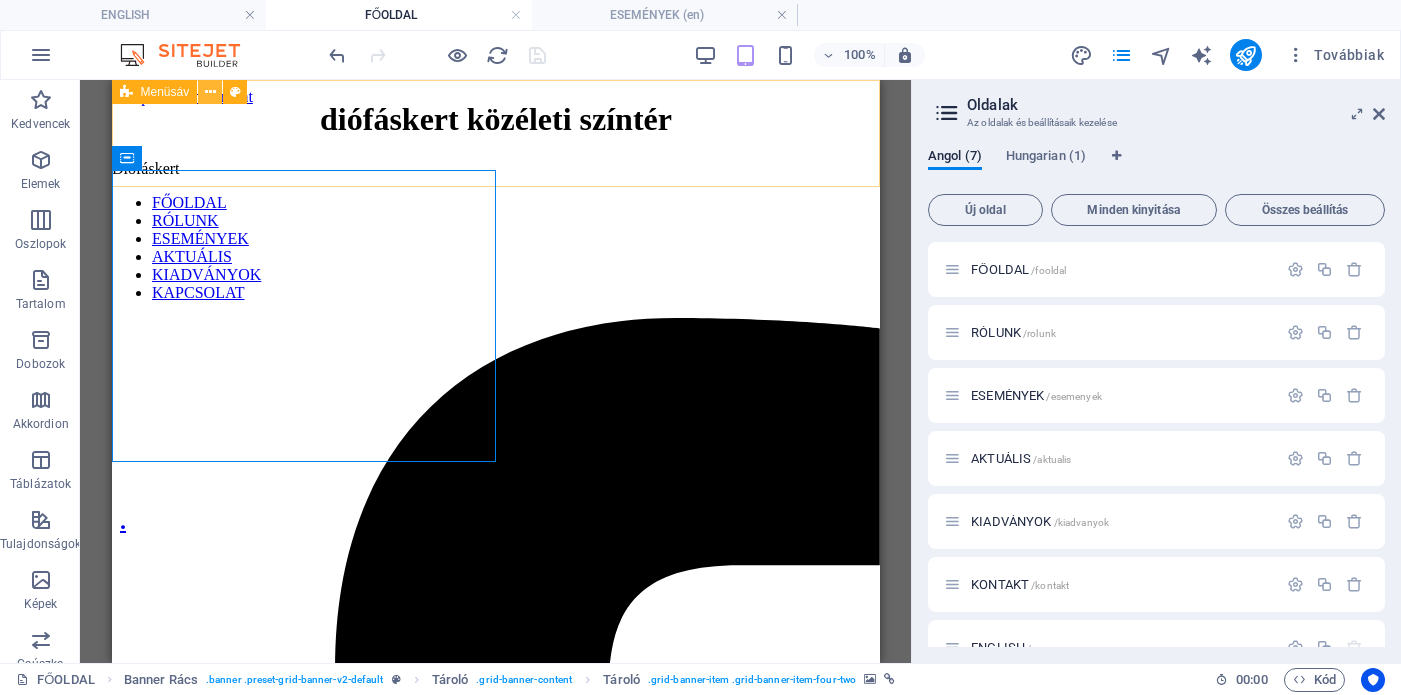 click at bounding box center [210, 92] 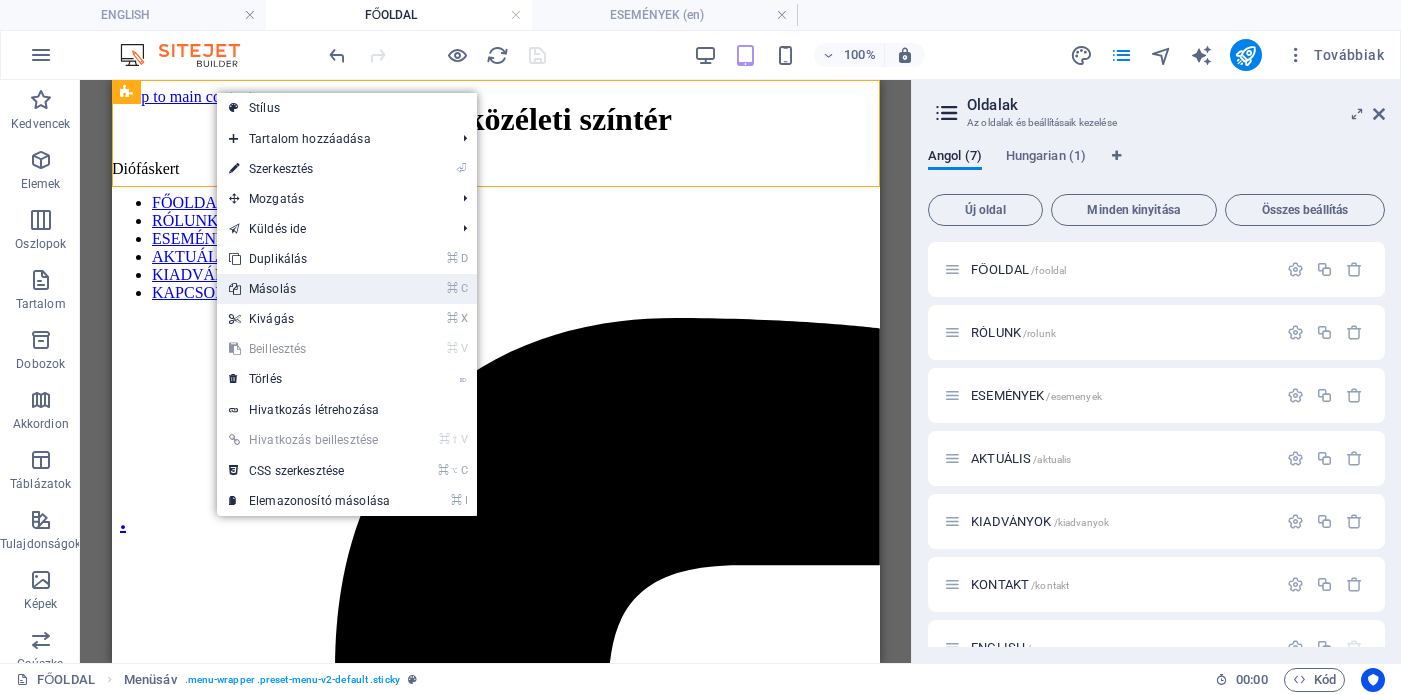 click on "⌘ C  Másolás" at bounding box center [309, 289] 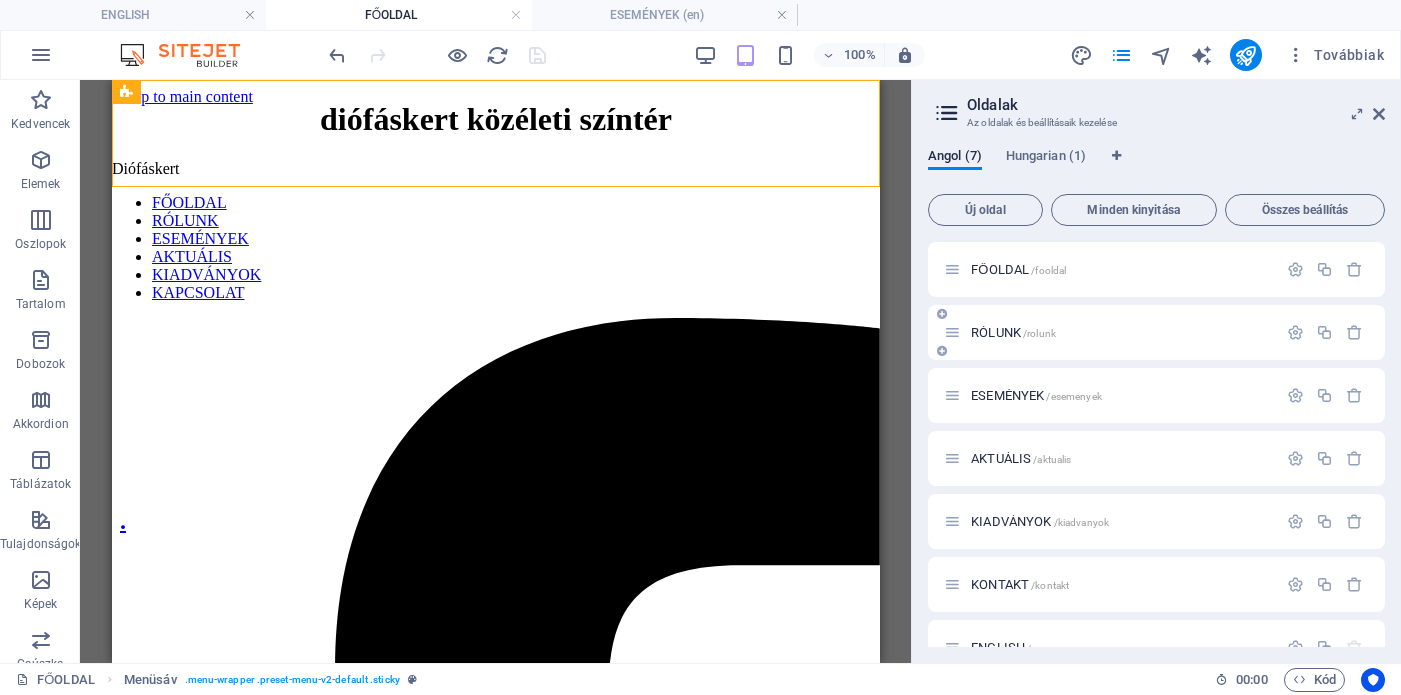 scroll, scrollTop: 36, scrollLeft: 0, axis: vertical 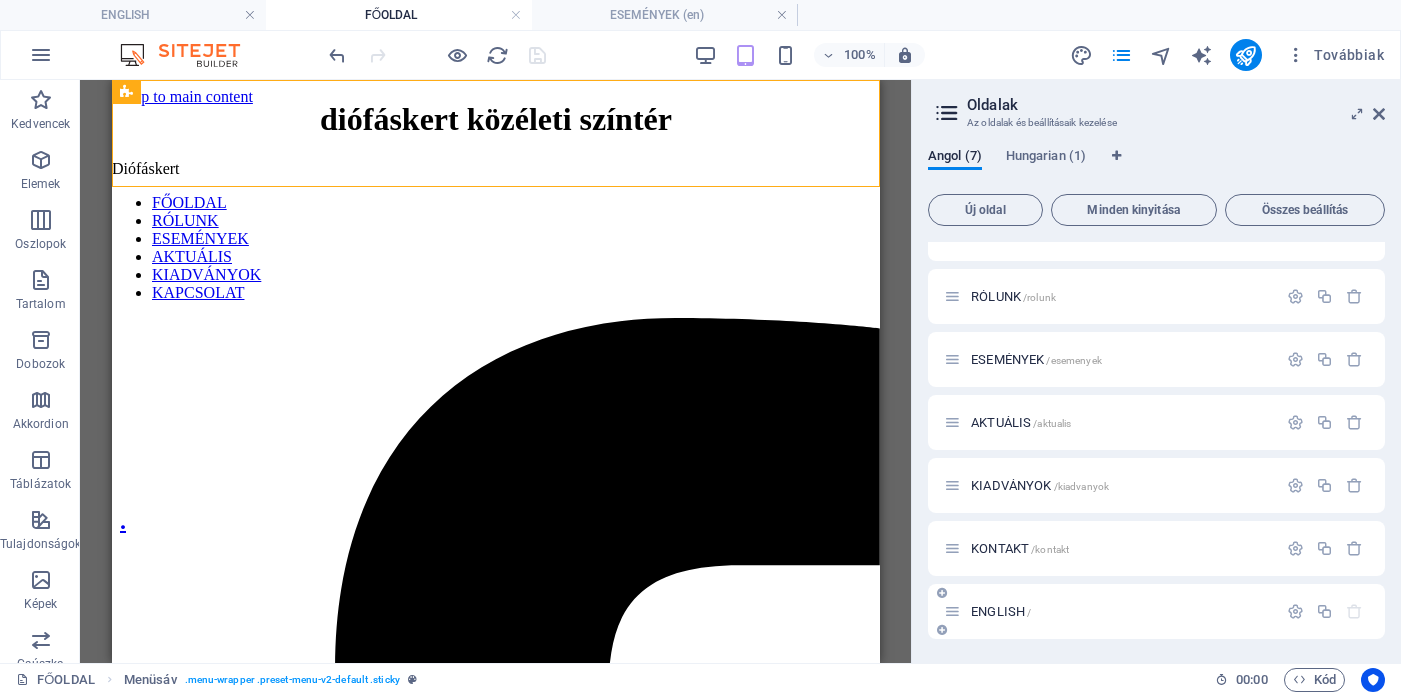 click on "ENGLISH /" at bounding box center [1001, 611] 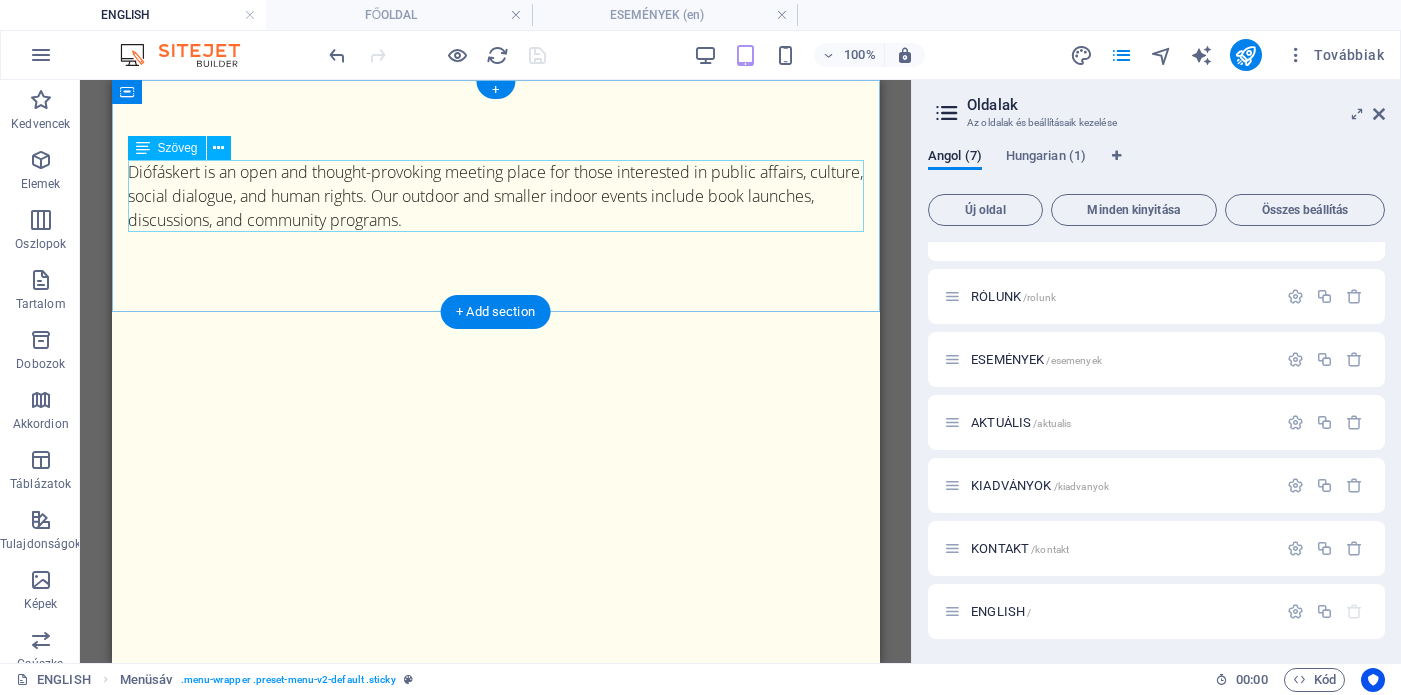 click on "Diófáskert is an open and thought-provoking meeting place for those interested in public affairs, culture, social dialogue, and human rights. Our outdoor and smaller indoor events include book launches, discussions, and community programs." at bounding box center [495, 196] 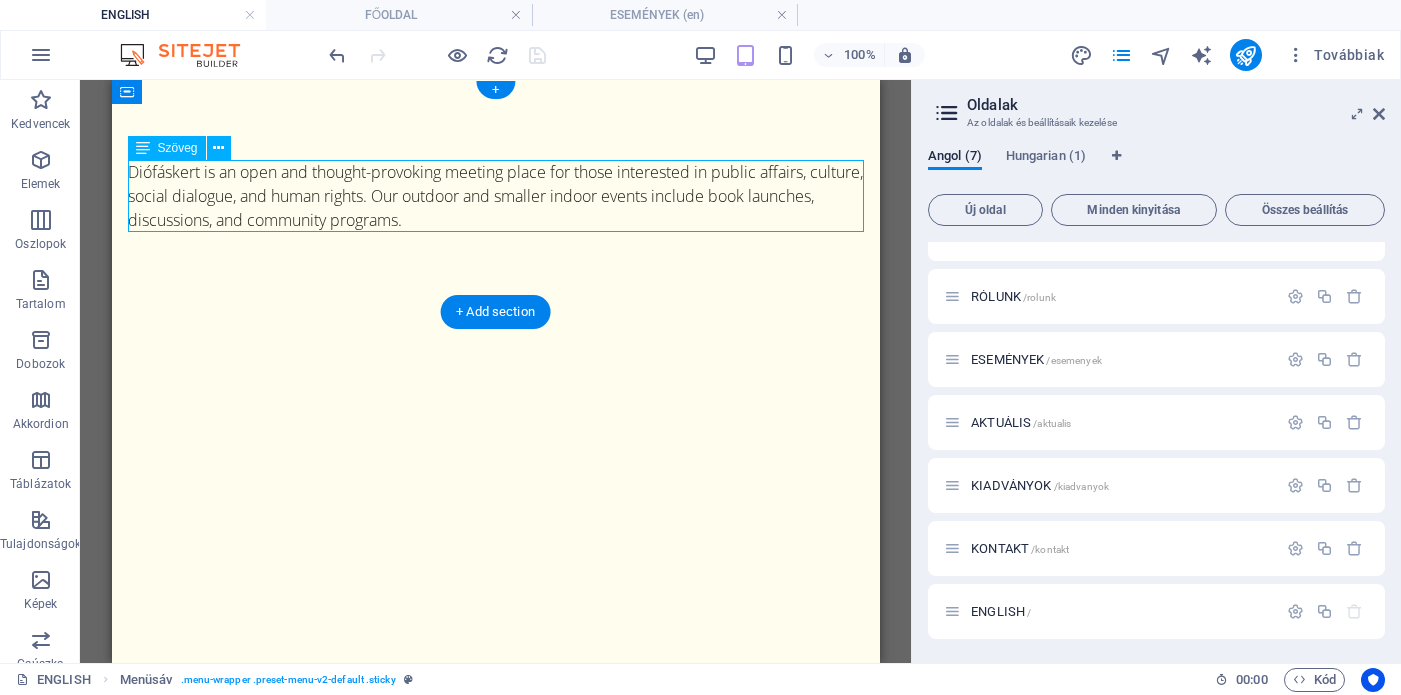 click on "Diófáskert is an open and thought-provoking meeting place for those interested in public affairs, culture, social dialogue, and human rights. Our outdoor and smaller indoor events include book launches, discussions, and community programs." at bounding box center [495, 196] 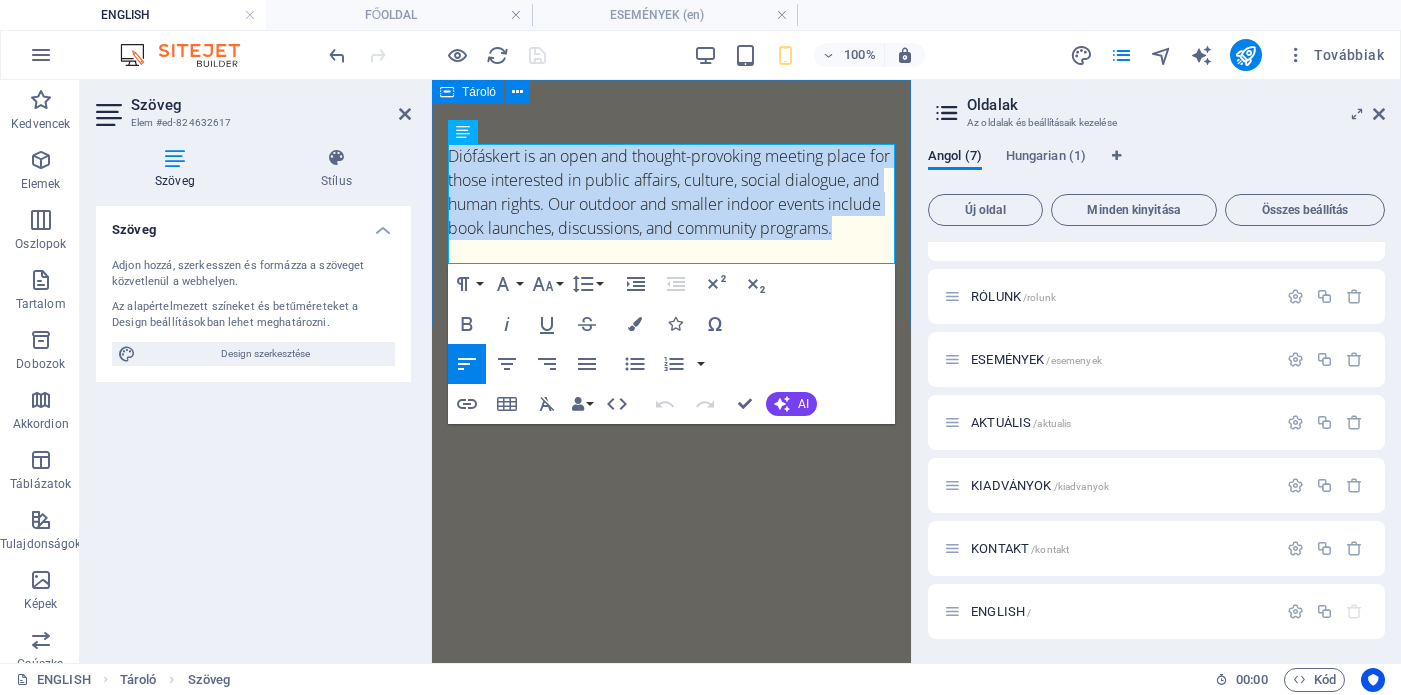 drag, startPoint x: 533, startPoint y: 250, endPoint x: 441, endPoint y: 126, distance: 154.40207 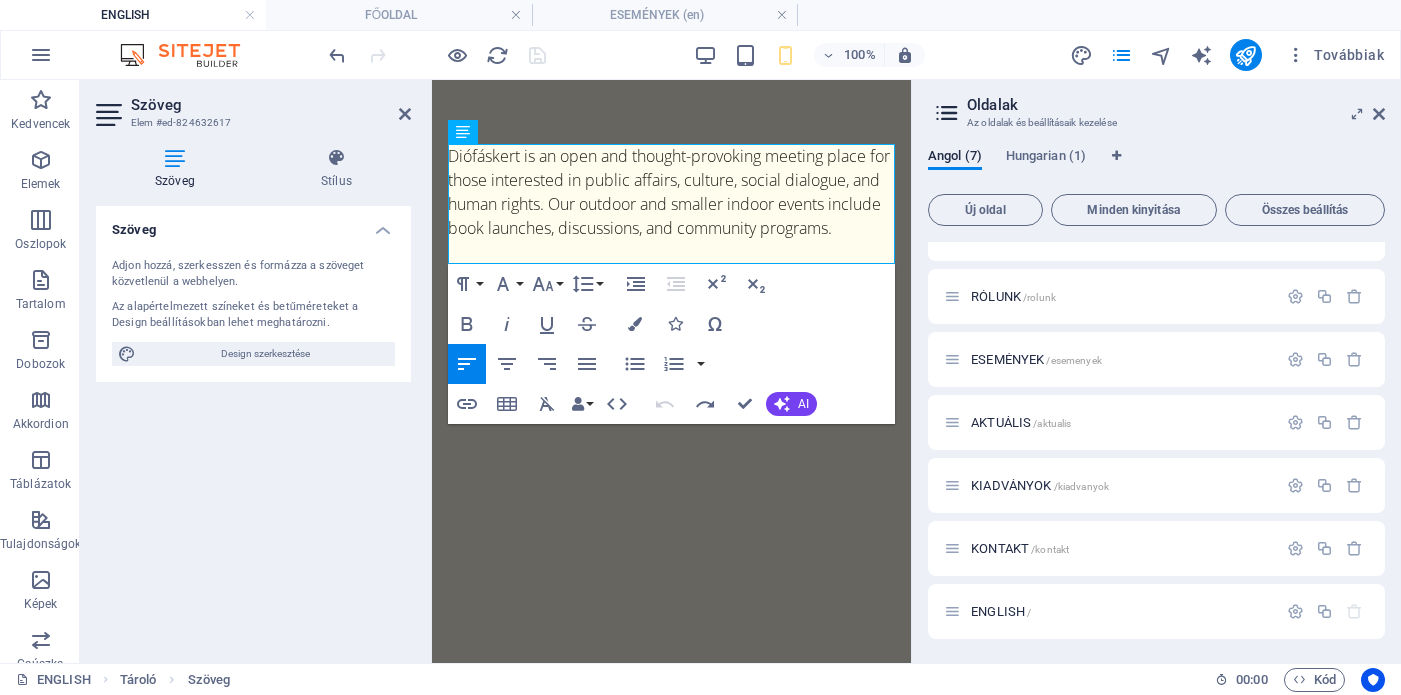click on "Skip to main content
Diófáskert is an open and thought-provoking meeting place for those interested in public affairs, culture, social dialogue, and human rights. Our outdoor and smaller indoor events include book launches, discussions, and community programs." at bounding box center [671, 192] 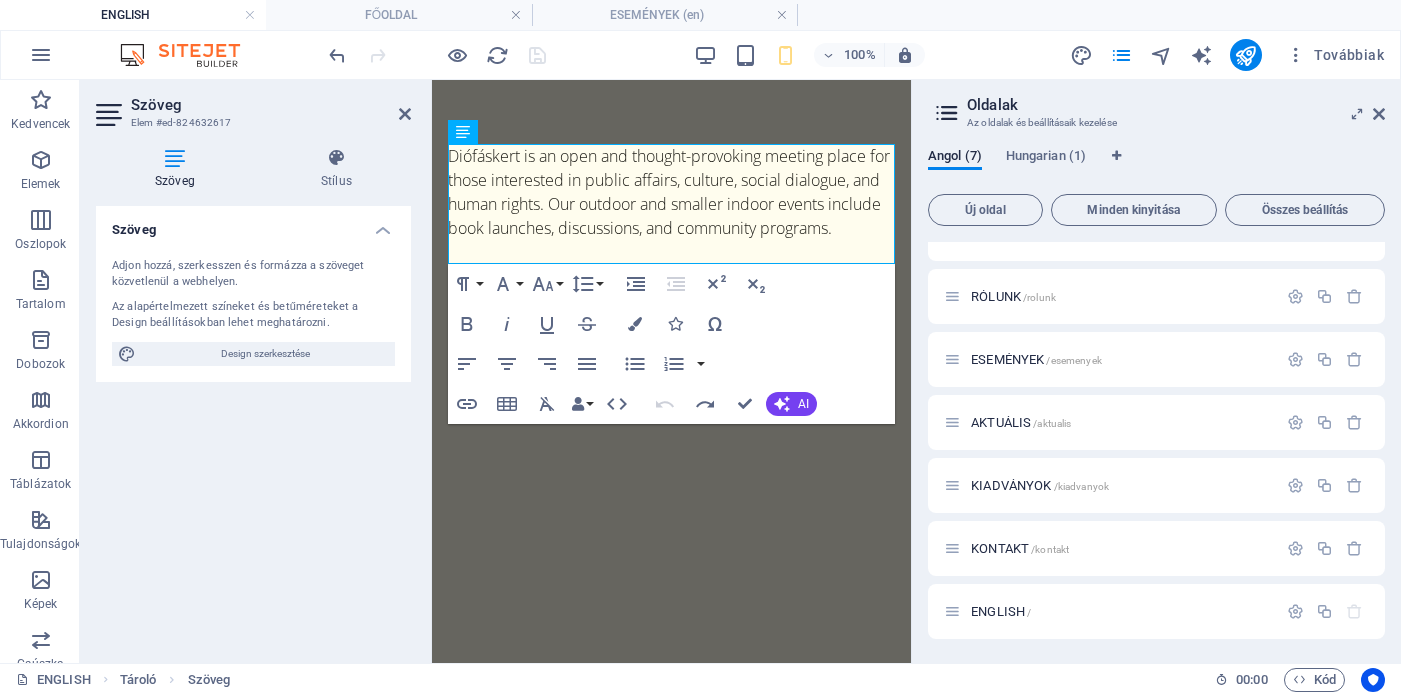 click on "100% Továbbiak" at bounding box center [858, 55] 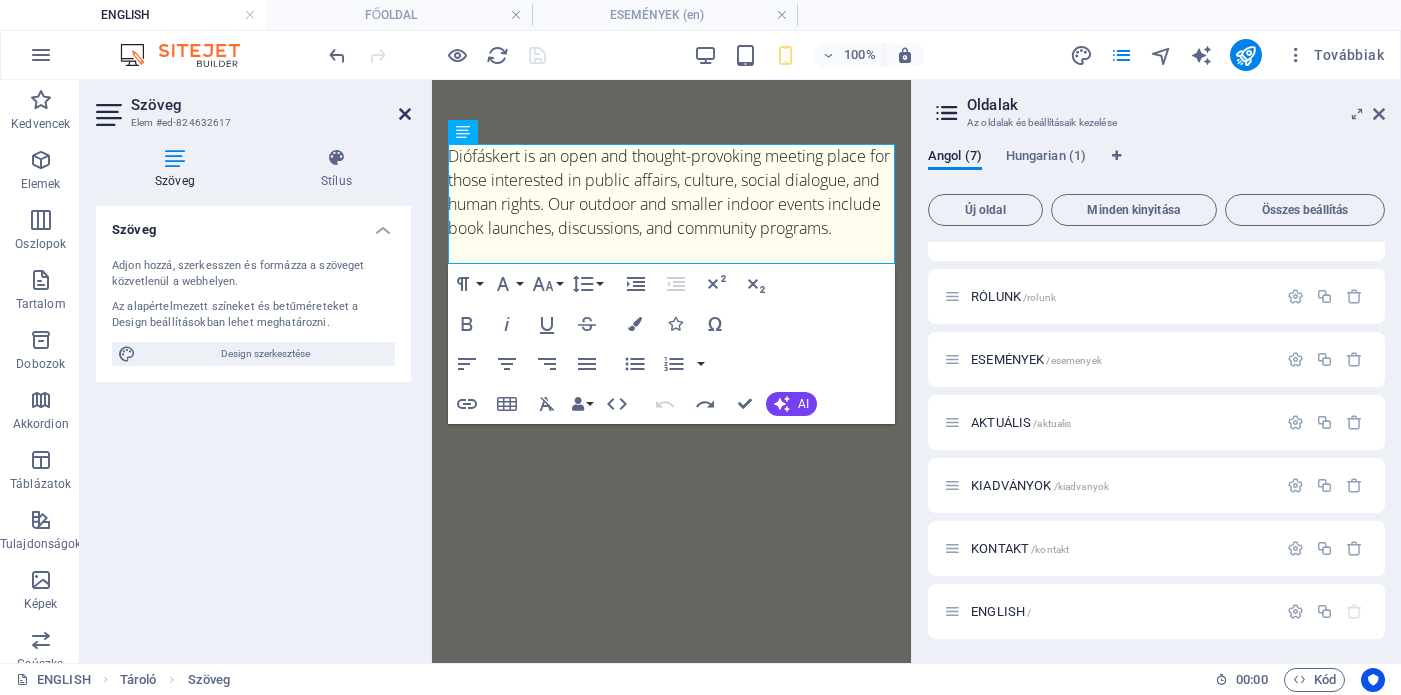 click at bounding box center [405, 114] 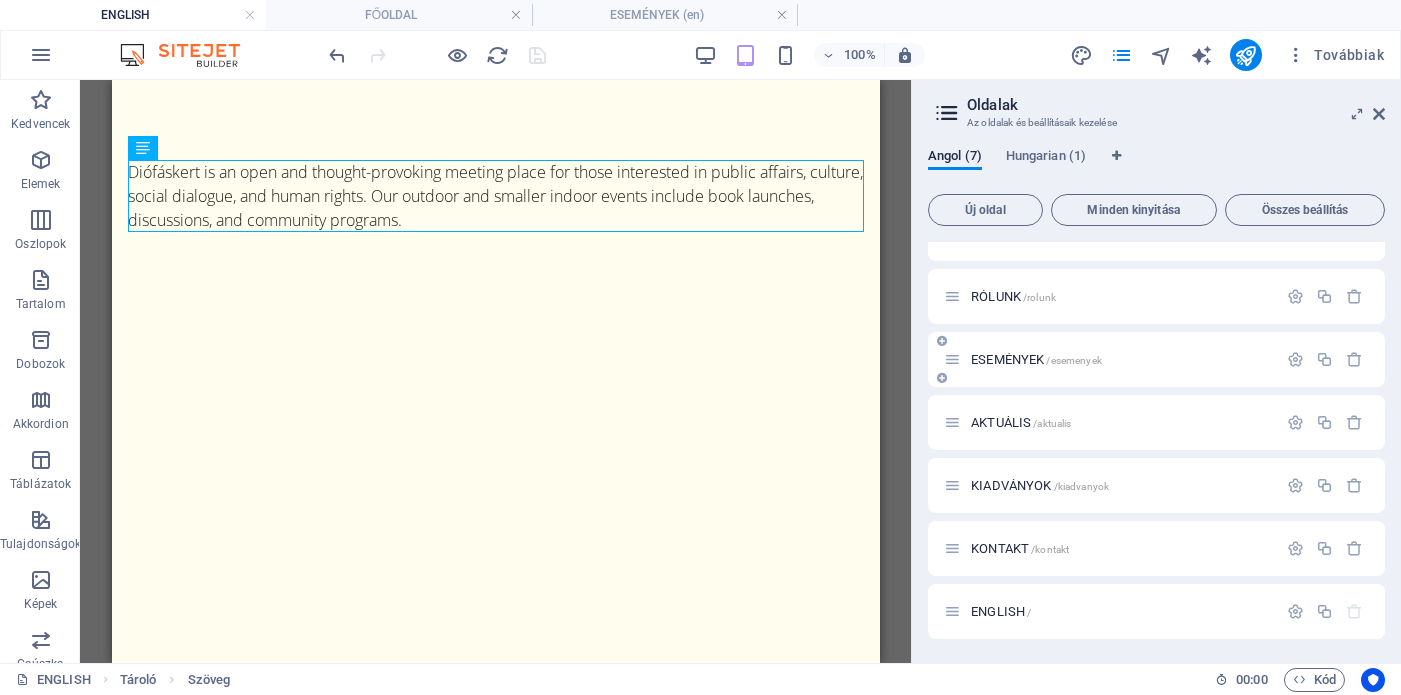 scroll, scrollTop: 0, scrollLeft: 0, axis: both 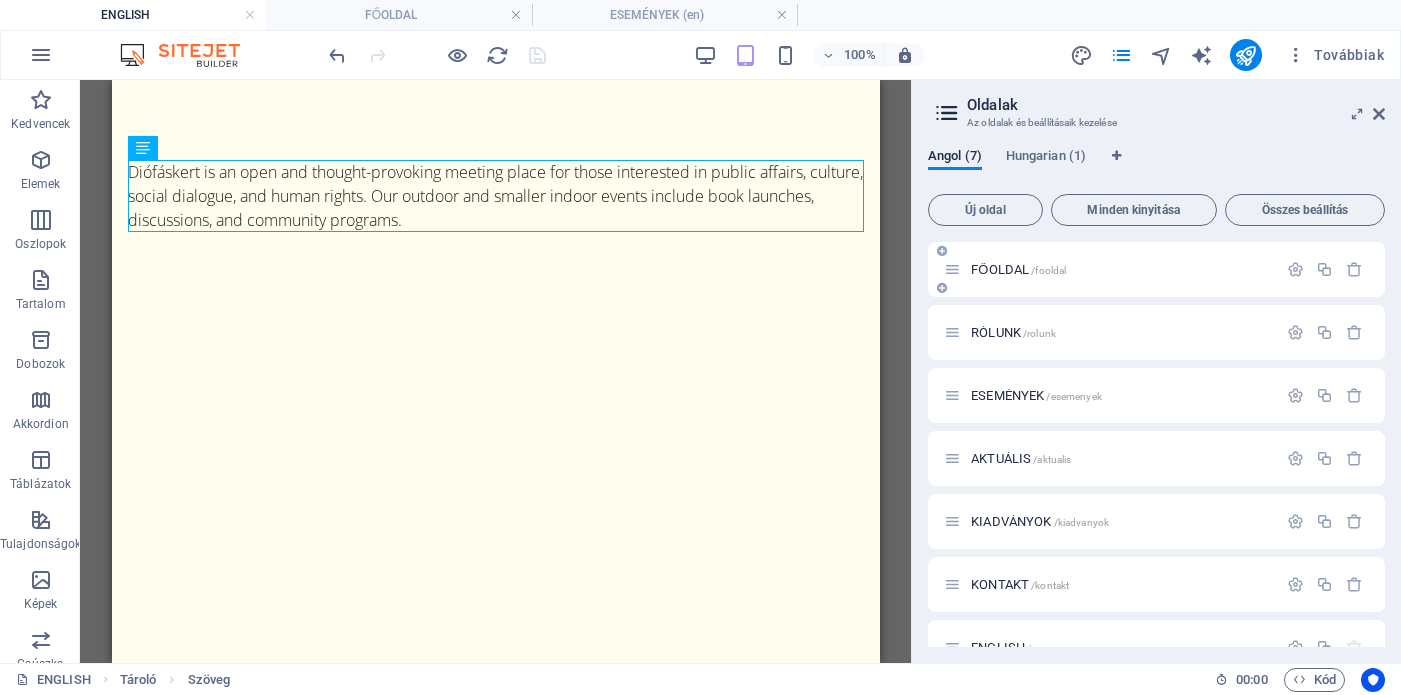 click on "FŐOLDAL /fooldal" at bounding box center (1018, 269) 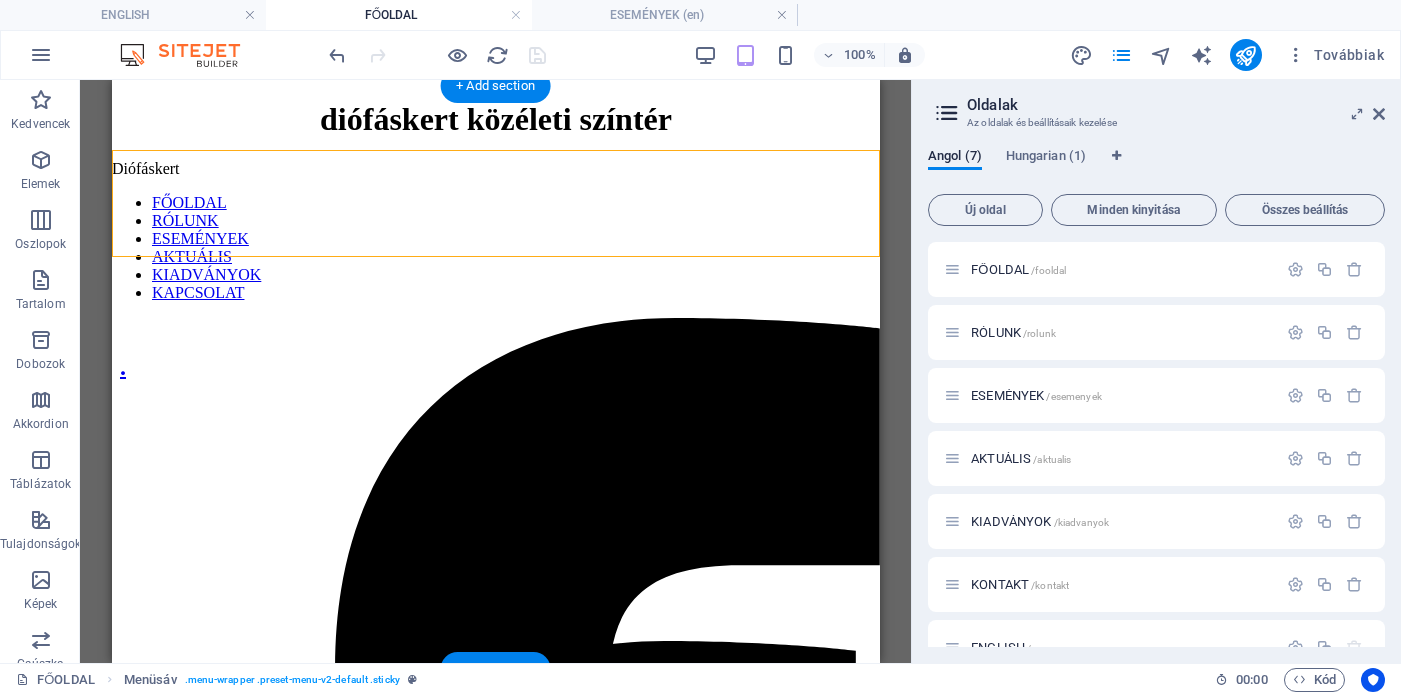 scroll, scrollTop: 0, scrollLeft: 0, axis: both 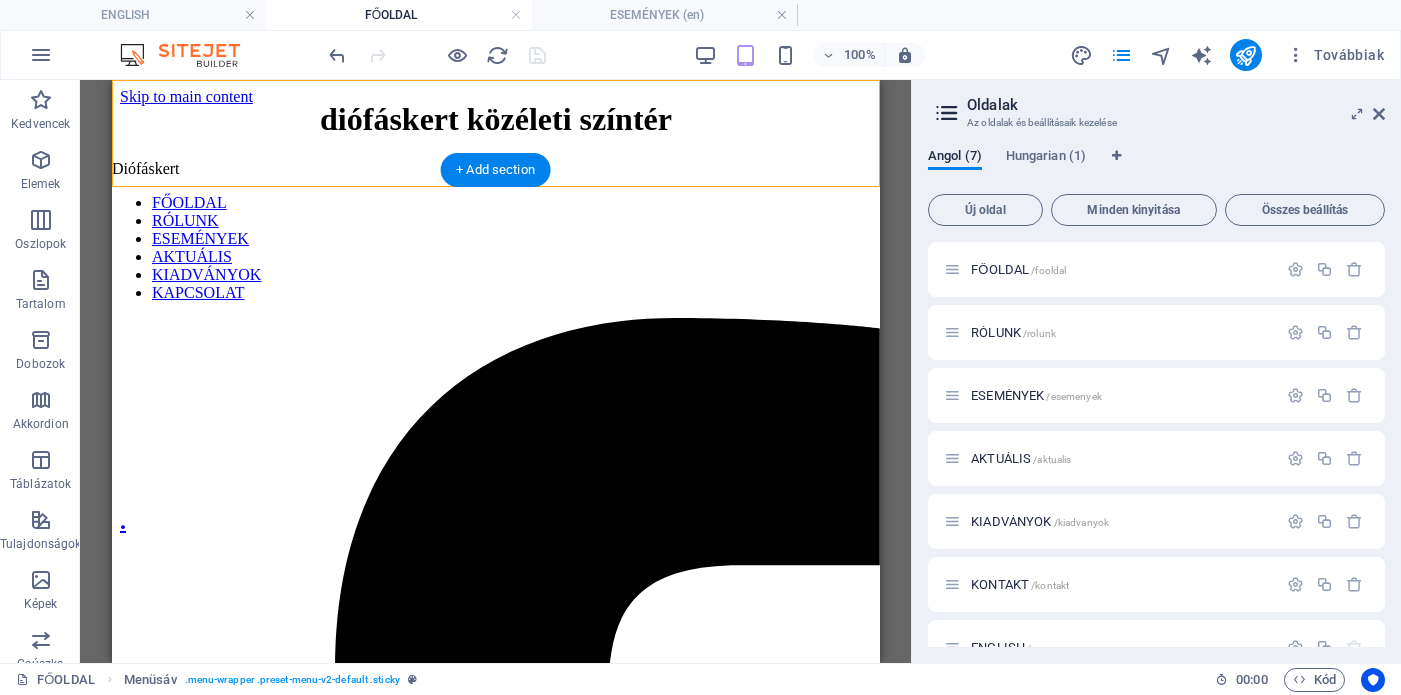 drag, startPoint x: 210, startPoint y: 170, endPoint x: 350, endPoint y: 299, distance: 190.3707 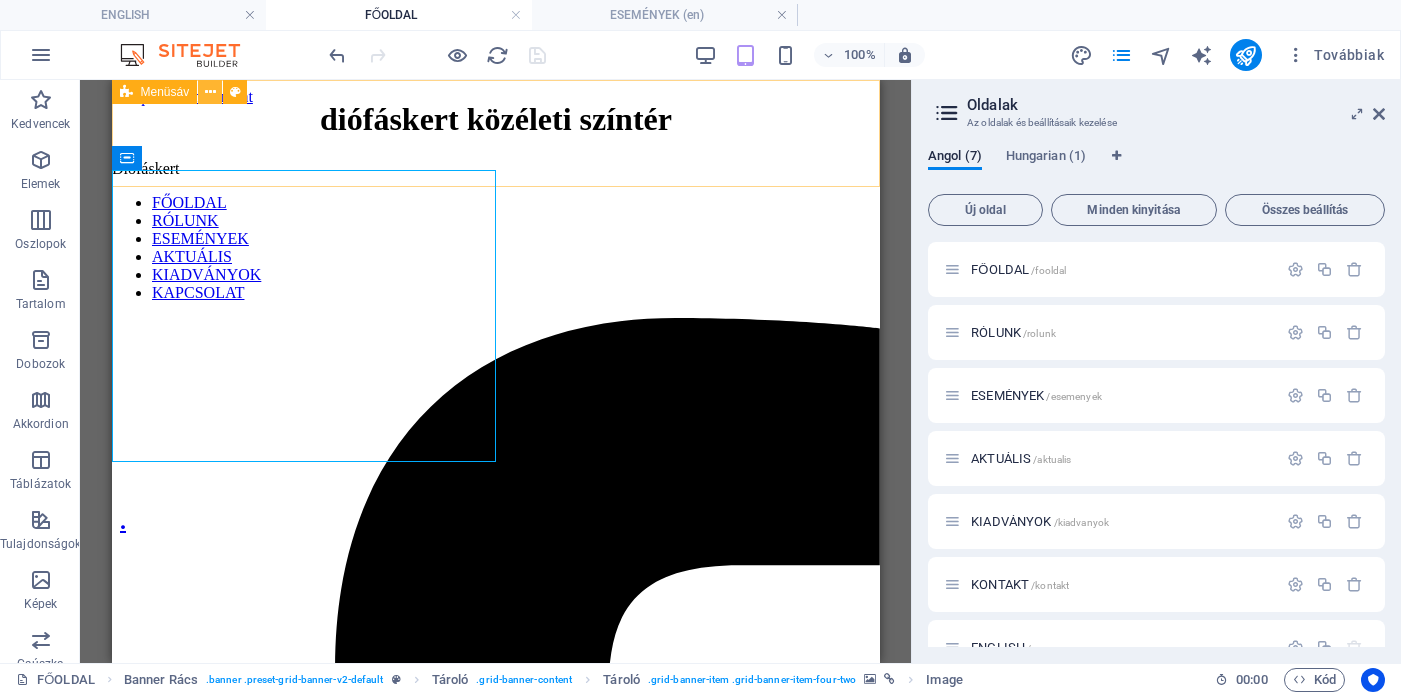 click at bounding box center [210, 92] 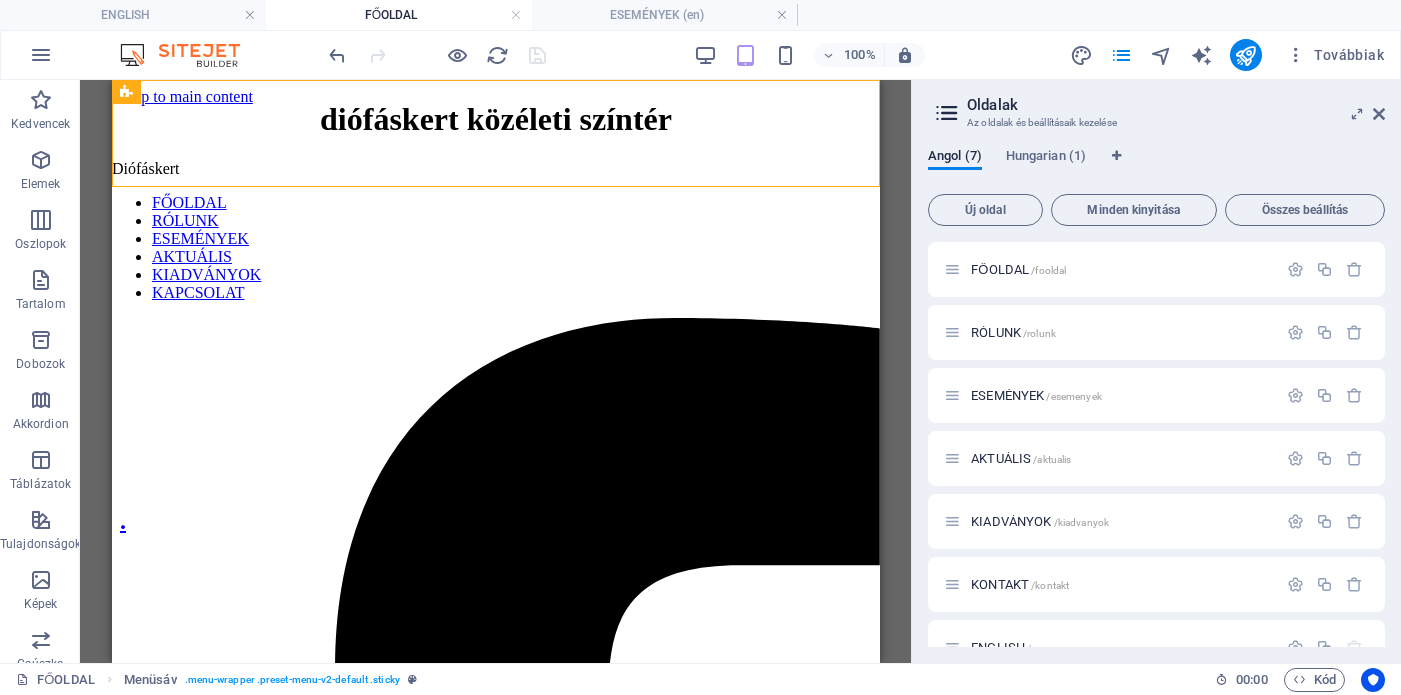 click on "100% Továbbiak" at bounding box center (700, 55) 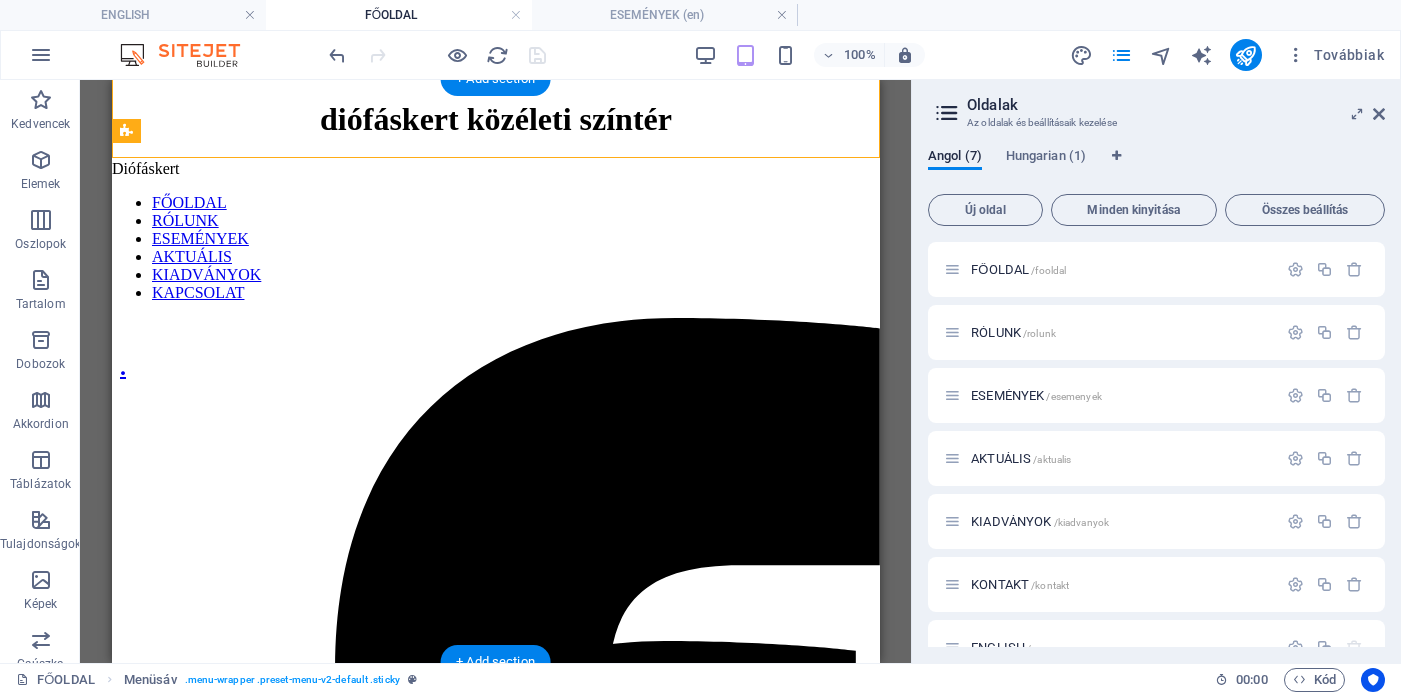scroll, scrollTop: 0, scrollLeft: 0, axis: both 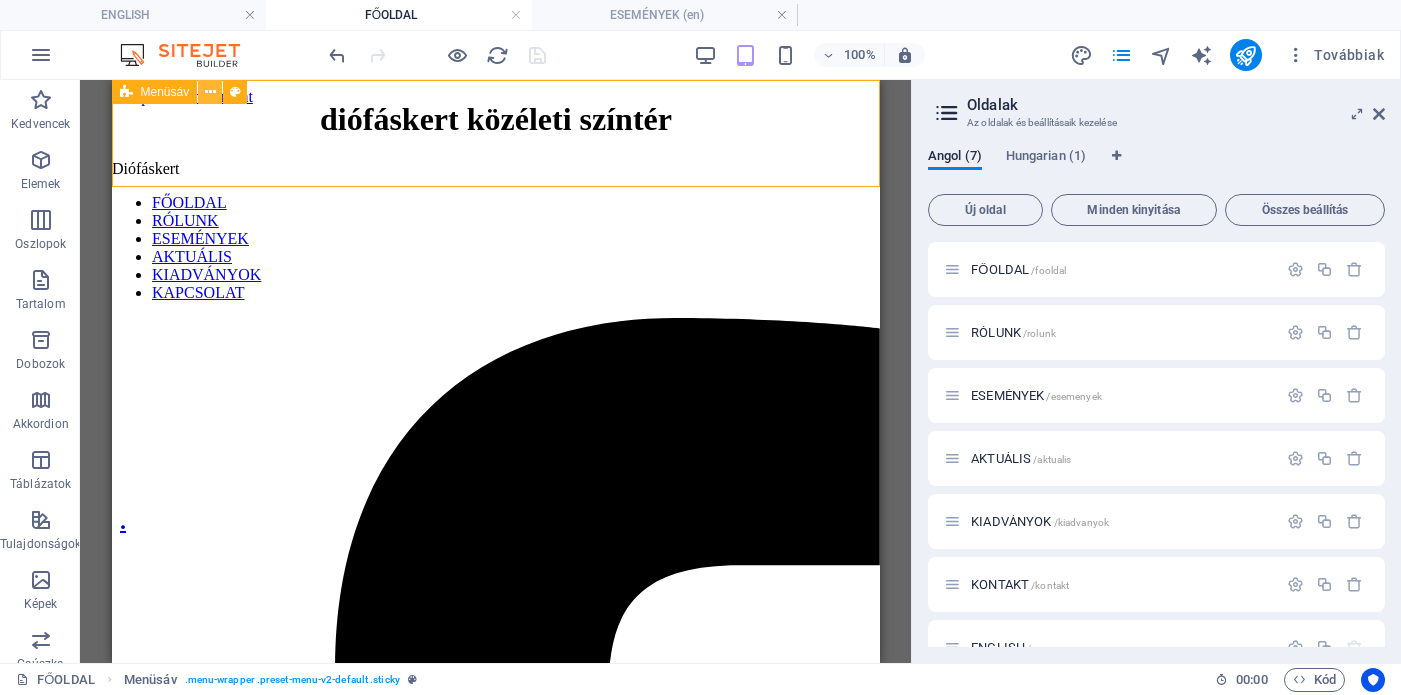 click at bounding box center (210, 92) 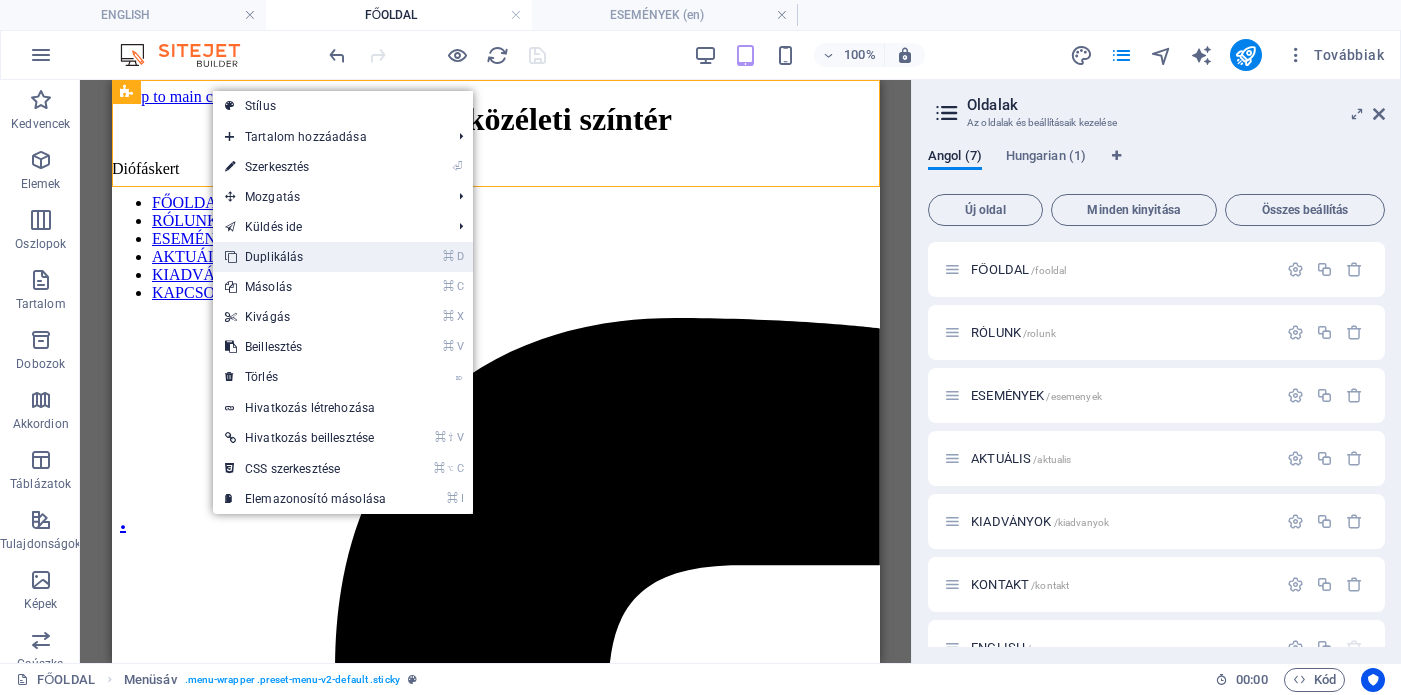 click on "⌘ D  Duplikálás" at bounding box center [343, 257] 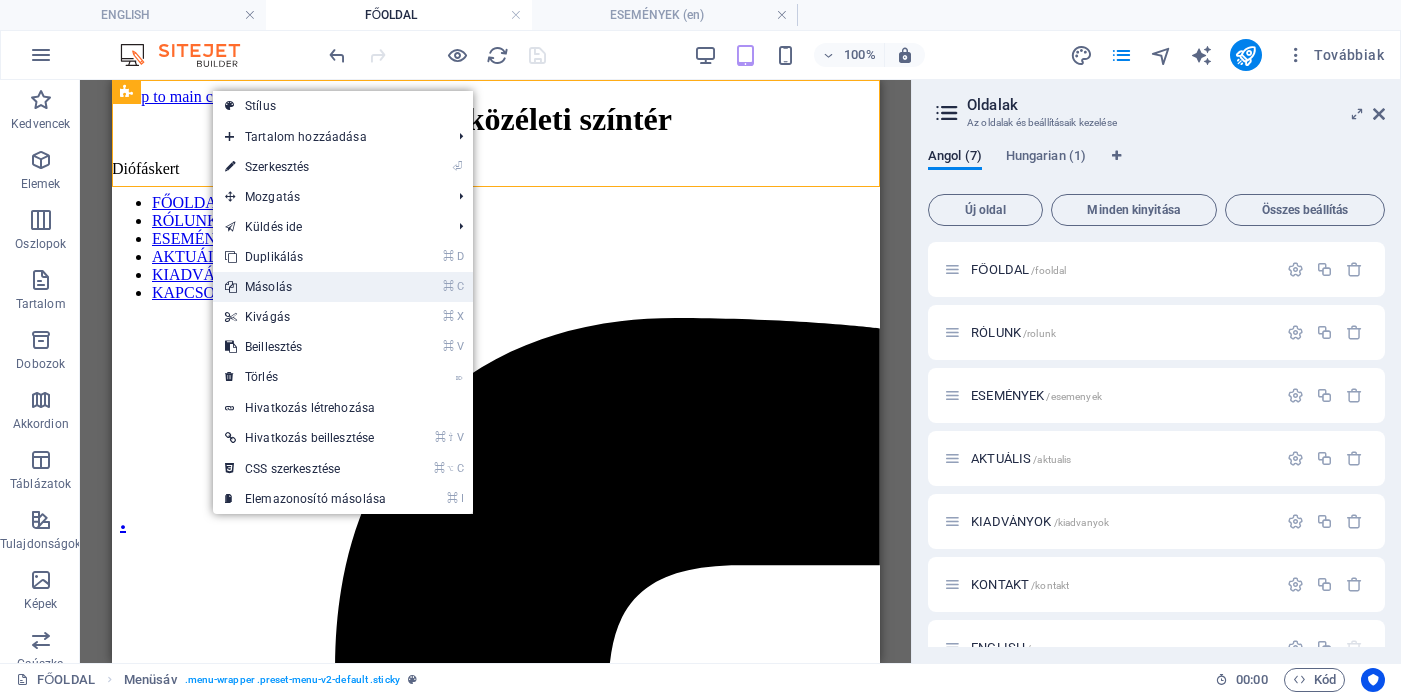 click on "⌘ C  Másolás" at bounding box center [305, 287] 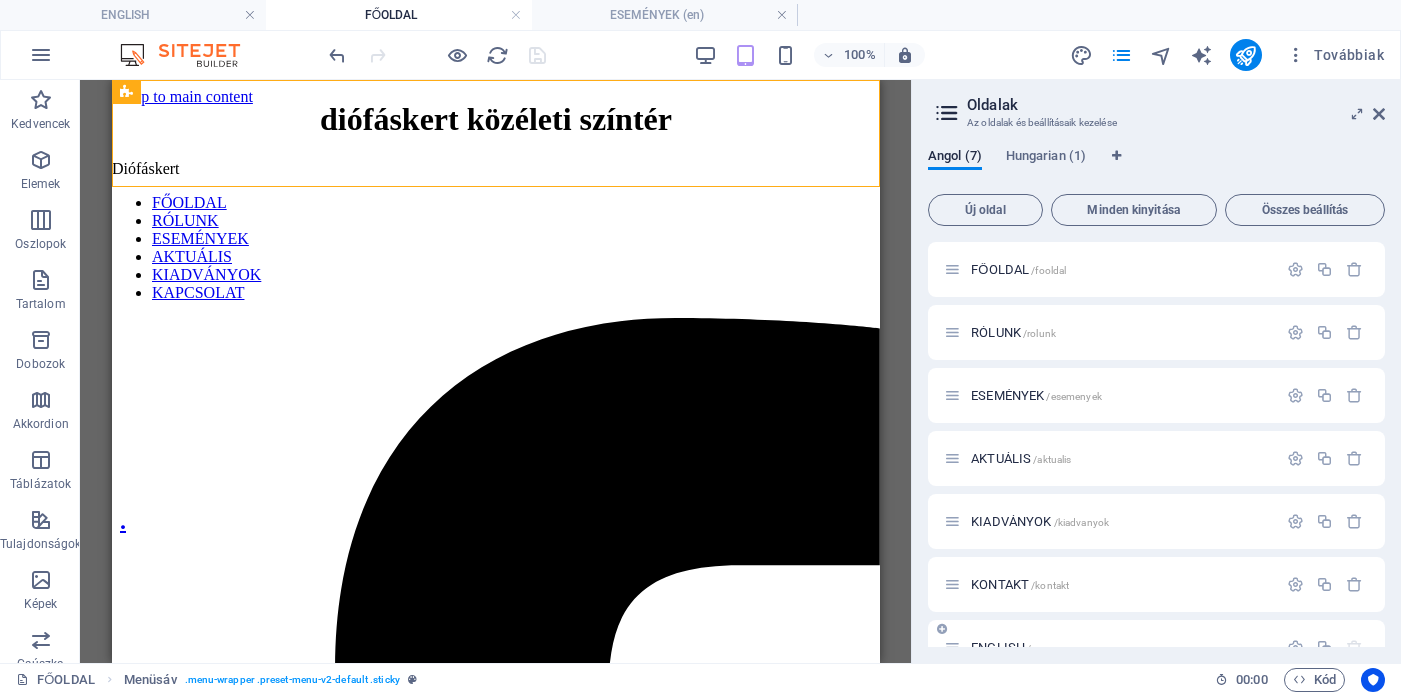 scroll, scrollTop: 36, scrollLeft: 0, axis: vertical 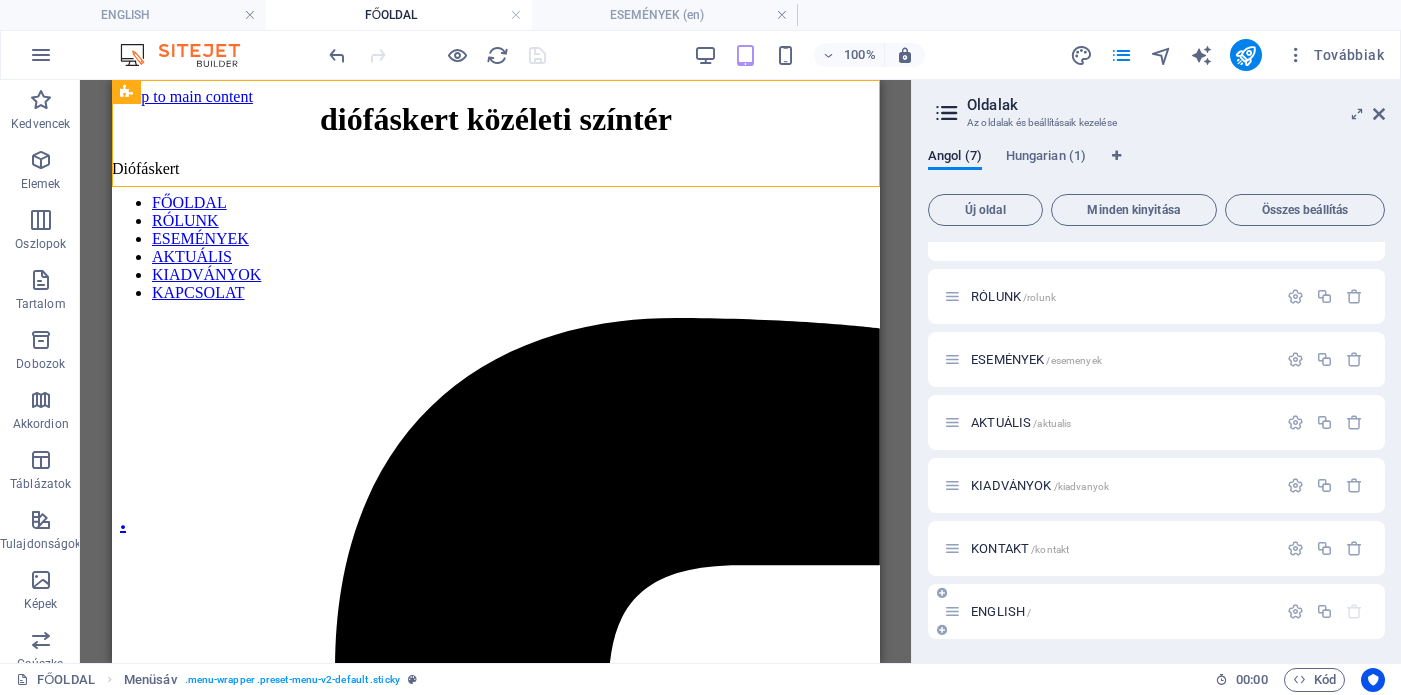 click on "ENGLISH /" at bounding box center (1001, 611) 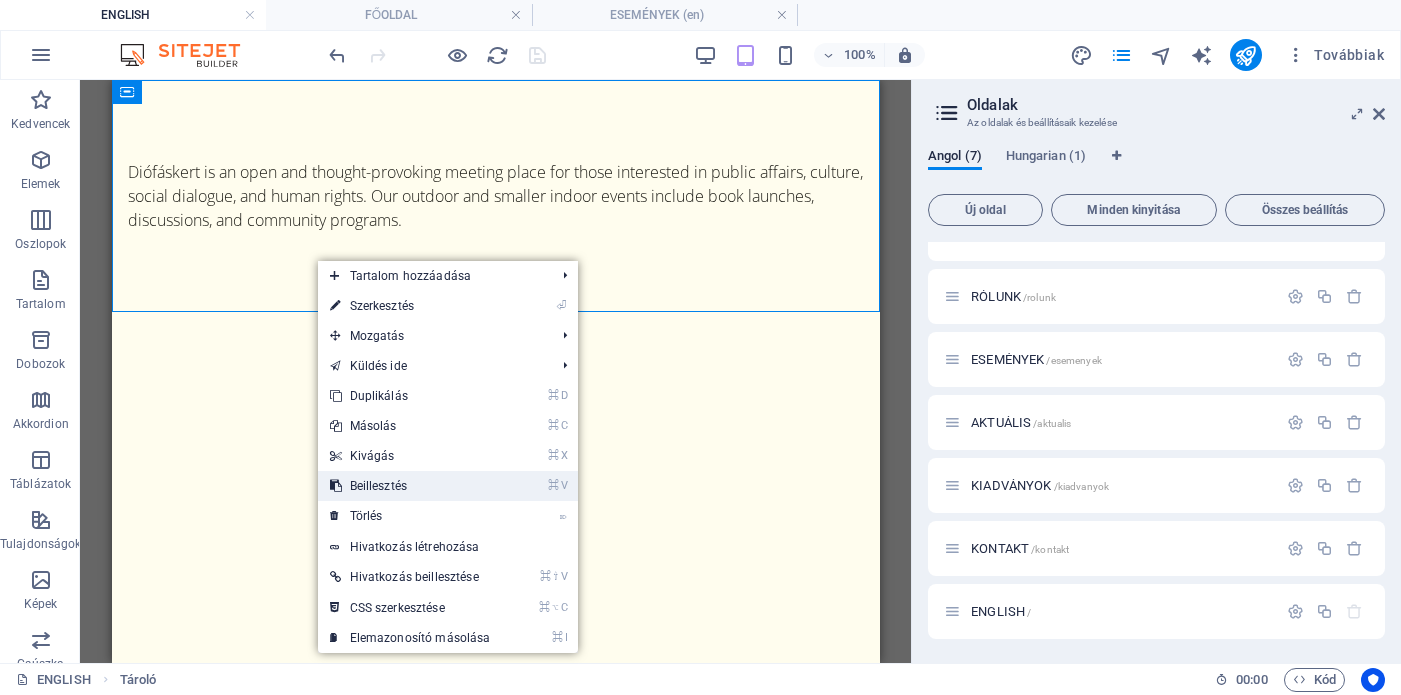 click on "⌘ V  Beillesztés" at bounding box center (410, 486) 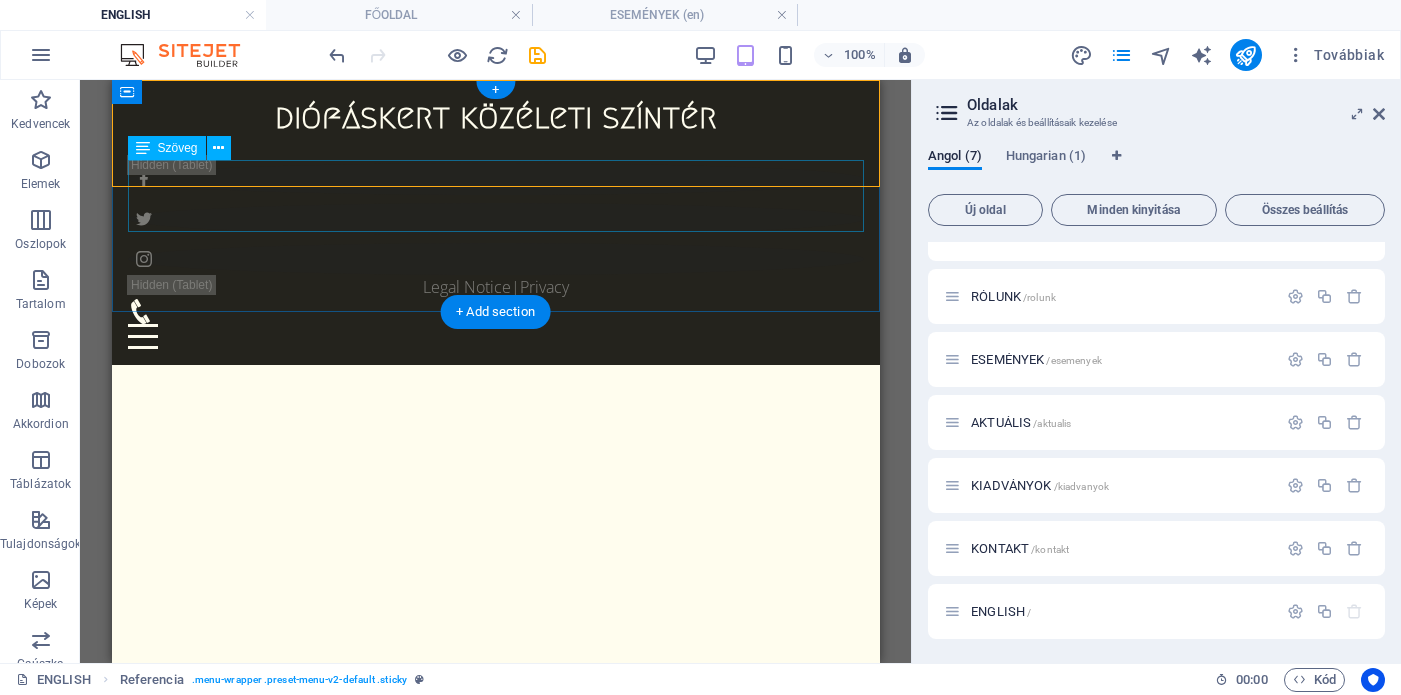 click on "Diófáskert is an open and thought-provoking meeting place for those interested in public affairs, culture, social dialogue, and human rights. Our outdoor and smaller indoor events include book launches, discussions, and community programs." at bounding box center (495, 196) 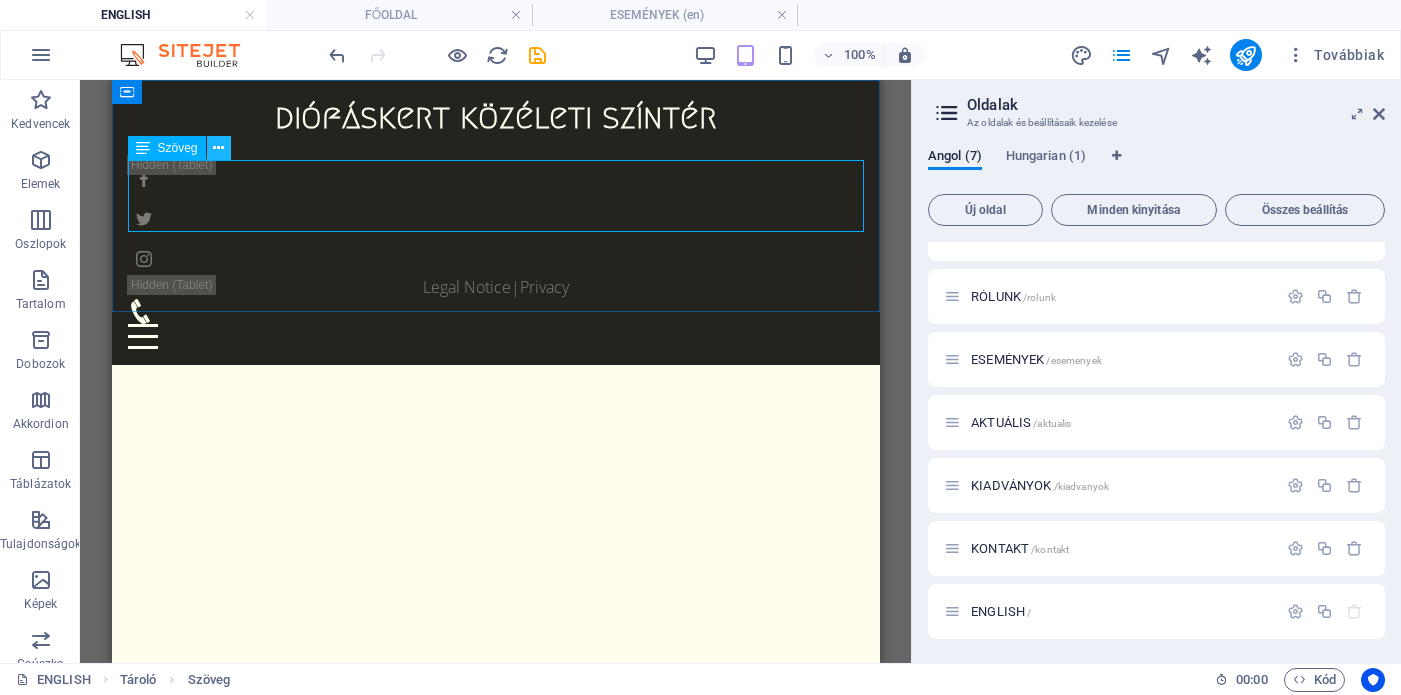 click at bounding box center [218, 148] 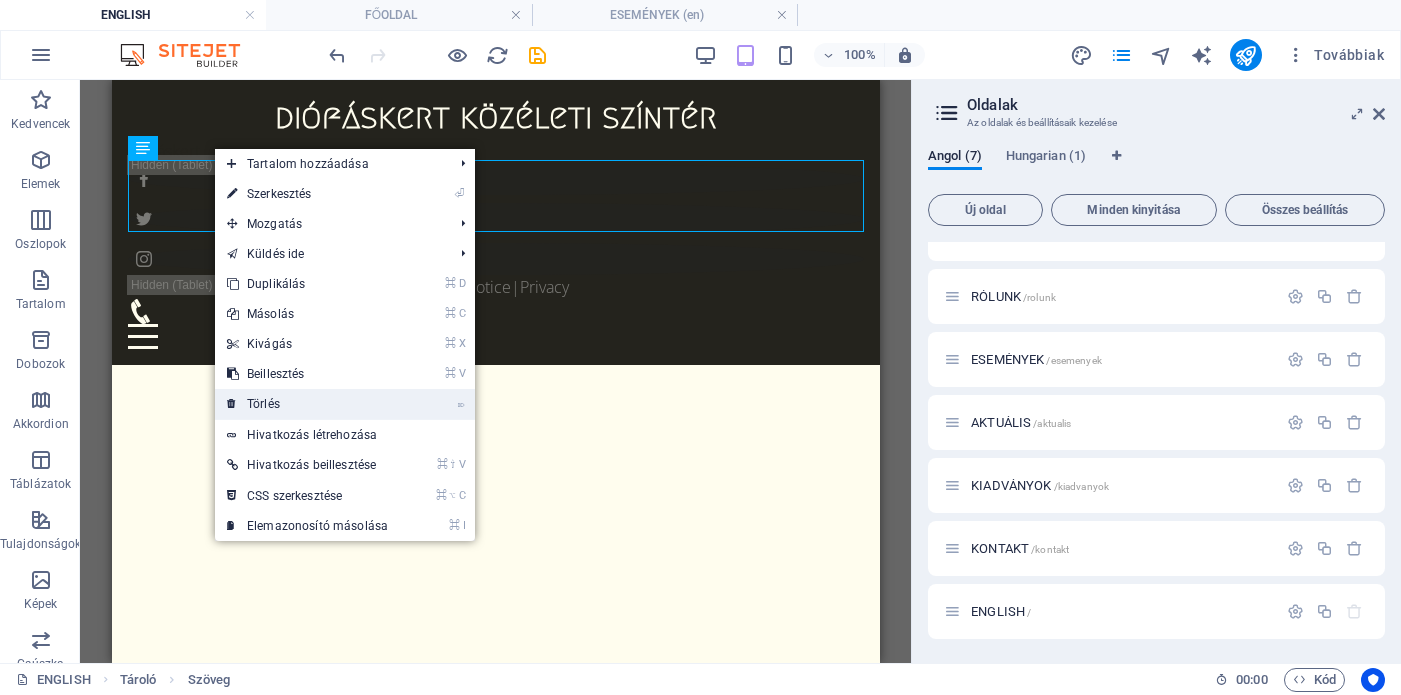 click on "⌦  Törlés" at bounding box center [307, 404] 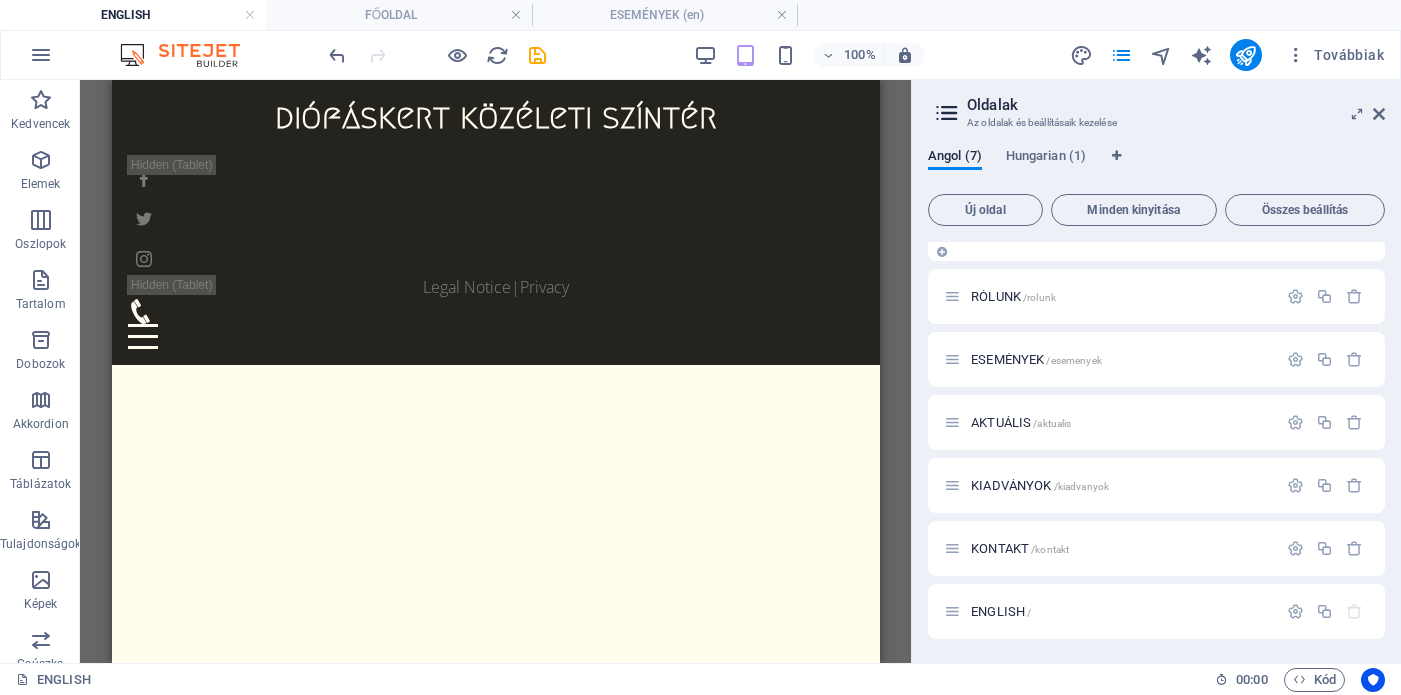 scroll, scrollTop: 0, scrollLeft: 0, axis: both 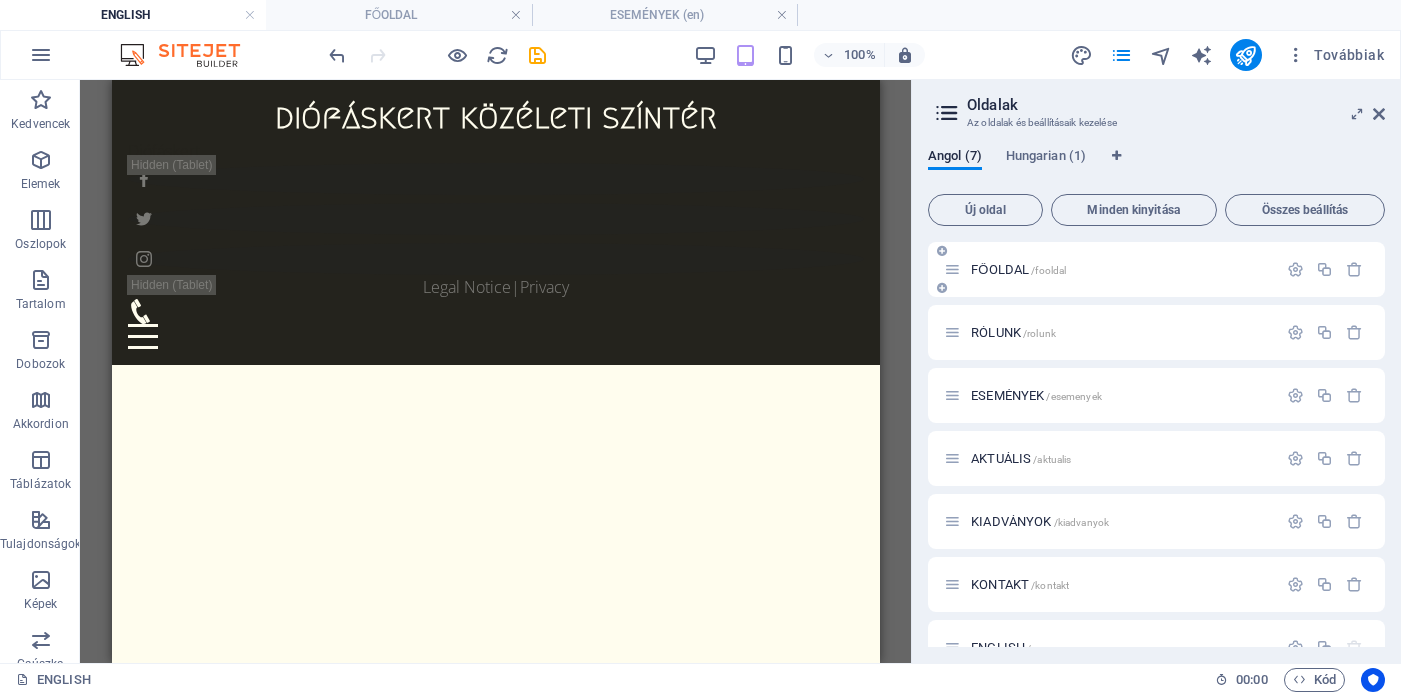 click on "FŐOLDAL /fooldal" at bounding box center (1018, 269) 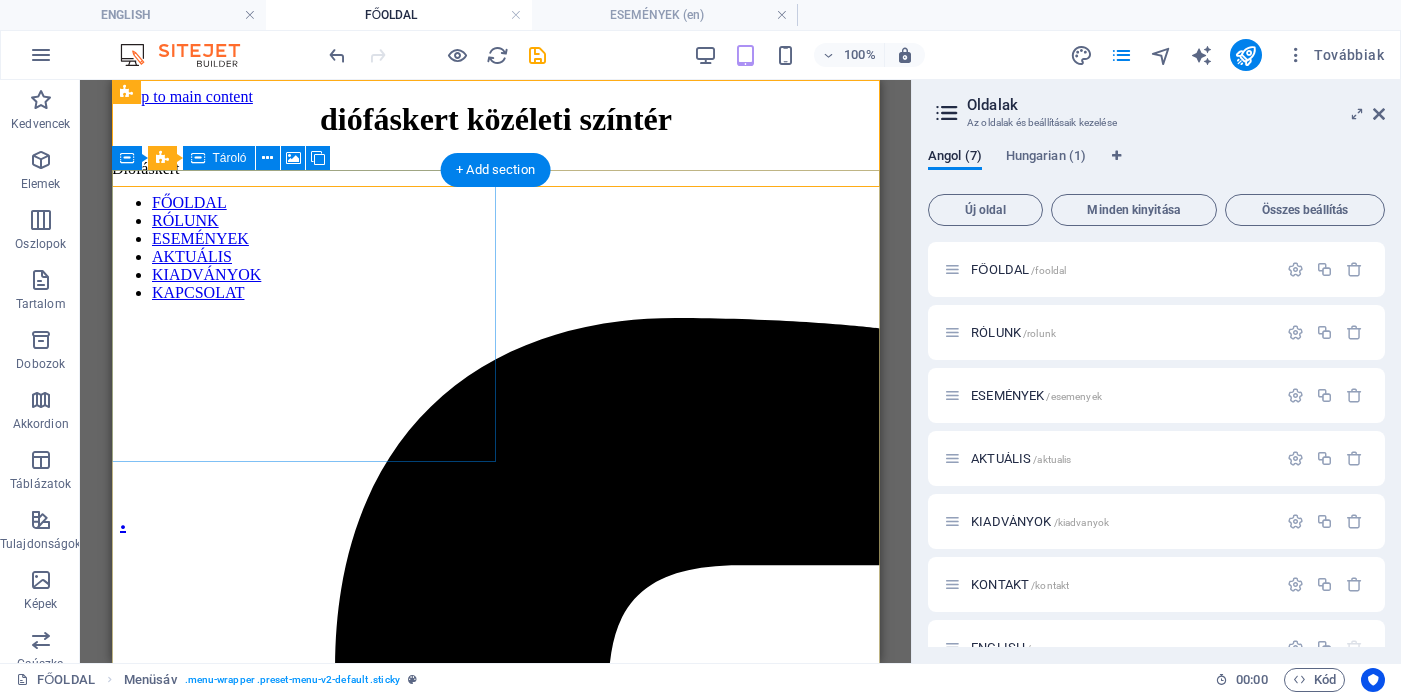 click at bounding box center (495, 555) 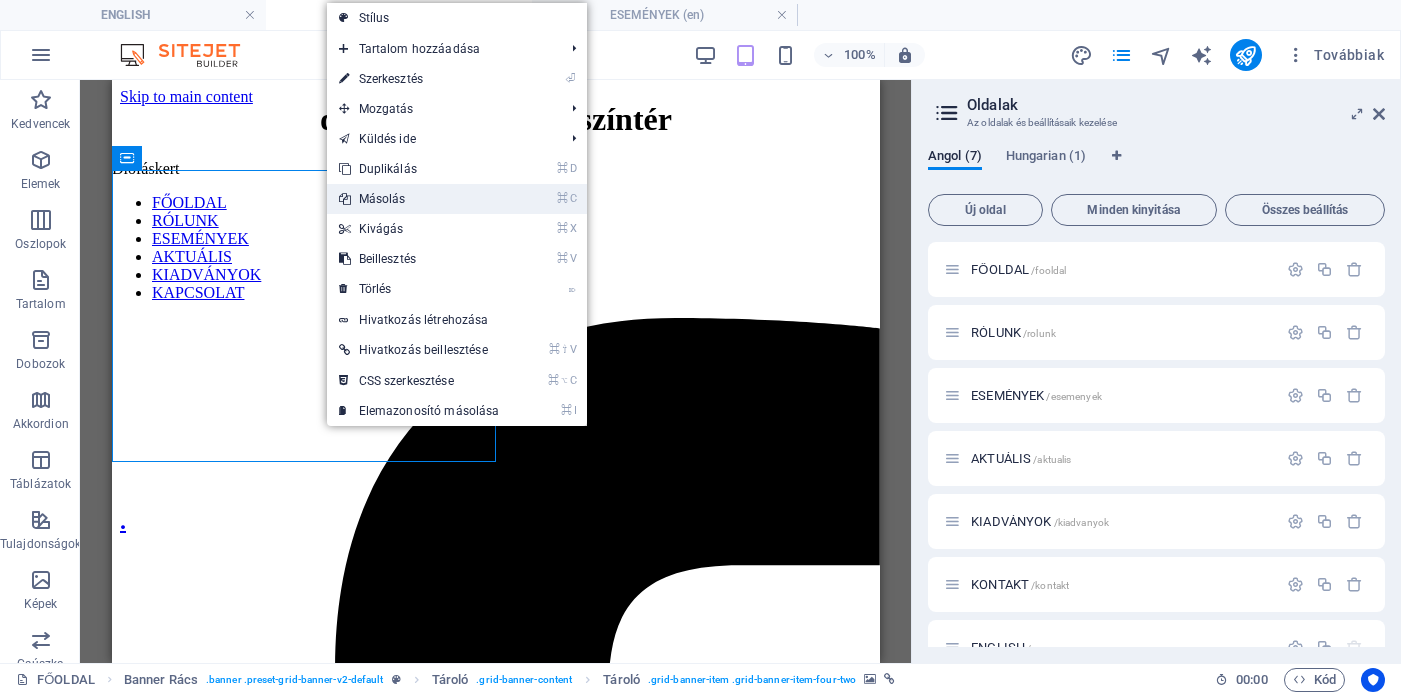 click on "⌘ C  Másolás" at bounding box center [419, 199] 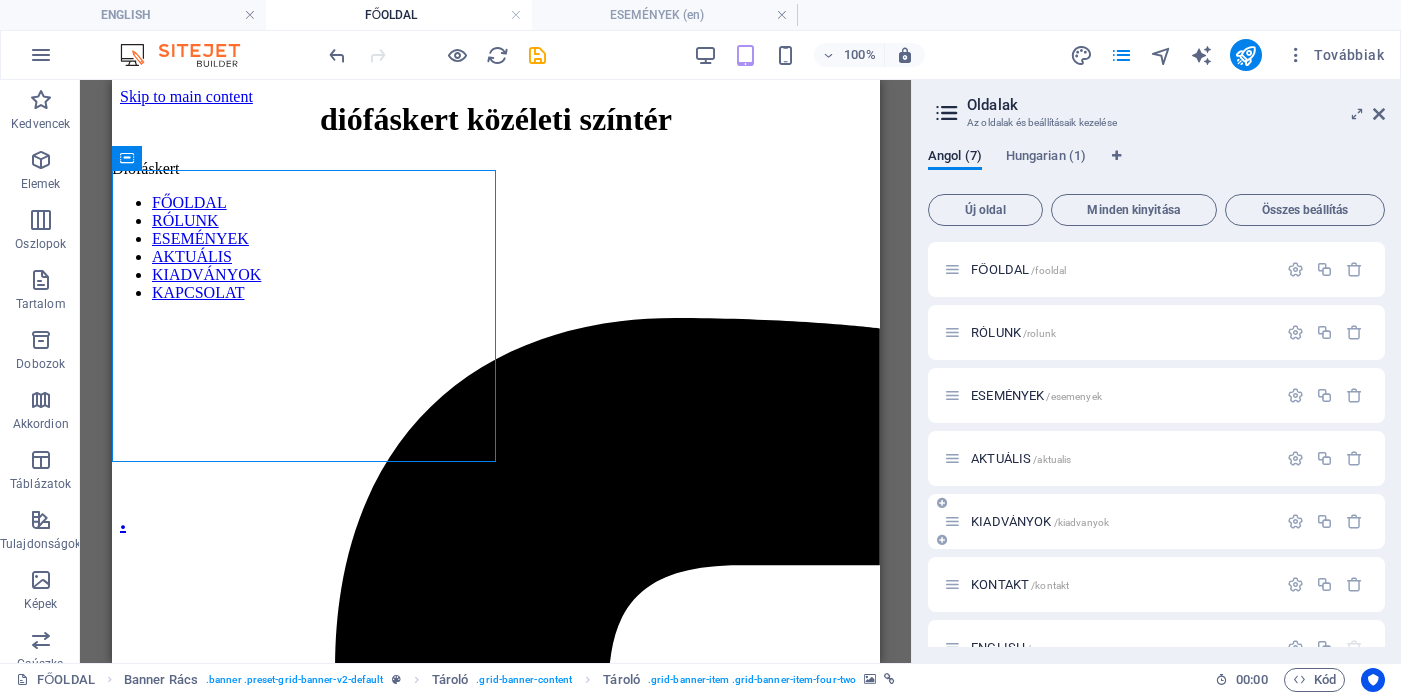 scroll, scrollTop: 36, scrollLeft: 0, axis: vertical 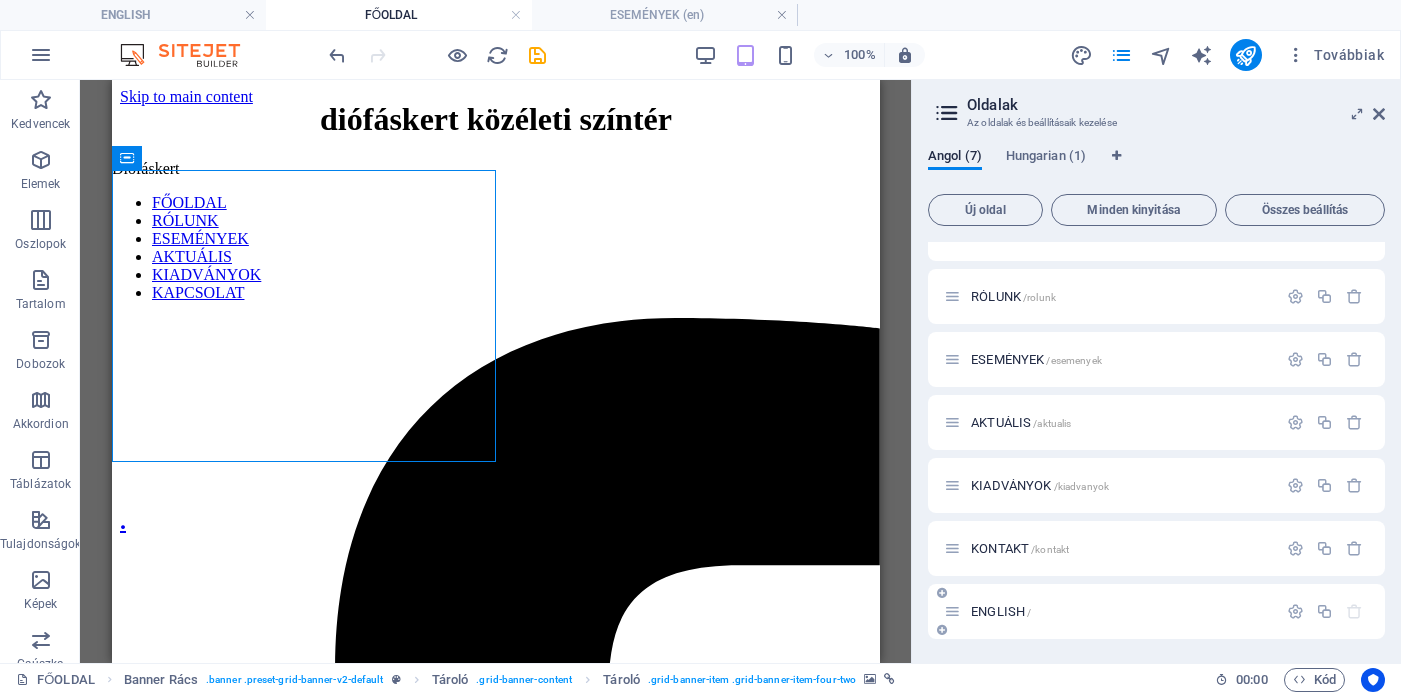 click on "ENGLISH /" at bounding box center [1001, 611] 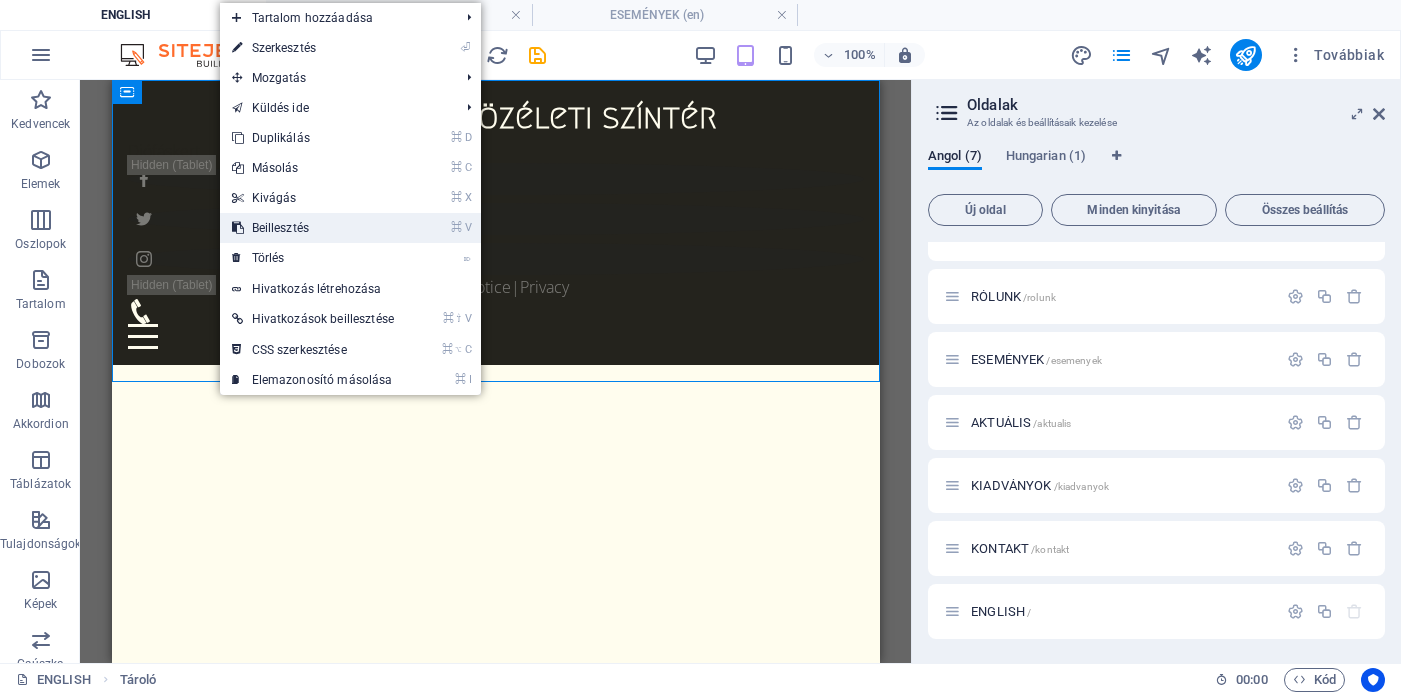 click on "⌘ V  Beillesztés" at bounding box center [313, 228] 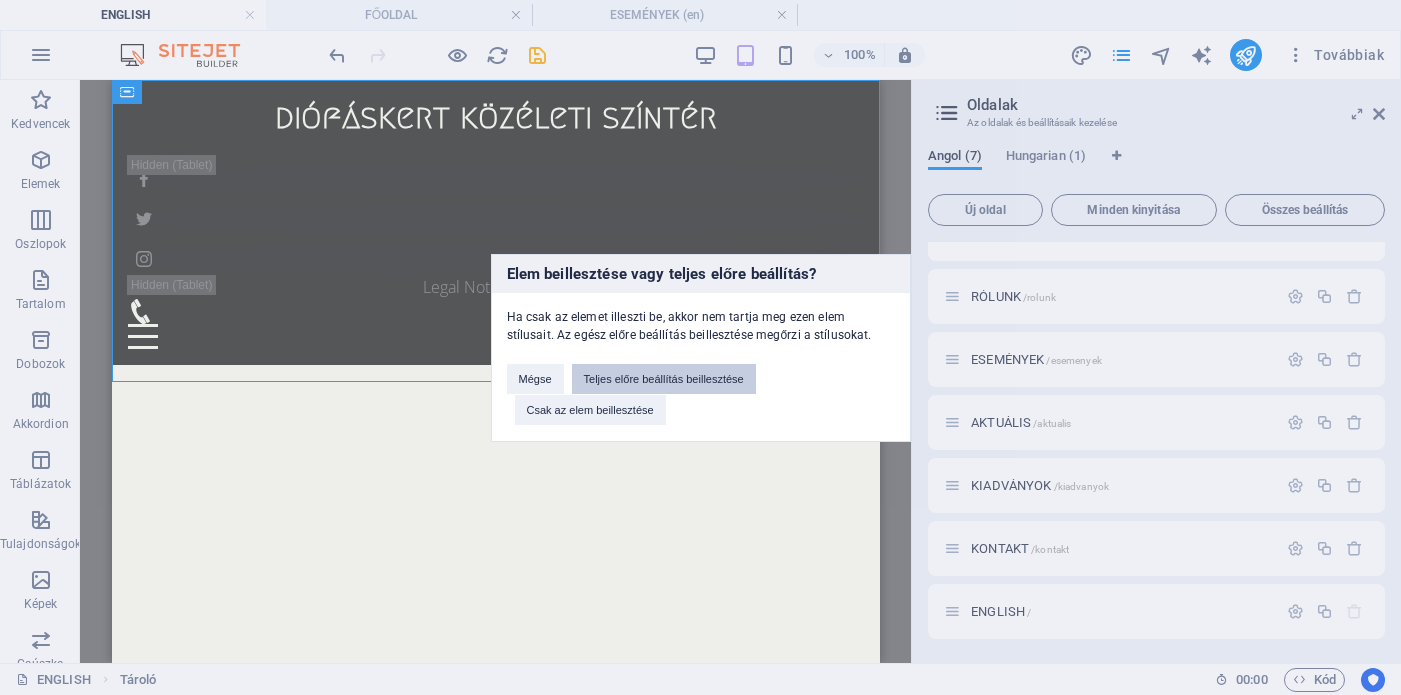 click on "Teljes előre beállítás beillesztése" at bounding box center (664, 379) 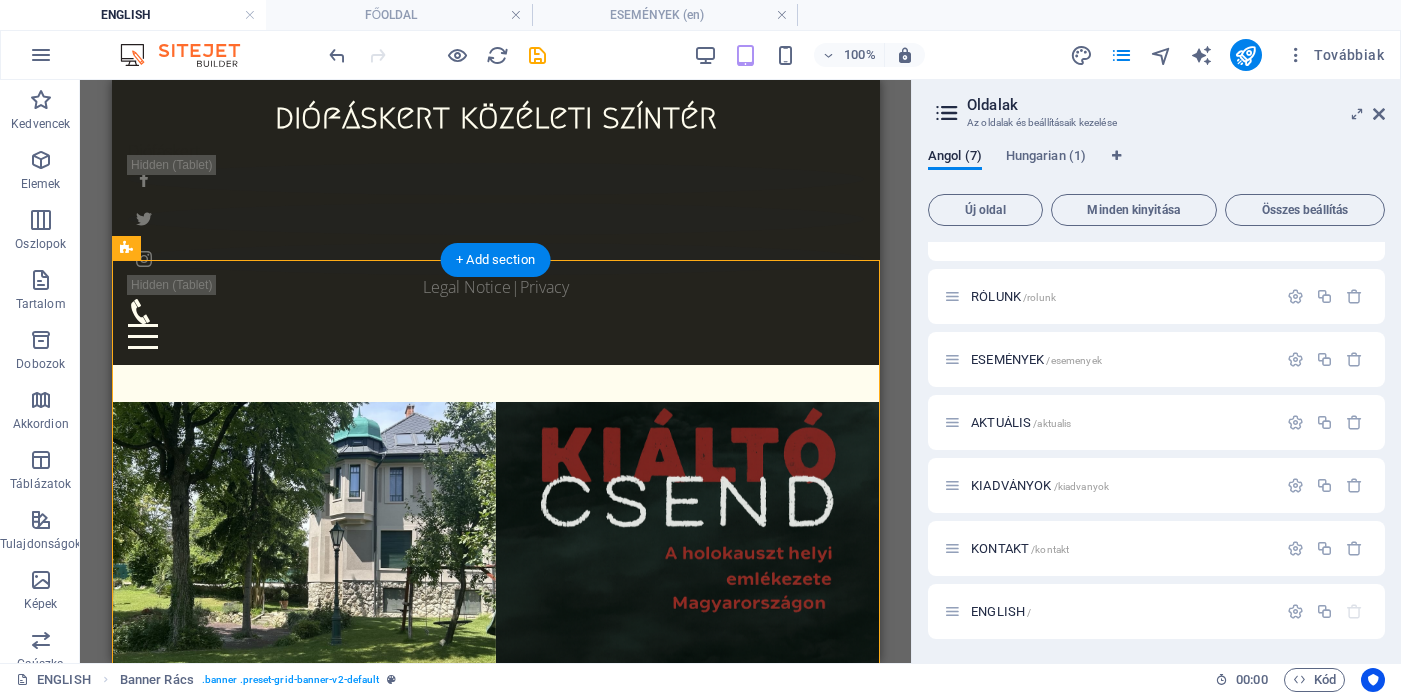 scroll, scrollTop: 0, scrollLeft: 0, axis: both 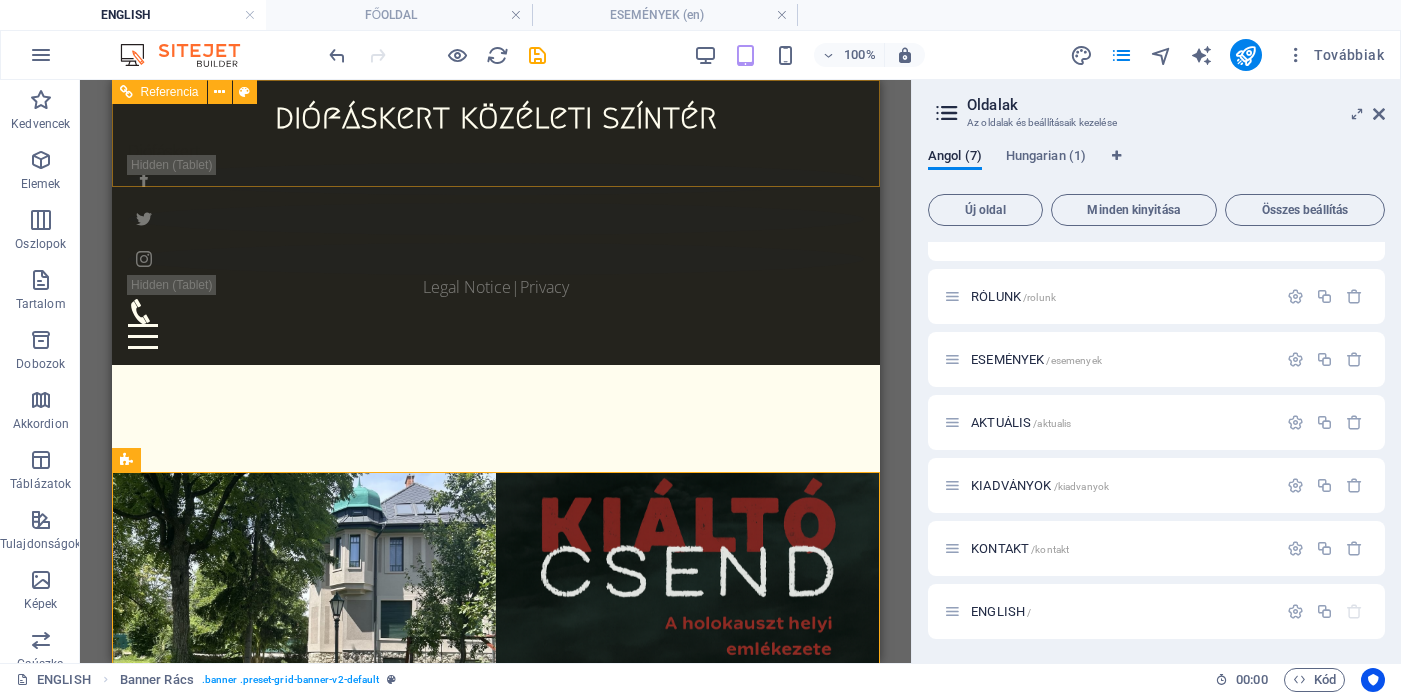 click at bounding box center (495, 324) 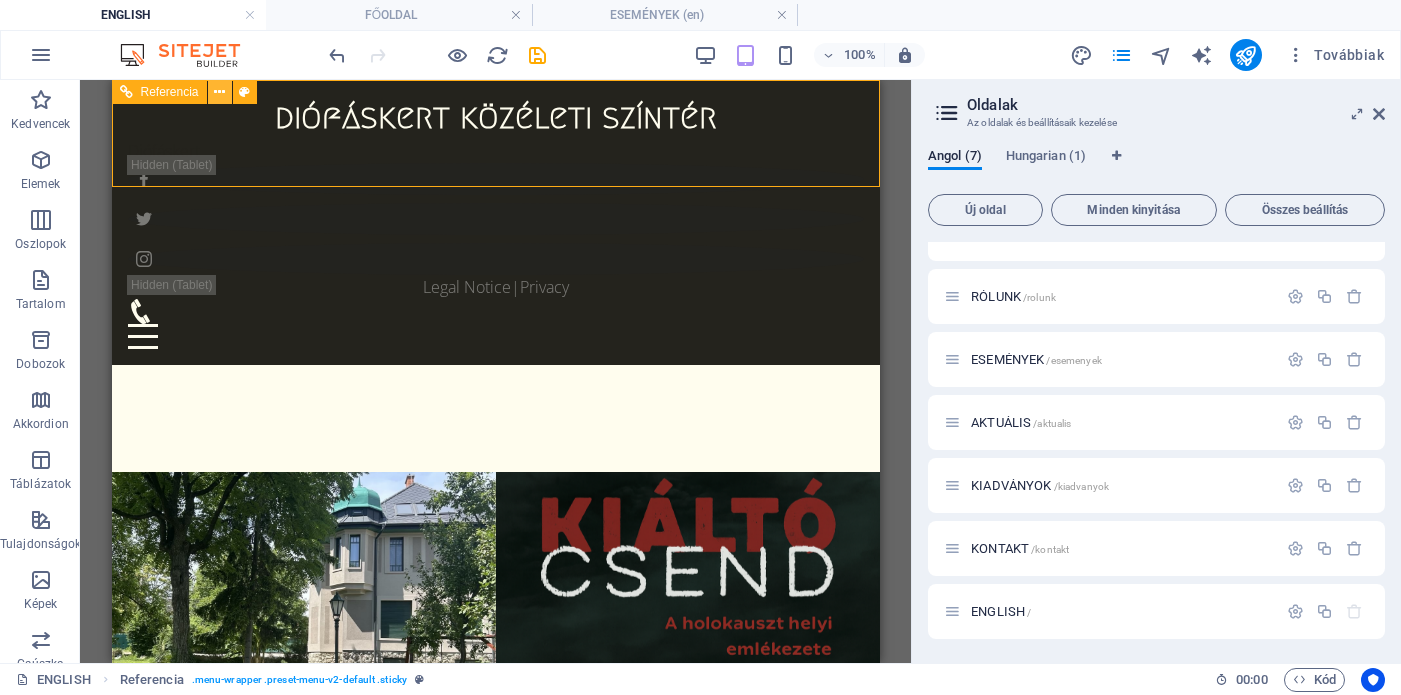 click at bounding box center (219, 92) 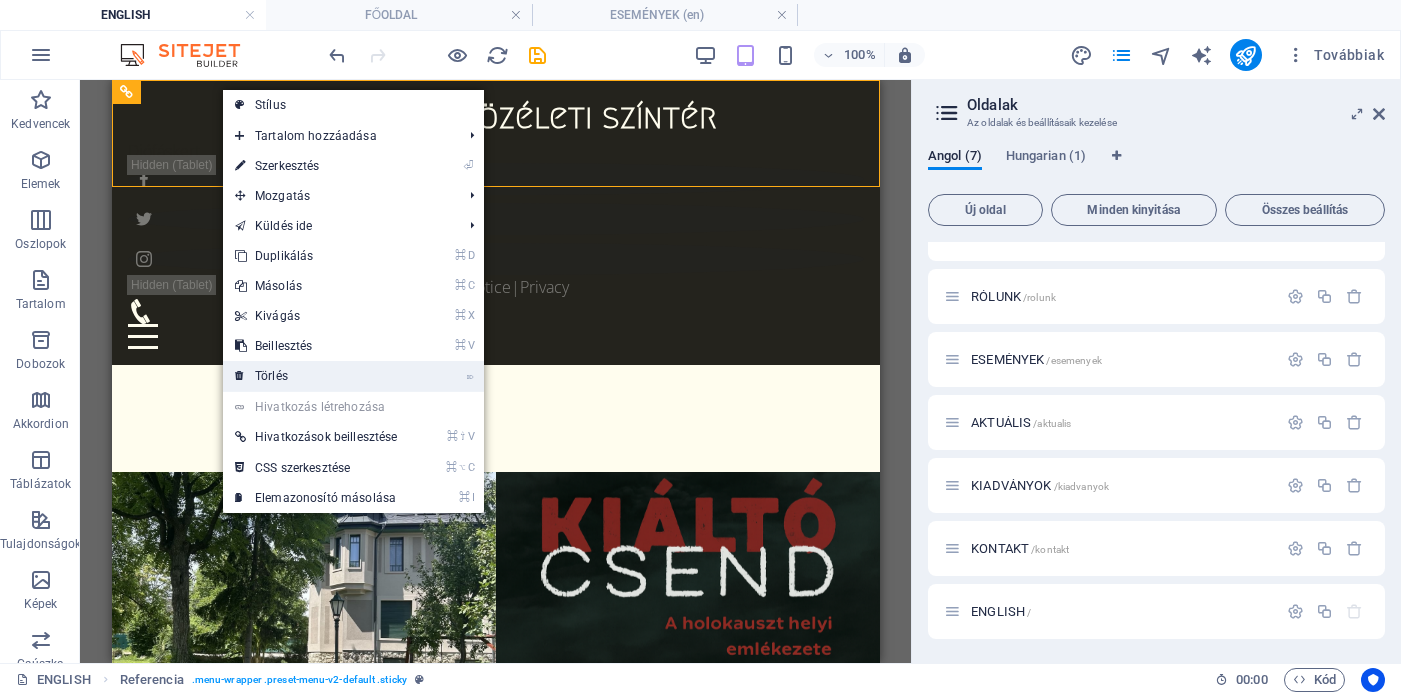 click on "⌦  Törlés" at bounding box center (316, 376) 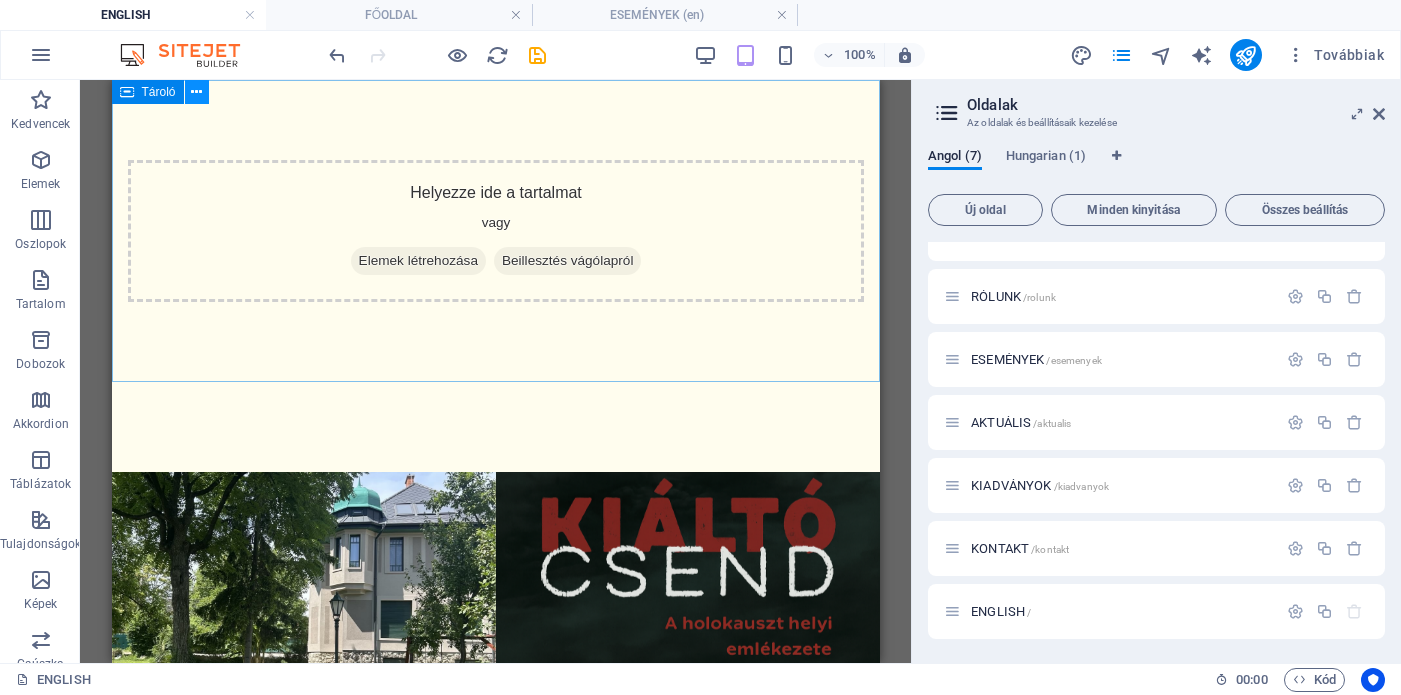 click at bounding box center [196, 92] 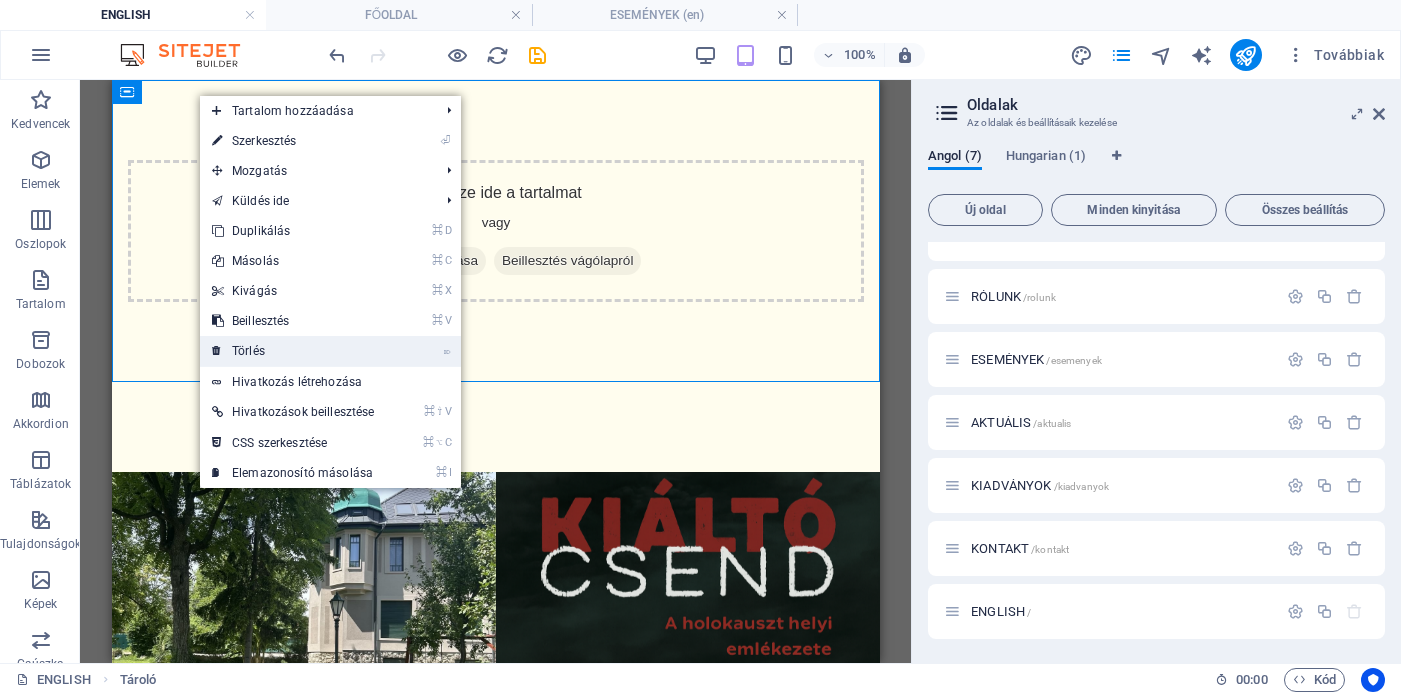 click on "⌦  Törlés" at bounding box center [293, 351] 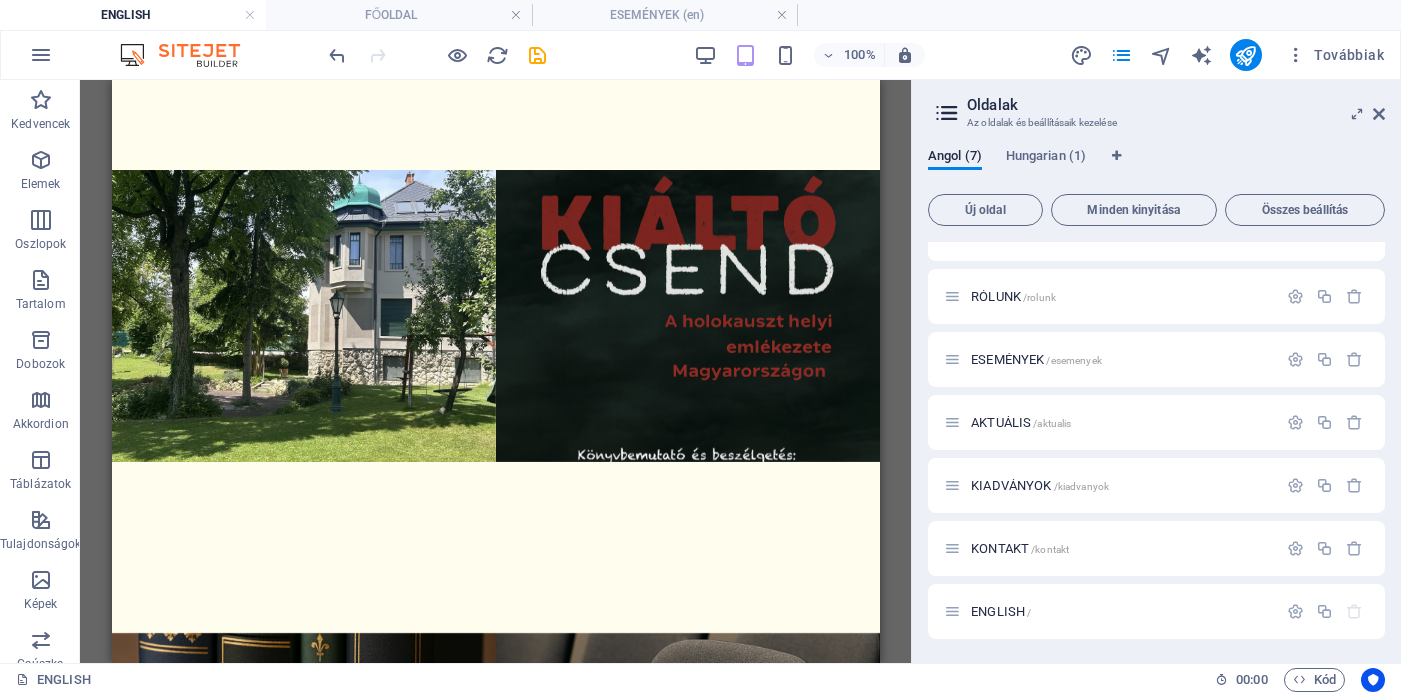 click on "Skip to main content
. Rólunk Események Kiadványok Kontakt" at bounding box center [495, 416] 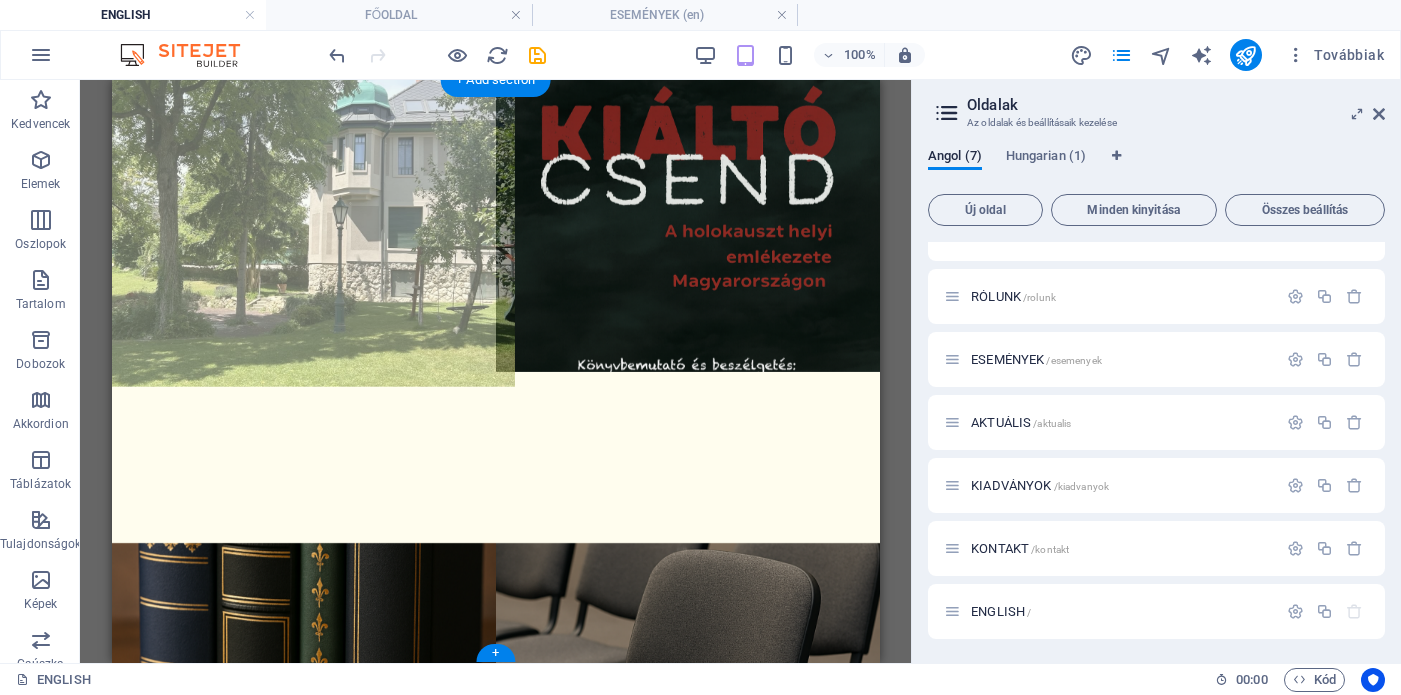 scroll, scrollTop: 0, scrollLeft: 0, axis: both 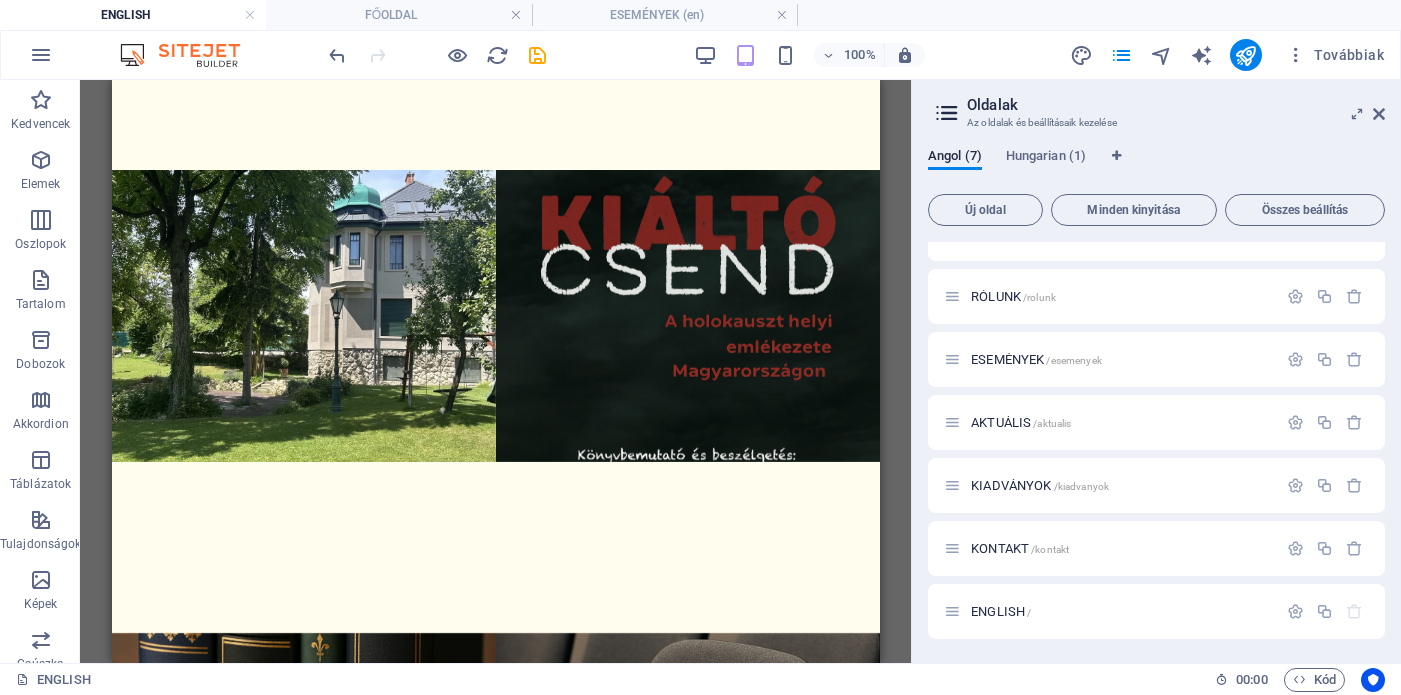 click on "Skip to main content
. Rólunk Események Kiadványok Kontakt" at bounding box center [495, 416] 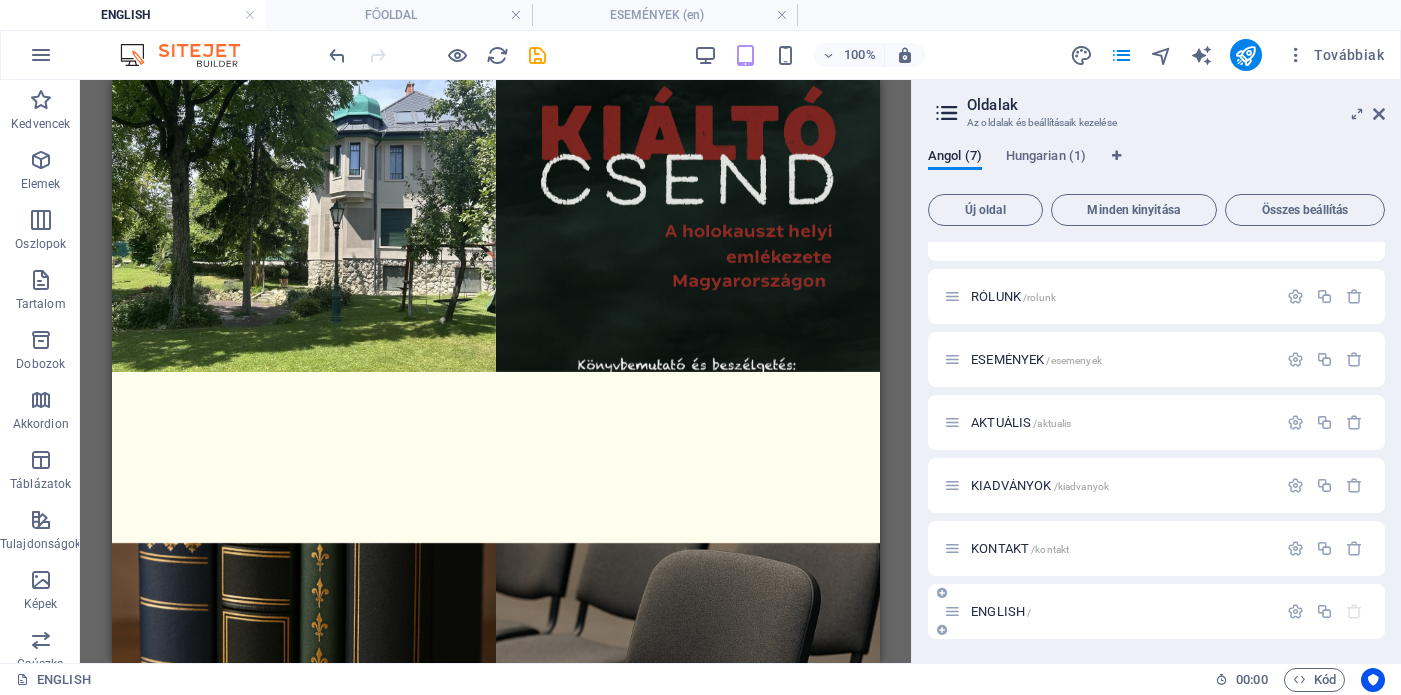 click on "ENGLISH /" at bounding box center [1001, 611] 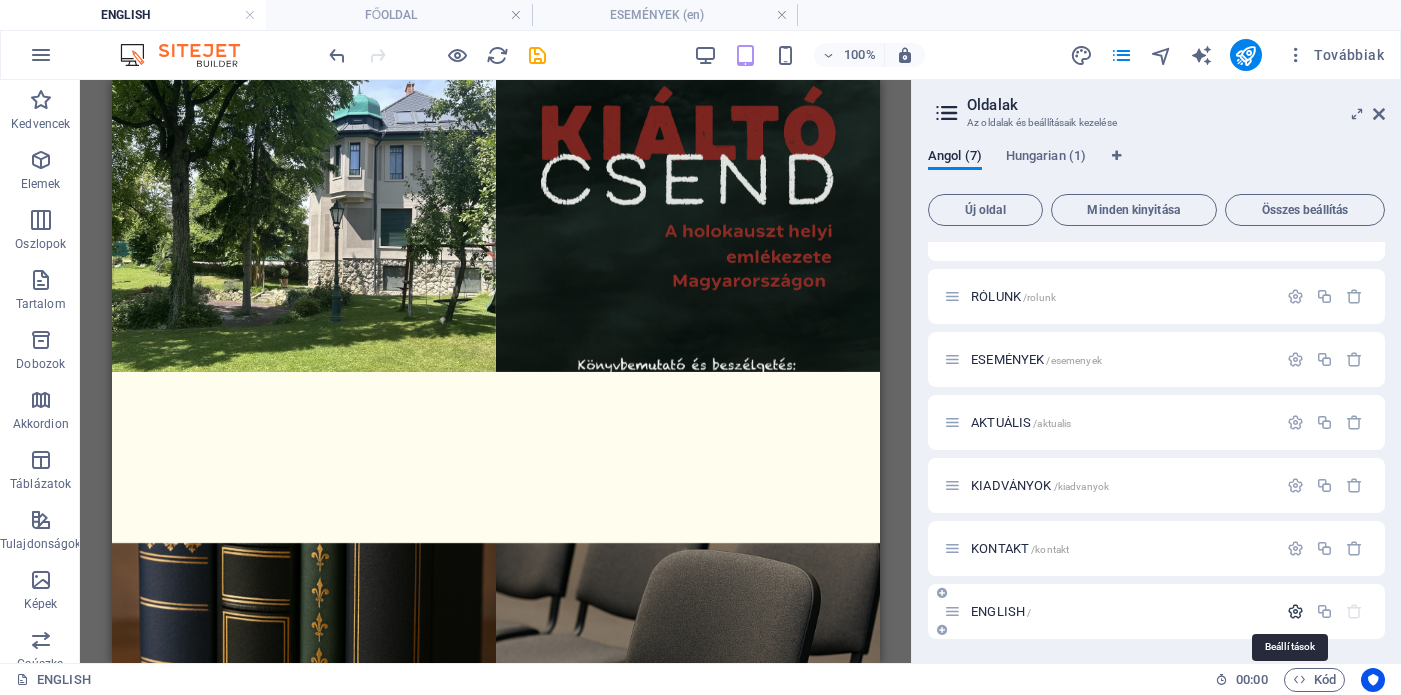 click at bounding box center (1295, 611) 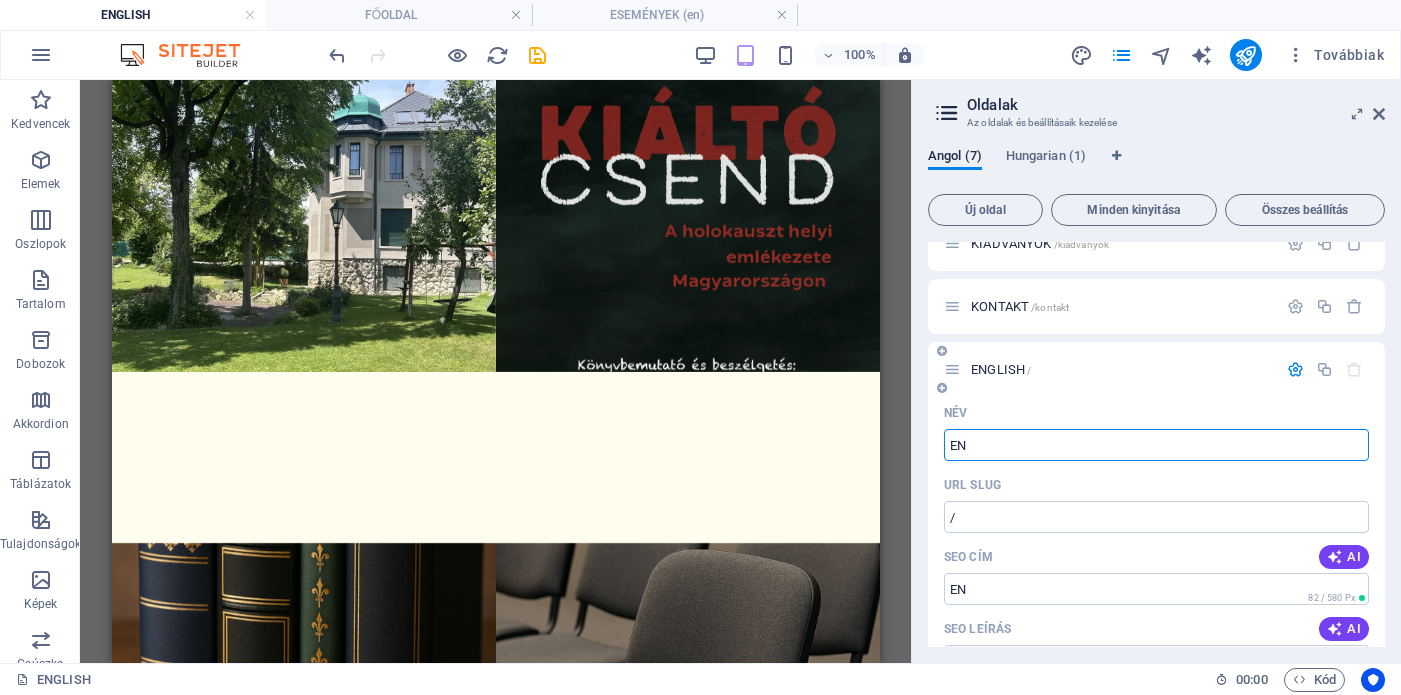 type on "E" 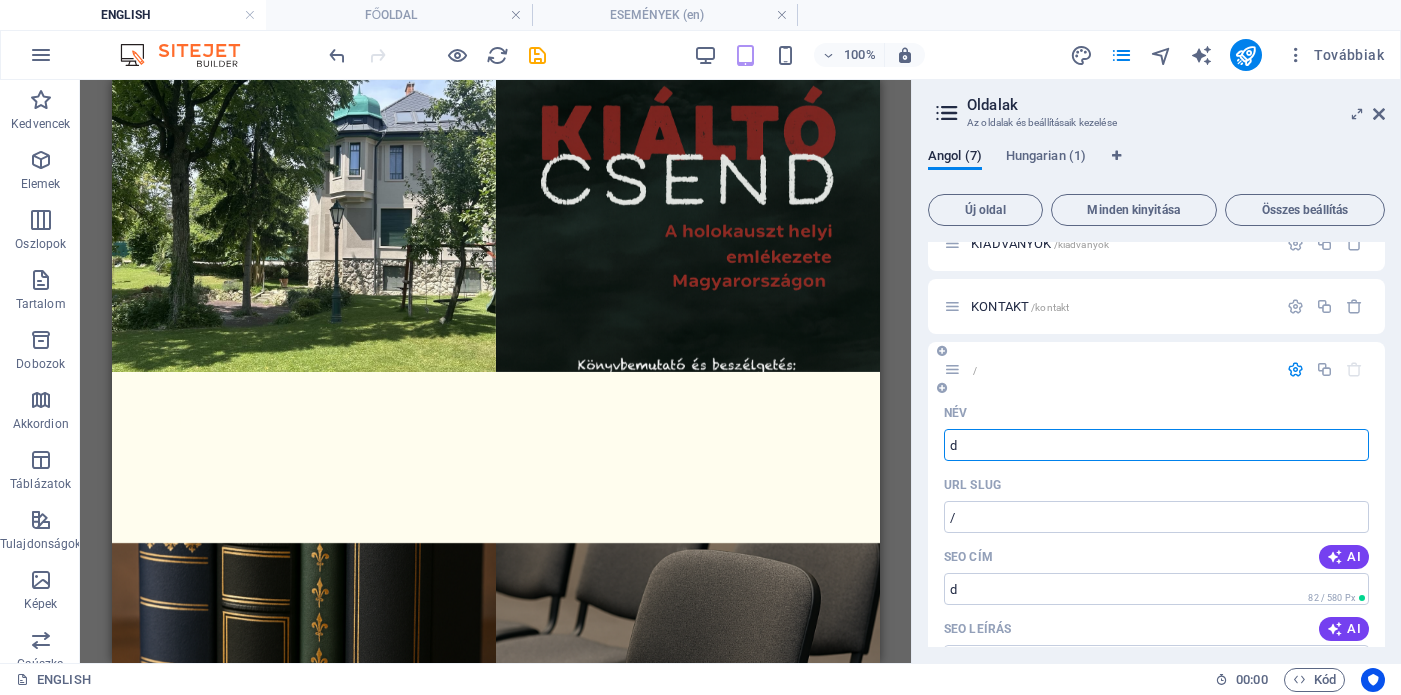 type on "d" 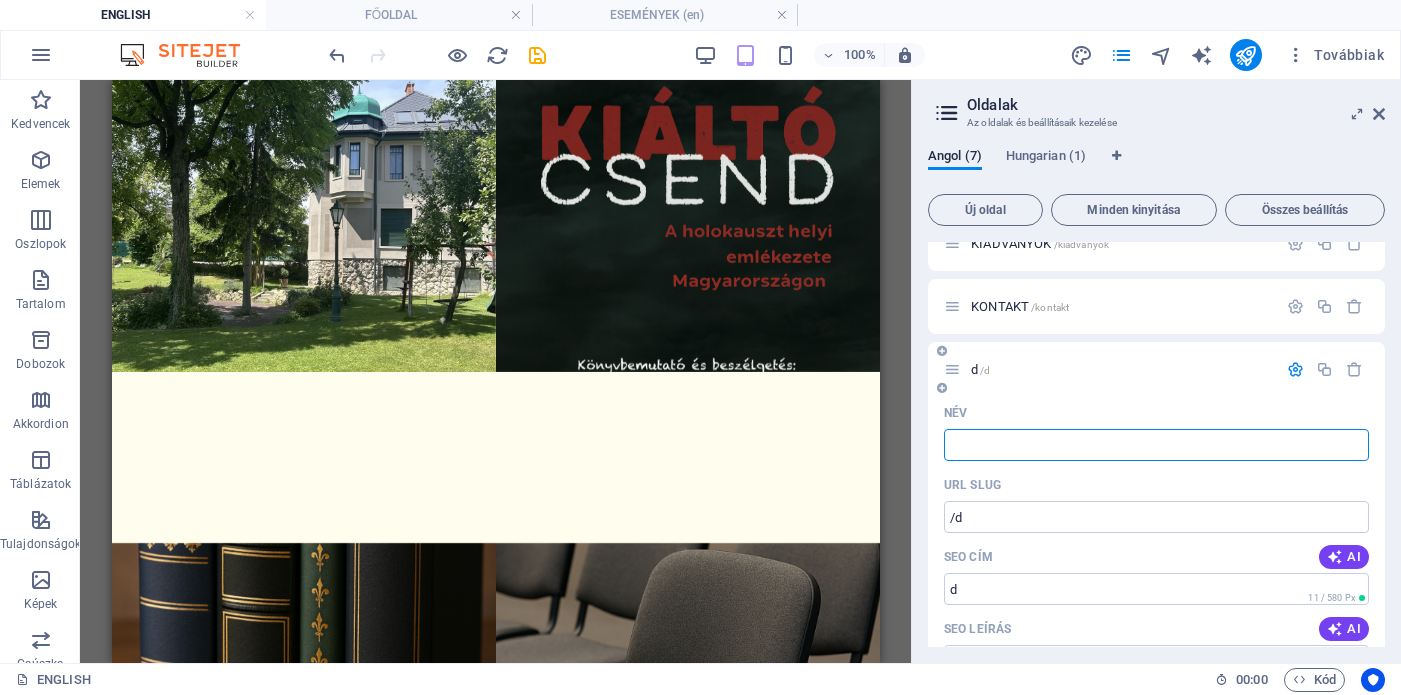 type 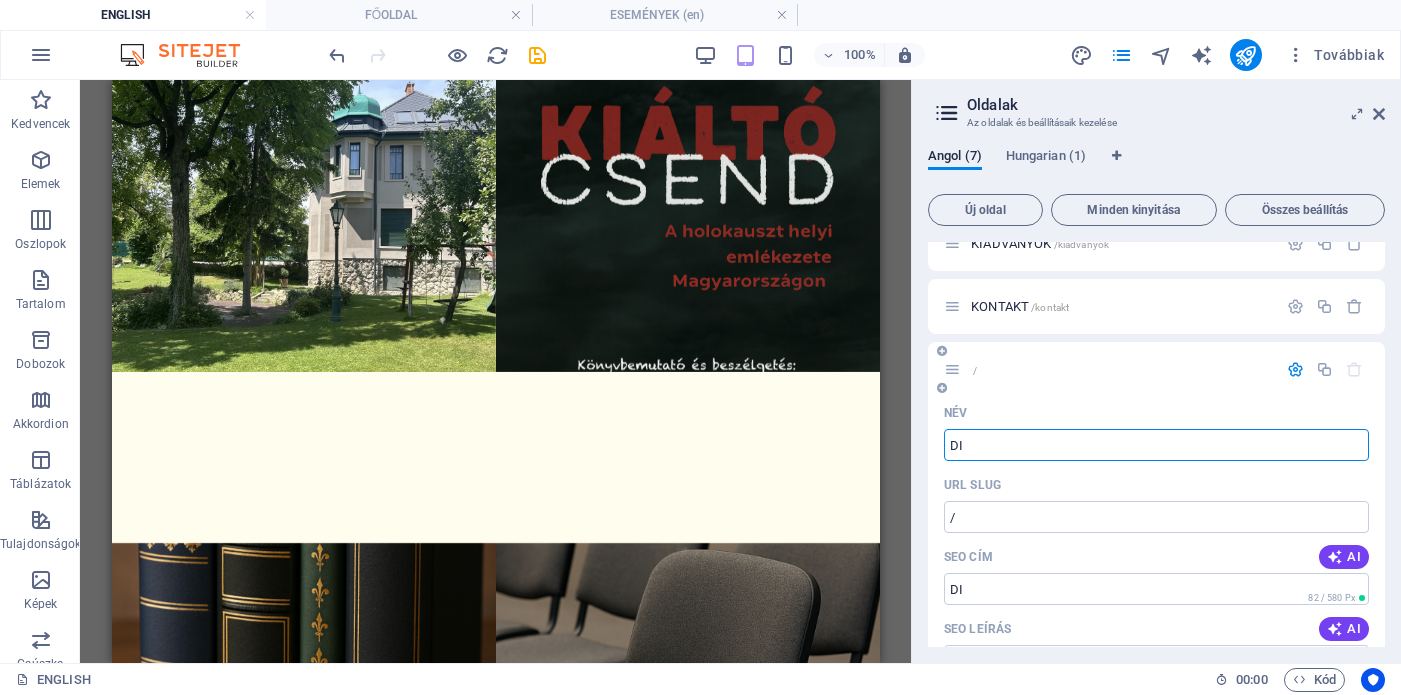 type on "DI" 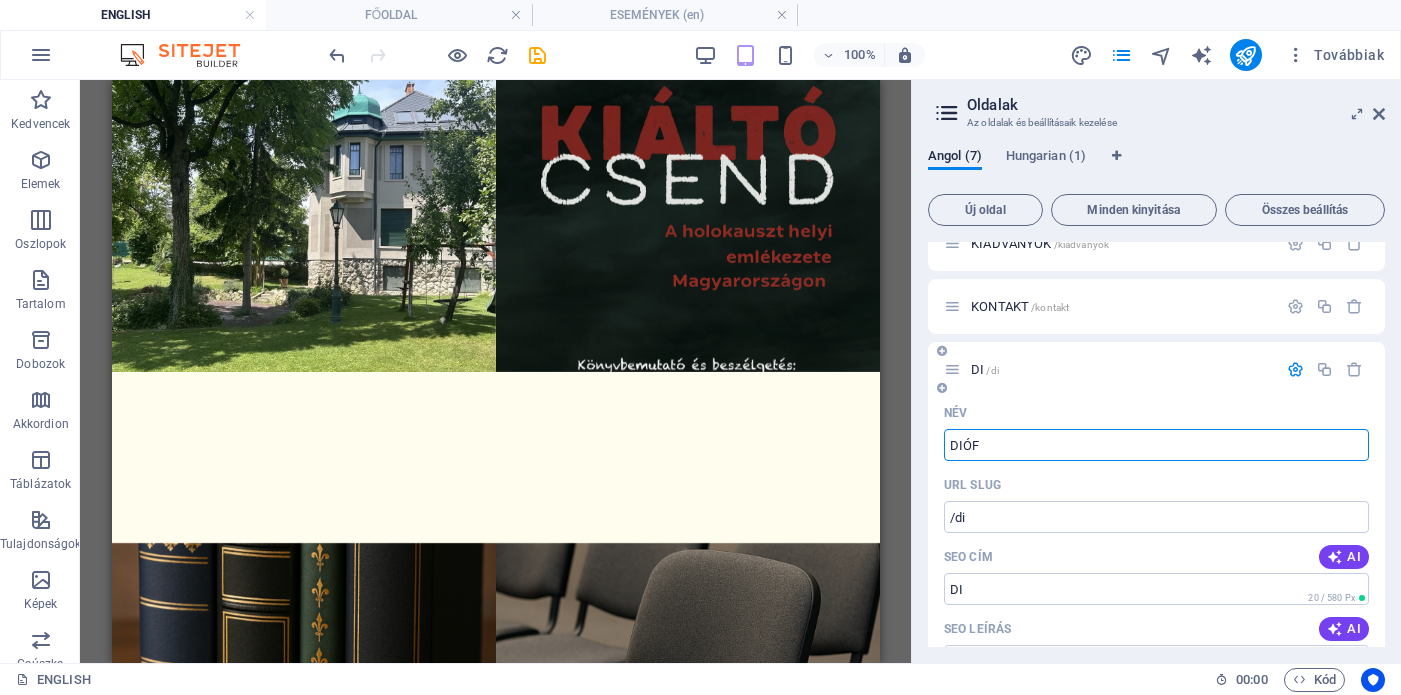 type on "DIÓFÁ" 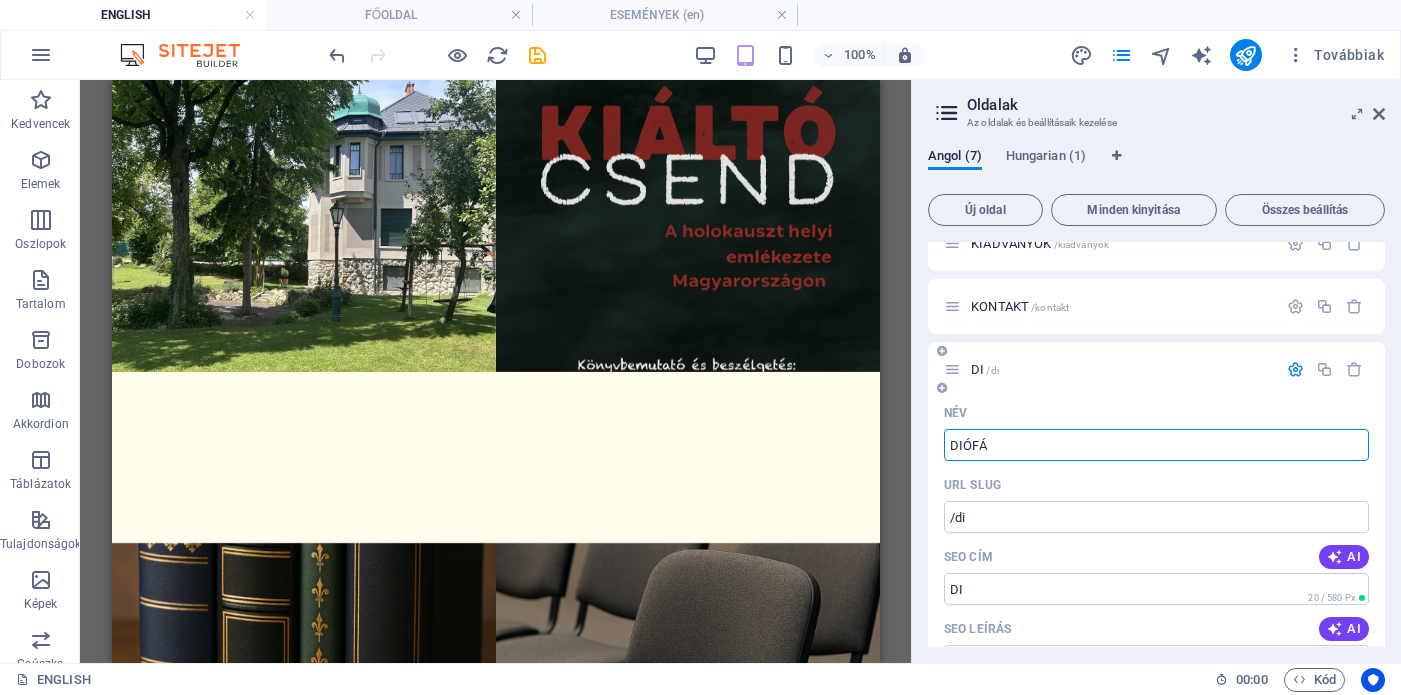 type on "/dio" 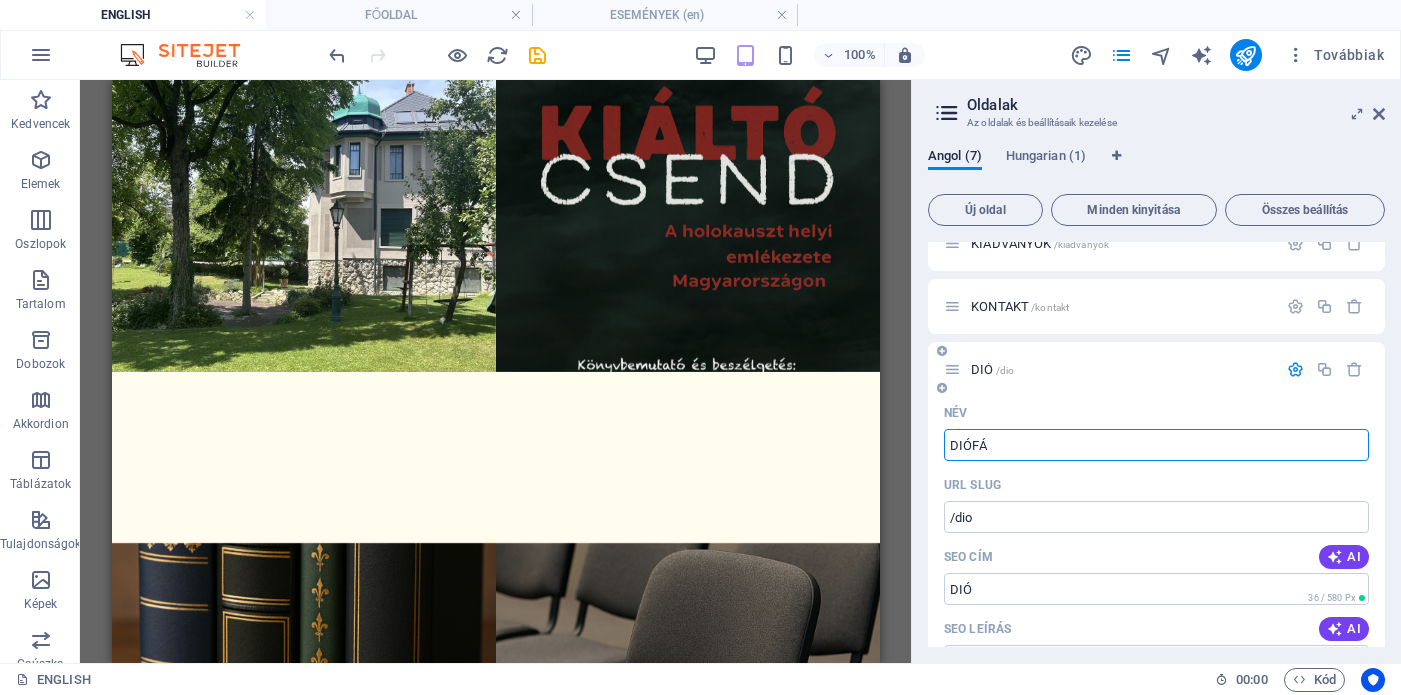 type on "DIÓFÁ" 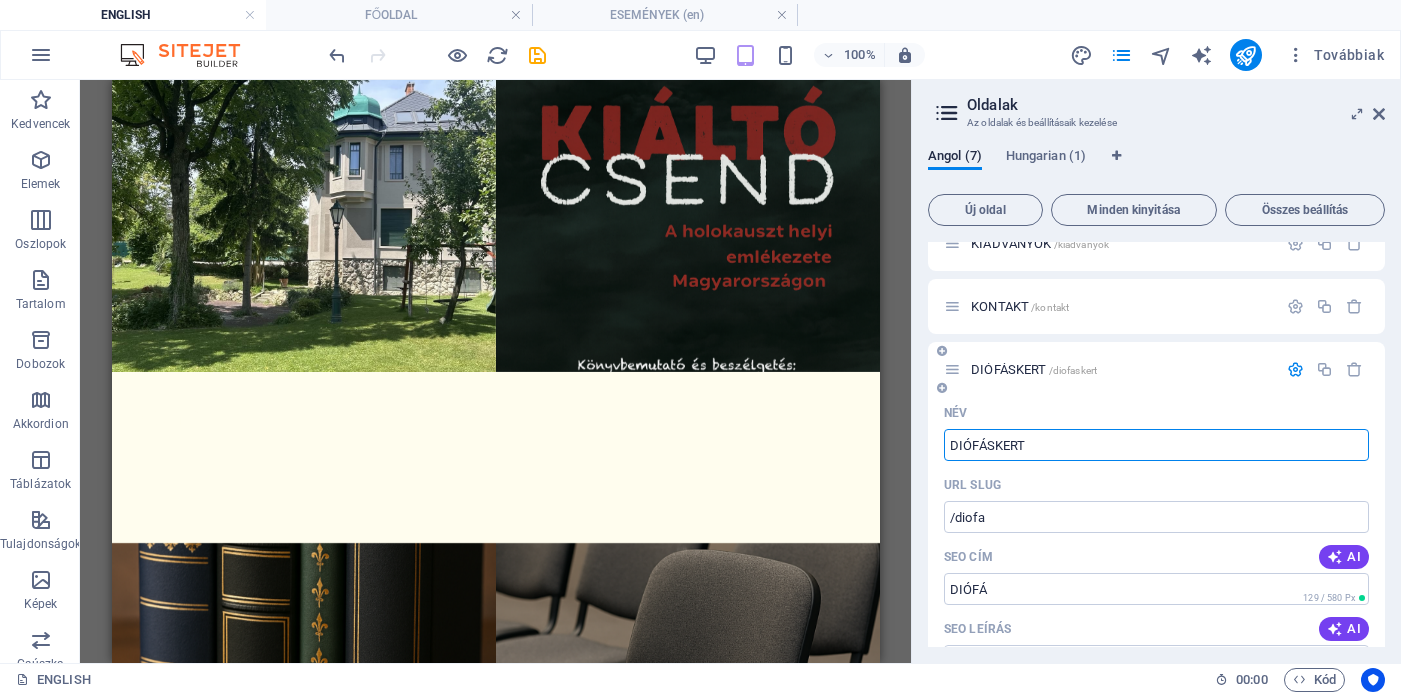 type on "DIÓFÁSKERT" 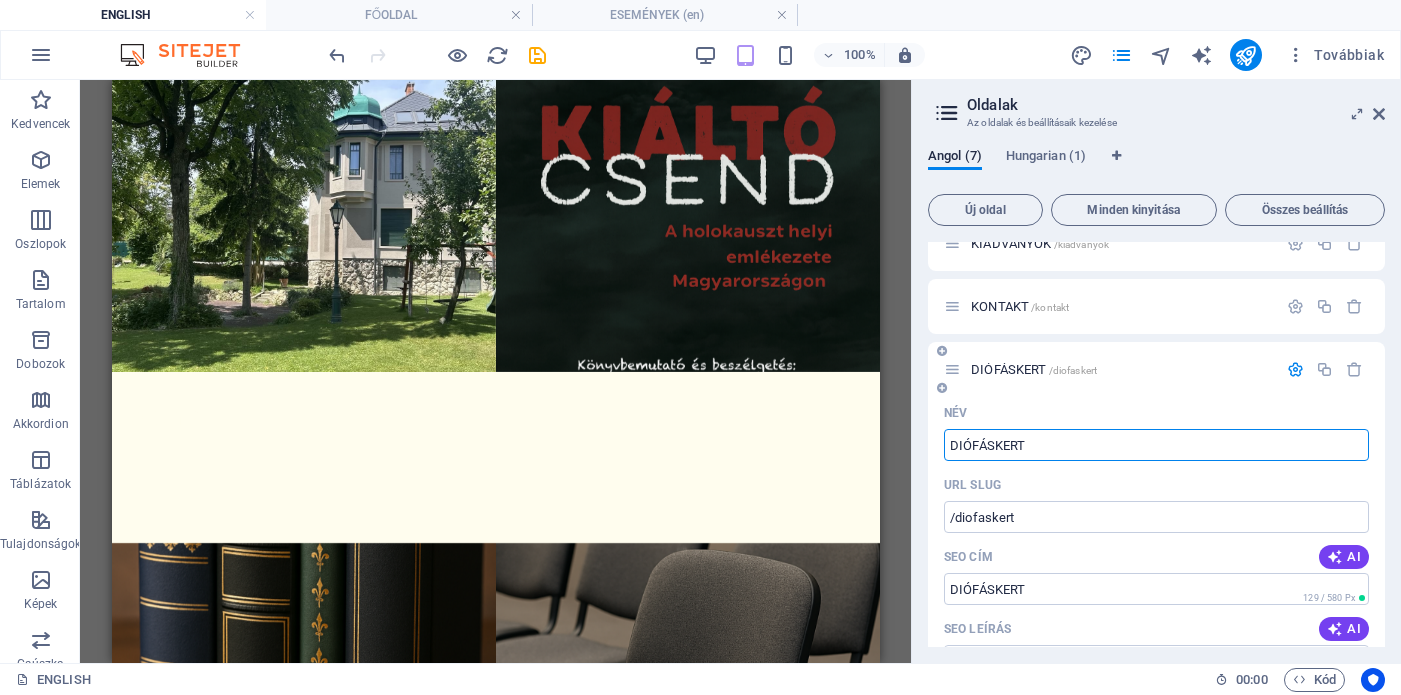 type on "DIÓFÁSKERT" 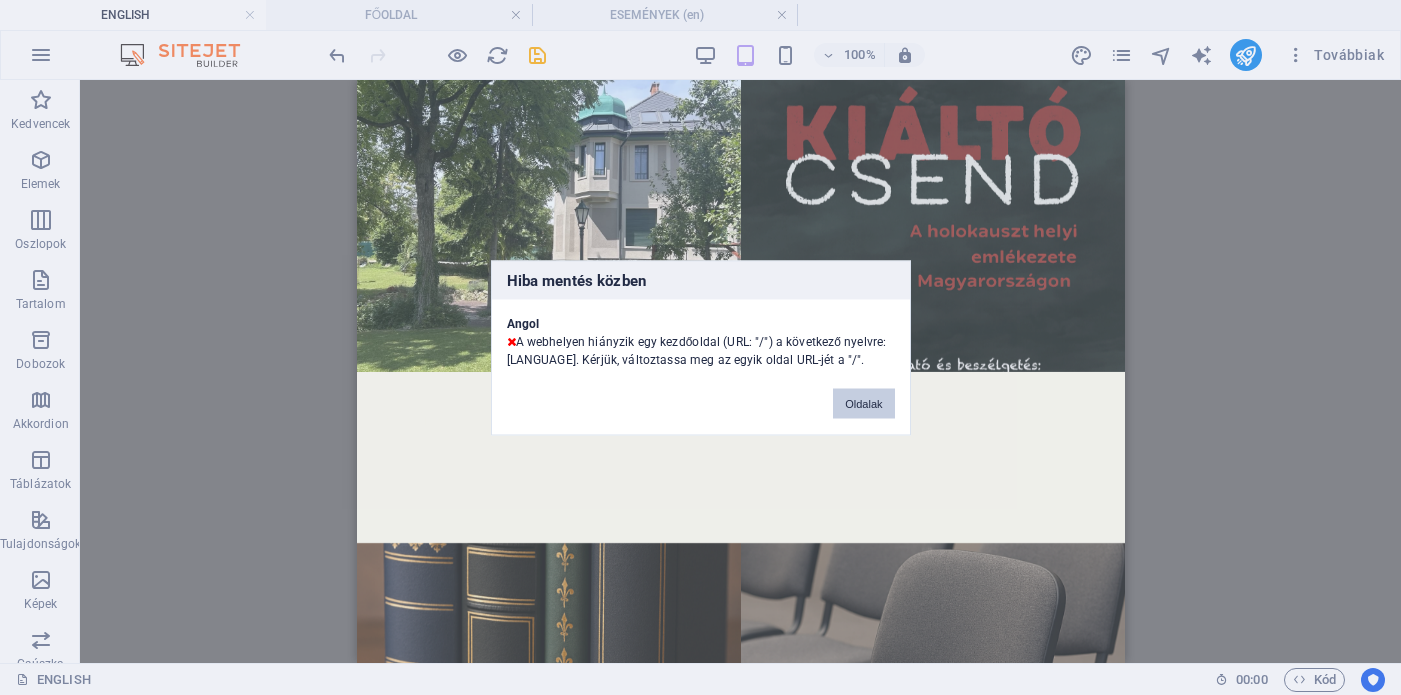 click on "Oldalak" at bounding box center [863, 403] 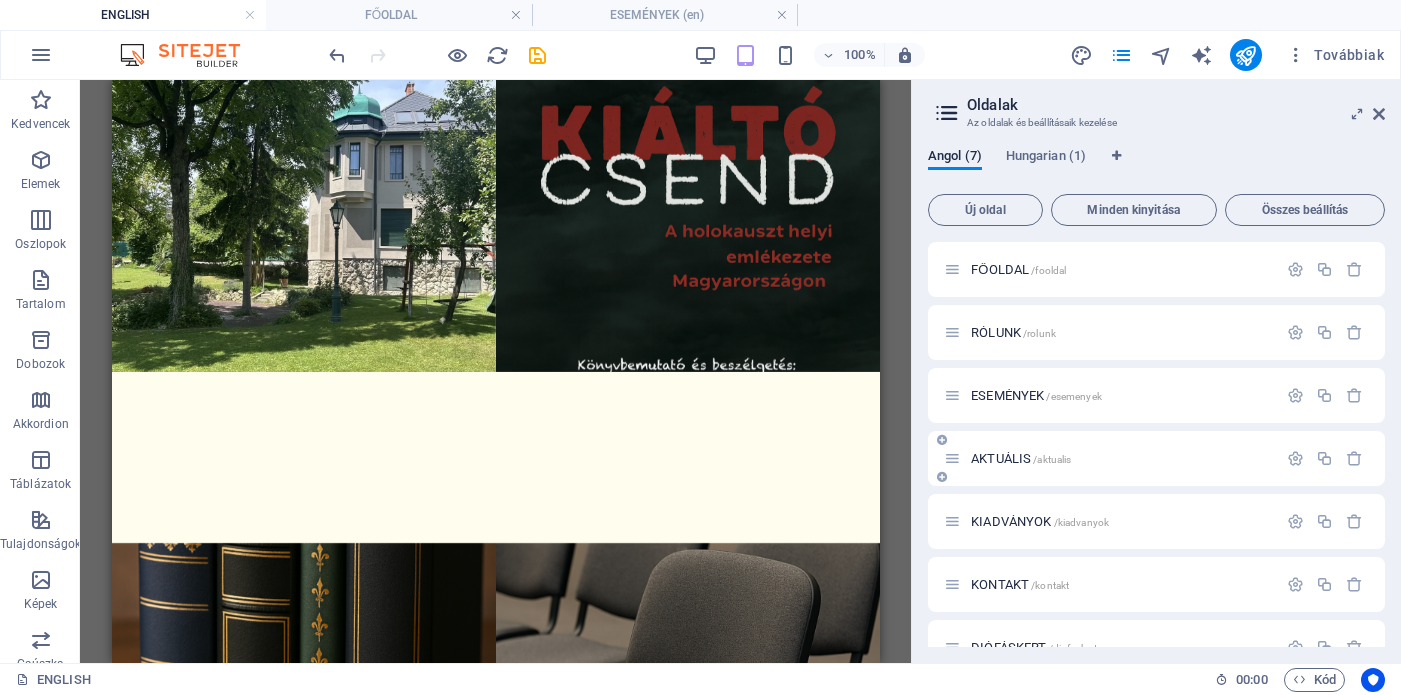 scroll, scrollTop: 36, scrollLeft: 0, axis: vertical 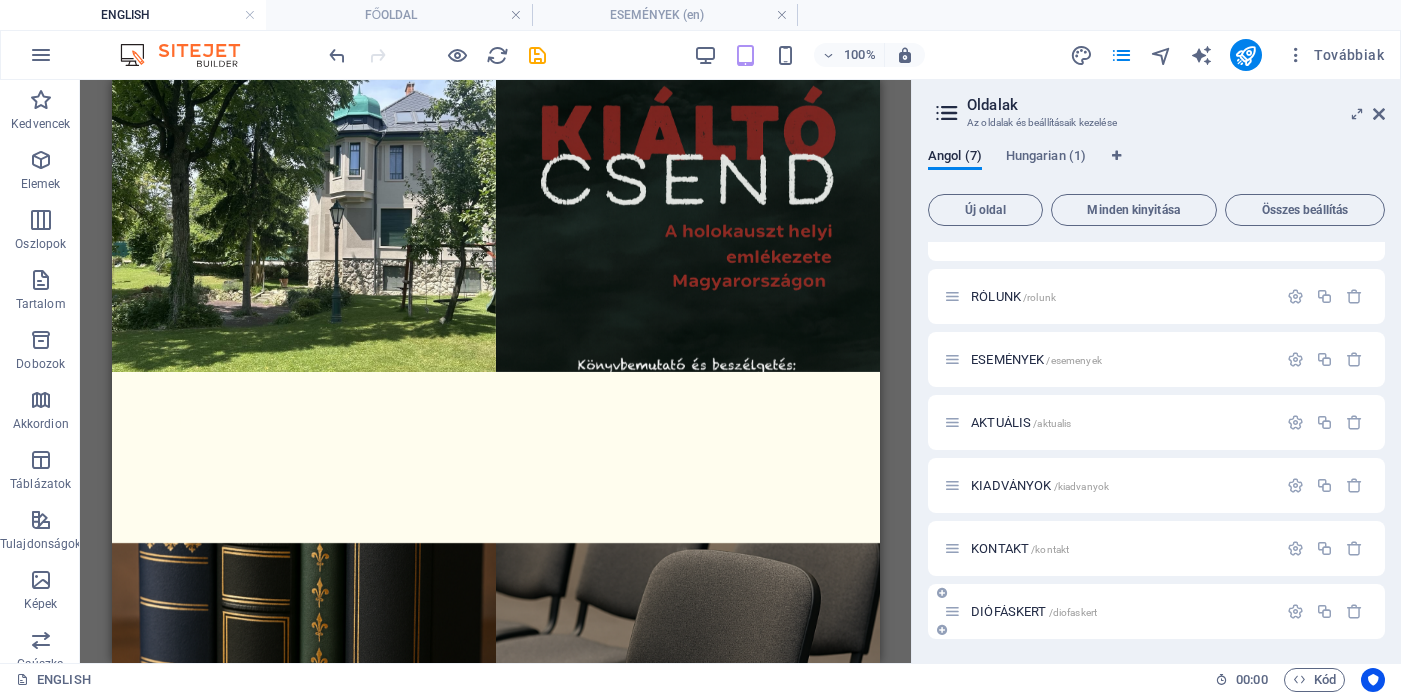click on "DIÓFÁSKERT /diofaskert" at bounding box center [1034, 611] 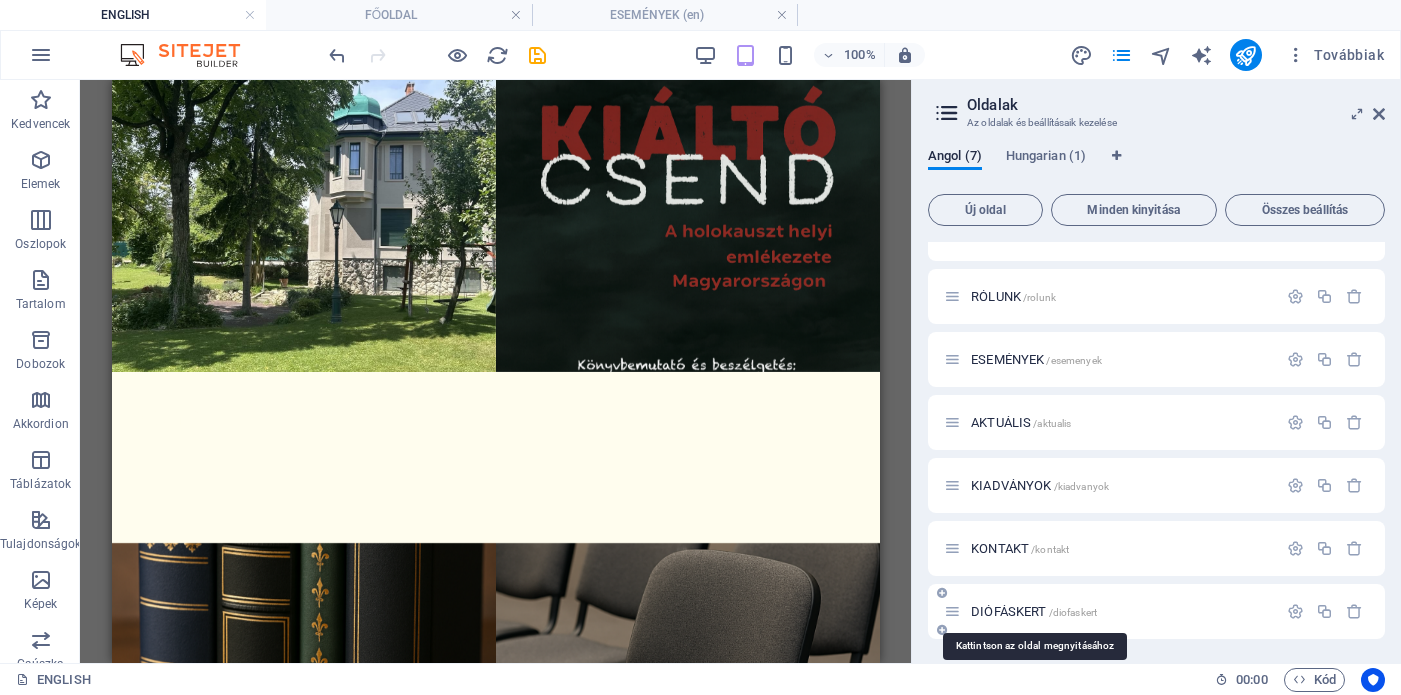 click on "DIÓFÁSKERT /diofaskert" at bounding box center (1034, 611) 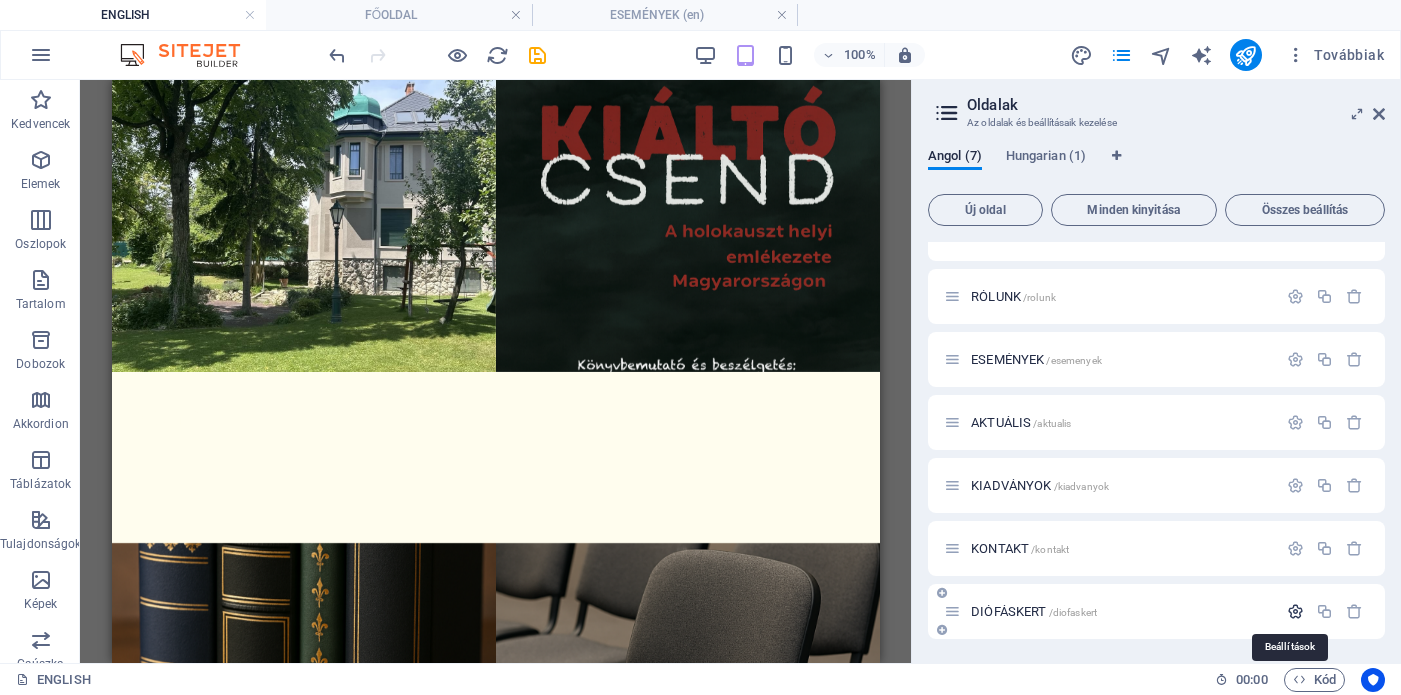 click at bounding box center [1295, 611] 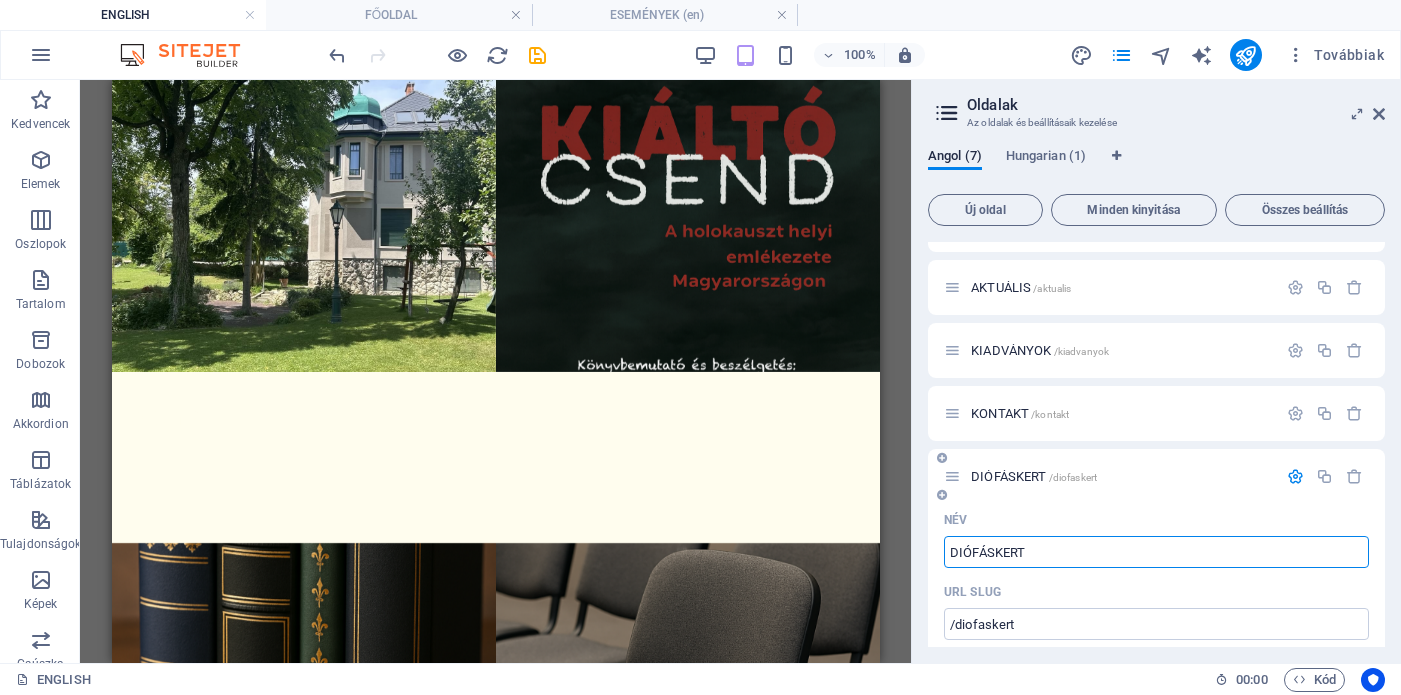 scroll, scrollTop: 173, scrollLeft: 0, axis: vertical 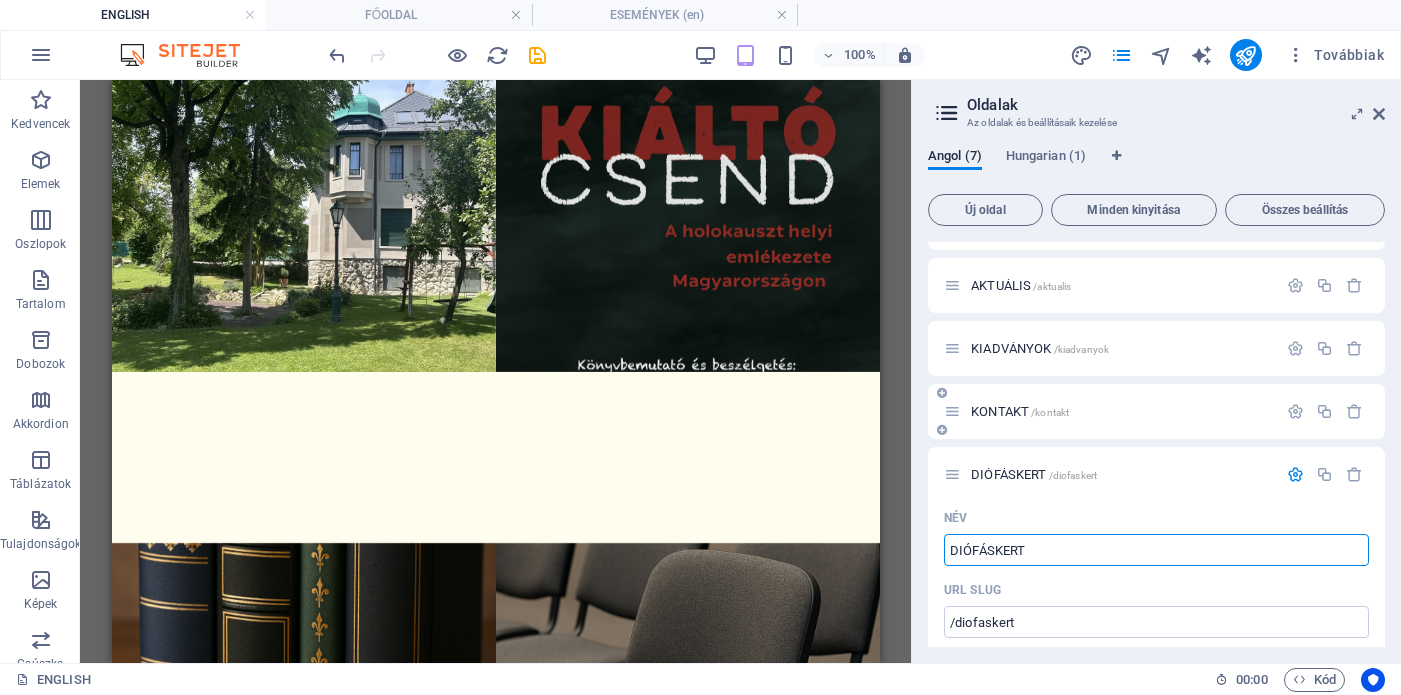 click on "KONTAKT /kontakt" at bounding box center (1020, 411) 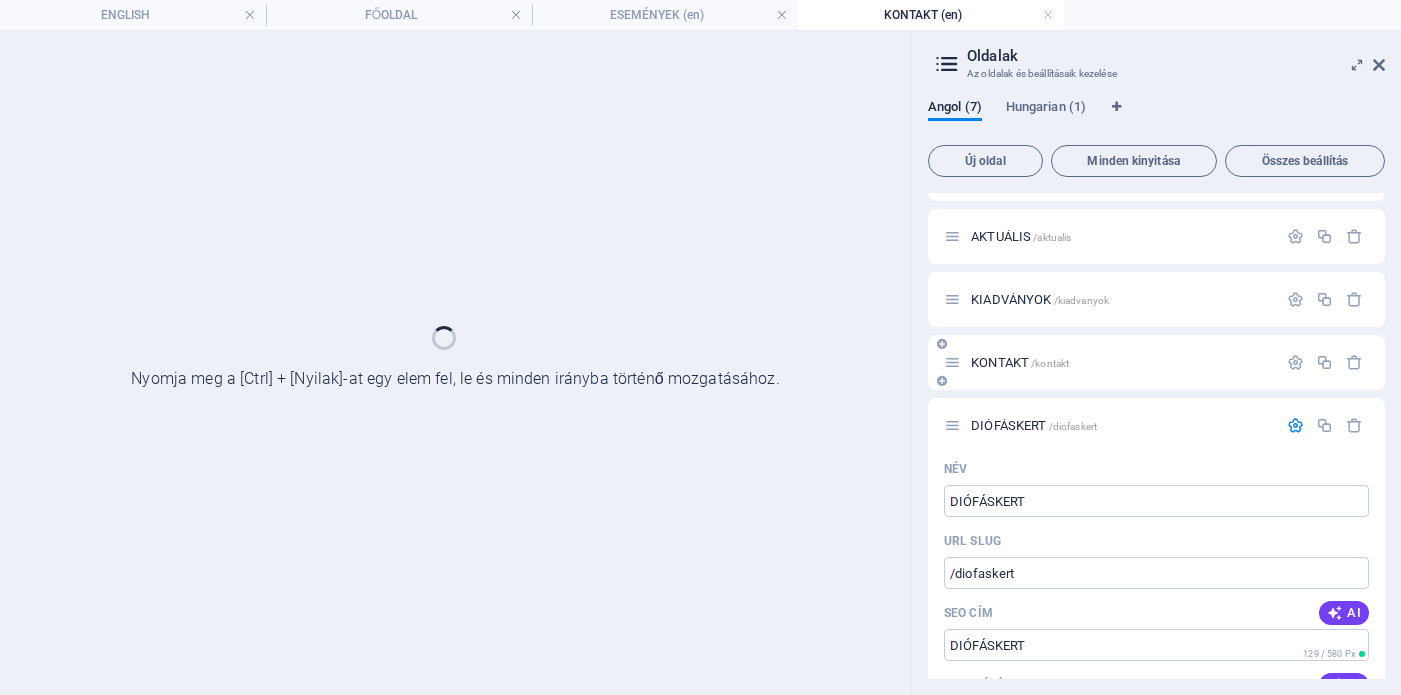 scroll, scrollTop: 0, scrollLeft: 0, axis: both 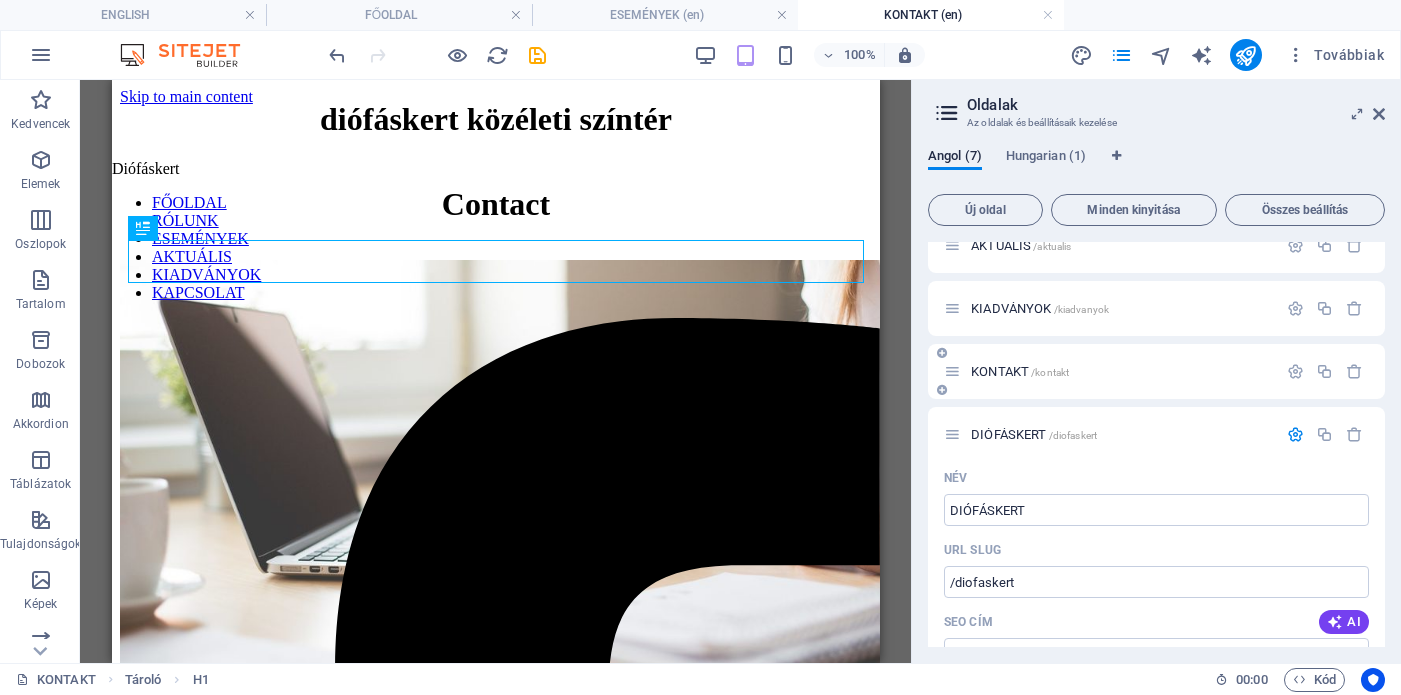click on "KONTAKT /kontakt" at bounding box center [1020, 371] 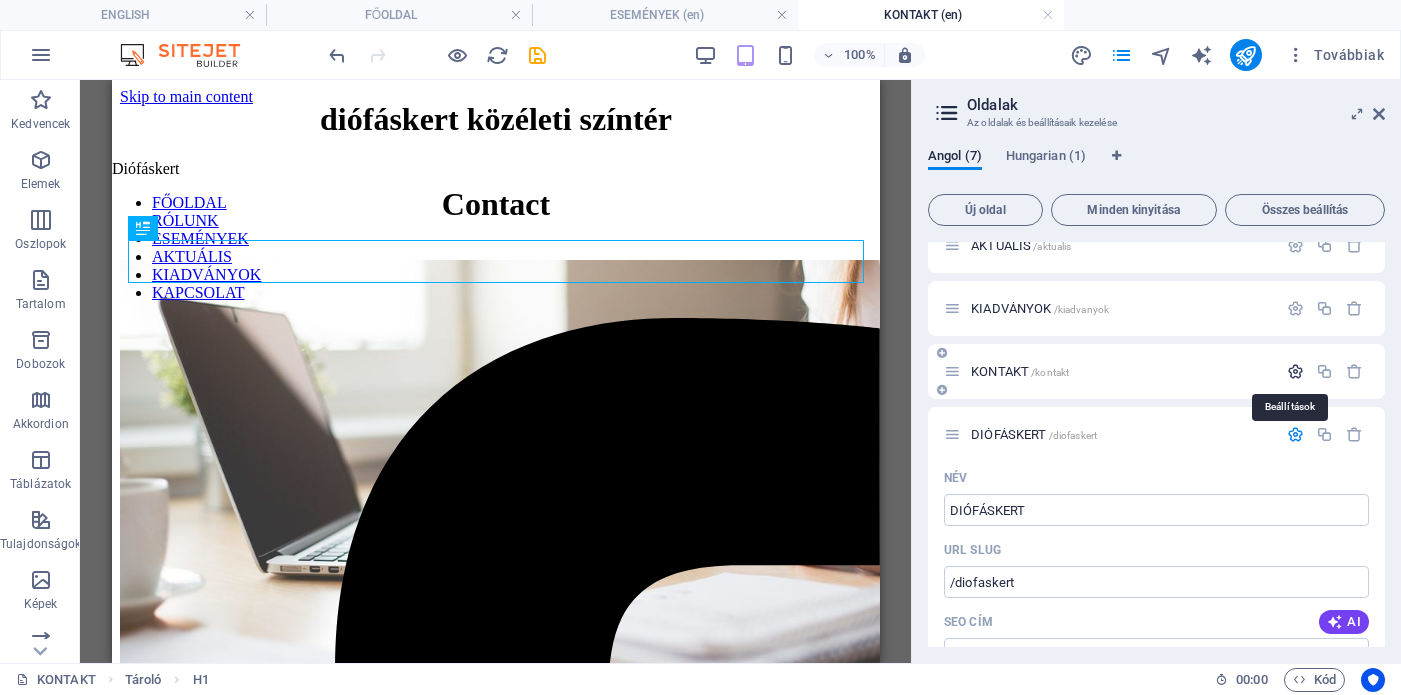 click at bounding box center (1295, 371) 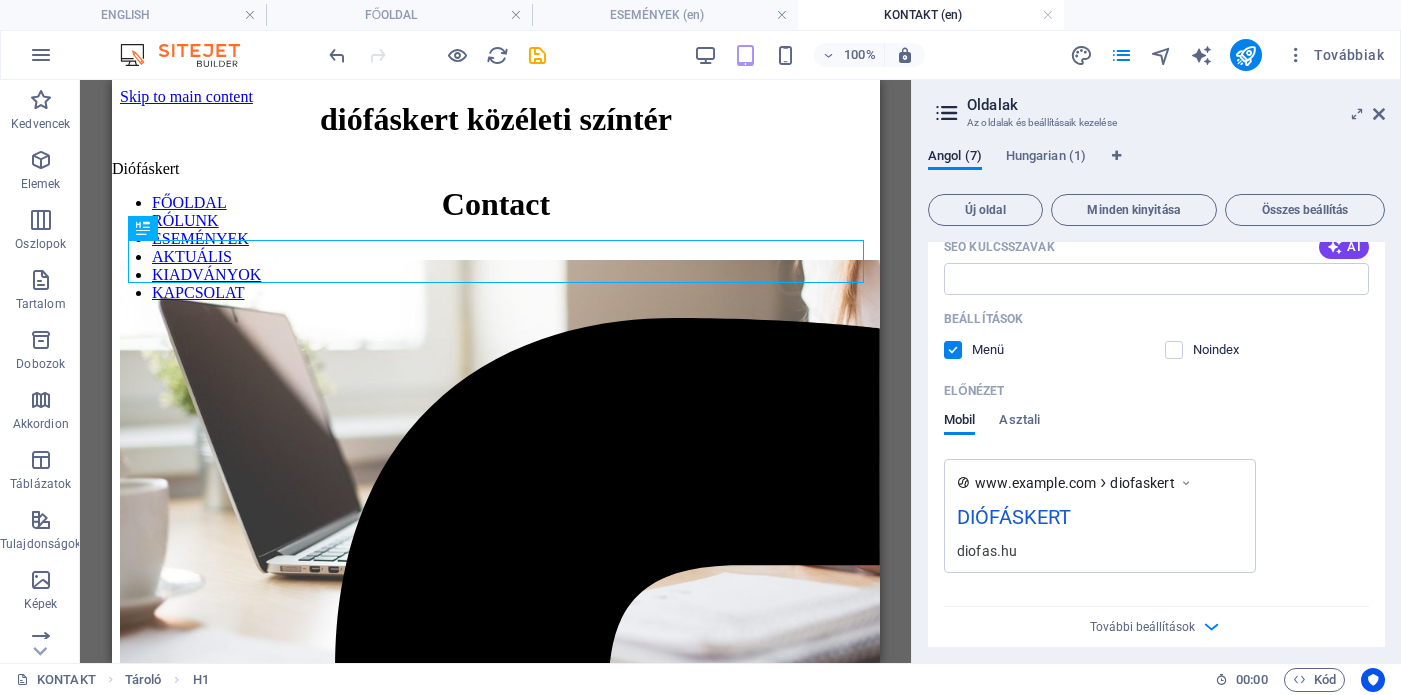 scroll, scrollTop: 1527, scrollLeft: 0, axis: vertical 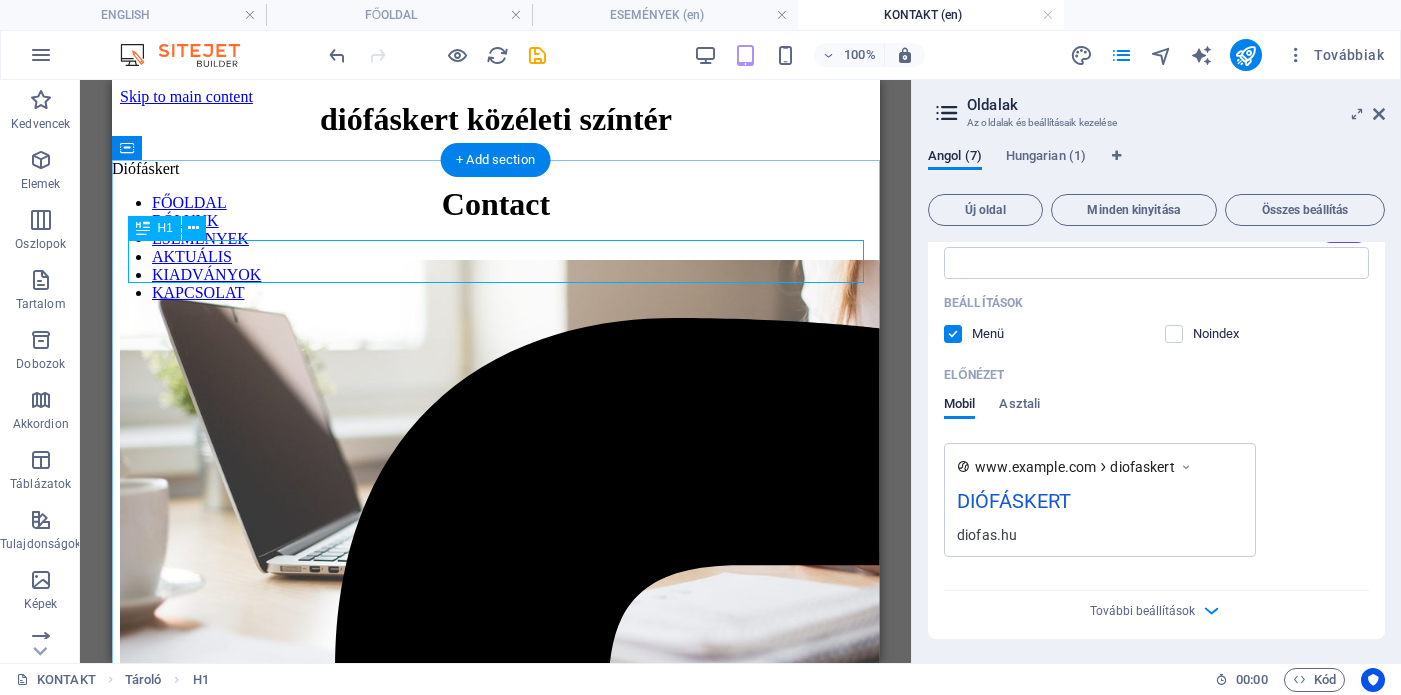 click on "Contact" at bounding box center [495, 204] 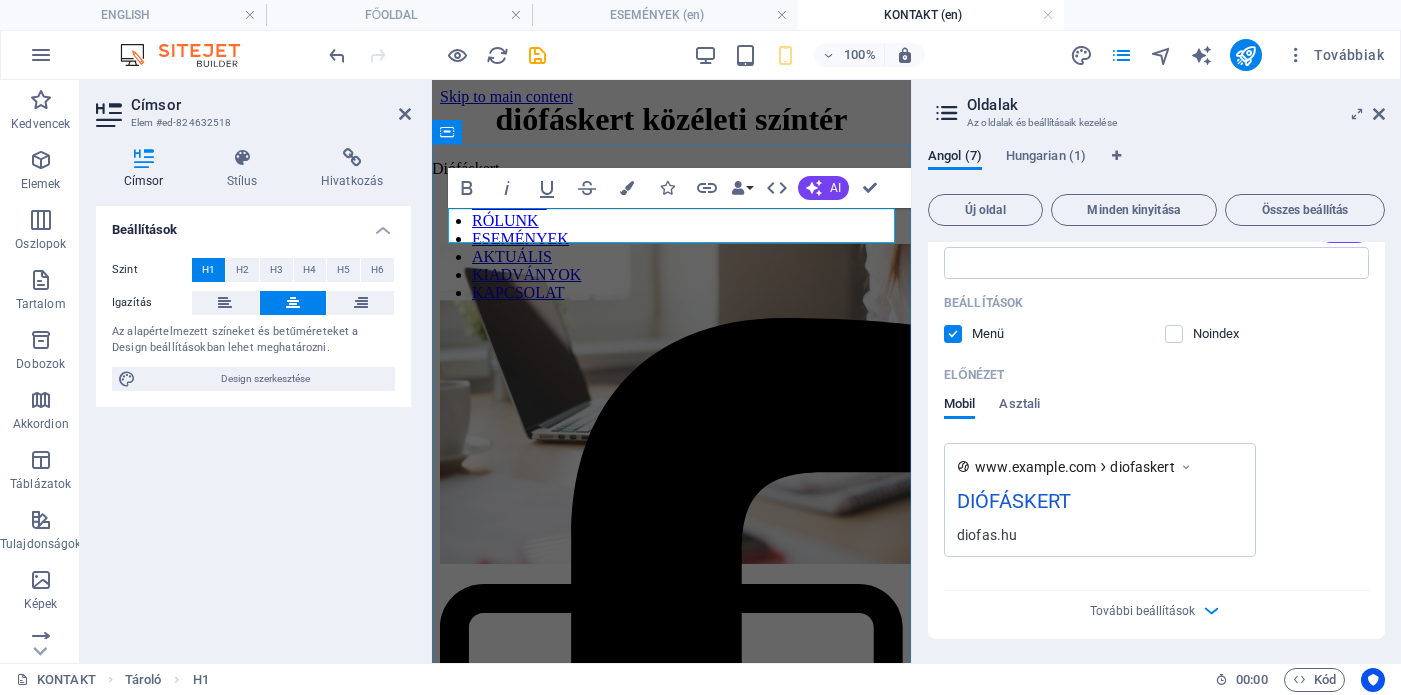 click on "Contact" at bounding box center [671, 188] 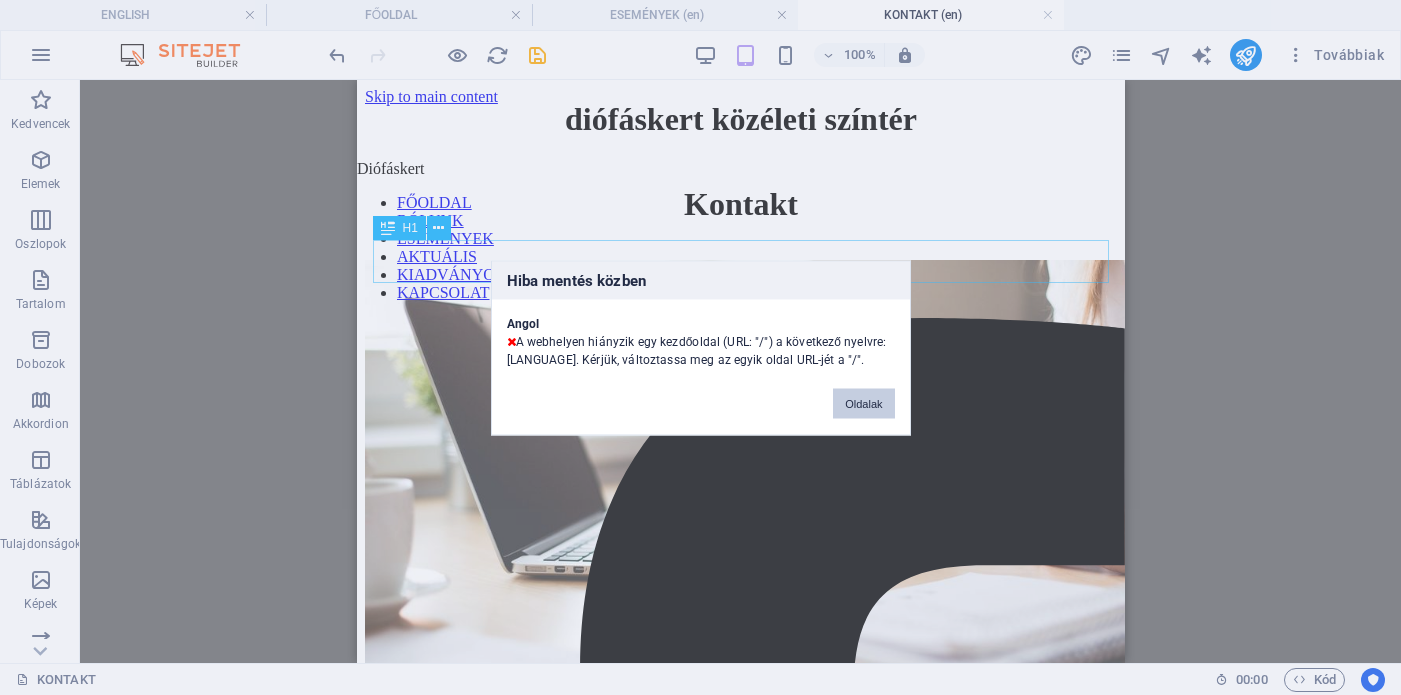 click on "Oldalak" at bounding box center [863, 403] 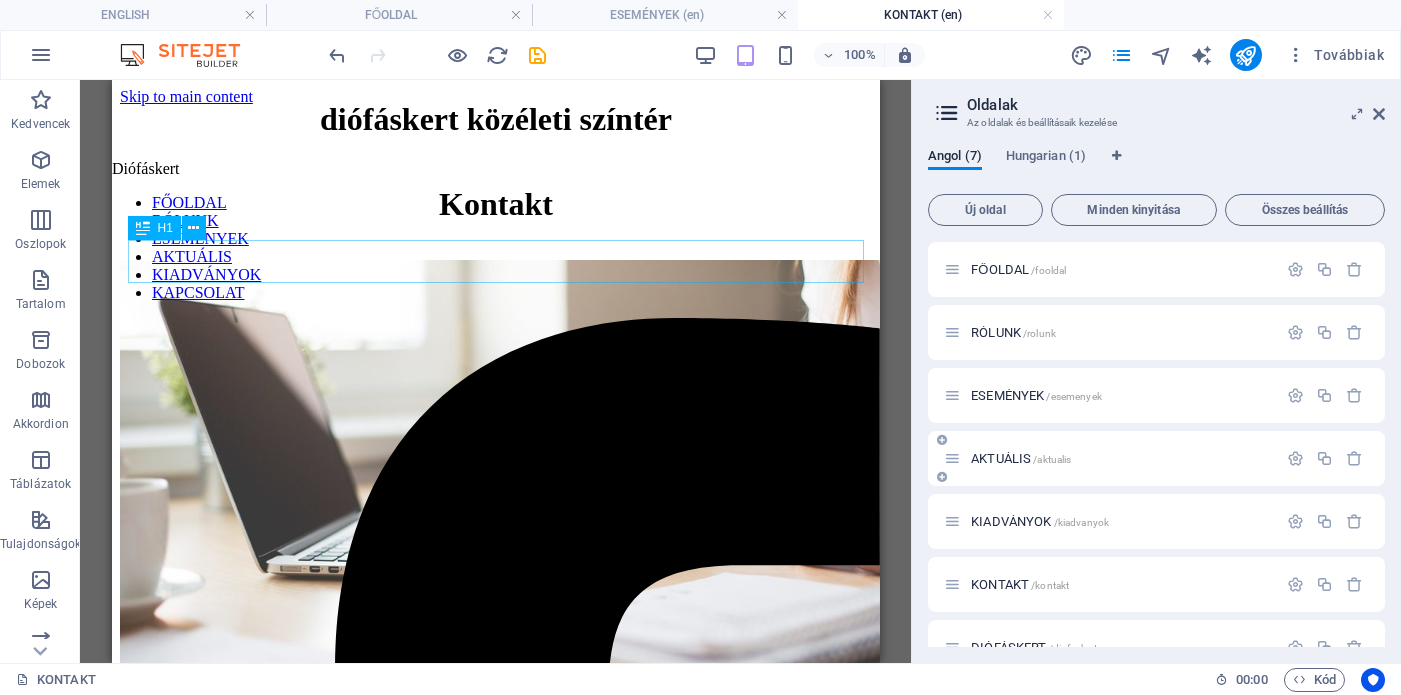 scroll, scrollTop: 36, scrollLeft: 0, axis: vertical 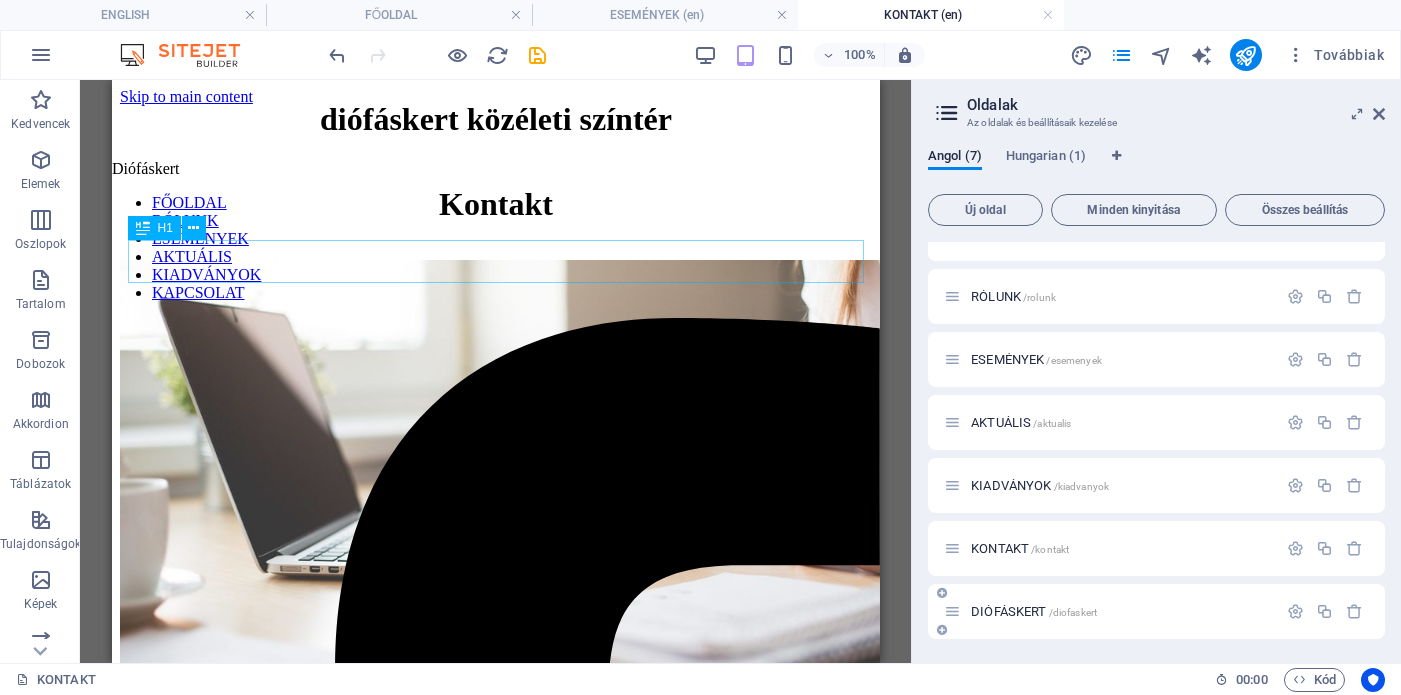 click on "DIÓFÁSKERT /diofaskert" at bounding box center (1034, 611) 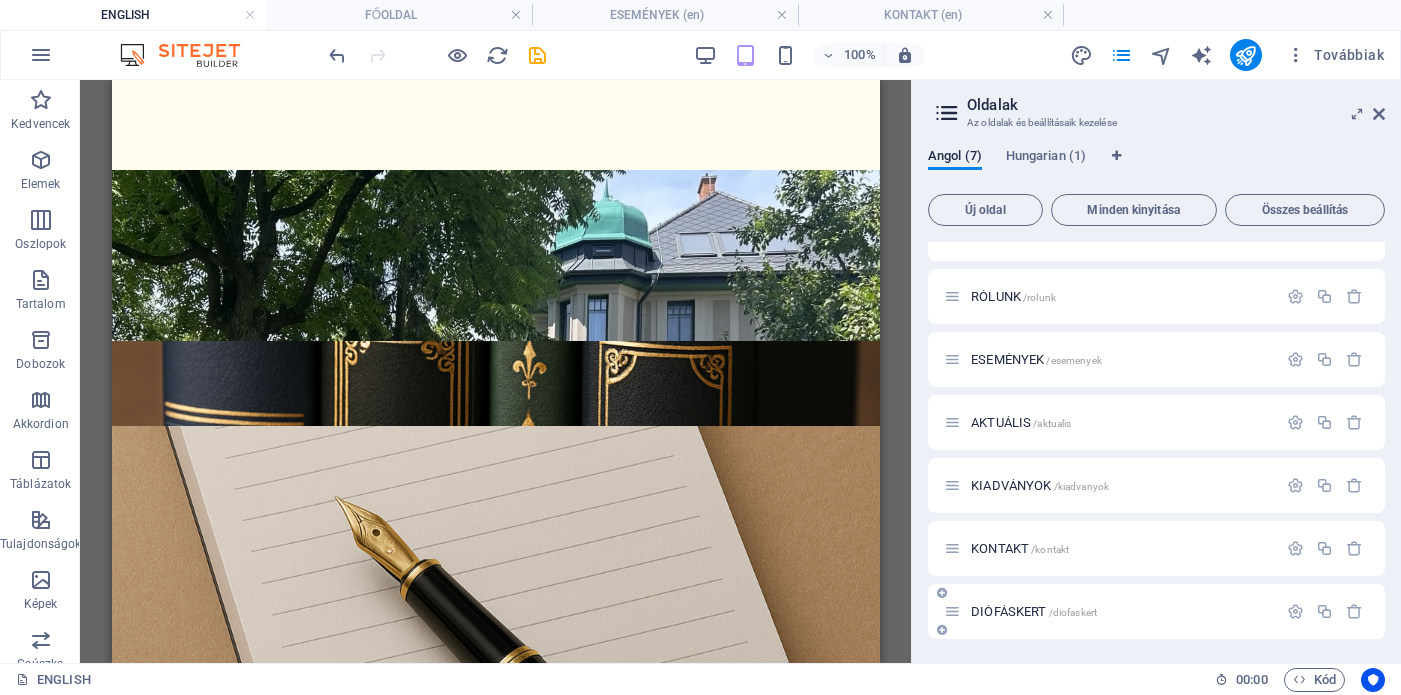 scroll, scrollTop: 90, scrollLeft: 0, axis: vertical 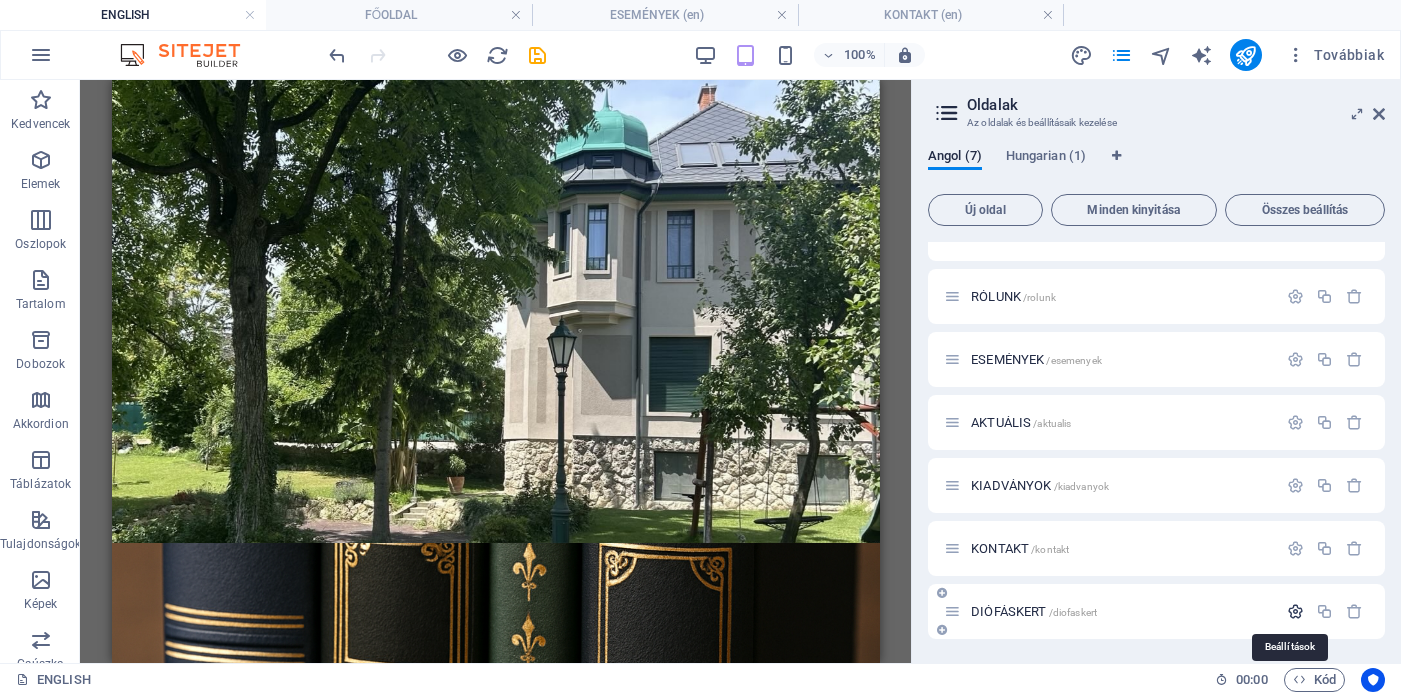 click at bounding box center (1295, 611) 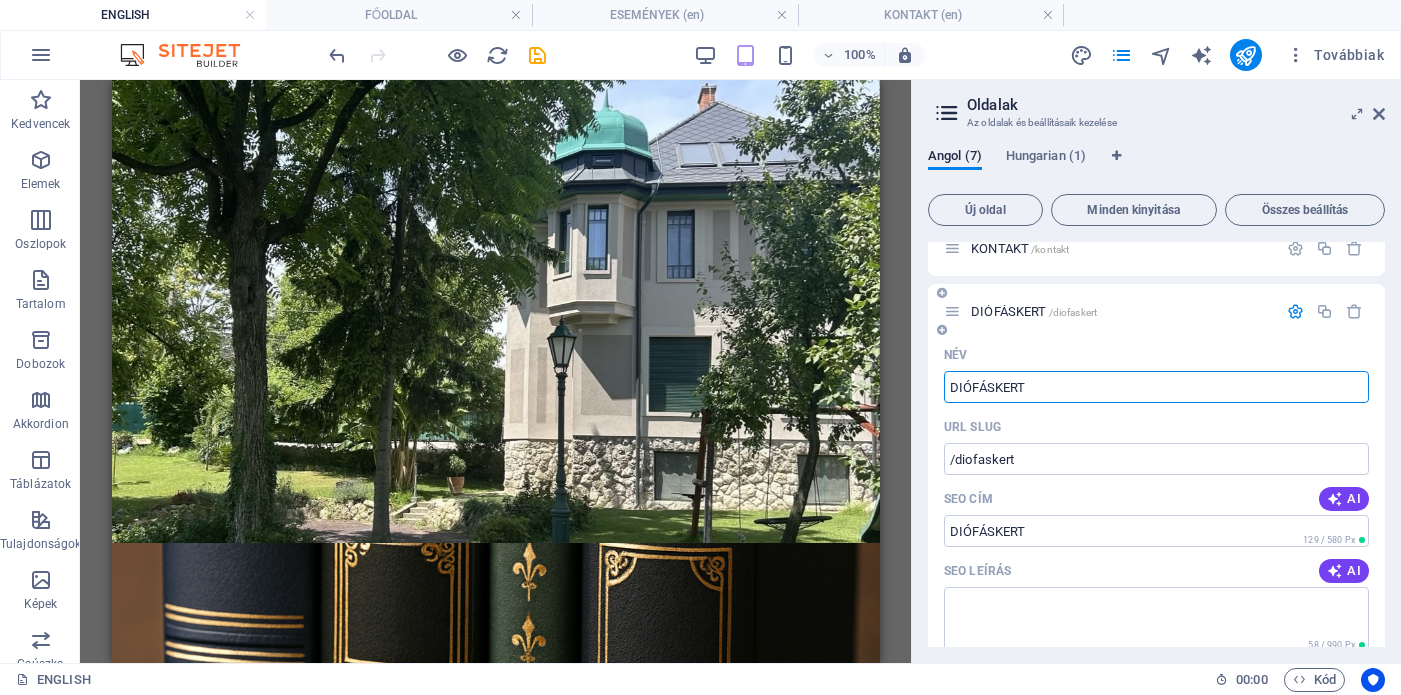 scroll, scrollTop: 334, scrollLeft: 0, axis: vertical 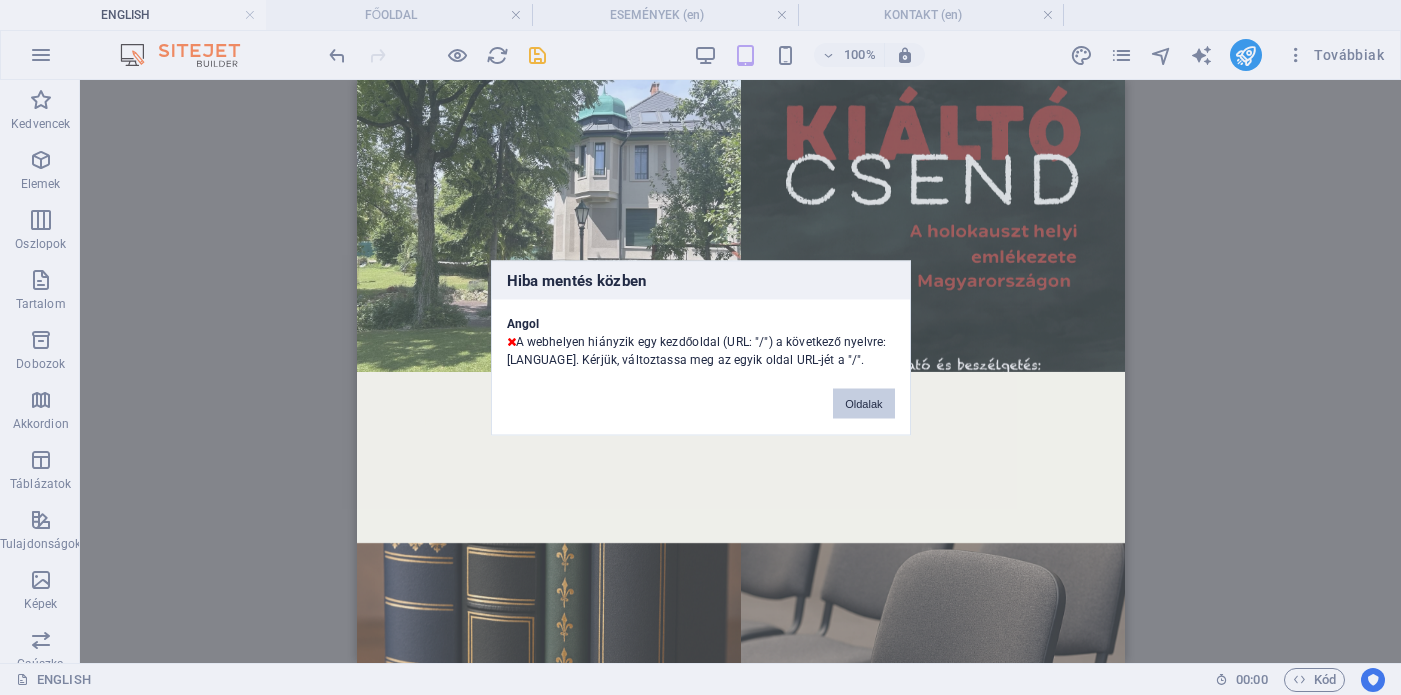 click on "Oldalak" at bounding box center (863, 403) 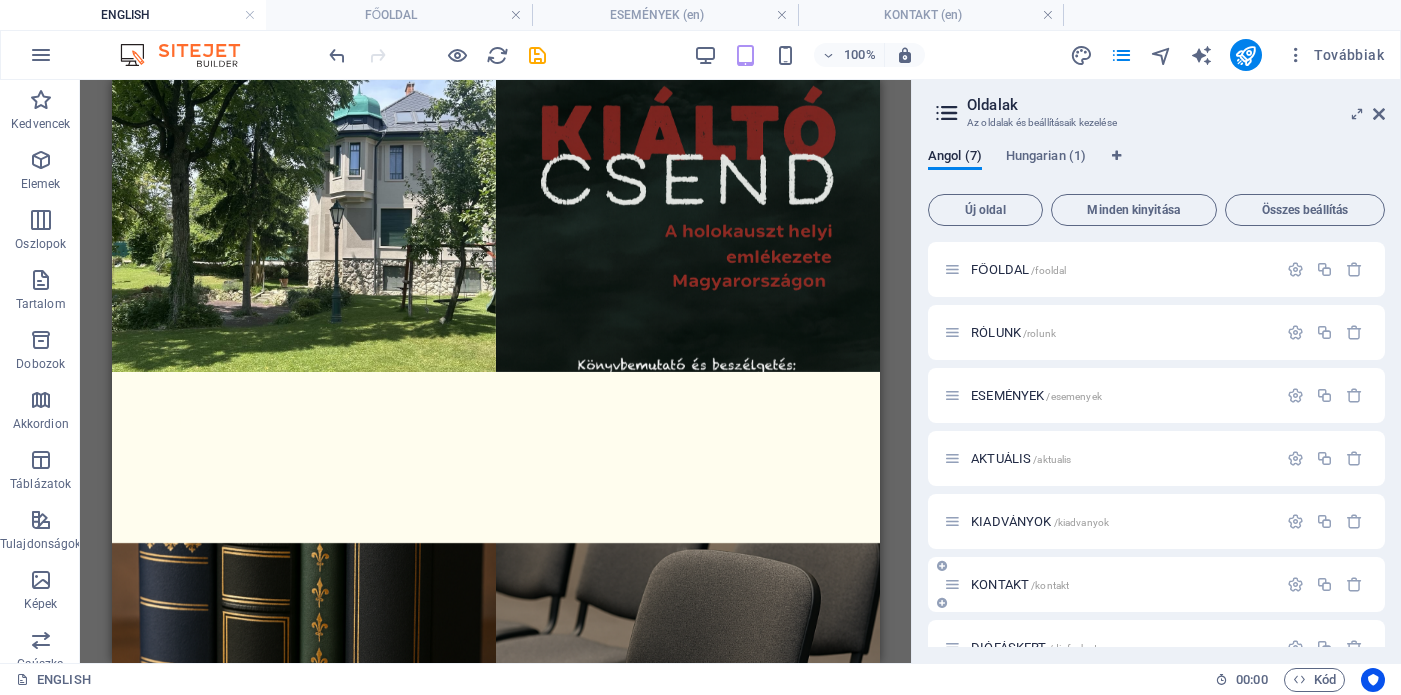 scroll, scrollTop: 36, scrollLeft: 0, axis: vertical 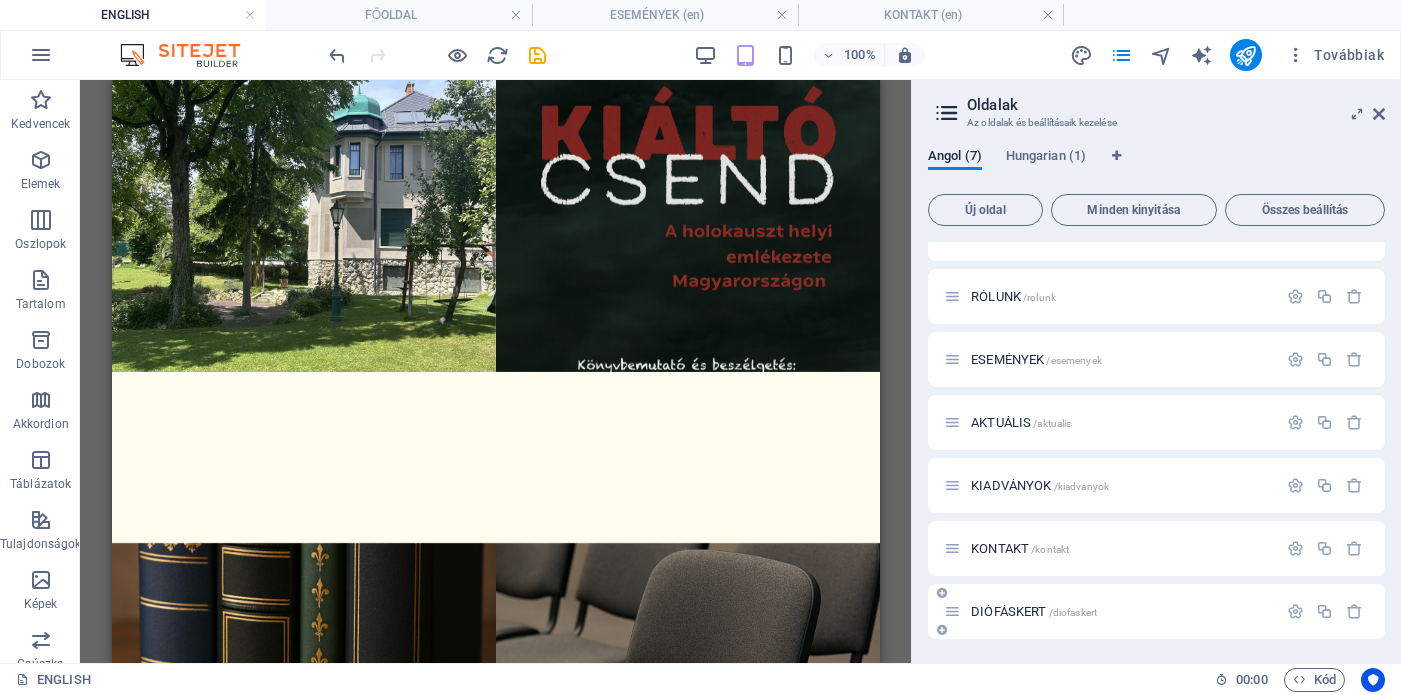 click on "DIÓFÁSKERT /diofaskert" at bounding box center [1034, 611] 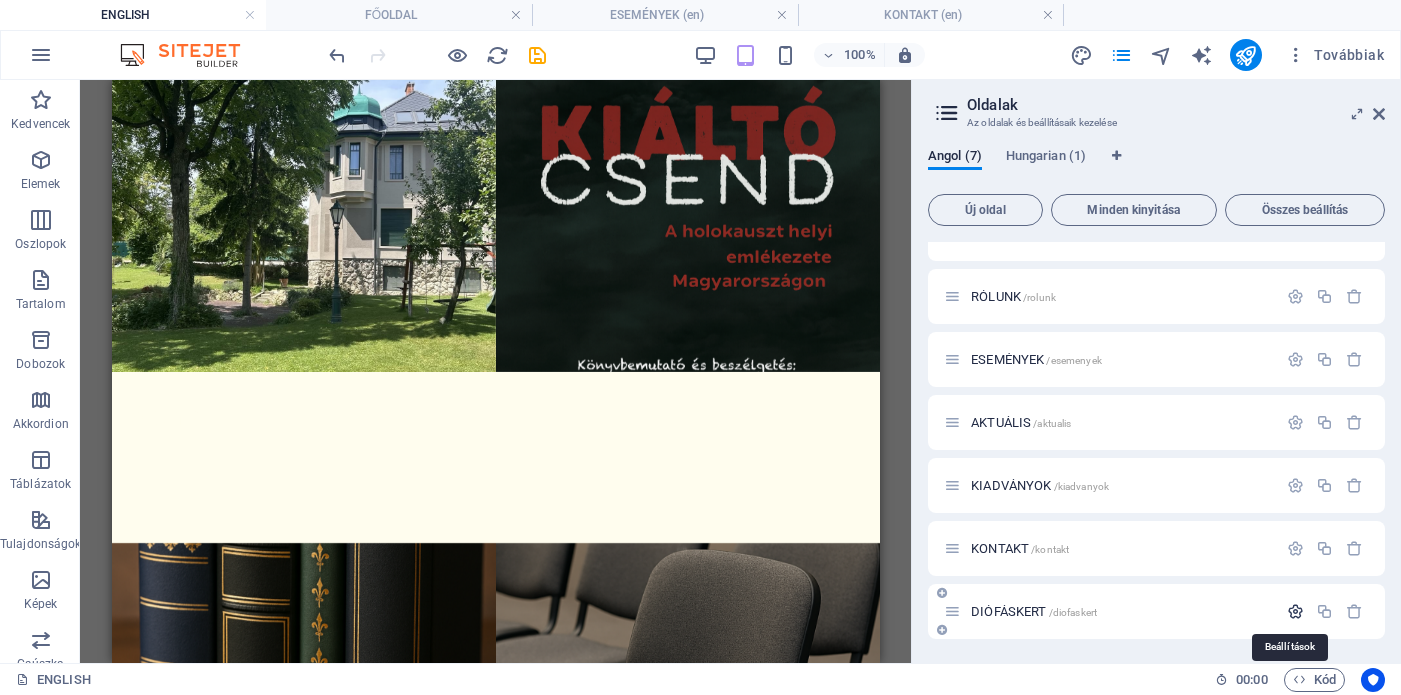 click at bounding box center [1295, 611] 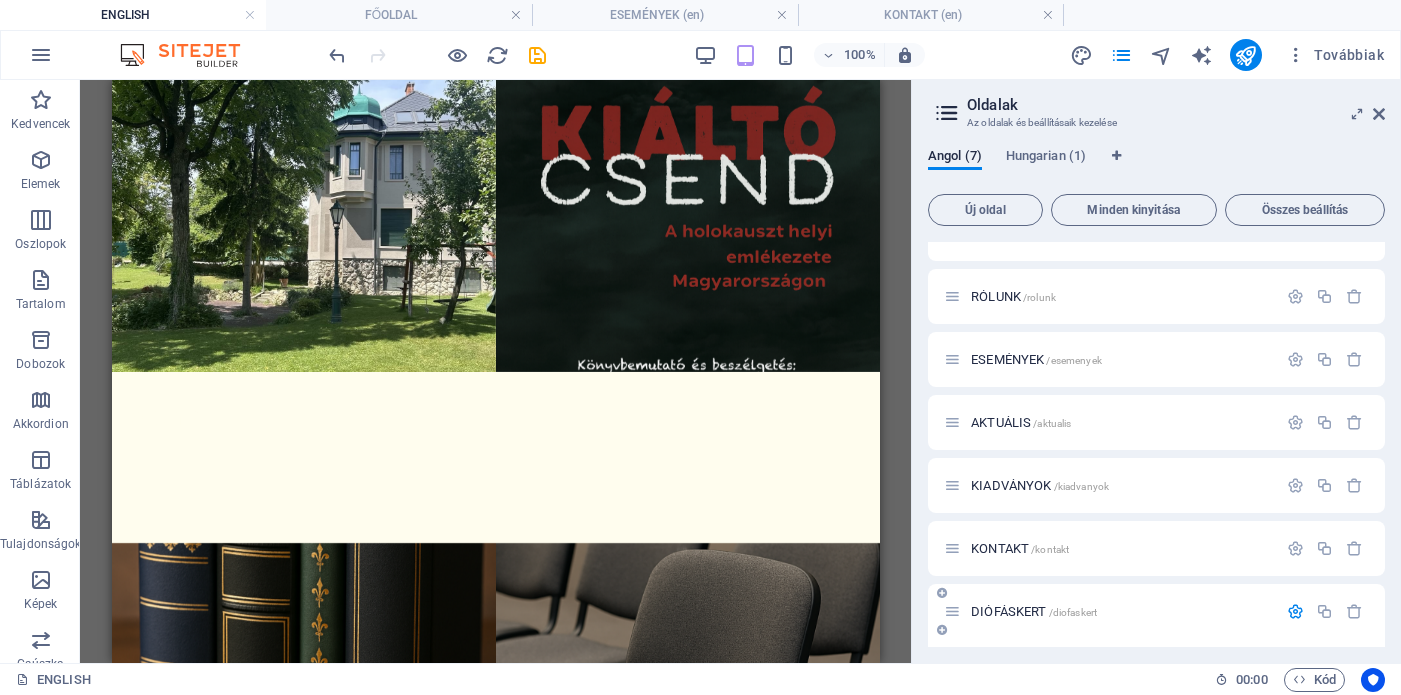 scroll, scrollTop: 278, scrollLeft: 0, axis: vertical 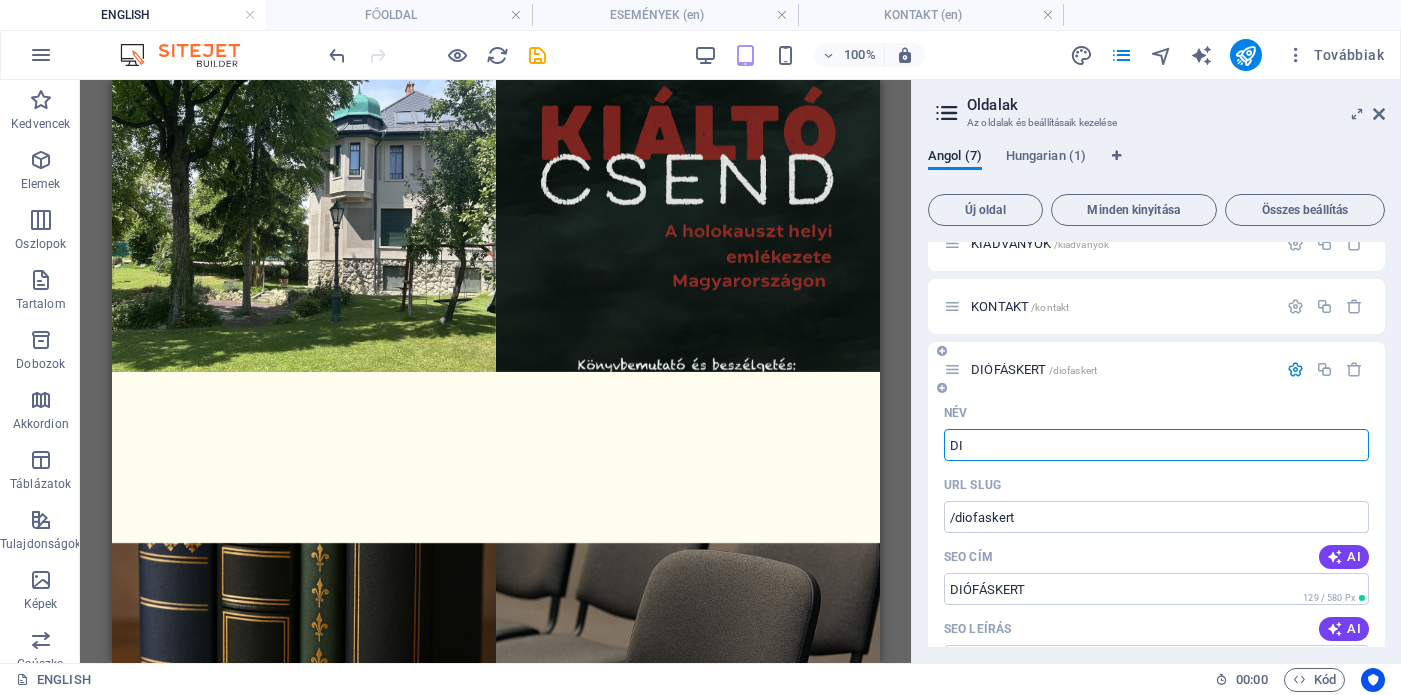 type on "D" 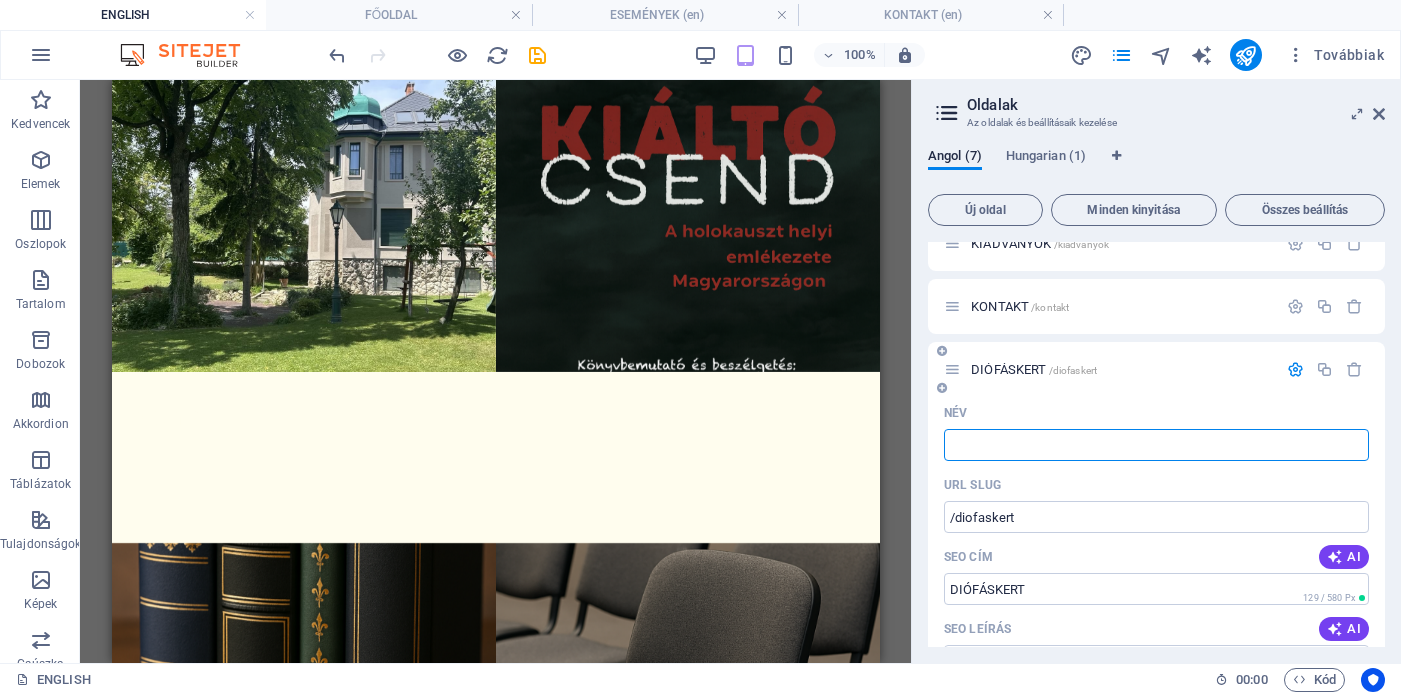 type 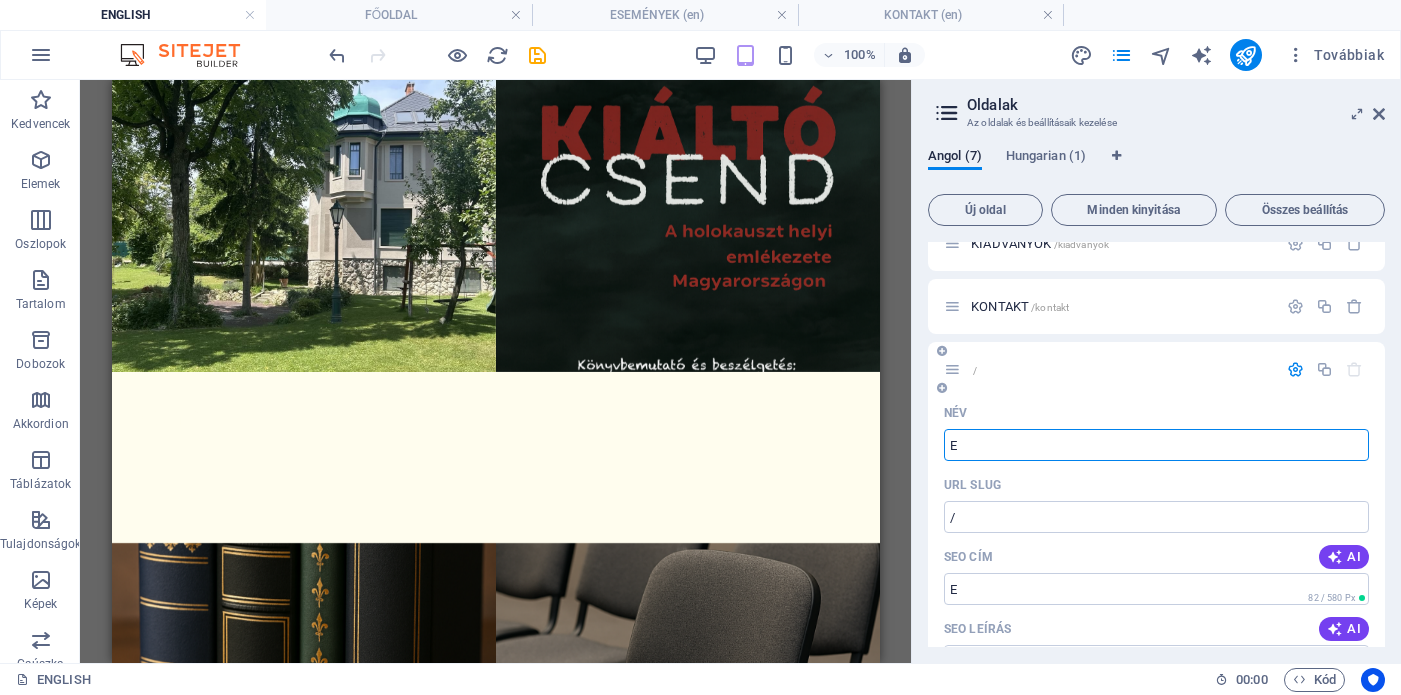 type on "En" 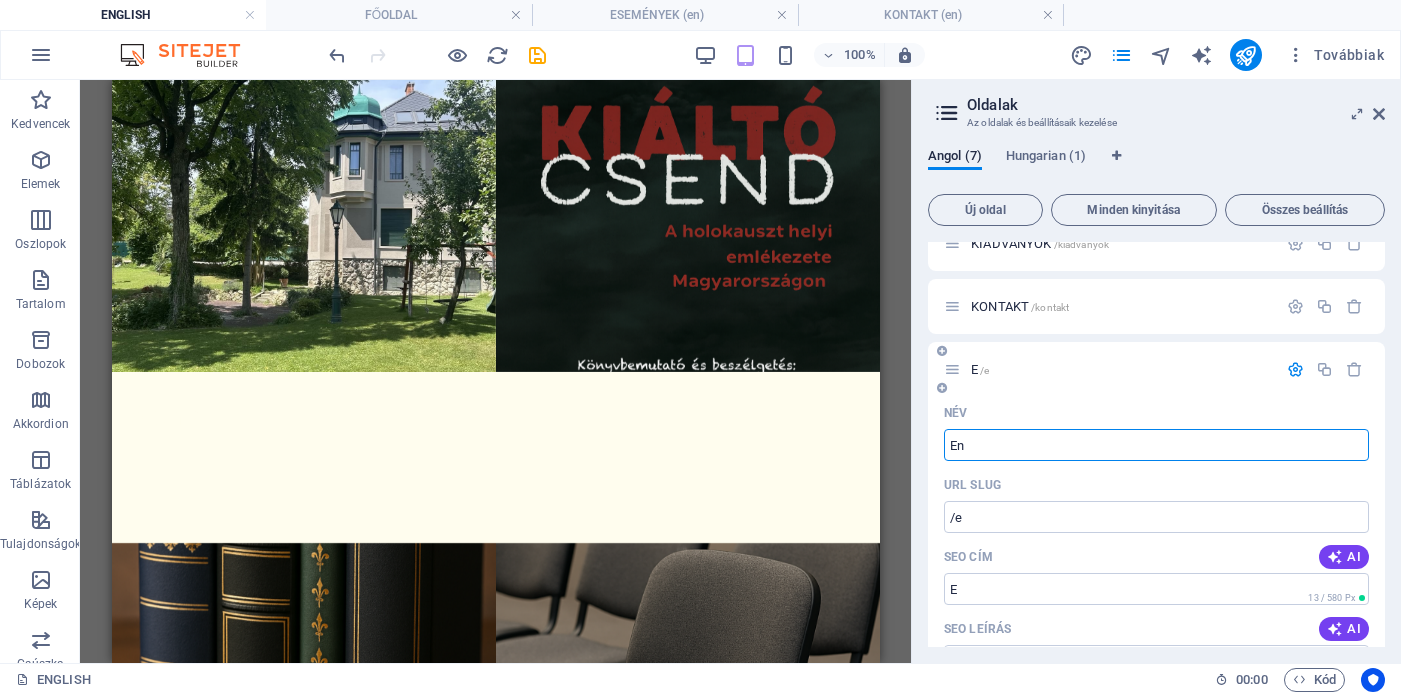 type on "E" 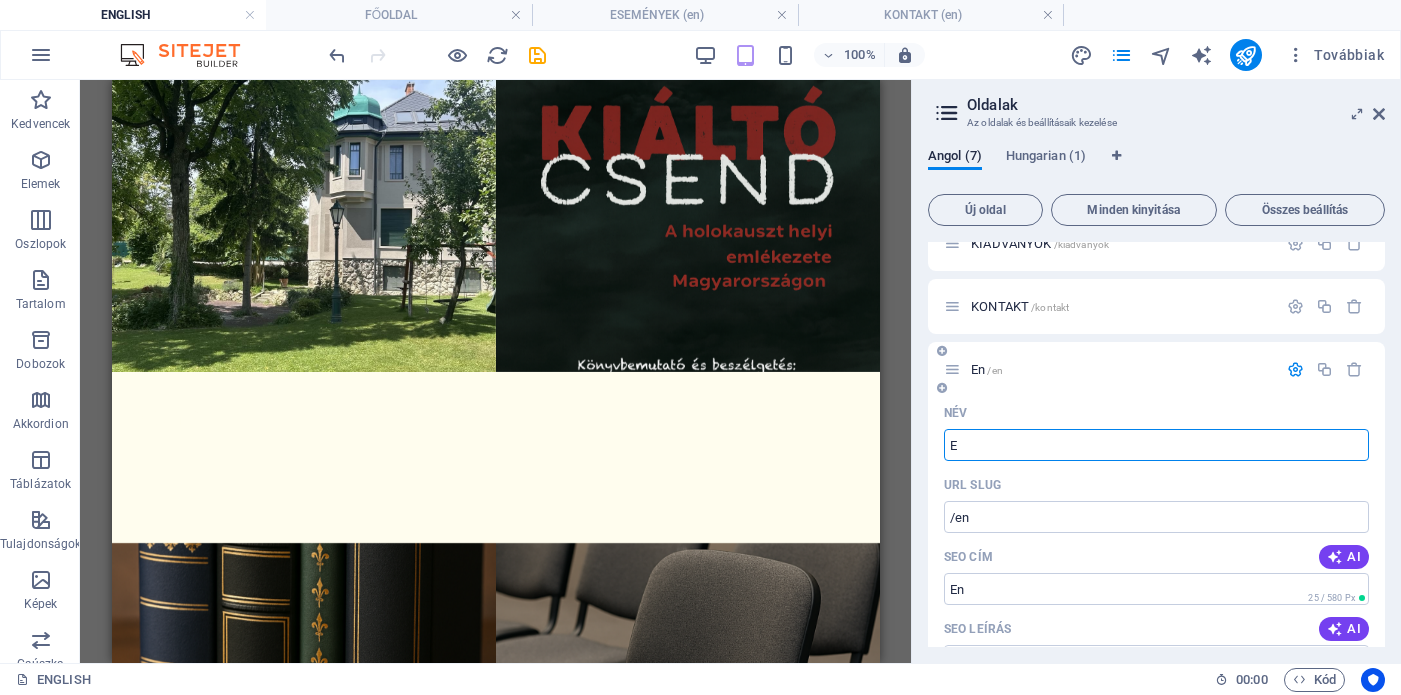 type on "E" 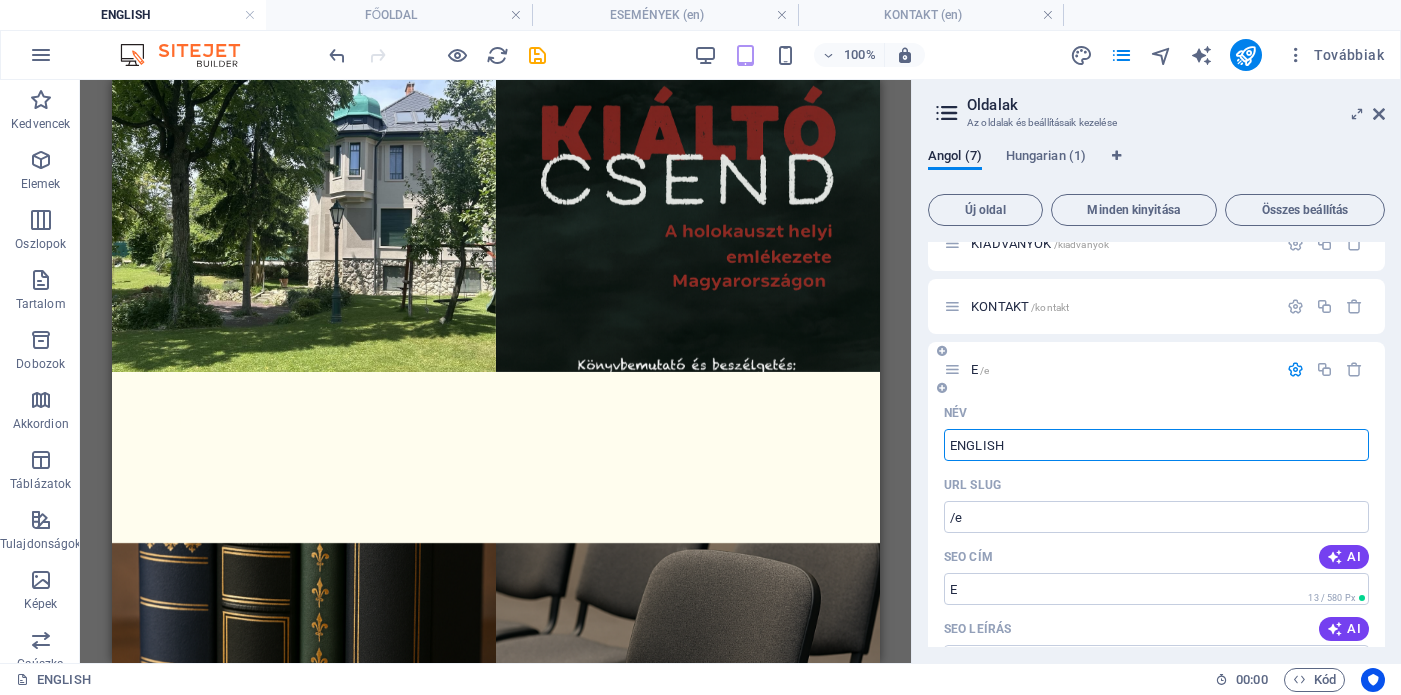 type on "ENGLISH" 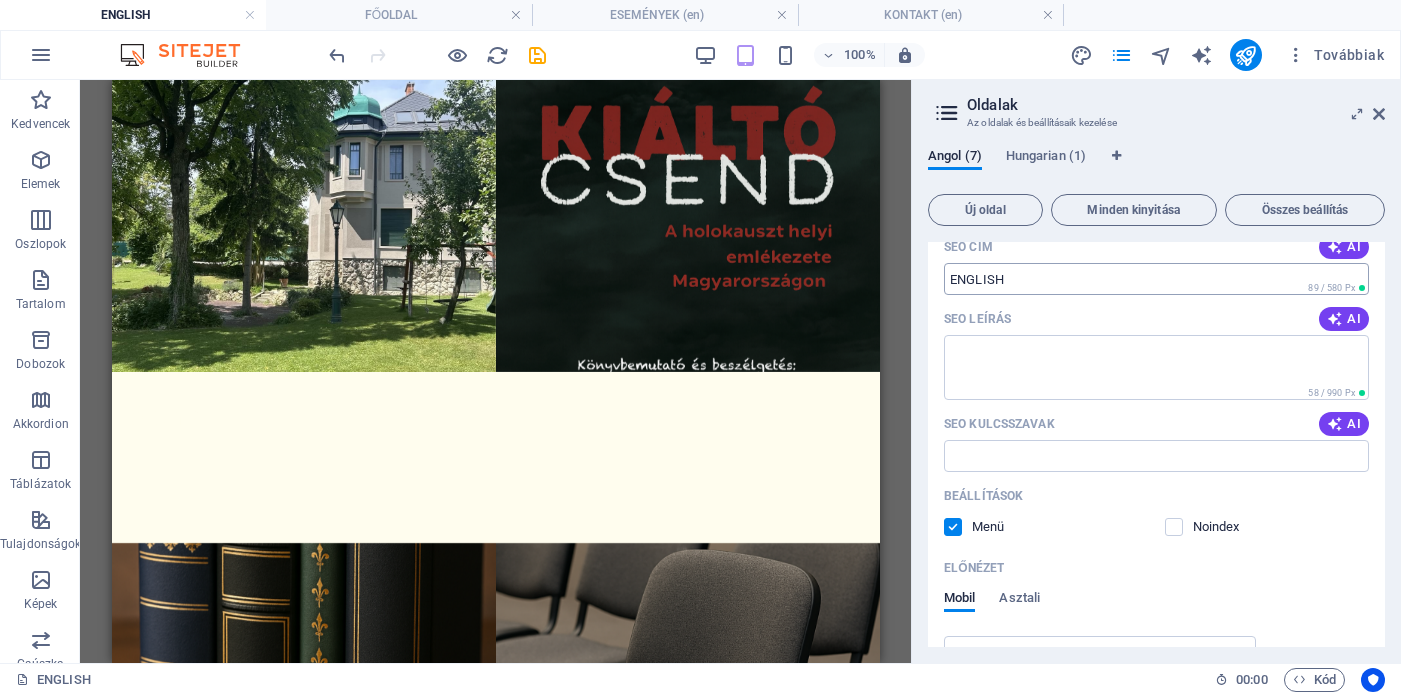 scroll, scrollTop: 781, scrollLeft: 0, axis: vertical 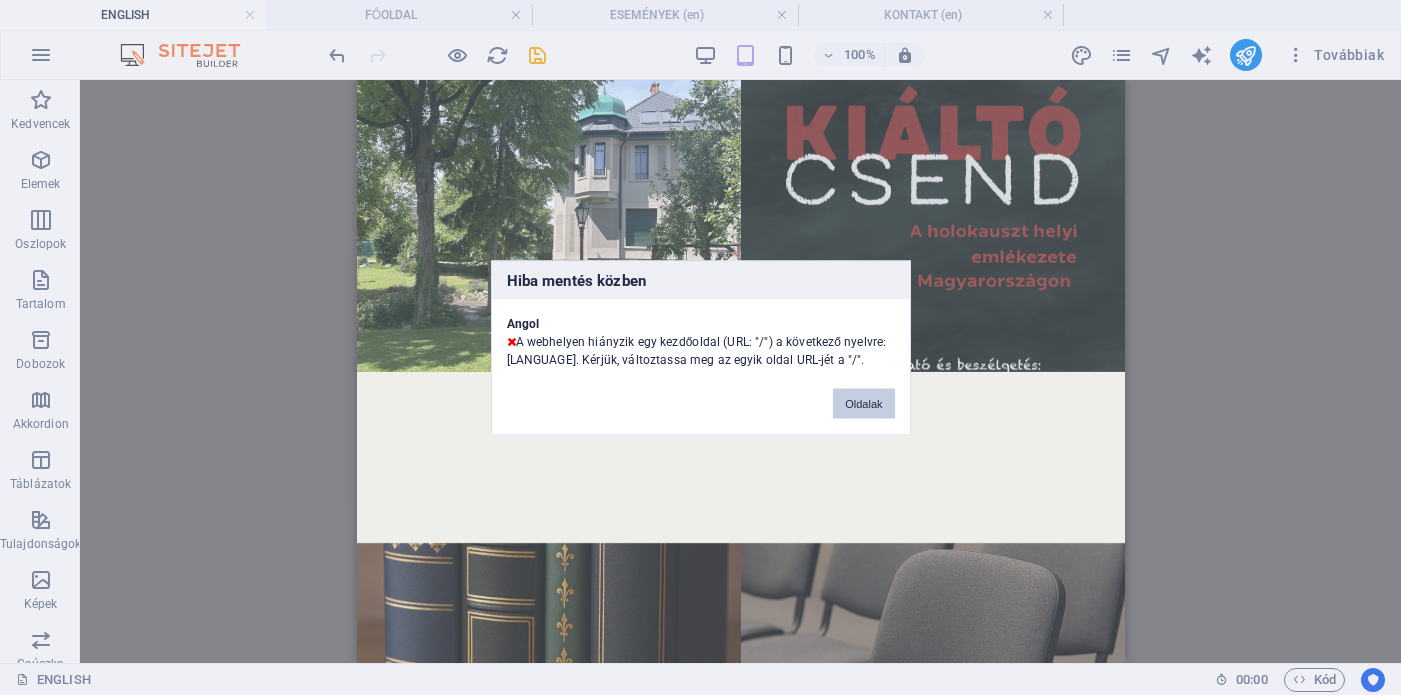 click on "Oldalak" at bounding box center (863, 403) 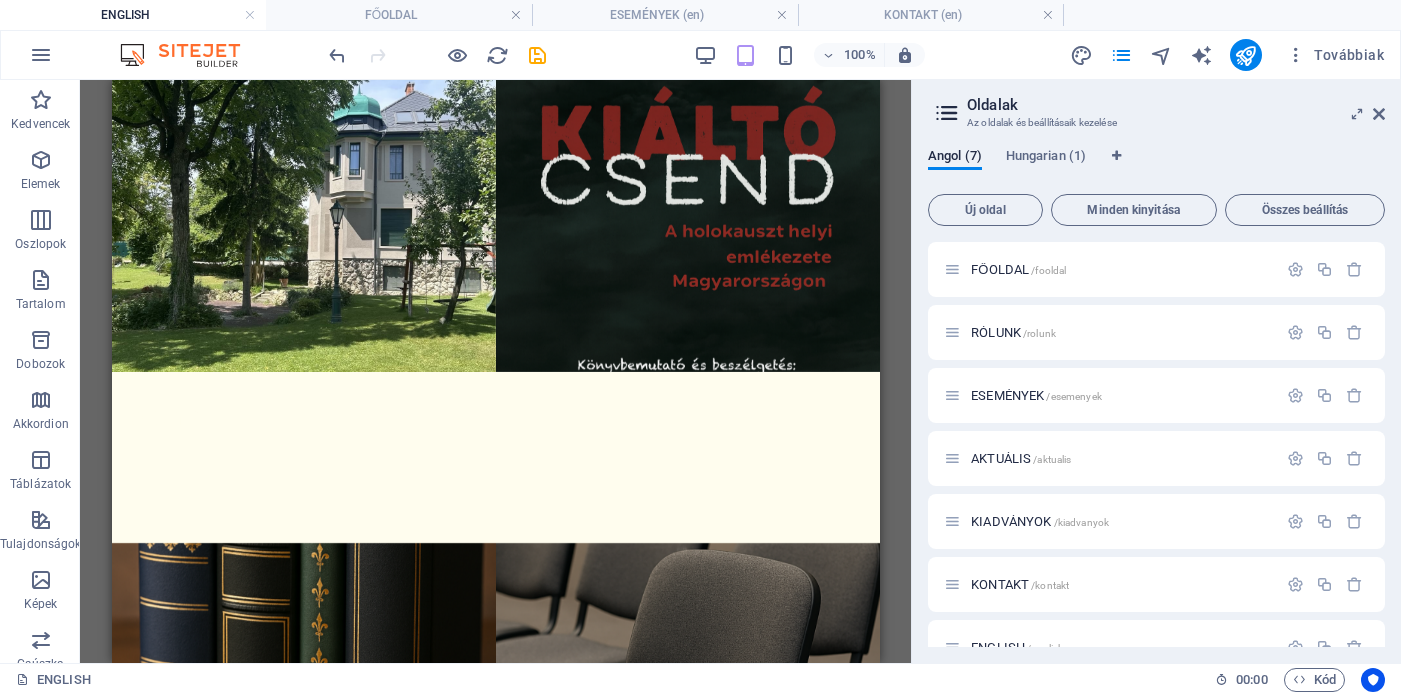 scroll, scrollTop: 36, scrollLeft: 0, axis: vertical 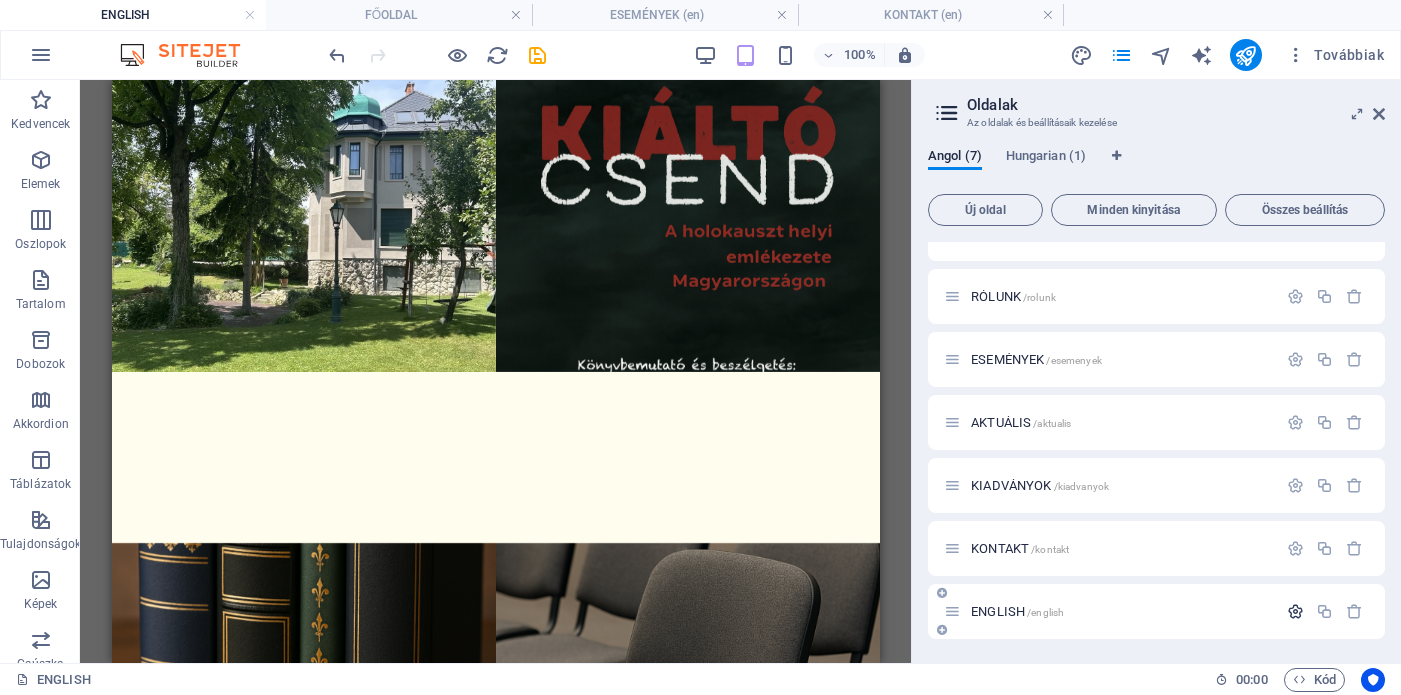 click at bounding box center (1295, 611) 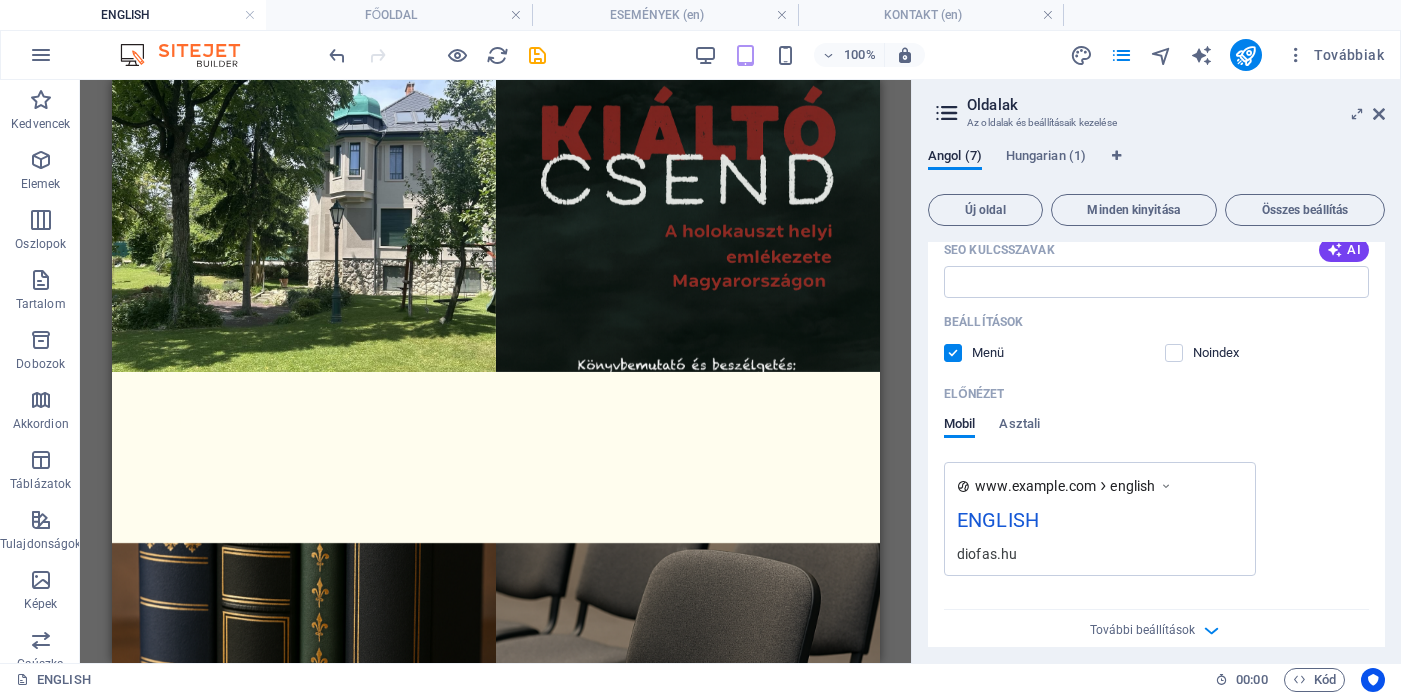 scroll, scrollTop: 781, scrollLeft: 0, axis: vertical 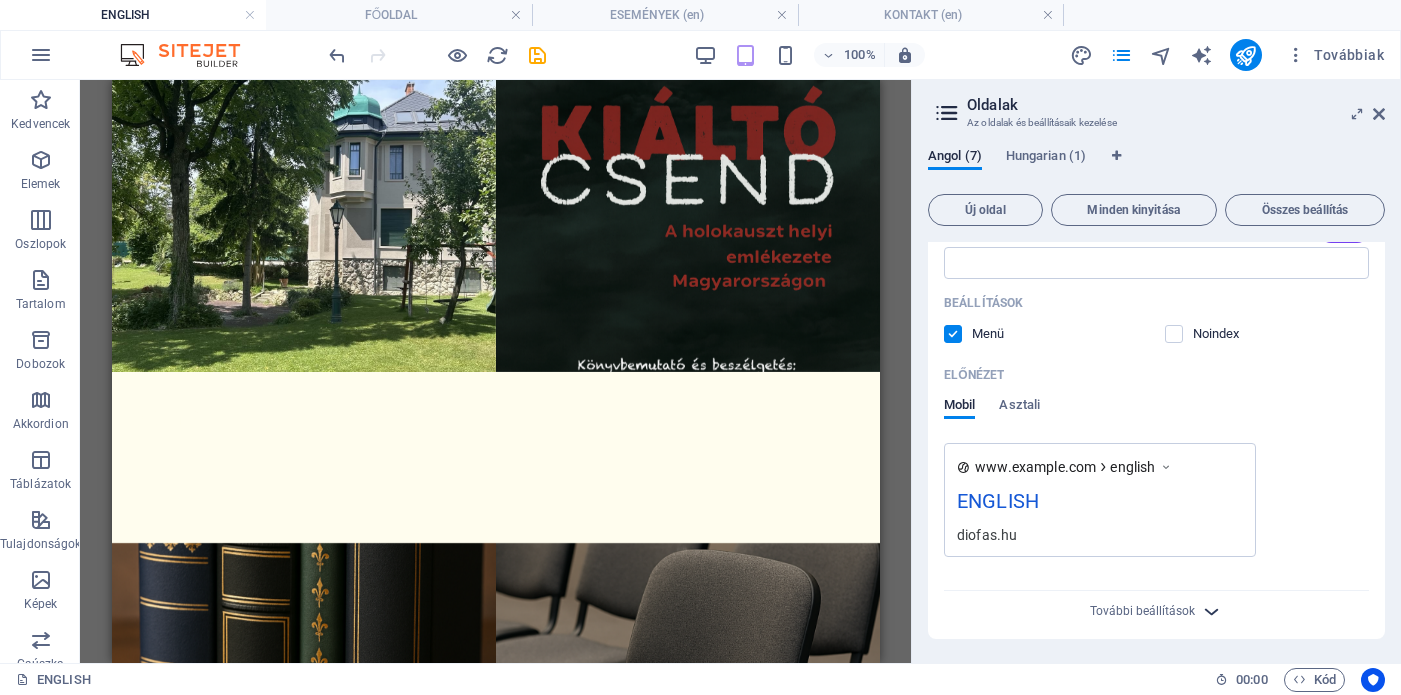 click at bounding box center (1211, 611) 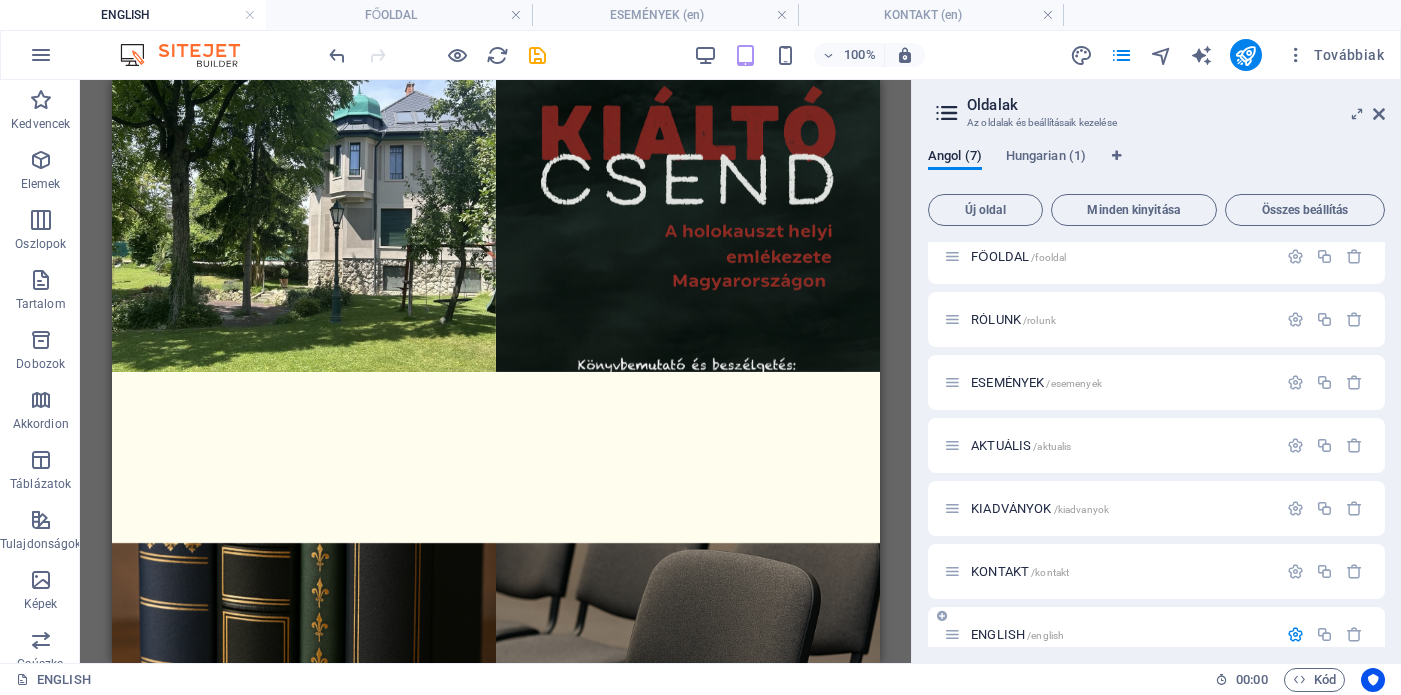 scroll, scrollTop: 0, scrollLeft: 0, axis: both 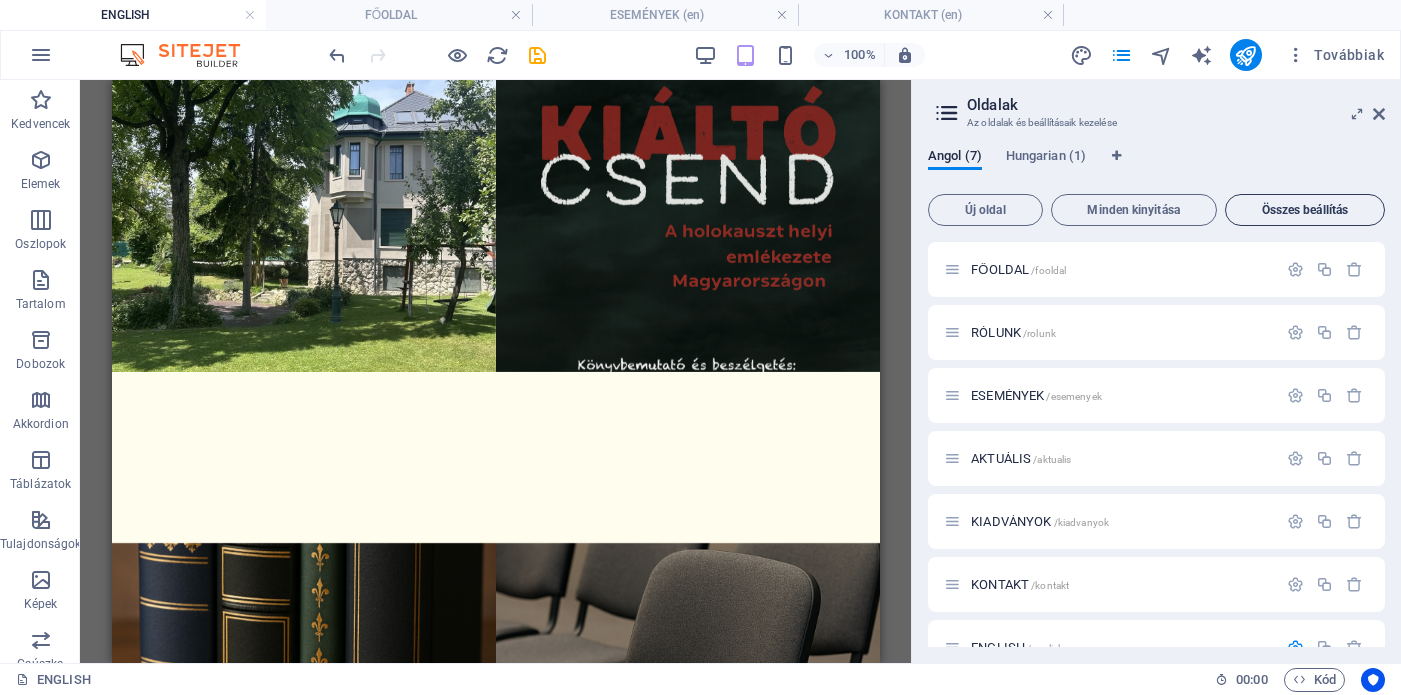 click on "Összes beállítás" at bounding box center [1305, 210] 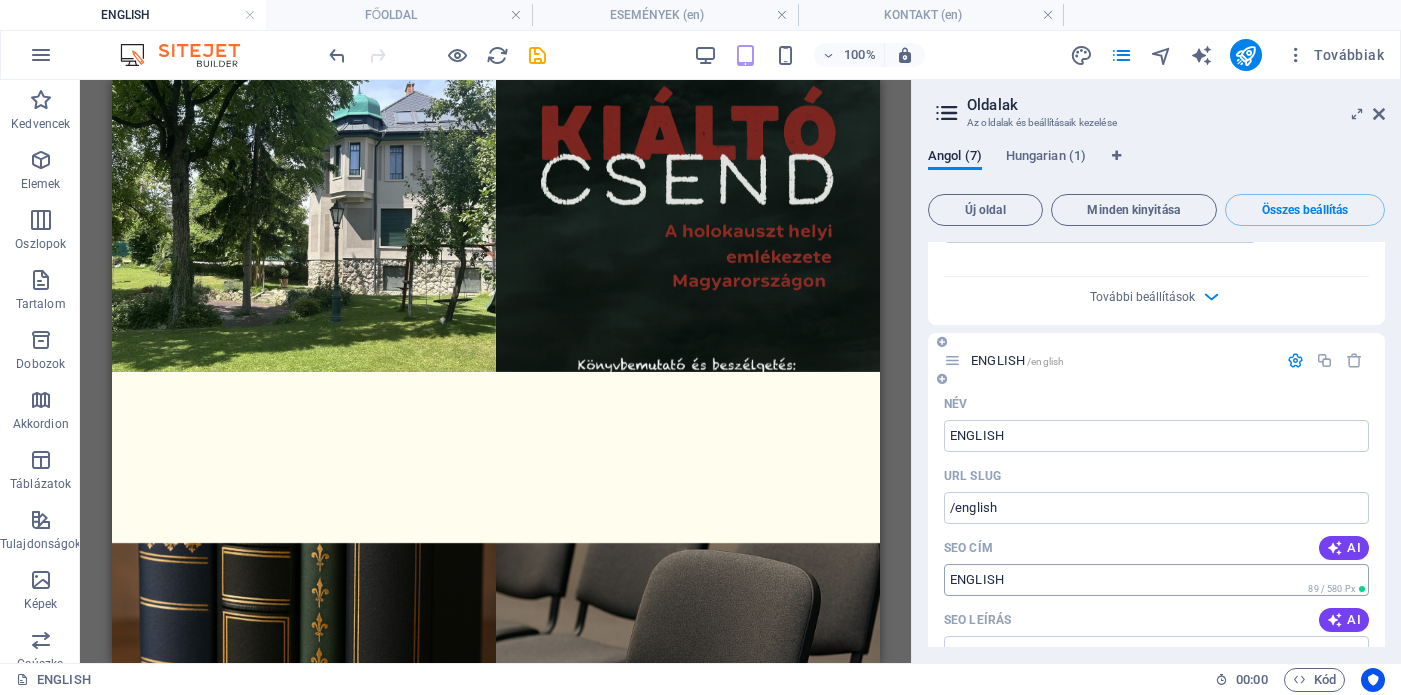 scroll, scrollTop: 4754, scrollLeft: 0, axis: vertical 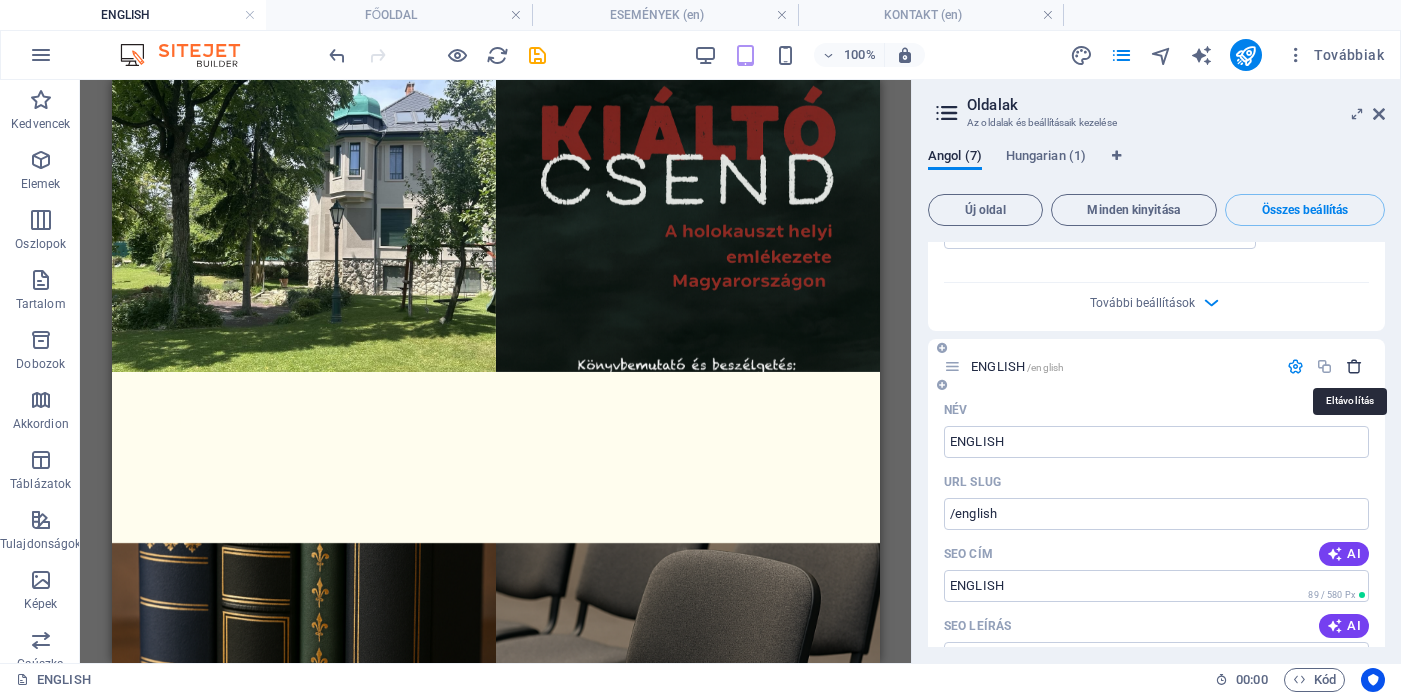 click at bounding box center [1354, 366] 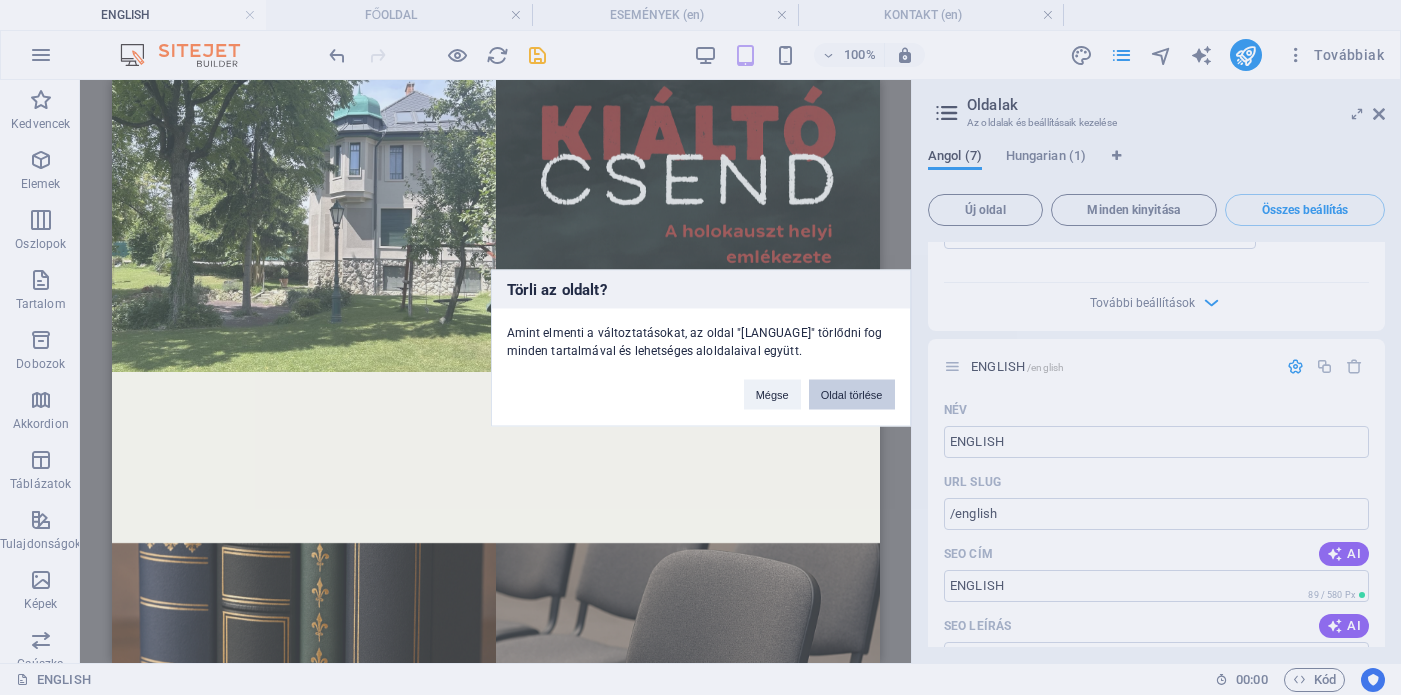 click on "Oldal törlése" at bounding box center [852, 394] 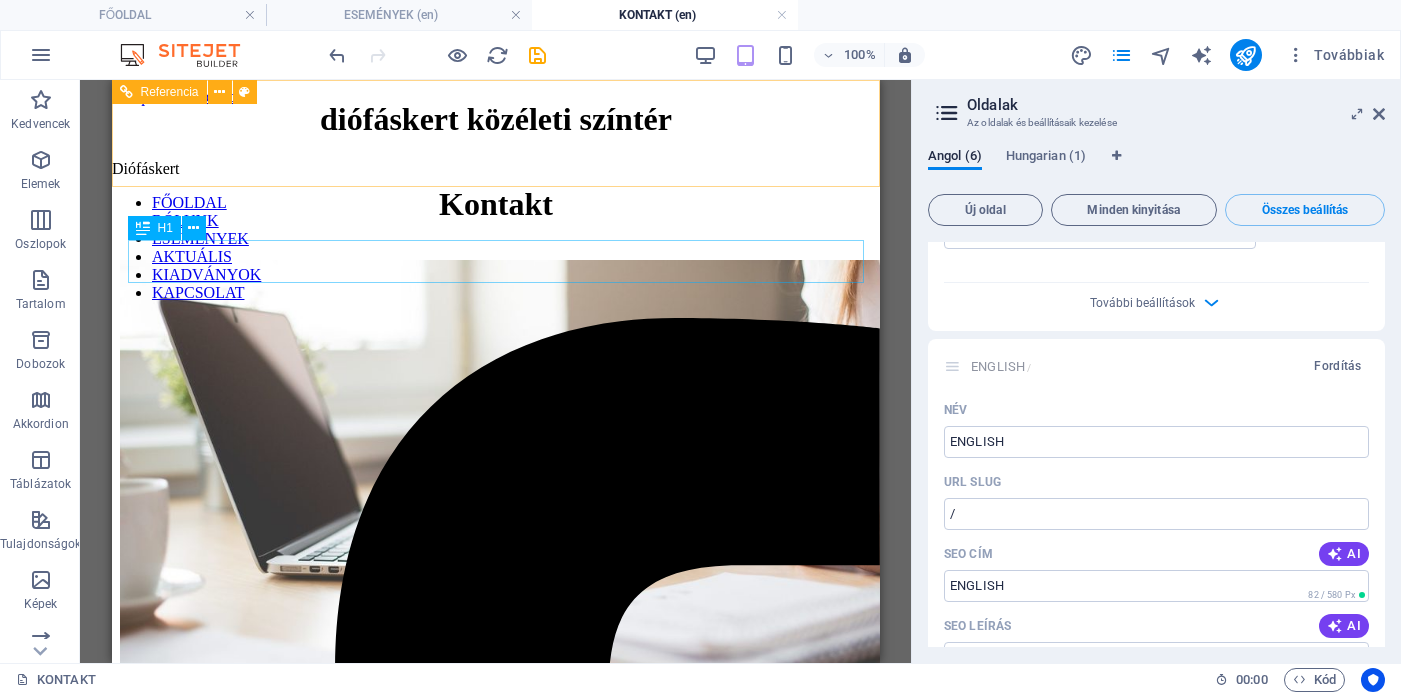 click at bounding box center (495, 4273) 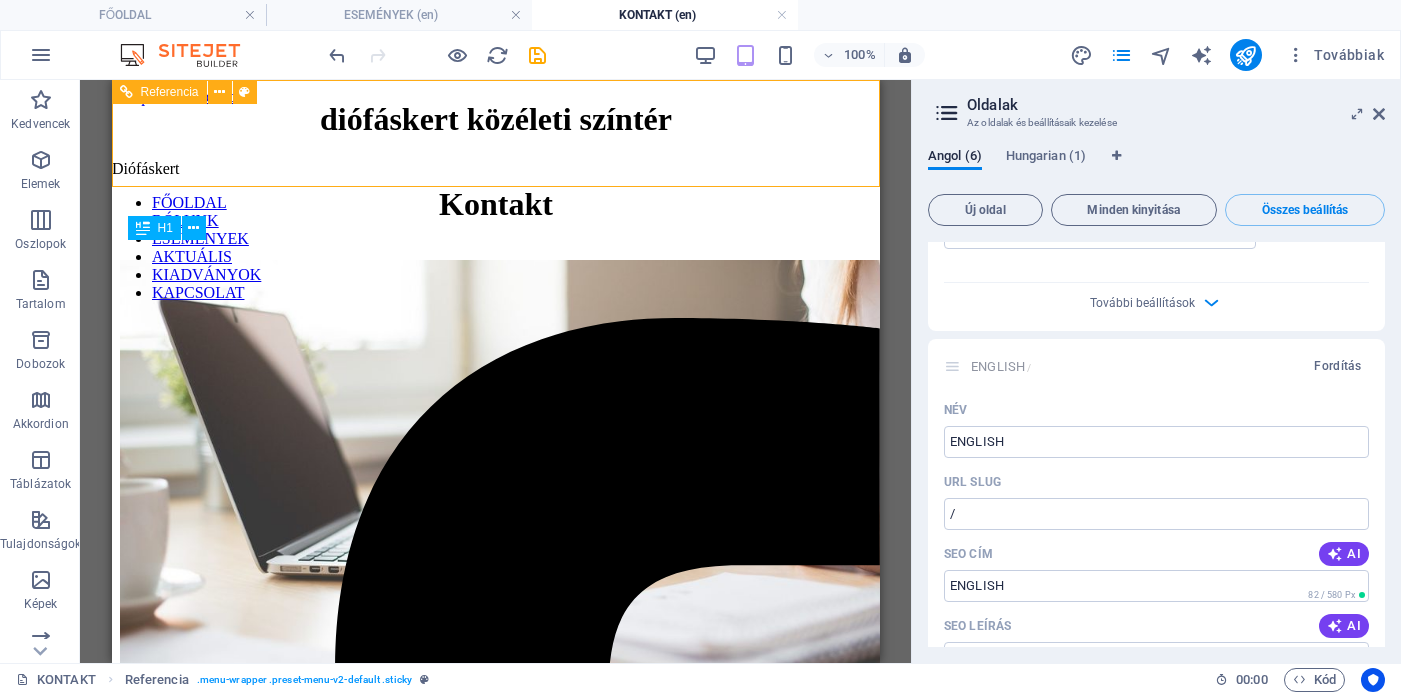 click on "FŐOLDAL RÓLUNK ESEMÉNYEK AKTUÁLIS KIADVÁNYOK KAPCSOLAT" at bounding box center (495, 248) 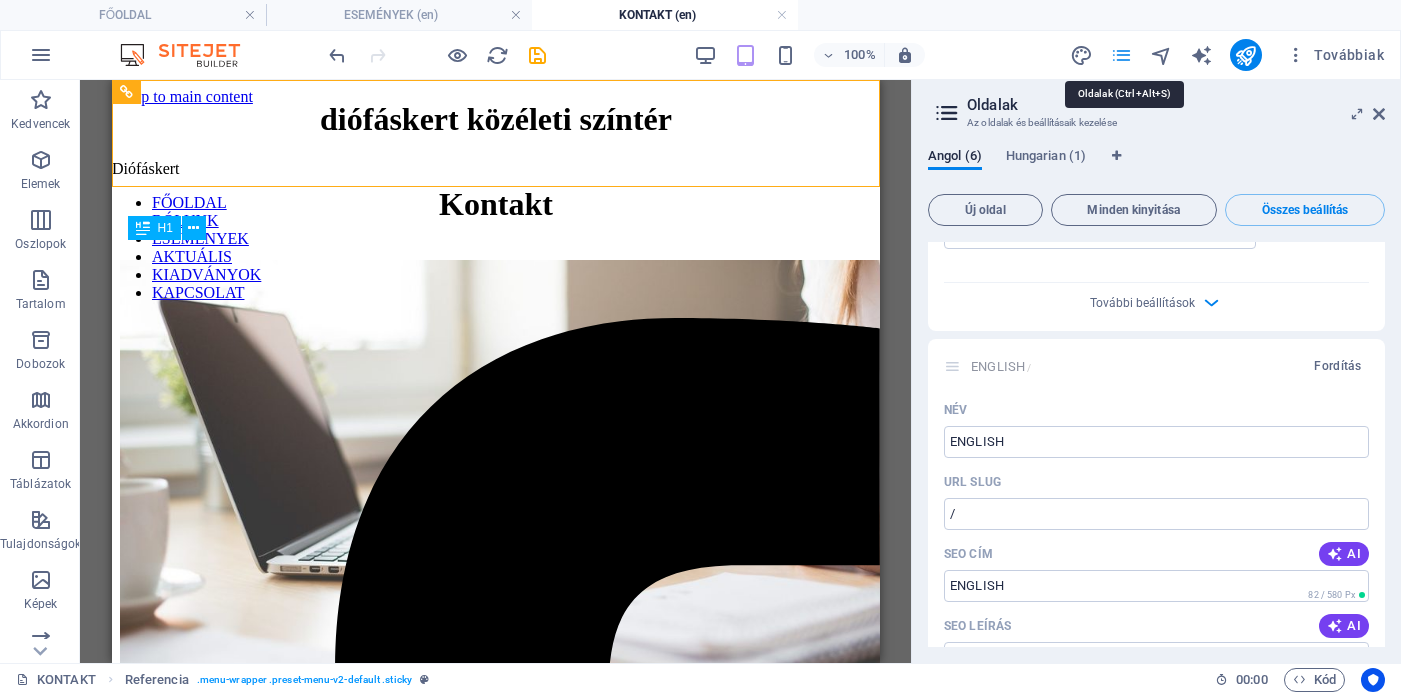 click at bounding box center [1121, 55] 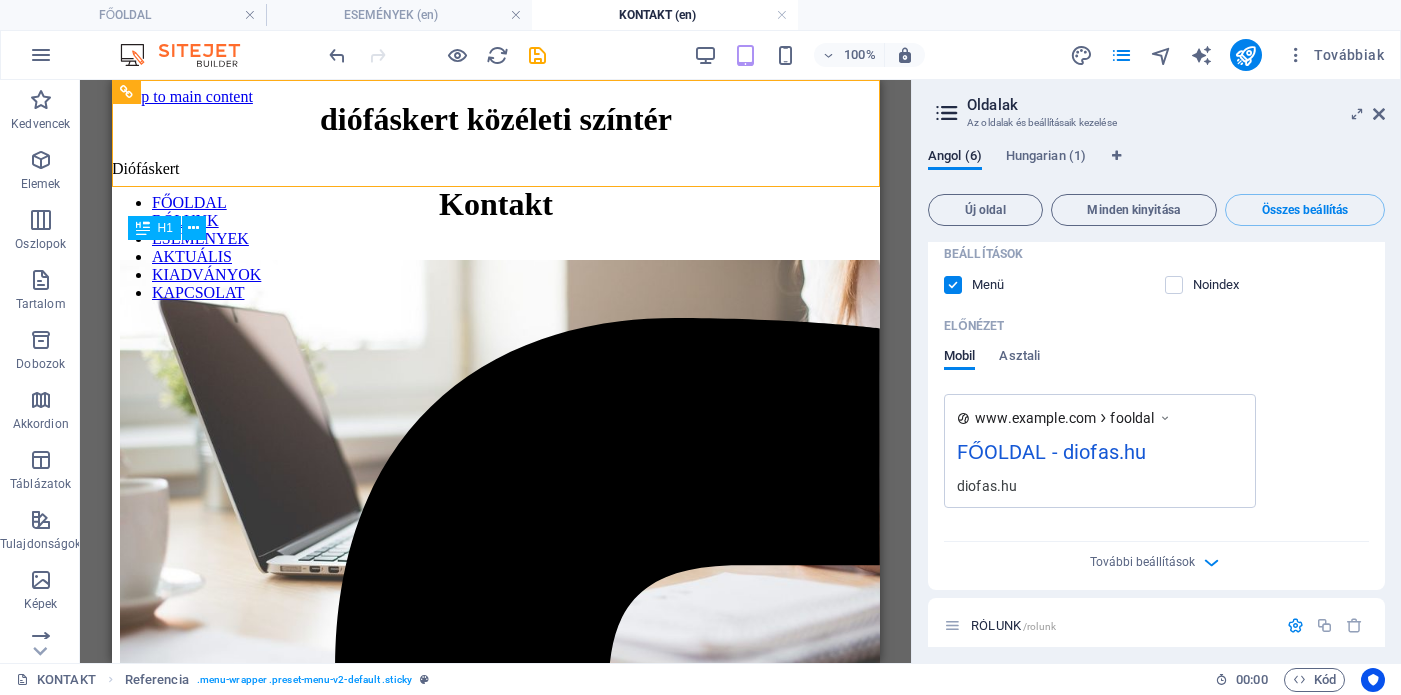 scroll, scrollTop: 0, scrollLeft: 0, axis: both 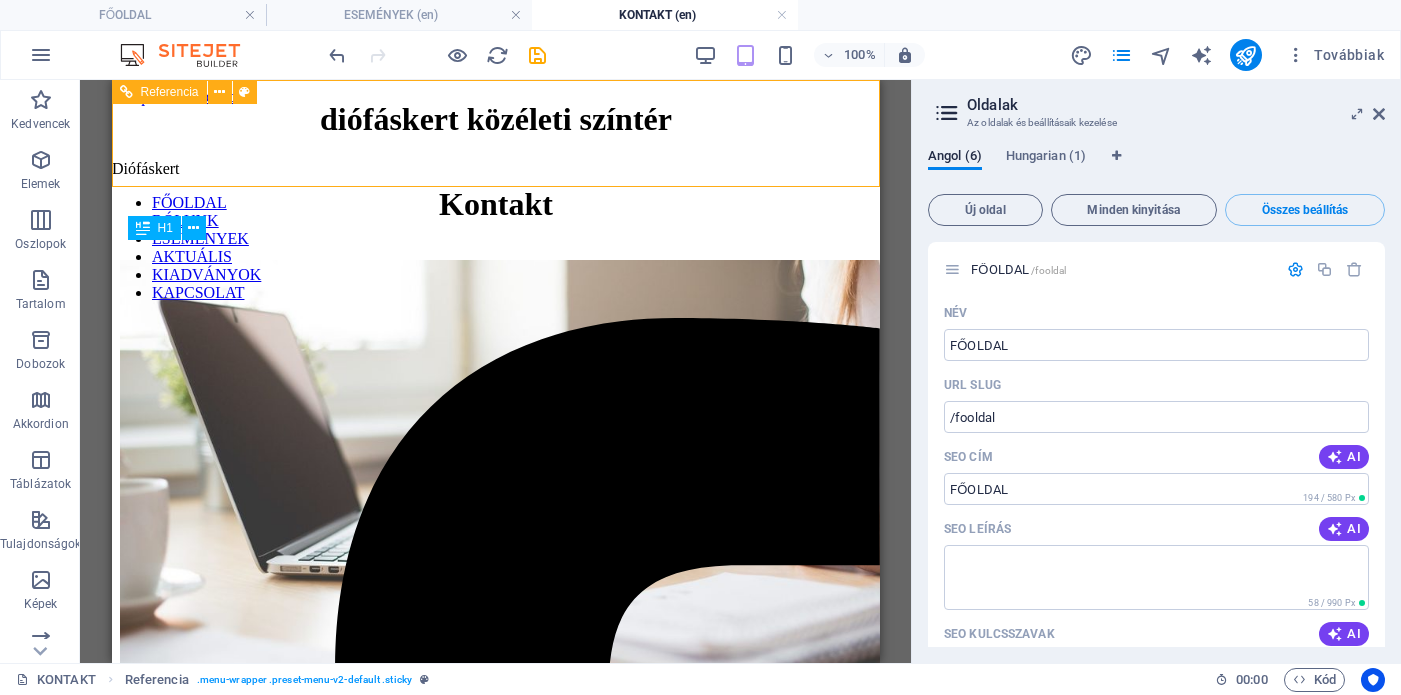 click on "FŐOLDAL RÓLUNK ESEMÉNYEK AKTUÁLIS KIADVÁNYOK KAPCSOLAT" at bounding box center (495, 248) 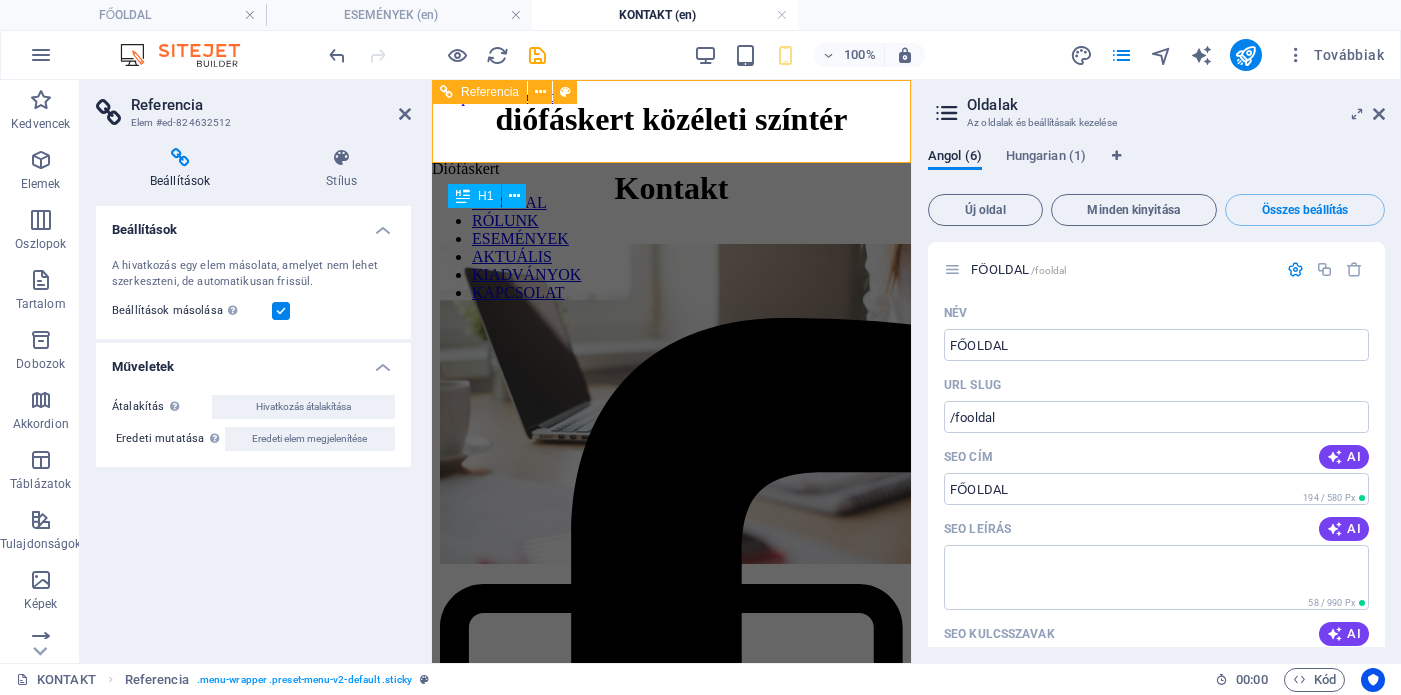 click on "FŐOLDAL RÓLUNK ESEMÉNYEK AKTUÁLIS KIADVÁNYOK KAPCSOLAT" at bounding box center [671, 248] 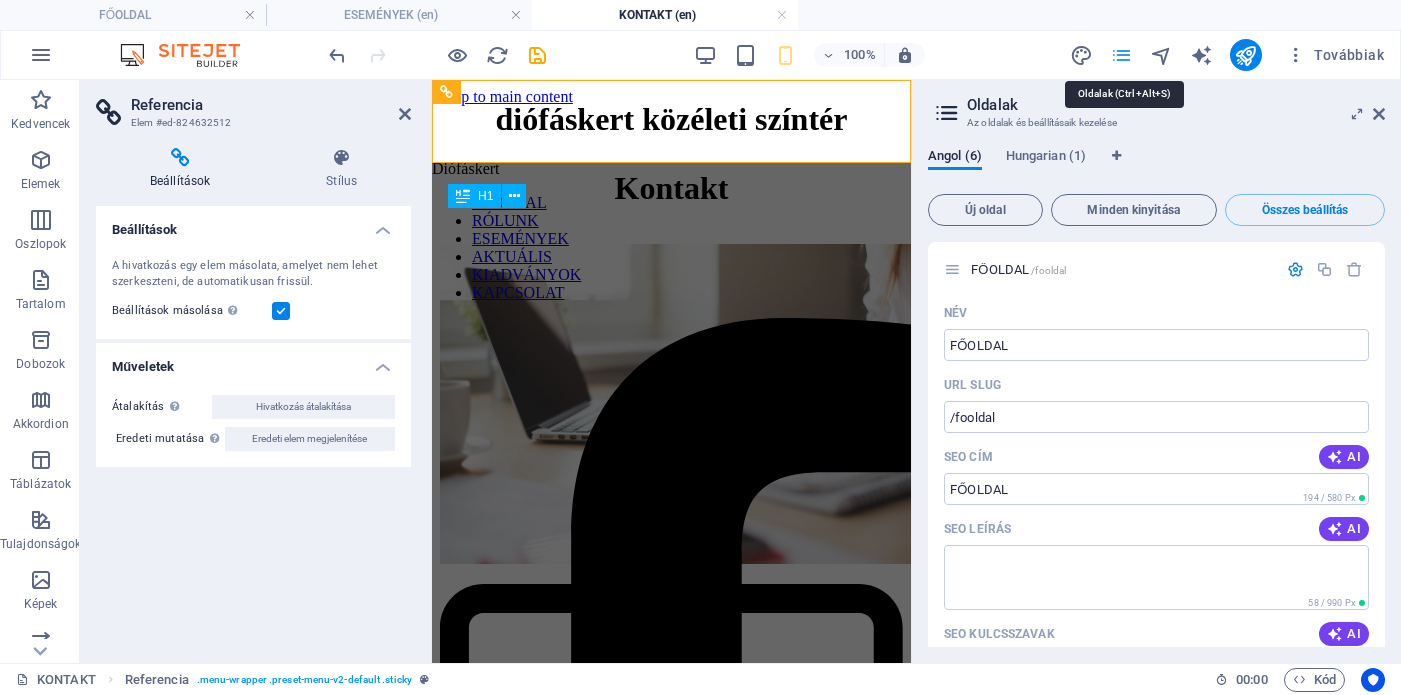 click at bounding box center (1121, 55) 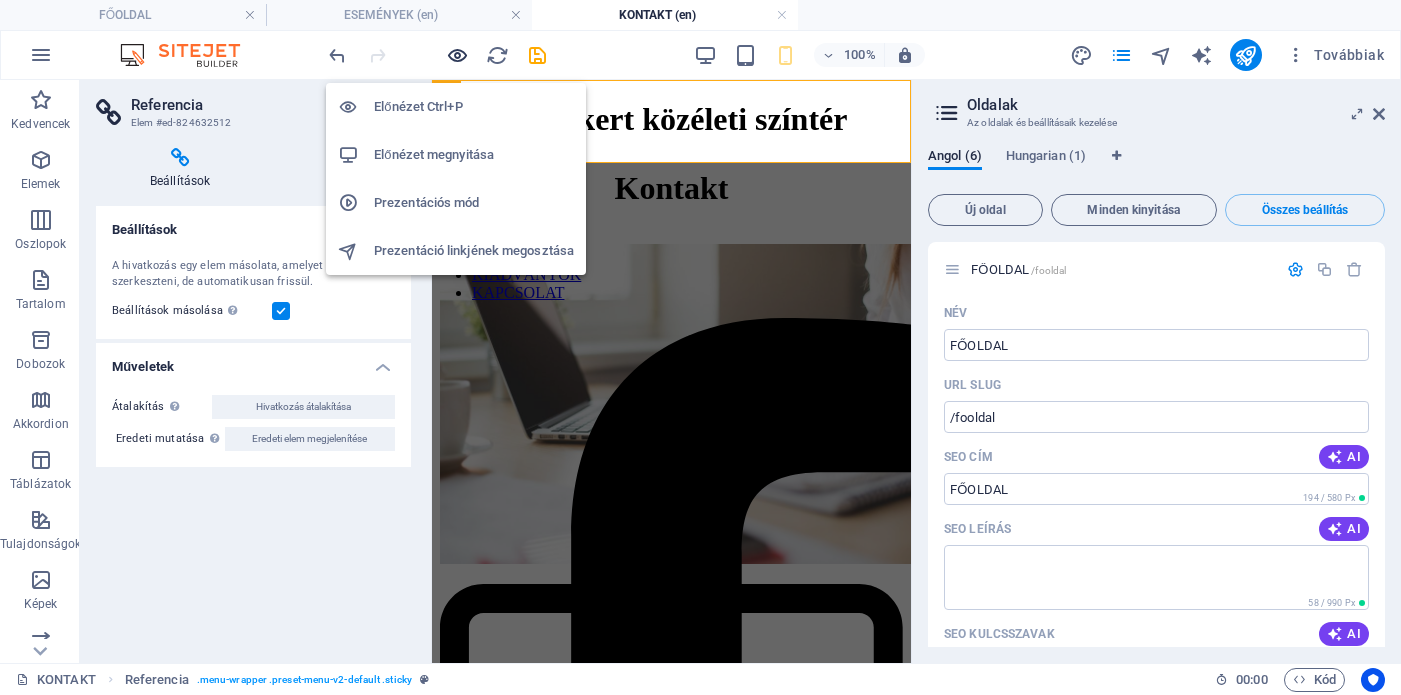 click at bounding box center [457, 55] 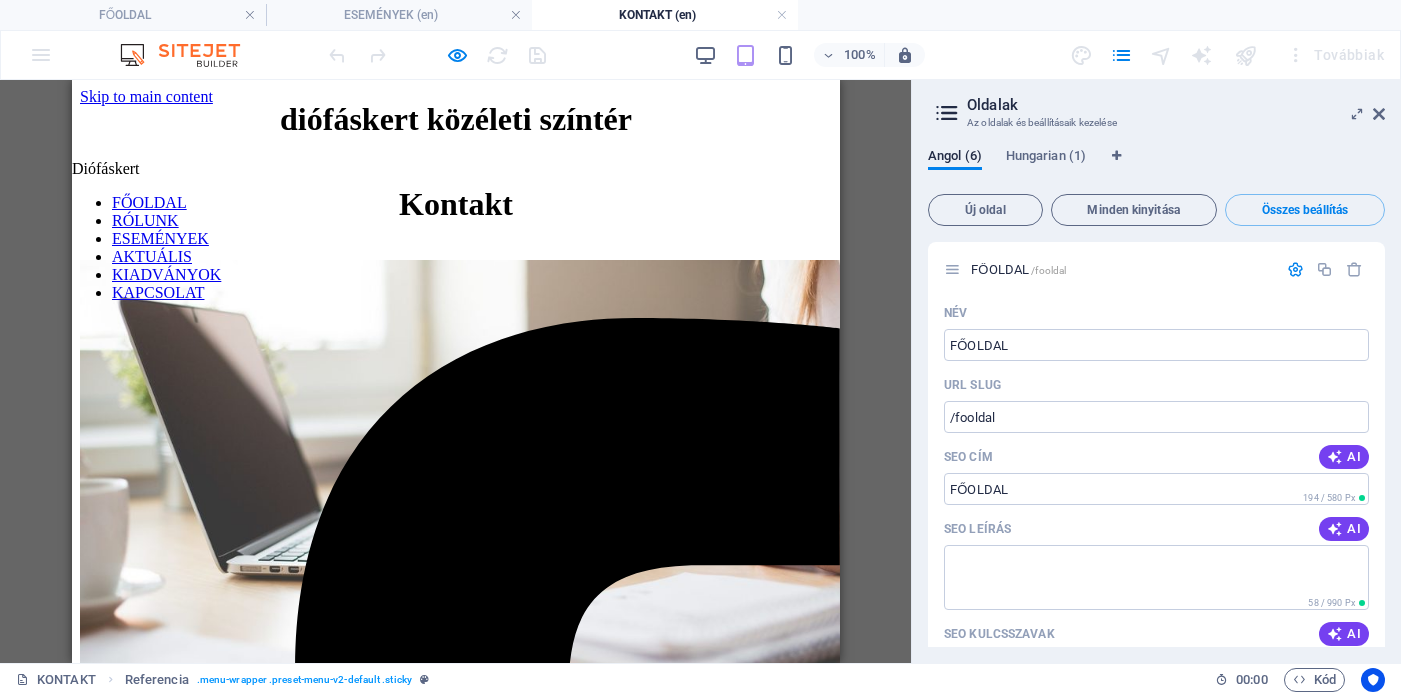 click on "FŐOLDAL" at bounding box center [148, 202] 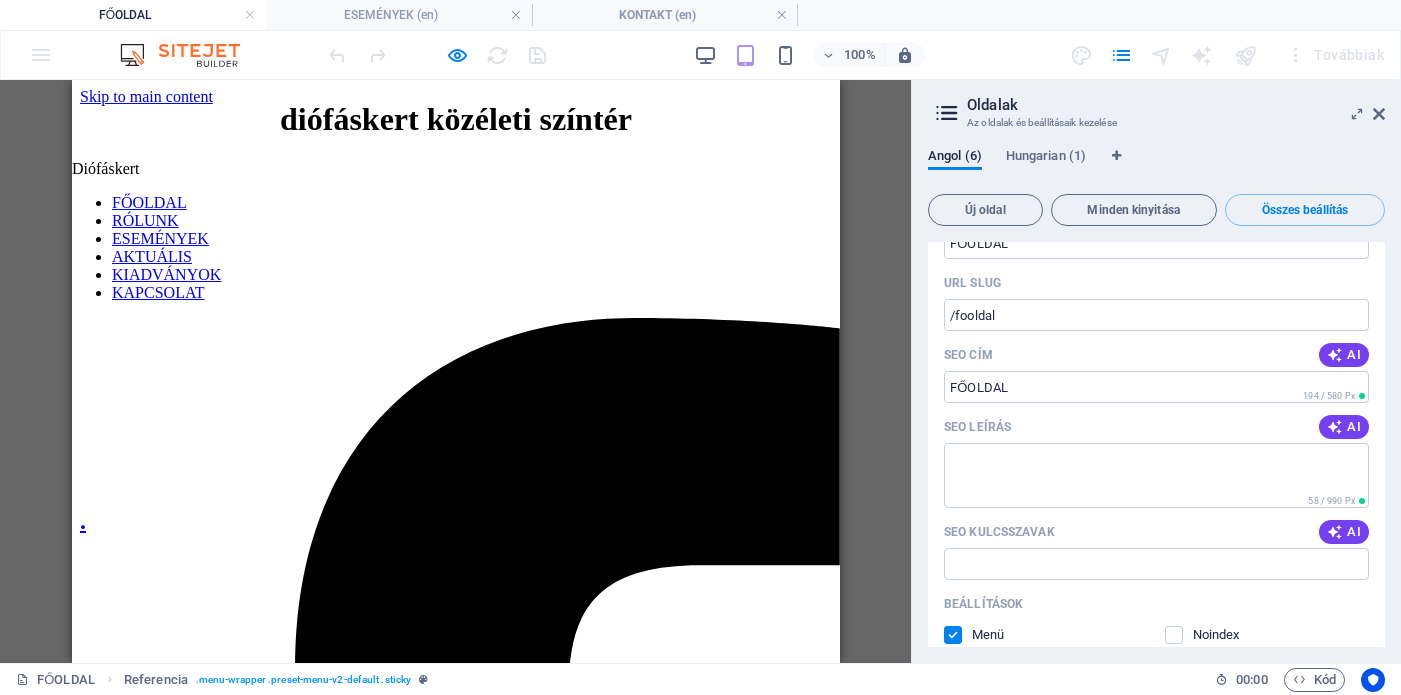 scroll, scrollTop: 0, scrollLeft: 0, axis: both 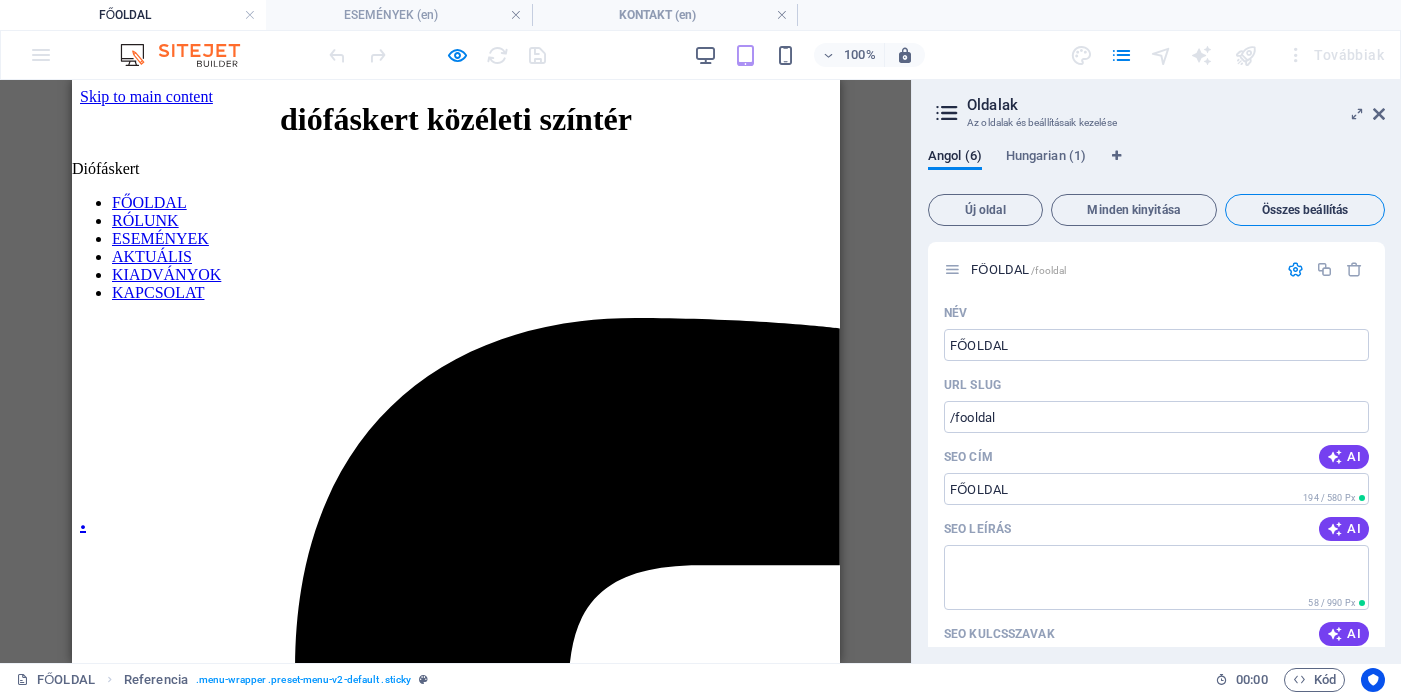 click on "Összes beállítás" at bounding box center [1305, 210] 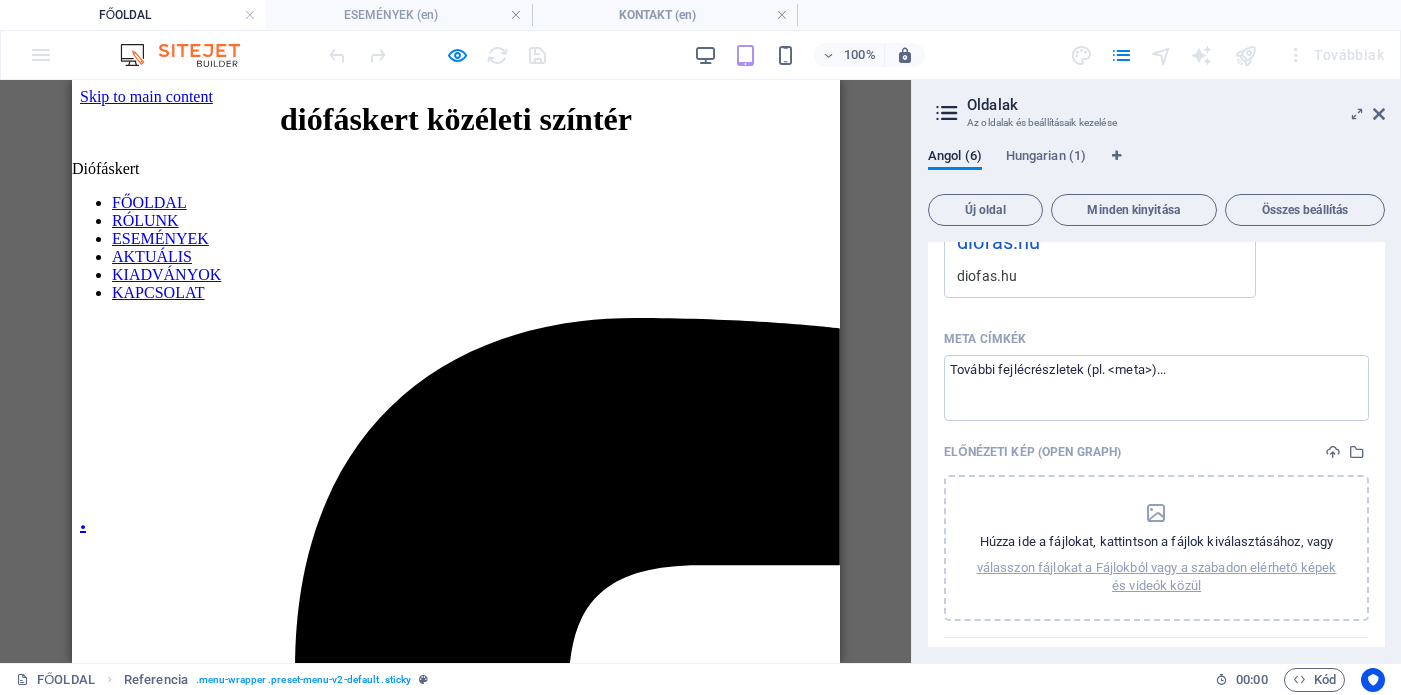 scroll, scrollTop: 1087, scrollLeft: 0, axis: vertical 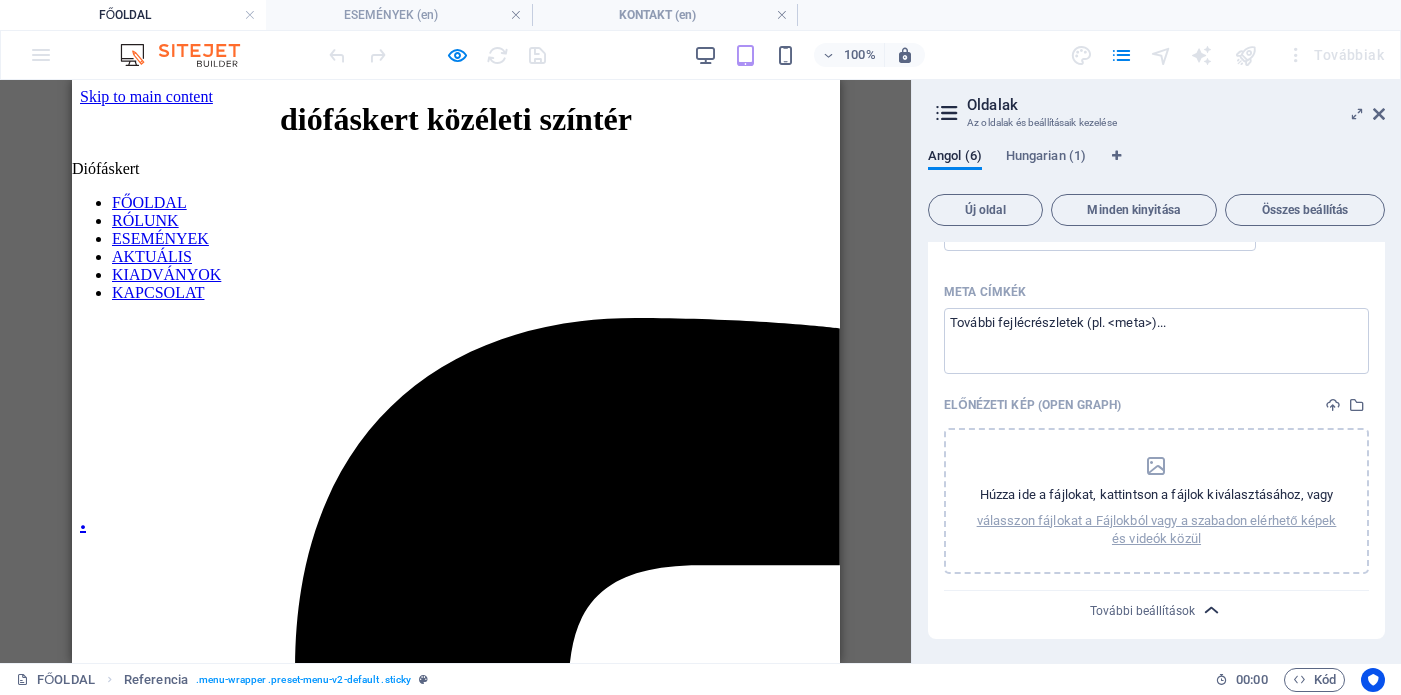 click at bounding box center (1211, 610) 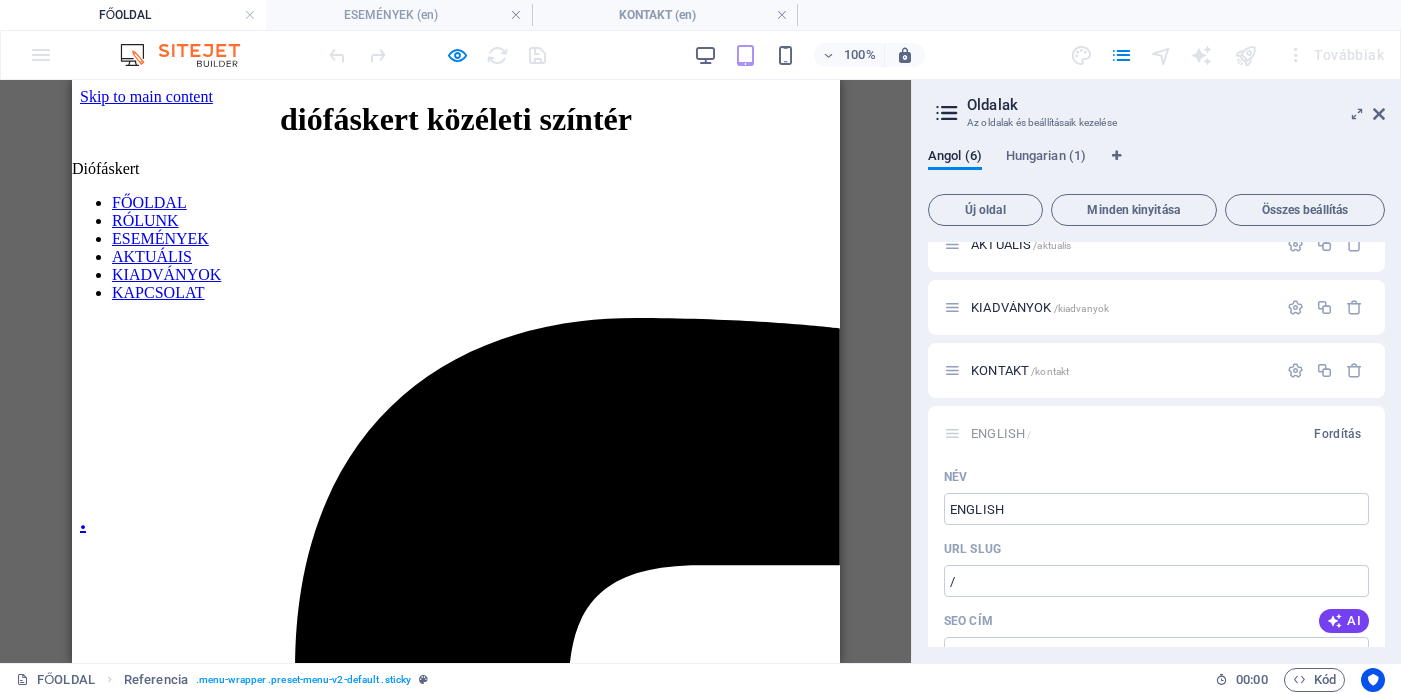 scroll, scrollTop: 220, scrollLeft: 0, axis: vertical 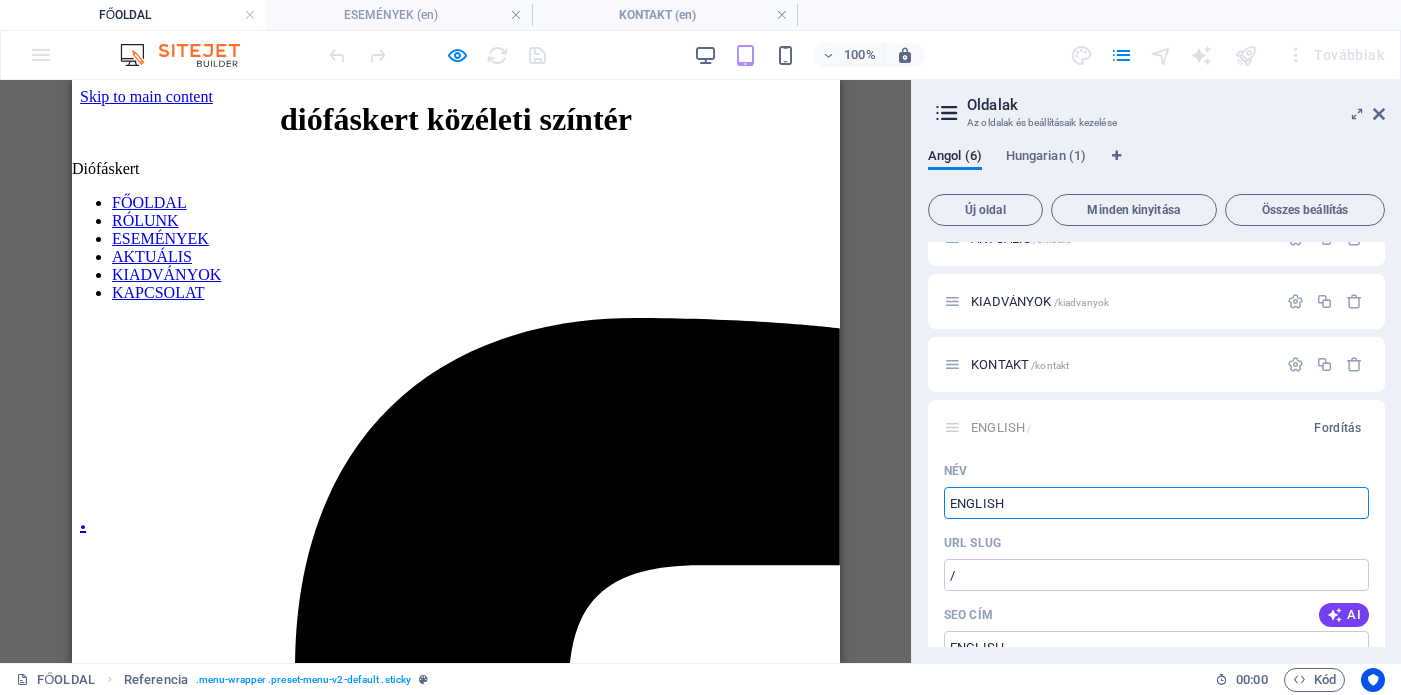 drag, startPoint x: 1096, startPoint y: 499, endPoint x: 928, endPoint y: 492, distance: 168.14577 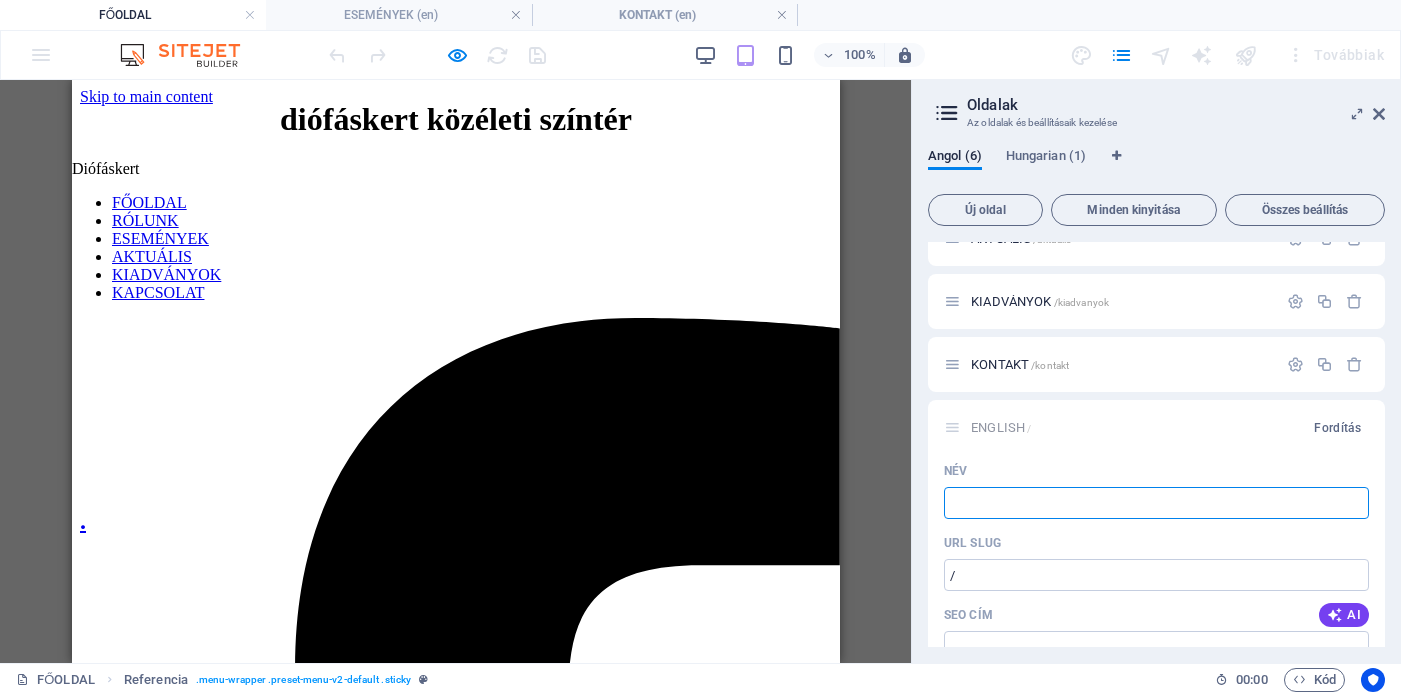 type on "ENGLISH" 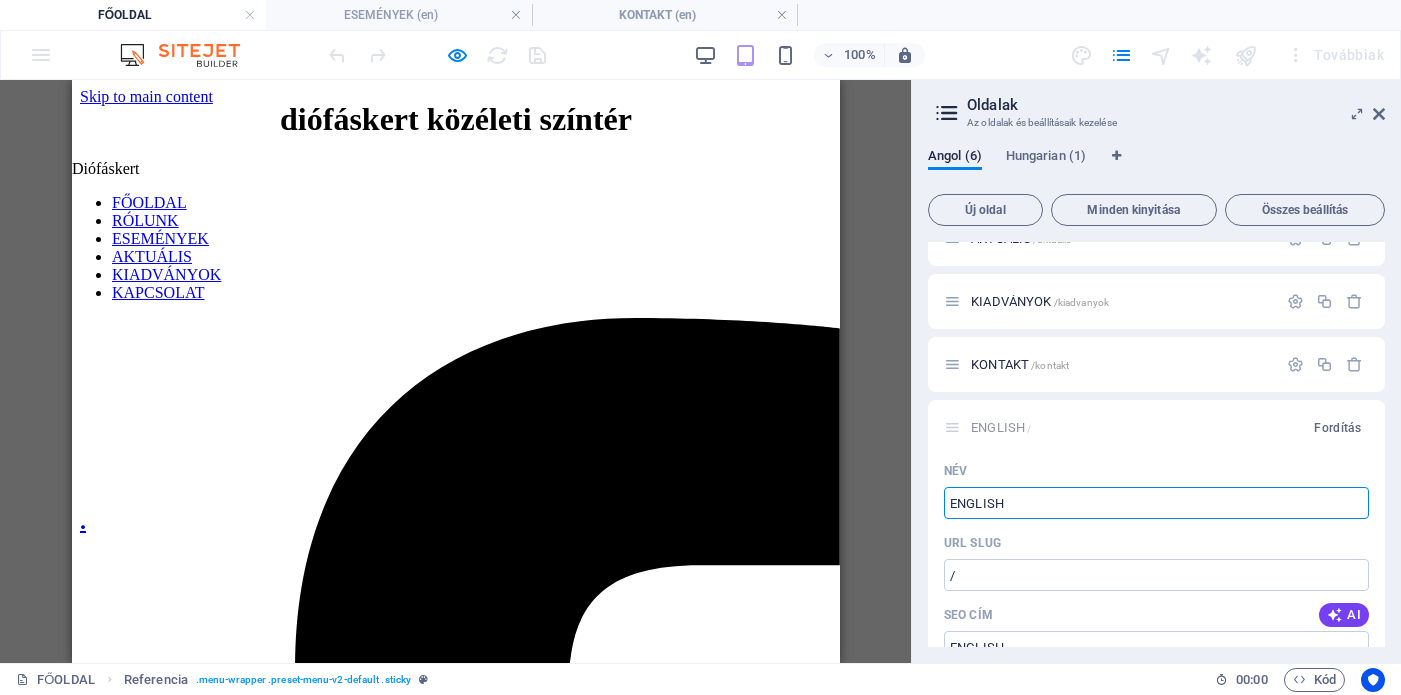 scroll, scrollTop: 334, scrollLeft: 0, axis: vertical 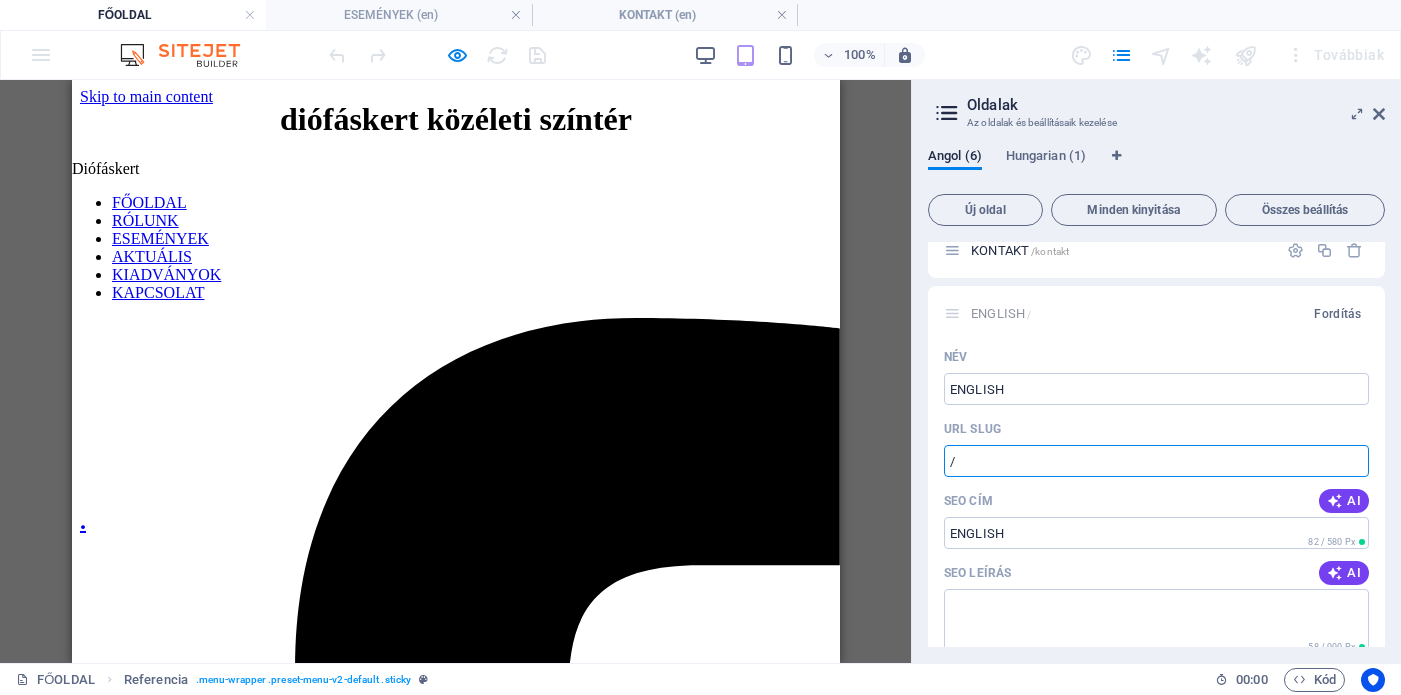 drag, startPoint x: 989, startPoint y: 458, endPoint x: 917, endPoint y: 454, distance: 72.11102 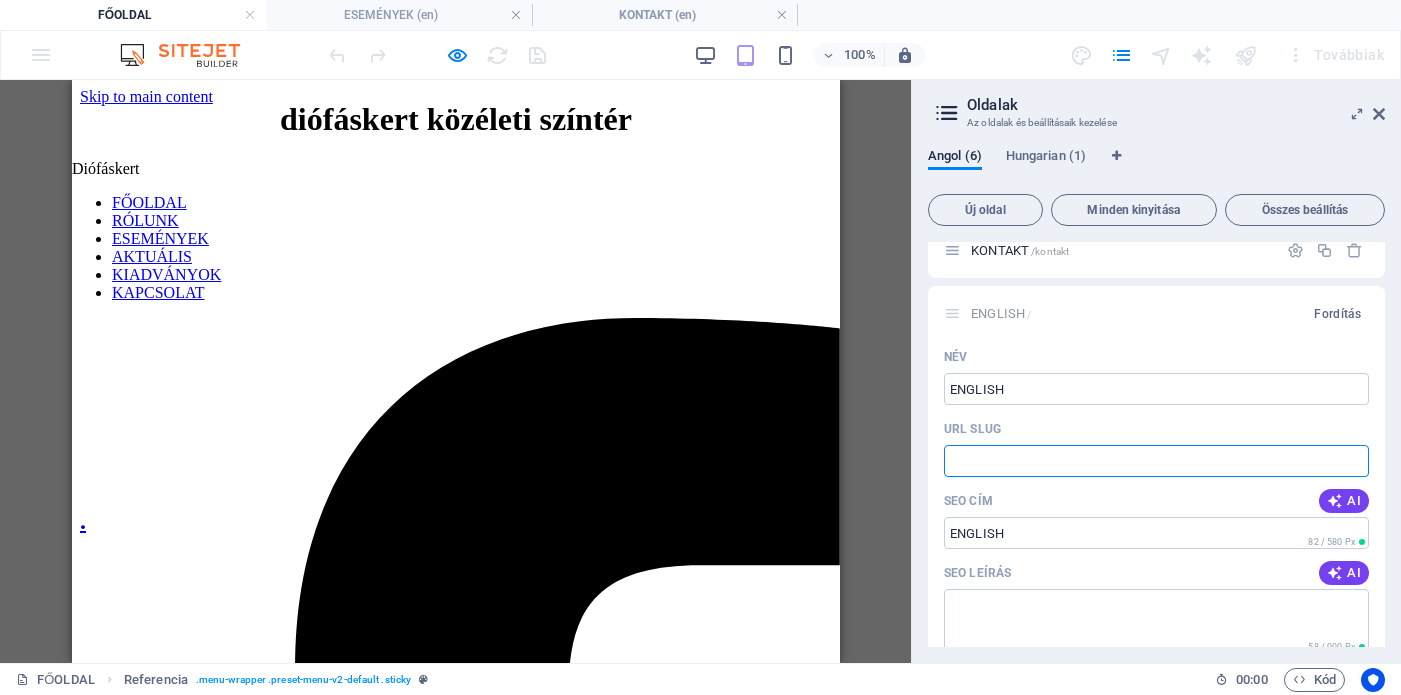 type on "/" 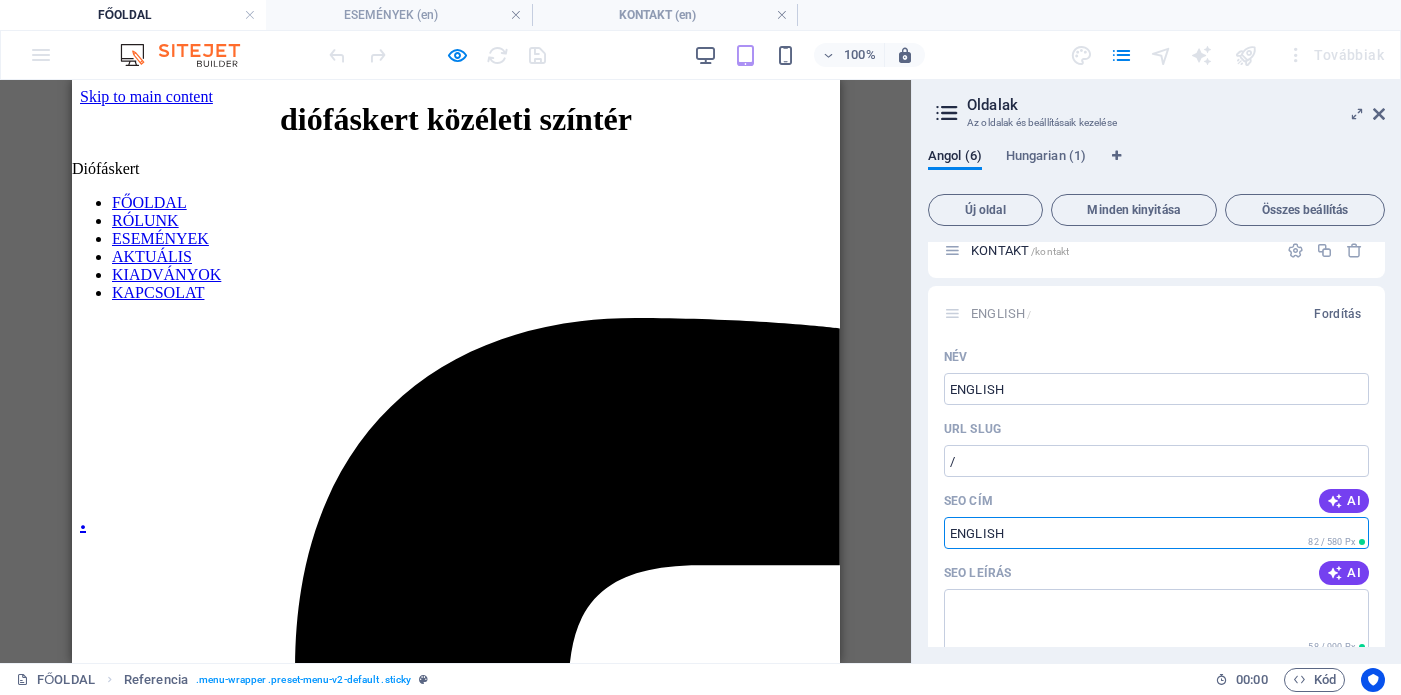 drag, startPoint x: 1039, startPoint y: 531, endPoint x: 936, endPoint y: 528, distance: 103.04368 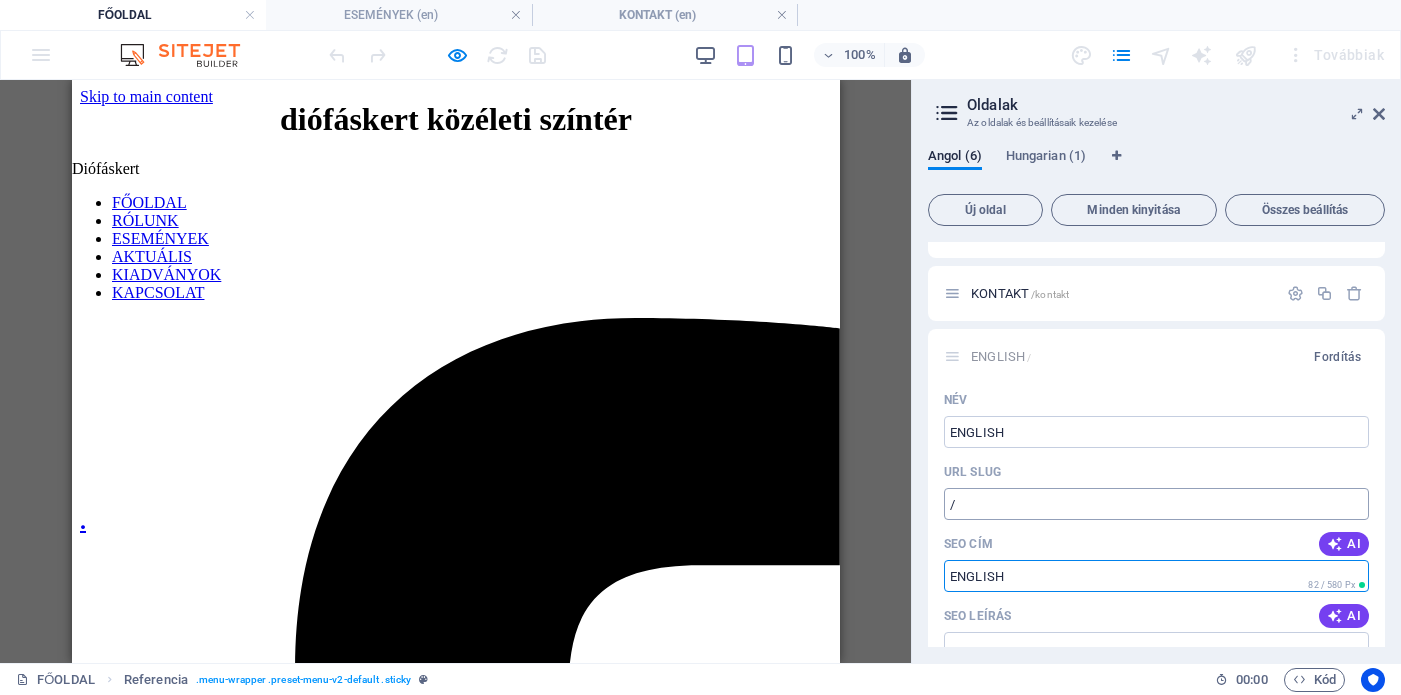 scroll, scrollTop: 289, scrollLeft: 0, axis: vertical 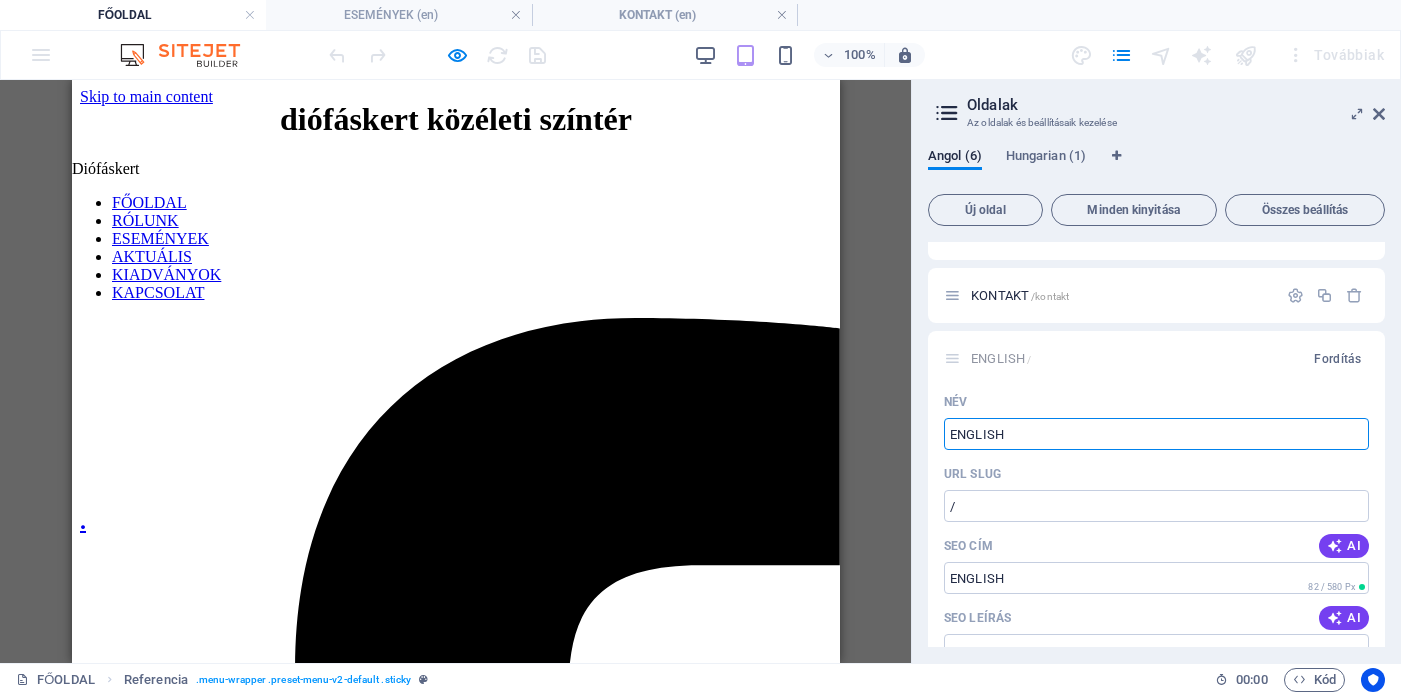 click on "ENGLISH" at bounding box center (1156, 434) 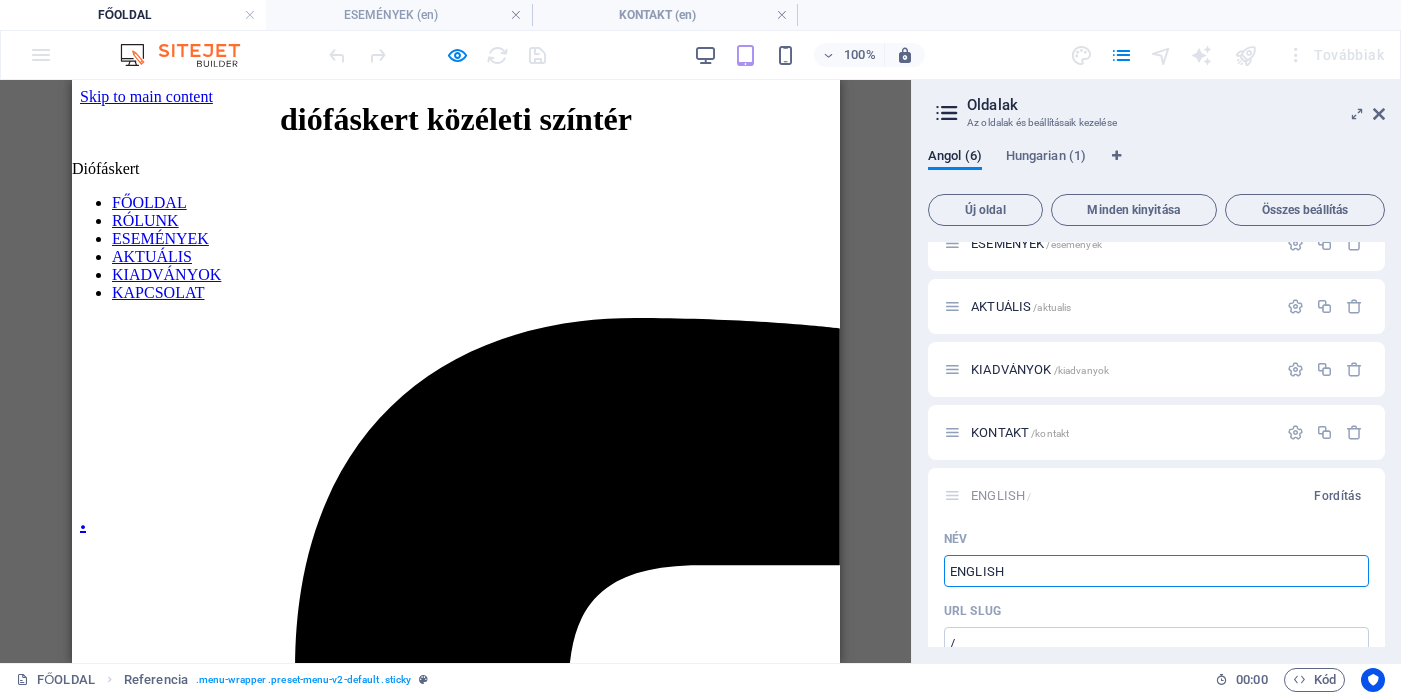 scroll, scrollTop: 151, scrollLeft: 0, axis: vertical 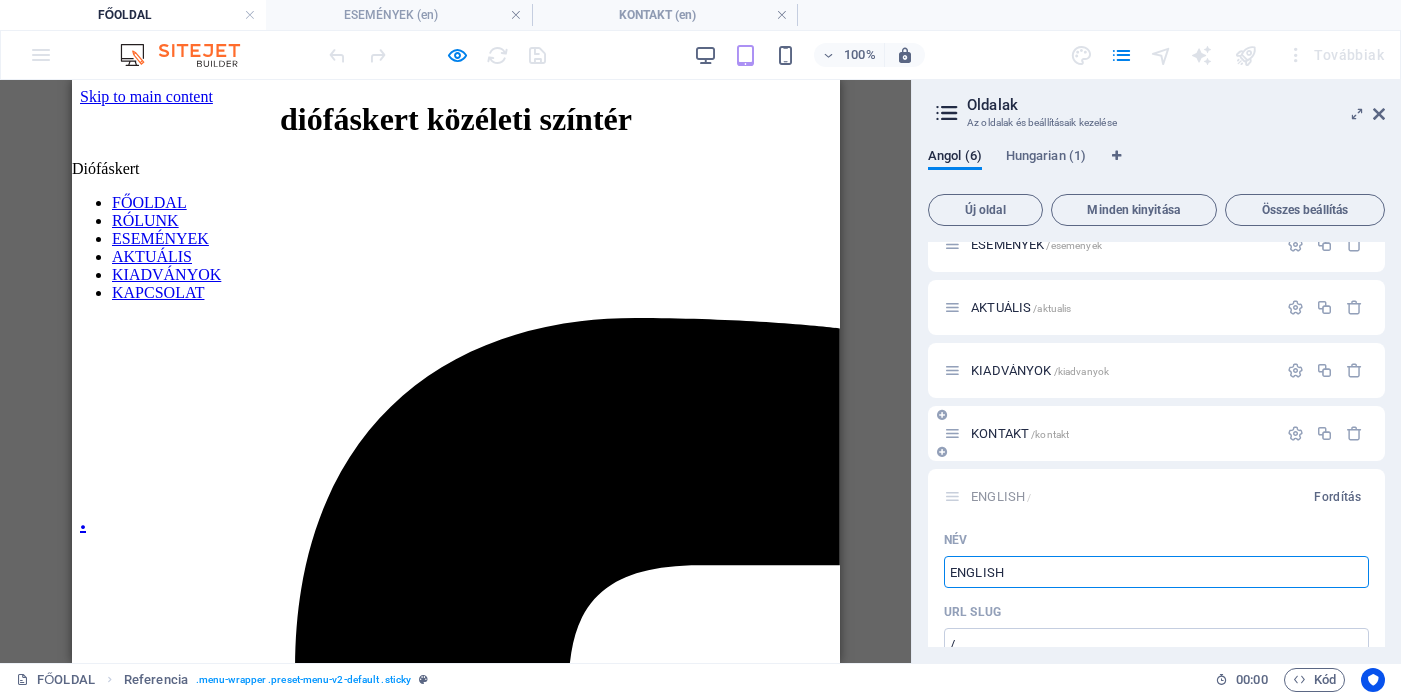 click on "KONTAKT /kontakt" at bounding box center (1020, 433) 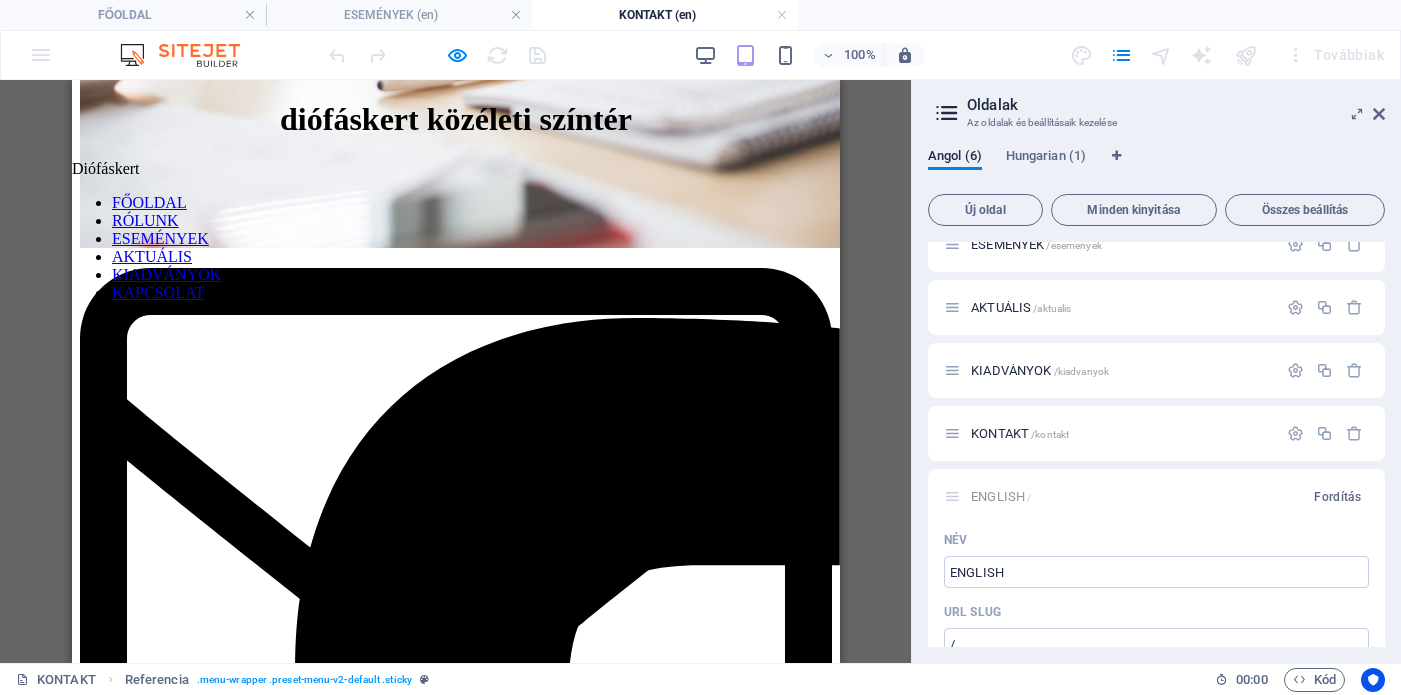 scroll, scrollTop: 508, scrollLeft: 0, axis: vertical 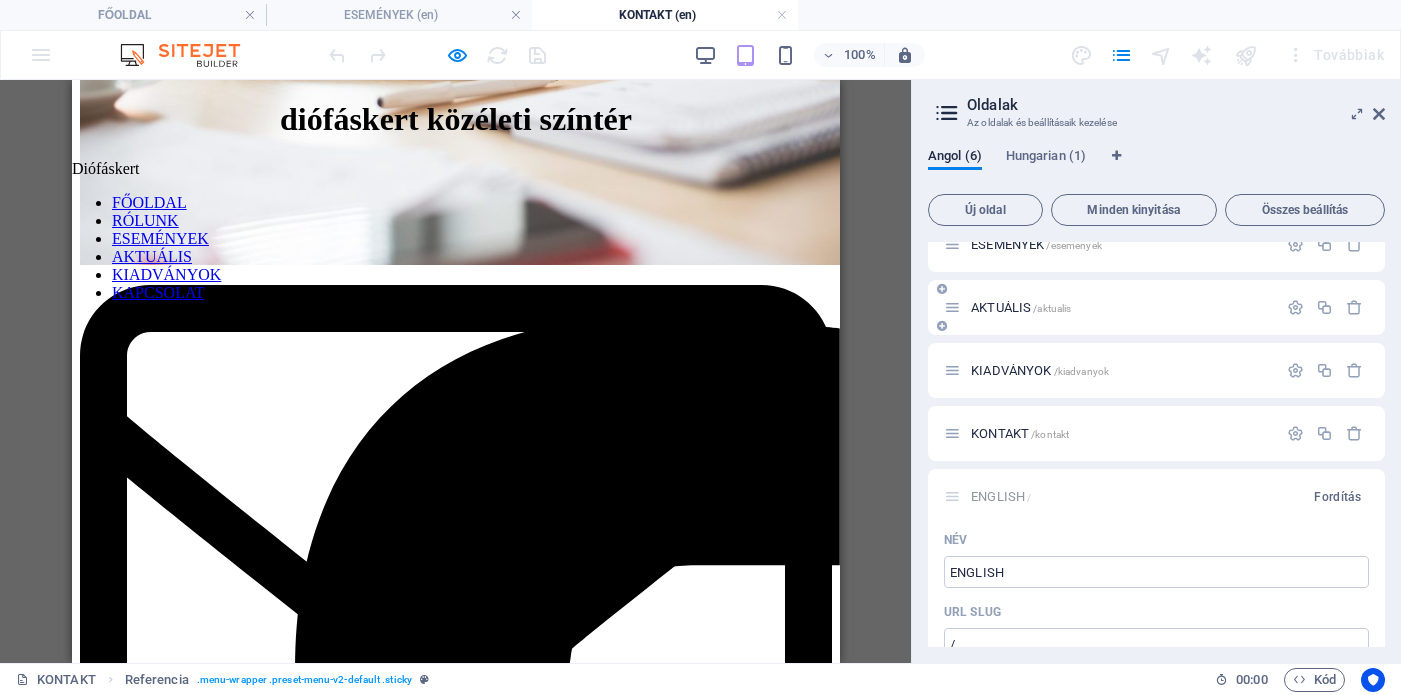 click on "AKTUÁLIS /aktualis" at bounding box center [1110, 307] 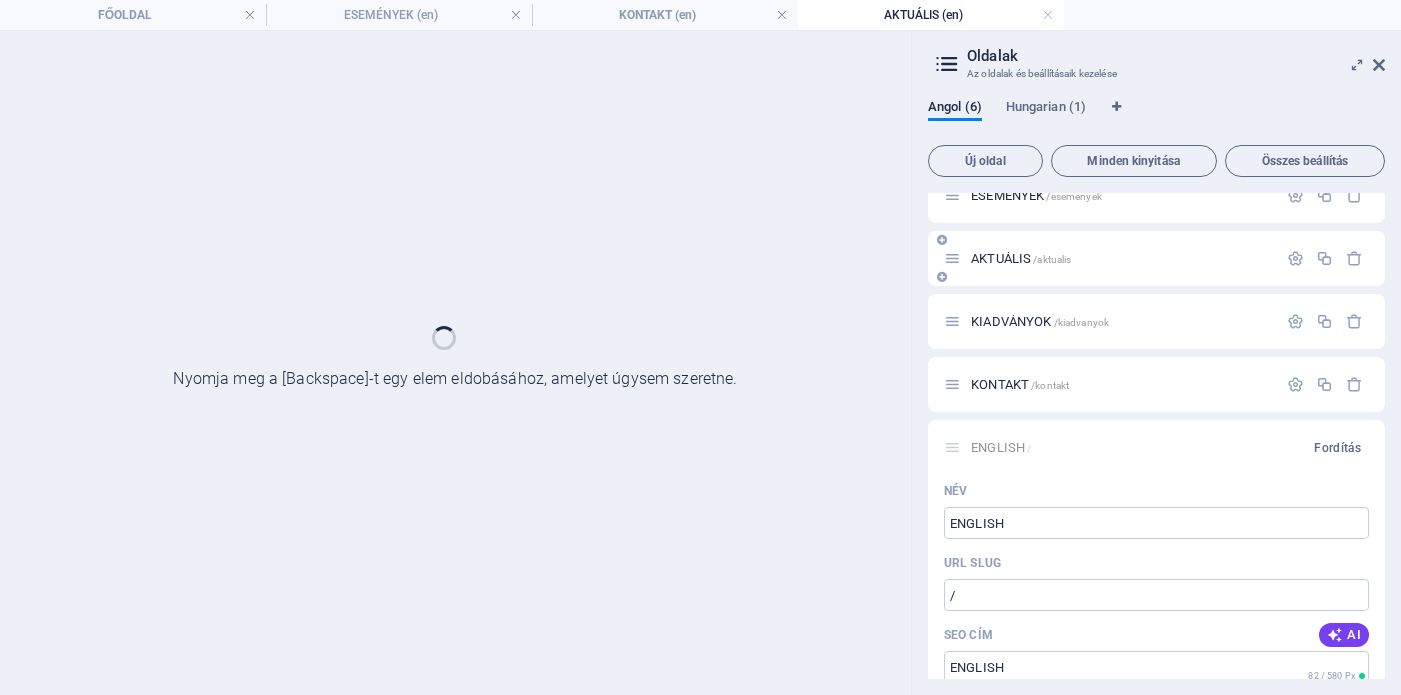 scroll, scrollTop: 0, scrollLeft: 0, axis: both 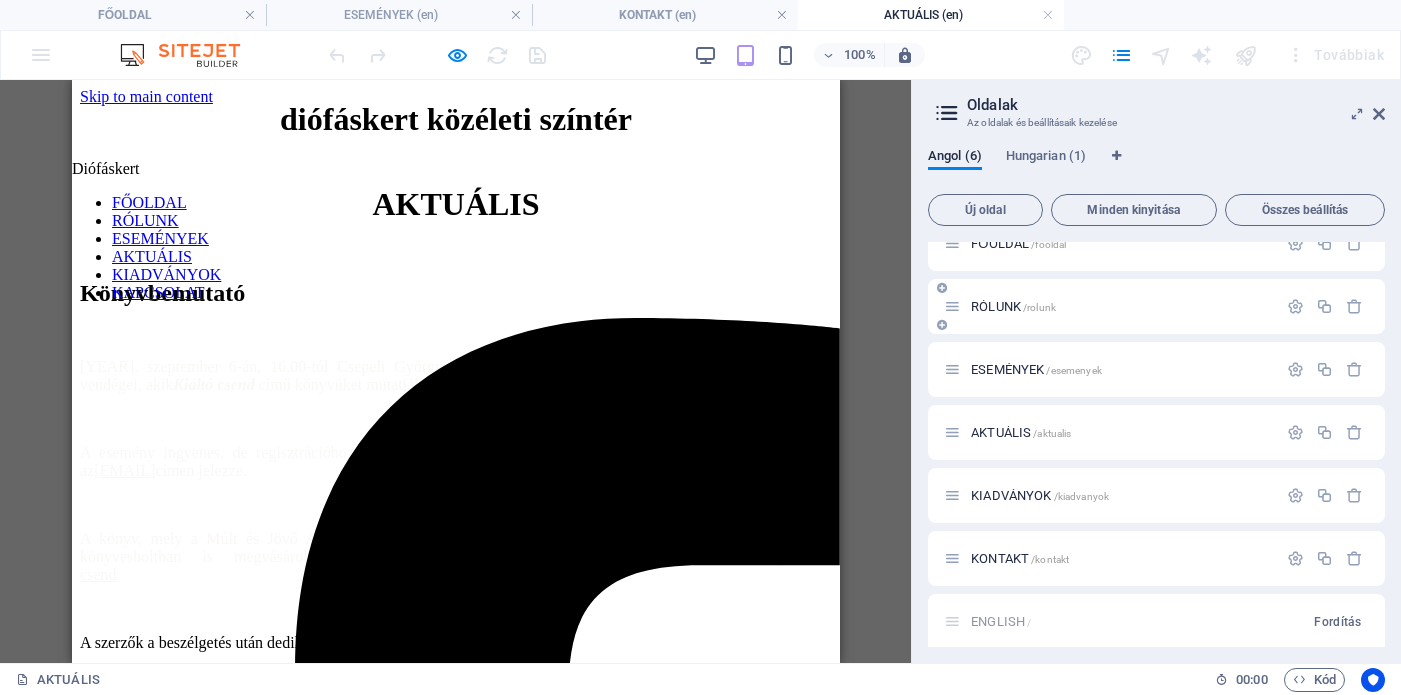 click on "RÓLUNK /rolunk" at bounding box center (1013, 306) 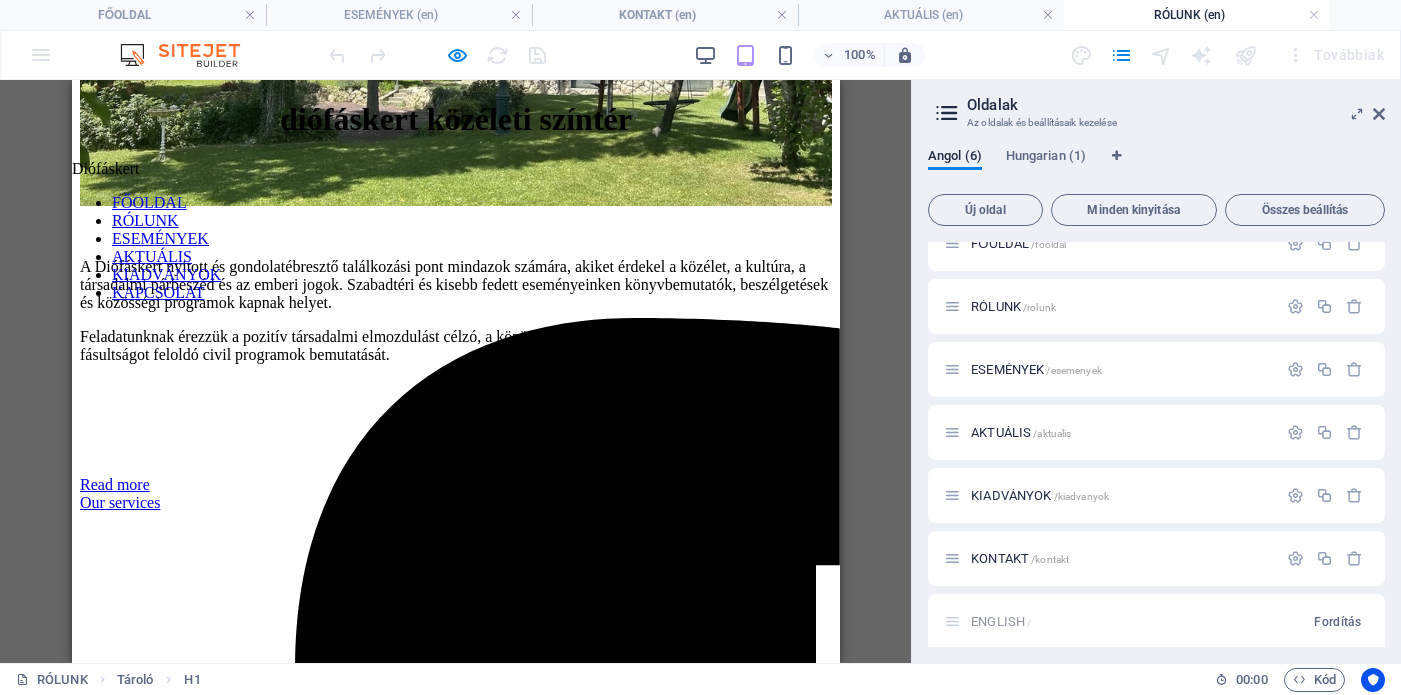 scroll, scrollTop: 520, scrollLeft: 0, axis: vertical 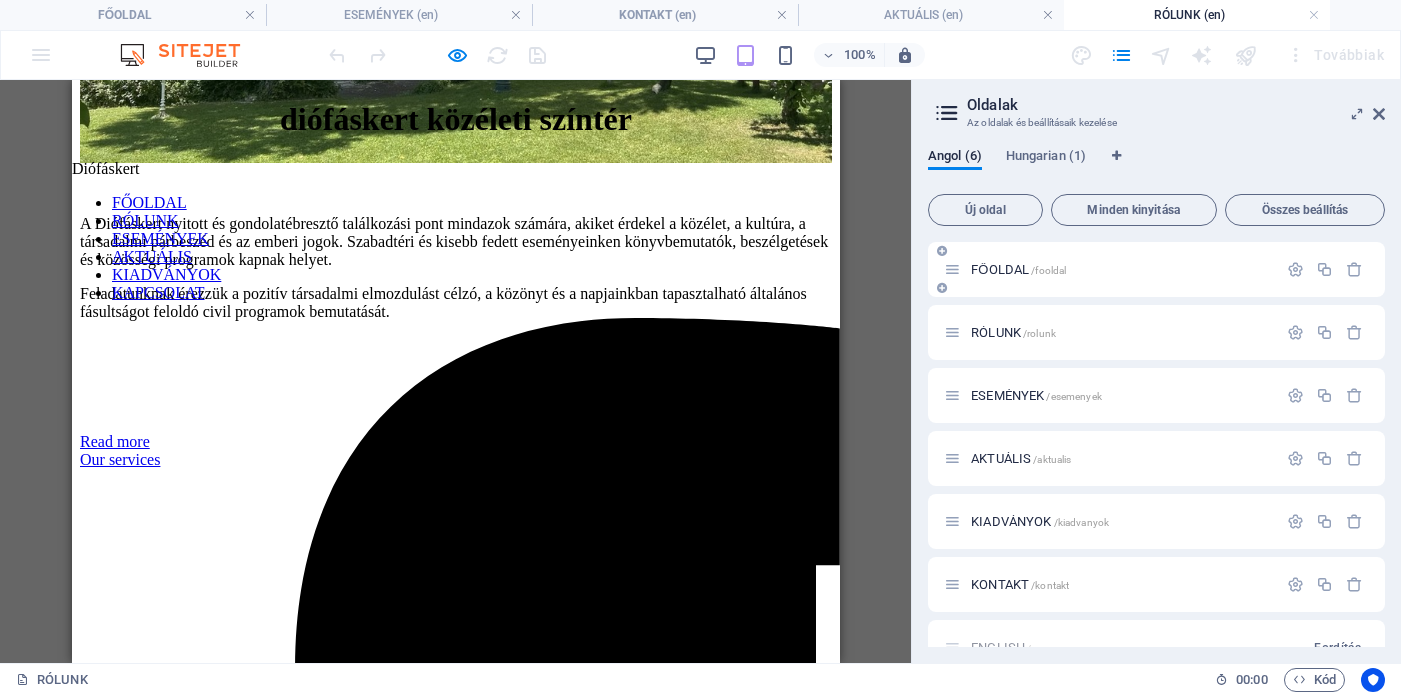 click on "FŐOLDAL /fooldal" at bounding box center [1156, 269] 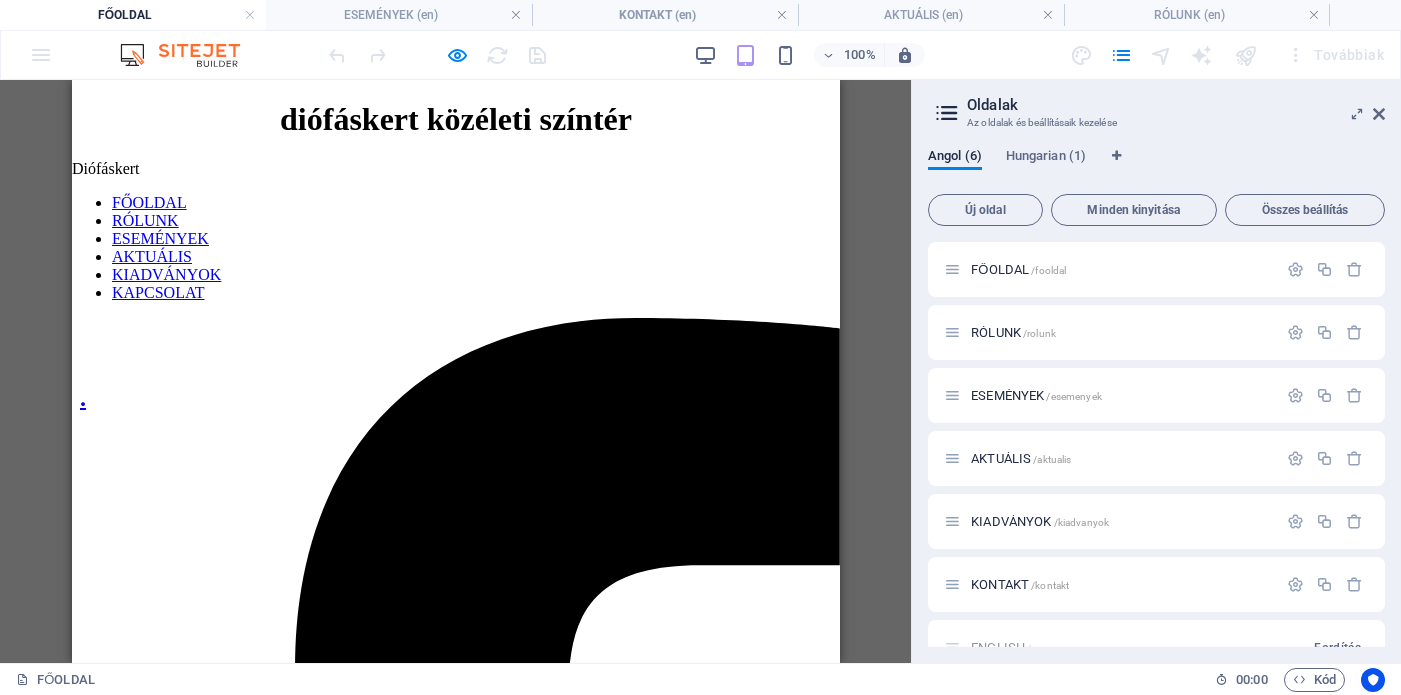 scroll, scrollTop: 154, scrollLeft: 0, axis: vertical 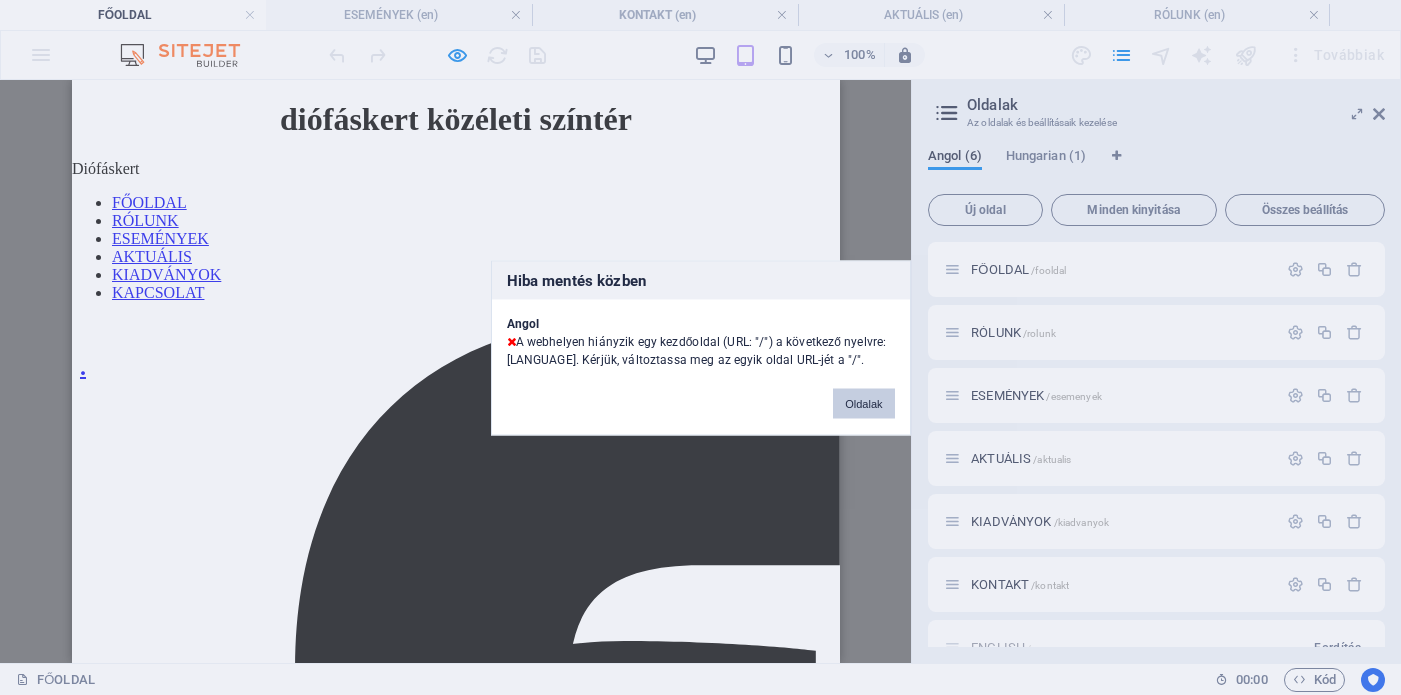 click on "Oldalak" at bounding box center (863, 403) 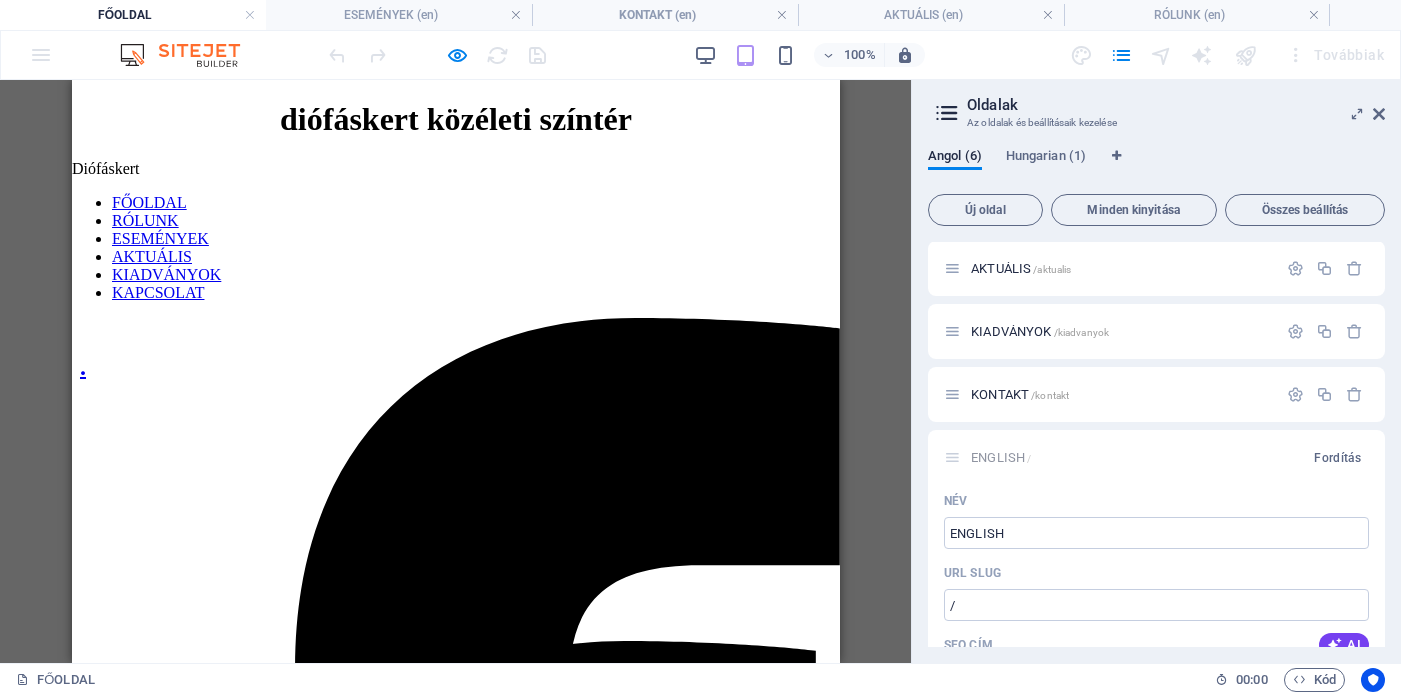 scroll, scrollTop: 223, scrollLeft: 0, axis: vertical 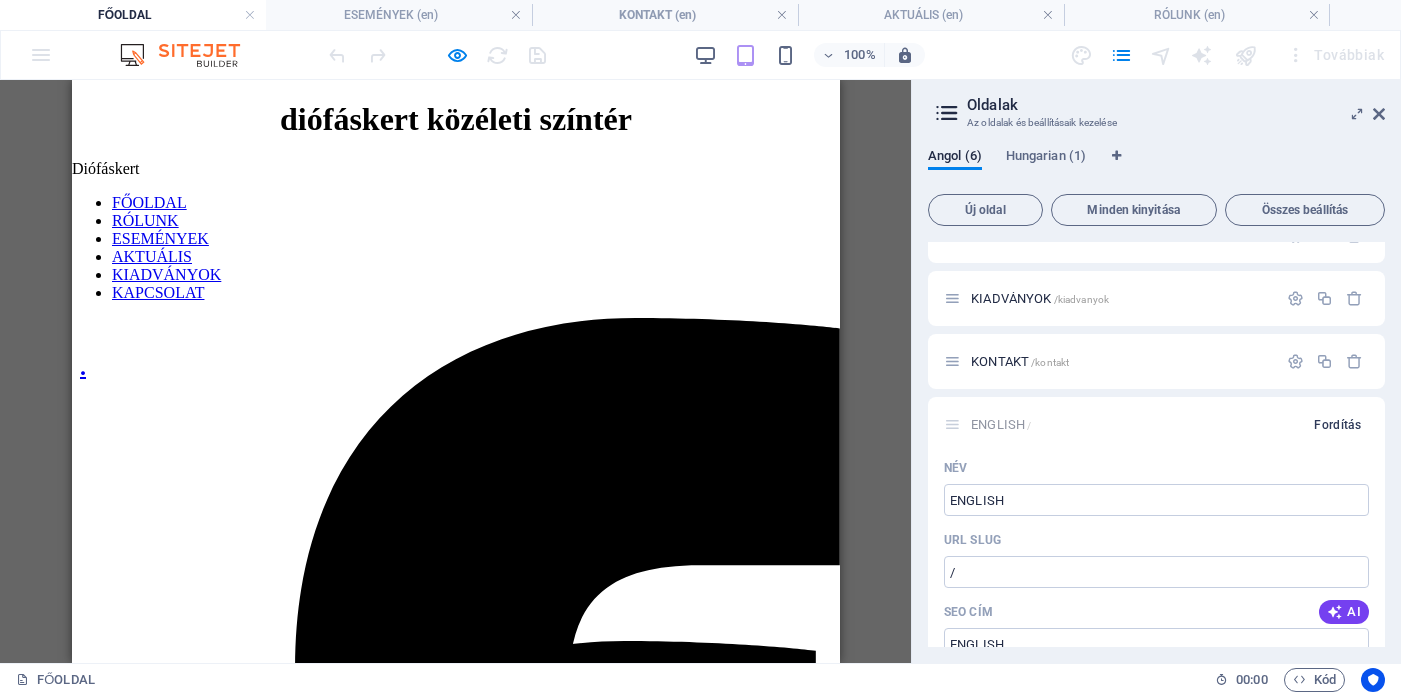 click on "Fordítás" at bounding box center (1337, 425) 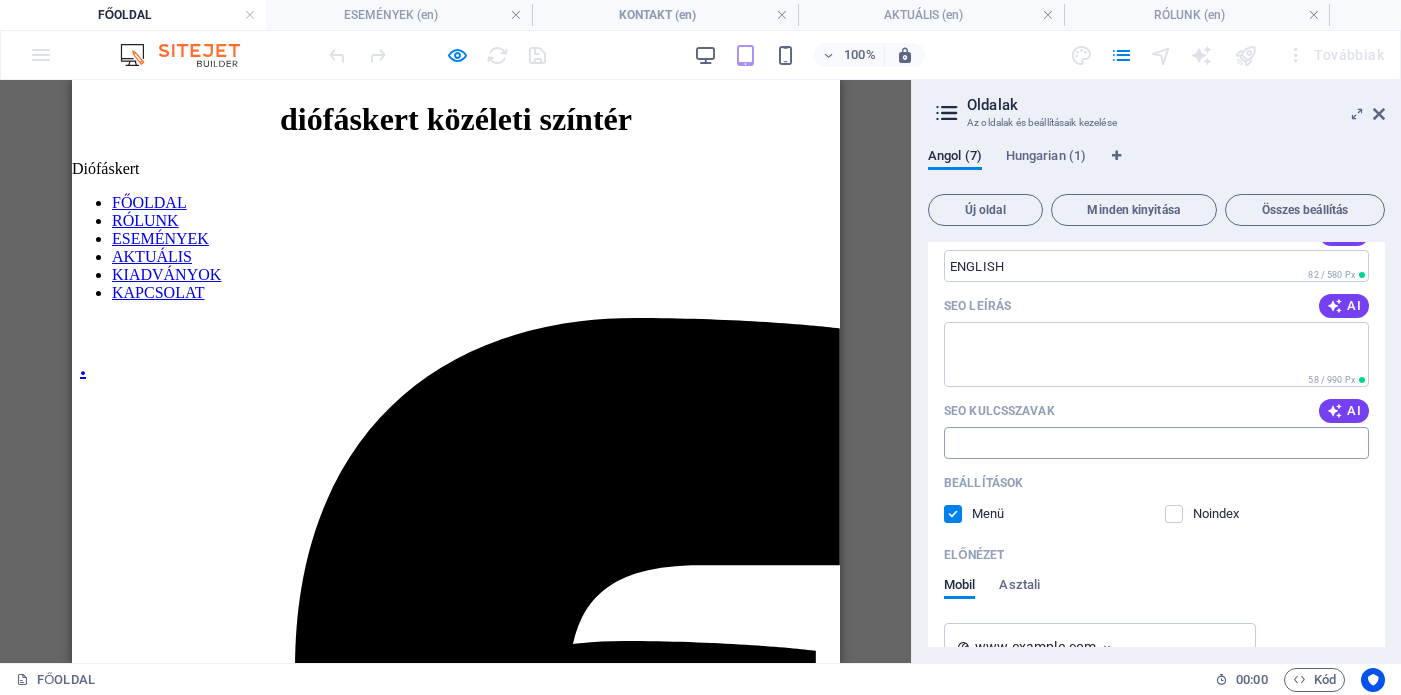 scroll, scrollTop: 134, scrollLeft: 0, axis: vertical 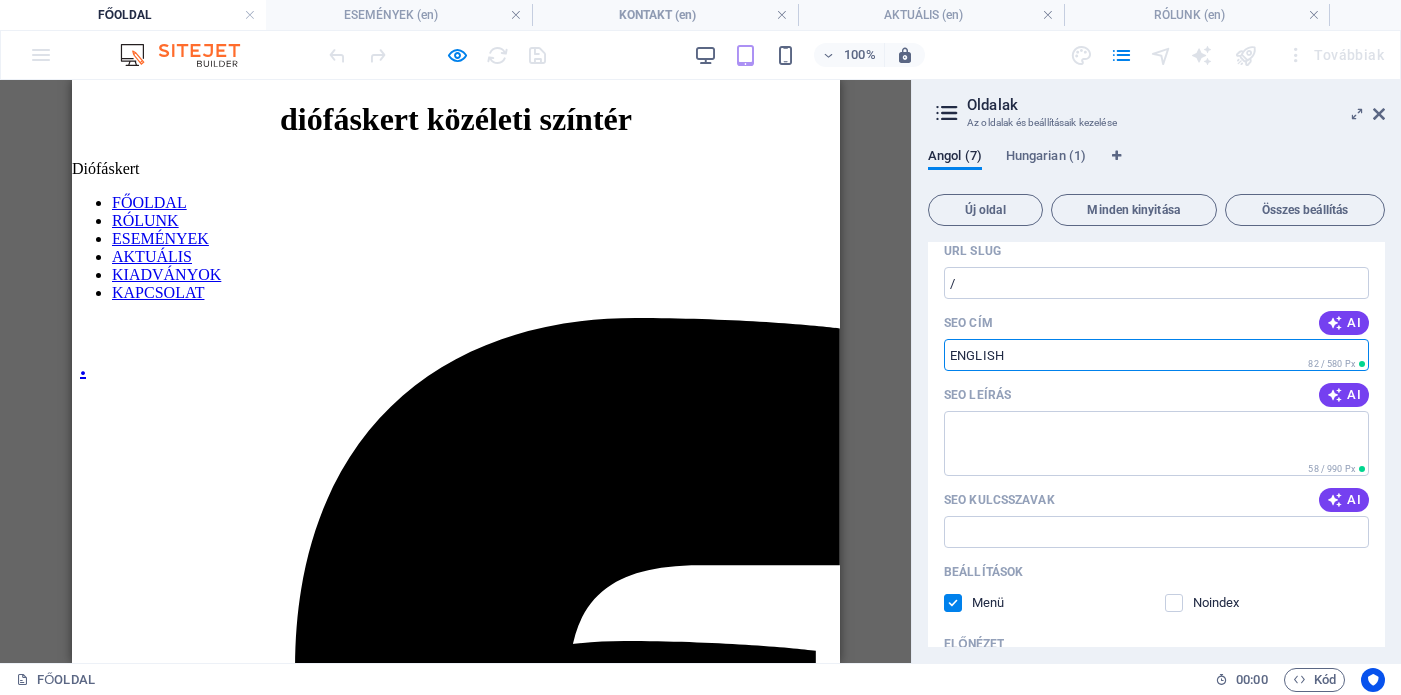 drag, startPoint x: 1041, startPoint y: 349, endPoint x: 934, endPoint y: 349, distance: 107 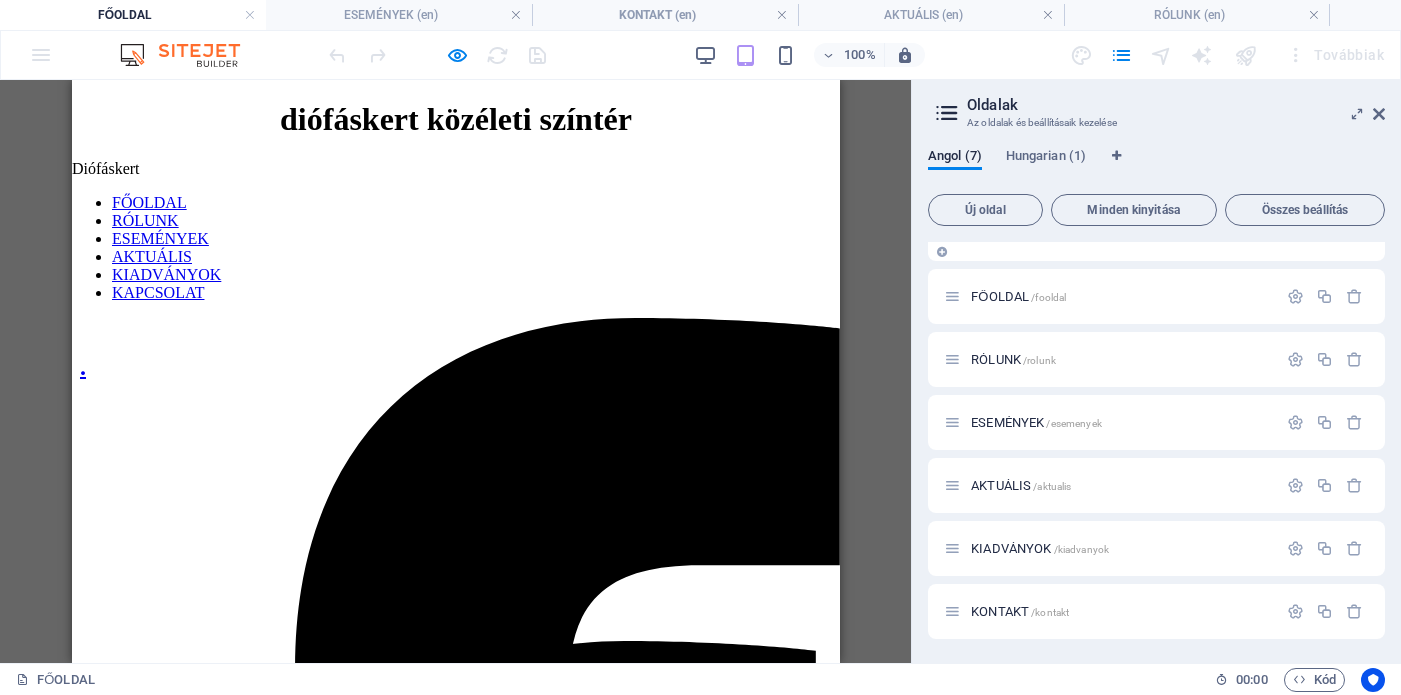 scroll, scrollTop: 36, scrollLeft: 0, axis: vertical 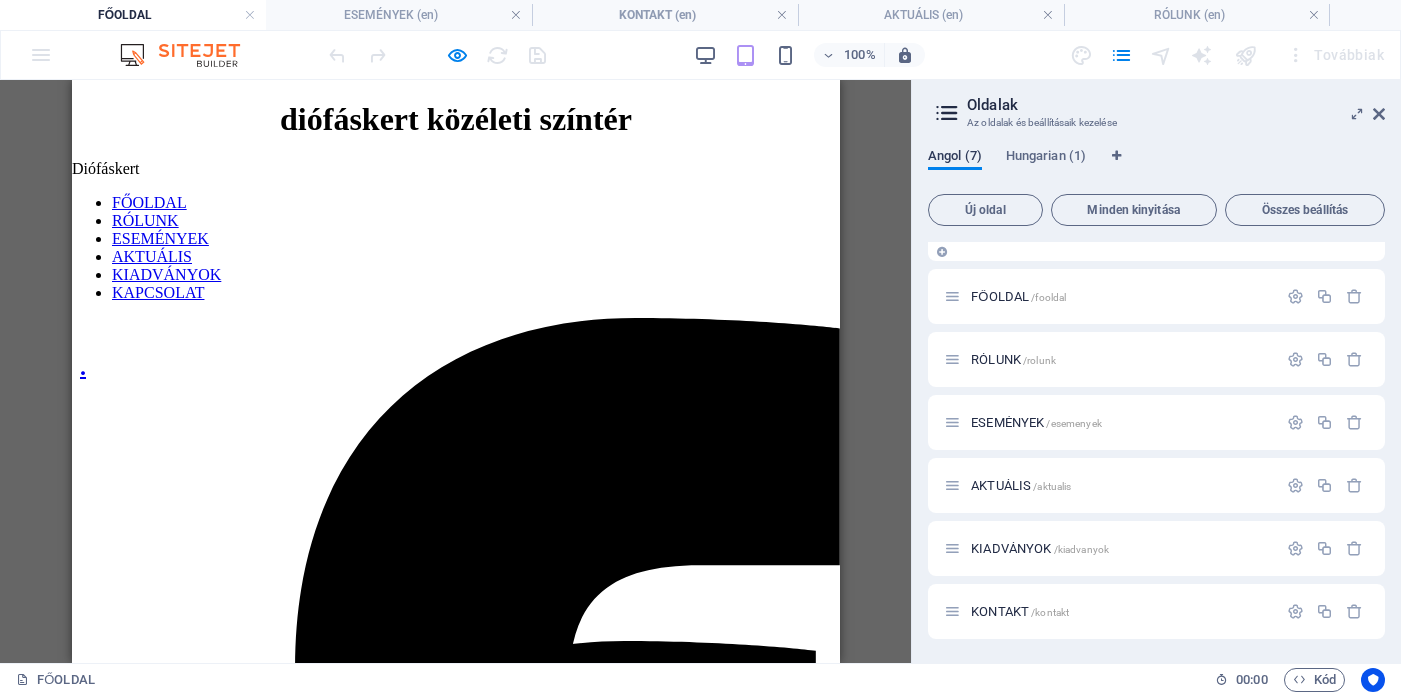 click on "Angol (7)" at bounding box center (955, 158) 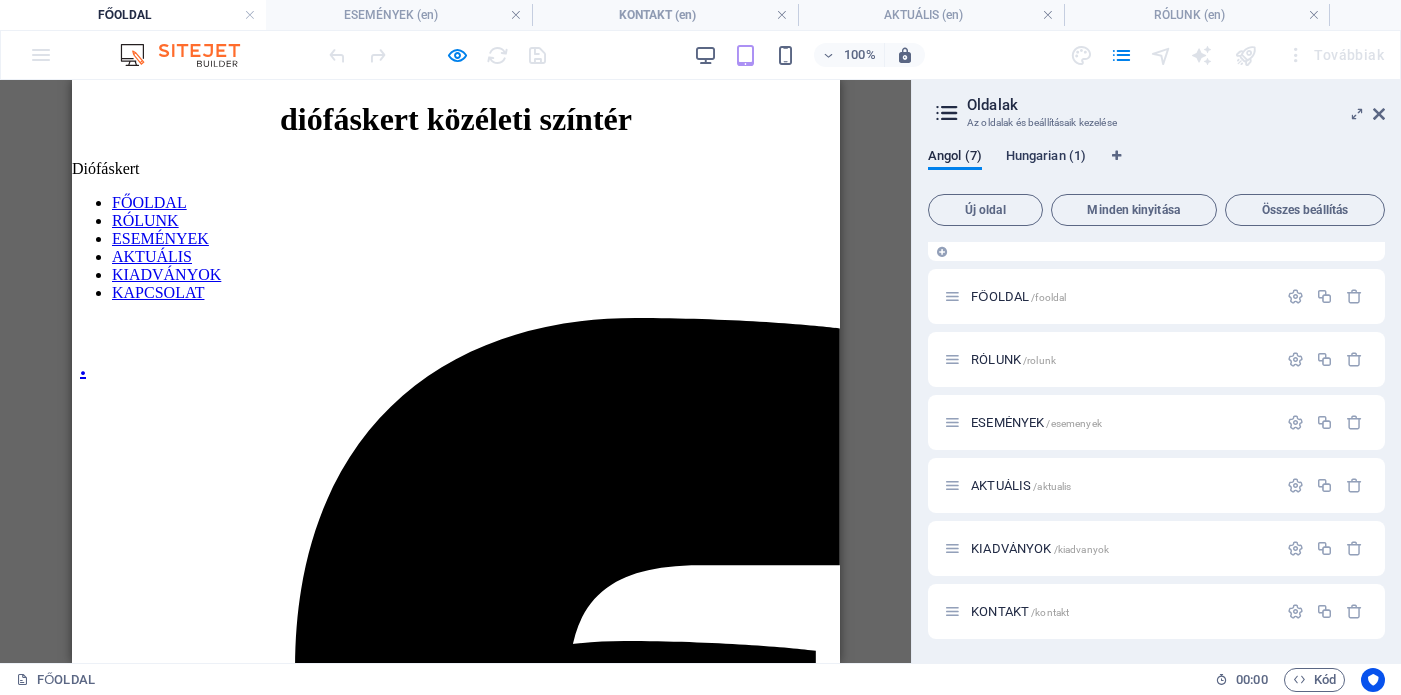 click on "Hungarian (1)" at bounding box center (1046, 158) 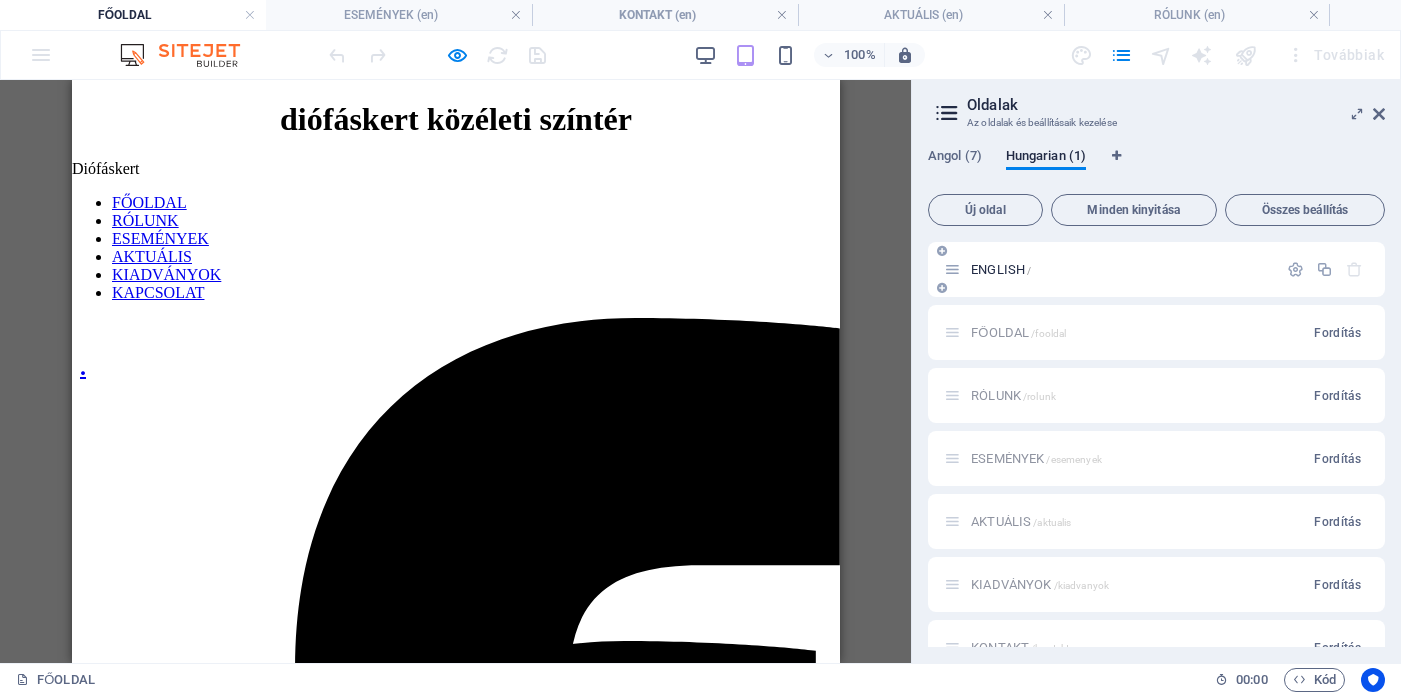 click at bounding box center (1354, 269) 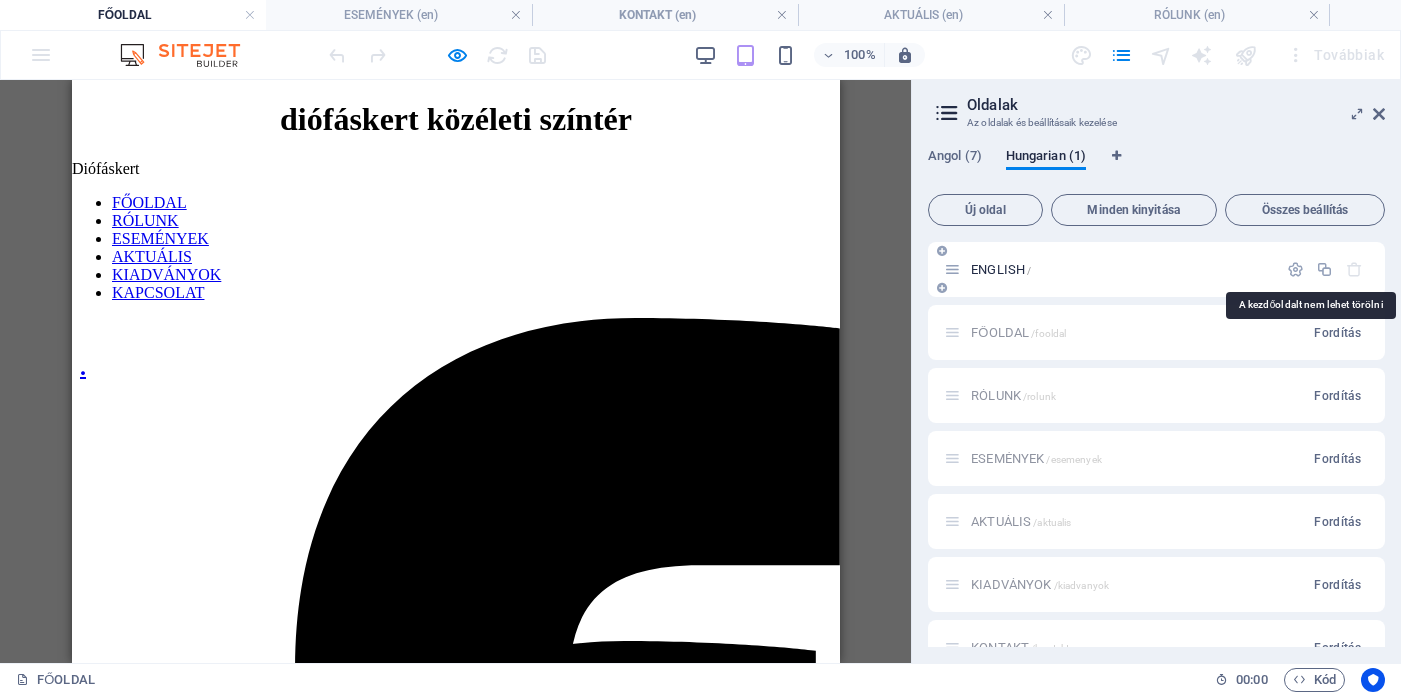 click at bounding box center (1354, 269) 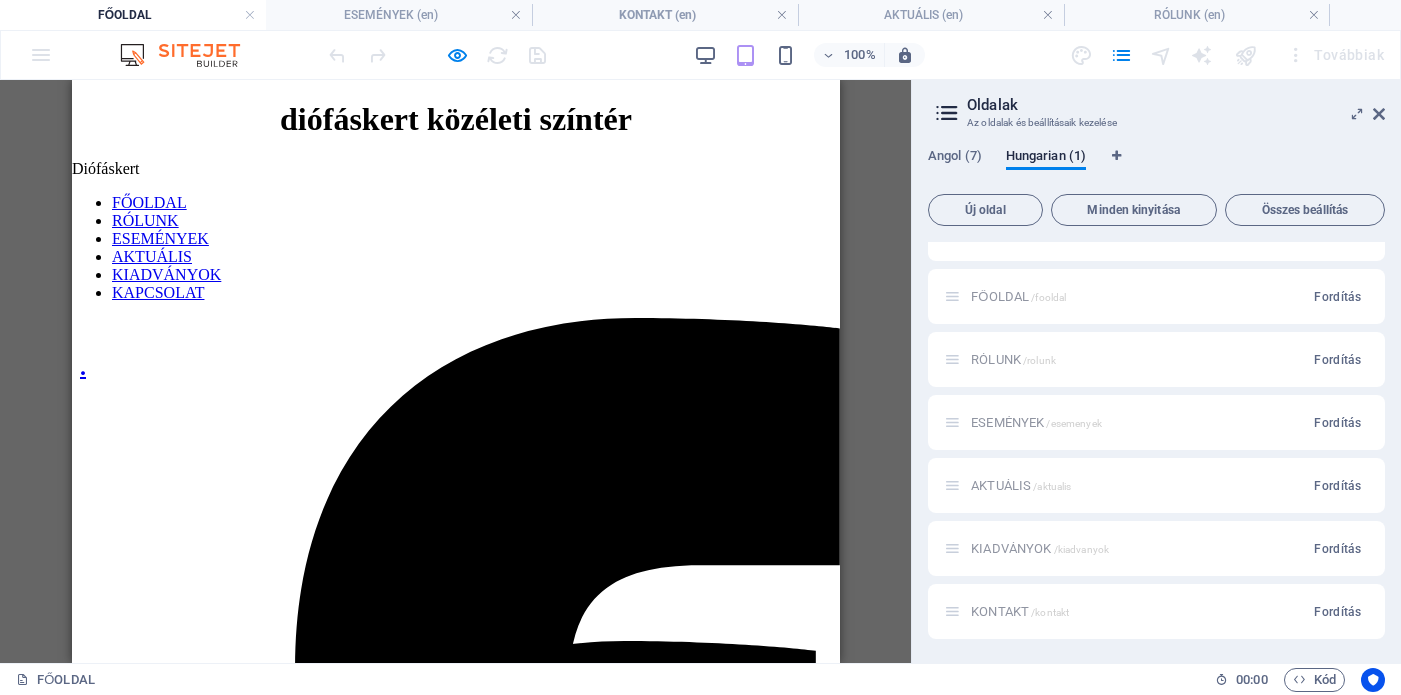 scroll, scrollTop: 0, scrollLeft: 0, axis: both 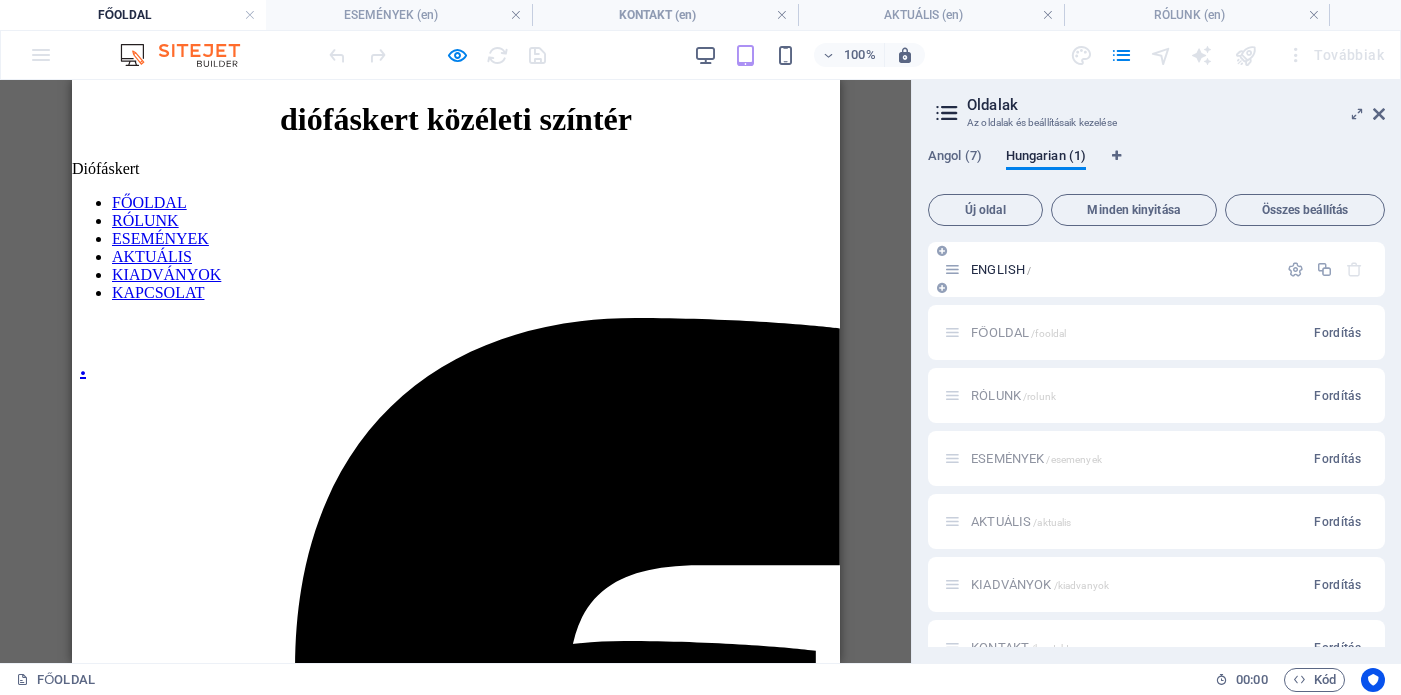 click at bounding box center (952, 269) 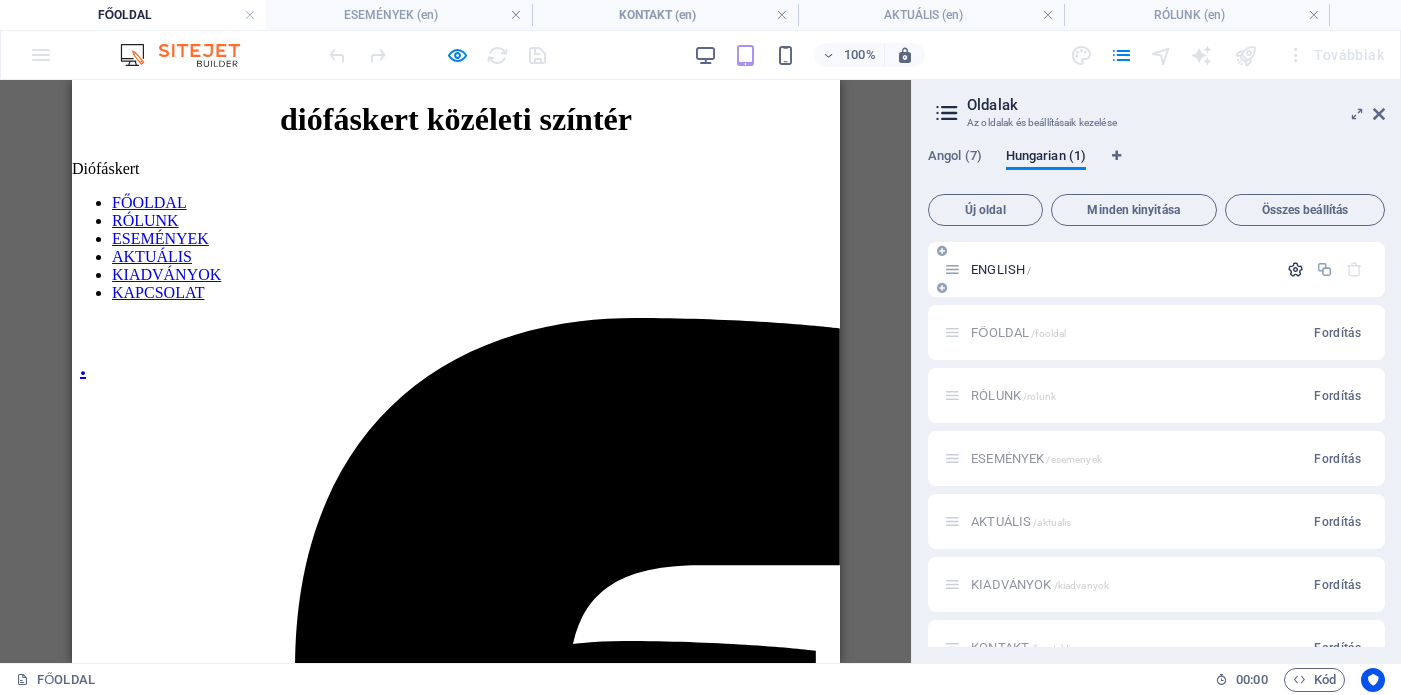 click at bounding box center (1295, 269) 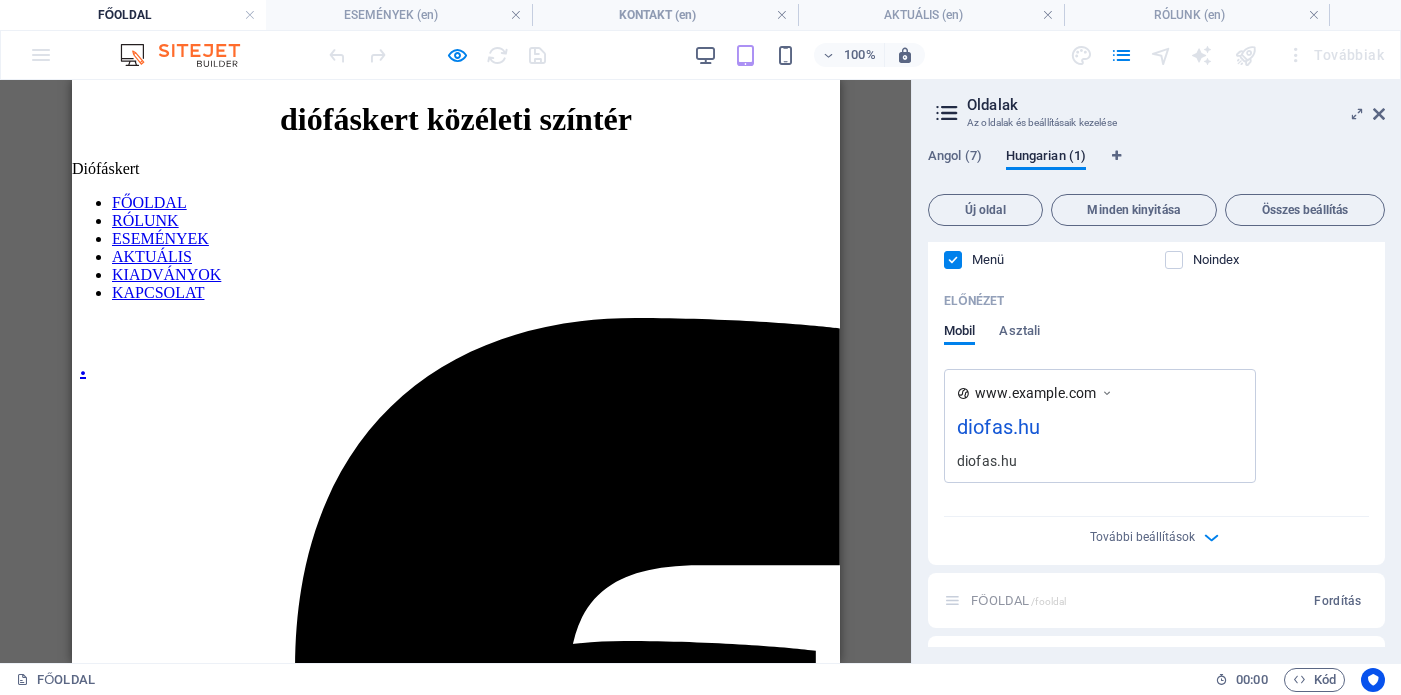 scroll, scrollTop: 0, scrollLeft: 0, axis: both 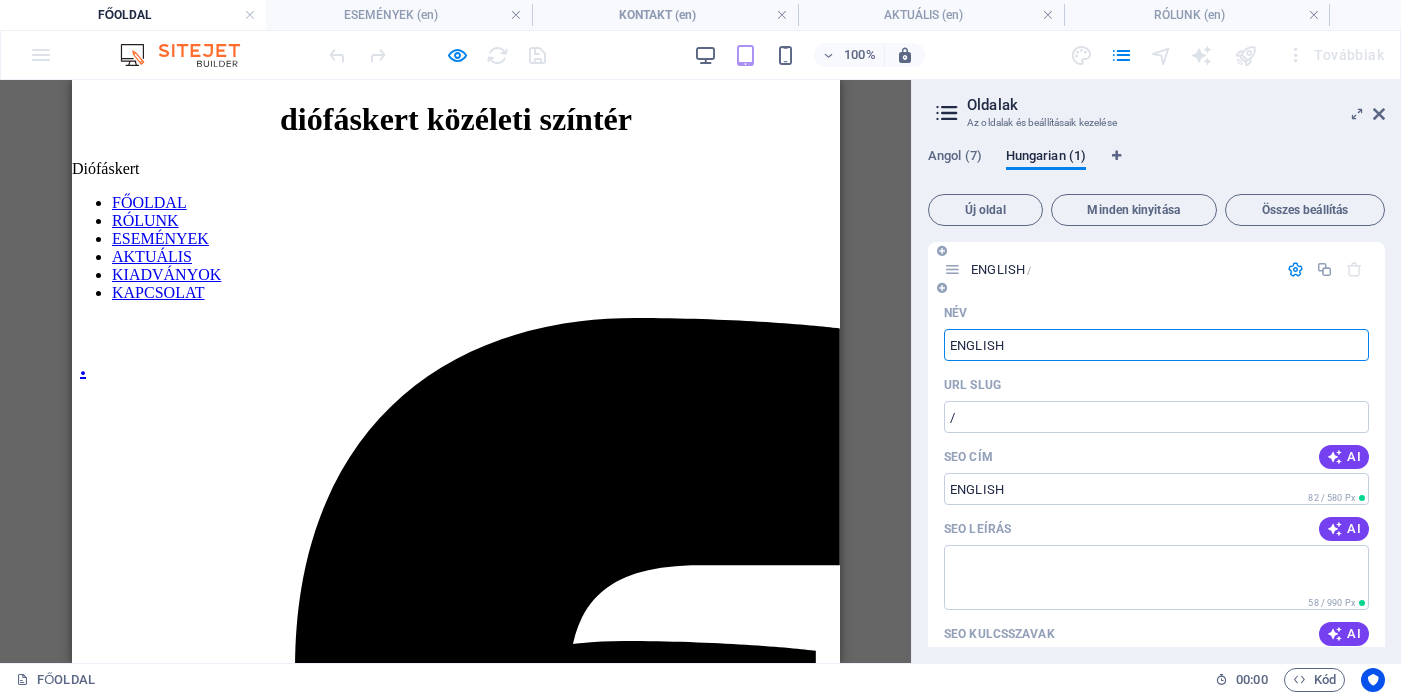 click at bounding box center (1295, 269) 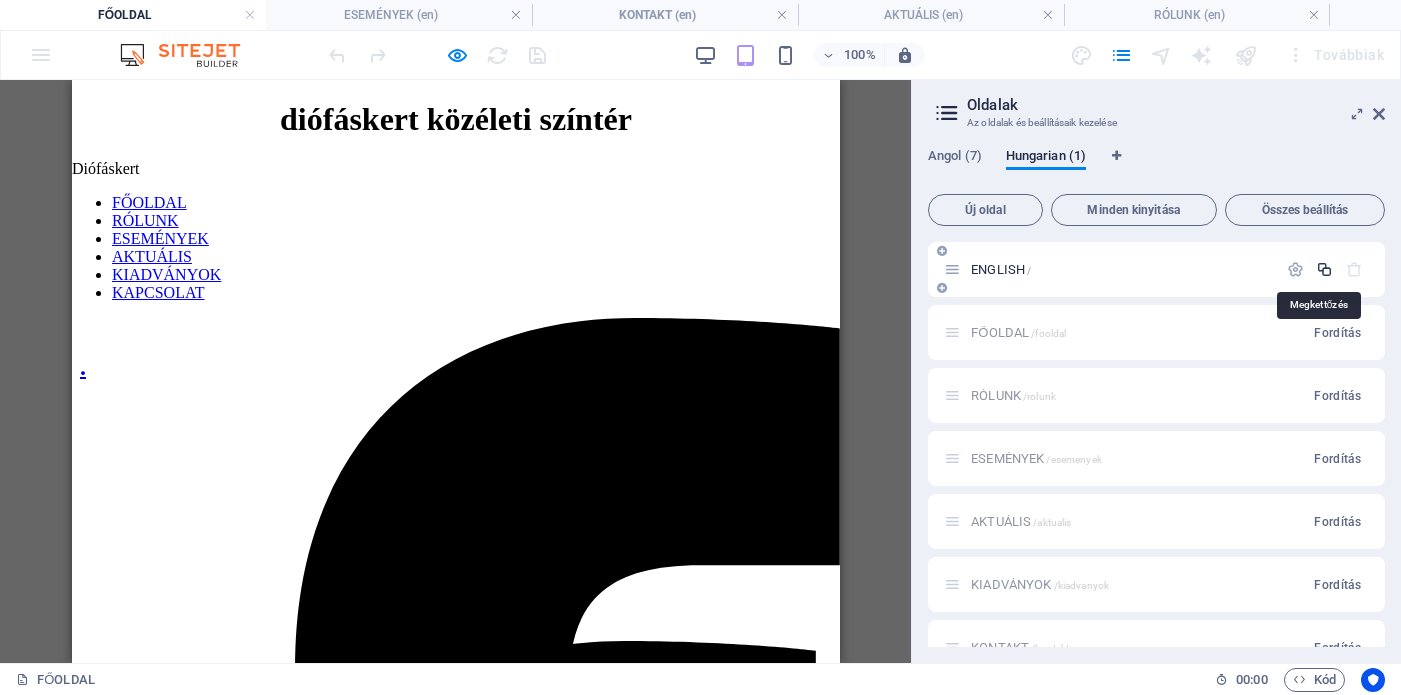 click at bounding box center (1324, 269) 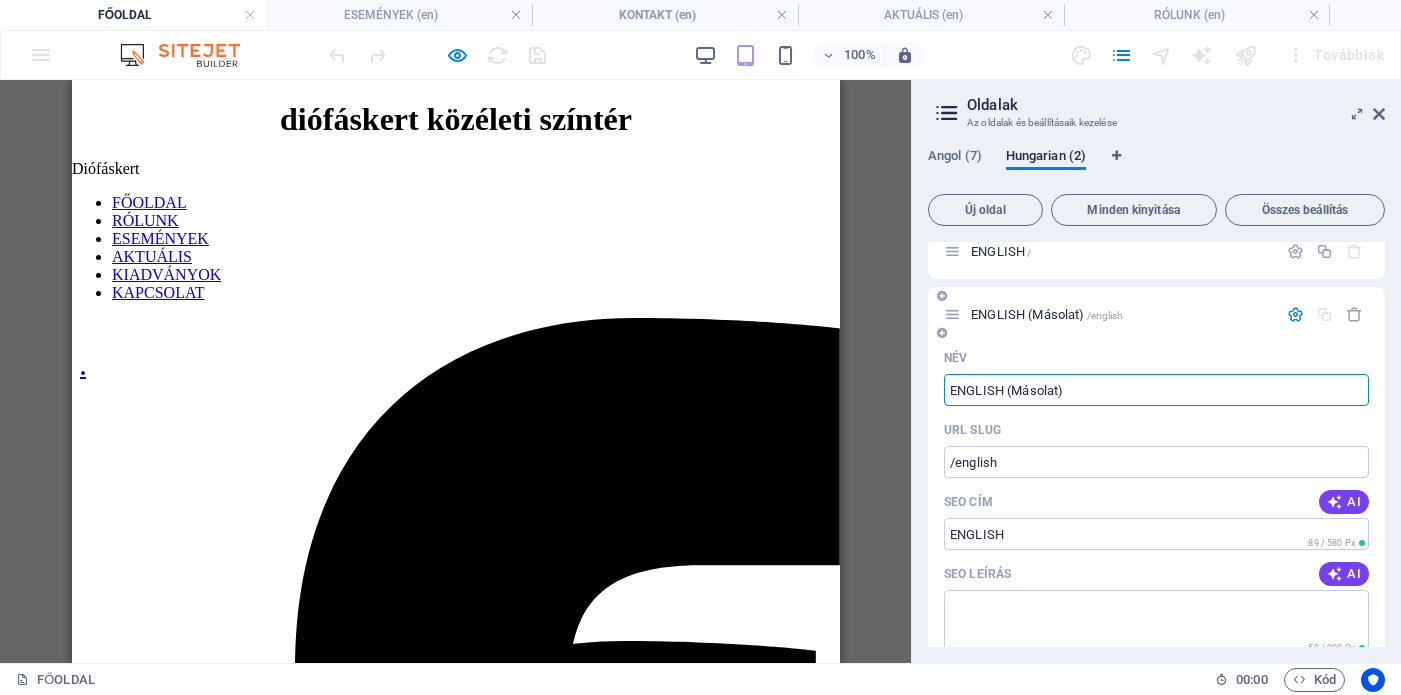 scroll, scrollTop: 0, scrollLeft: 0, axis: both 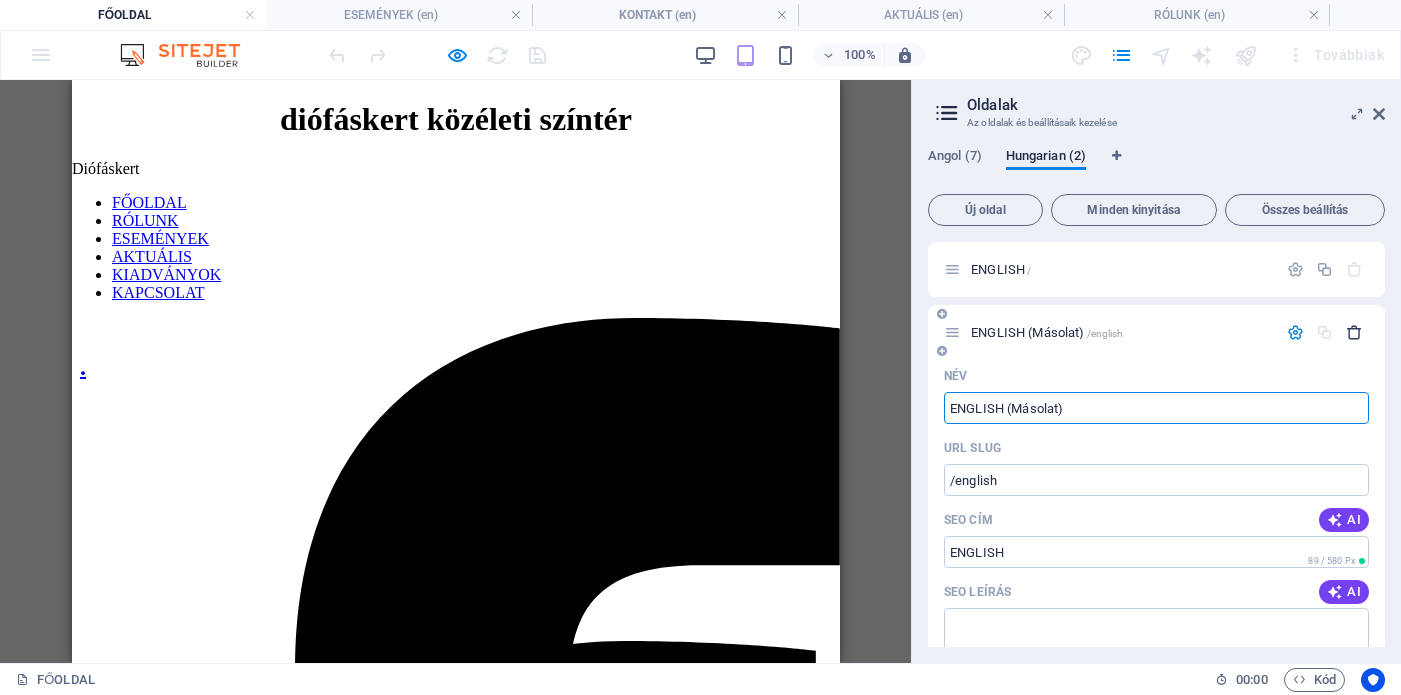 click at bounding box center (1354, 332) 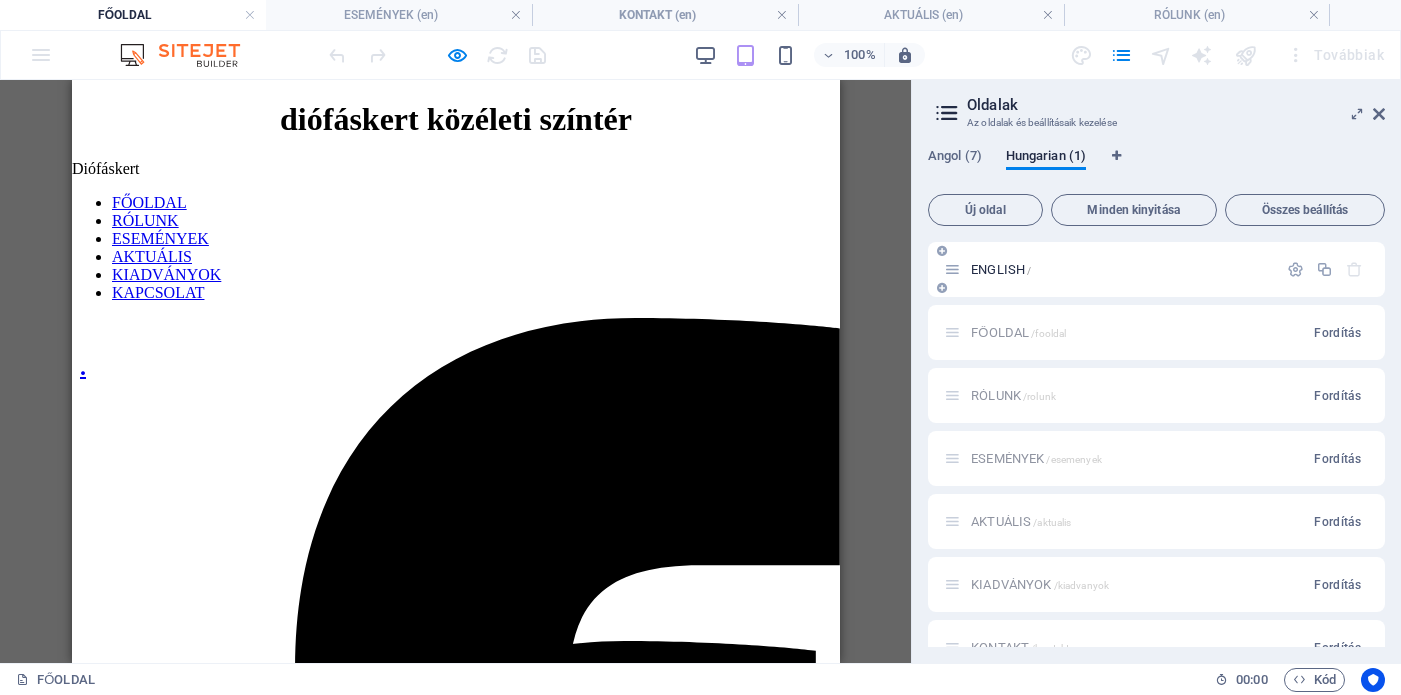 click at bounding box center [1354, 269] 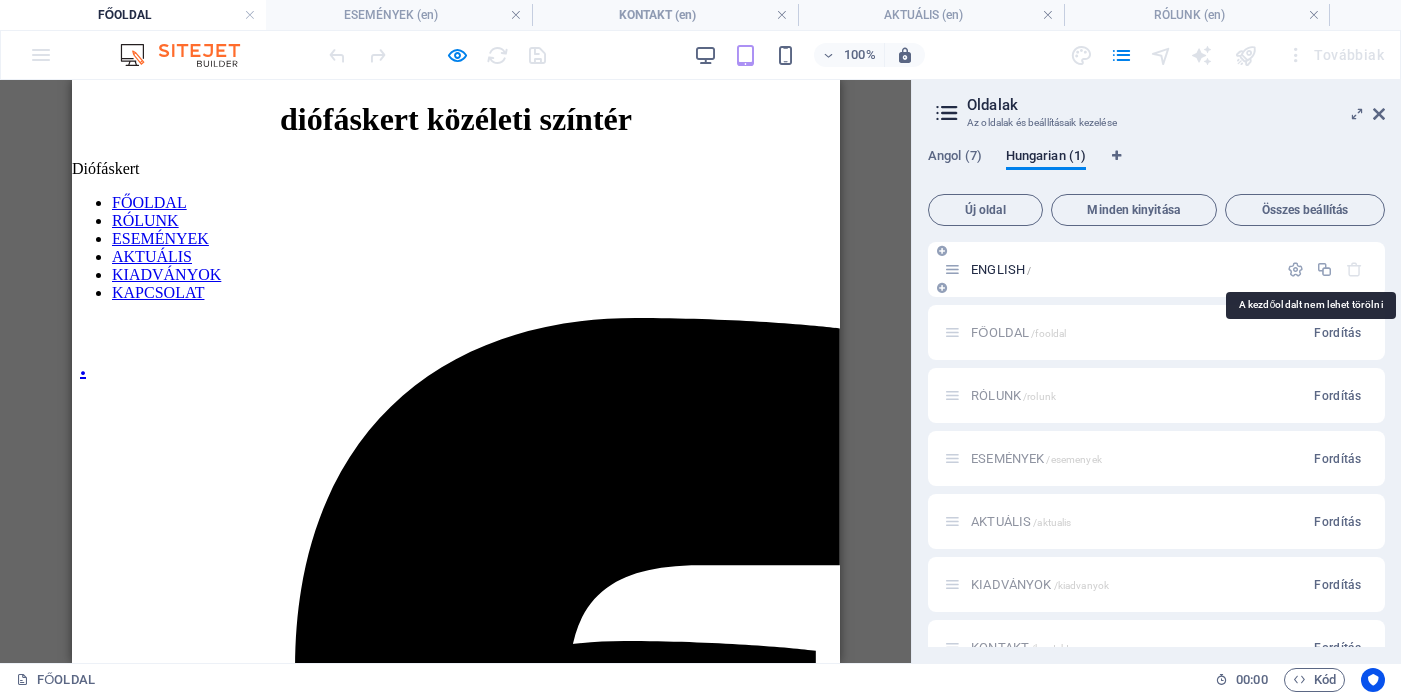 click at bounding box center (1354, 269) 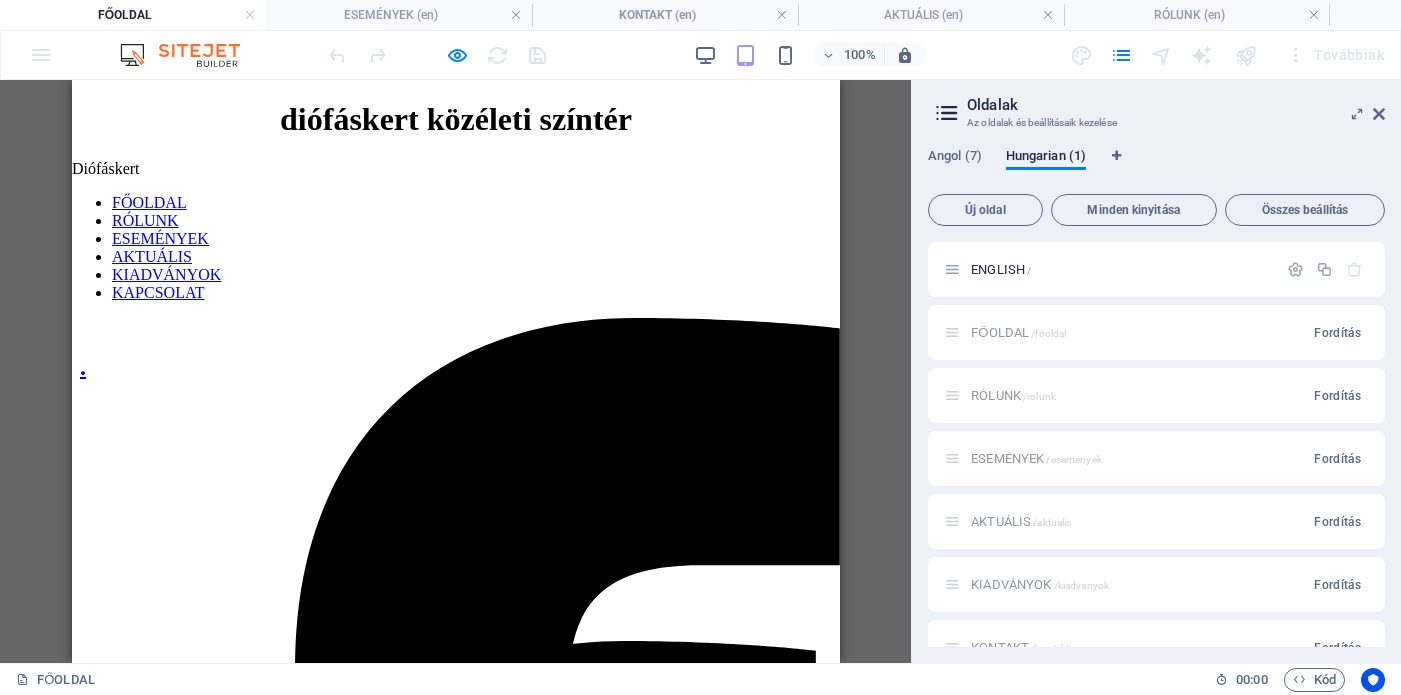 click on "FŐOLDAL /fooldal Fordítás" at bounding box center [1156, 332] 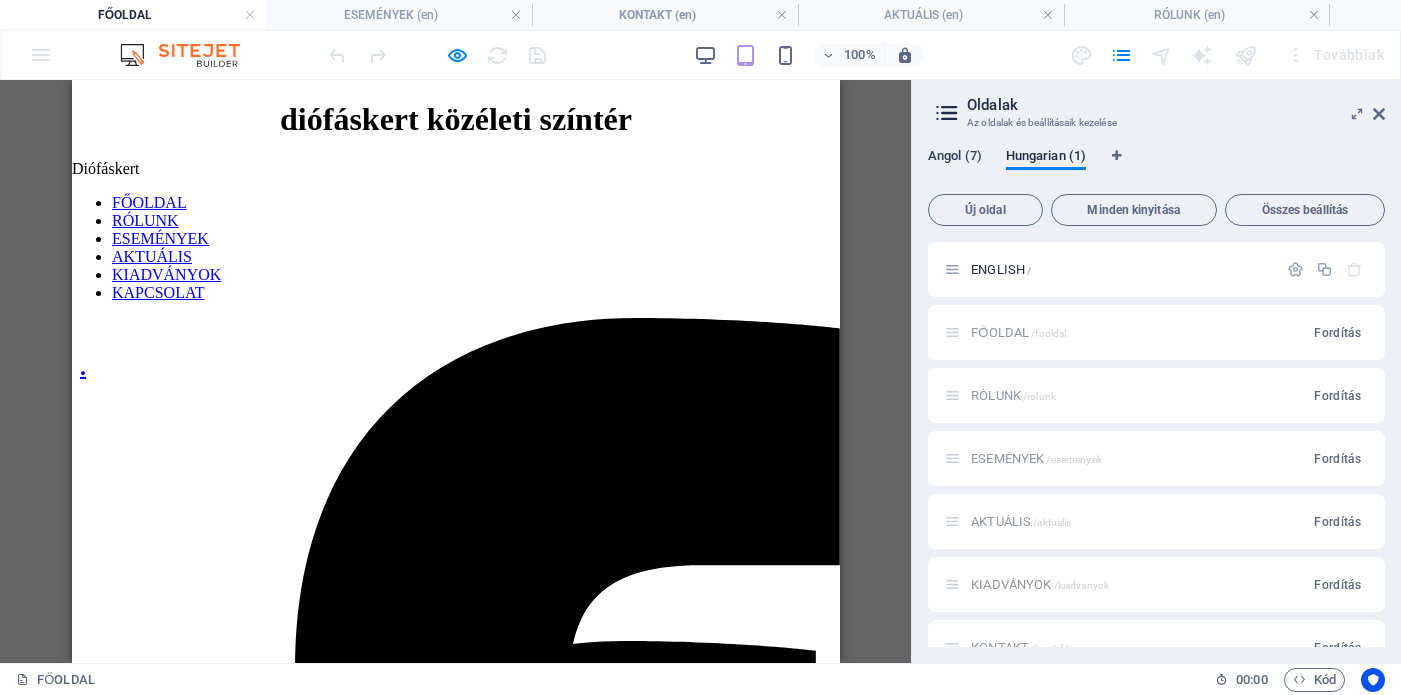 click on "Angol (7)" at bounding box center (955, 158) 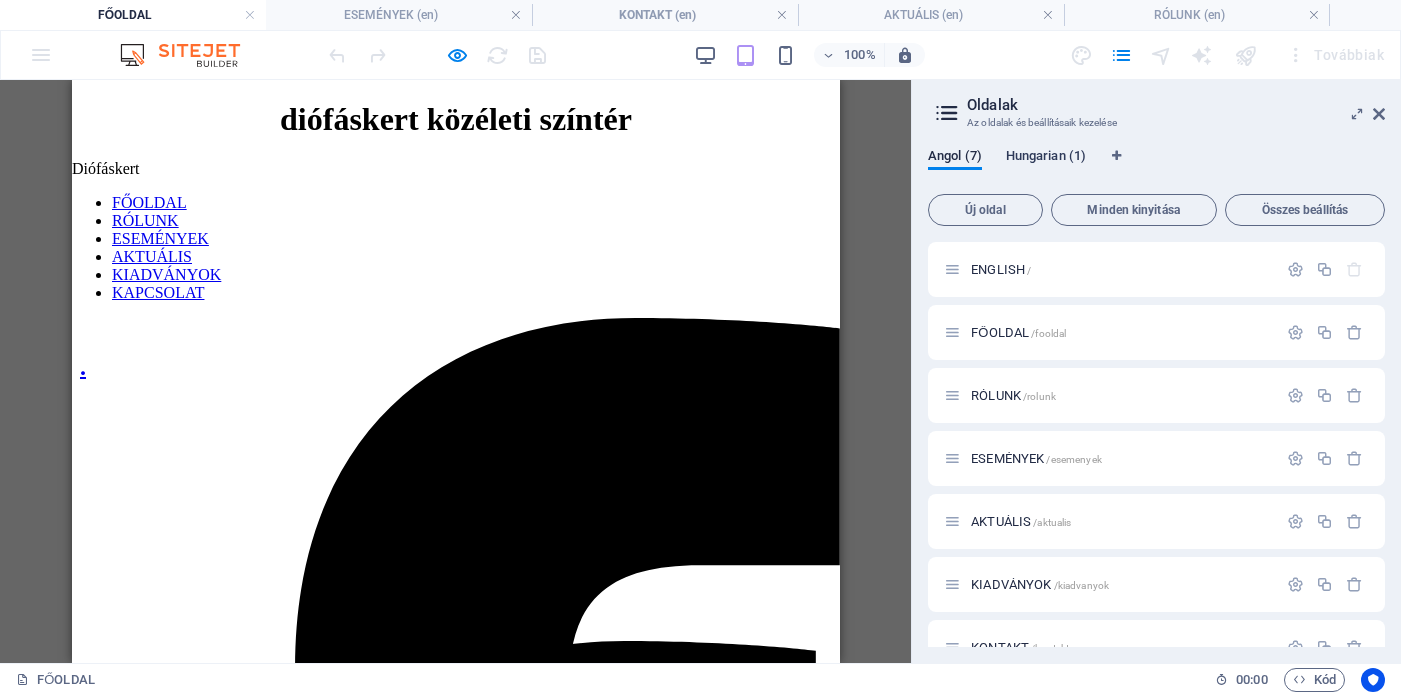 click on "Hungarian (1)" at bounding box center (1046, 158) 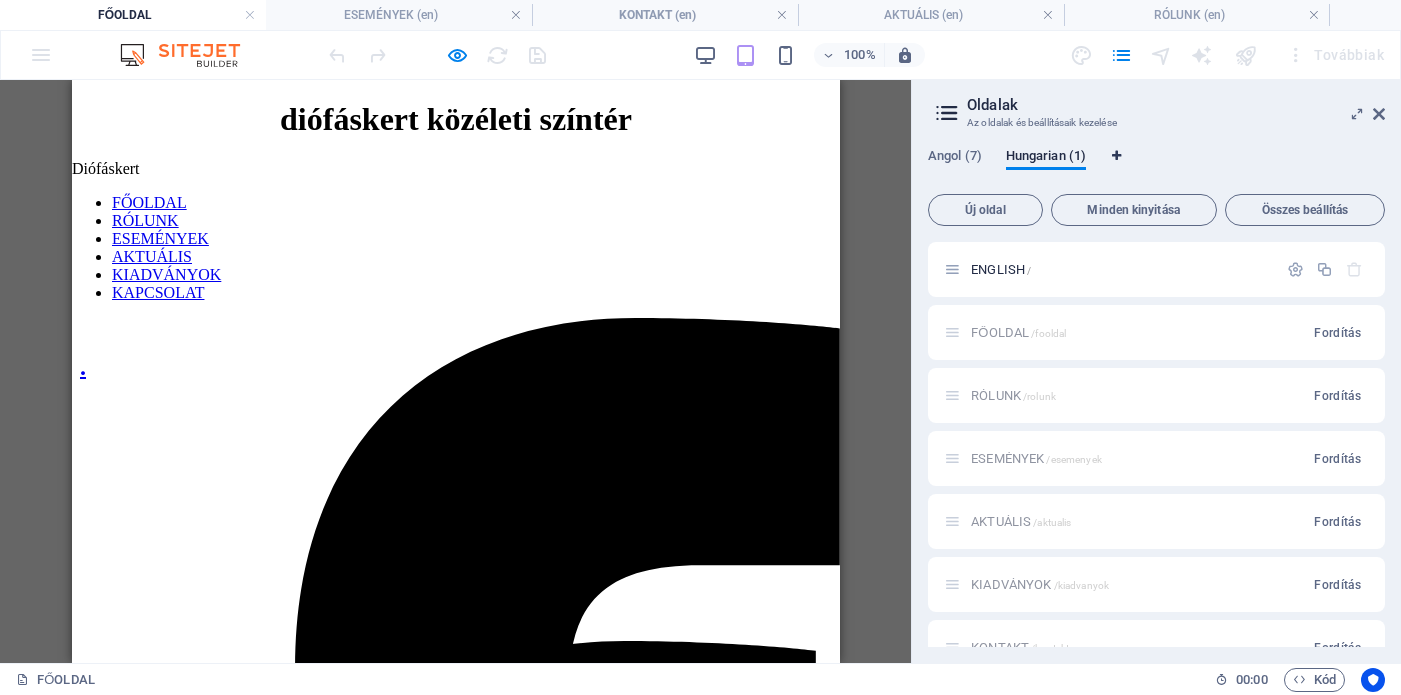 click at bounding box center (1116, 156) 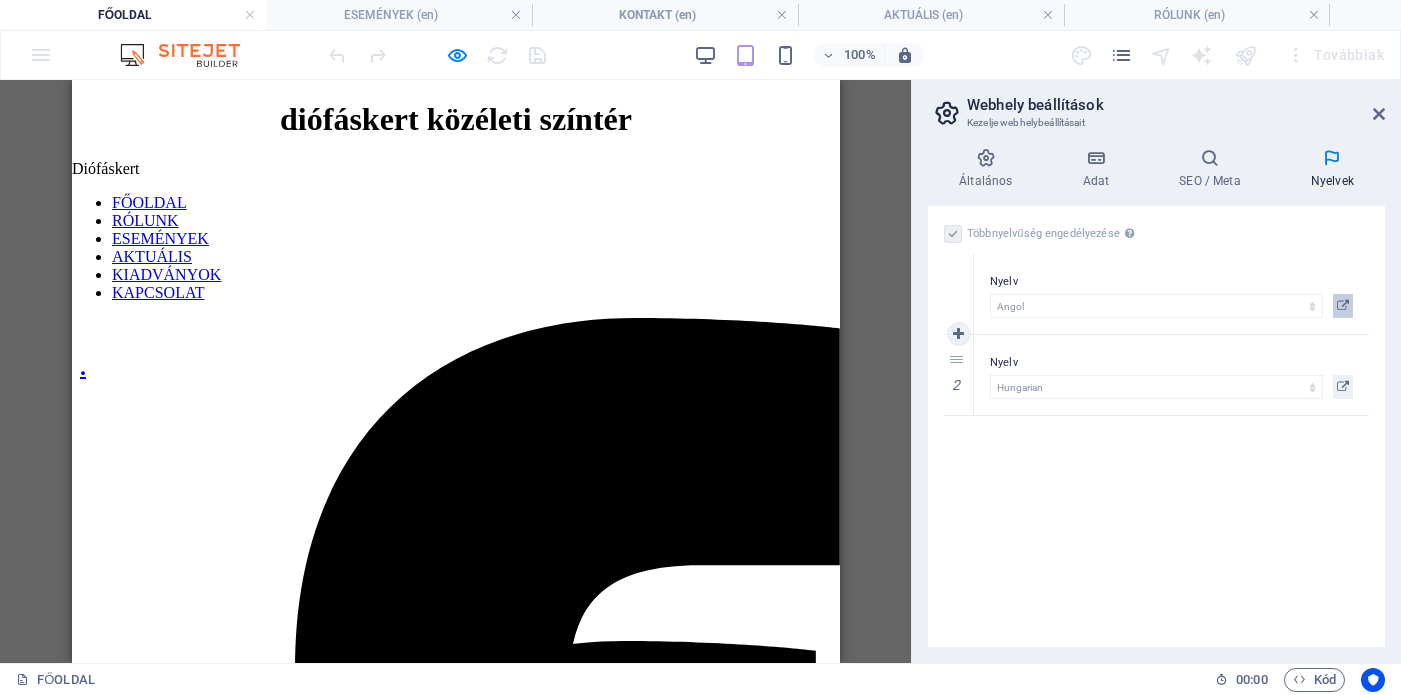 click at bounding box center [1343, 306] 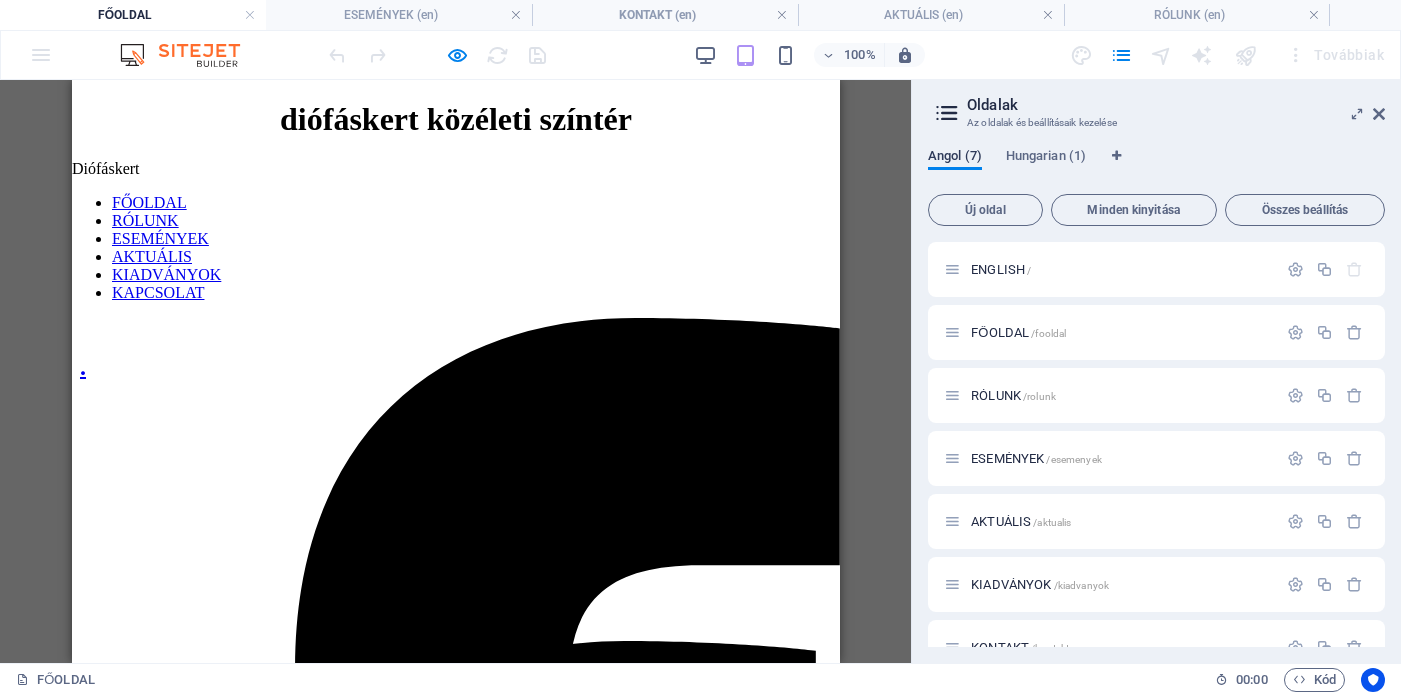 click on "Angol (7)" at bounding box center [955, 158] 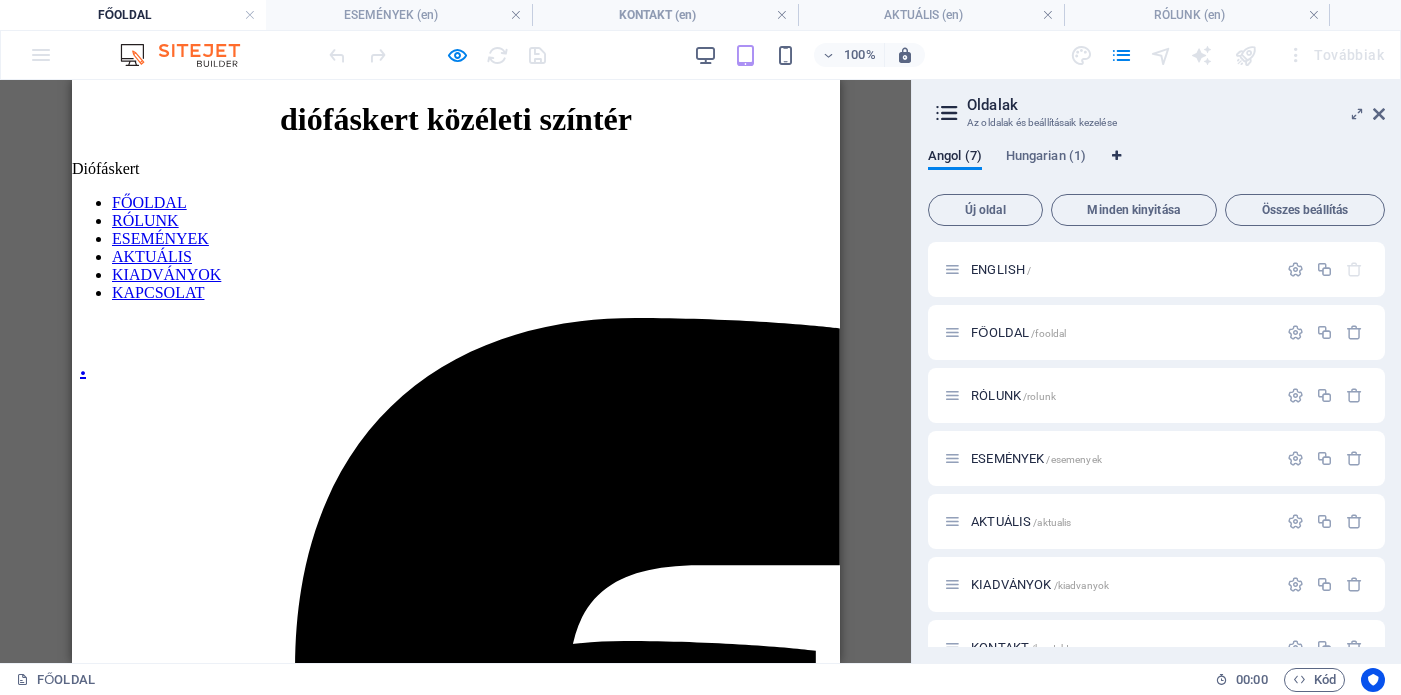 click at bounding box center [1116, 156] 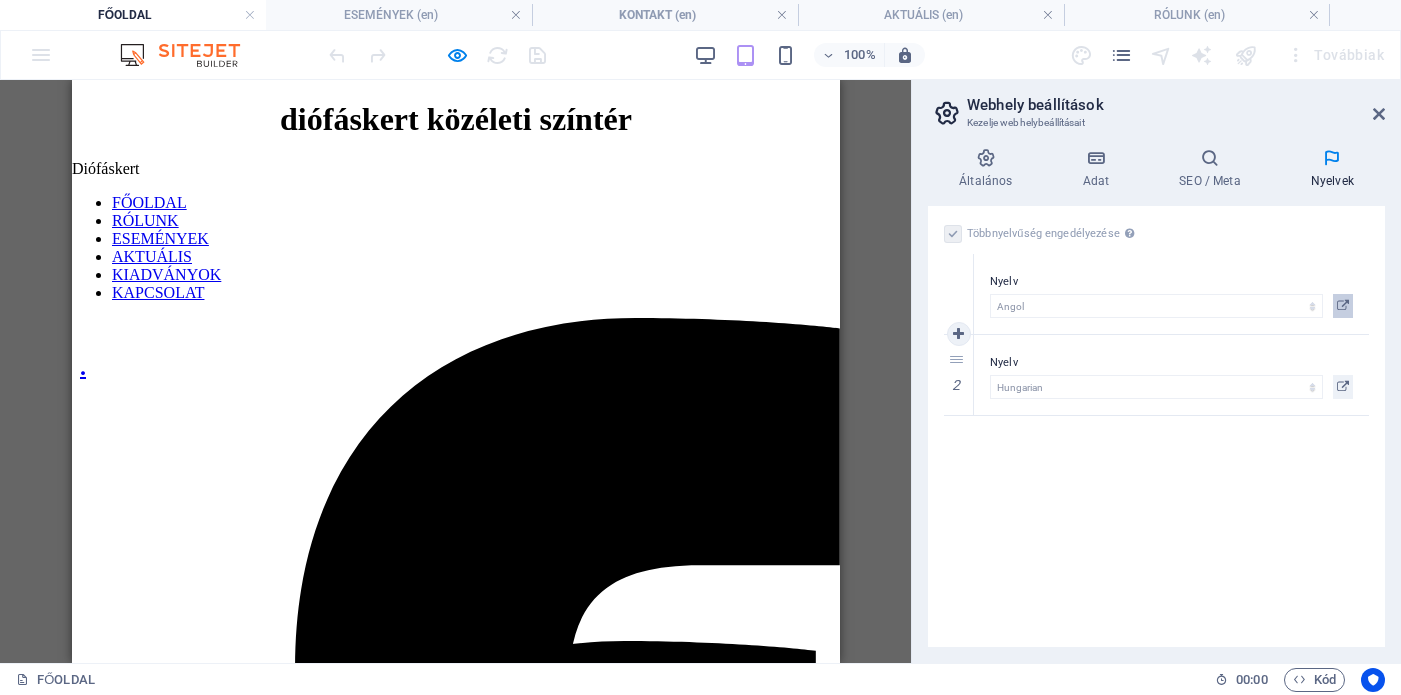 click at bounding box center (1343, 306) 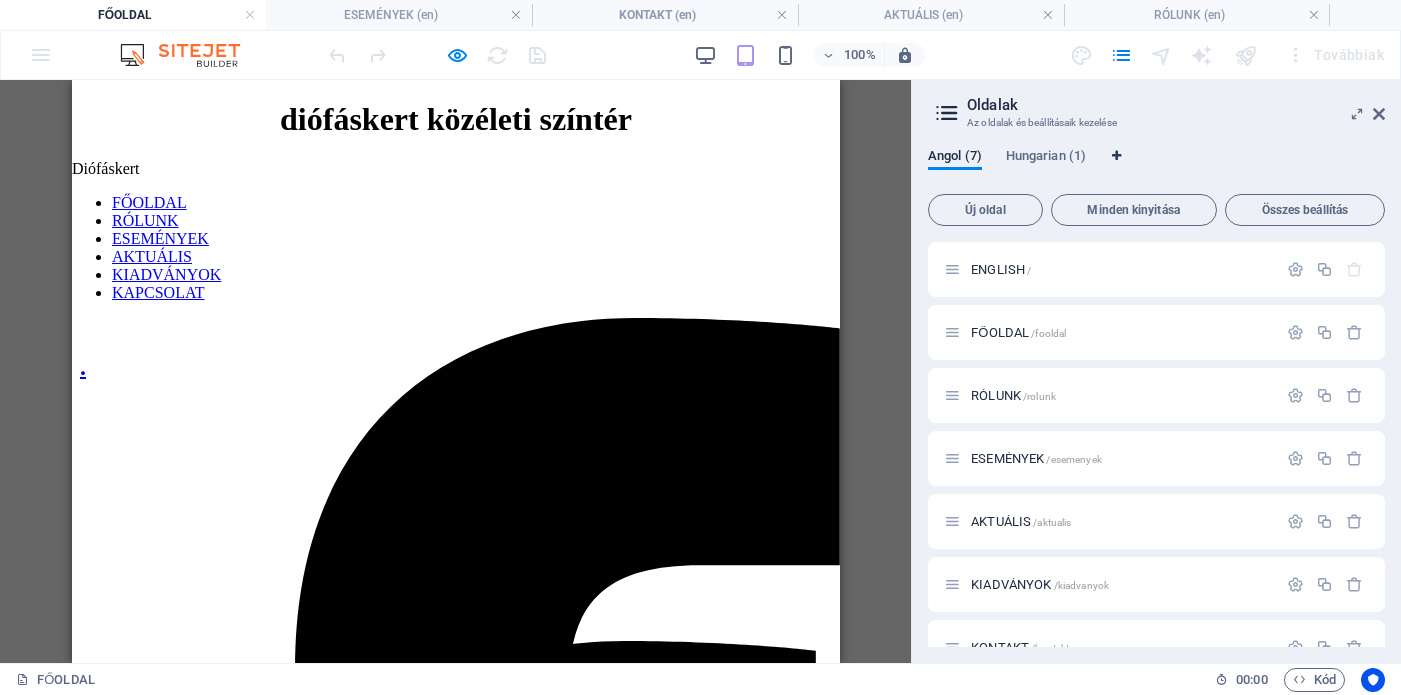 click at bounding box center (1116, 156) 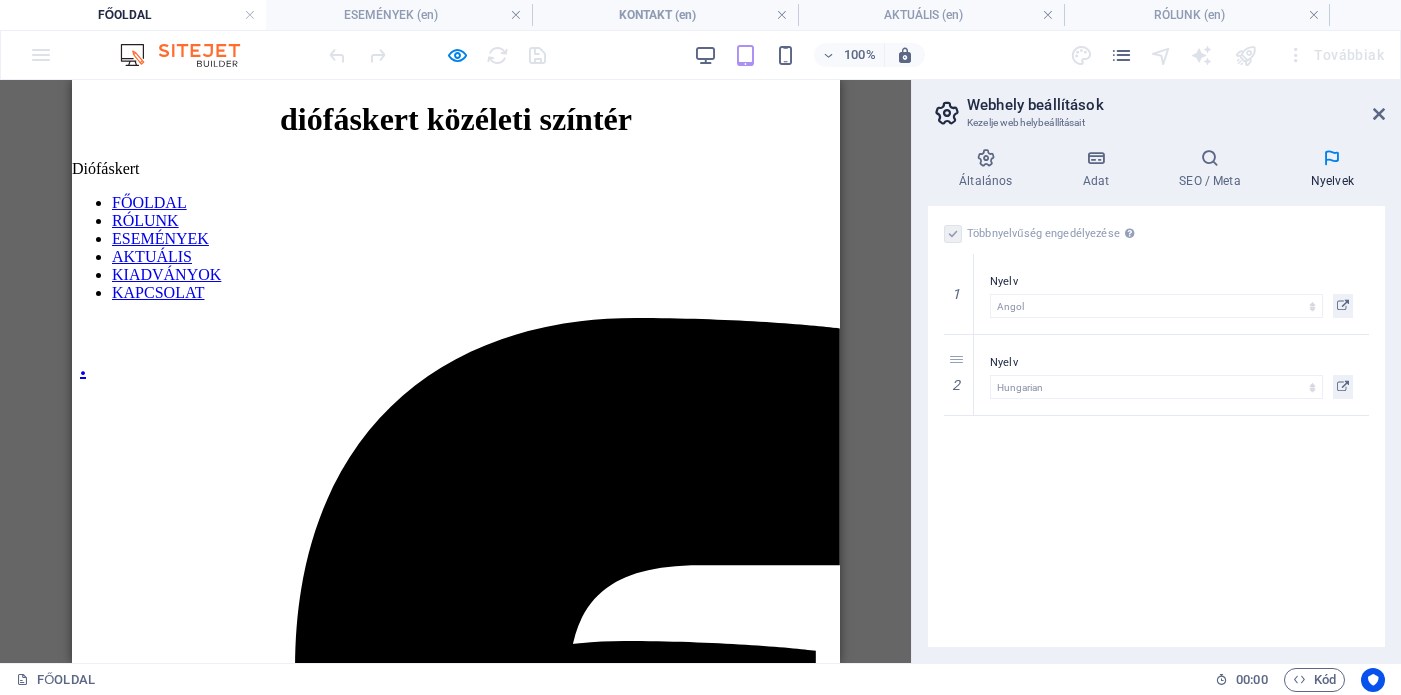 click at bounding box center [1332, 158] 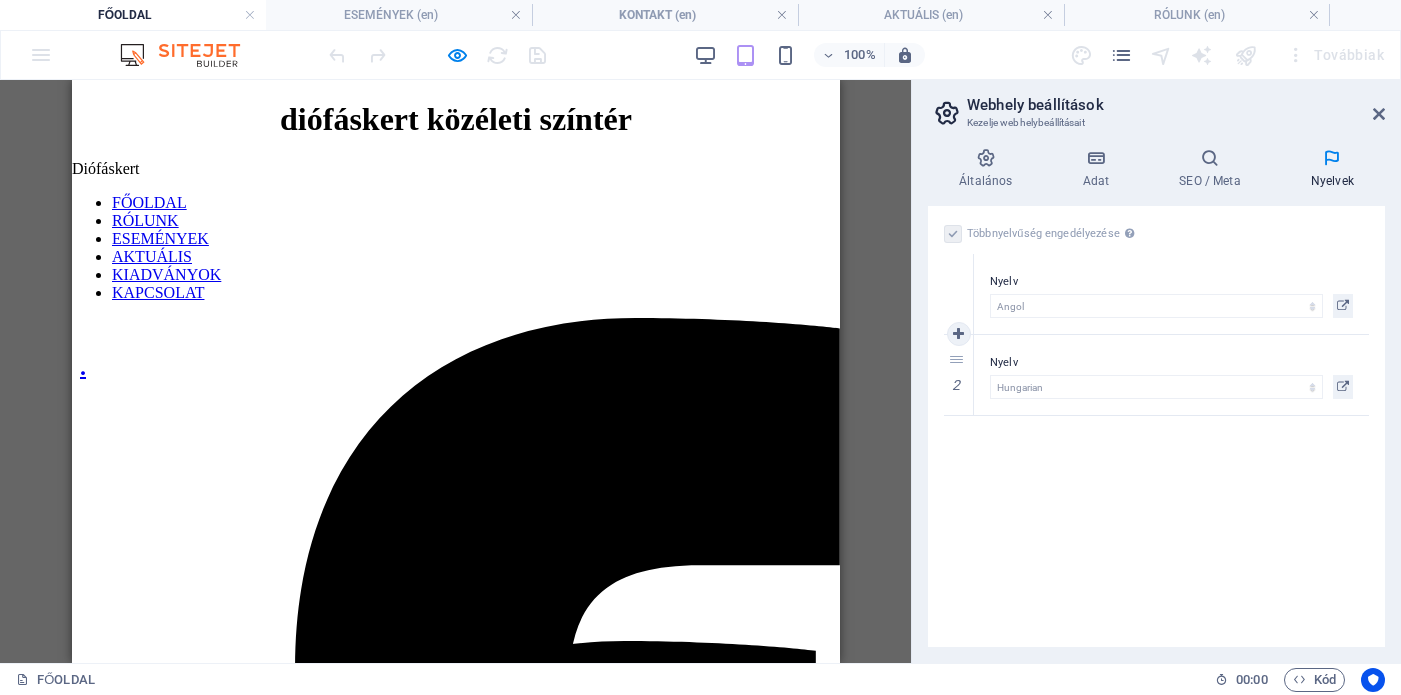 click on "1" at bounding box center (959, 294) 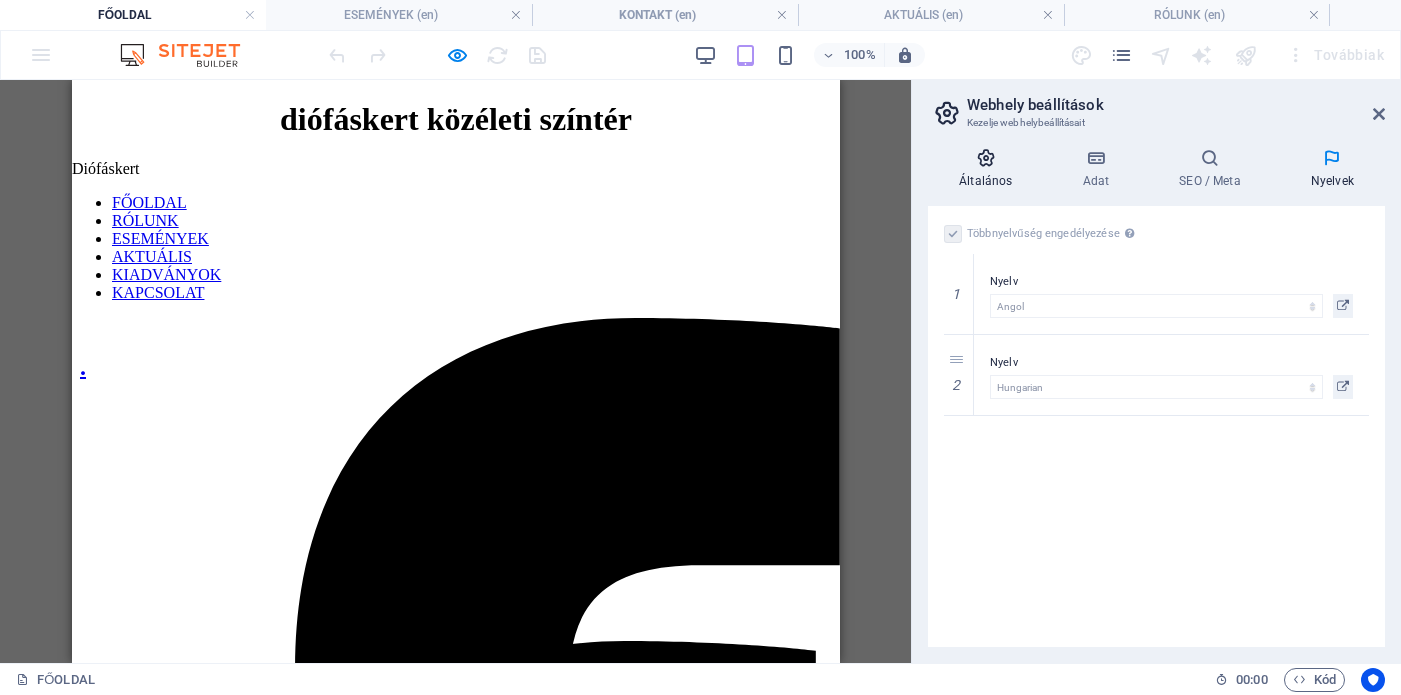 click on "Általános" at bounding box center [989, 169] 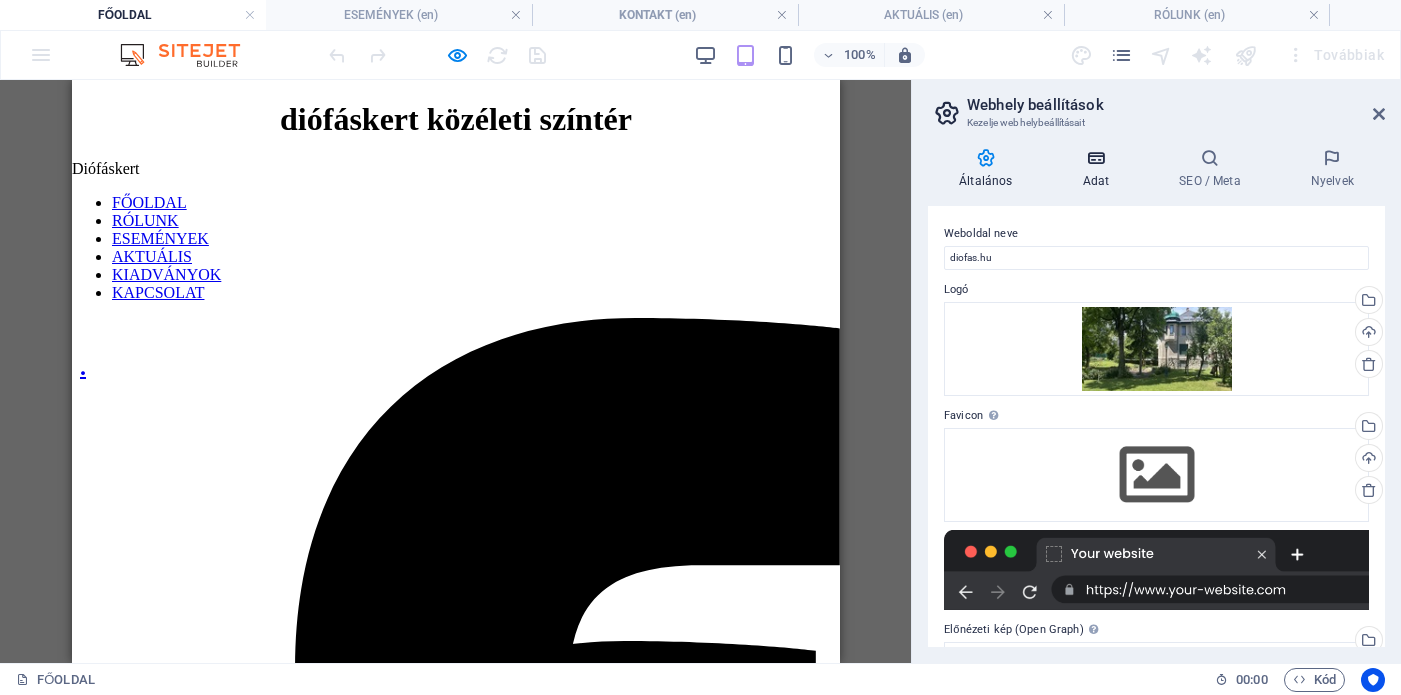 click at bounding box center (1095, 158) 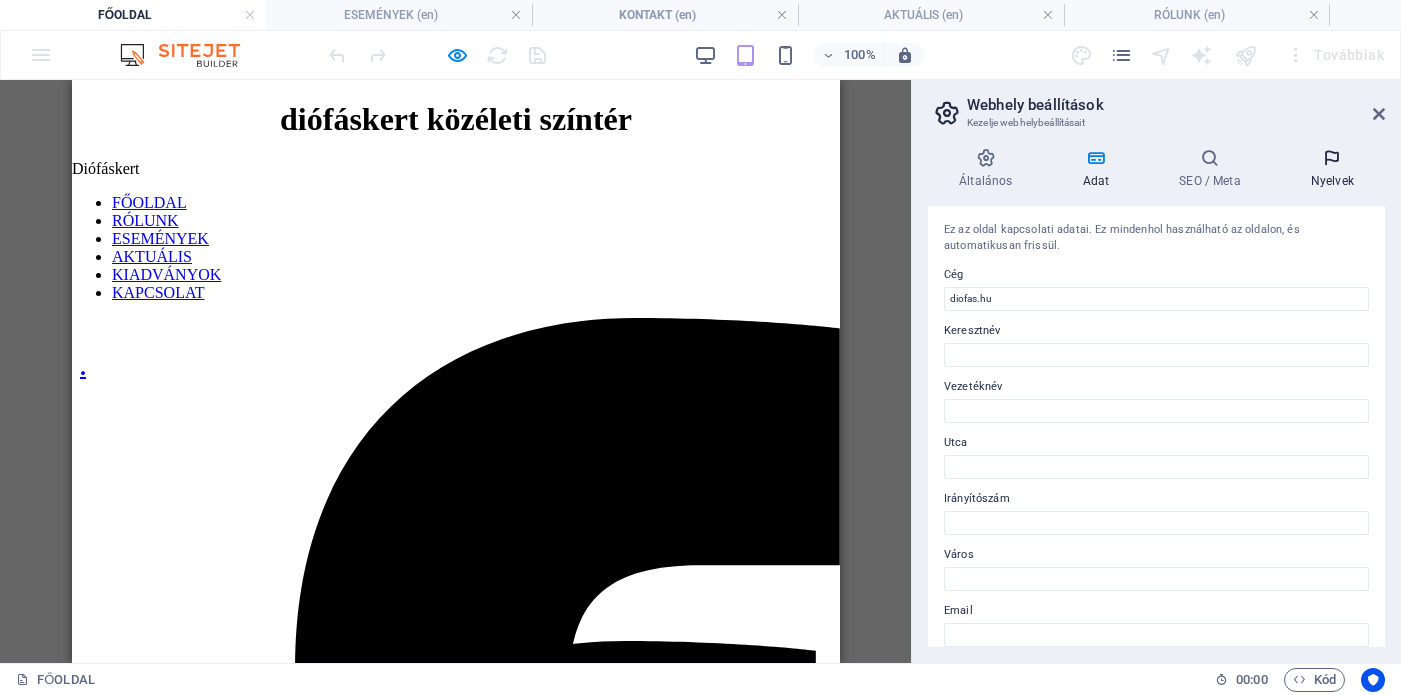 click at bounding box center [1332, 158] 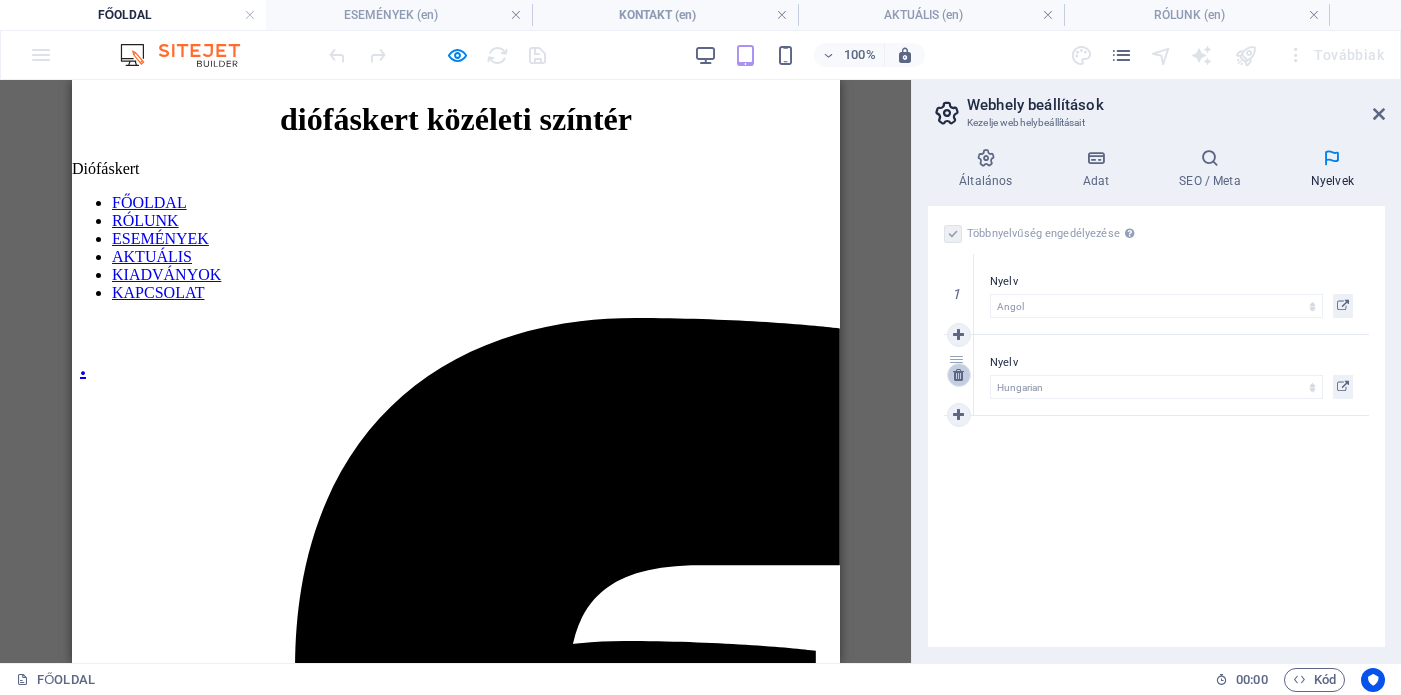 click at bounding box center (958, 375) 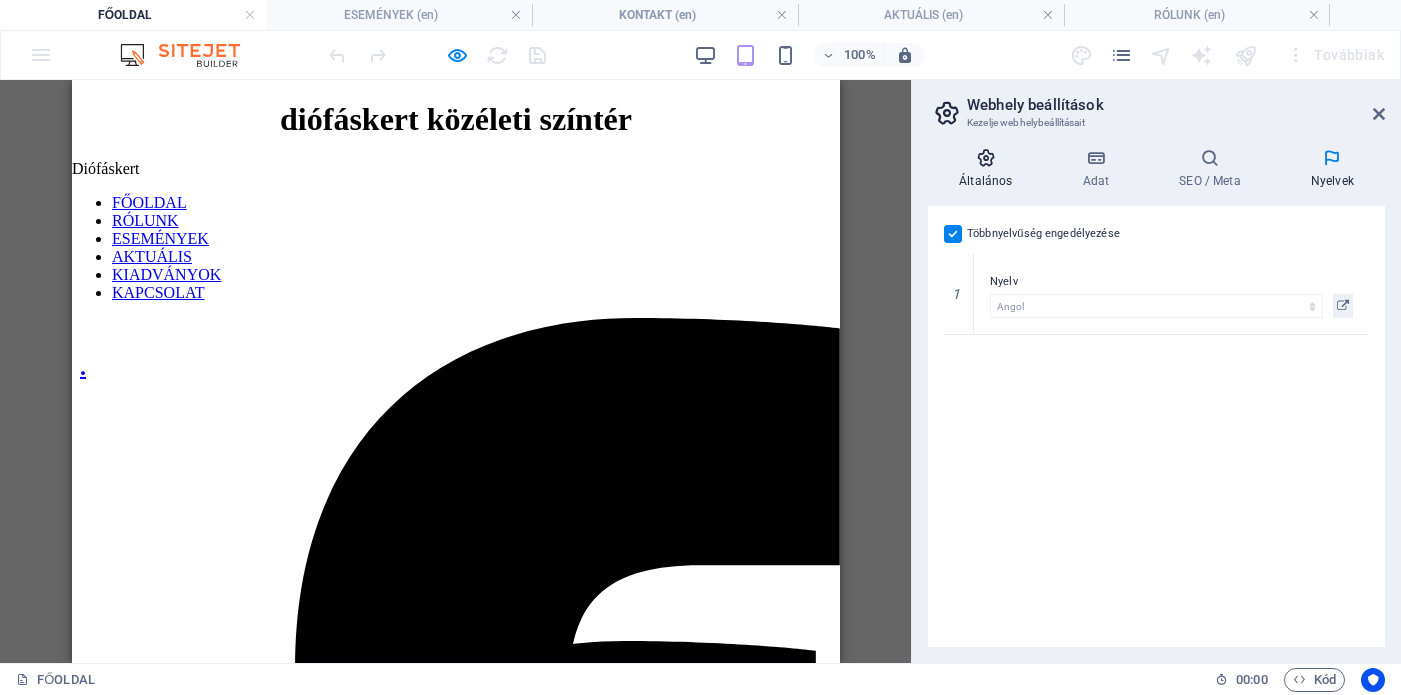 click at bounding box center (985, 158) 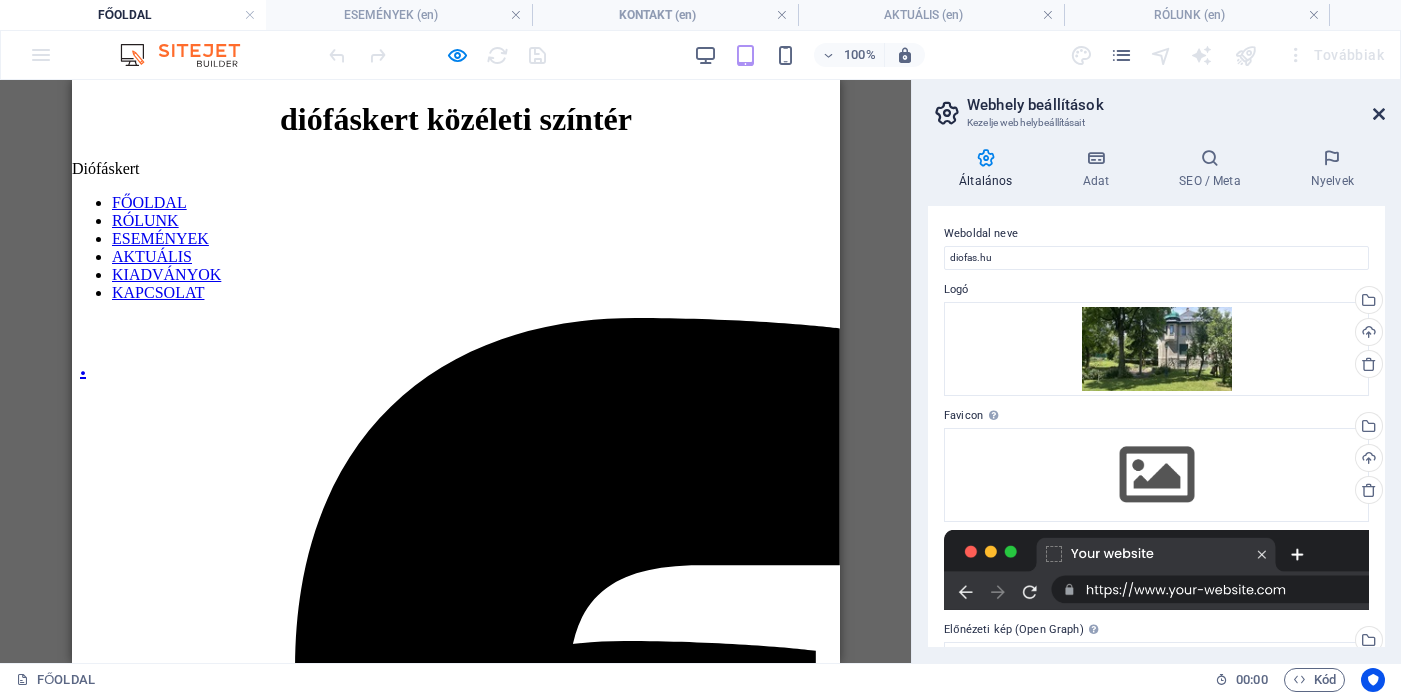 click at bounding box center (1379, 114) 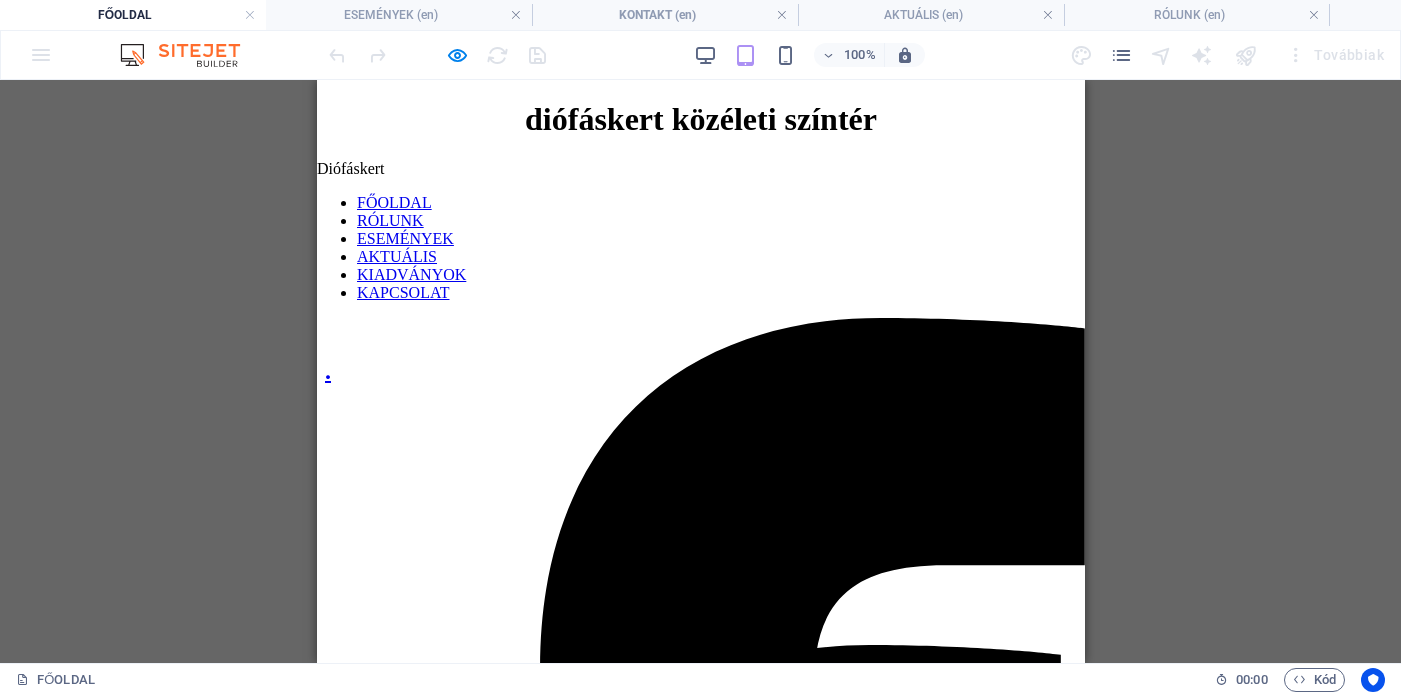 scroll, scrollTop: 154, scrollLeft: 0, axis: vertical 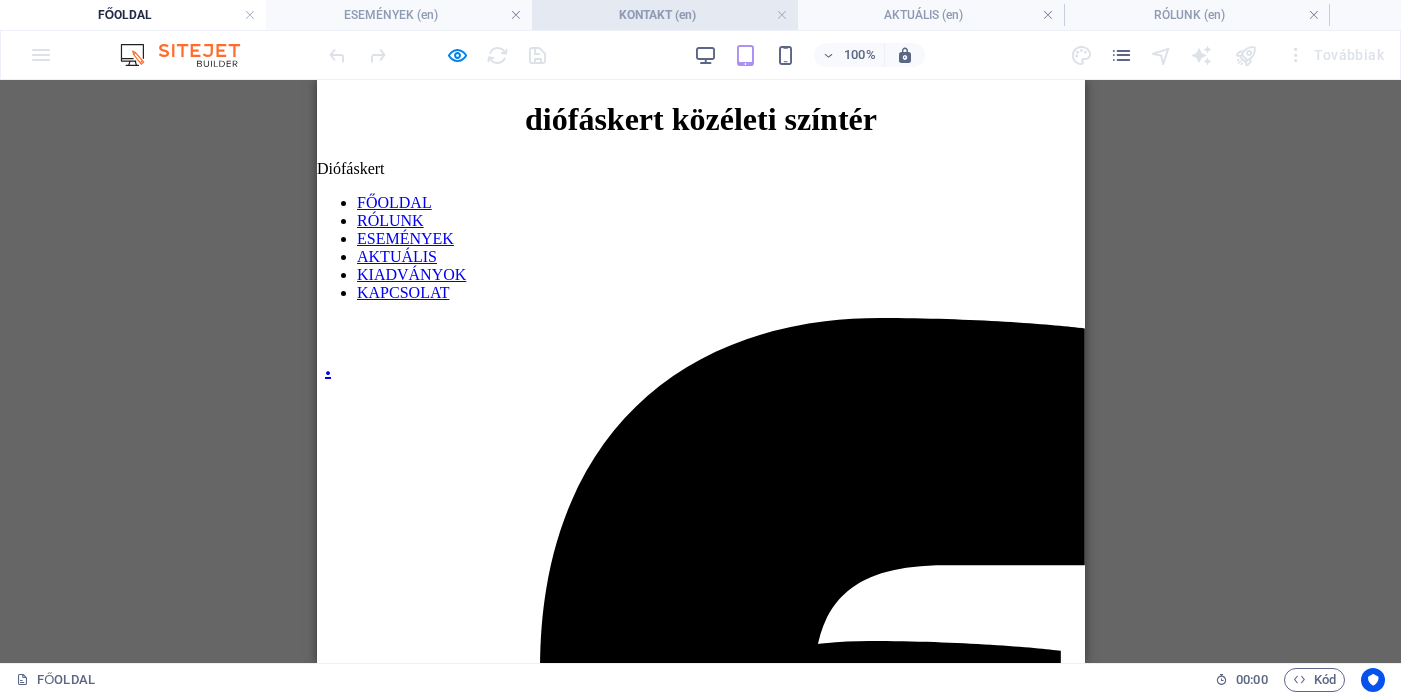 click on "KONTAKT (en)" at bounding box center [665, 15] 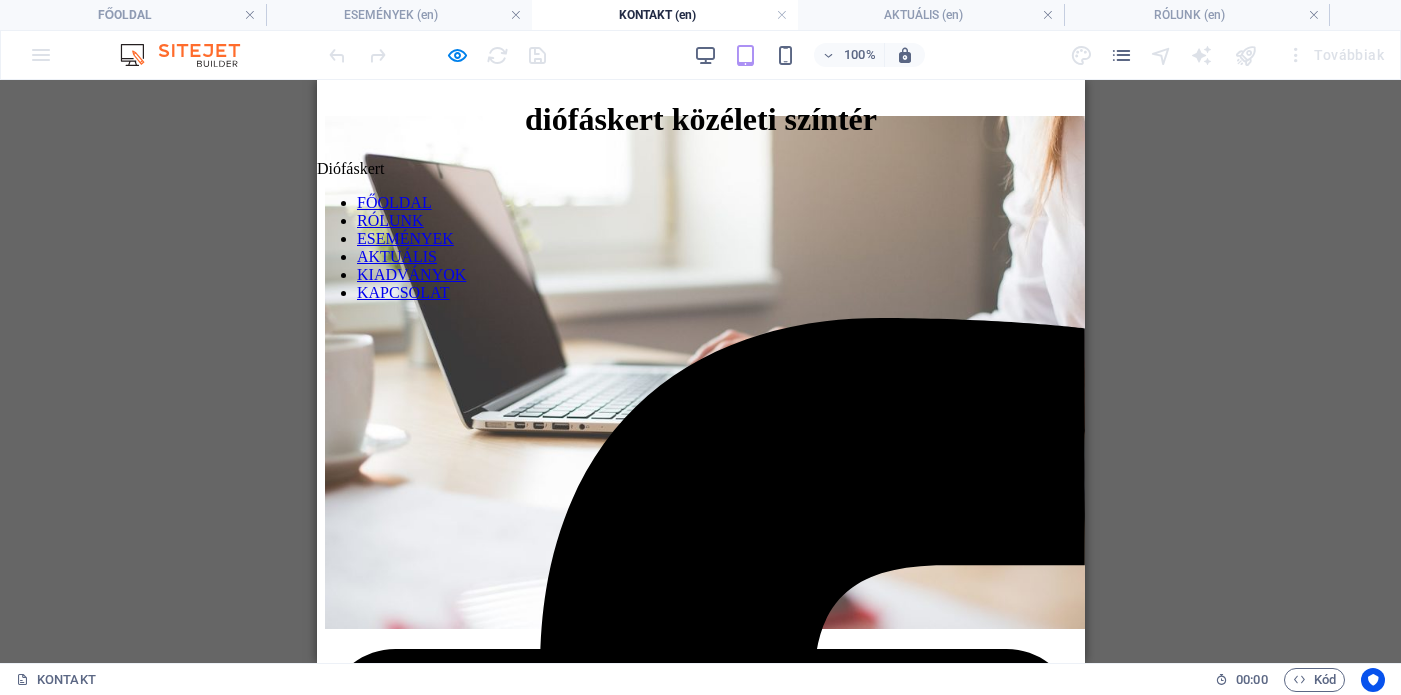 scroll, scrollTop: 68, scrollLeft: 0, axis: vertical 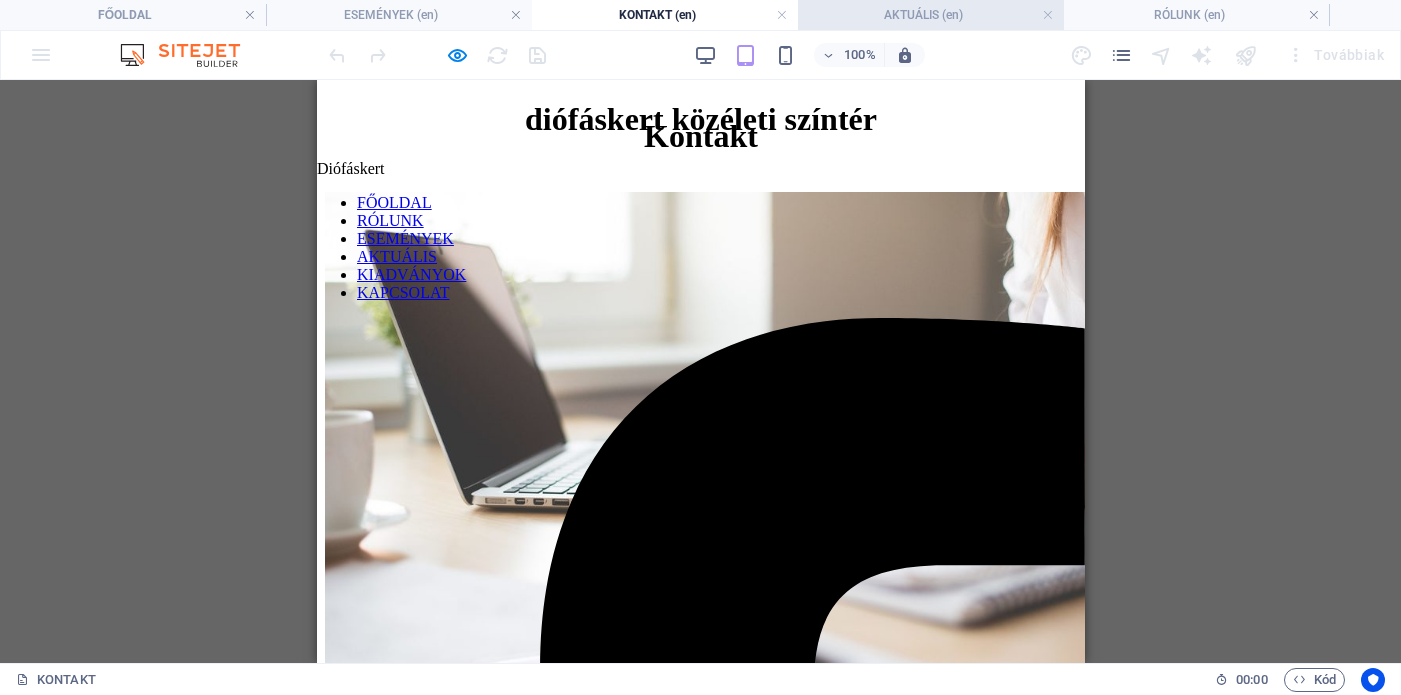 click on "AKTUÁLIS (en)" at bounding box center [931, 15] 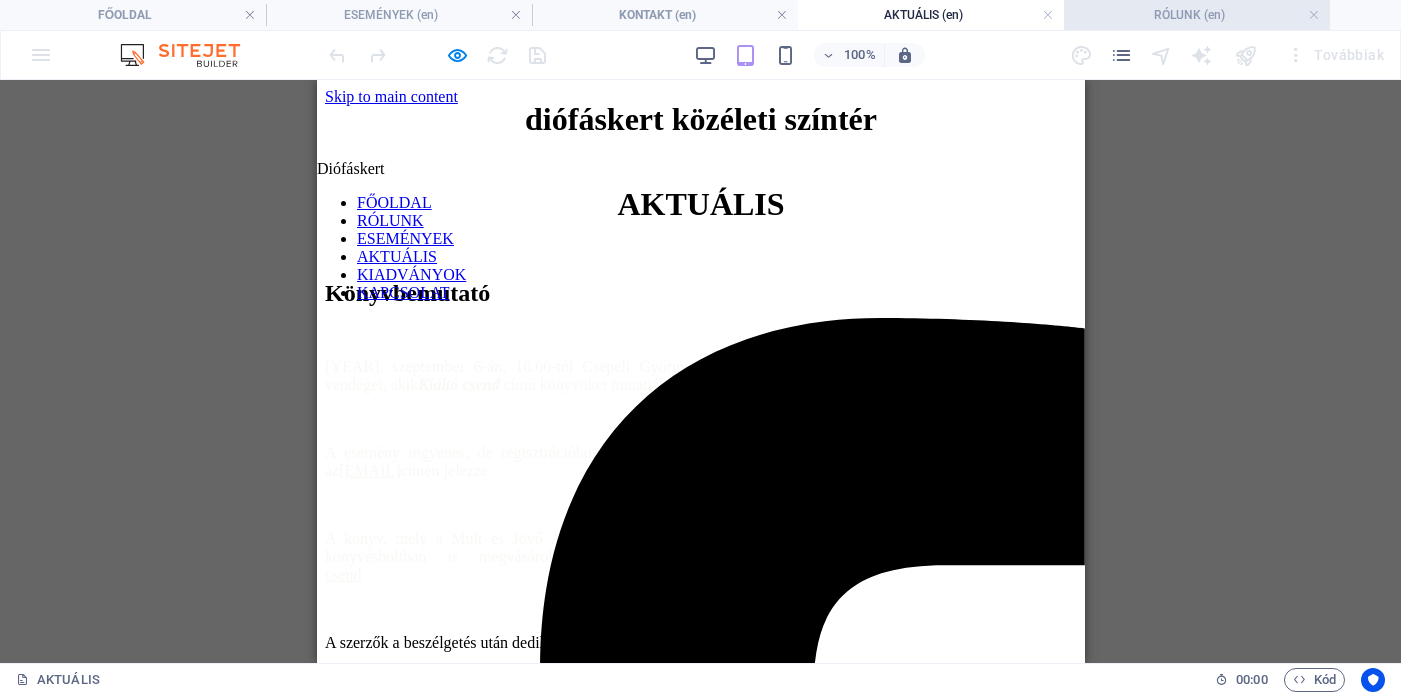 click on "RÓLUNK (en)" at bounding box center [1197, 15] 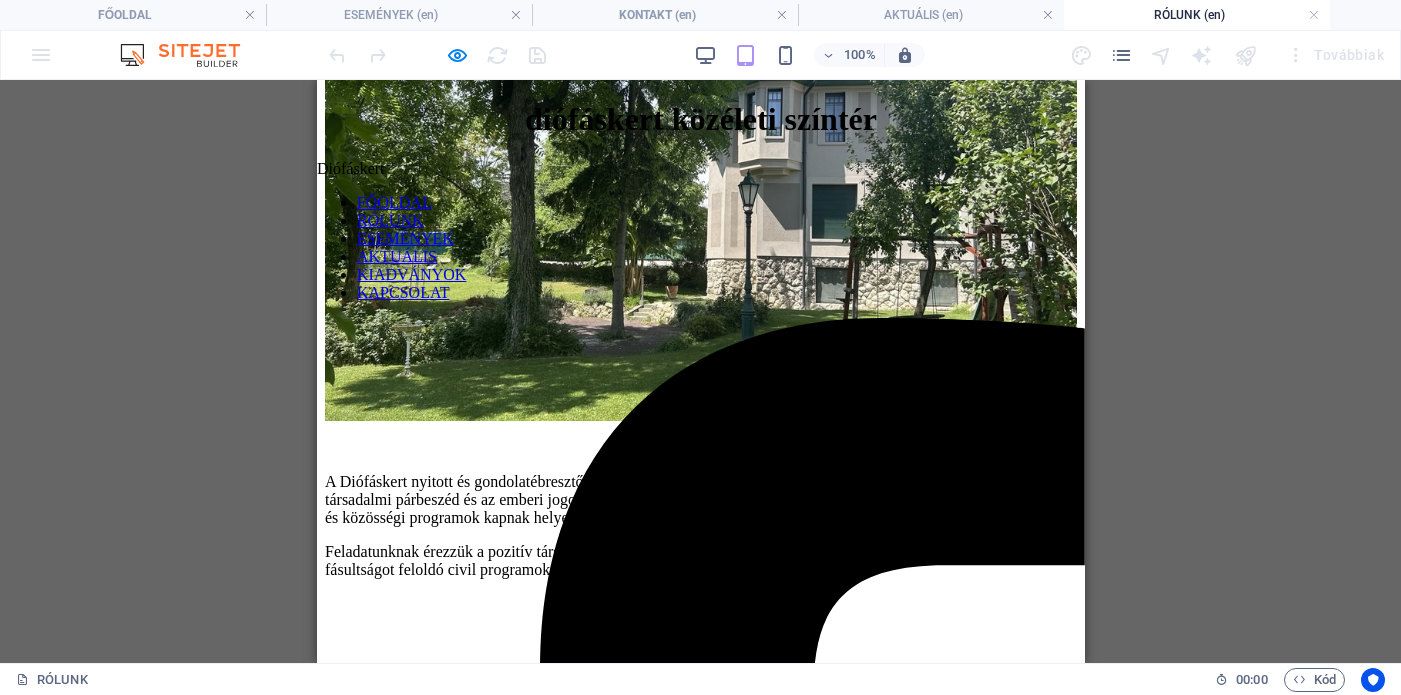 scroll, scrollTop: 0, scrollLeft: 0, axis: both 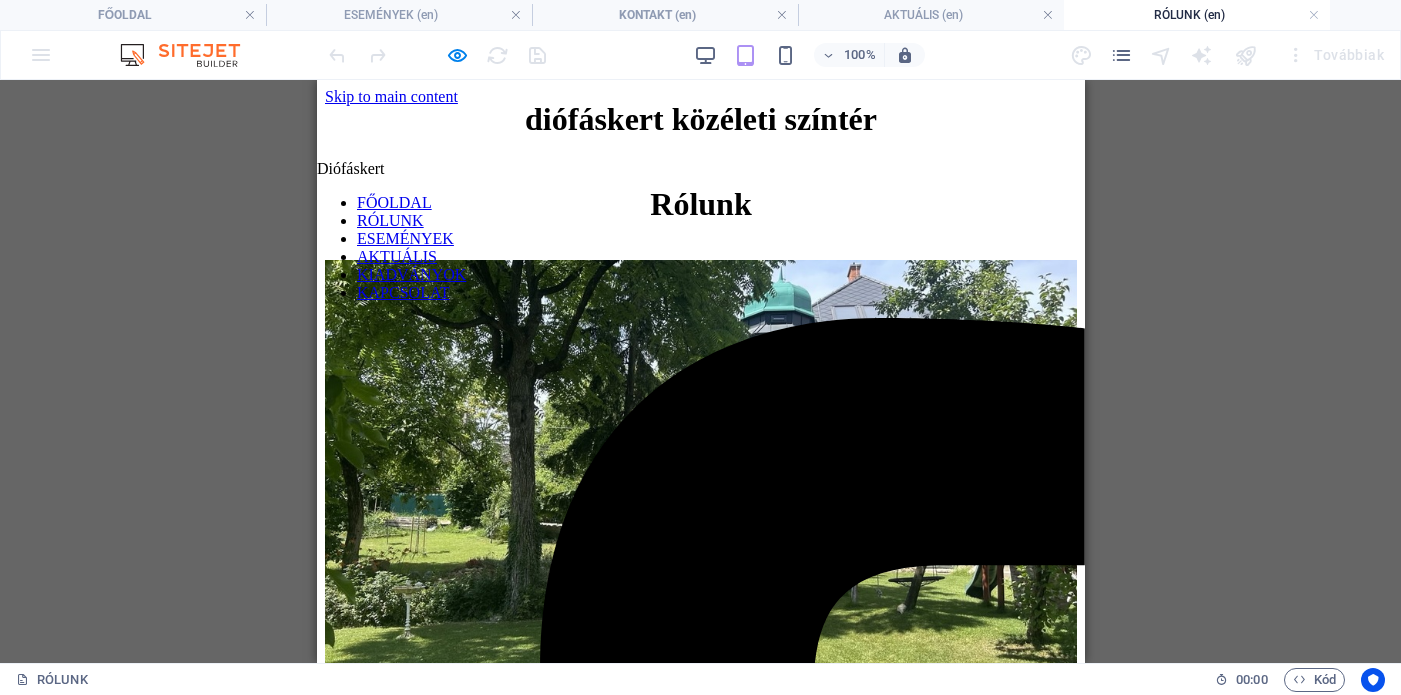 click at bounding box center (700, 4273) 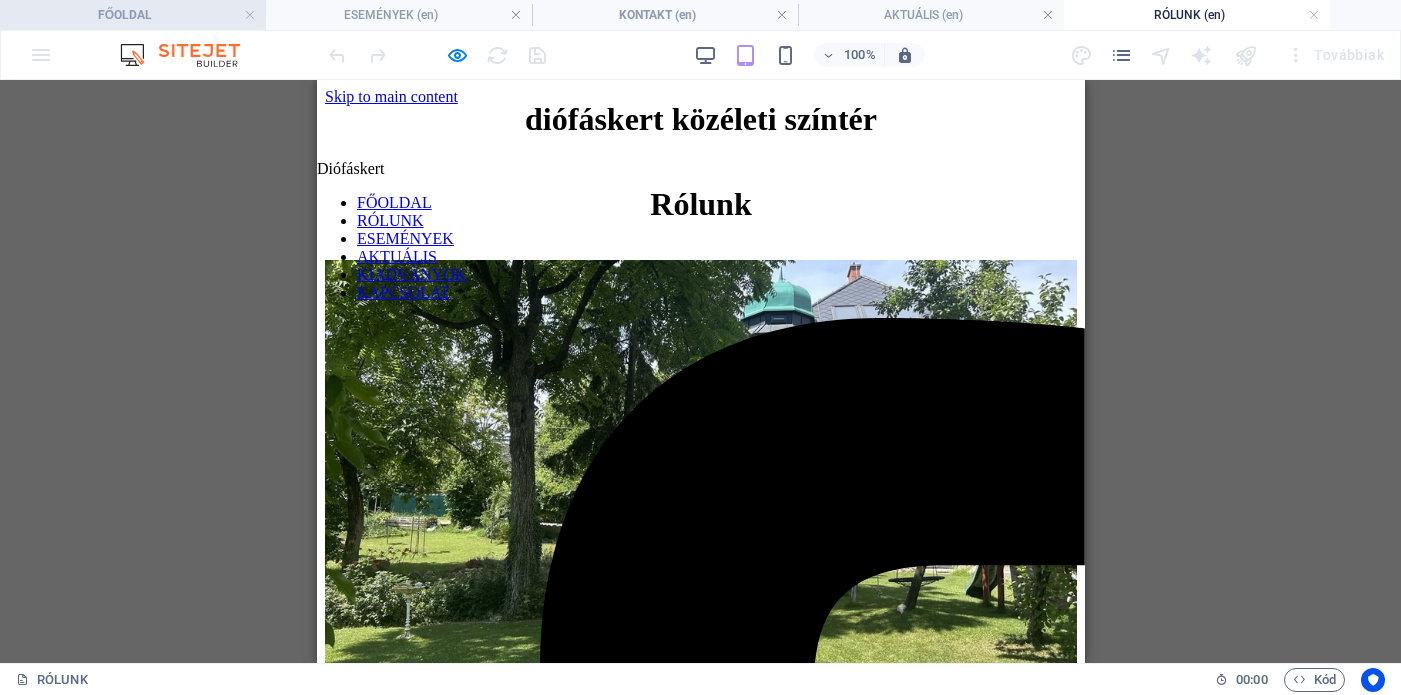 click on "FŐOLDAL" at bounding box center [133, 15] 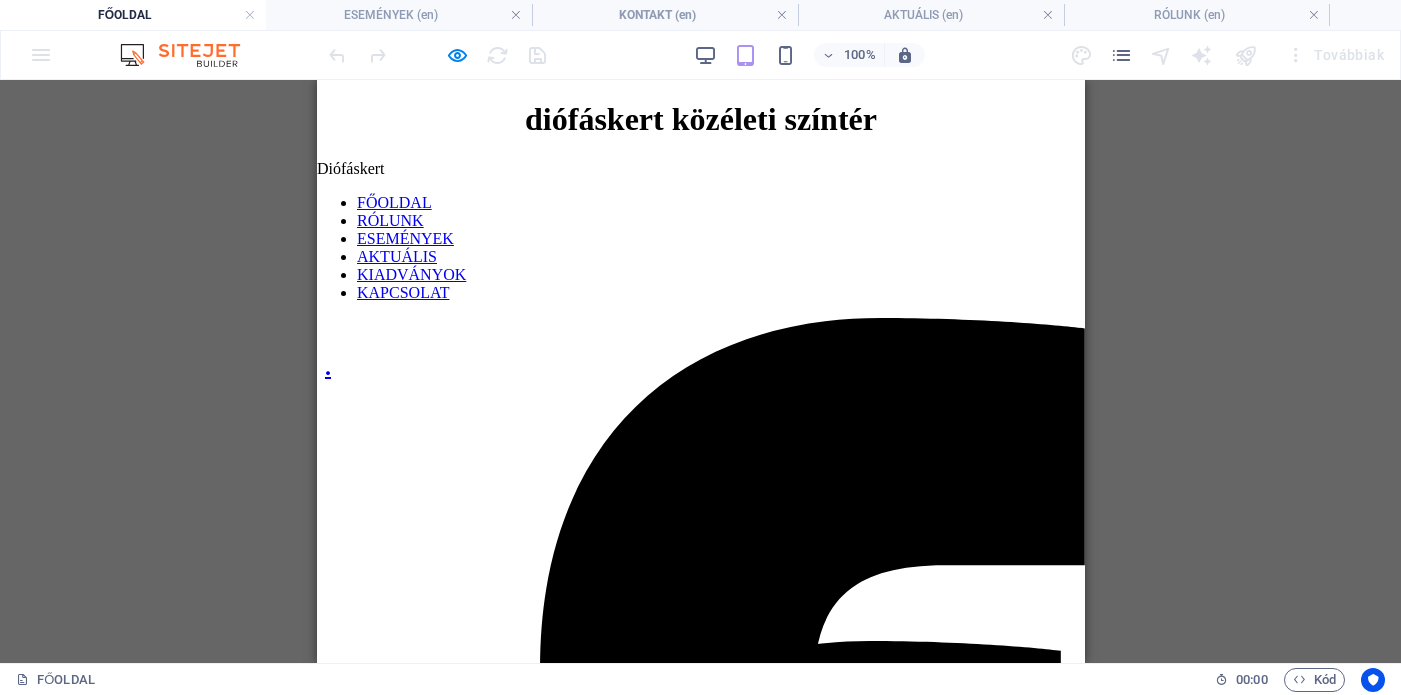 click on "100% Továbbiak" at bounding box center (858, 55) 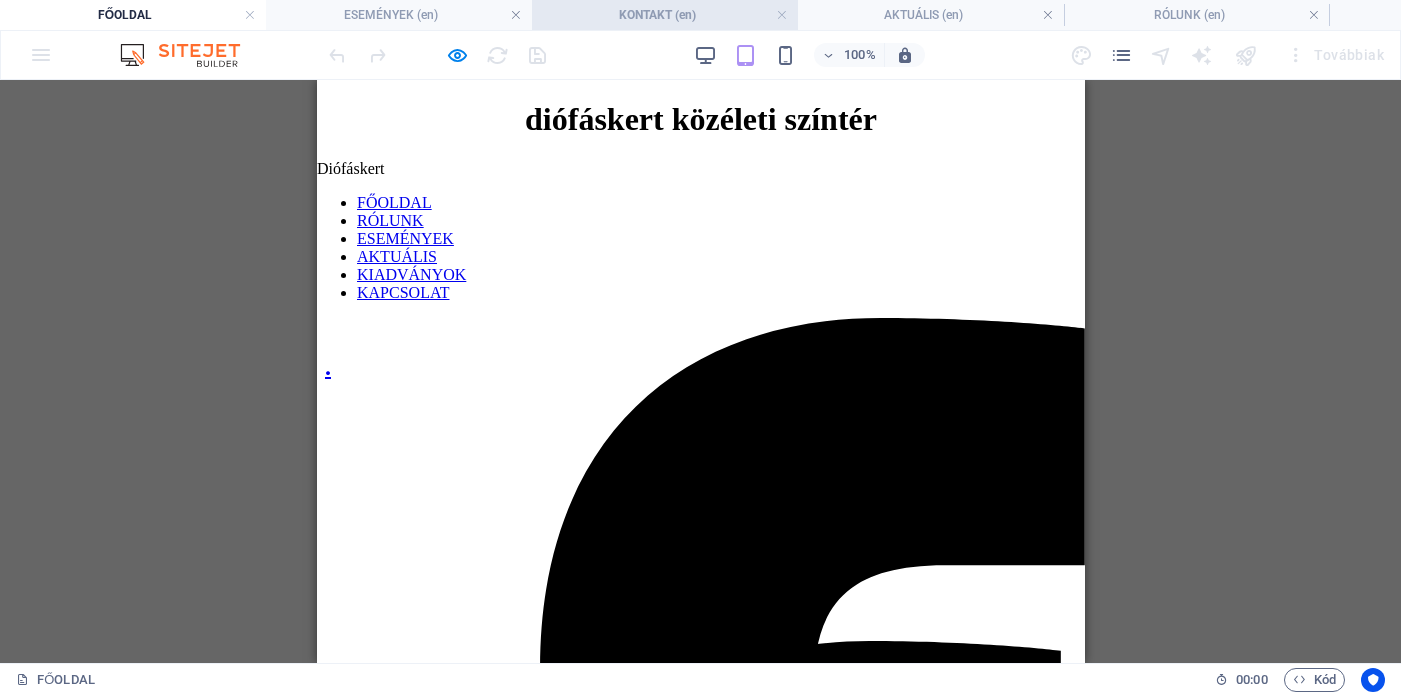 click on "KONTAKT (en)" at bounding box center (665, 15) 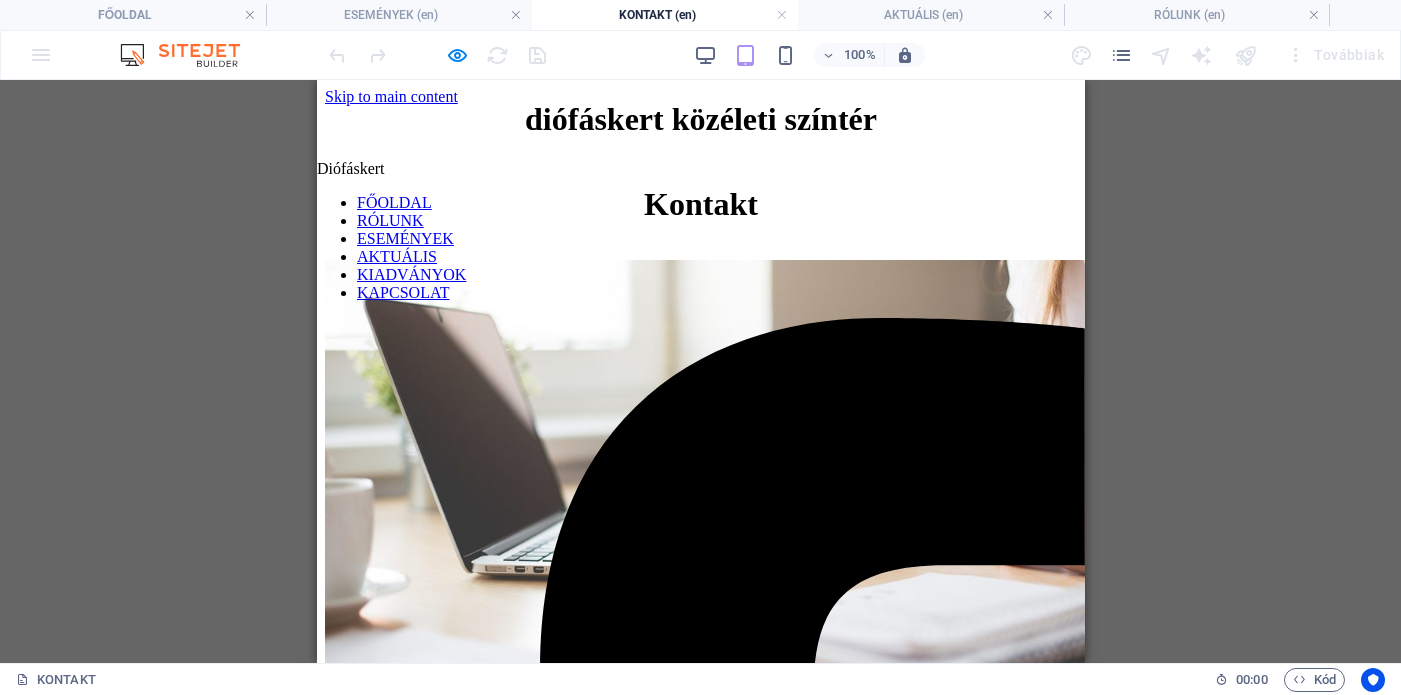 scroll, scrollTop: 68, scrollLeft: 0, axis: vertical 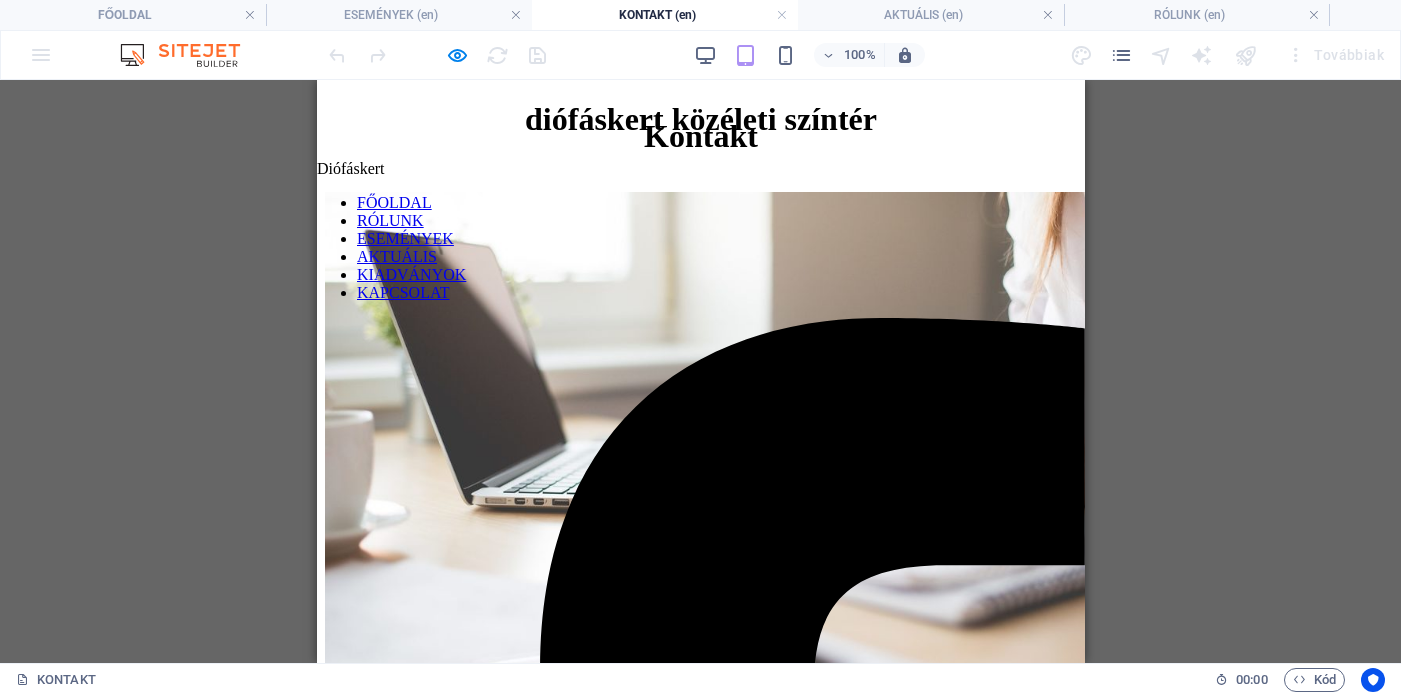 click on "H1   Tároló   Kép szöveggel   Térköz   Image   Referencia" at bounding box center [700, 371] 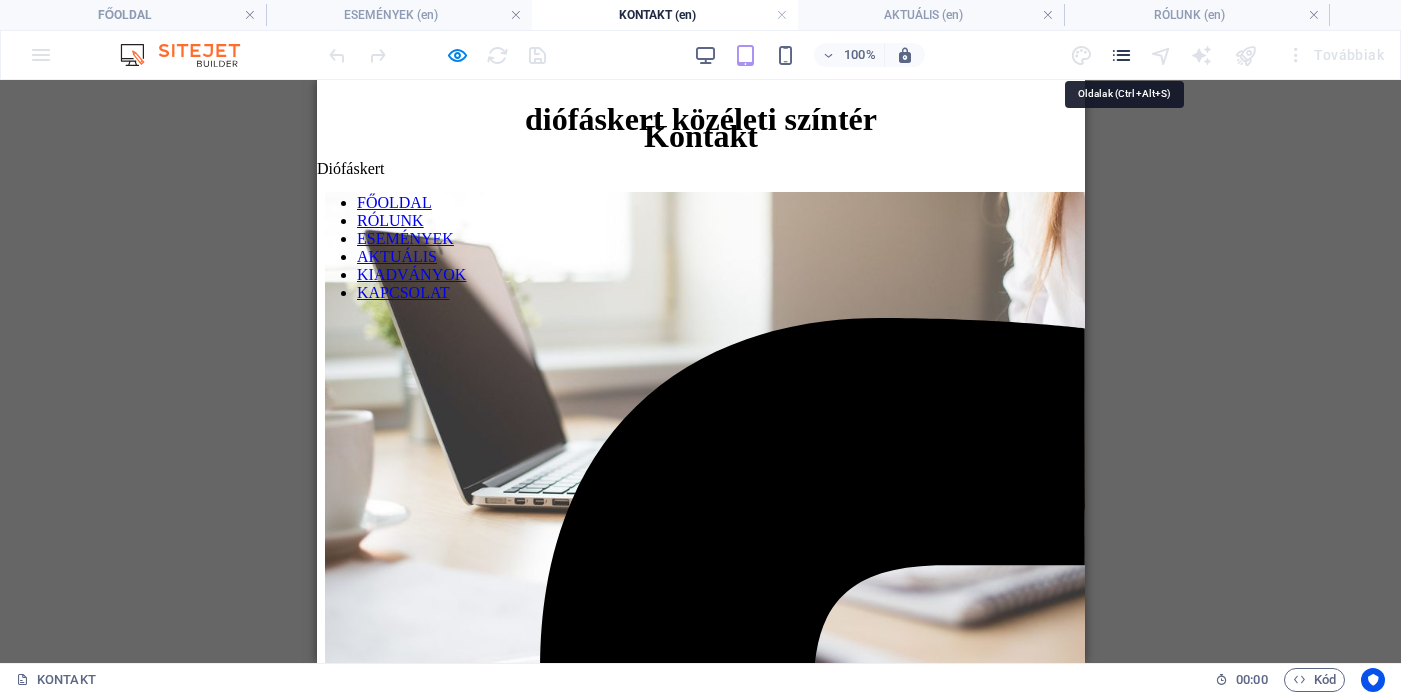 click at bounding box center [1121, 55] 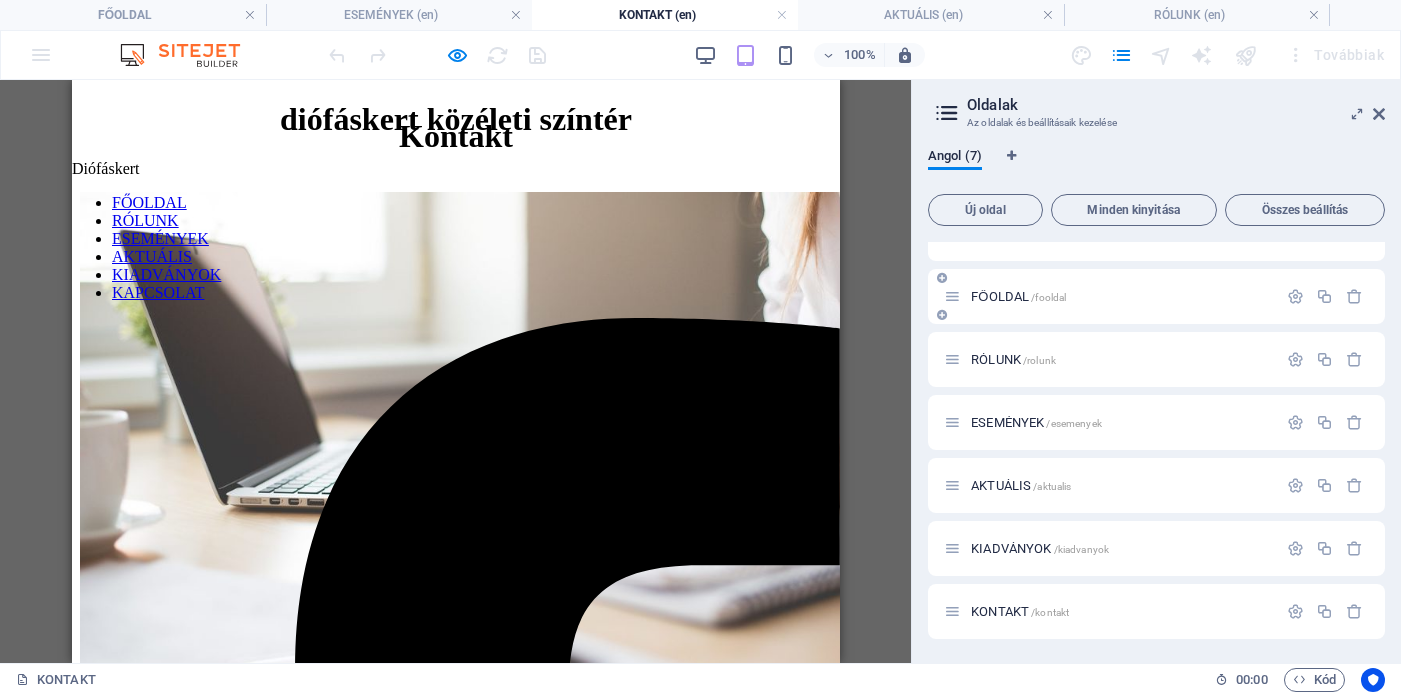 scroll, scrollTop: 0, scrollLeft: 0, axis: both 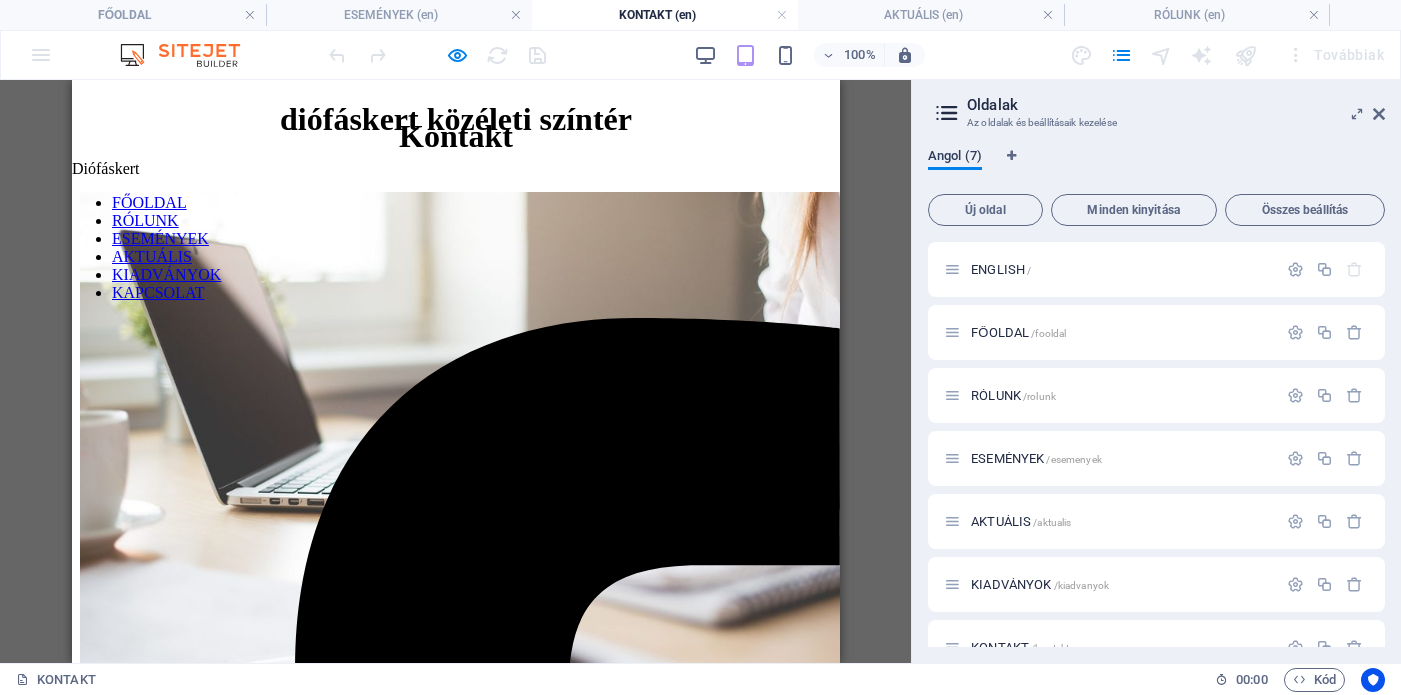 click on "Angol (7)" at bounding box center (955, 158) 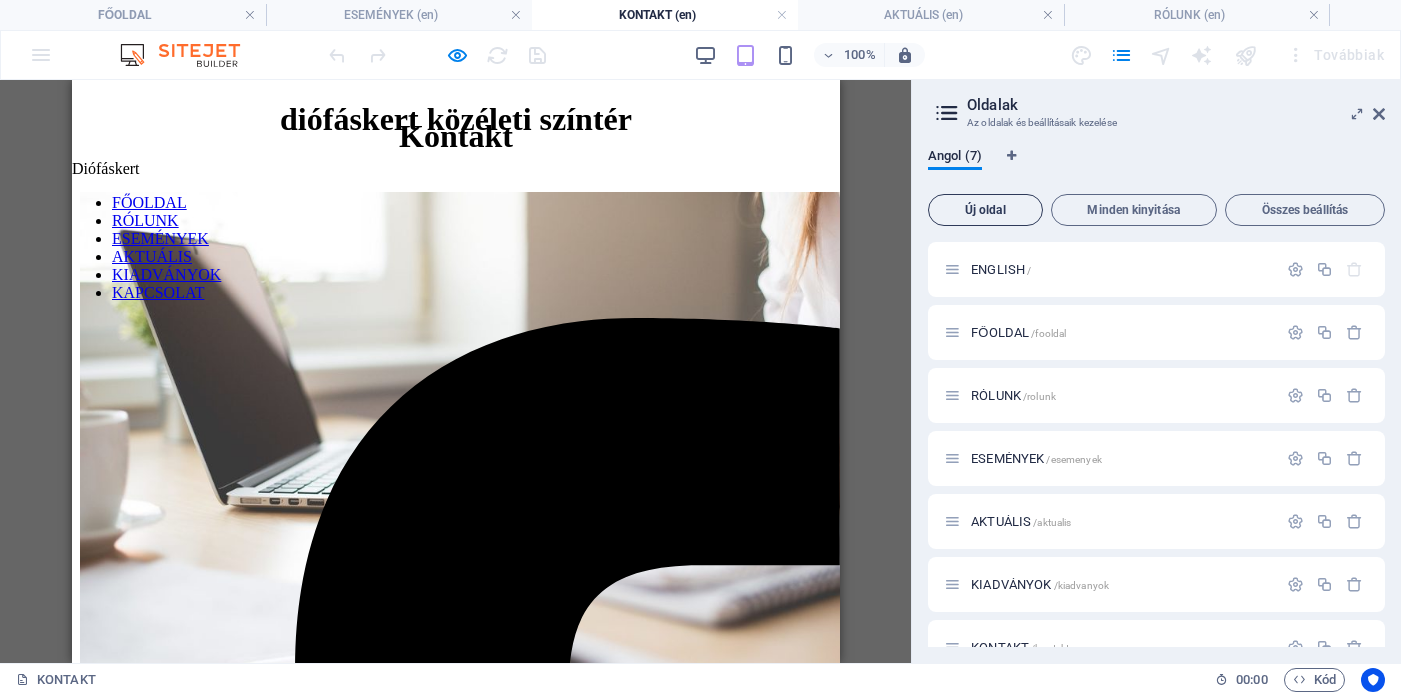 click on "Új oldal" at bounding box center (985, 210) 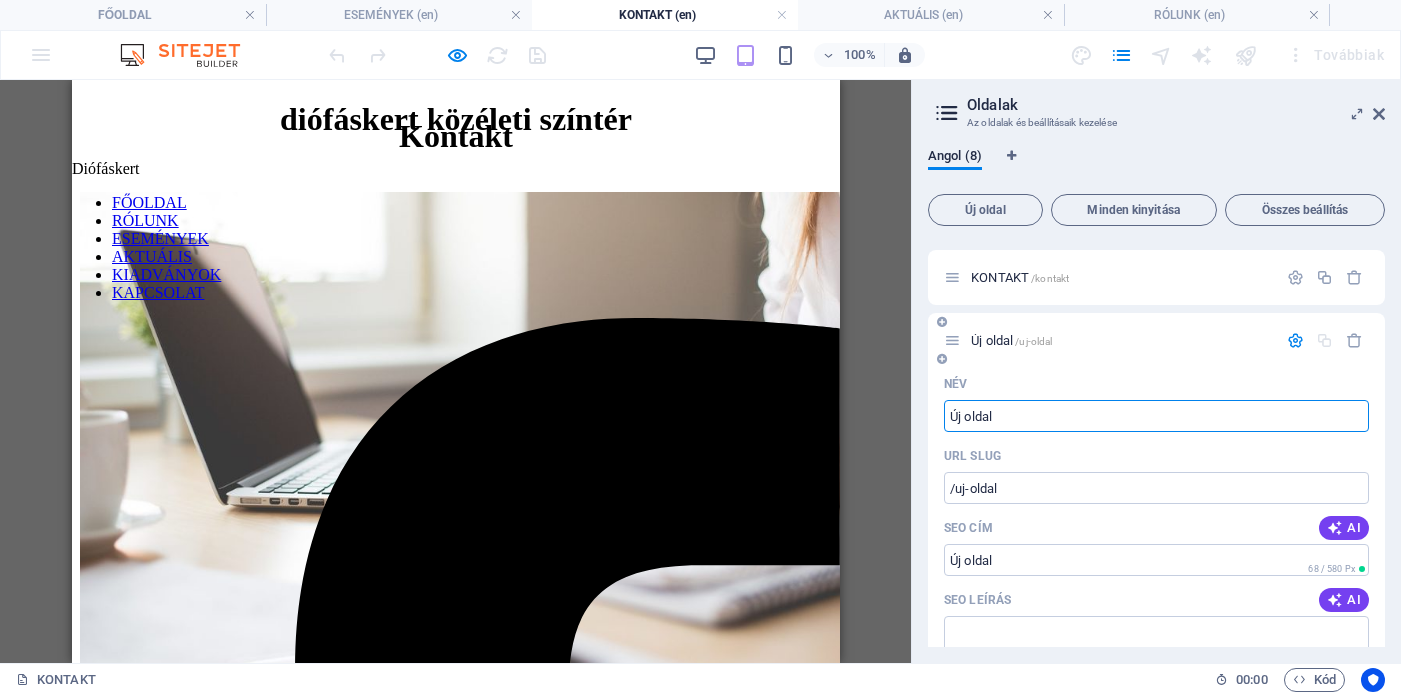 scroll, scrollTop: 374, scrollLeft: 0, axis: vertical 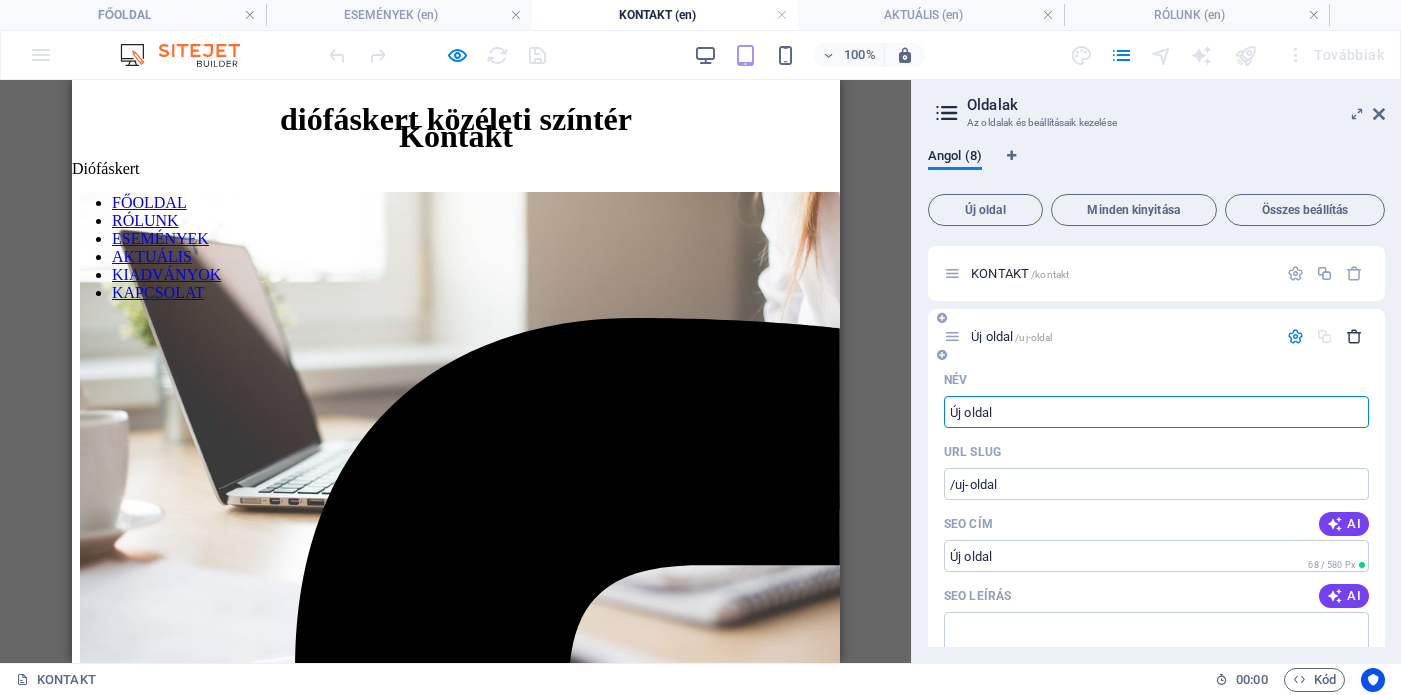 click at bounding box center [1354, 336] 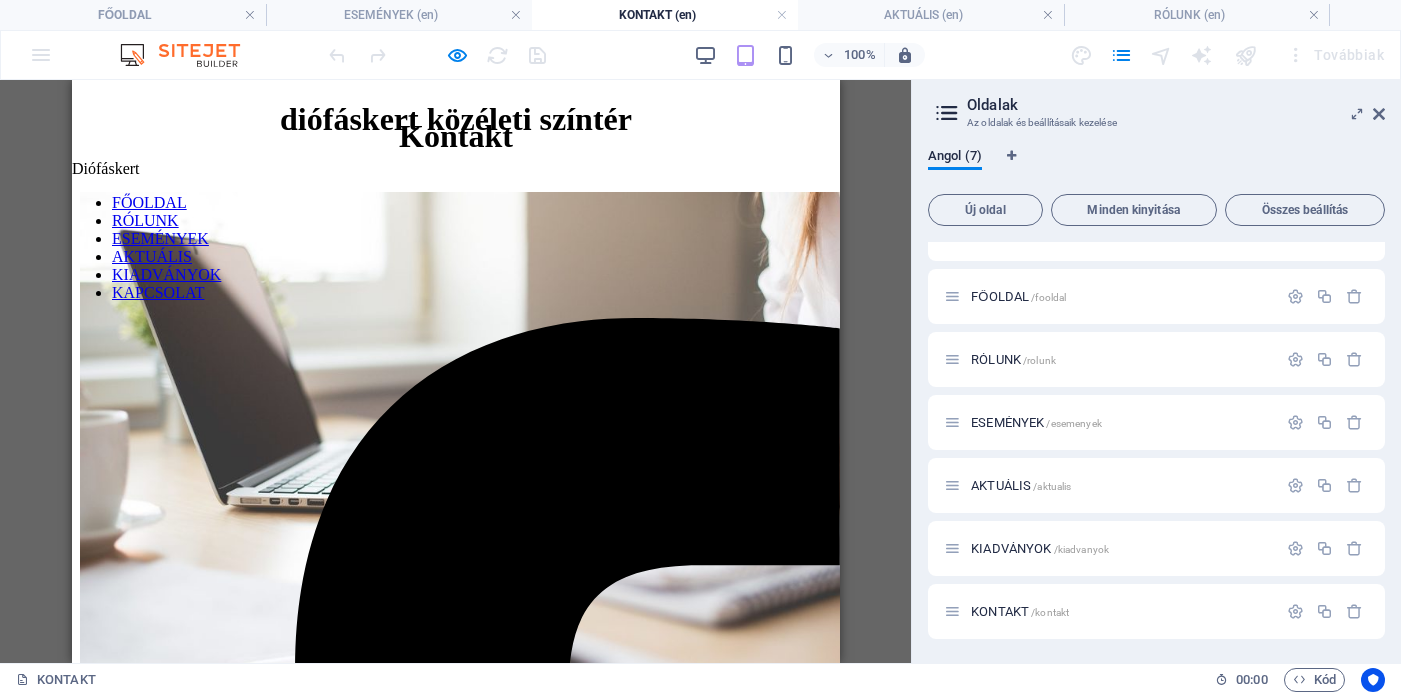 scroll, scrollTop: 0, scrollLeft: 0, axis: both 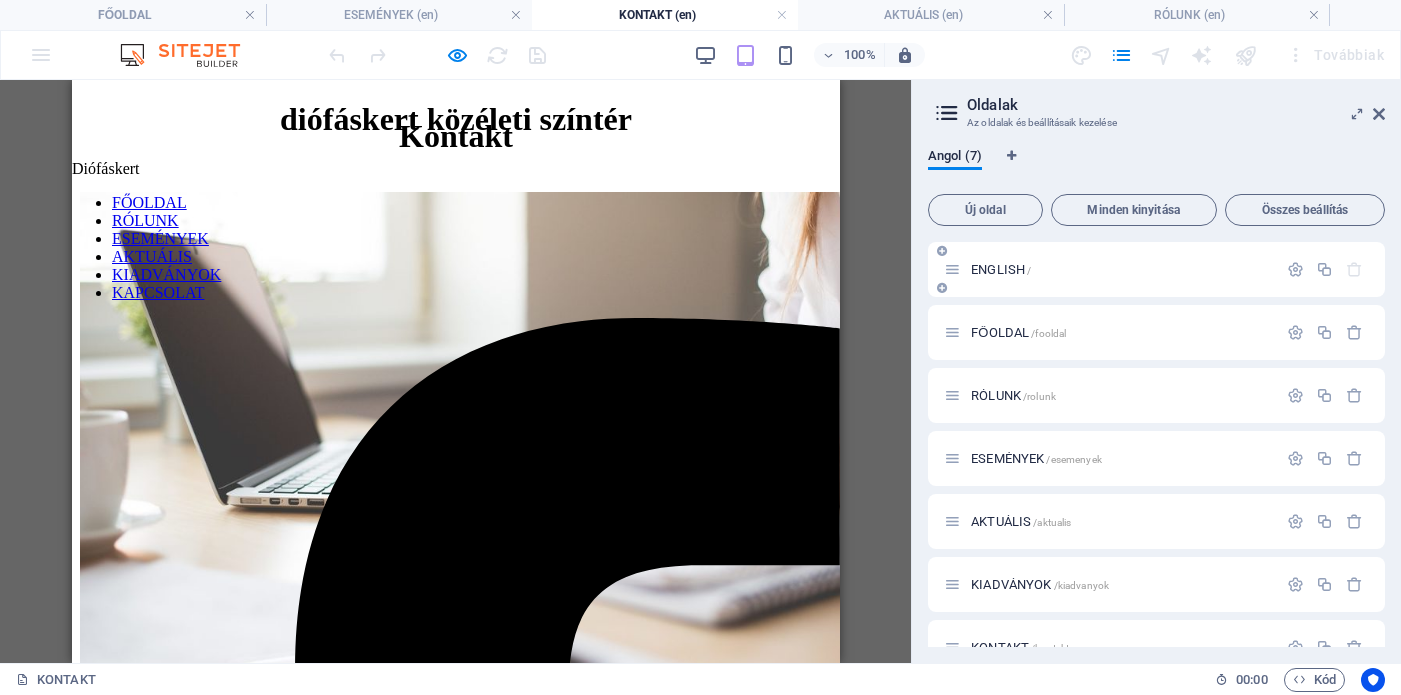 click on "ENGLISH /" at bounding box center (1110, 269) 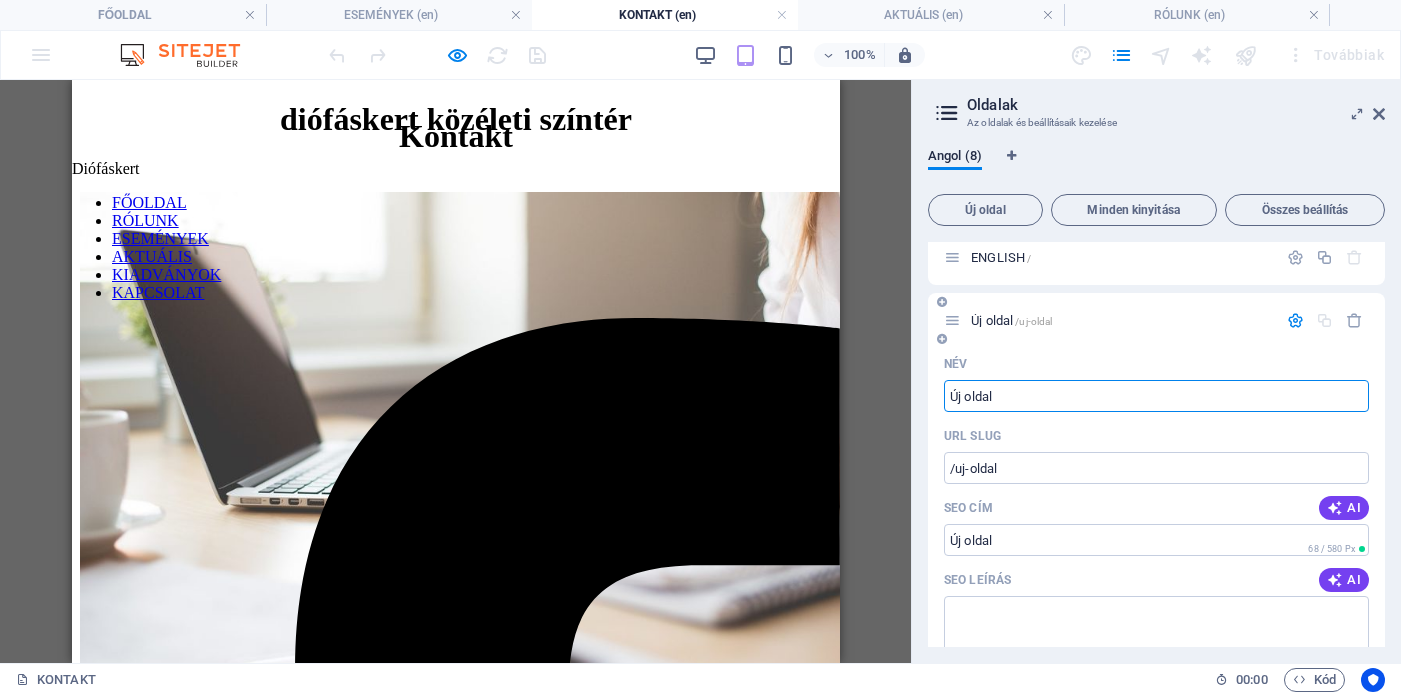 scroll, scrollTop: 0, scrollLeft: 0, axis: both 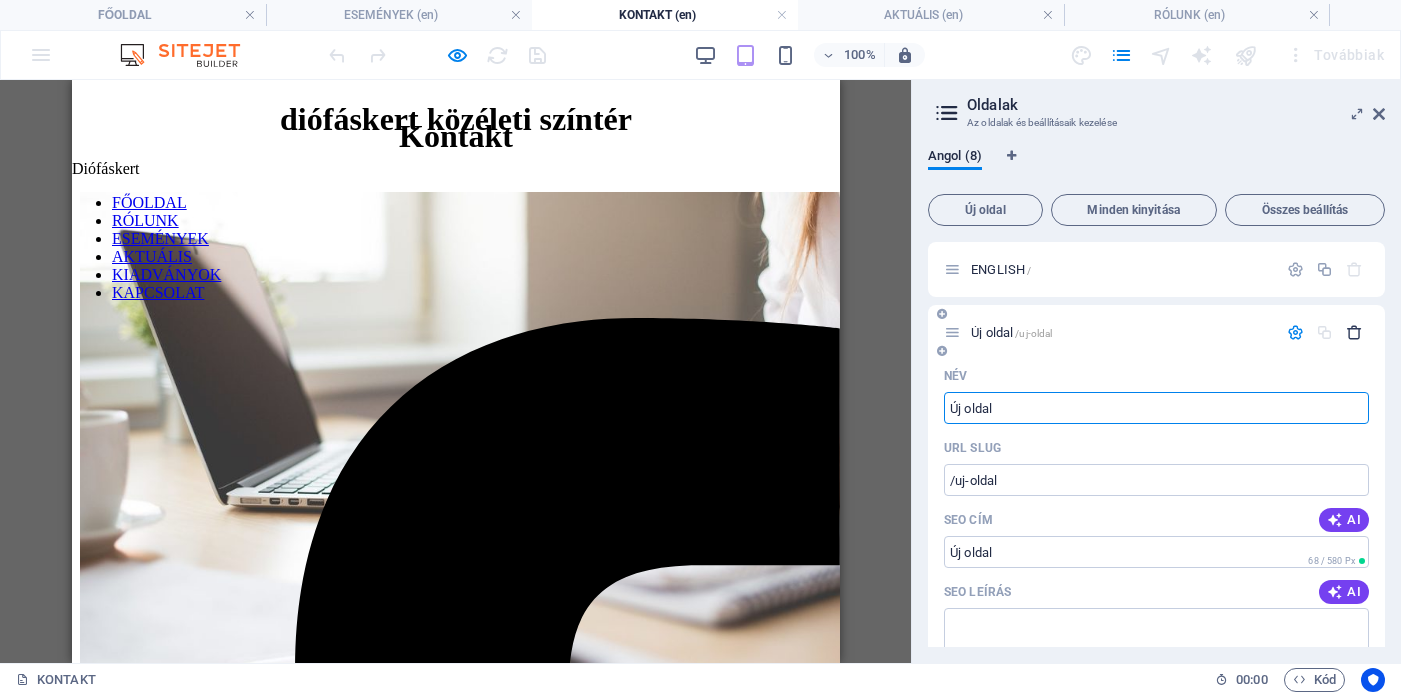 click at bounding box center (1354, 332) 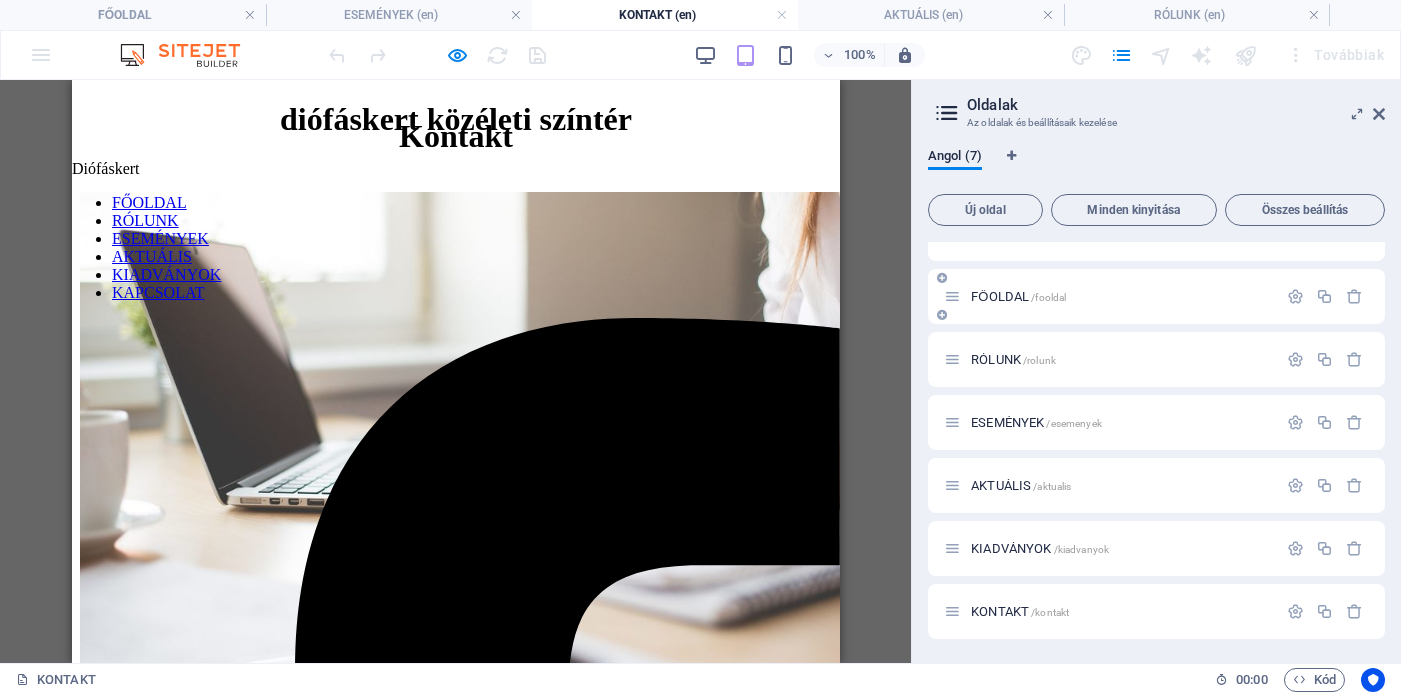 scroll, scrollTop: 0, scrollLeft: 0, axis: both 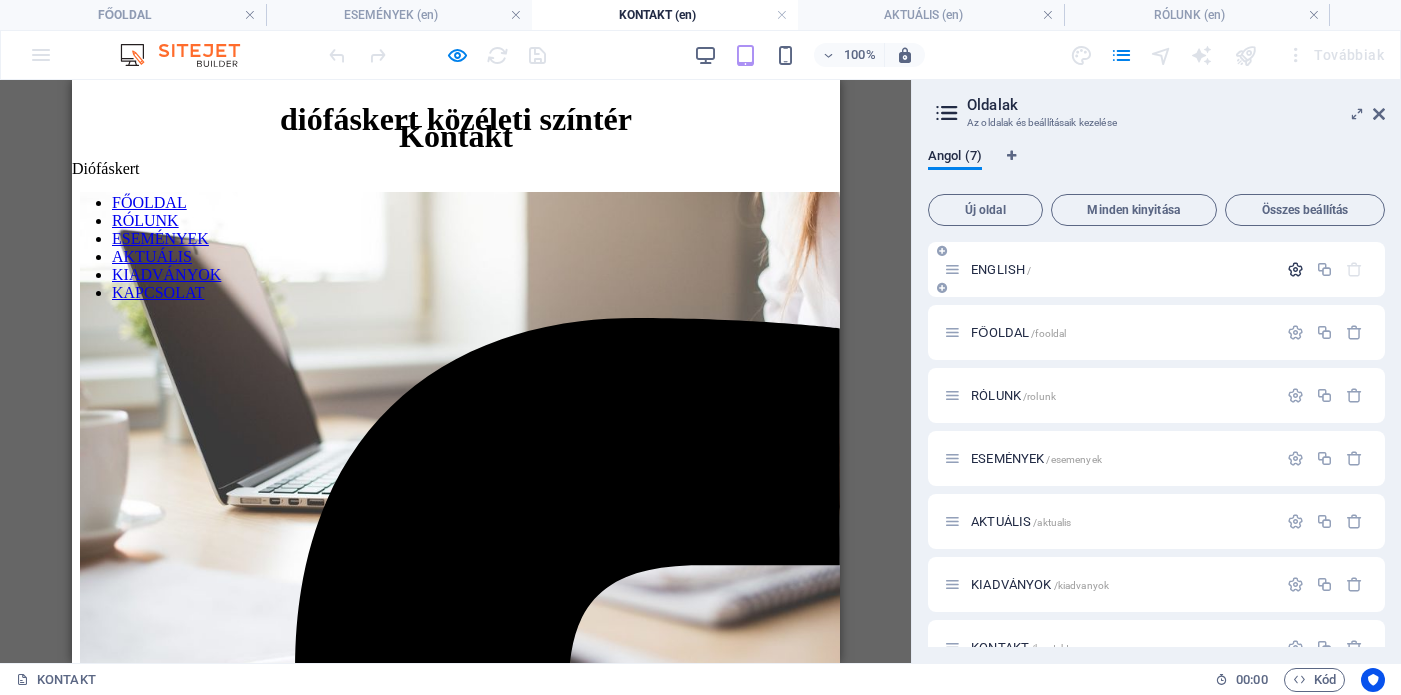 click at bounding box center (1295, 269) 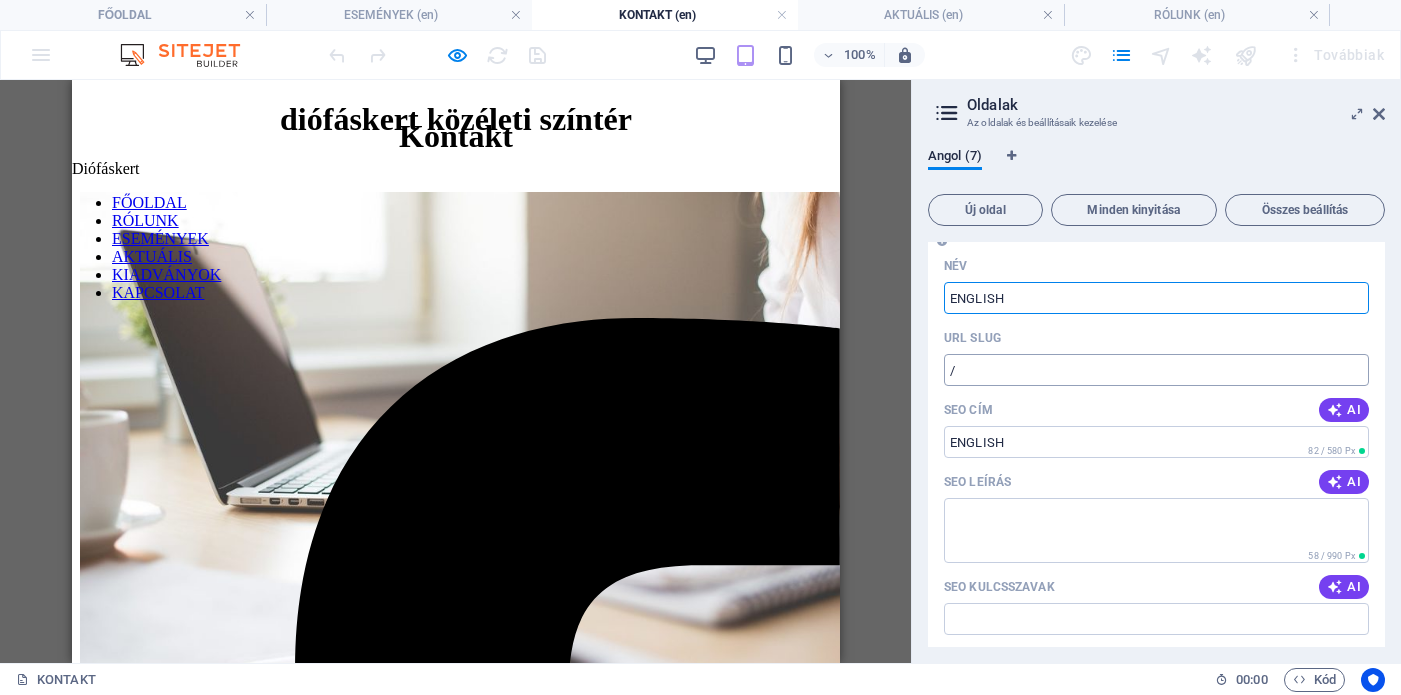 scroll, scrollTop: 57, scrollLeft: 0, axis: vertical 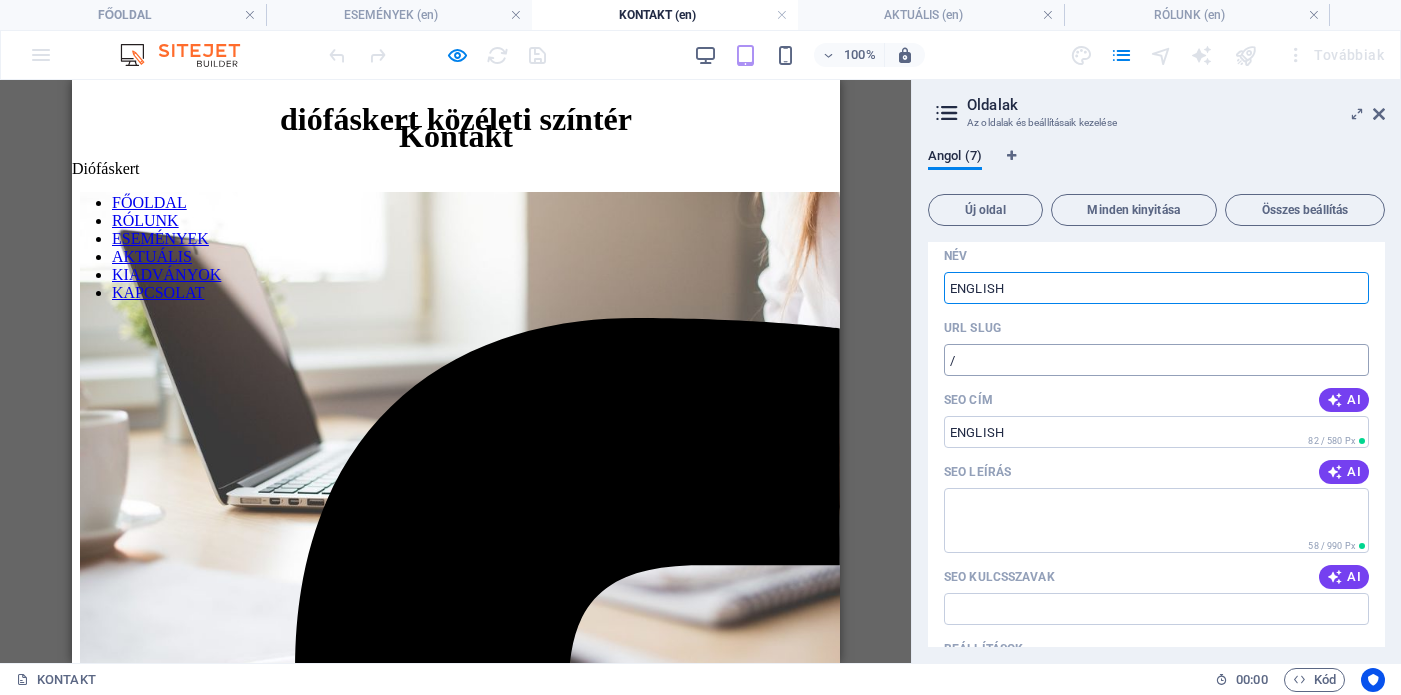 click on "/" at bounding box center [1156, 360] 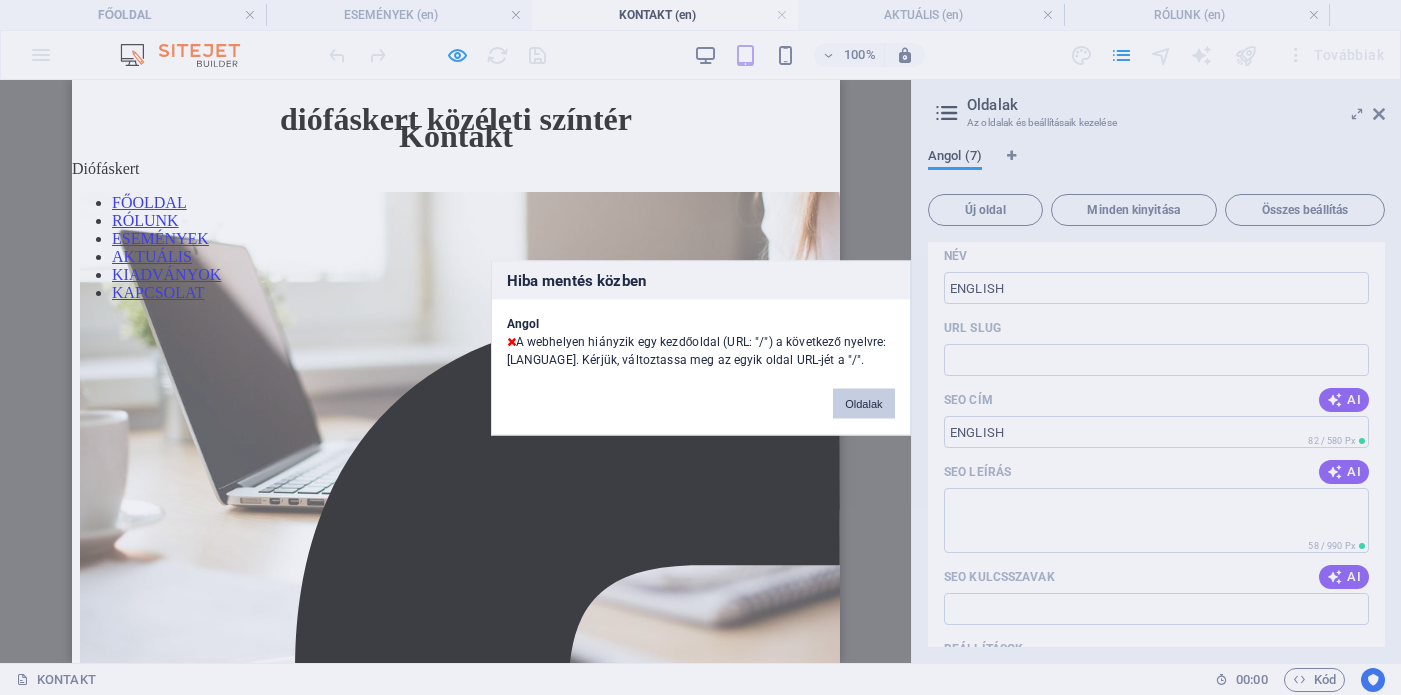 click on "Oldalak" at bounding box center (863, 403) 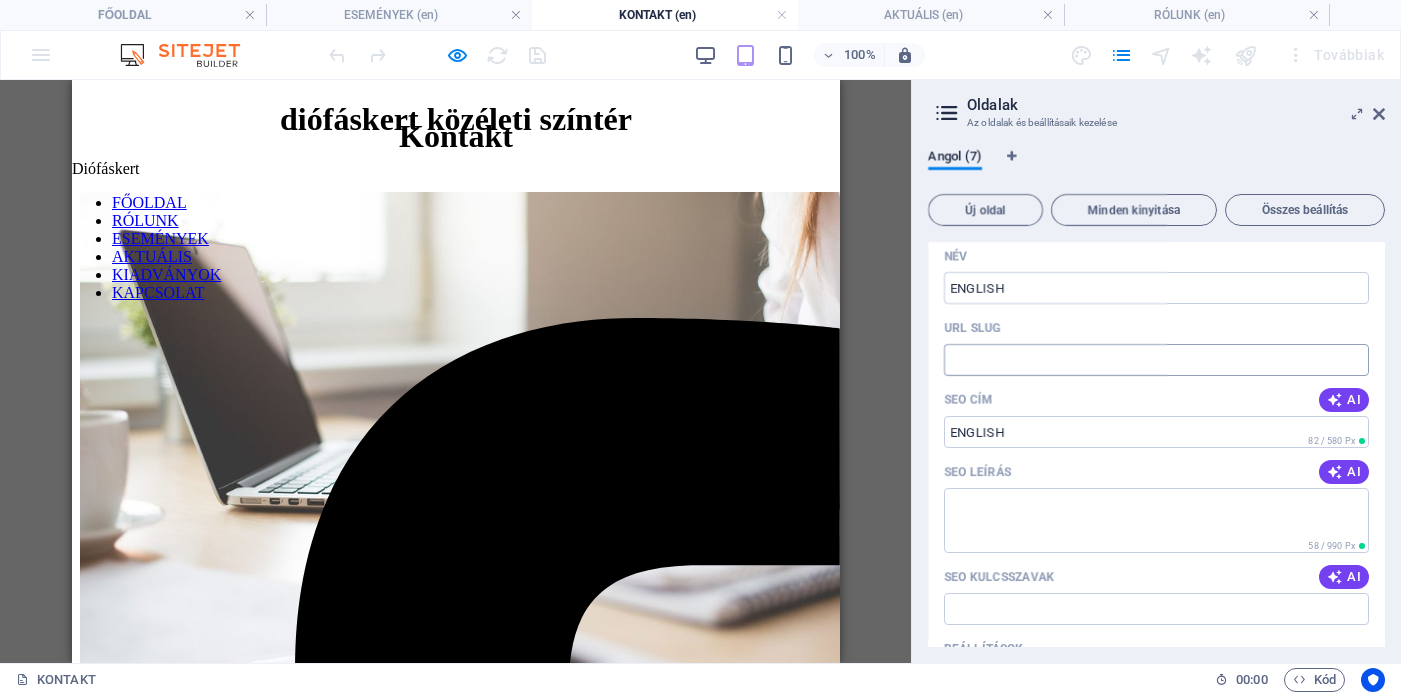 click on "URL SLUG" at bounding box center (1156, 360) 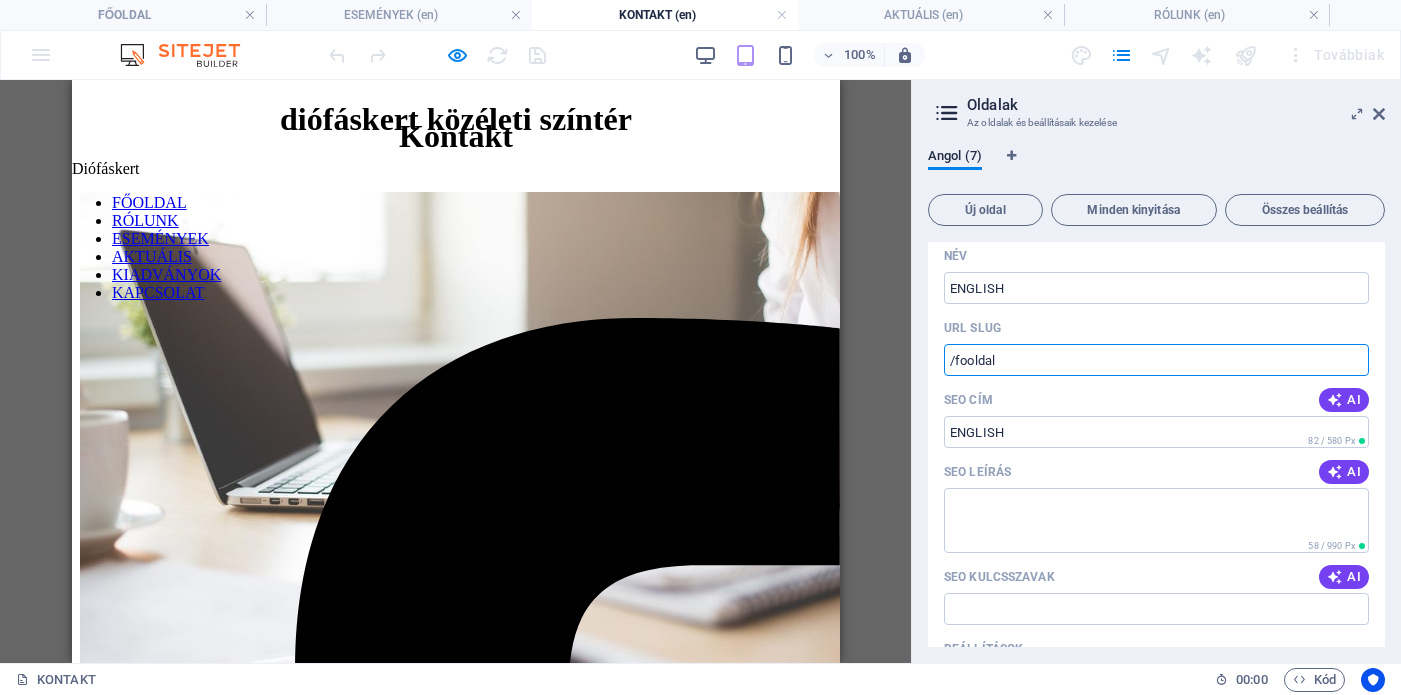 type on "/fooldal" 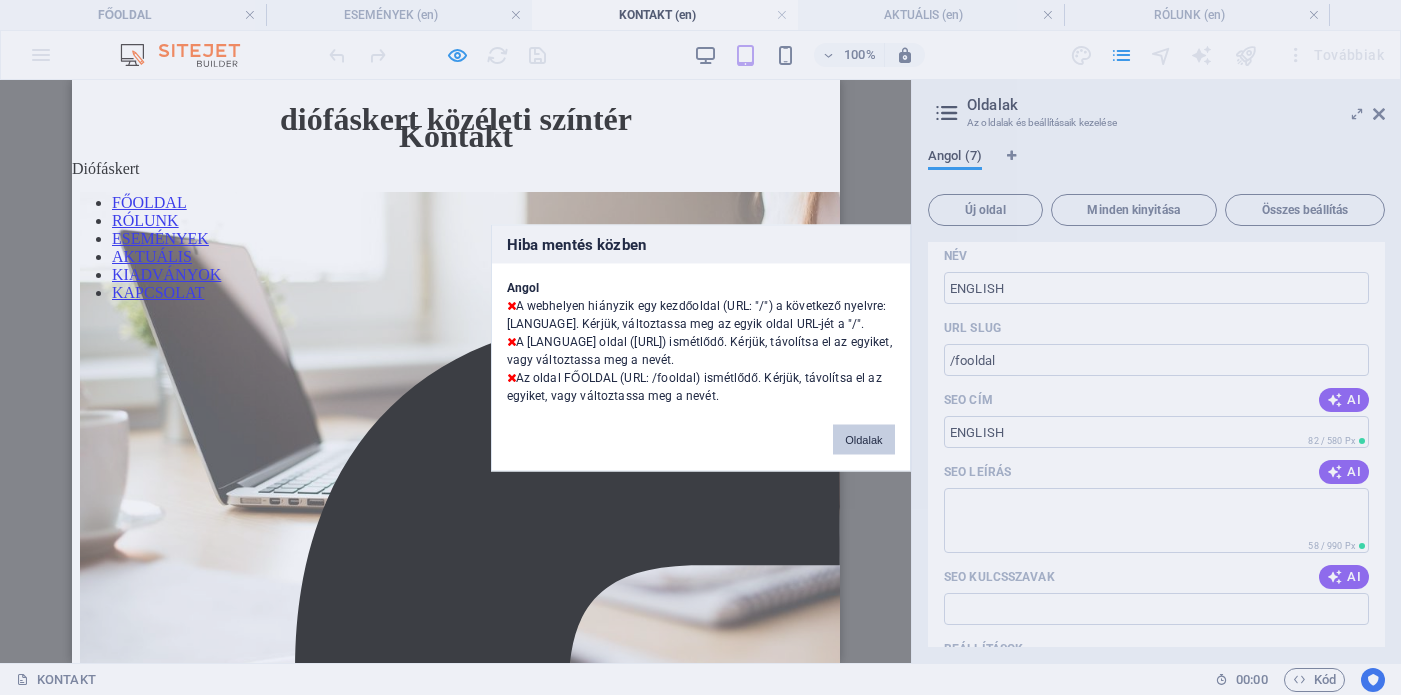 click on "Oldalak" at bounding box center (863, 439) 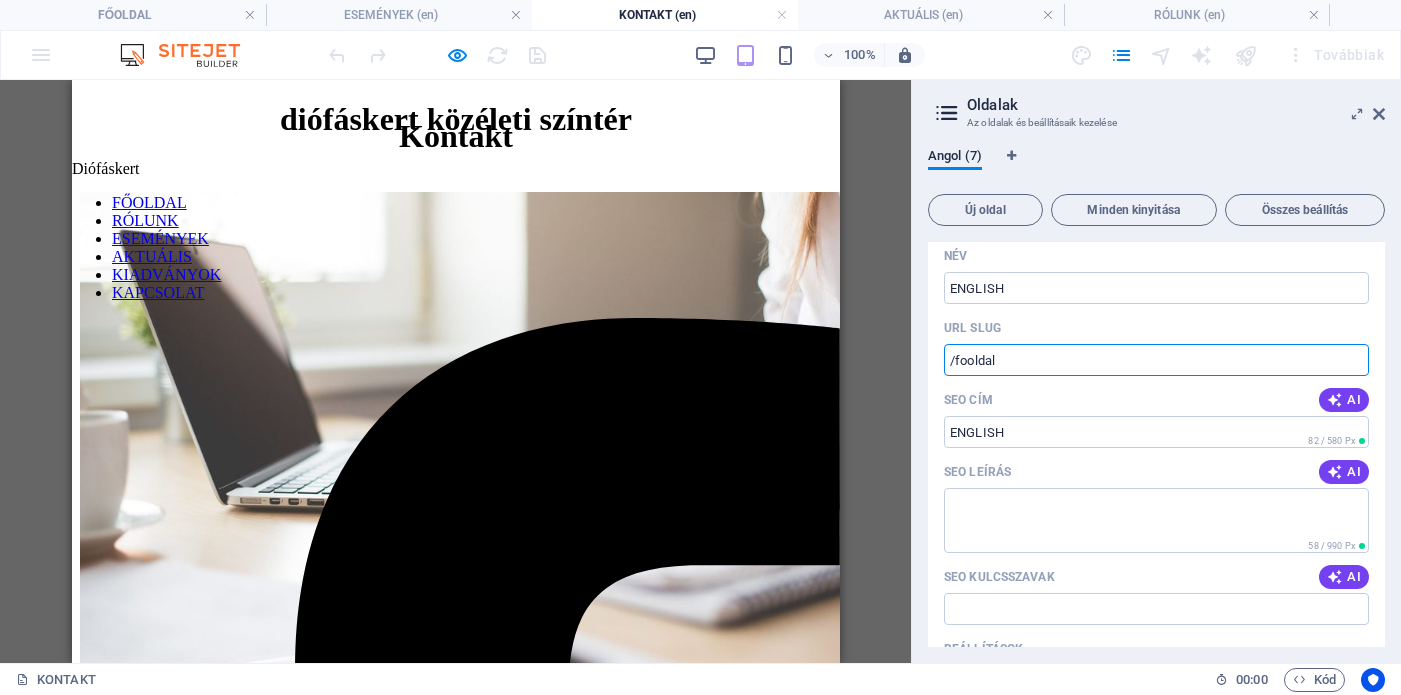 drag, startPoint x: 1013, startPoint y: 364, endPoint x: 952, endPoint y: 365, distance: 61.008198 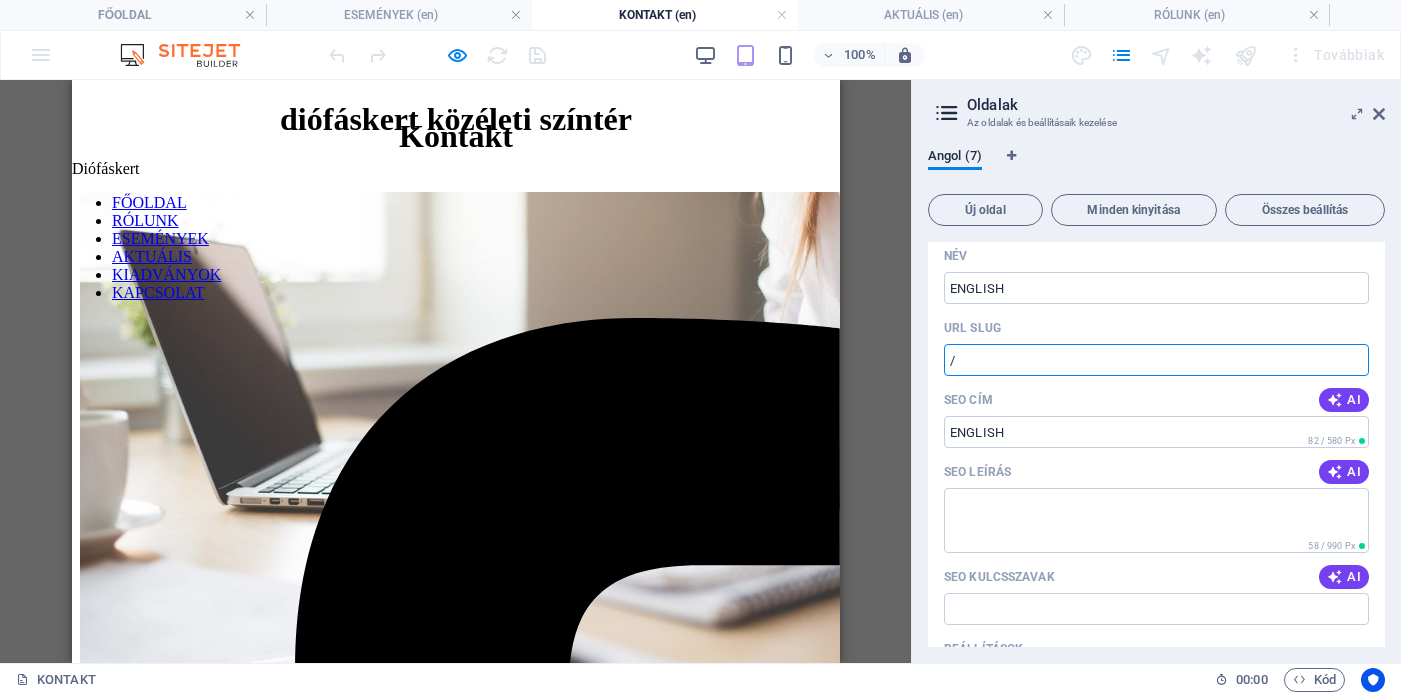 type on "/" 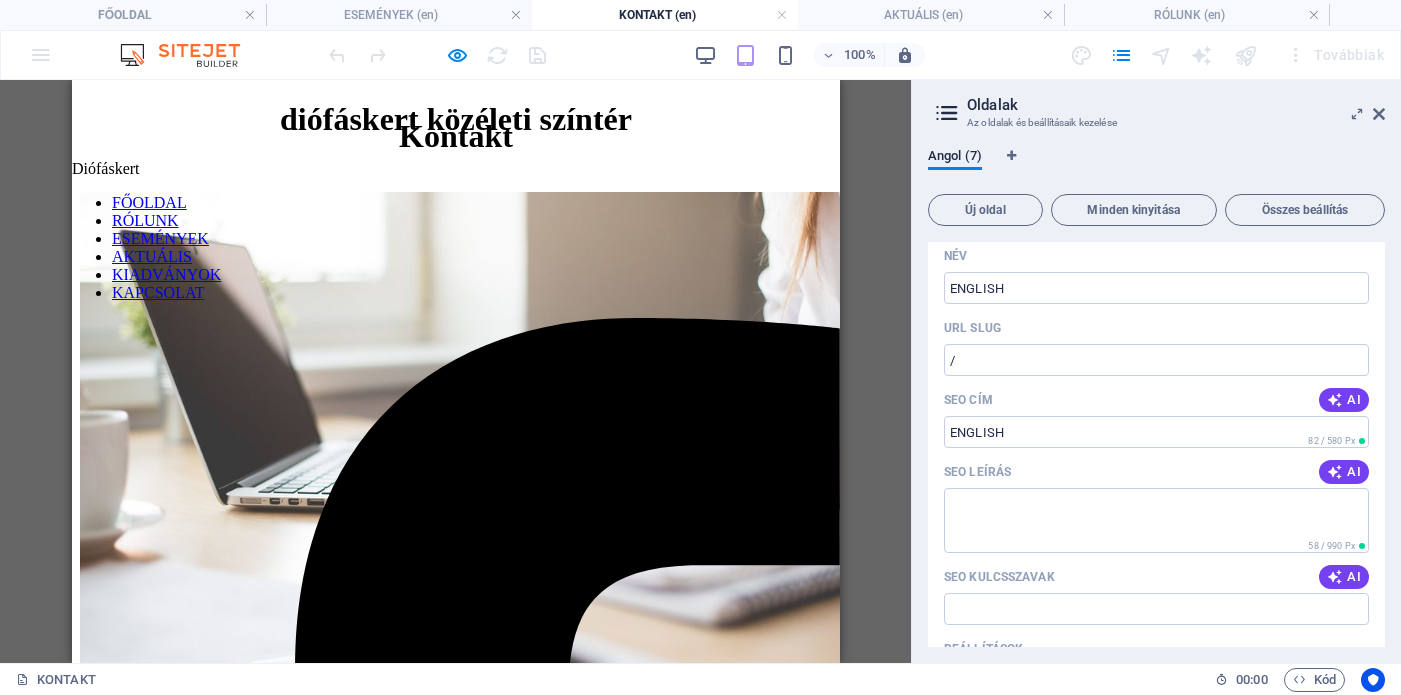 click on "Az oldalak és beállításaik kezelése" at bounding box center [1156, 123] 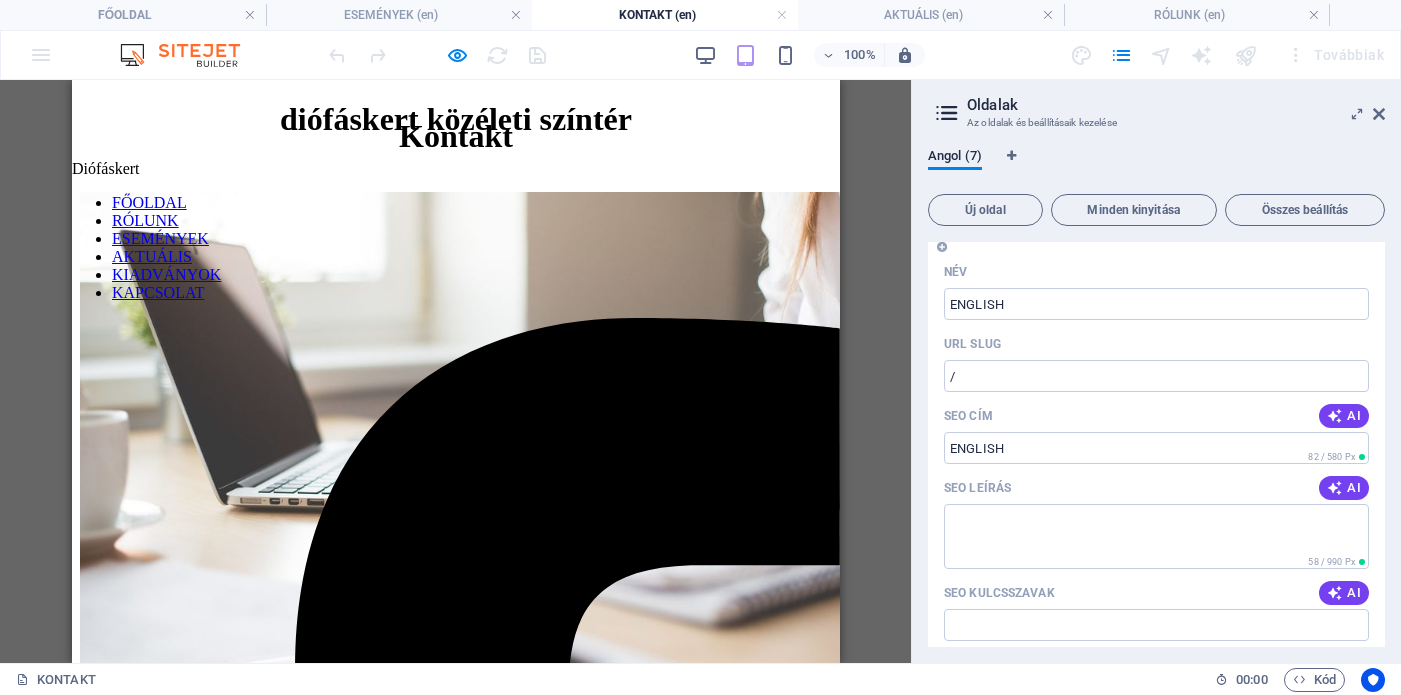 scroll, scrollTop: 0, scrollLeft: 0, axis: both 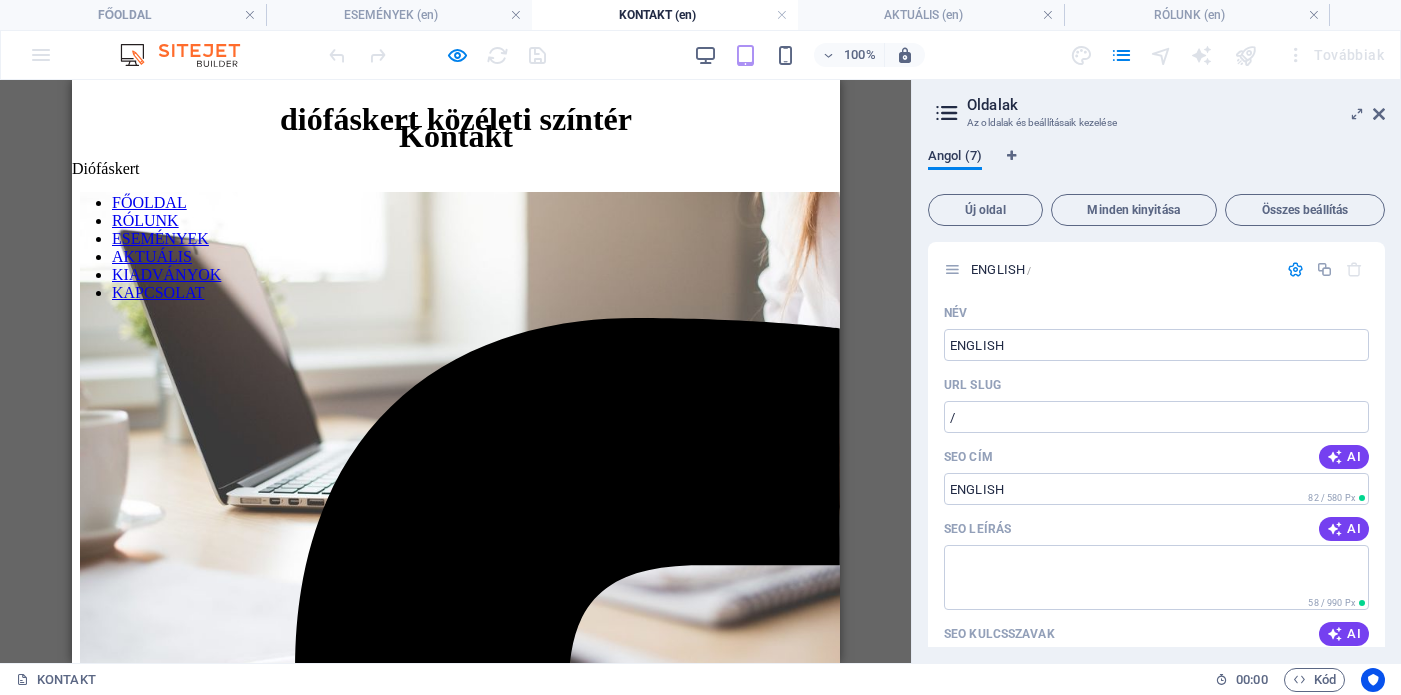 click on "Angol (7)" at bounding box center (955, 158) 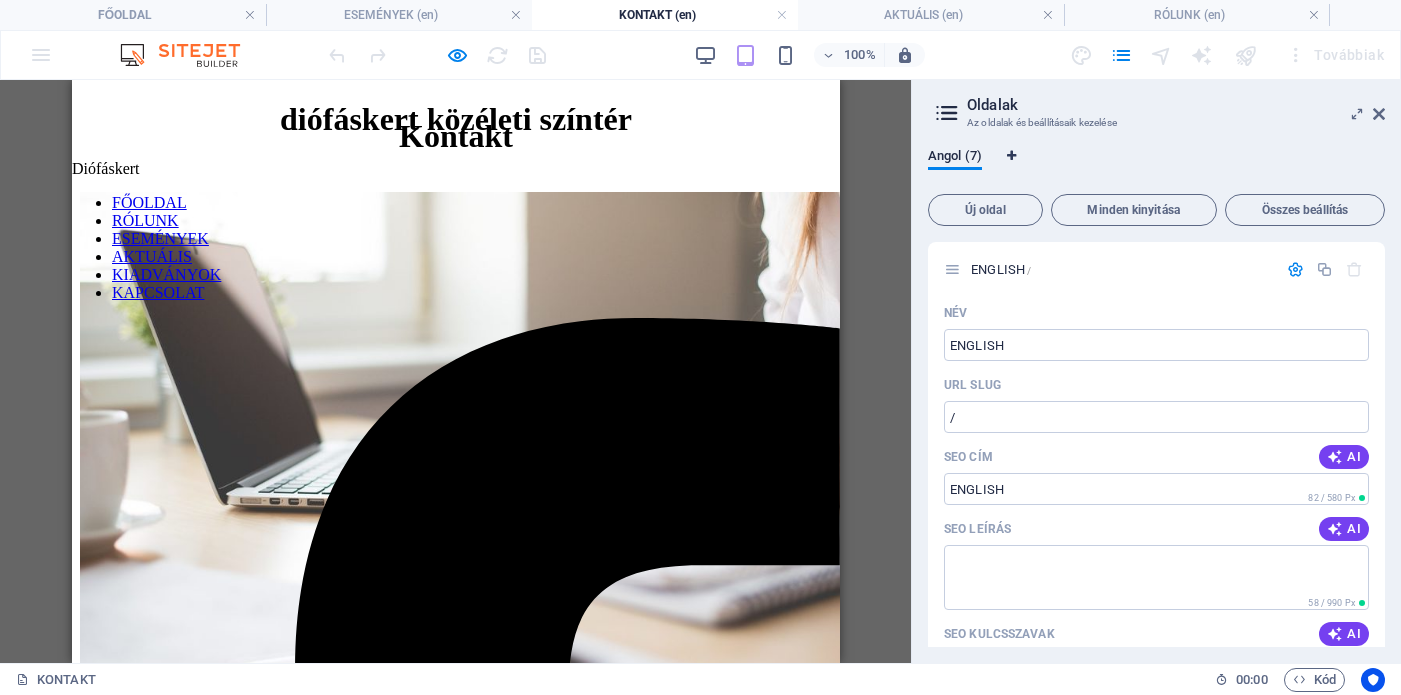 click at bounding box center (1011, 156) 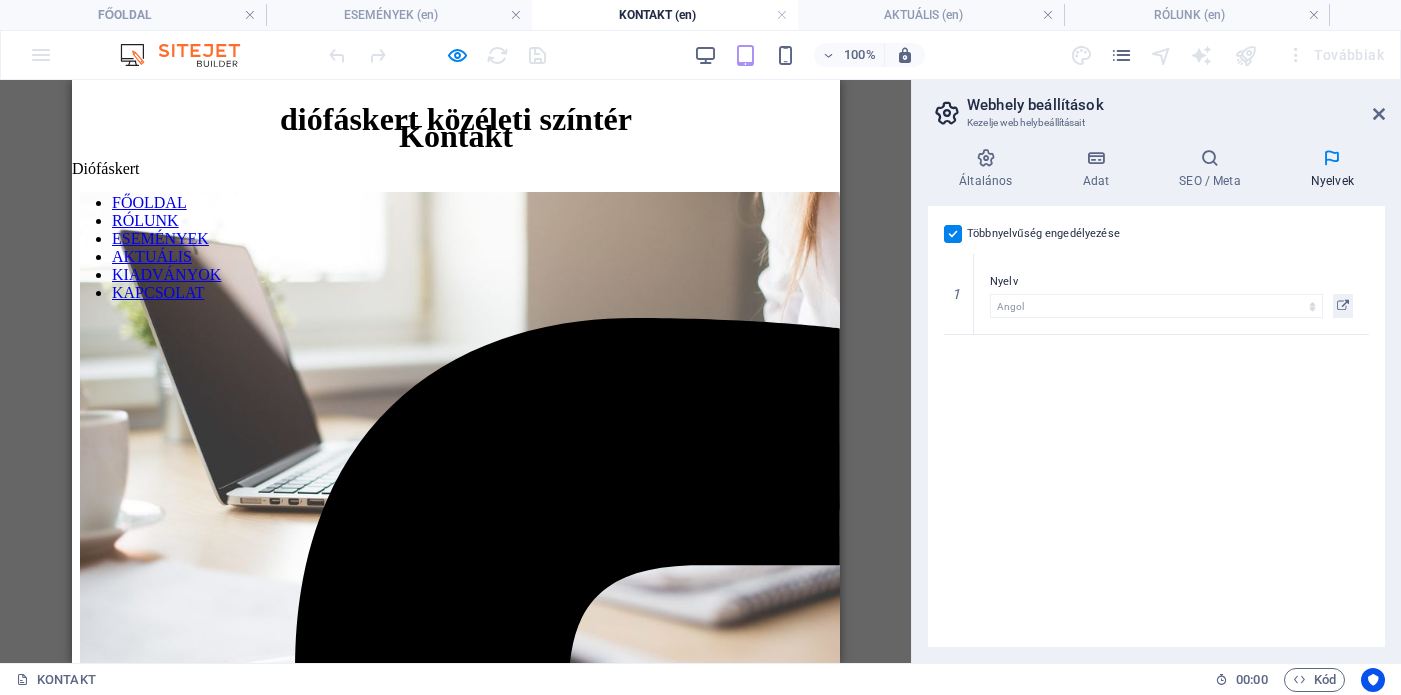 click at bounding box center [953, 234] 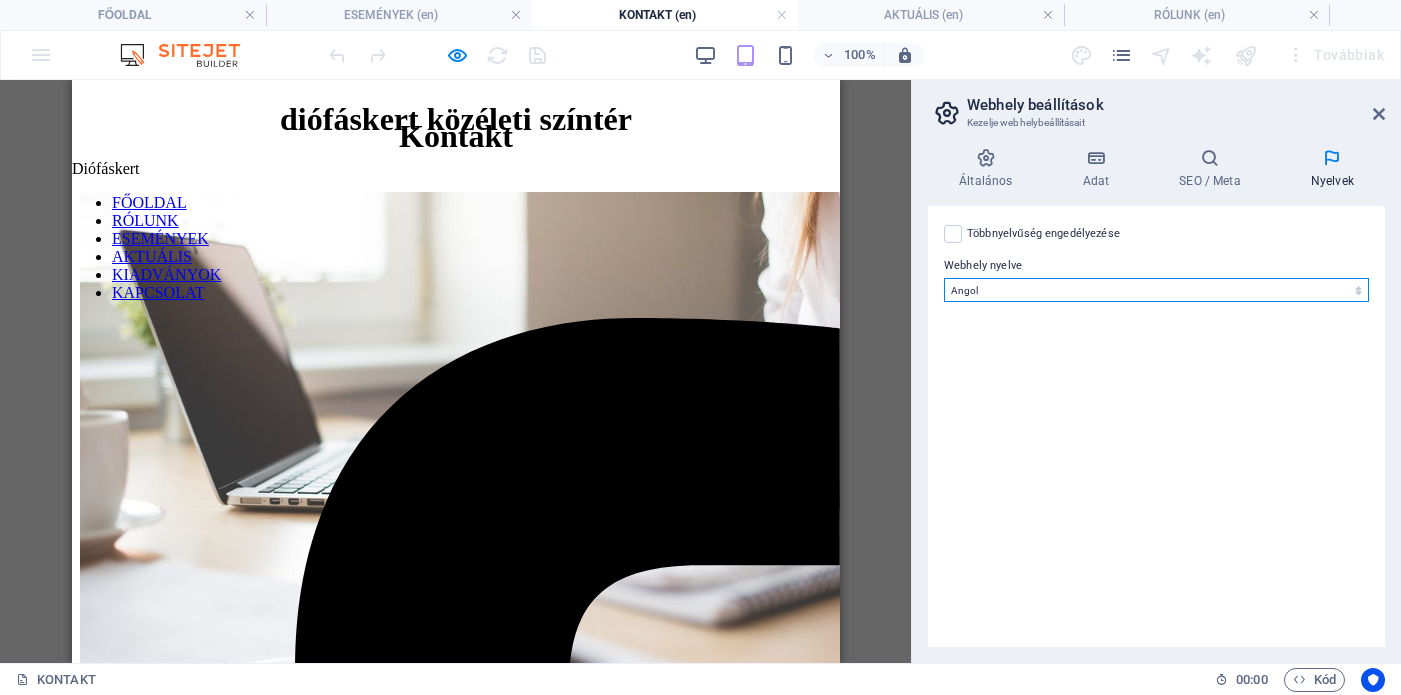 click on "Abkhazian Afar Afrikaans Akan Albanian Amharic Angol Arabic Aragonese Armenian Assamese Avaric Avestan Aymara Azerbaijani Bambara Bashkir Basque Belarusian Bengali Bihari languages Bislama Bokmål Bosnian Breton Bulgarian Burmese Catalan Central Khmer Chamorro Chechen Chinese Church Slavic Chuvash Cornish Corsican Cree Croatian Cseh Danish Dutch Dzongkha Esperanto Estonian Ewe Faroese Farsi (Persian) Fijian Finnish French Fulah Gaelic Galician Ganda Georgian Greek Greenlandic Guaraní Gujarati Haitian Creole Hausa Hebrew Herero Hindi Hiri Motu Hungarian Icelandic Ido Igbo Indonesian Interlingua Interlingue Inuktitut Inupiaq Irish Italian Japanese Javanese Kannada Kanuri Kashmiri Kazakh Kikuyu Kinyarwanda Komi Kongo Korean Kurdish Kwanyama Kyrgyz Lao latin Latvian Lengyel Limburgish Lingala Lithuanian Luba-Katanga Luxembourgish Macedonian Malagasy Malay Malayalam Maldivian Maltese Manx Maori Marathi Marshallese Mongolian Nauru Navajo Ndonga Német Nepali North Ndebele Northern Sami Norwegian Norwegian Nynorsk" at bounding box center [1156, 290] 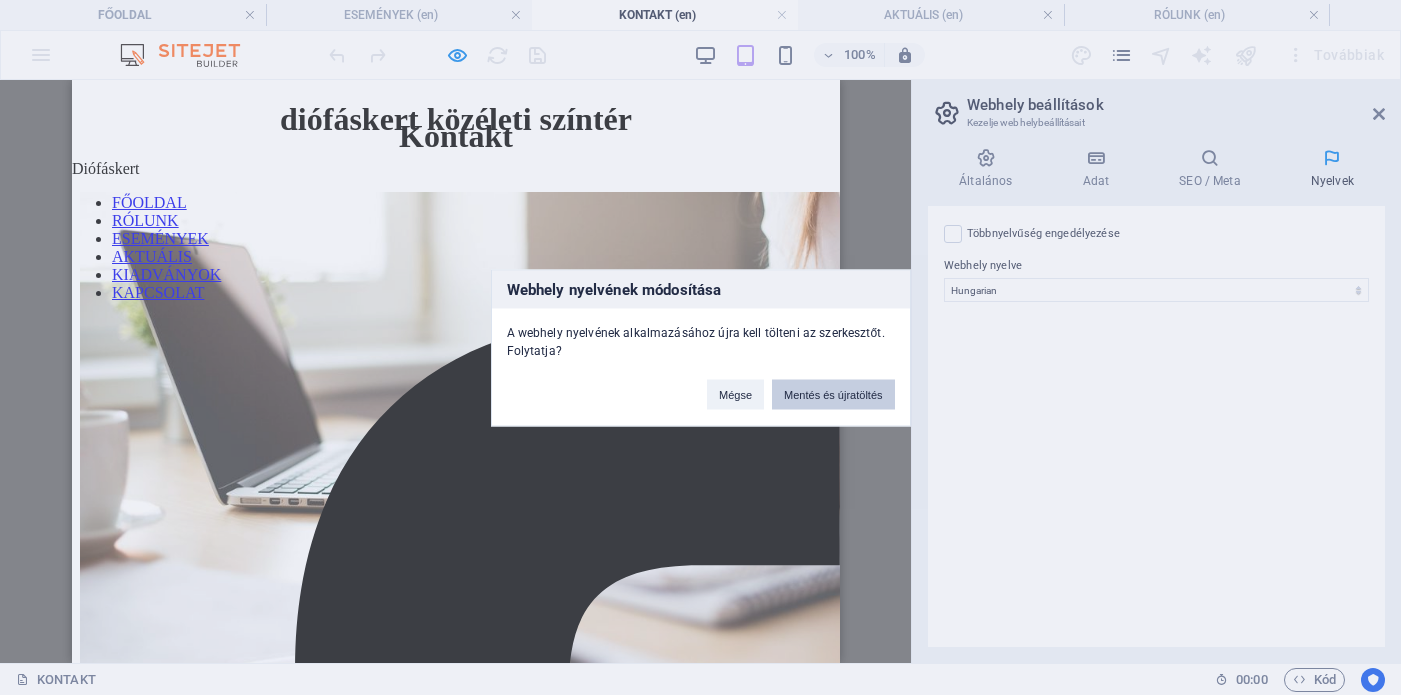 click on "Mentés és újratöltés" at bounding box center (833, 394) 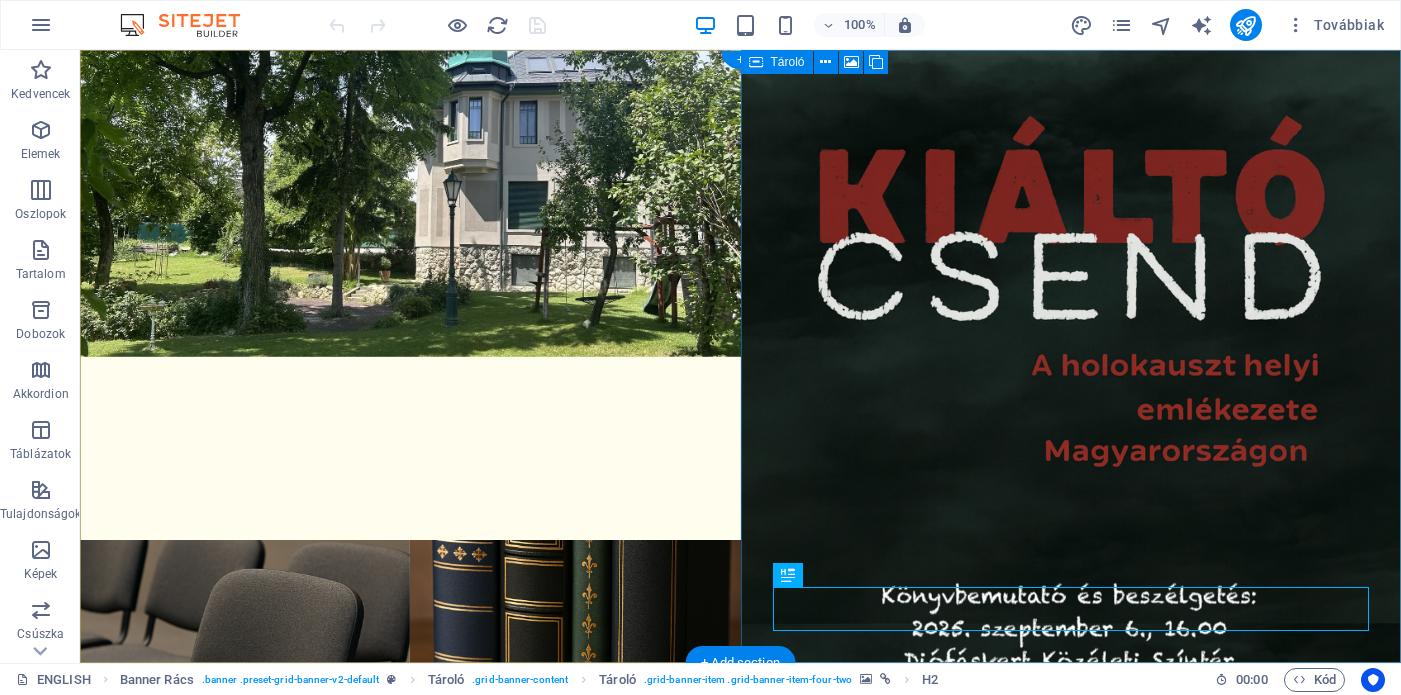 scroll, scrollTop: 0, scrollLeft: 0, axis: both 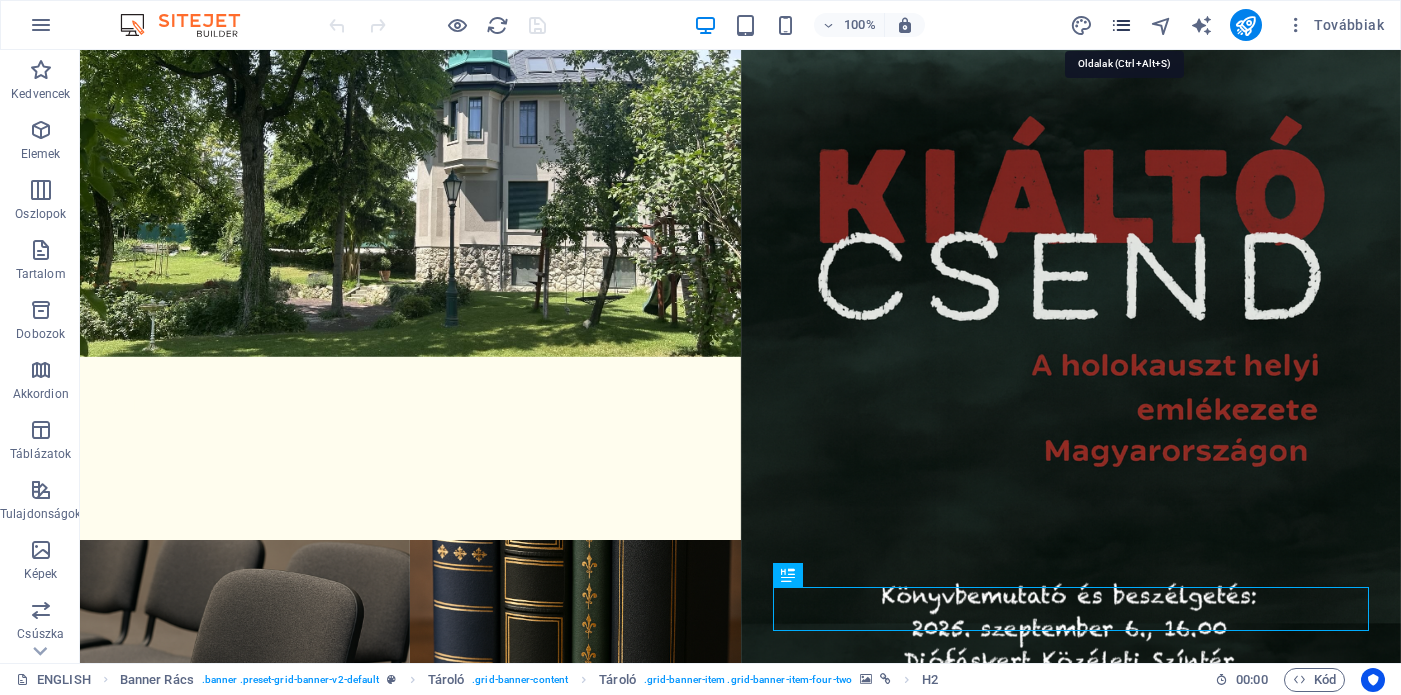 click at bounding box center (1121, 25) 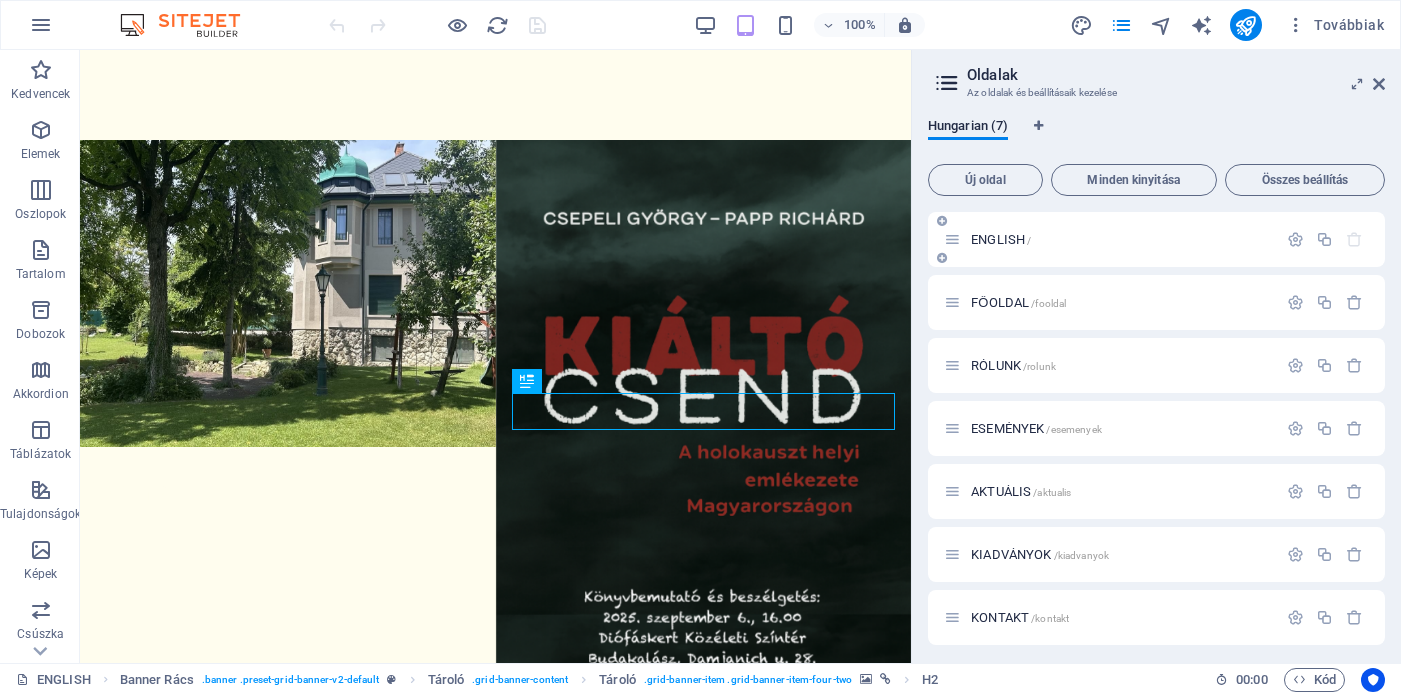 click on "ENGLISH /" at bounding box center [1001, 239] 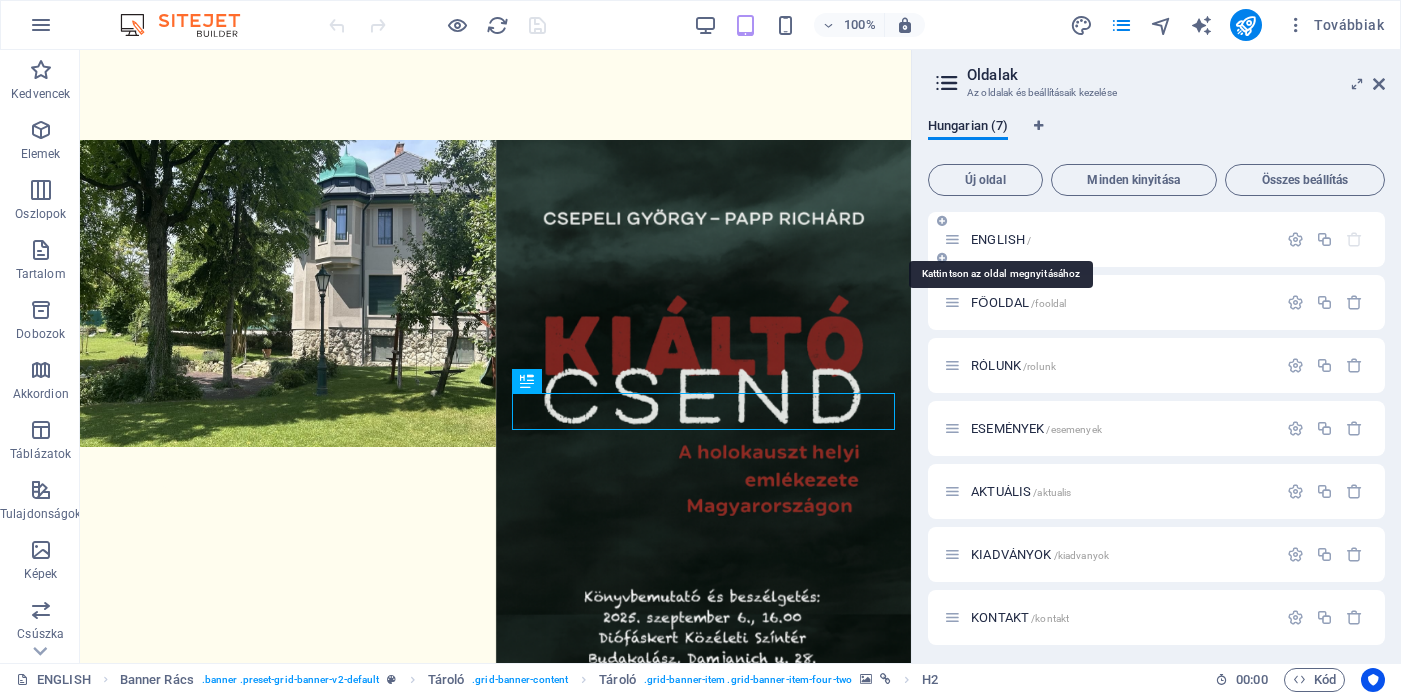 click on "ENGLISH /" at bounding box center [1001, 239] 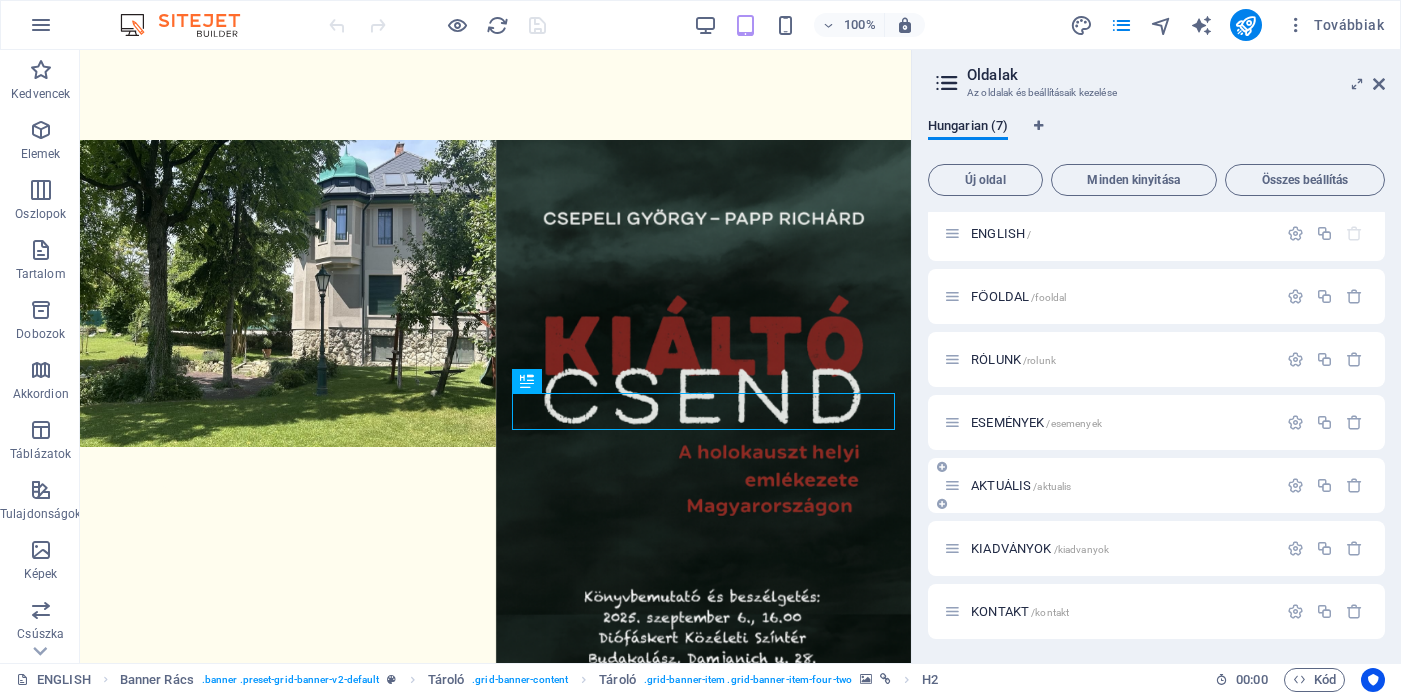 scroll, scrollTop: 0, scrollLeft: 0, axis: both 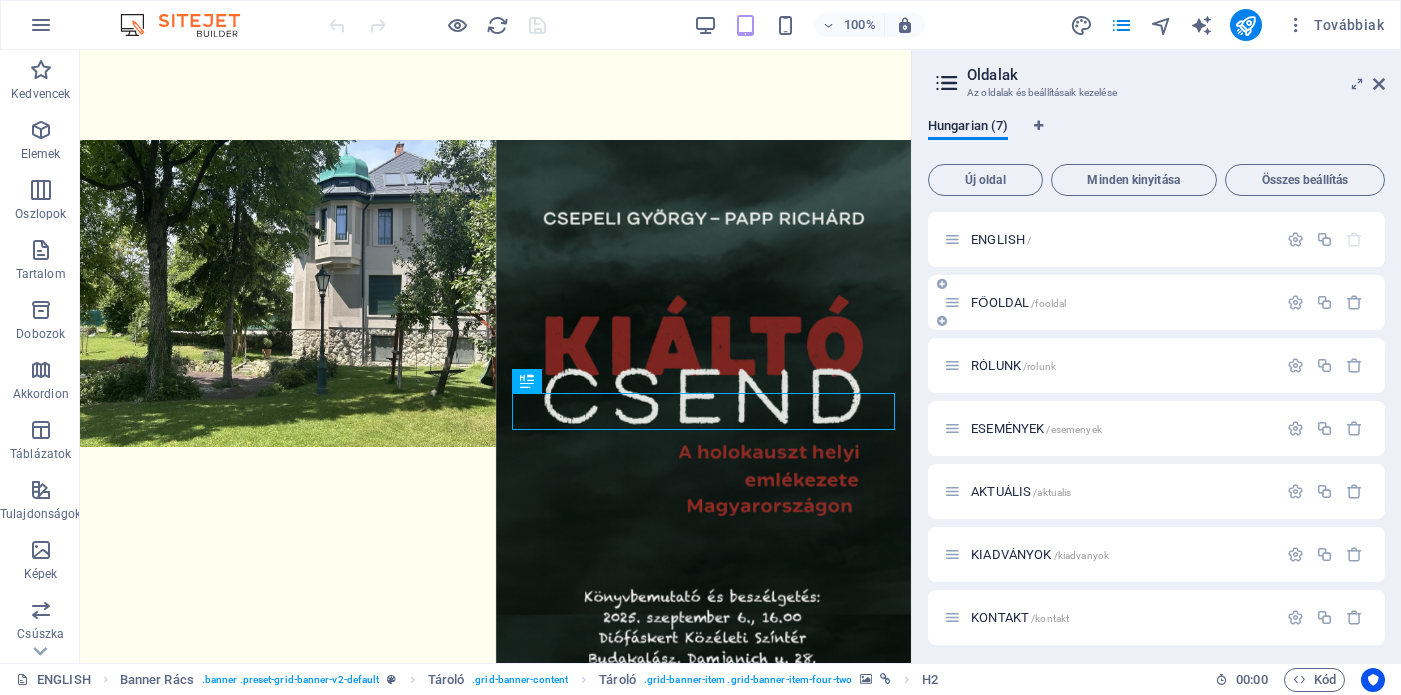 click on "FŐOLDAL /fooldal" at bounding box center [1018, 302] 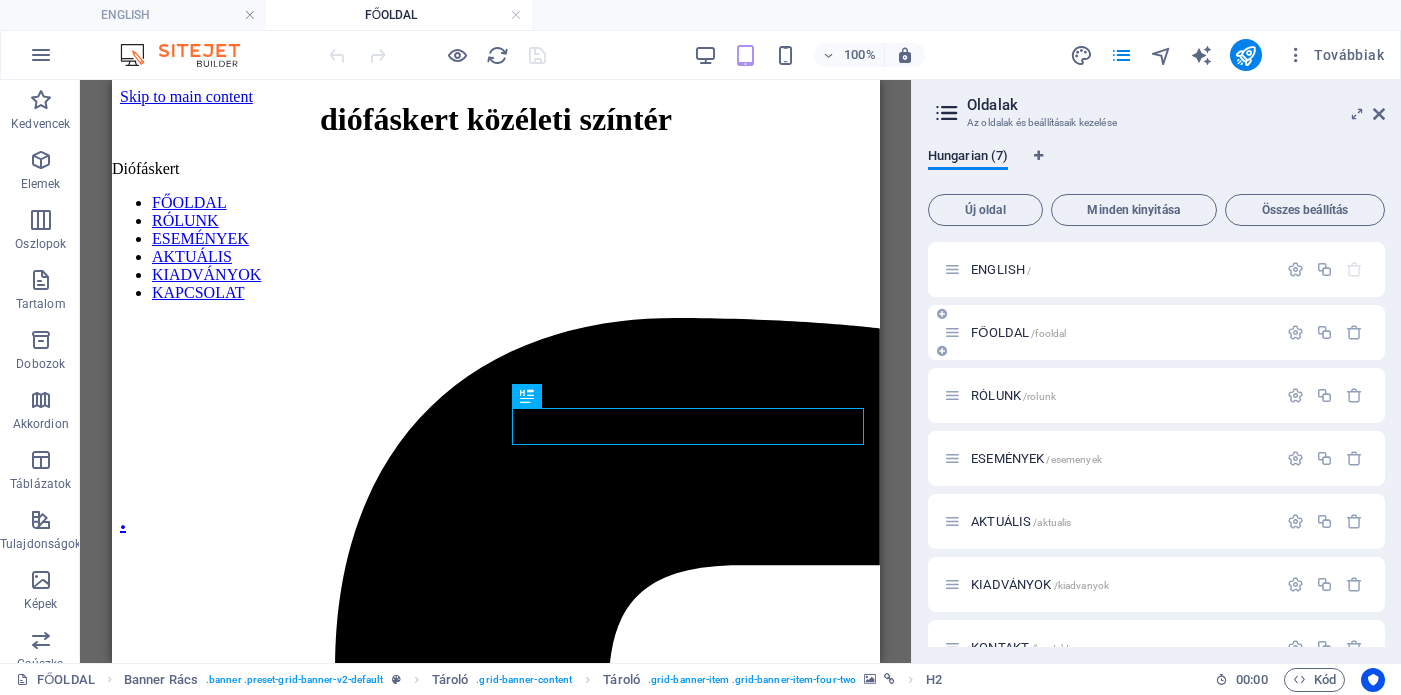 scroll, scrollTop: 0, scrollLeft: 0, axis: both 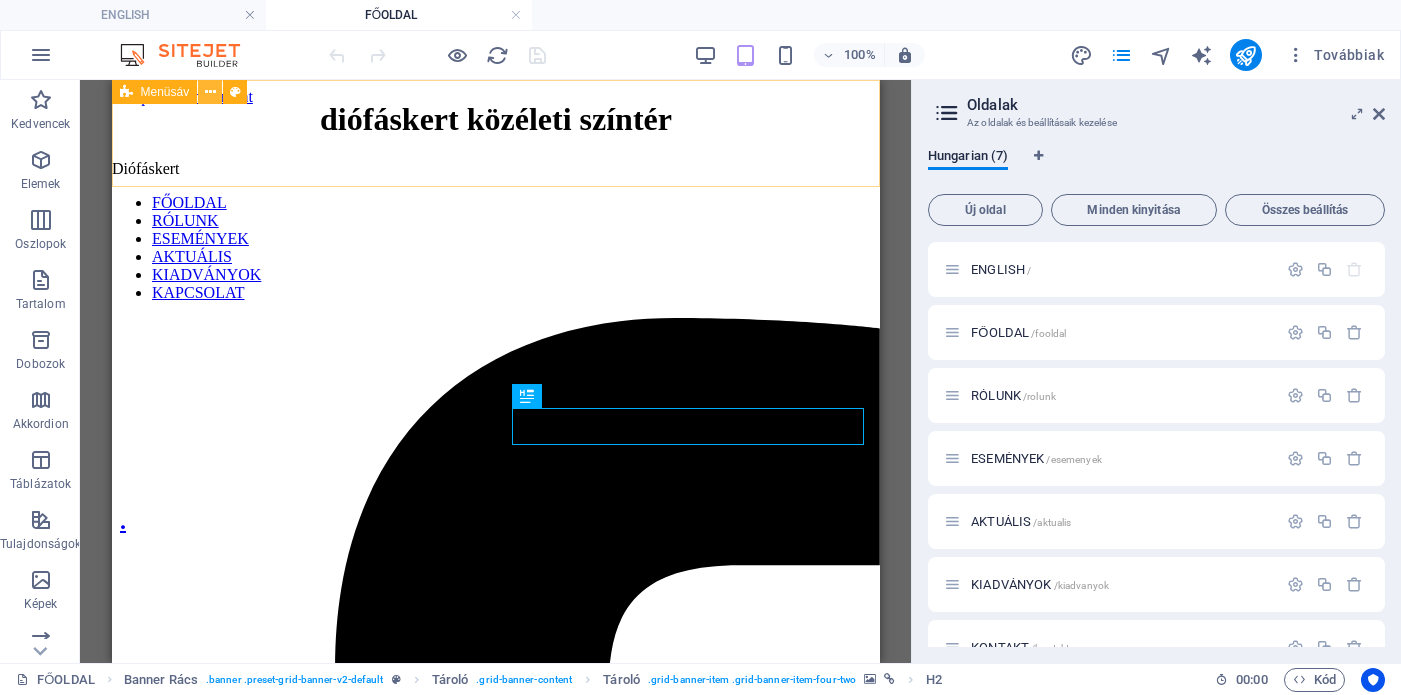 click at bounding box center [210, 92] 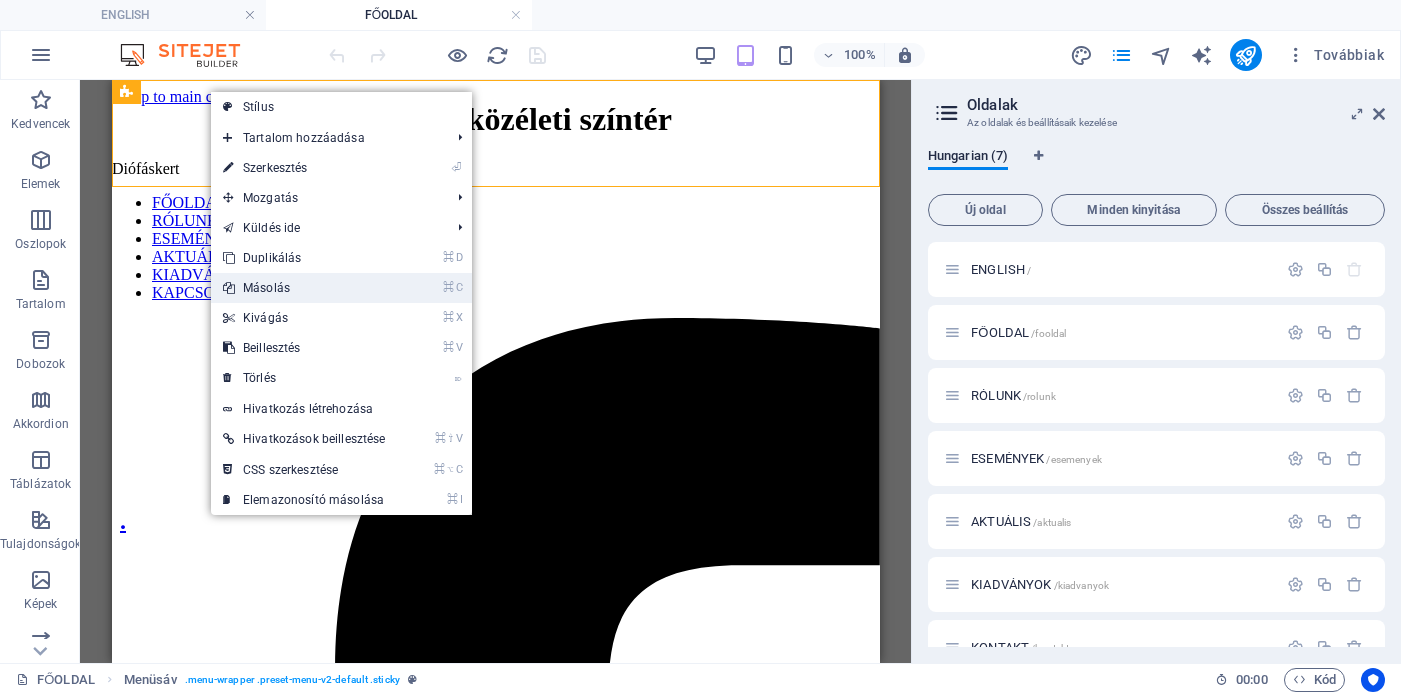click on "⌘ C  Másolás" at bounding box center [304, 288] 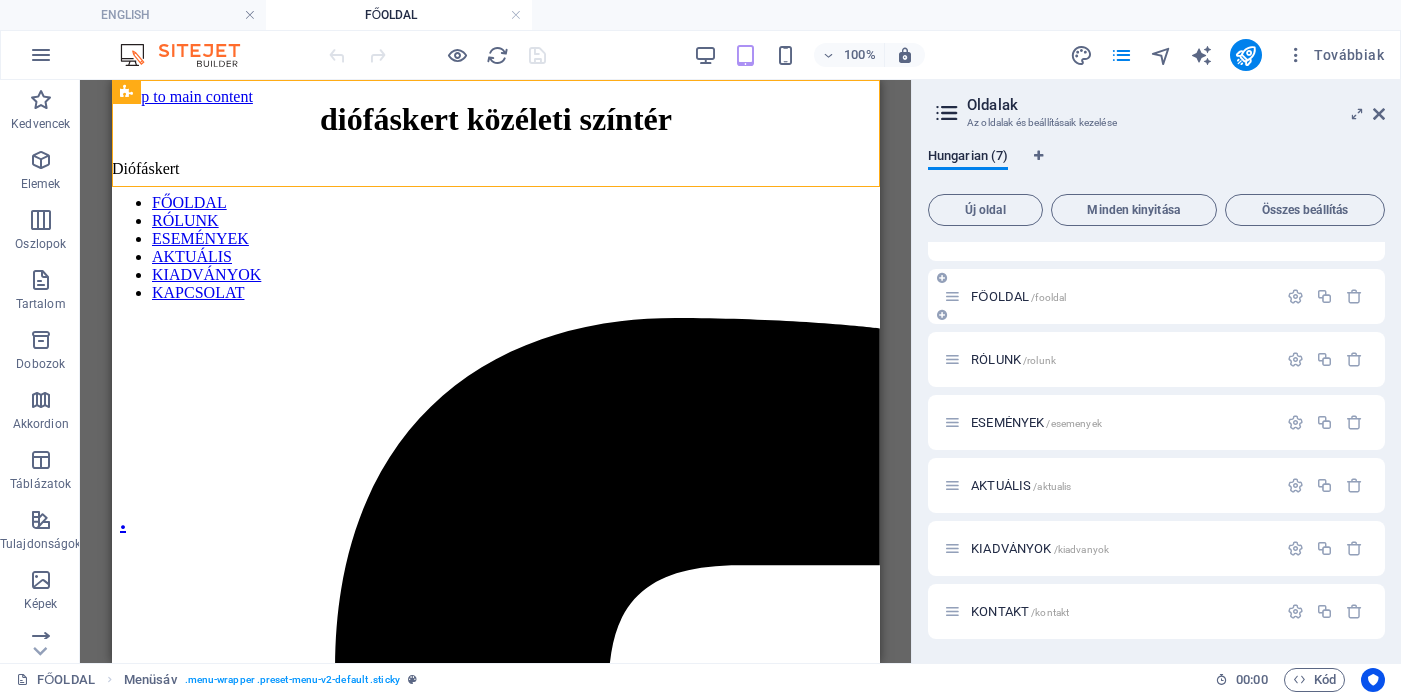 scroll, scrollTop: 0, scrollLeft: 0, axis: both 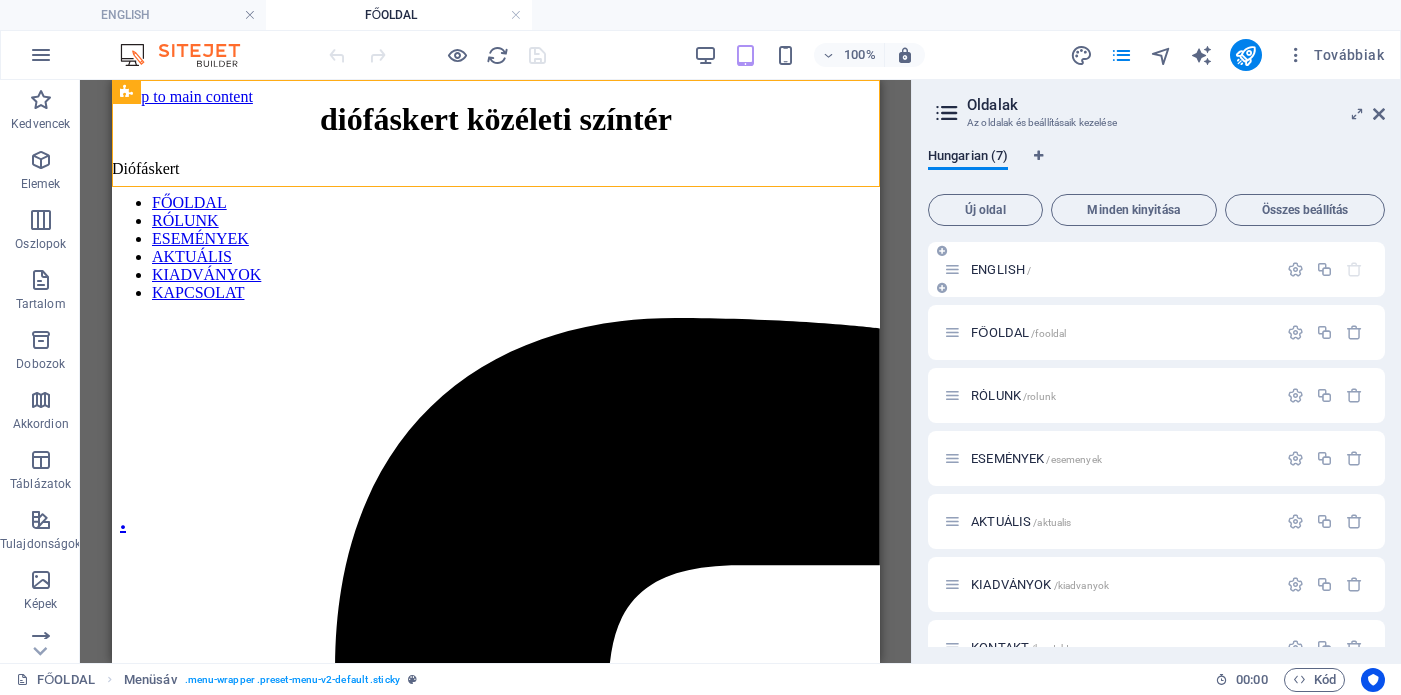 click on "ENGLISH /" at bounding box center (1121, 269) 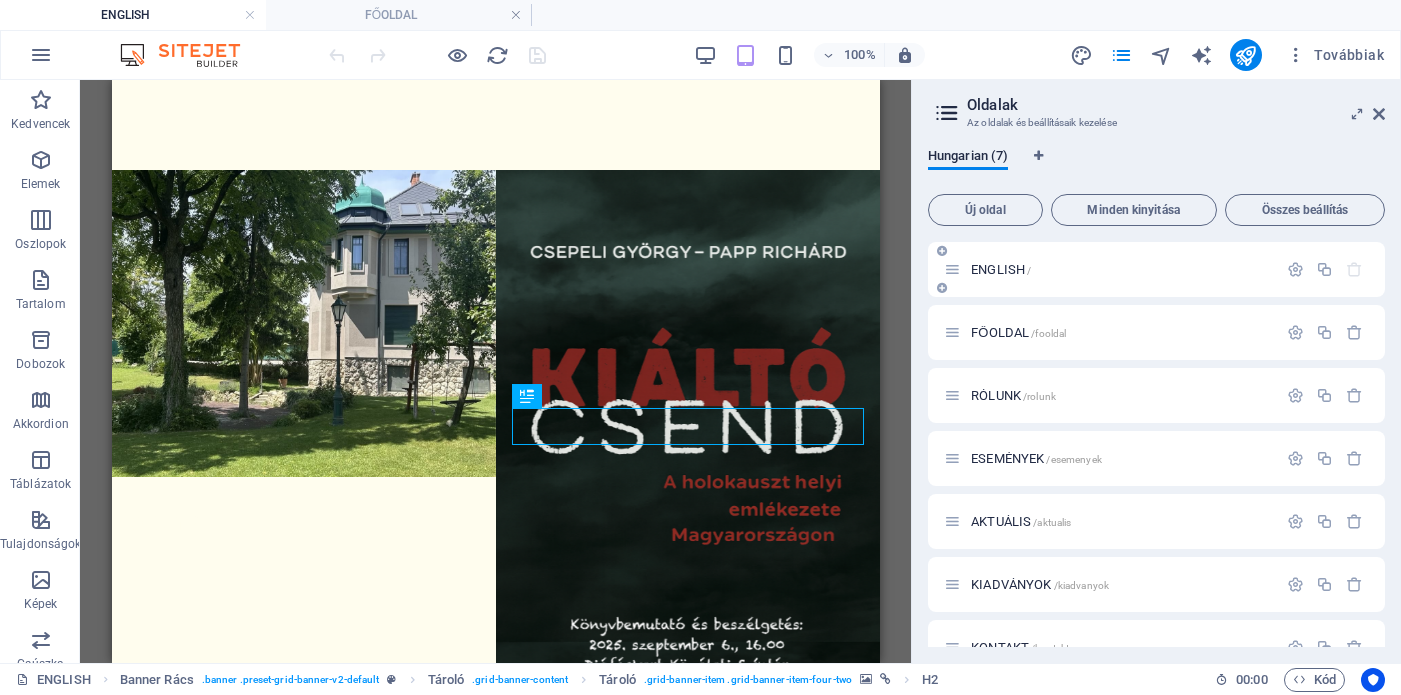 click on "ENGLISH /" at bounding box center (1110, 269) 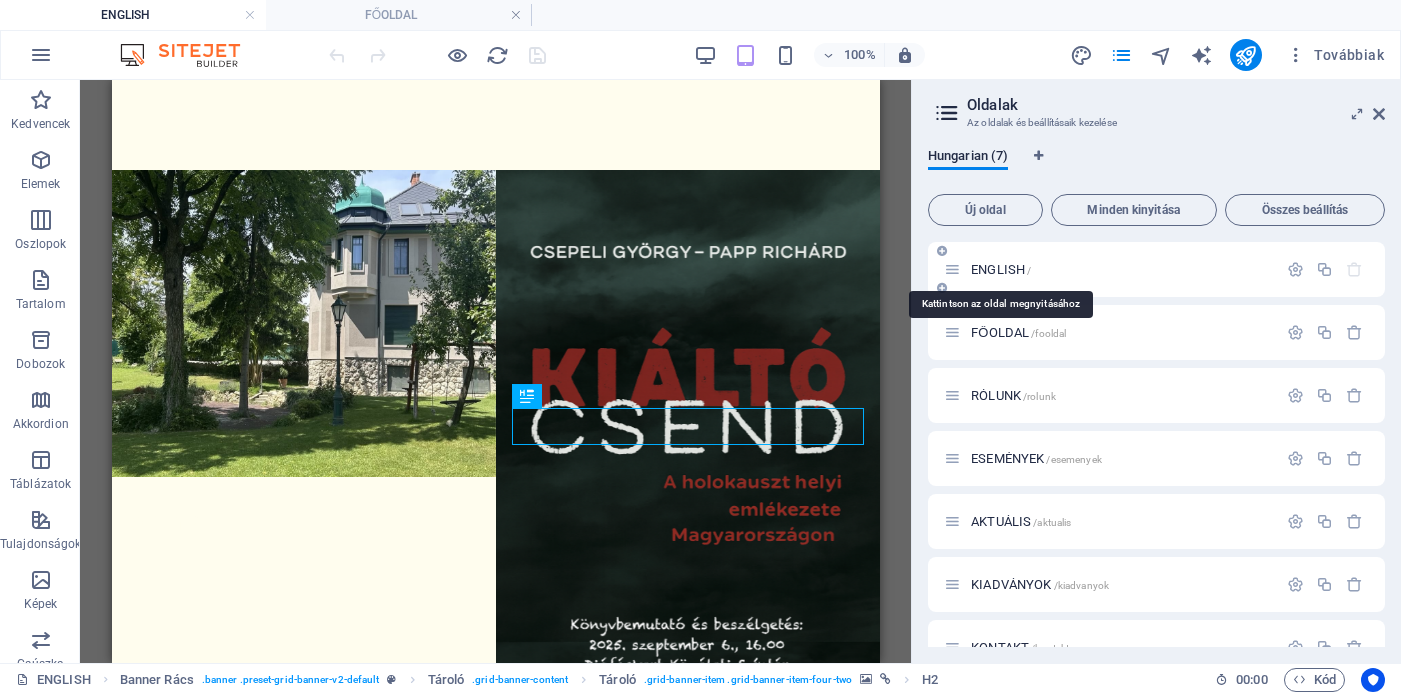 click on "ENGLISH /" at bounding box center [1001, 269] 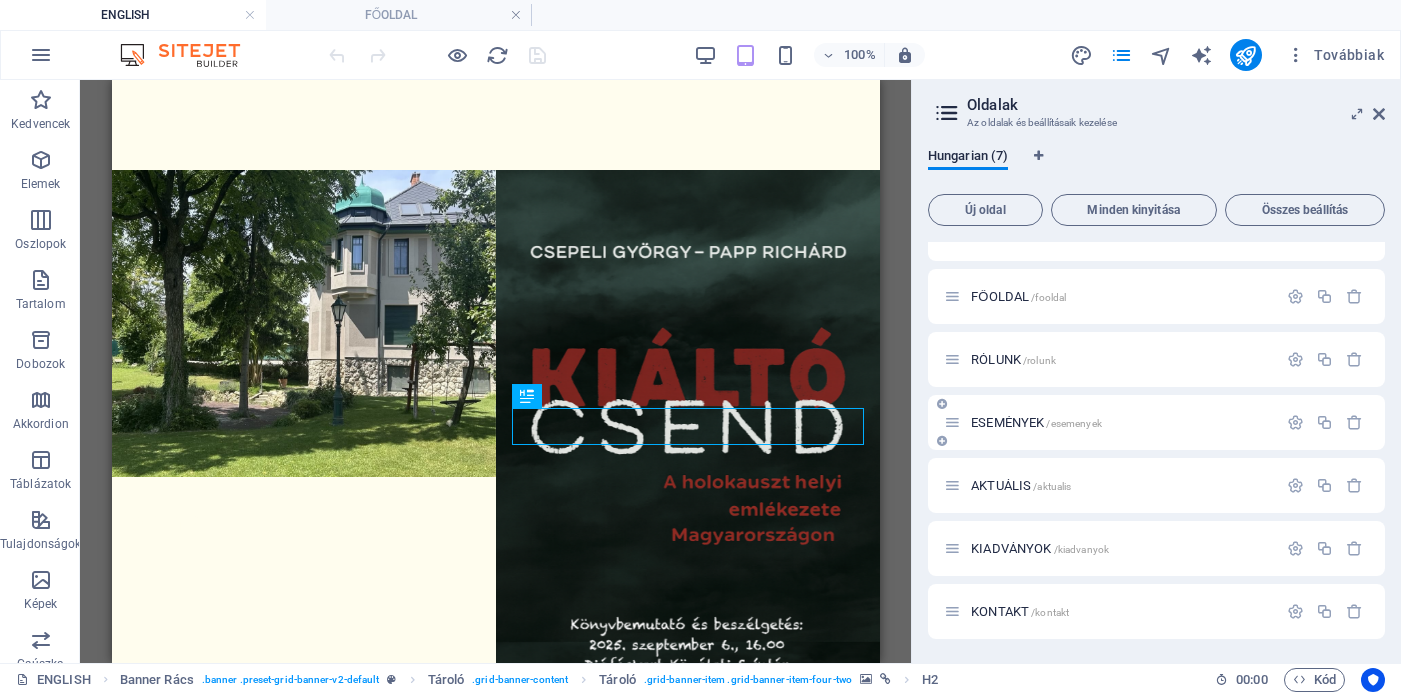 scroll, scrollTop: 0, scrollLeft: 0, axis: both 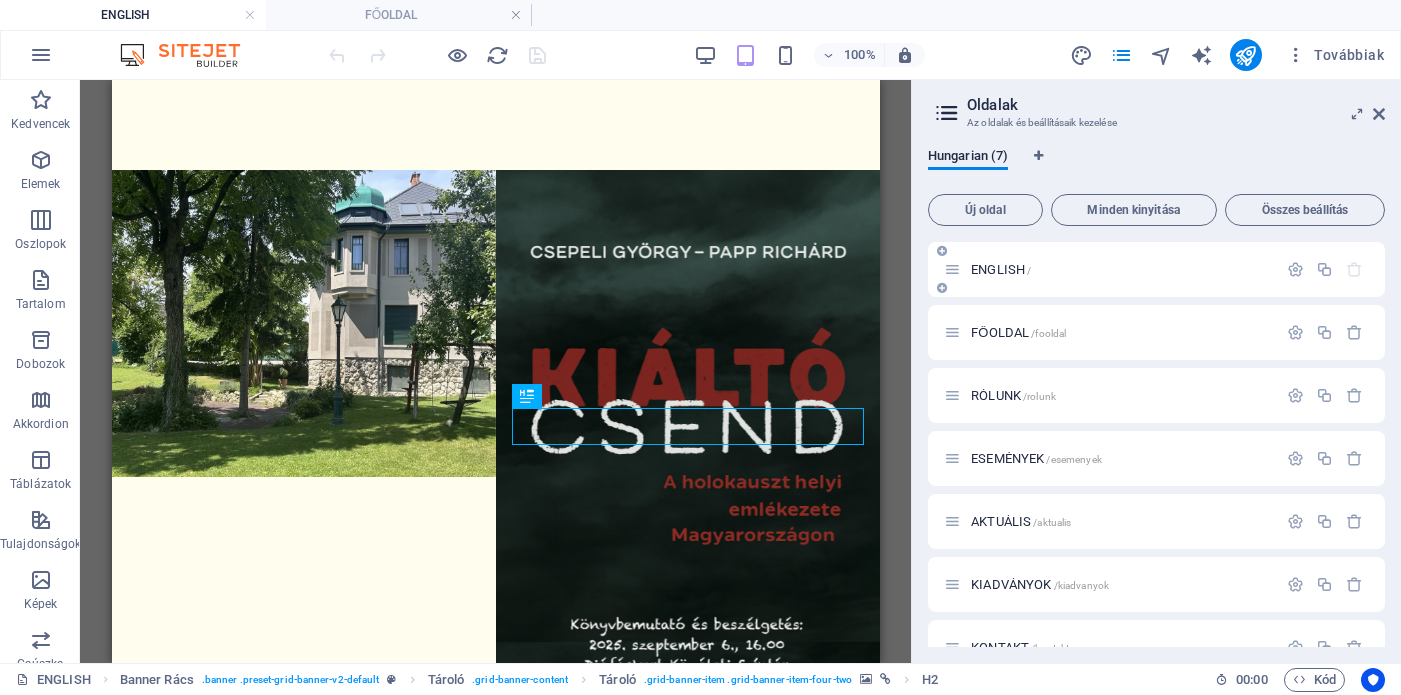 click on "ENGLISH /" at bounding box center (1001, 269) 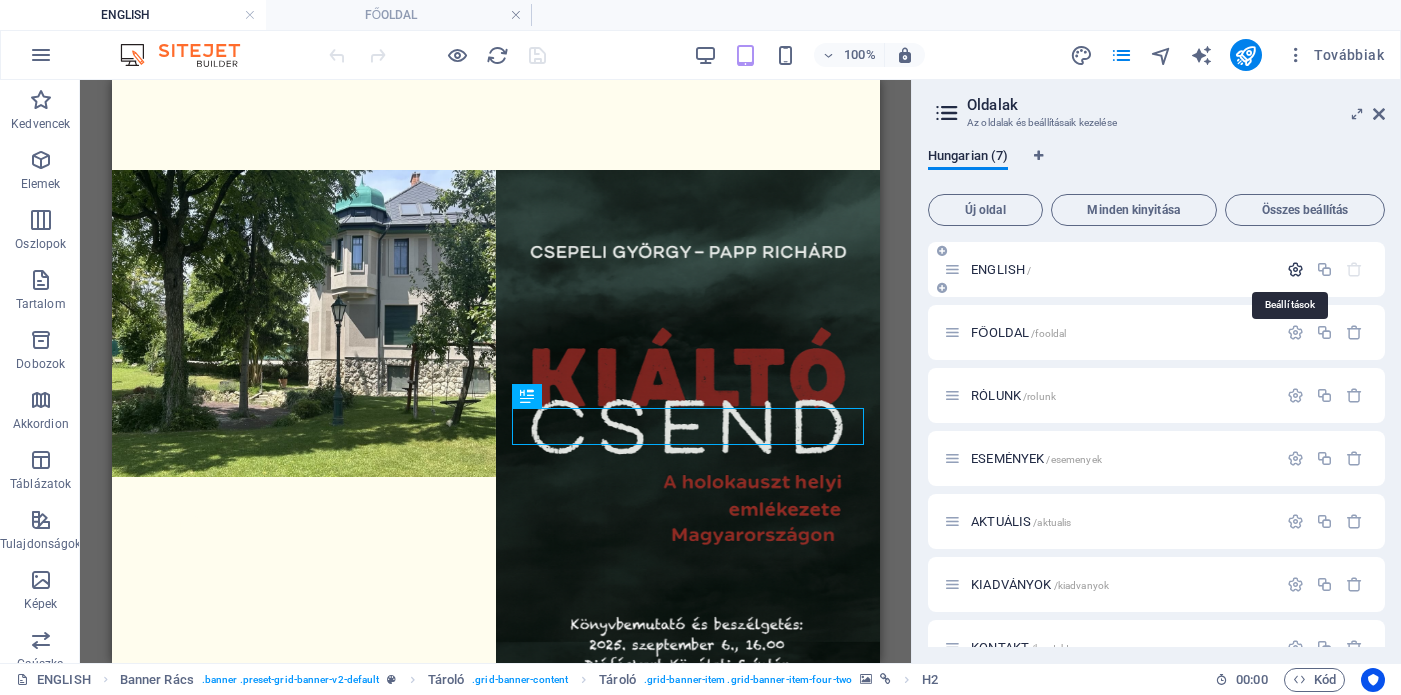 click at bounding box center [1295, 269] 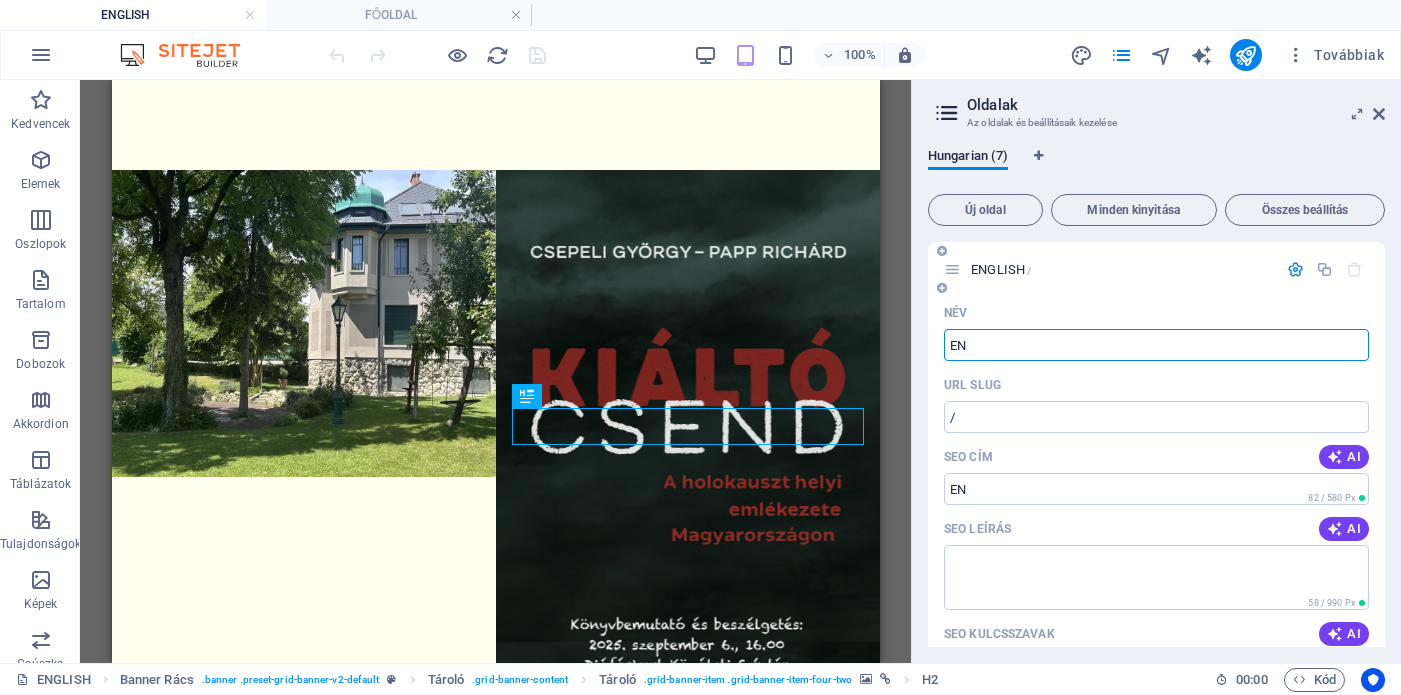 type on "E" 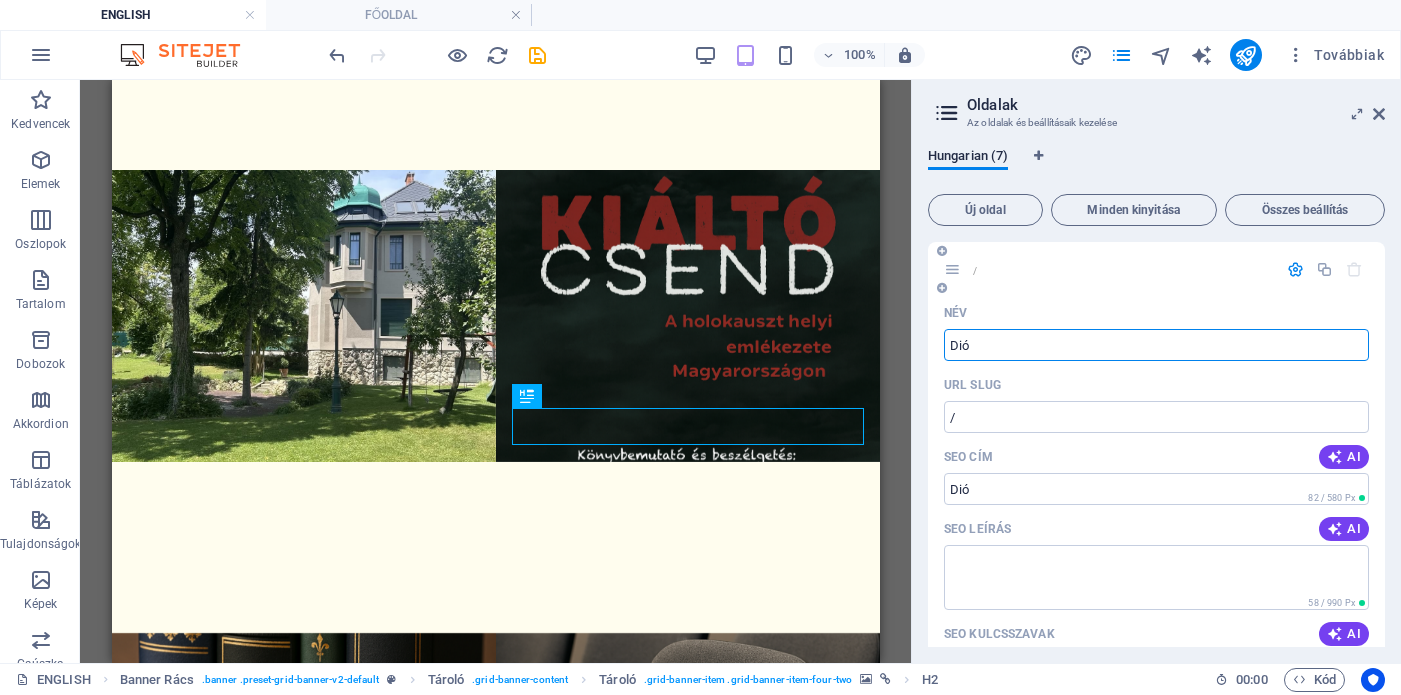 type on "Dió" 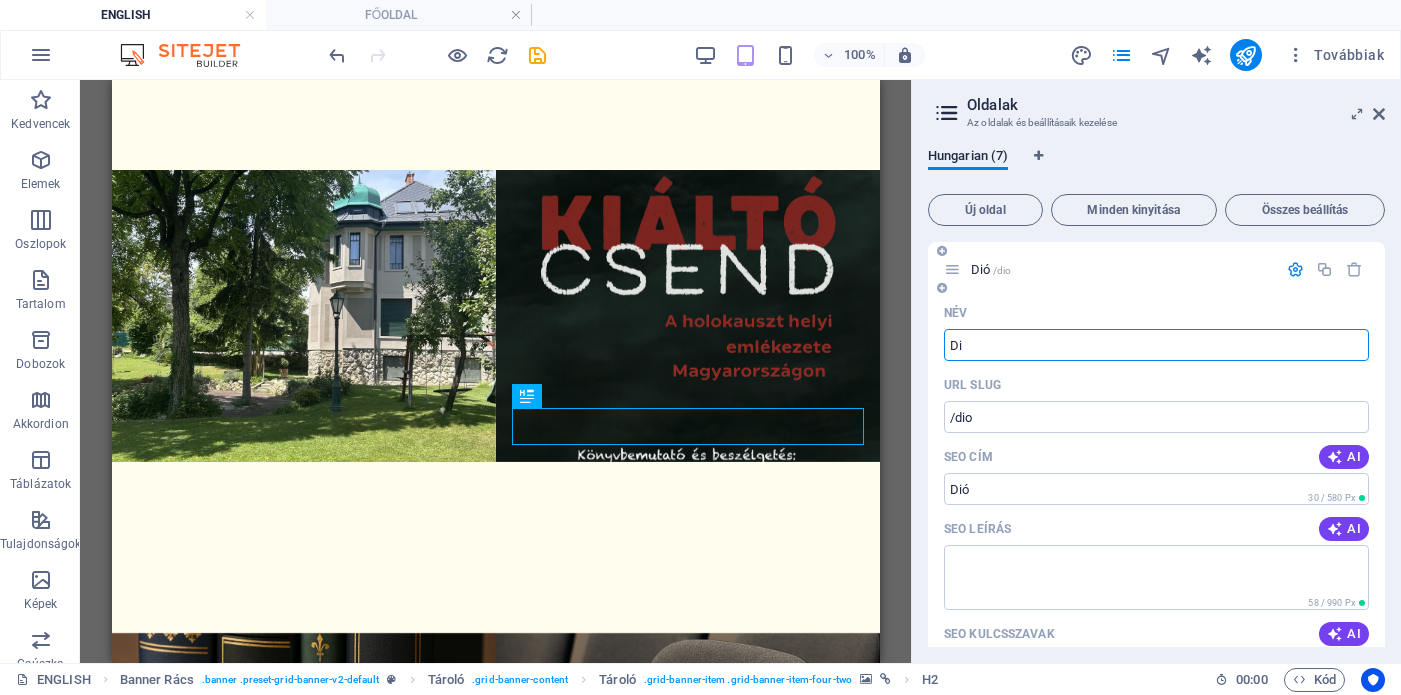type on "D" 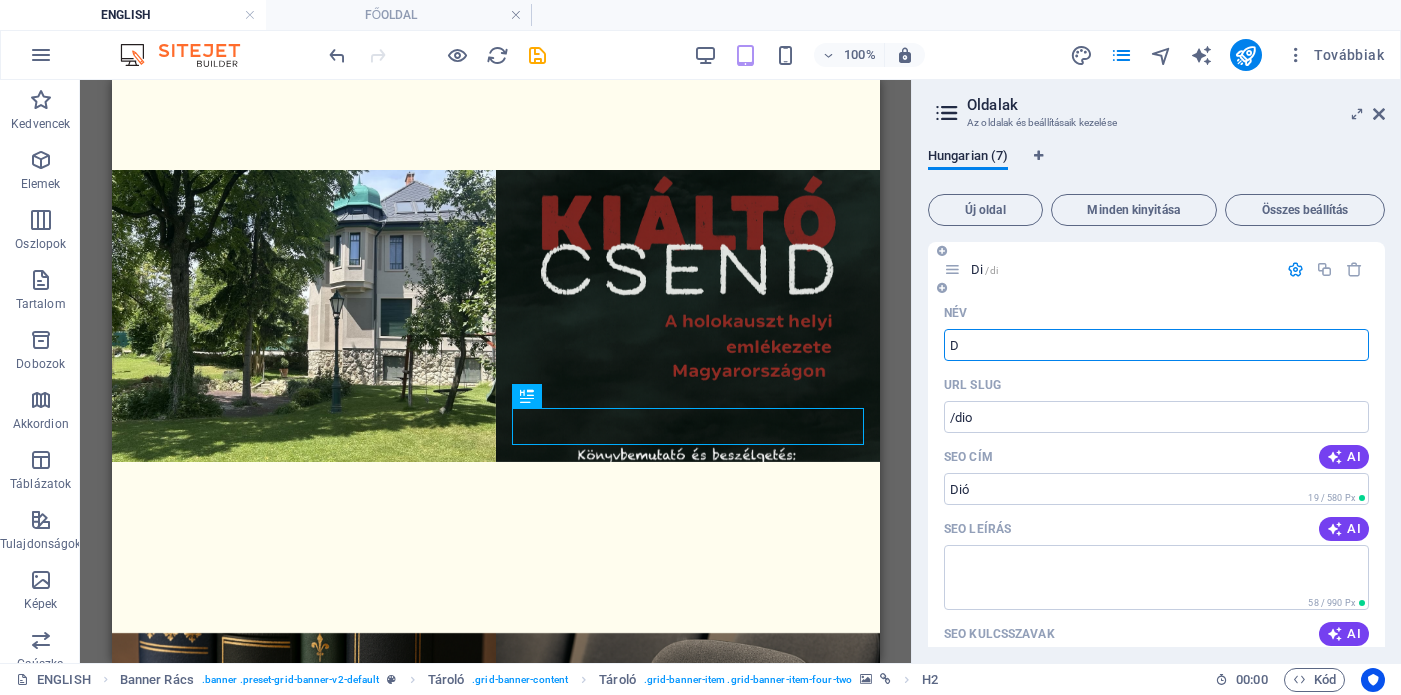 type on "/di" 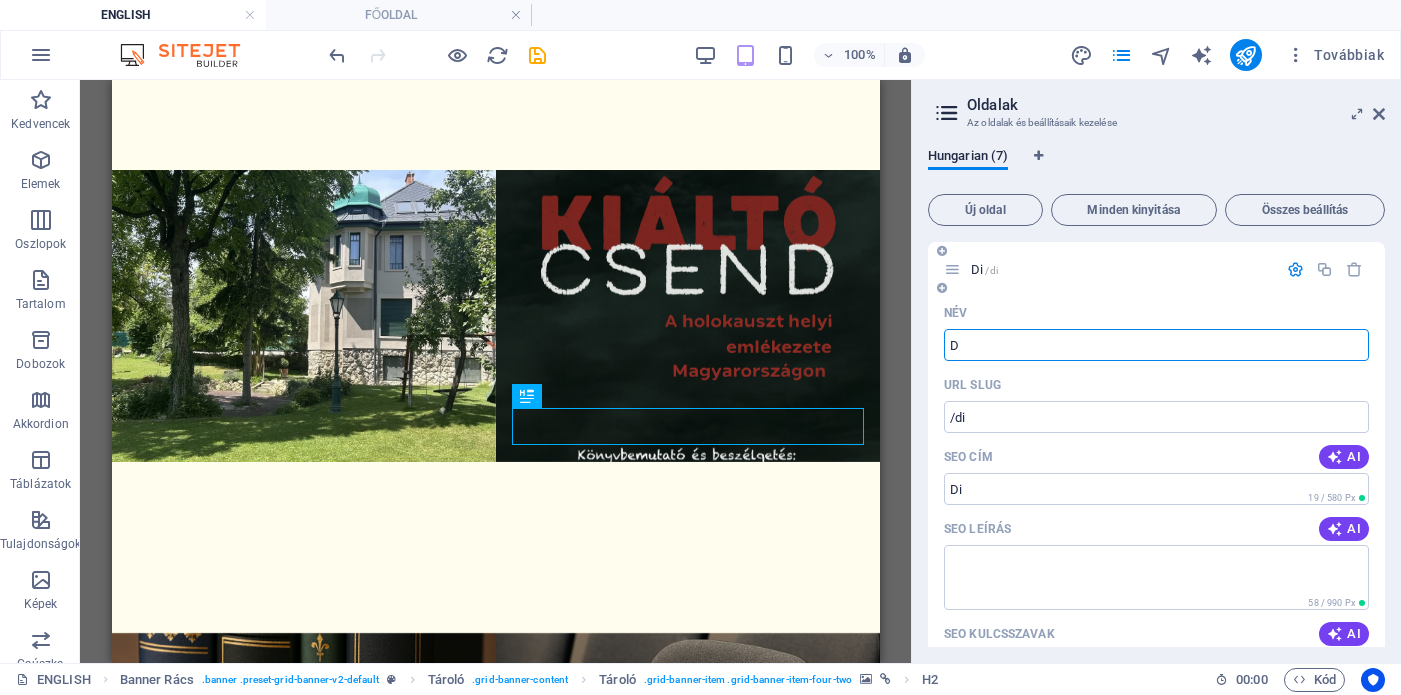 type on "DI" 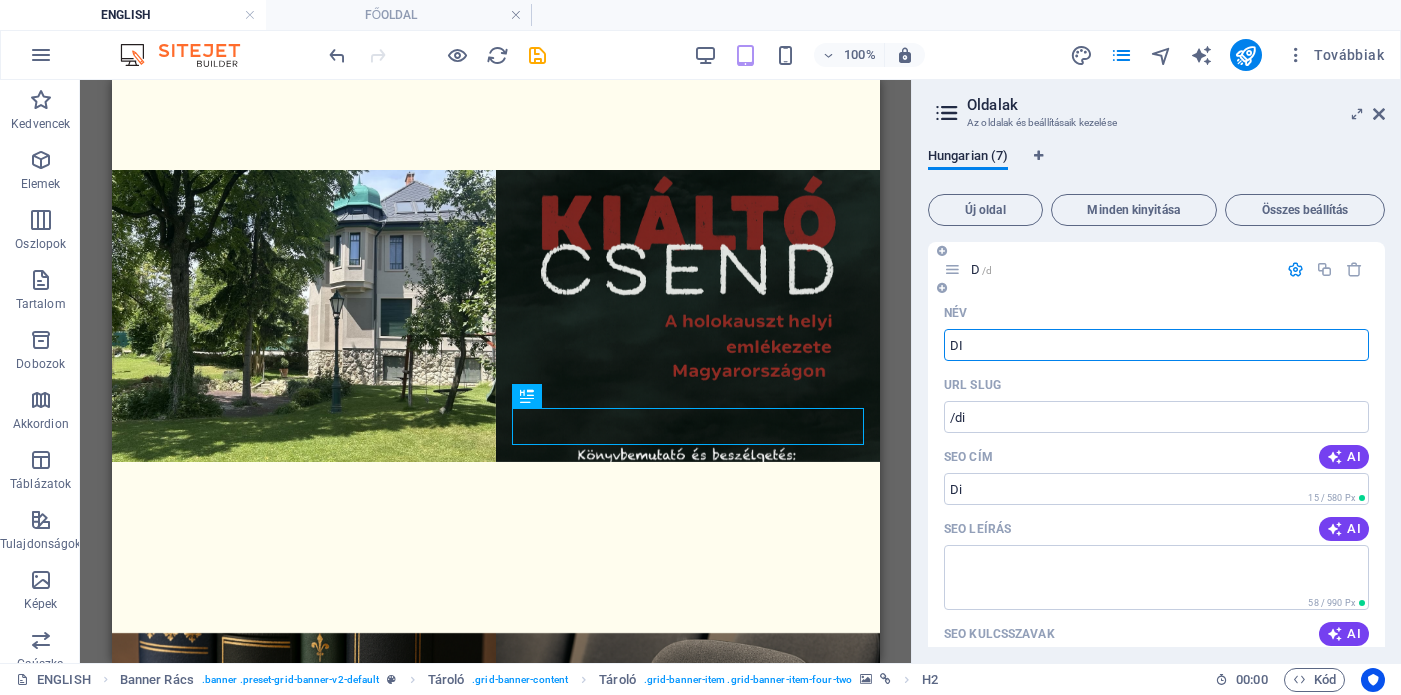 type on "/d" 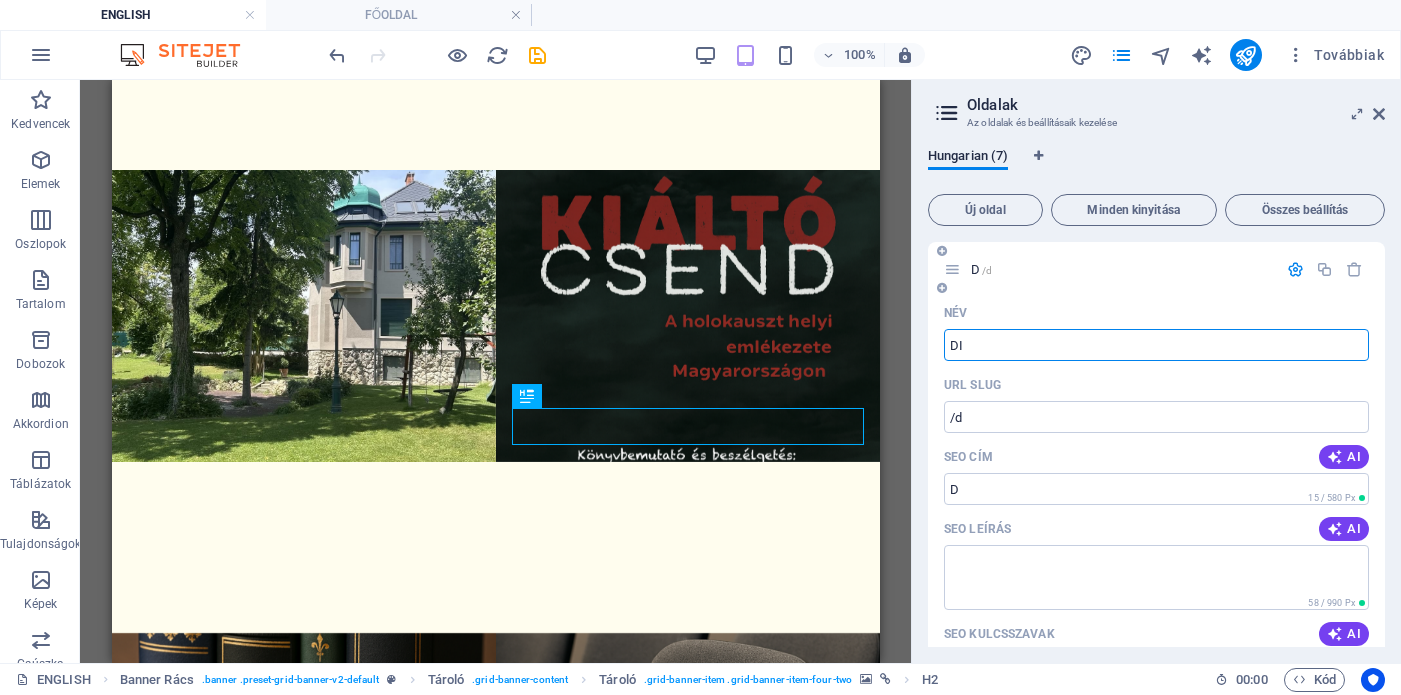 type on "DI" 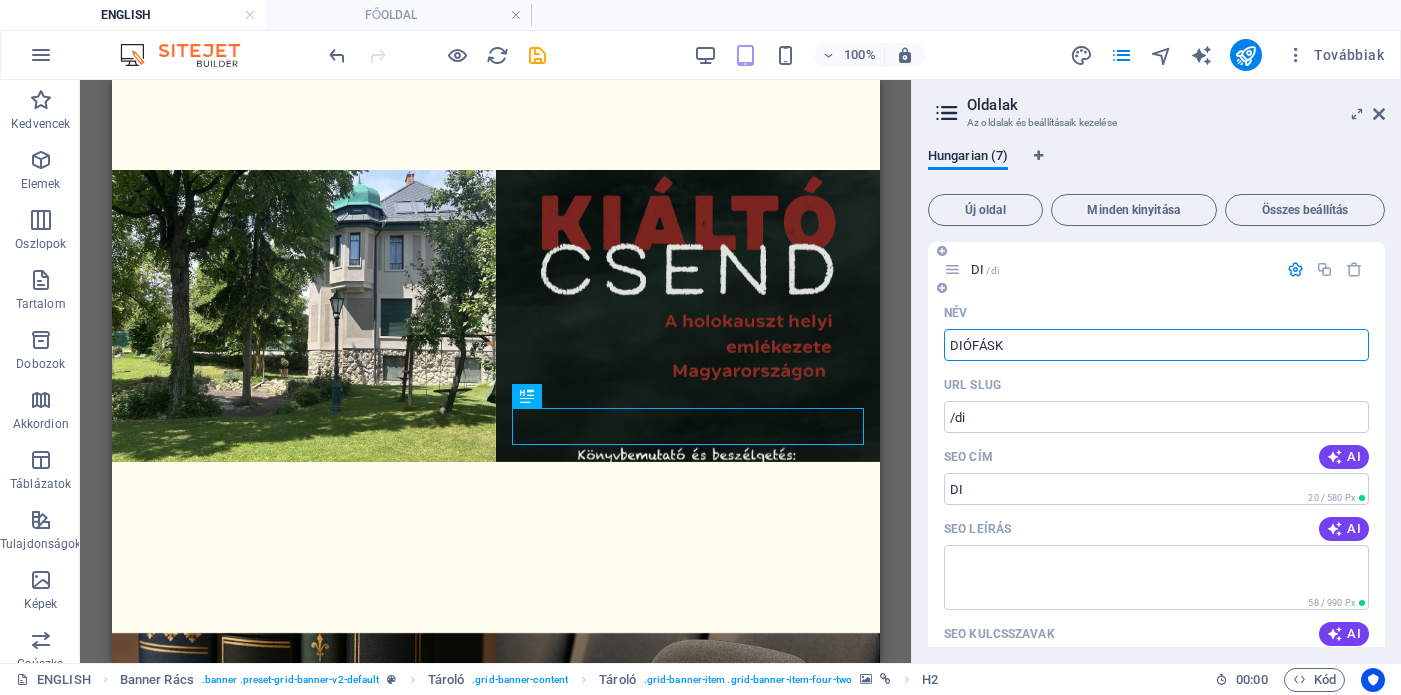 type on "DIÓFÁSKE" 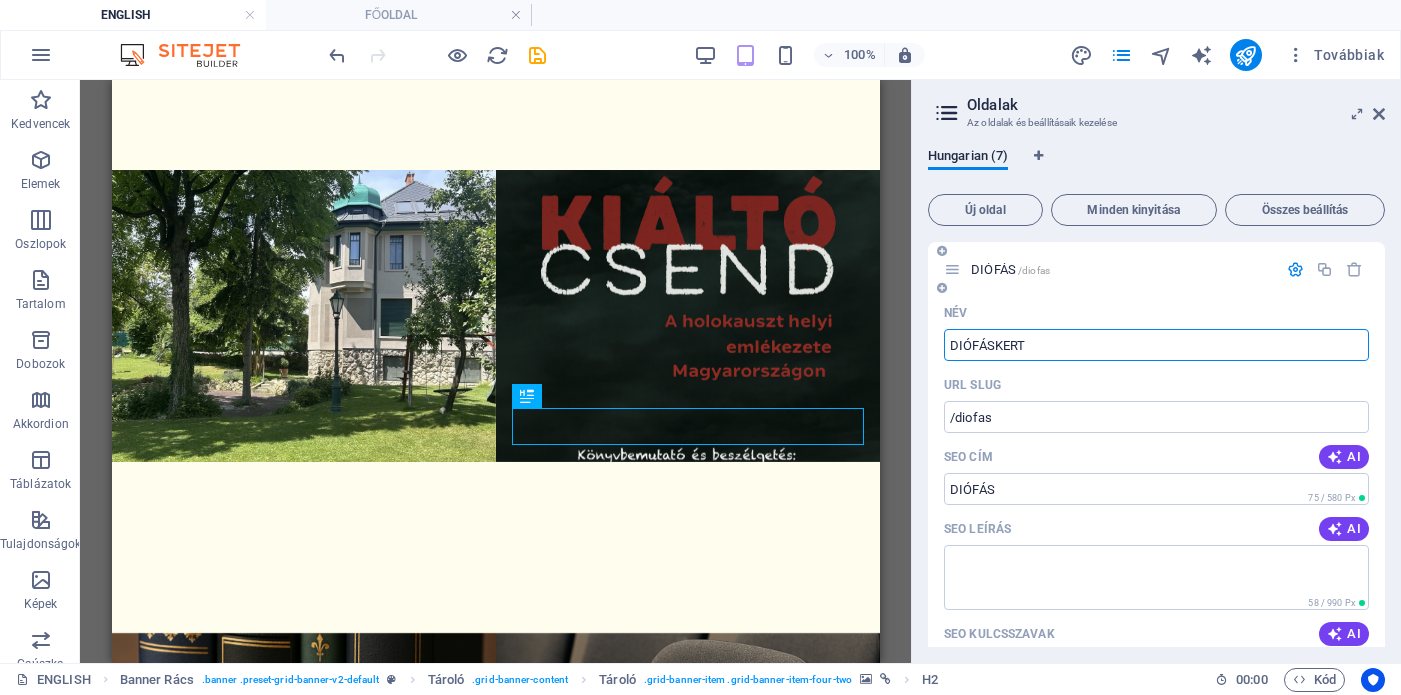 type on "DIÓFÁSKERT" 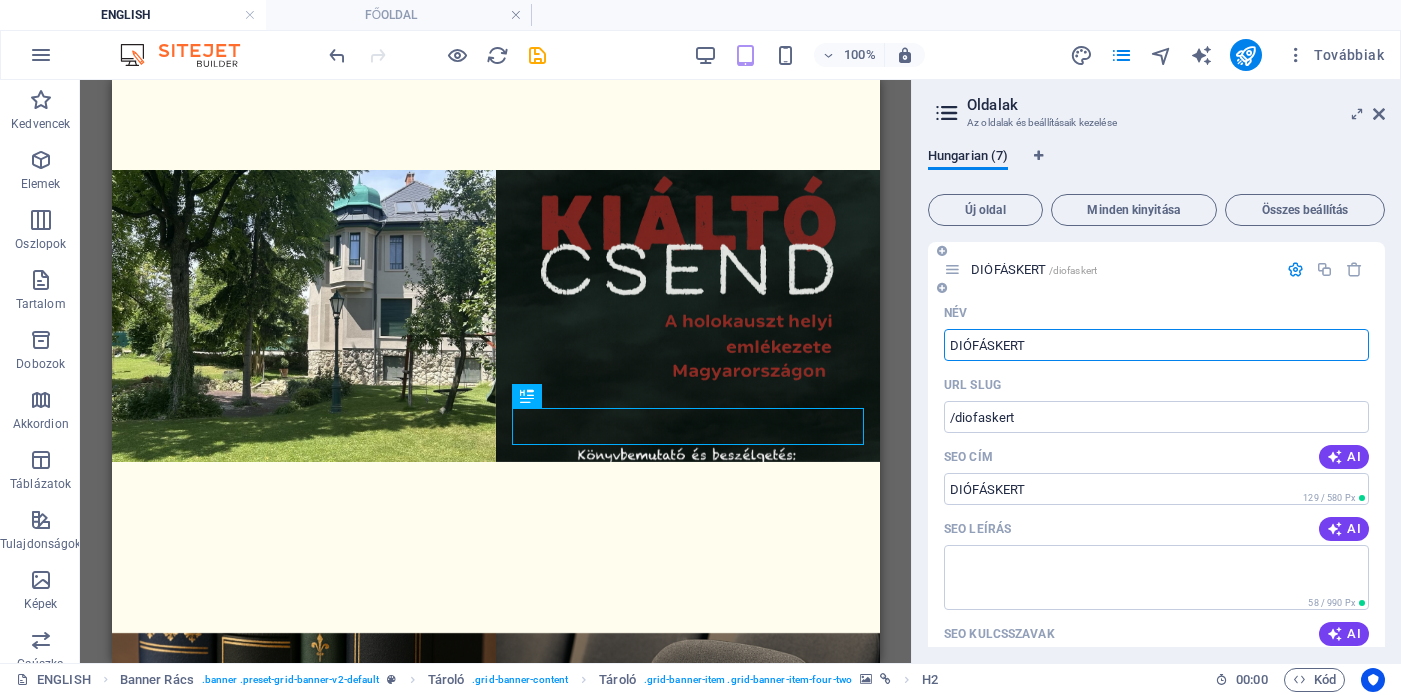 type on "DIÓFÁSKERT" 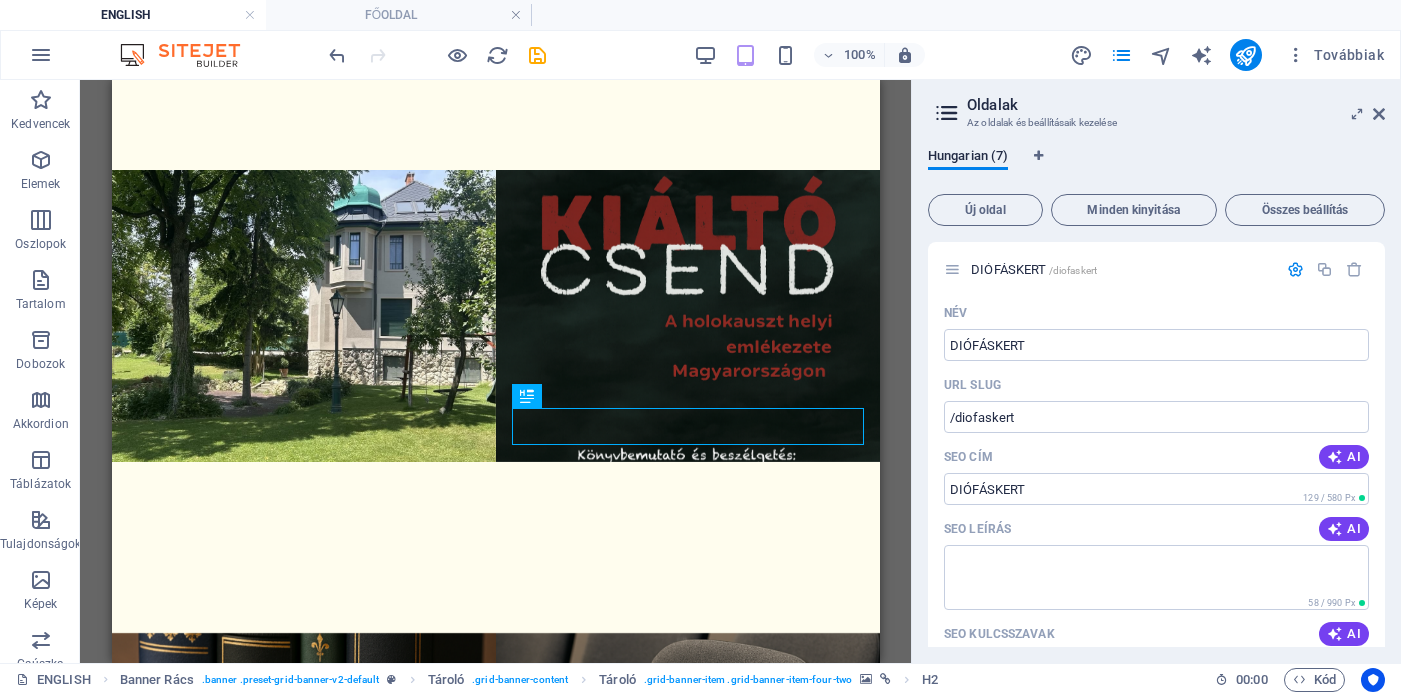 click on "Az oldalak és beállításaik kezelése" at bounding box center (1156, 123) 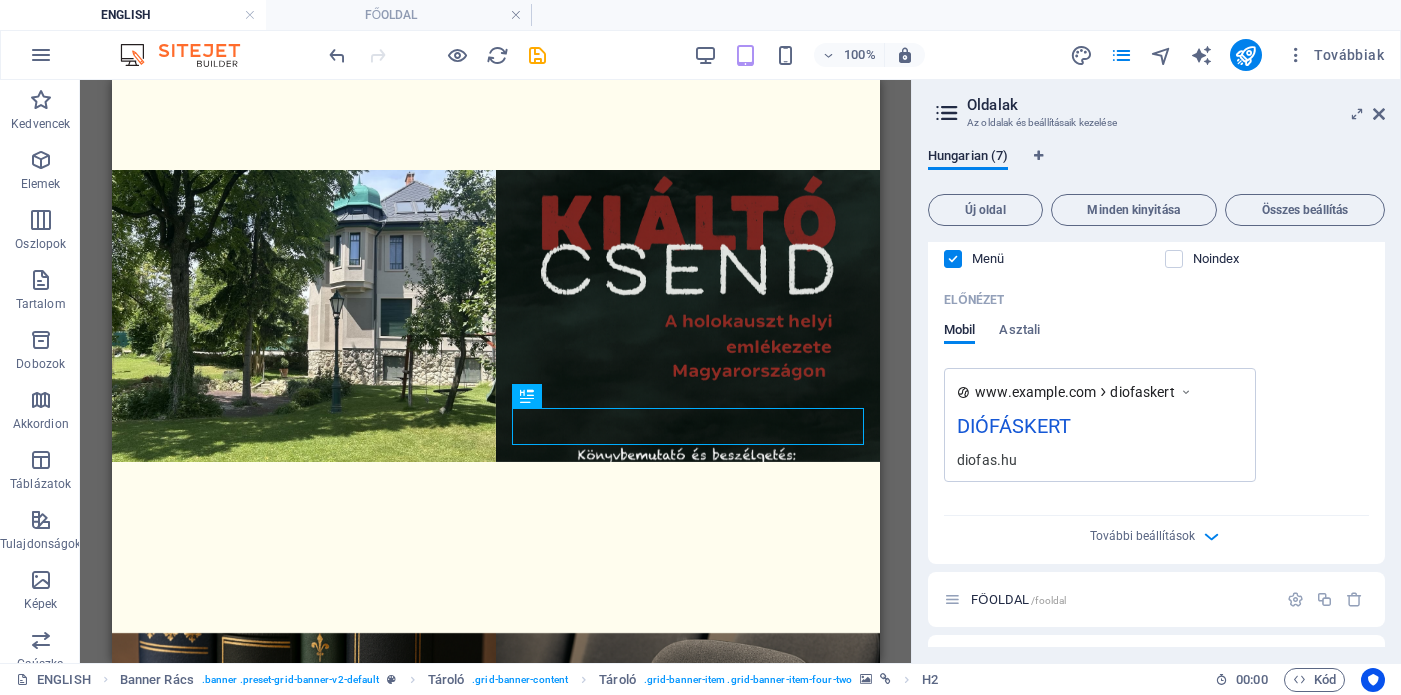 scroll, scrollTop: 482, scrollLeft: 0, axis: vertical 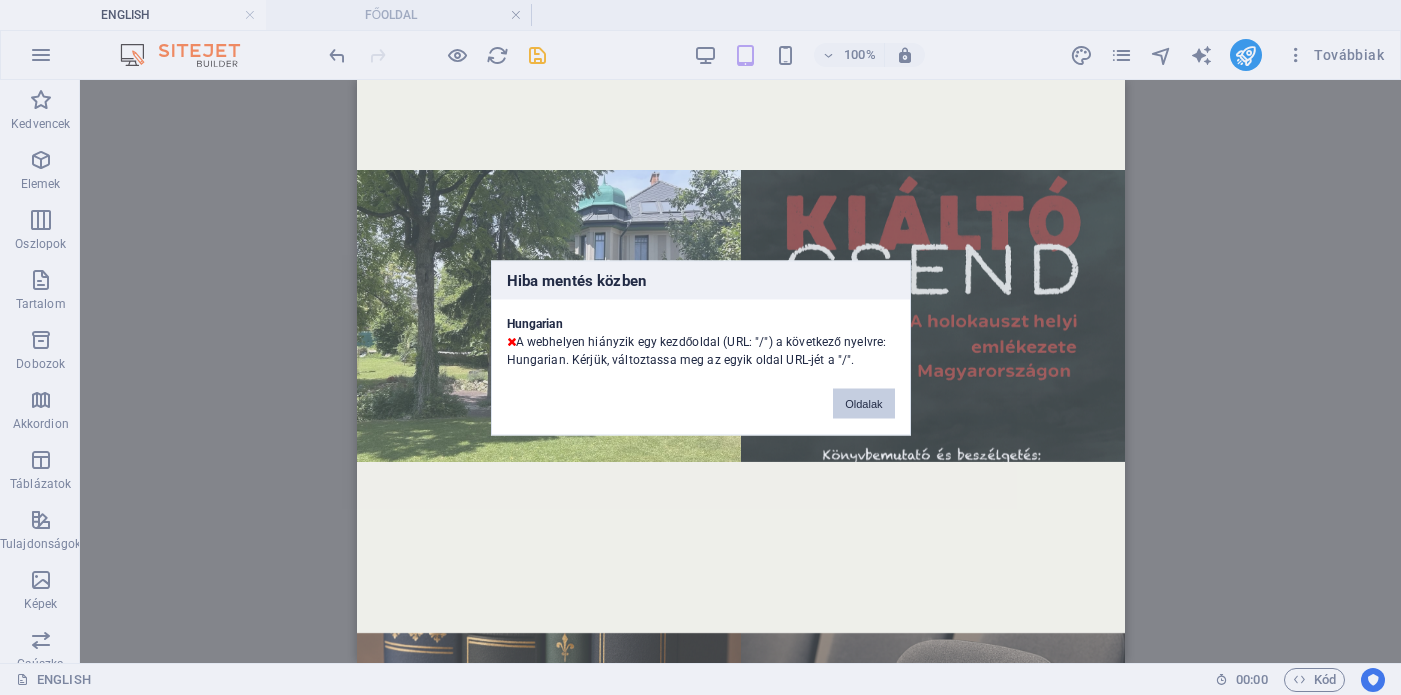 click on "Oldalak" at bounding box center (863, 403) 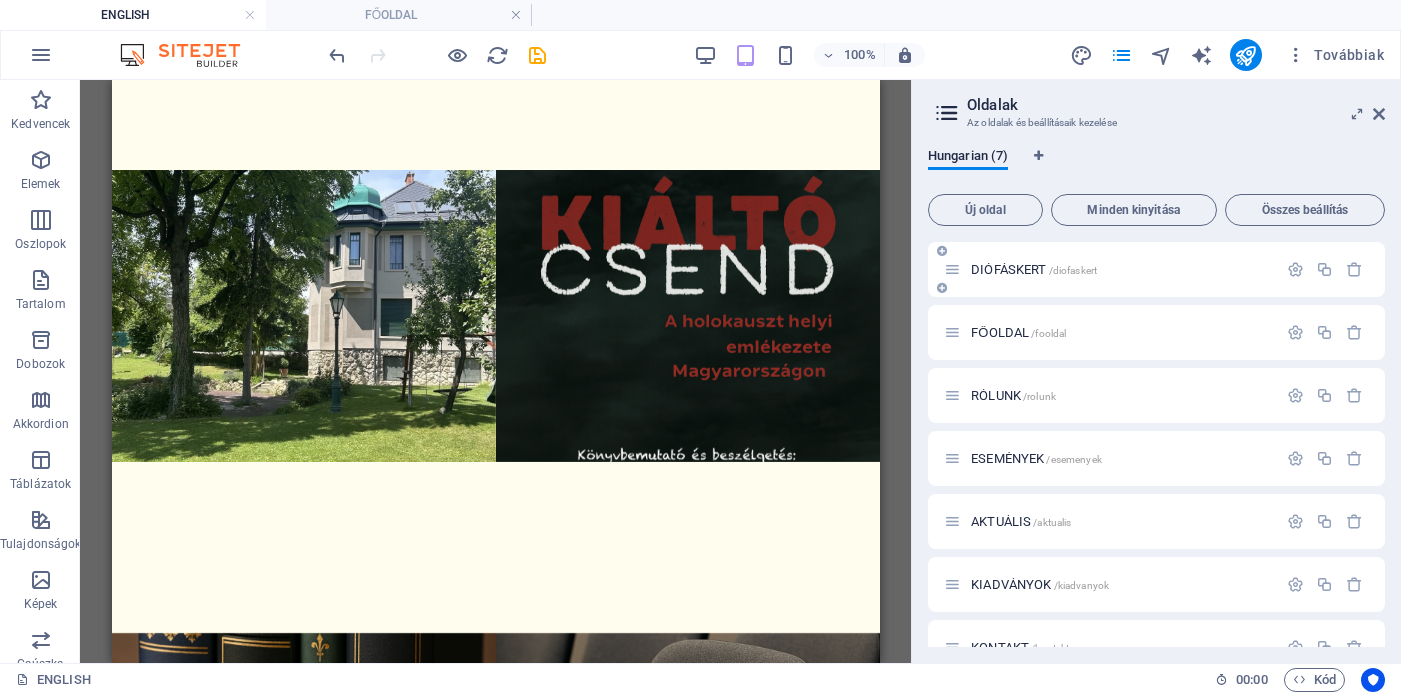 click on "DIÓFÁSKERT /diofaskert" at bounding box center (1034, 269) 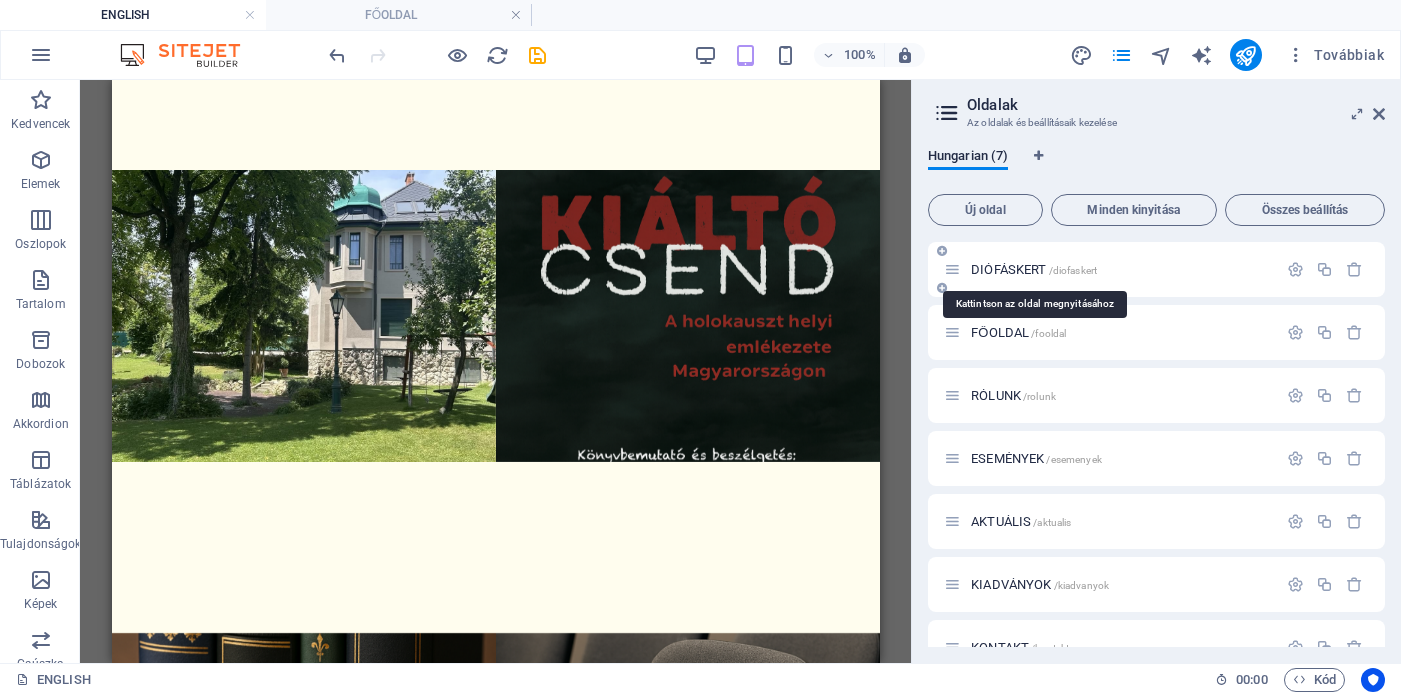 click on "DIÓFÁSKERT /diofaskert" at bounding box center (1034, 269) 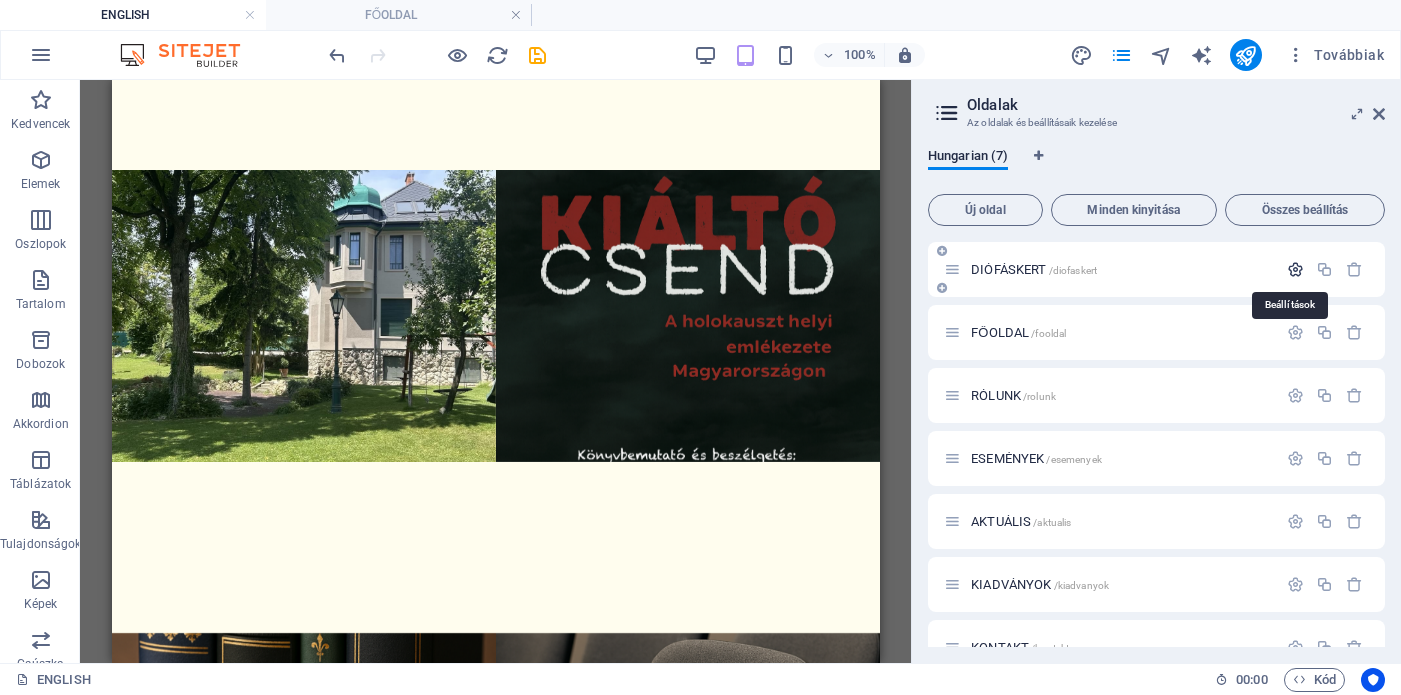 click at bounding box center [1295, 269] 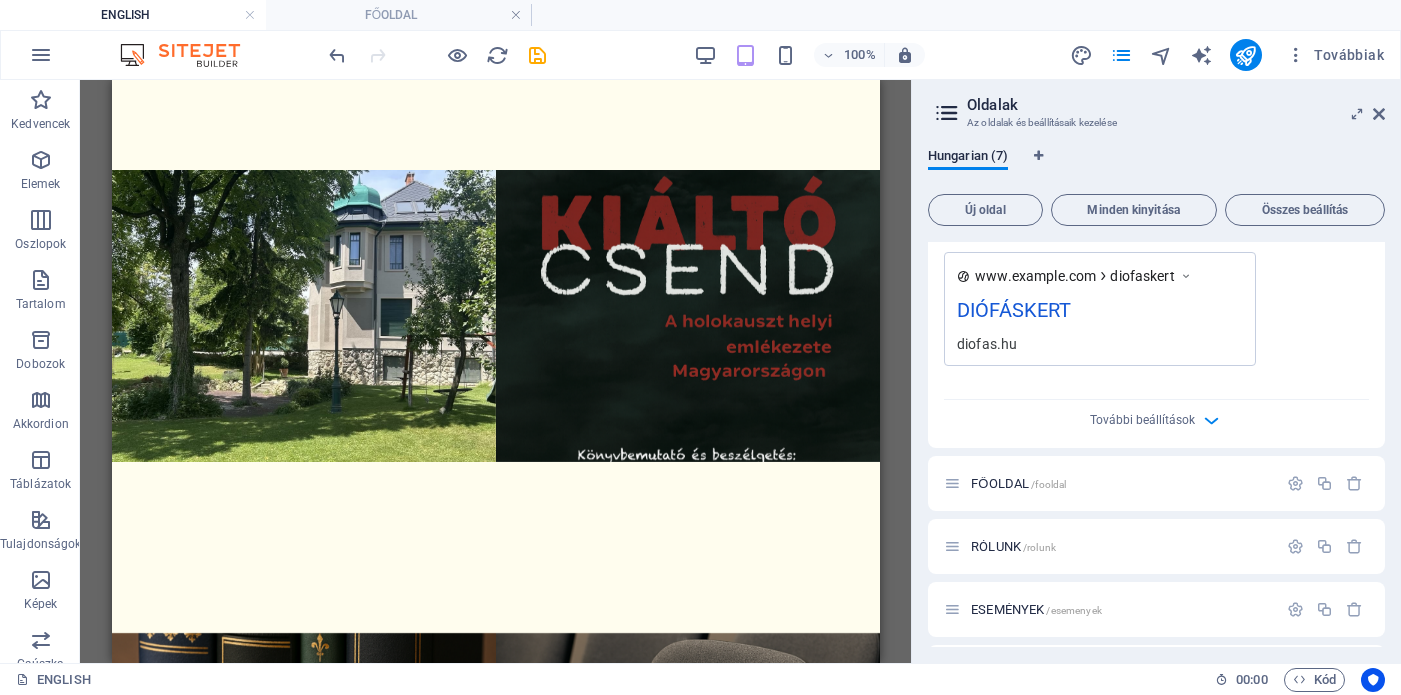 scroll, scrollTop: 0, scrollLeft: 0, axis: both 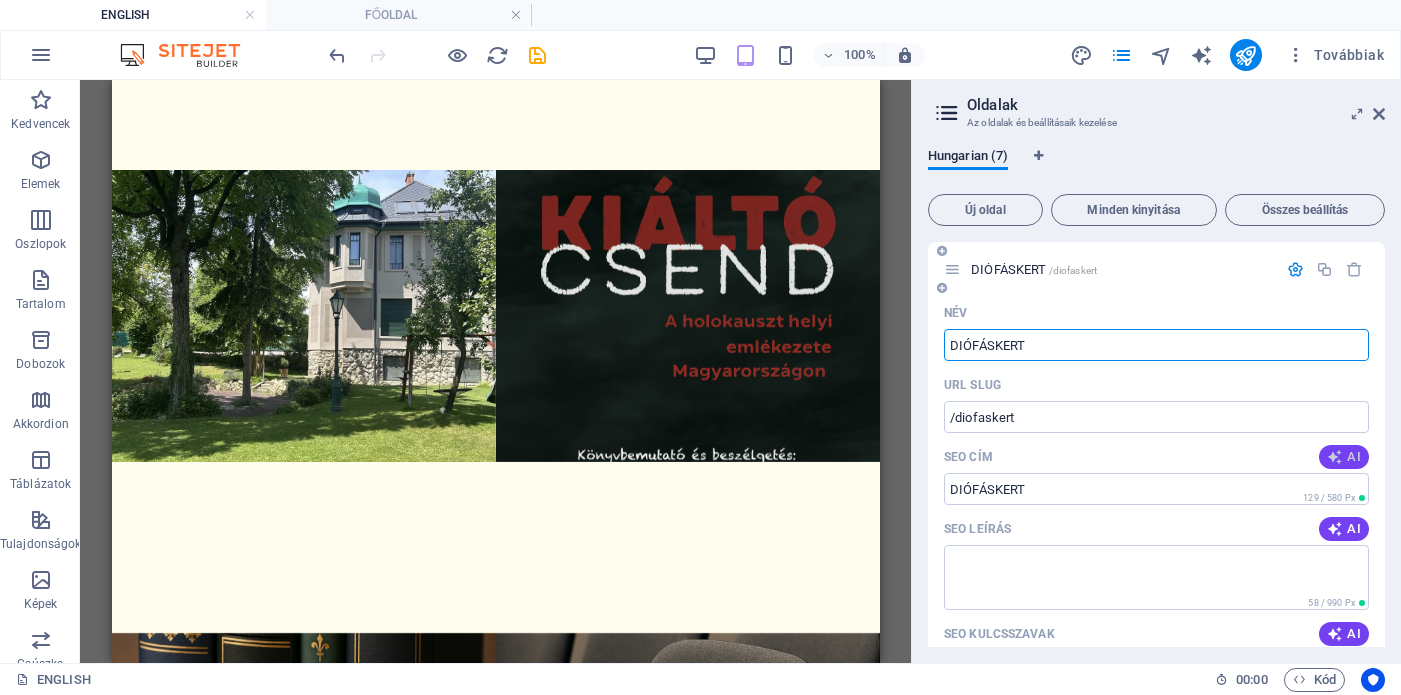 click on "AI" at bounding box center [1344, 457] 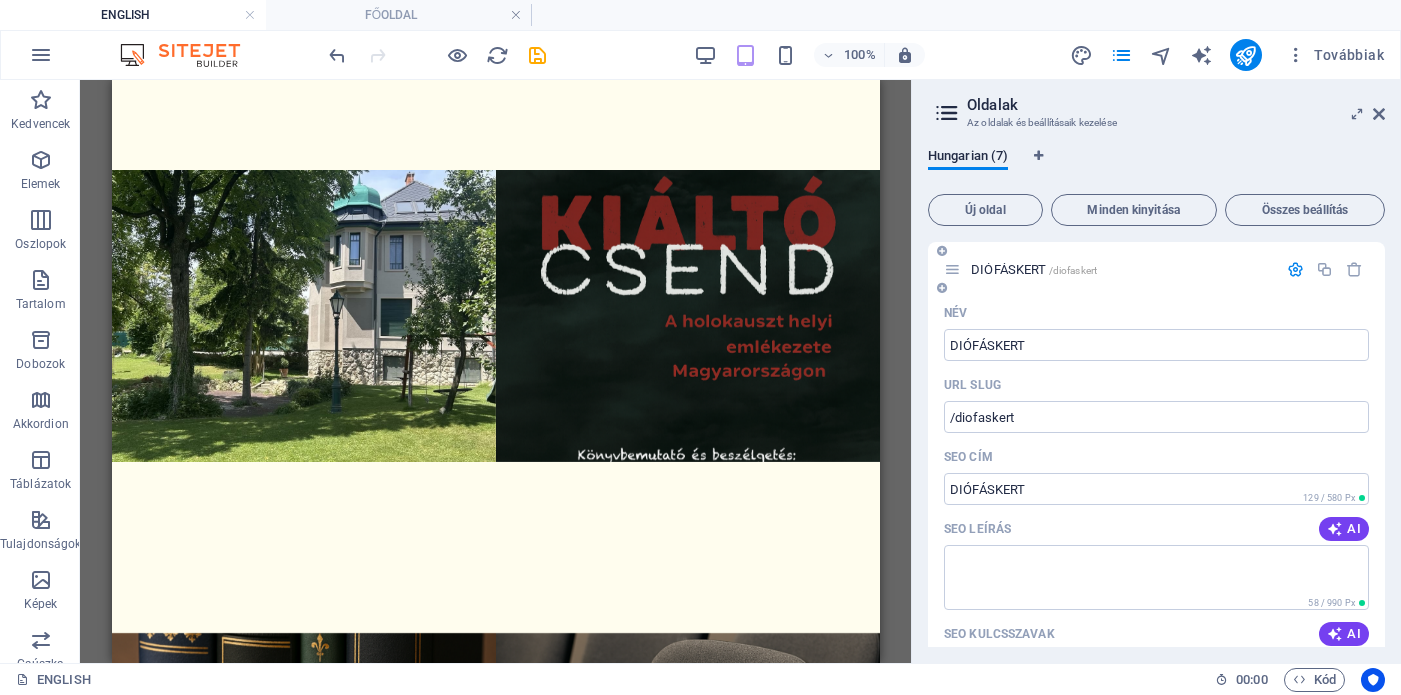type on "Diófáskert: Közösségi Találkozók" 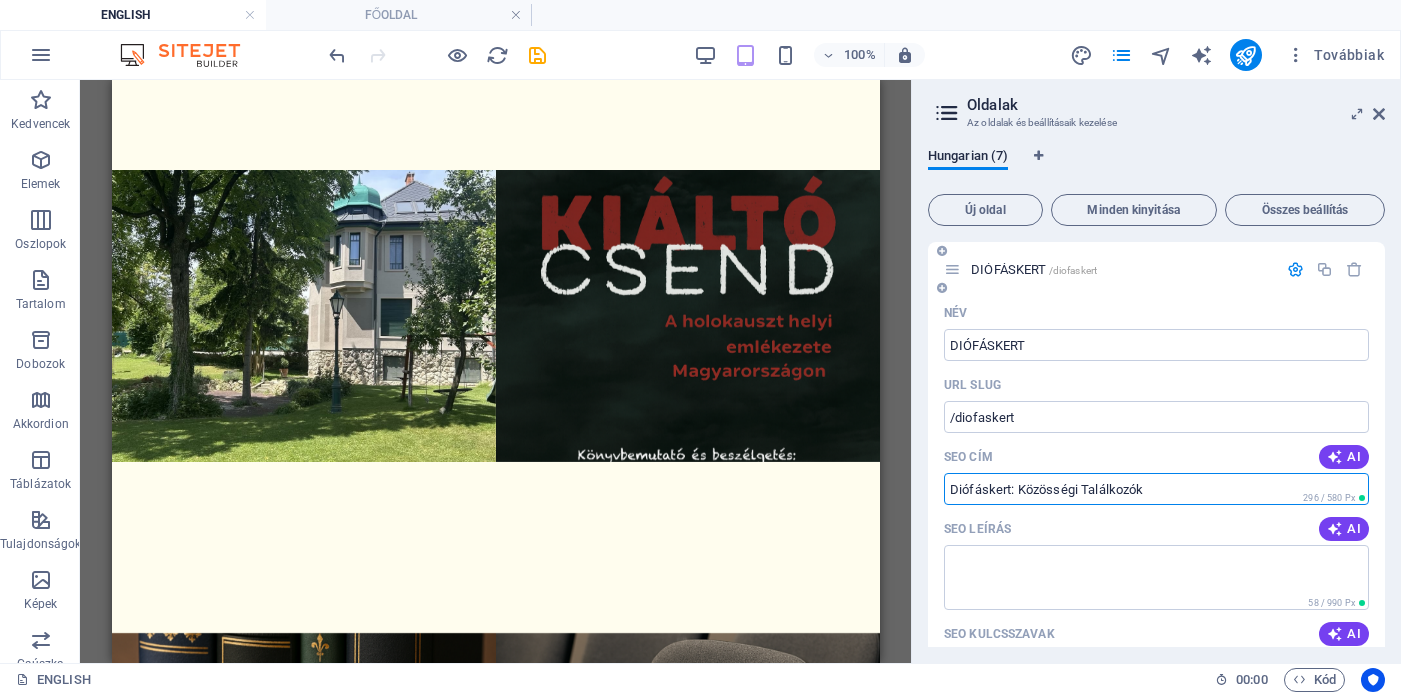 drag, startPoint x: 1190, startPoint y: 484, endPoint x: 932, endPoint y: 493, distance: 258.15692 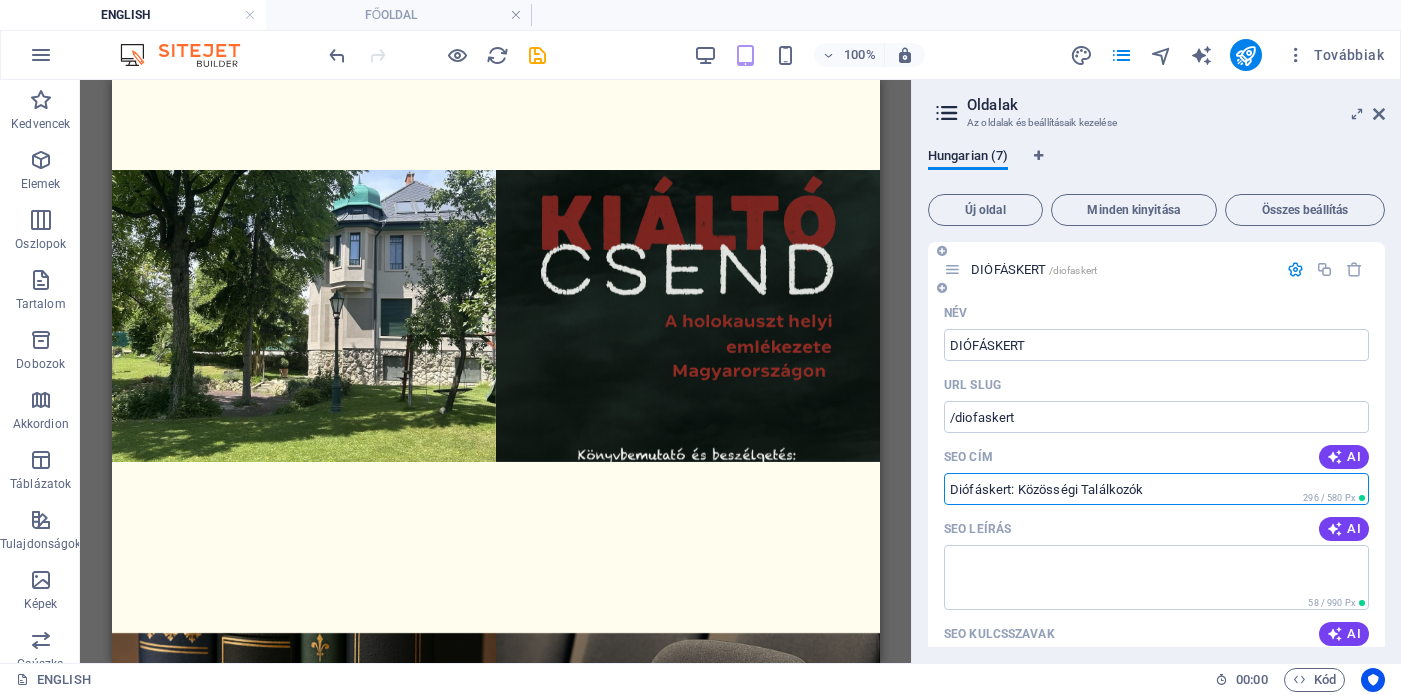 click on "Név DIÓFÁSKERT ​ URL SLUG /diofaskert ​ SEO cím AI Diófáskert: Közösségi Találkozók ​ 296 / 580 Px SEO leírás AI ​ 58 / 990 Px SEO kulcsszavak AI ​ Beállítások Menü Noindex Előnézet Mobil Asztali www.example.com diofaskert Diófáskert: Közösségi Találkozók diofas.hu Meta címkék ​ Előnézeti kép (Open Graph) Húzza ide a fájlokat, kattintson a fájlok kiválasztásához, vagy válasszon fájlokat a Fájlokból vagy a szabadon elérhető képek és videók közül További beállítások" at bounding box center [1156, 683] 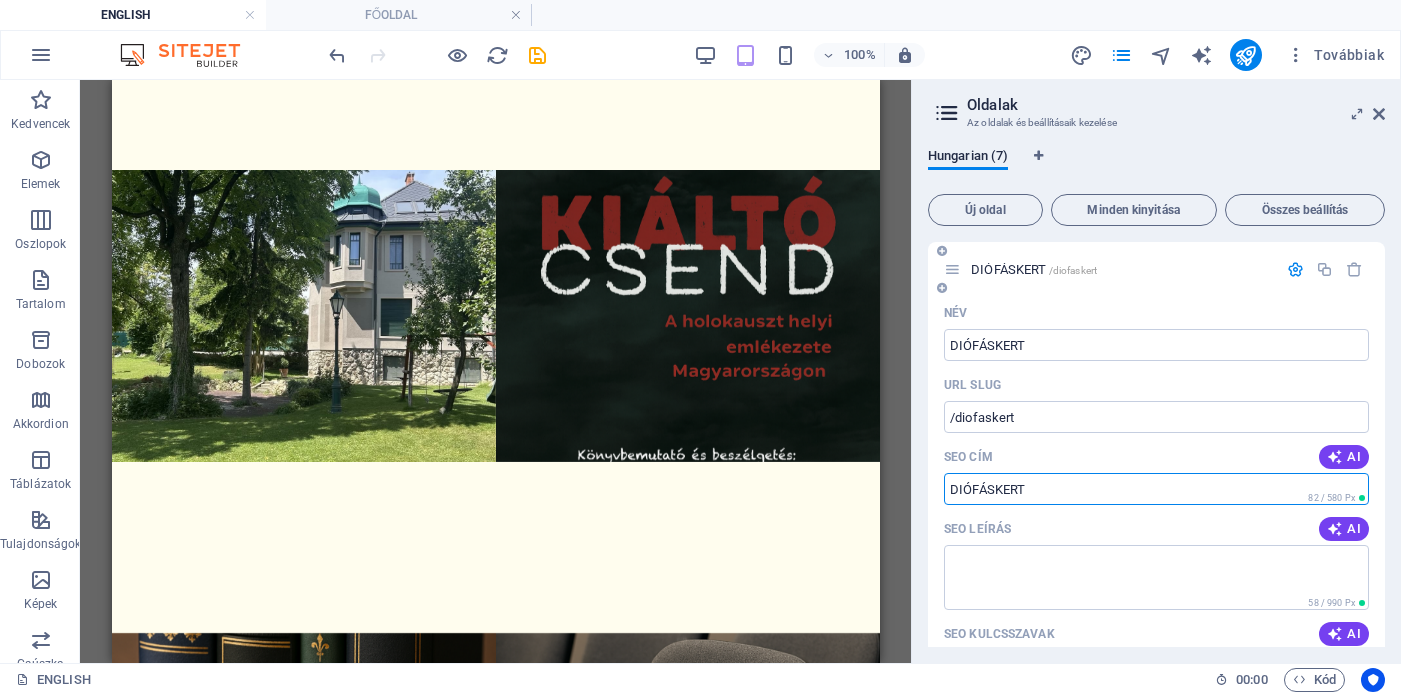 type 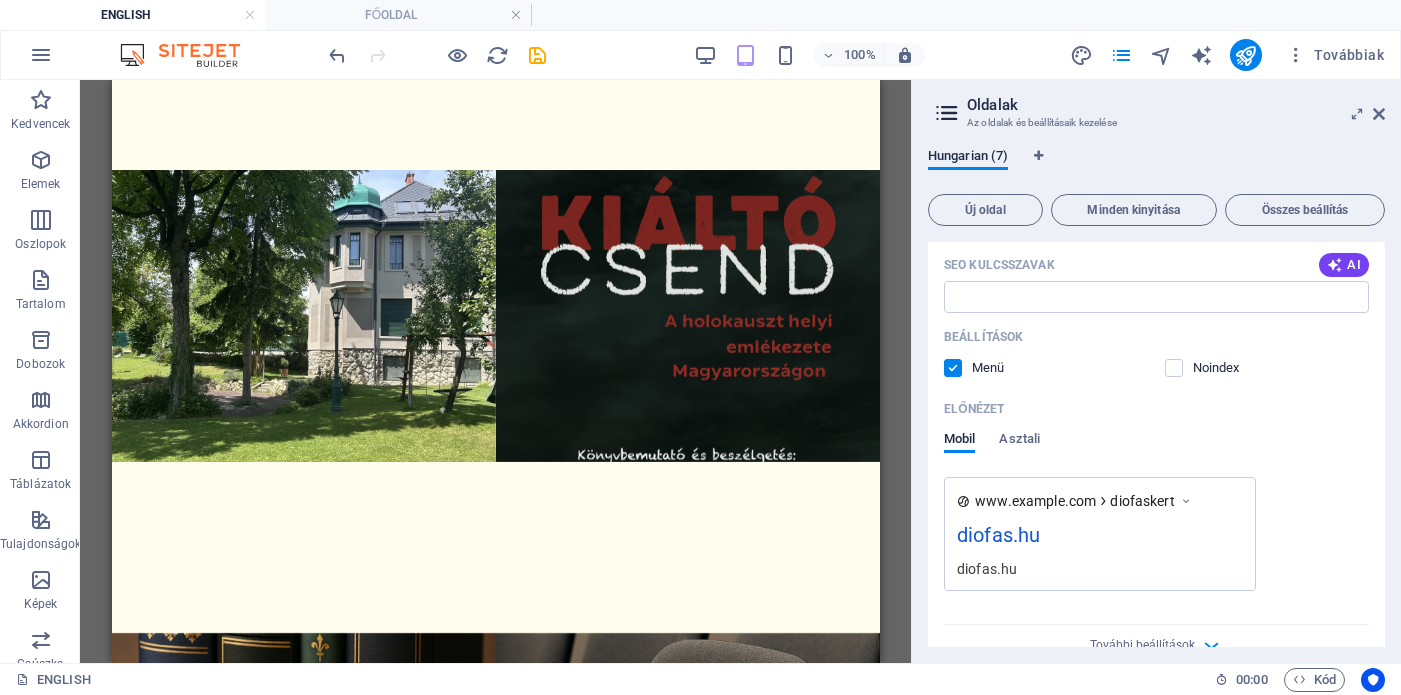 scroll, scrollTop: 0, scrollLeft: 0, axis: both 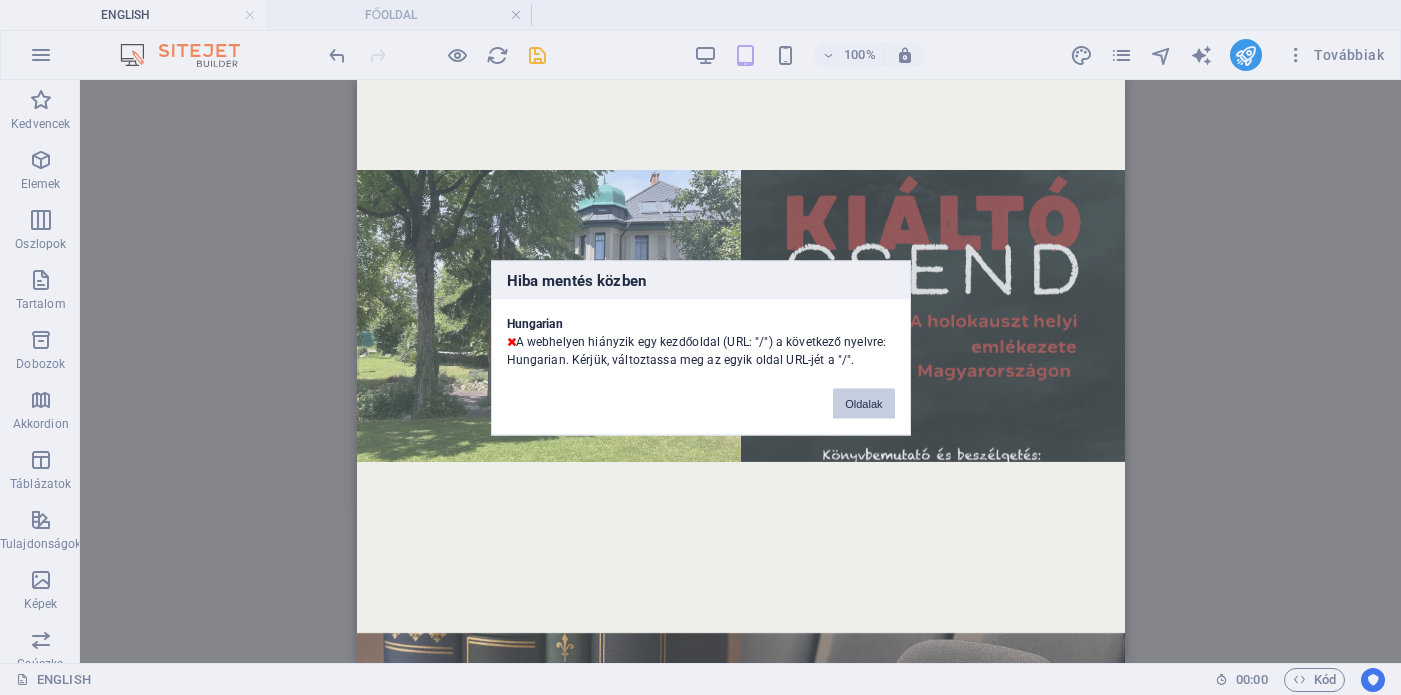 click on "Oldalak" at bounding box center [863, 403] 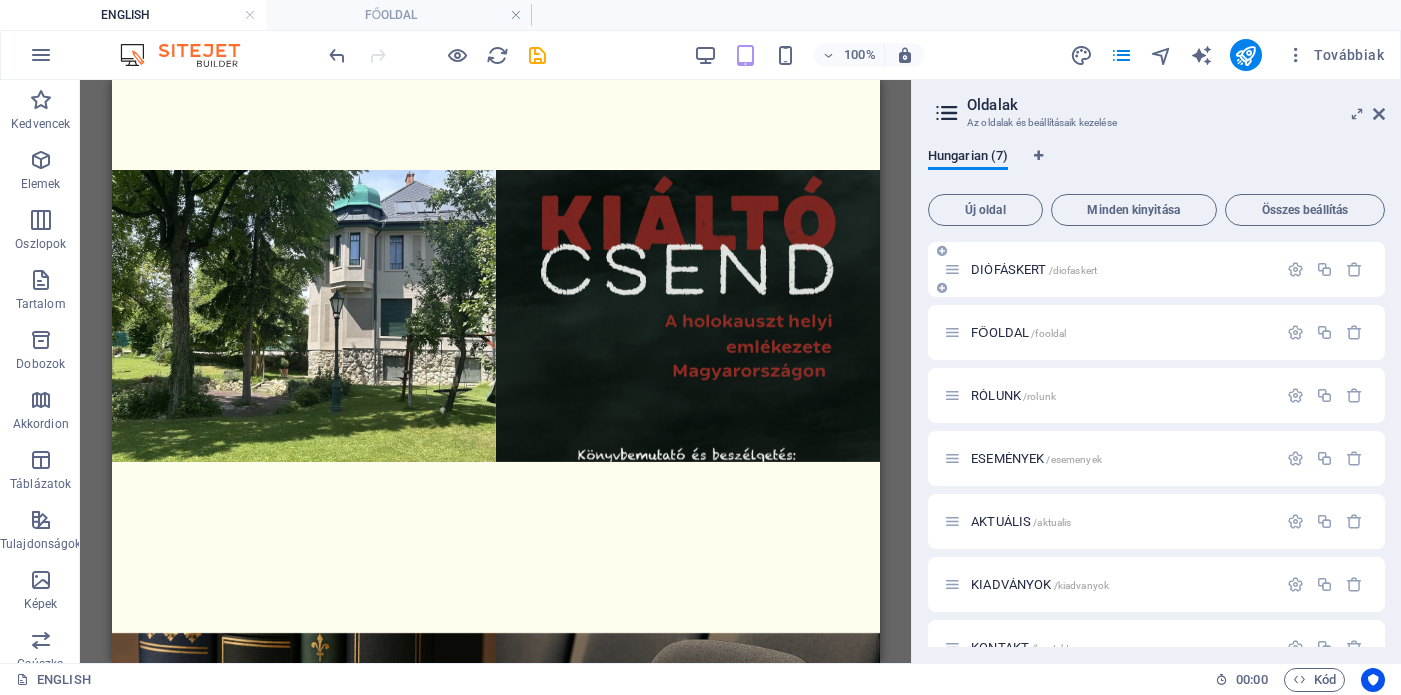 click on "DIÓFÁSKERT /diofaskert" at bounding box center [1034, 269] 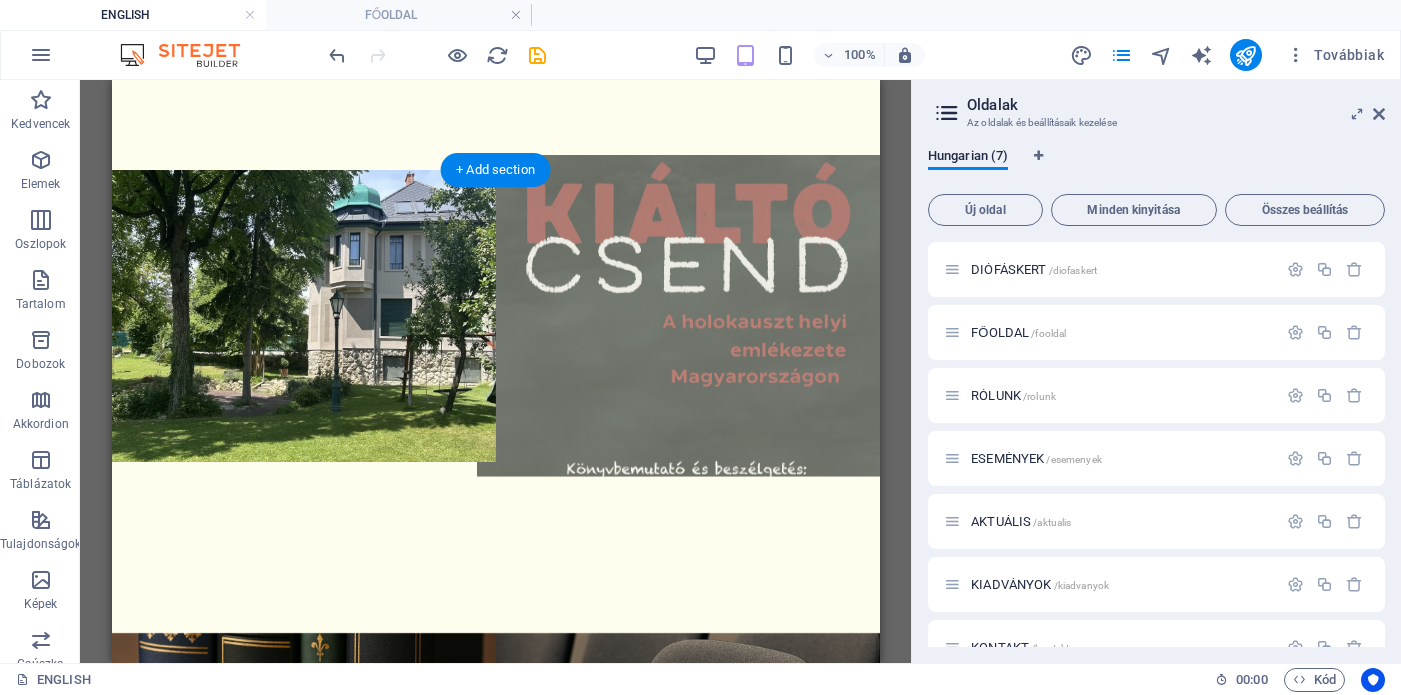 click at bounding box center [687, 315] 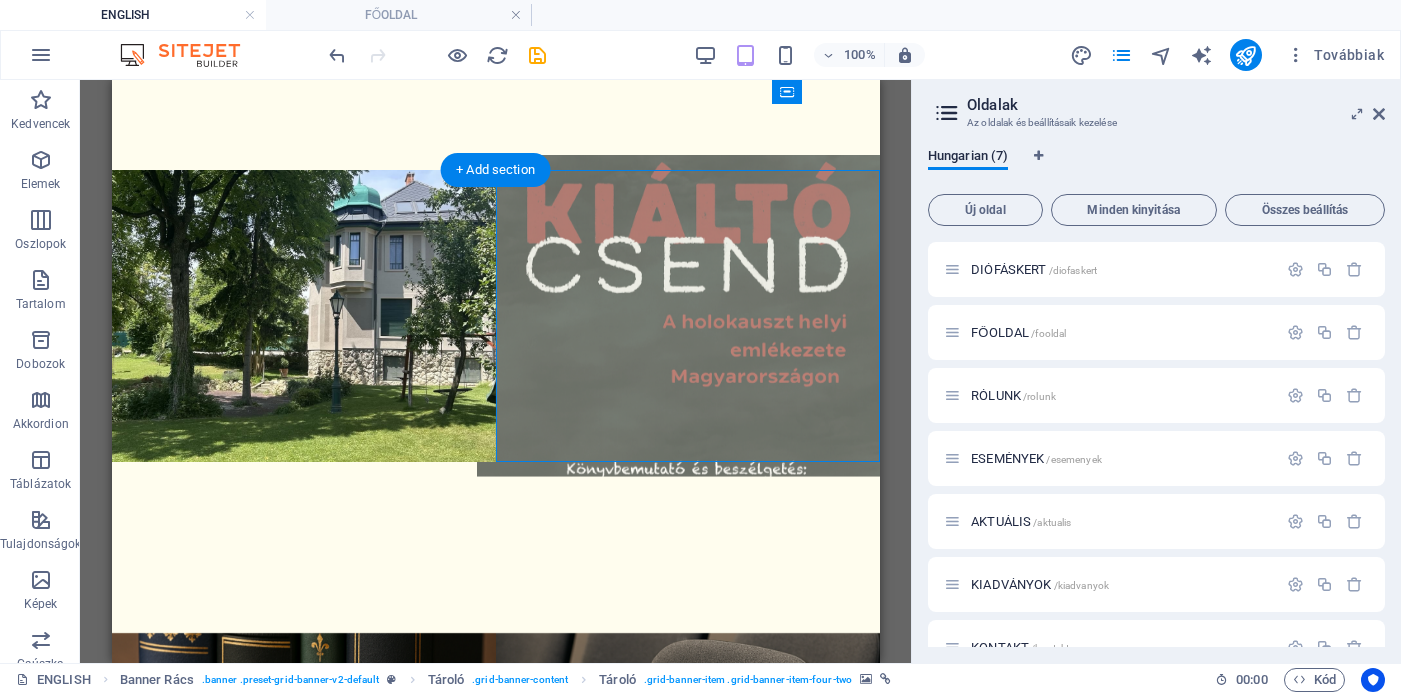 click at bounding box center [687, 315] 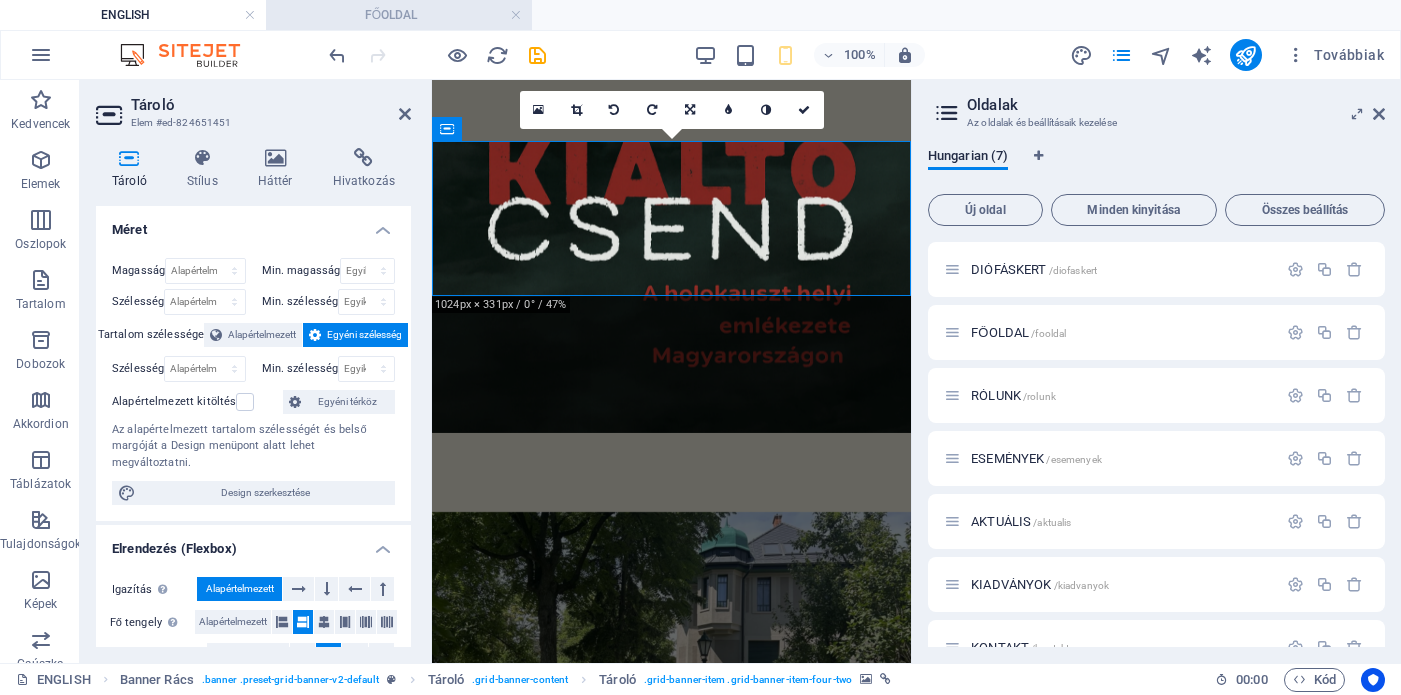 click on "FŐOLDAL" at bounding box center [399, 15] 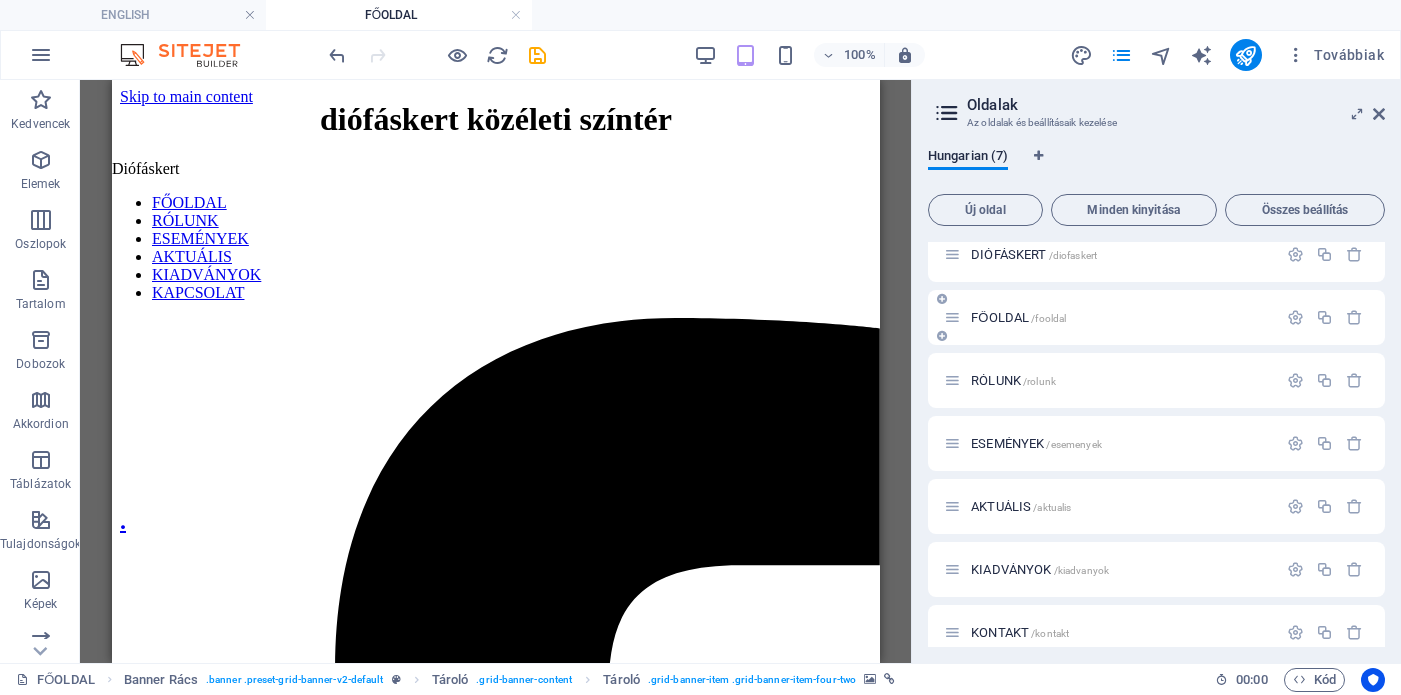 scroll, scrollTop: 0, scrollLeft: 0, axis: both 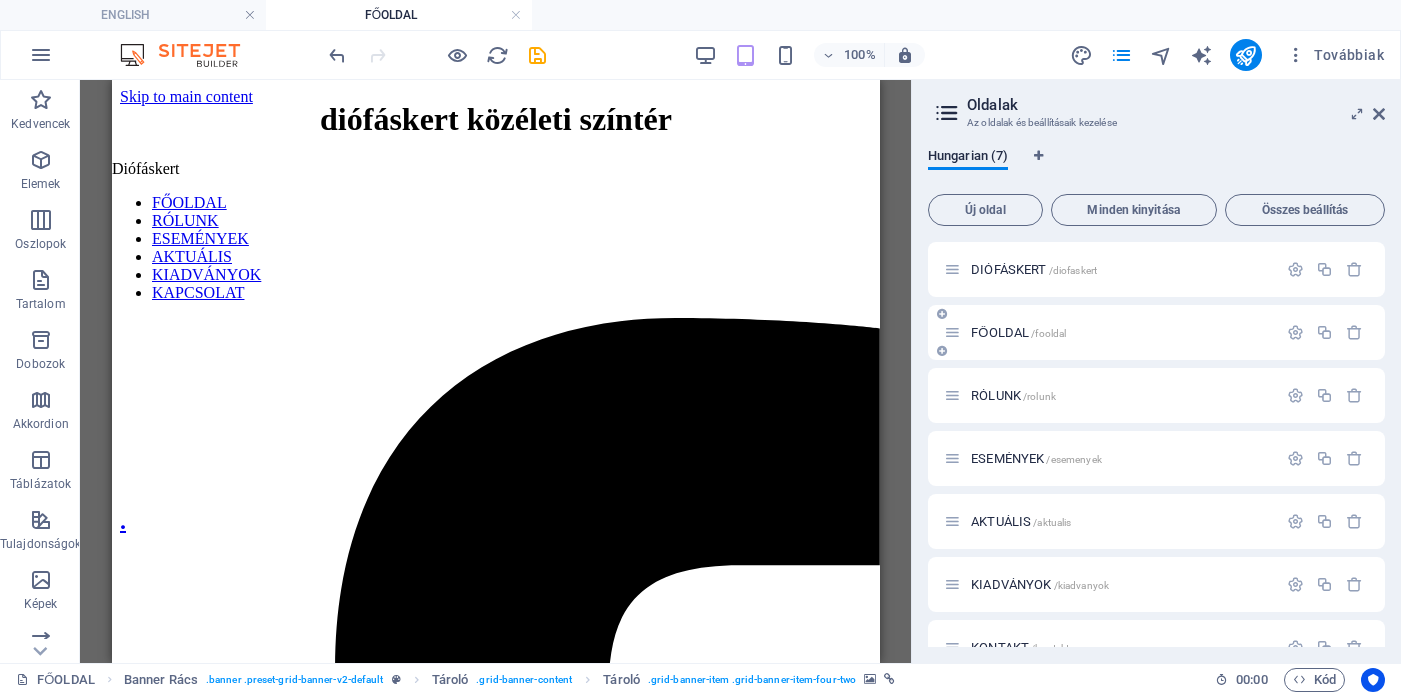 drag, startPoint x: 981, startPoint y: 269, endPoint x: 984, endPoint y: 324, distance: 55.081757 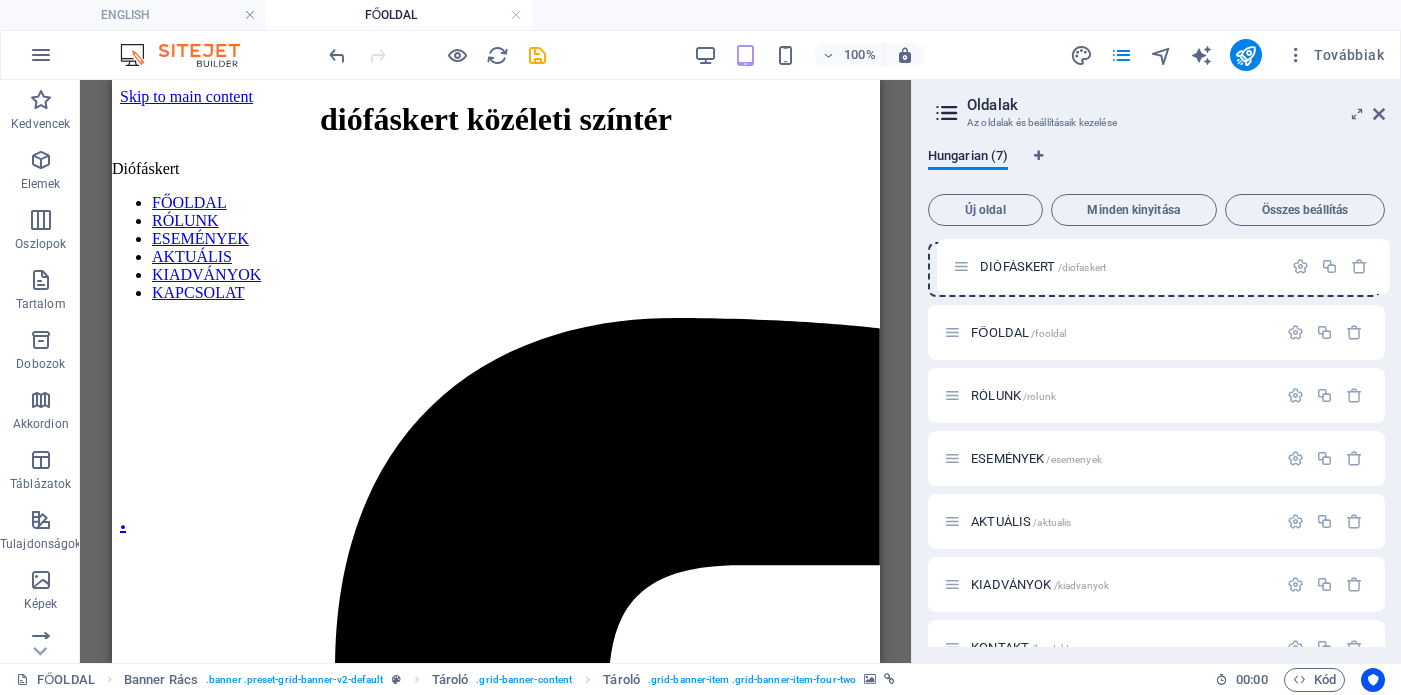 click on "DIÓFÁSKERT /diofaskert FŐOLDAL /fooldal RÓLUNK /rolunk ESEMÉNYEK /esemenyek AKTUÁLIS /aktualis KIADVÁNYOK /kiadvanyok KONTAKT /kontakt" at bounding box center (1156, 458) 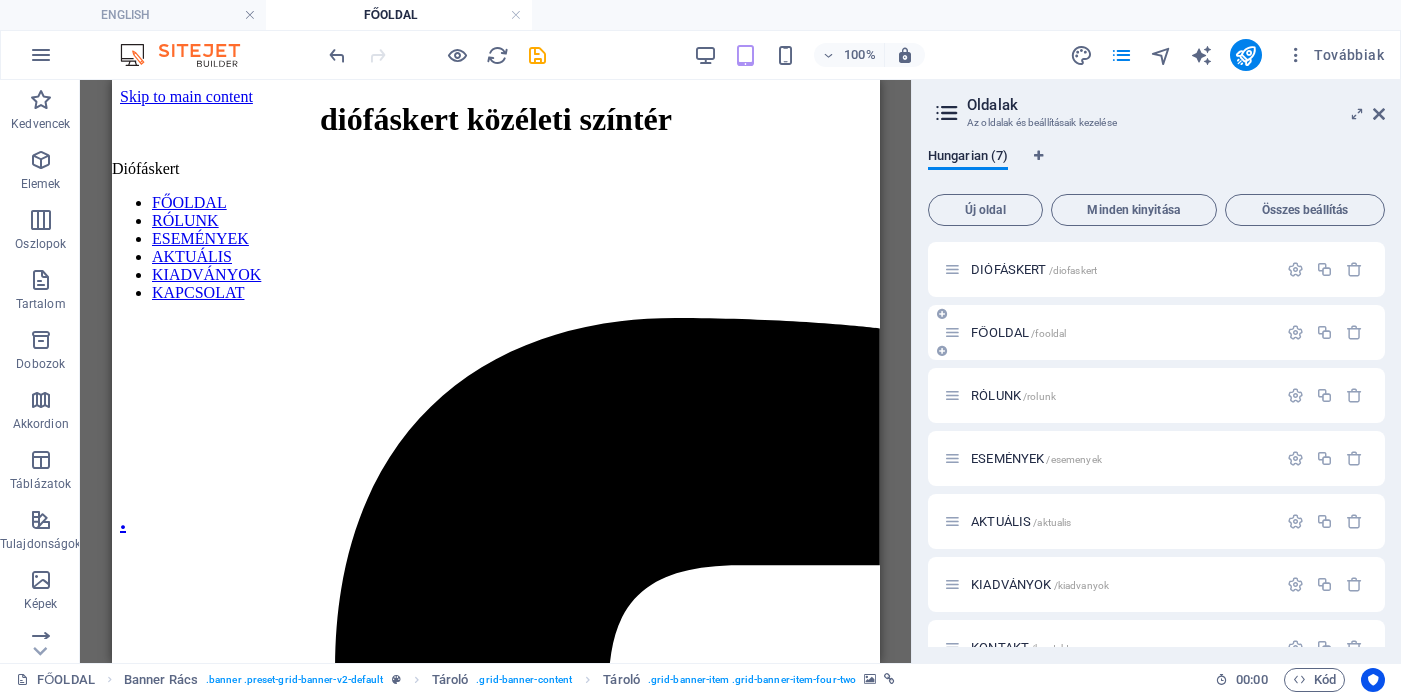 click at bounding box center [952, 332] 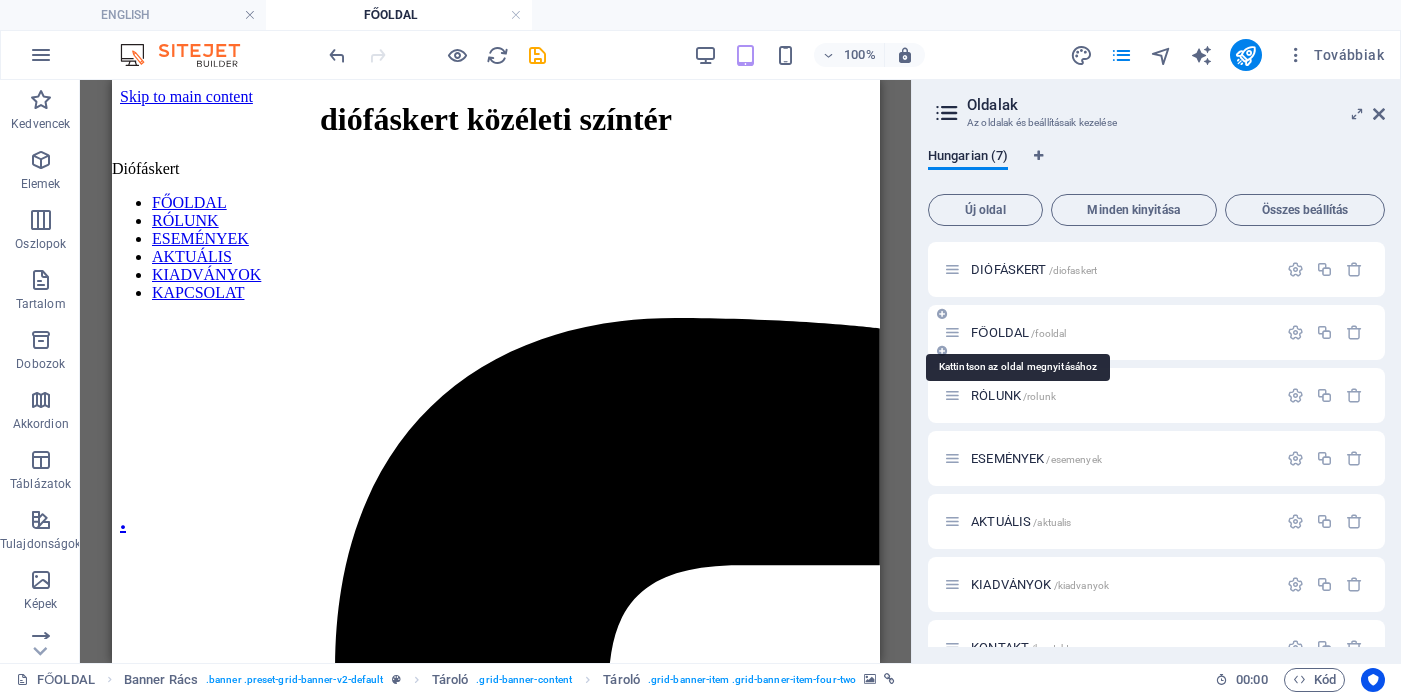 click on "FŐOLDAL /fooldal" at bounding box center [1018, 332] 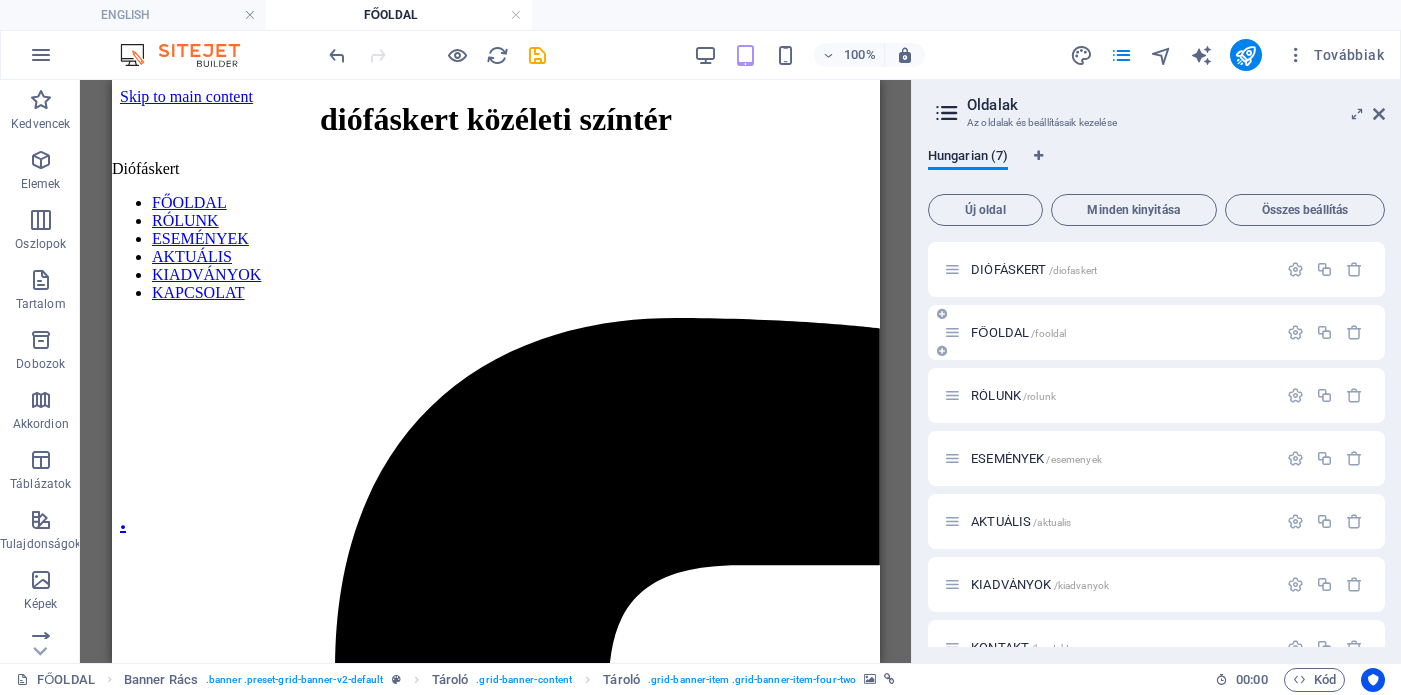 click at bounding box center [942, 314] 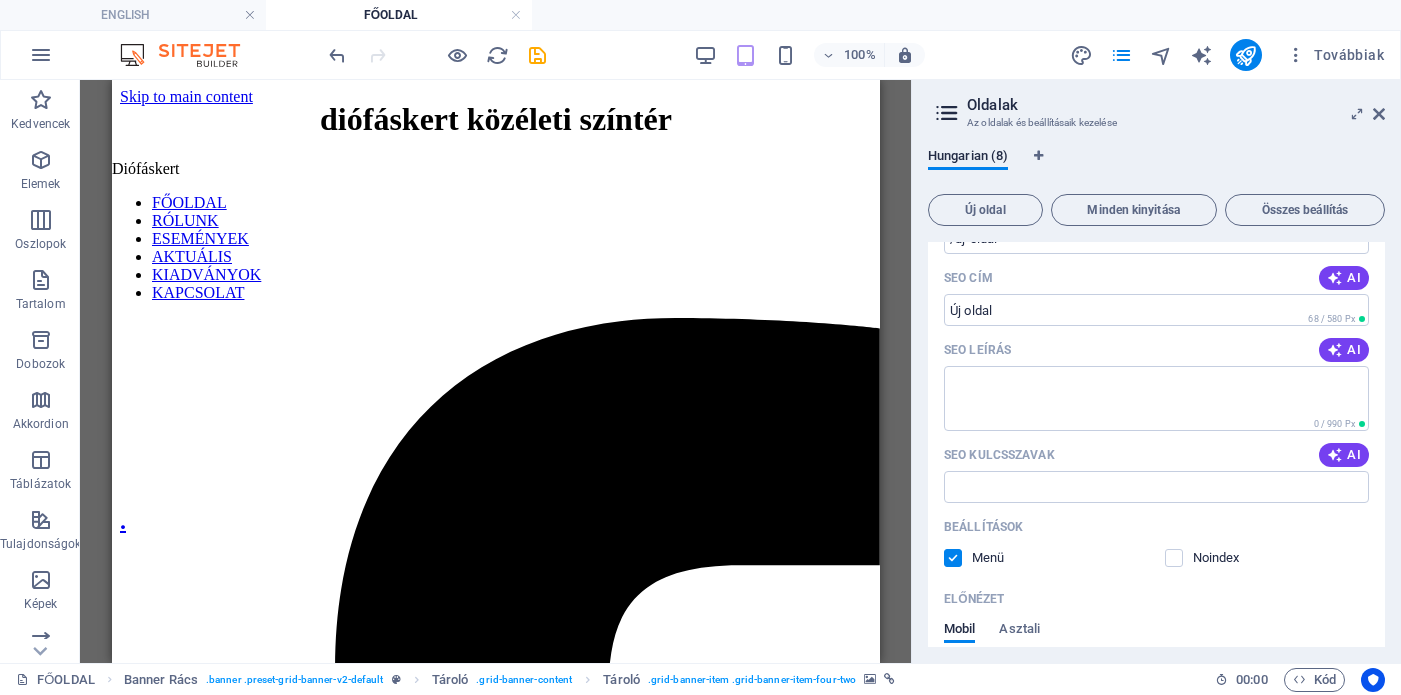 scroll, scrollTop: 0, scrollLeft: 0, axis: both 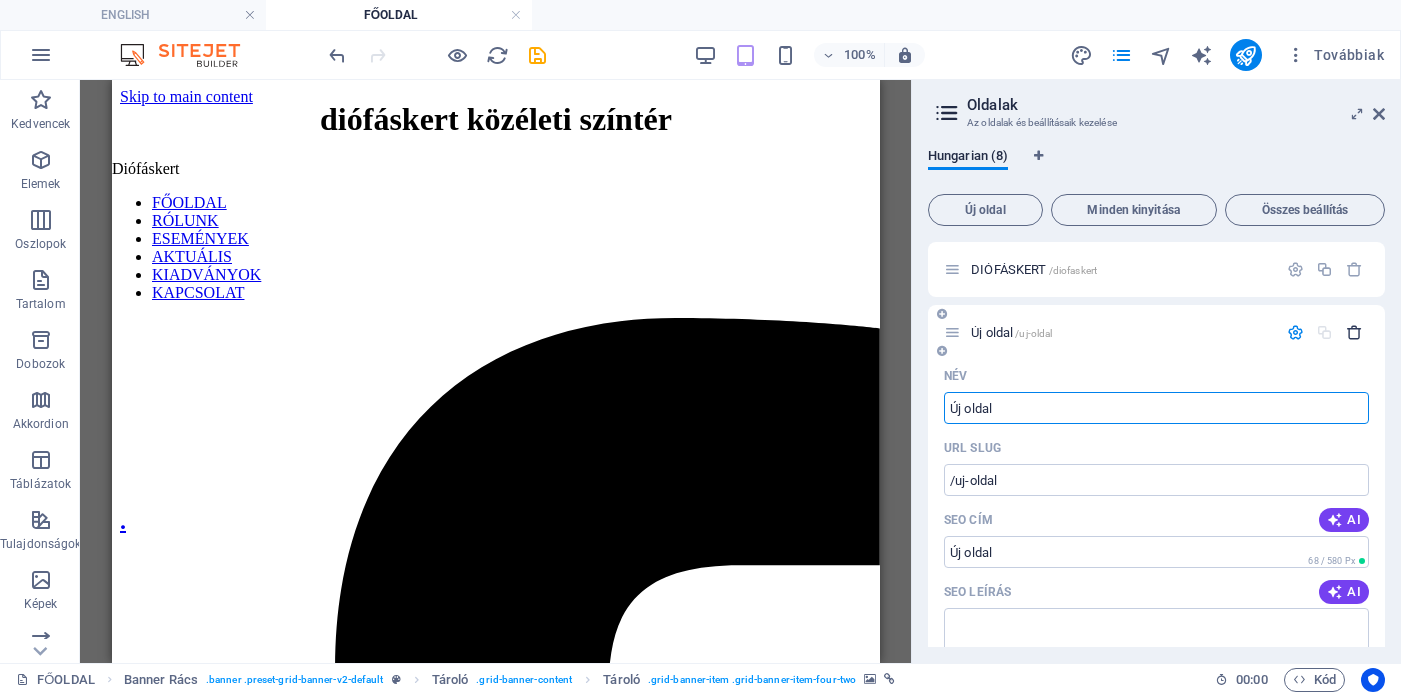 click at bounding box center (1354, 332) 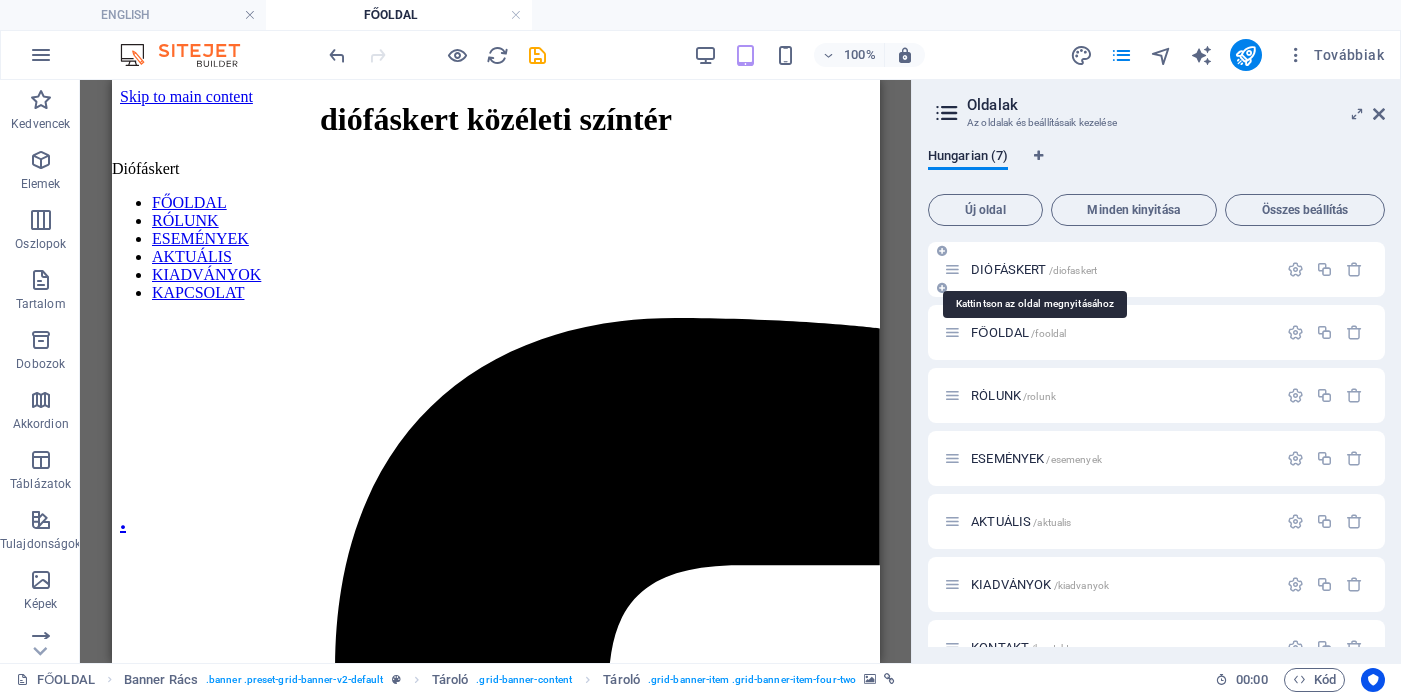 click on "DIÓFÁSKERT /diofaskert" at bounding box center [1034, 269] 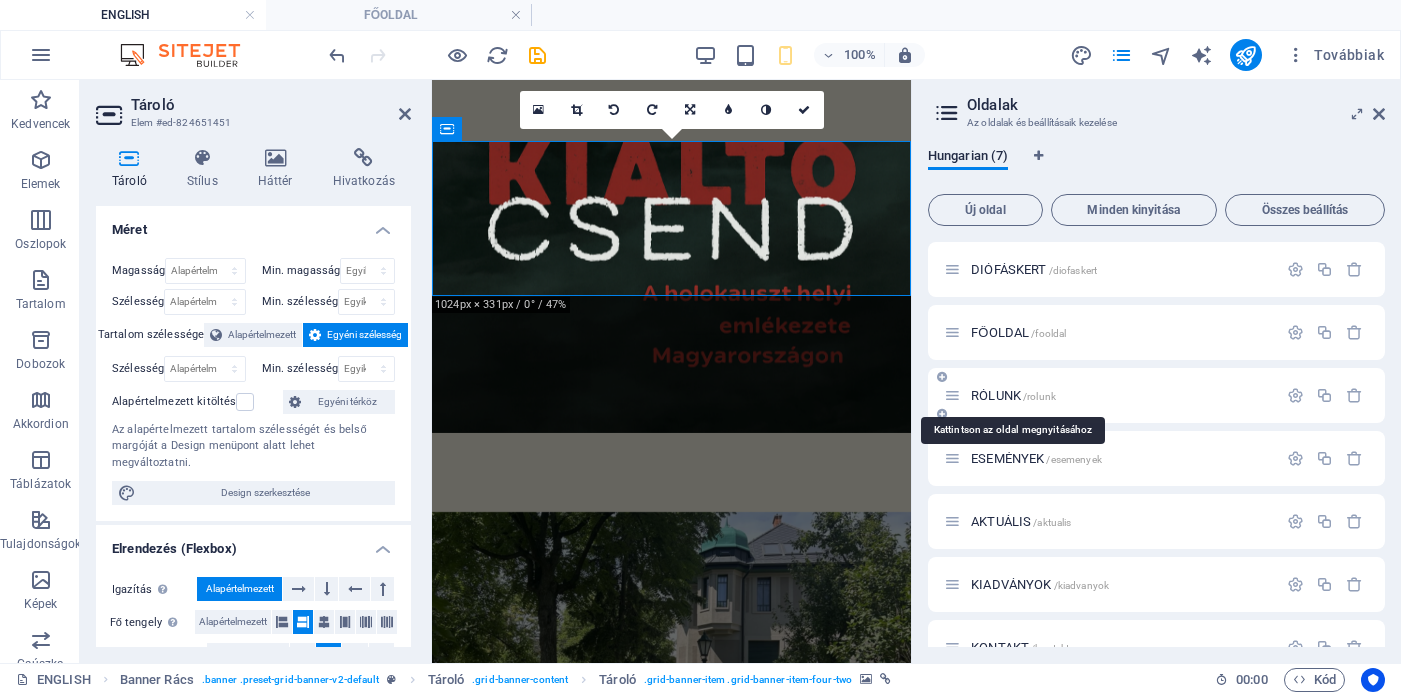 click on "RÓLUNK /rolunk" at bounding box center (1013, 395) 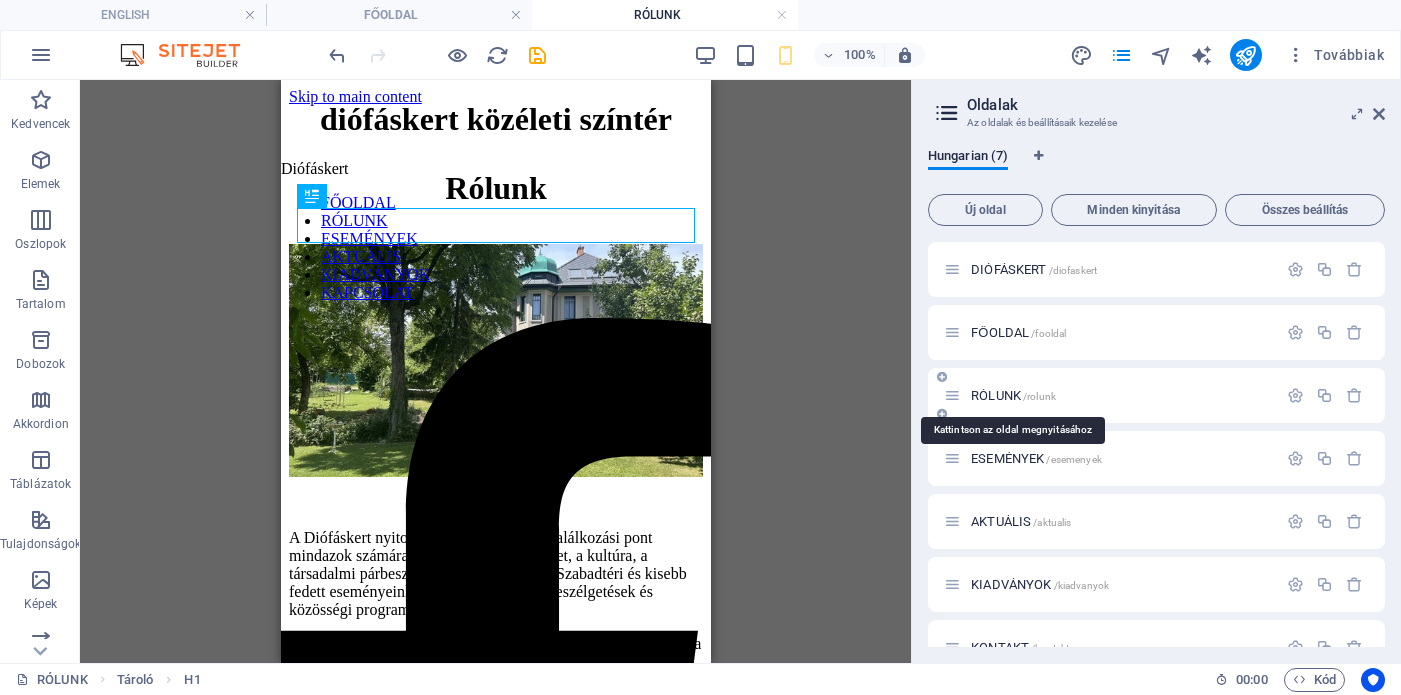 scroll, scrollTop: 0, scrollLeft: 0, axis: both 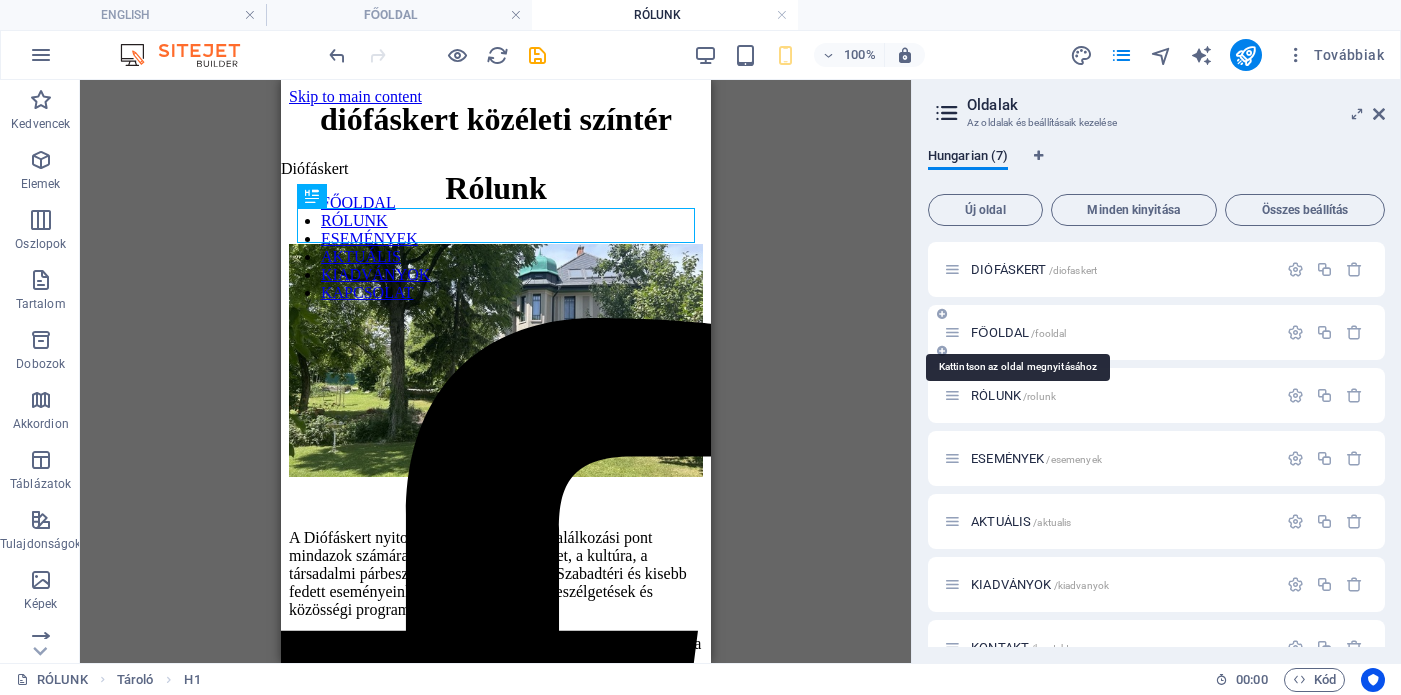 click on "FŐOLDAL /fooldal" at bounding box center (1018, 332) 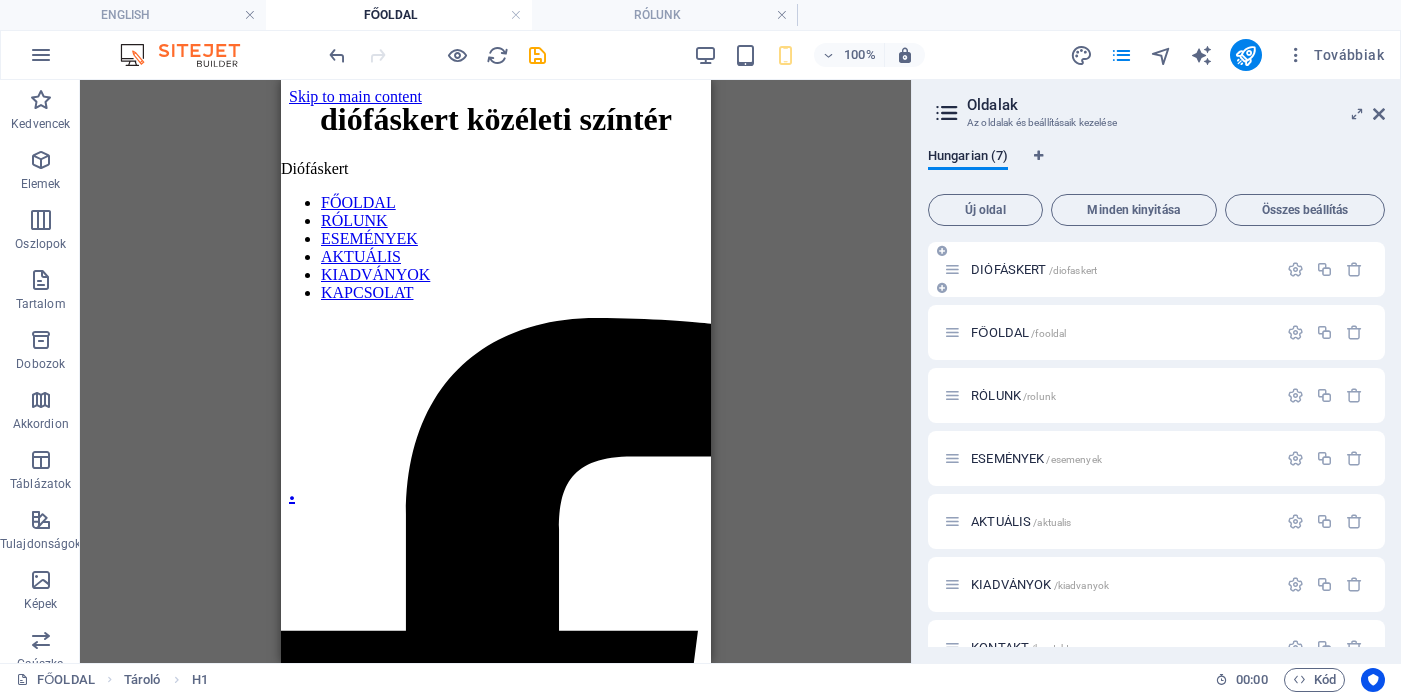 click on "DIÓFÁSKERT /diofaskert" at bounding box center (1034, 269) 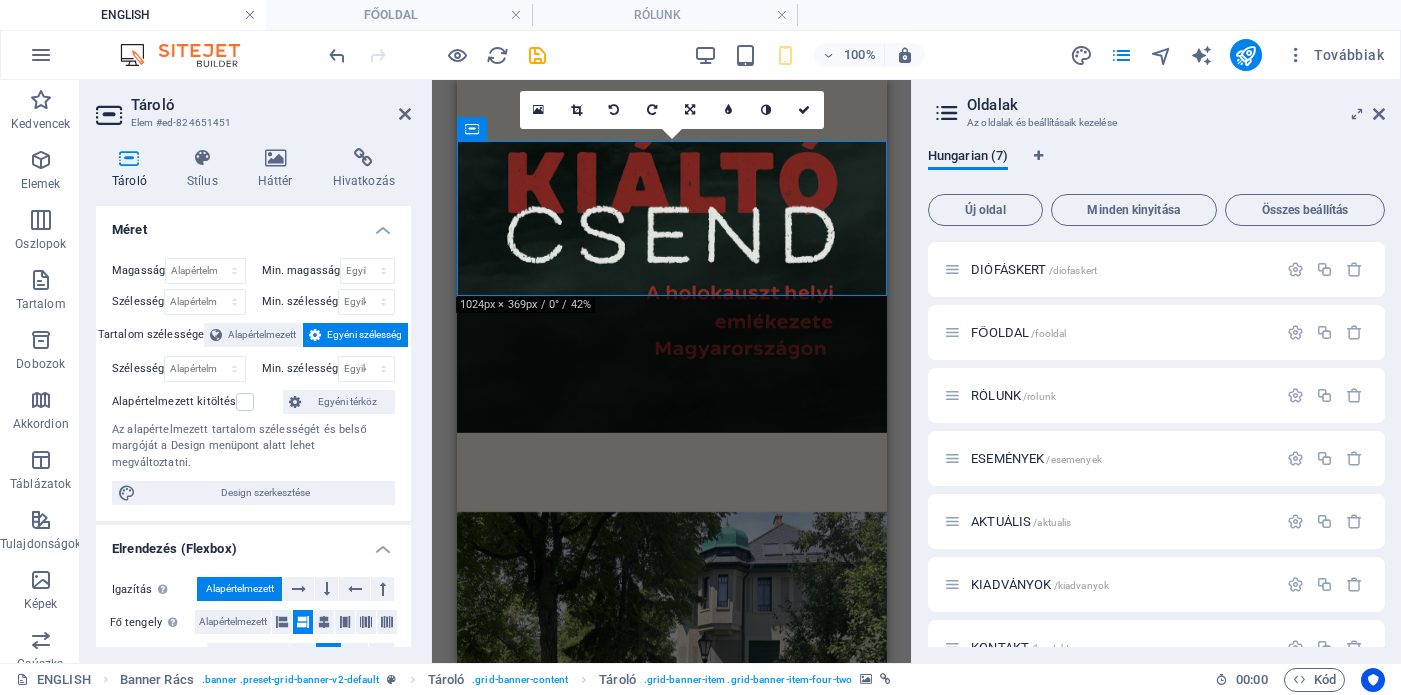 click at bounding box center [250, 15] 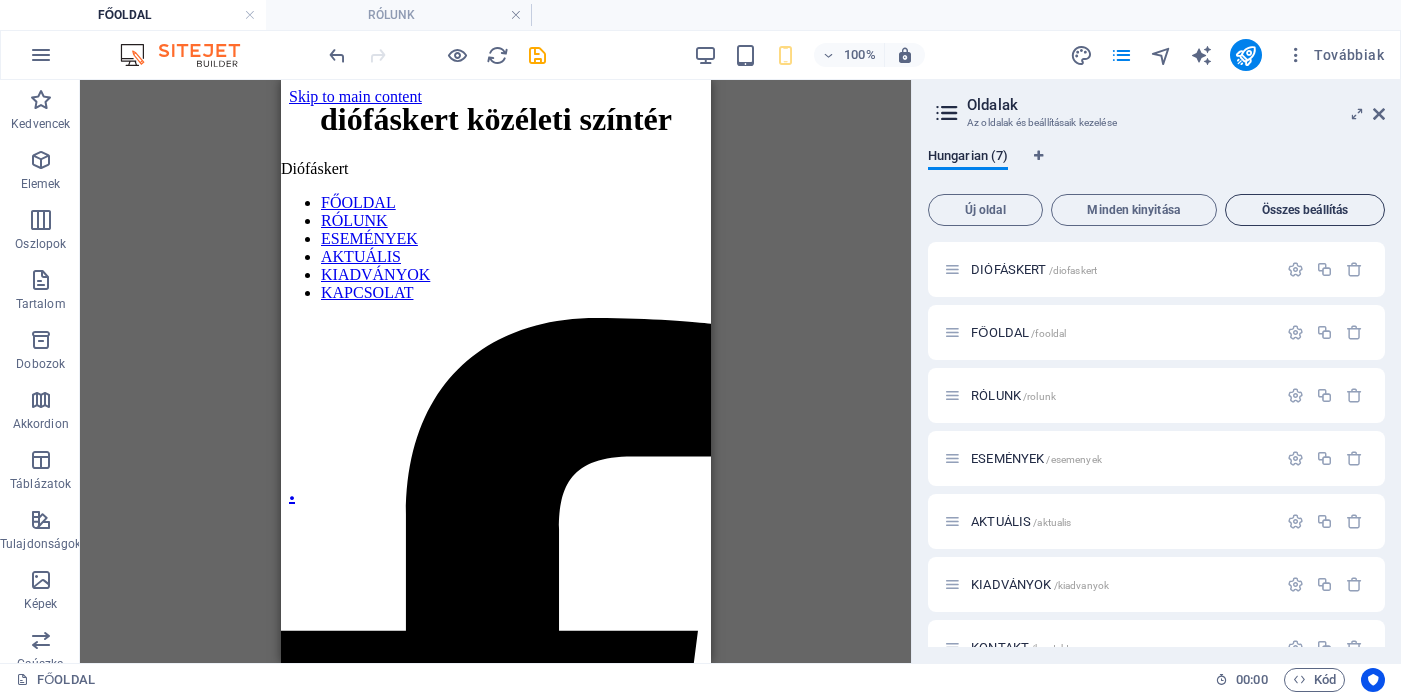 click on "Összes beállítás" at bounding box center [1305, 210] 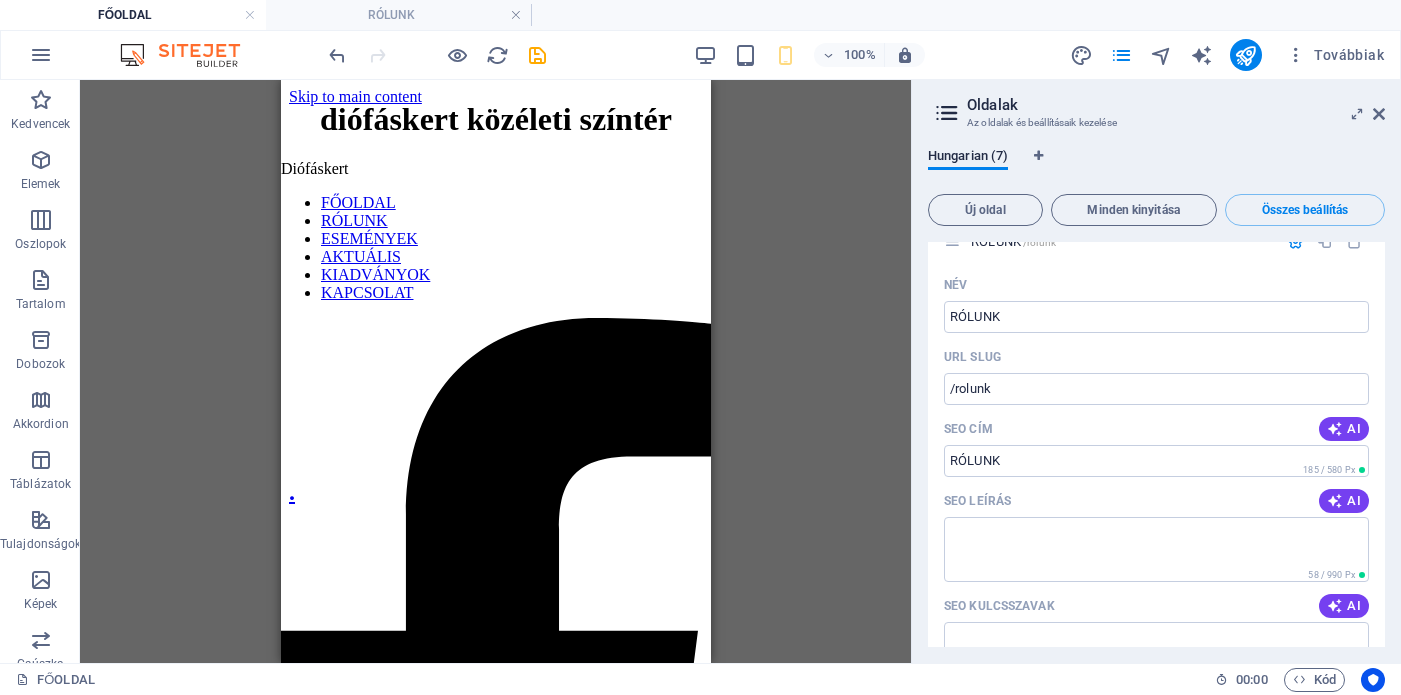 scroll, scrollTop: 1516, scrollLeft: 0, axis: vertical 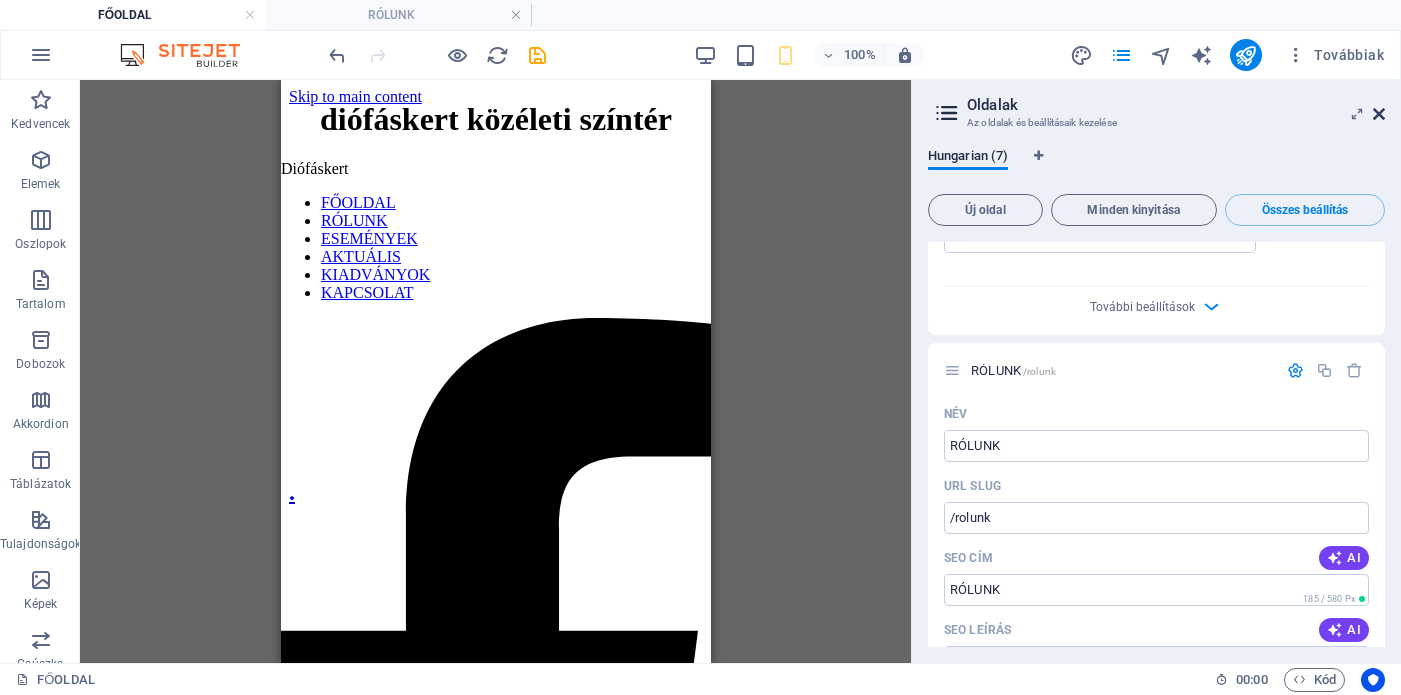 click at bounding box center (1379, 114) 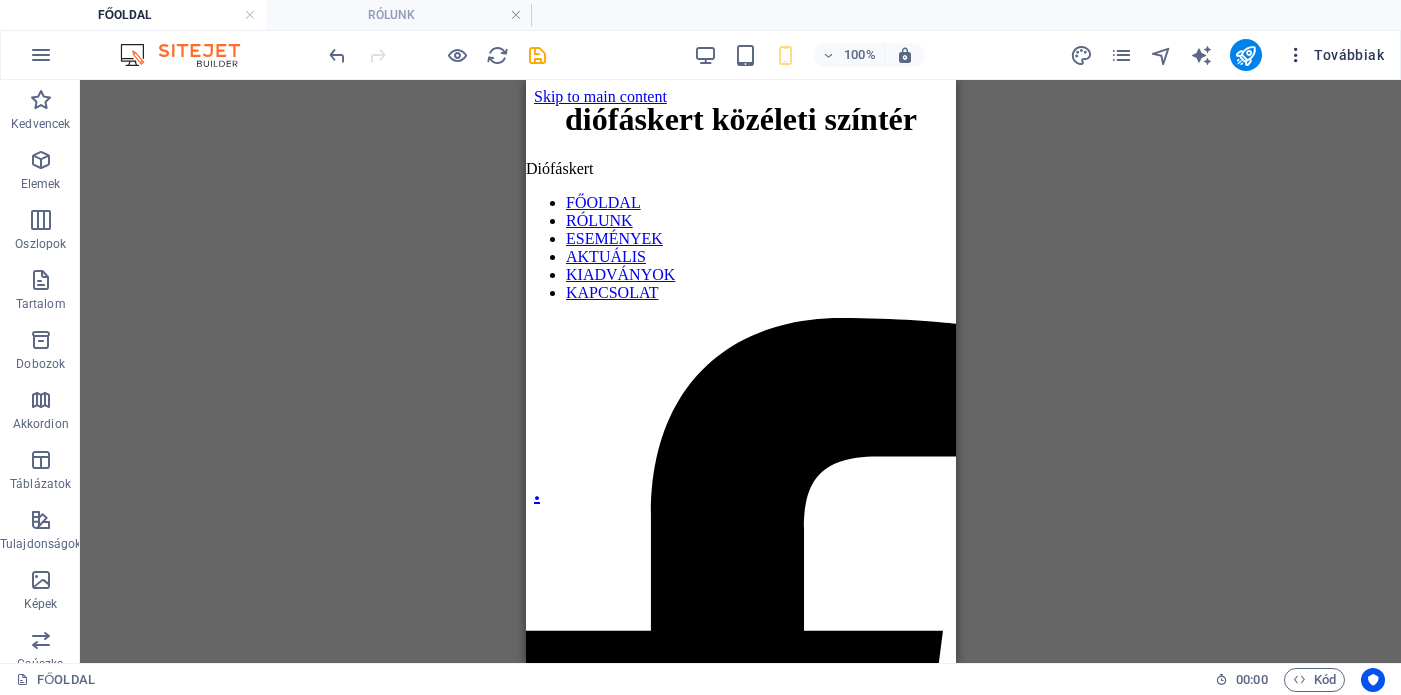 click on "Továbbiak" at bounding box center [1335, 55] 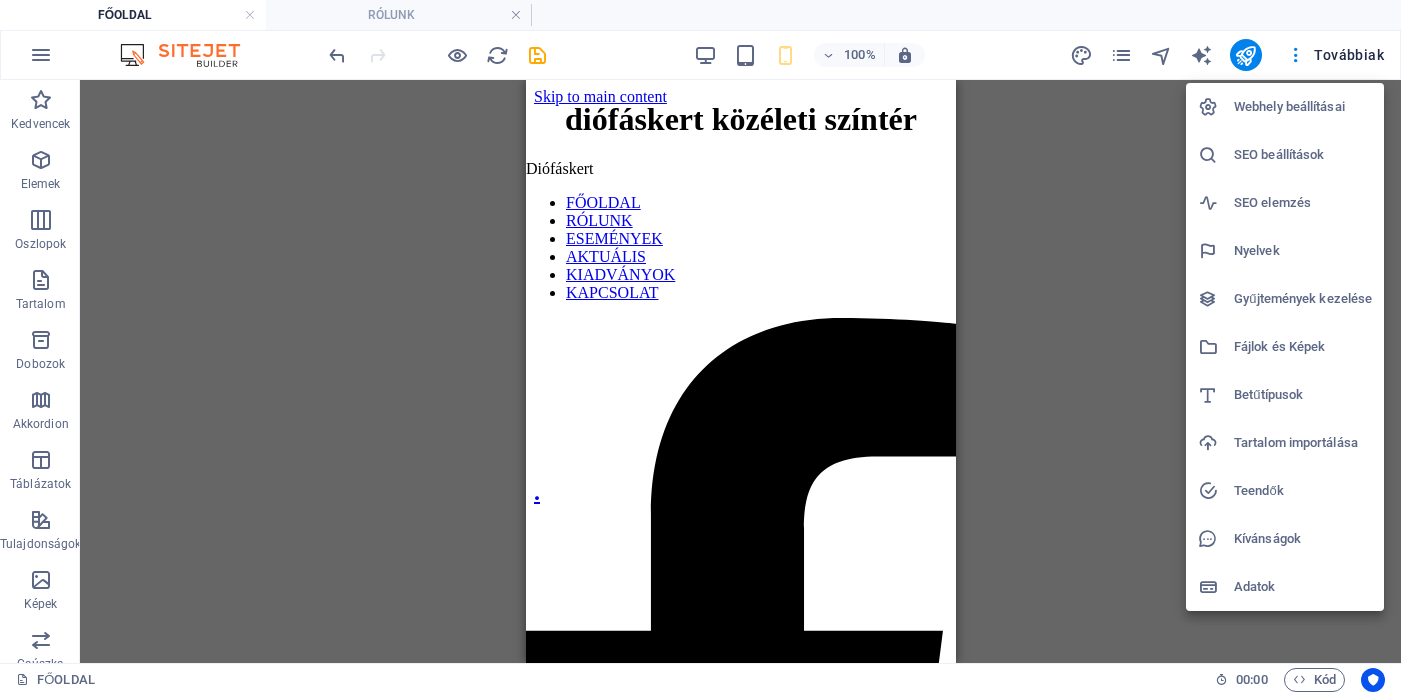 click on "Webhely beállításai" at bounding box center (1303, 107) 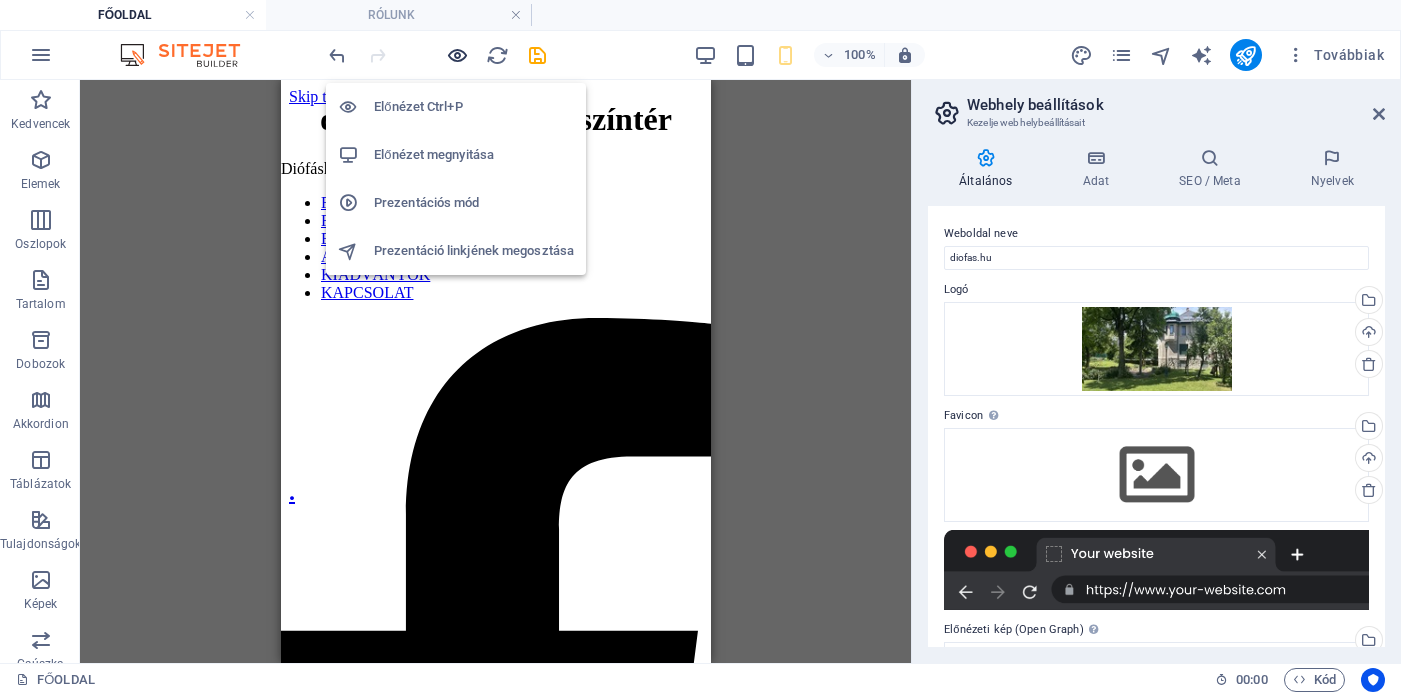 click at bounding box center [457, 55] 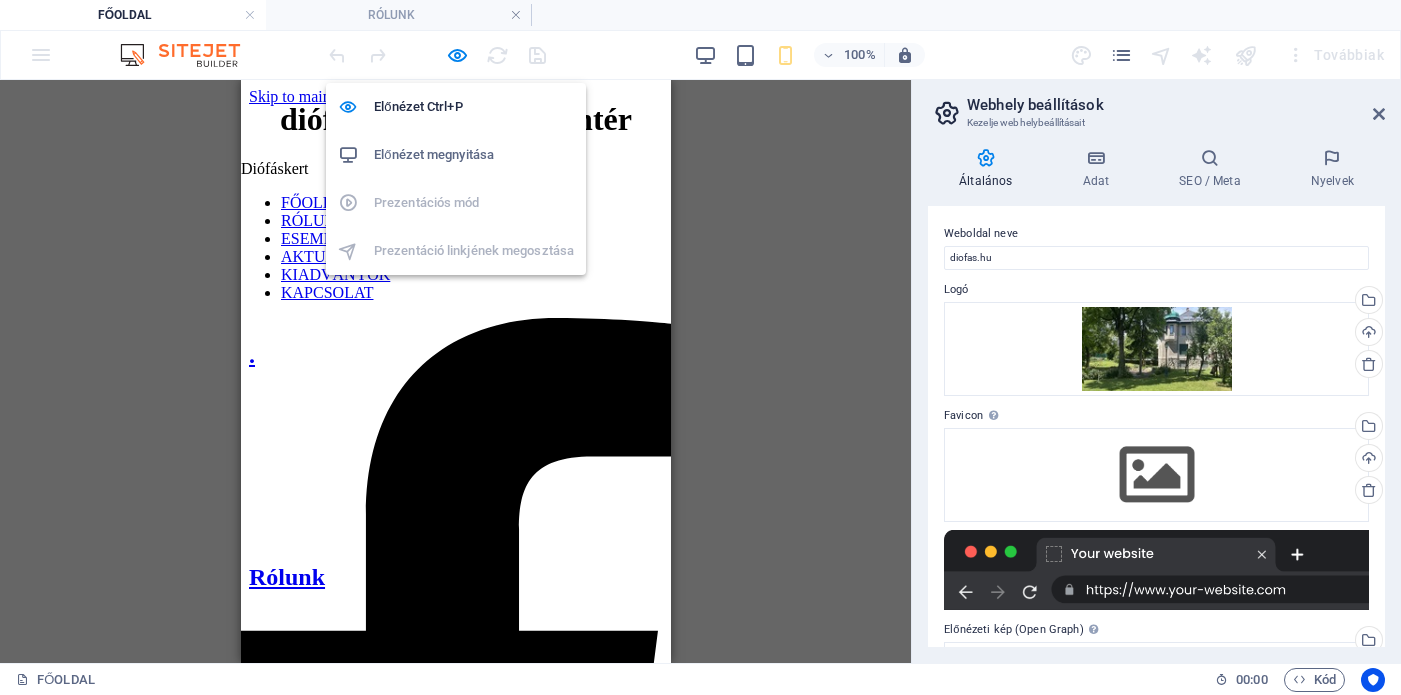 click on "Előnézet megnyitása" at bounding box center [474, 155] 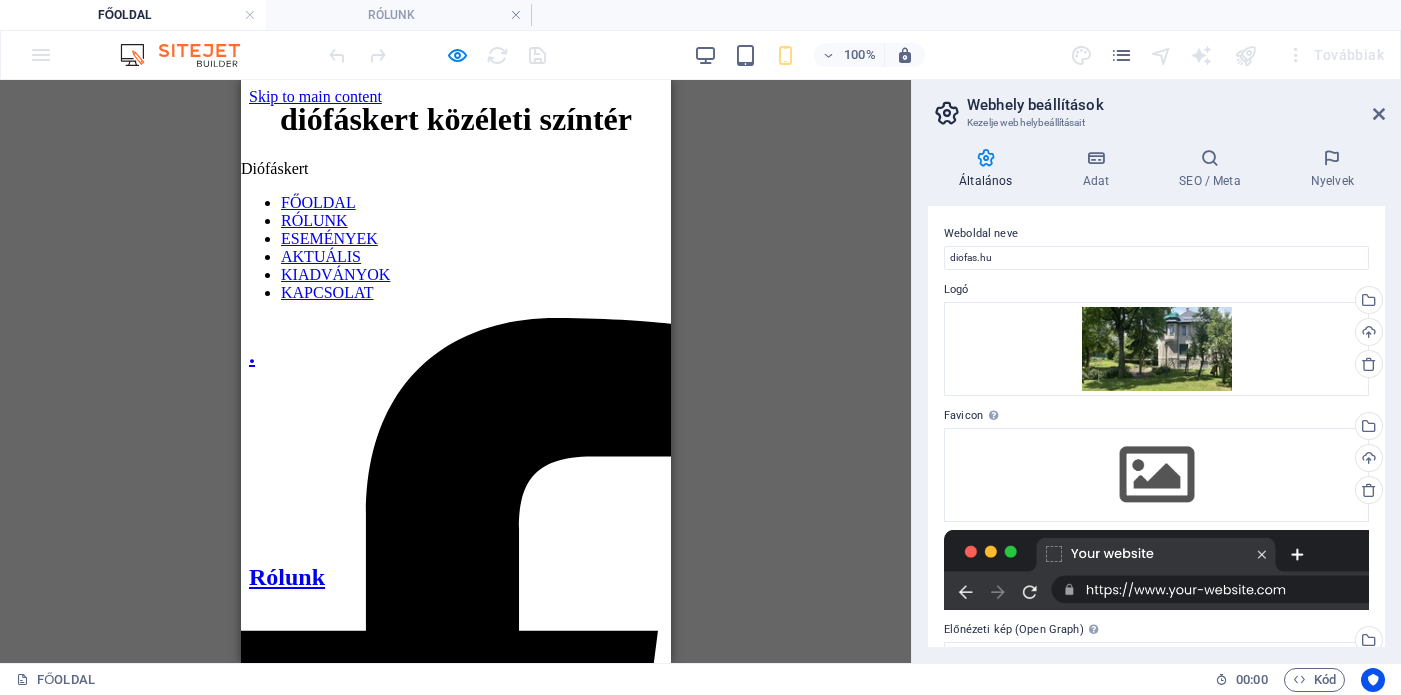 click at bounding box center [985, 158] 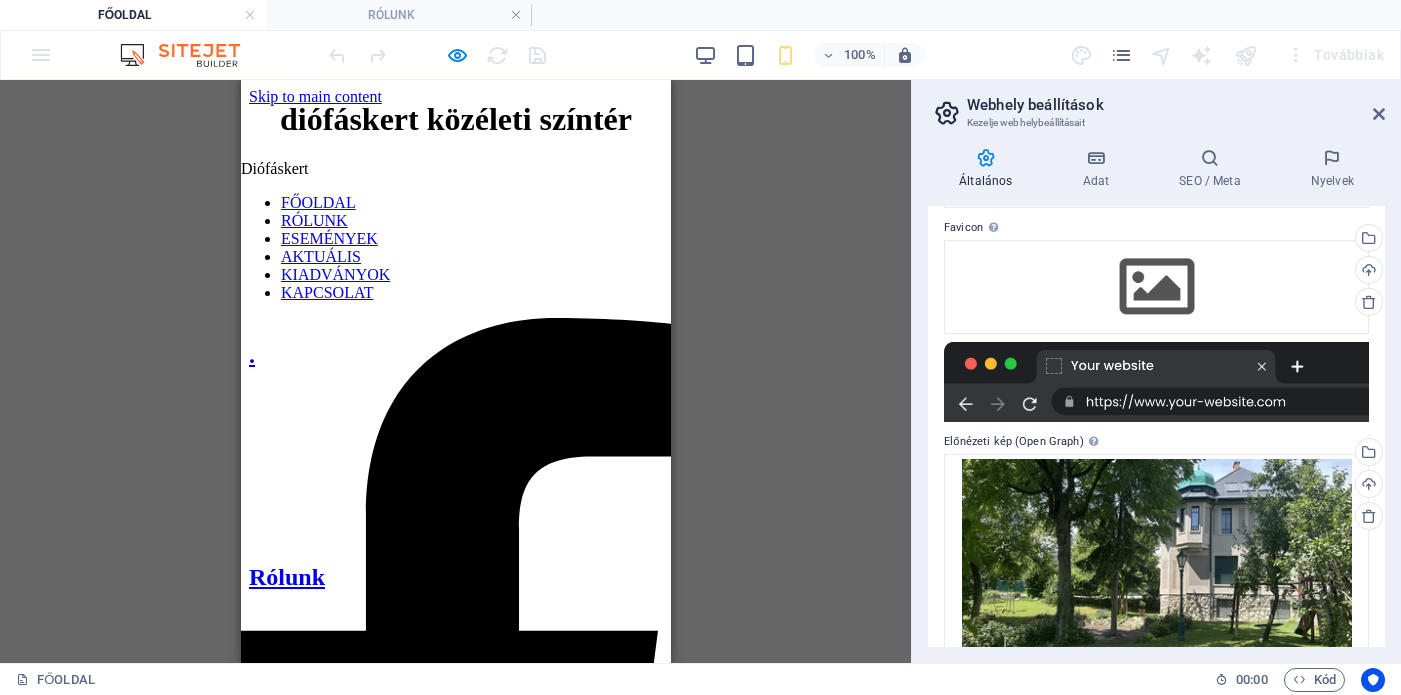 scroll, scrollTop: 0, scrollLeft: 0, axis: both 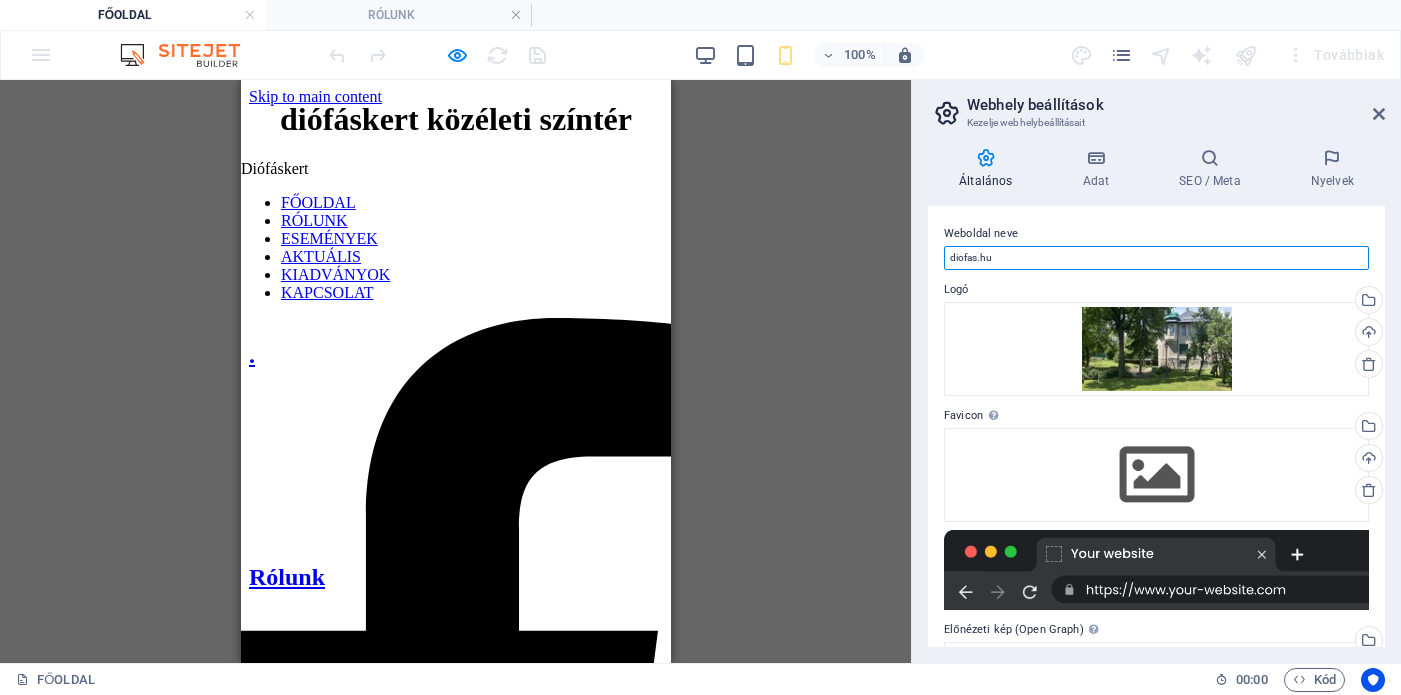 click on "diofas.hu" at bounding box center [1156, 258] 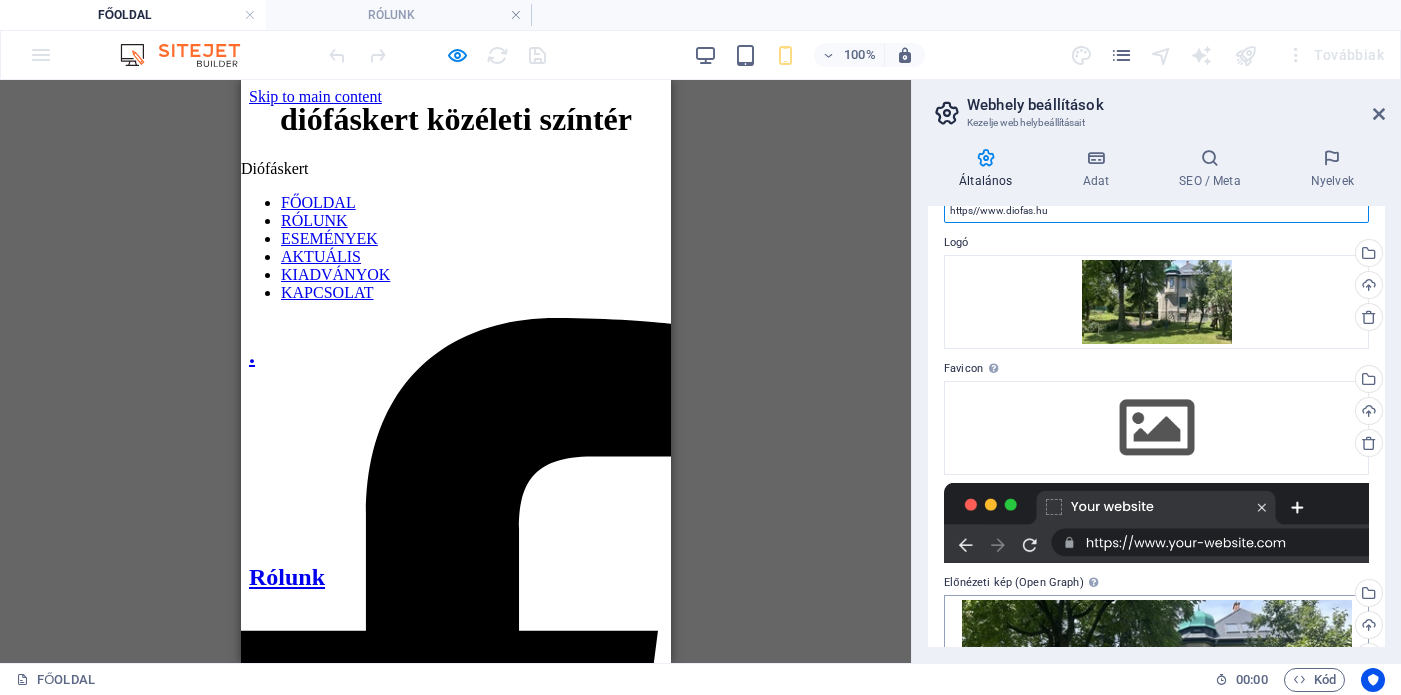 scroll, scrollTop: 0, scrollLeft: 0, axis: both 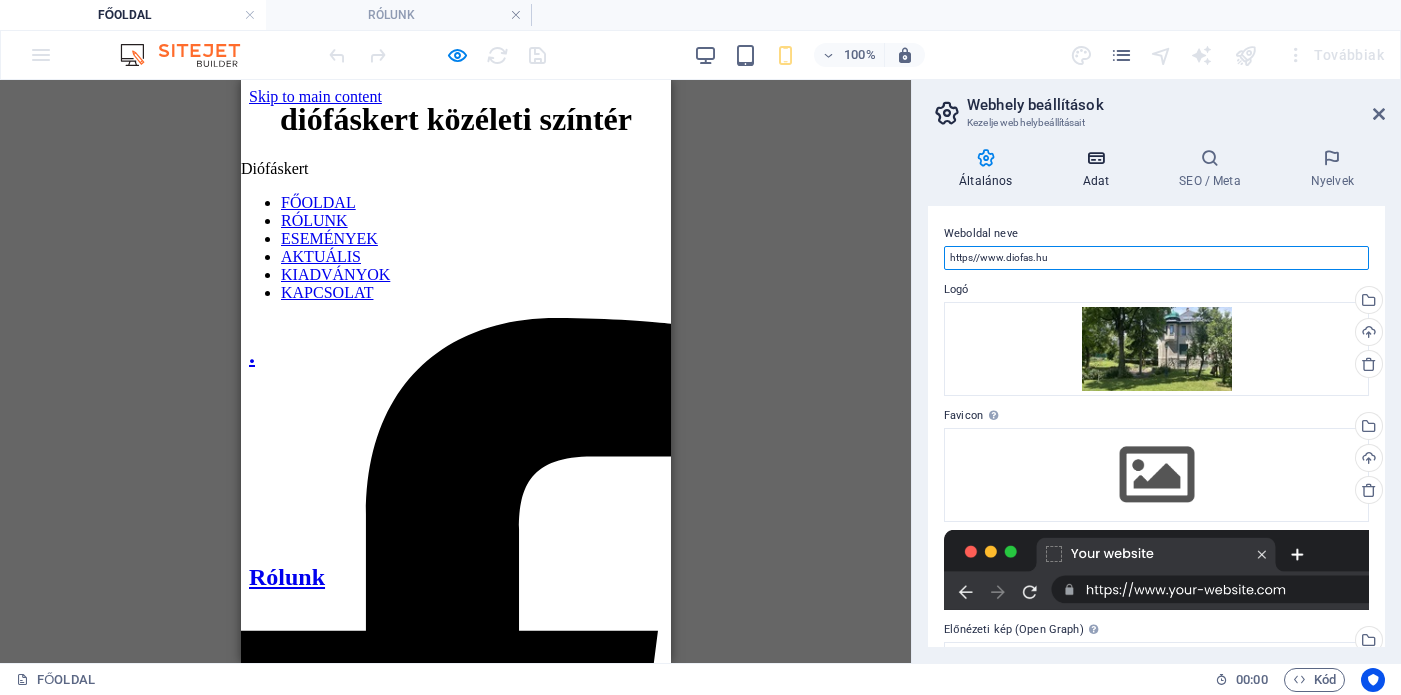 type on "https//www.diofas.hu" 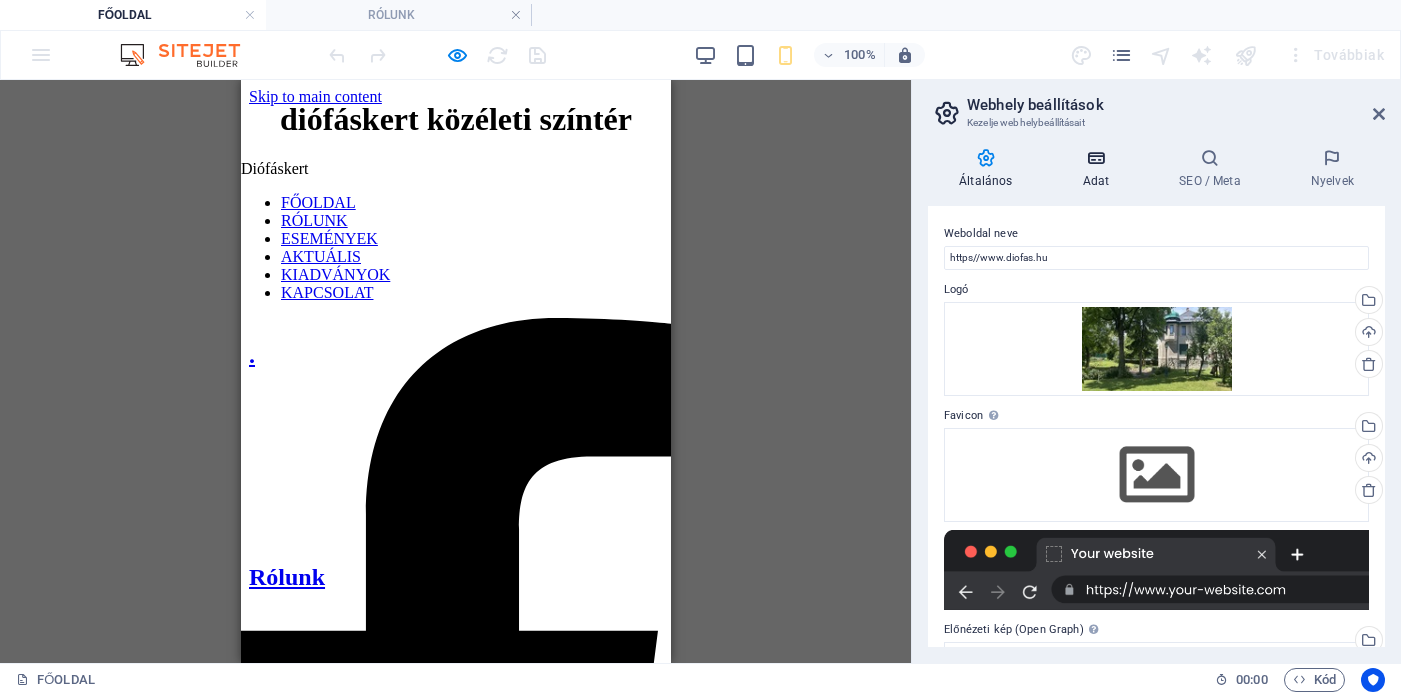 click at bounding box center [1095, 158] 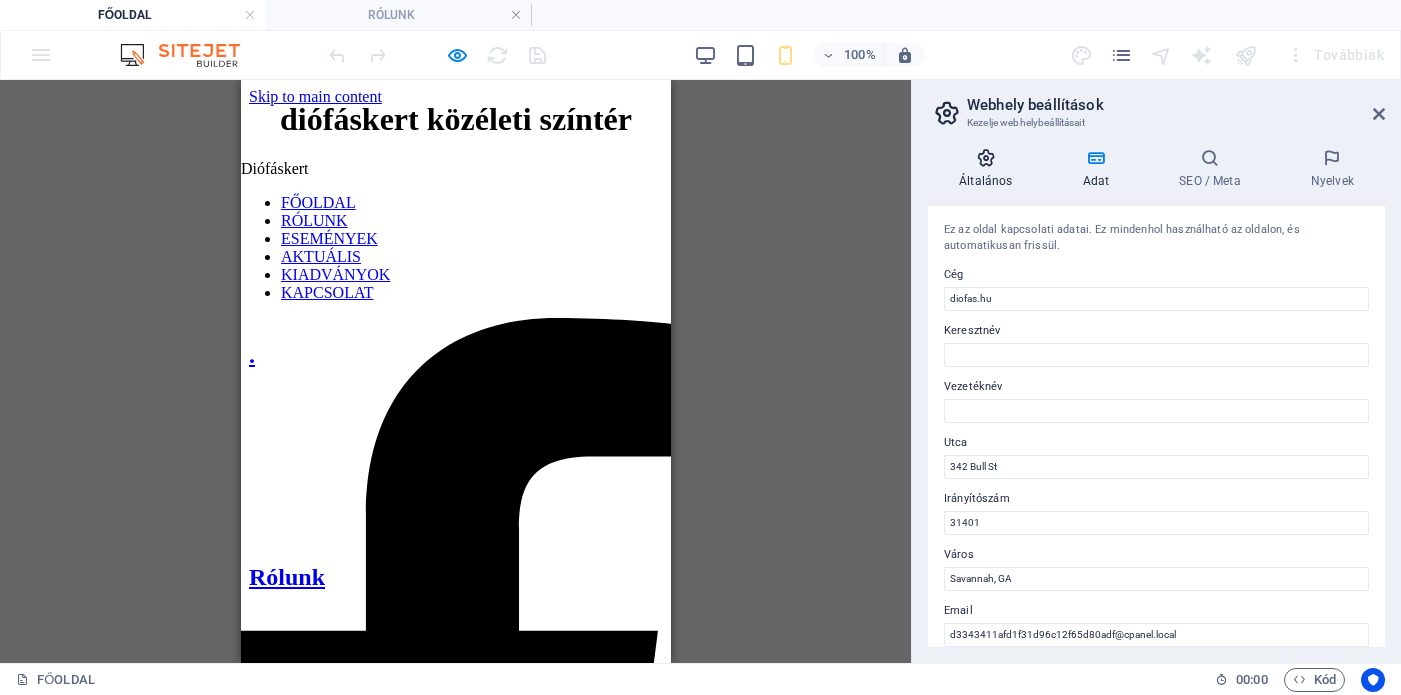 click at bounding box center (985, 158) 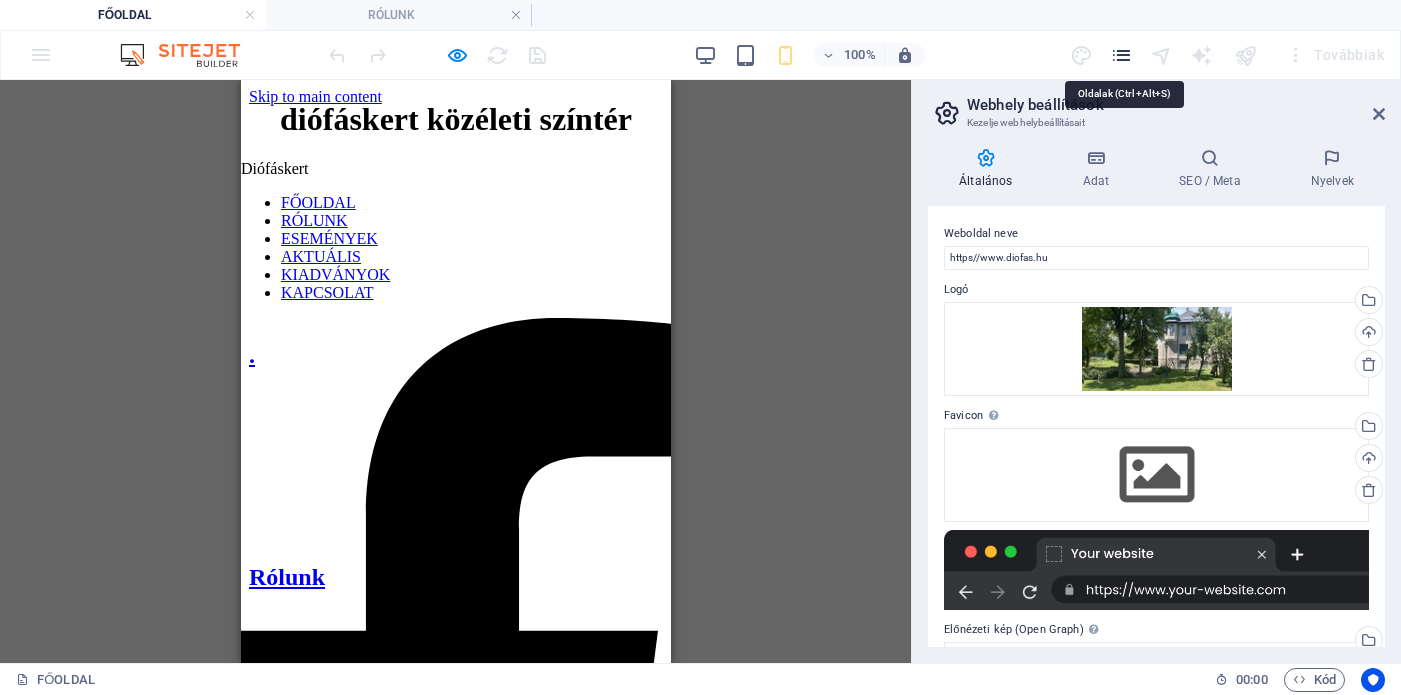 click at bounding box center [1121, 55] 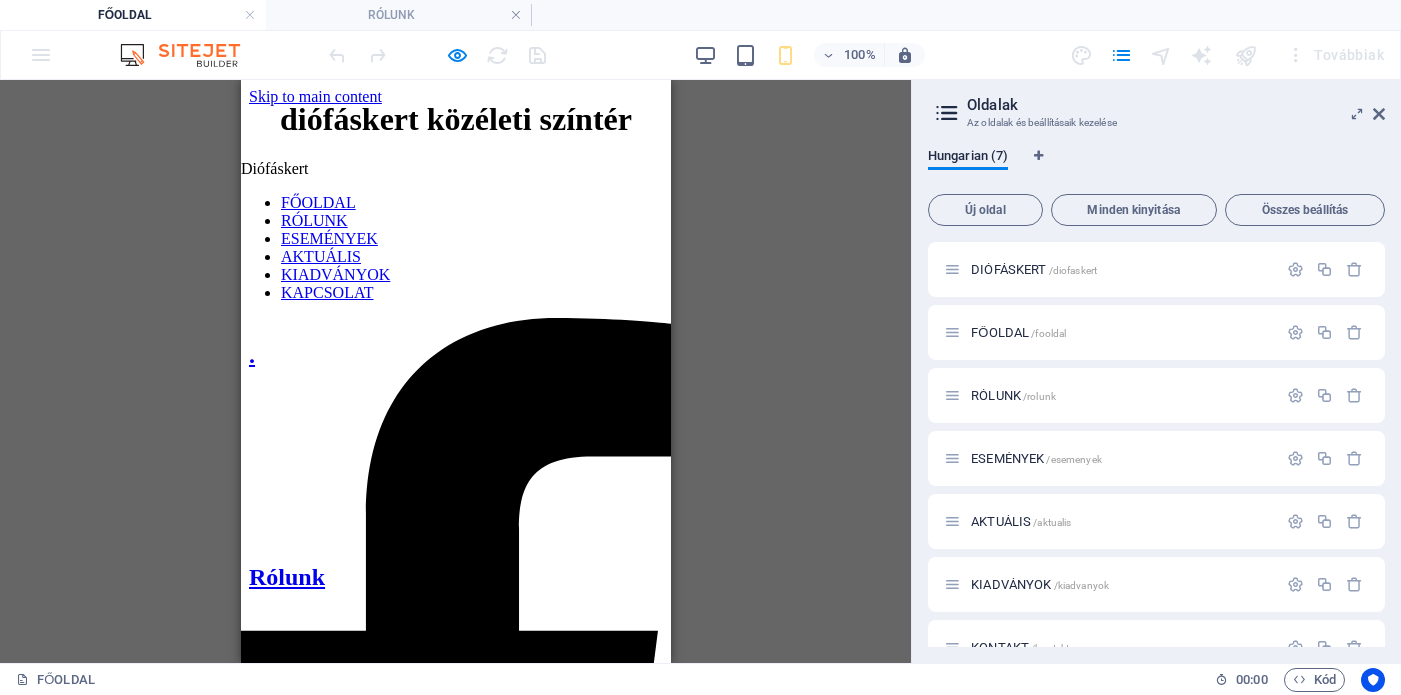 click on "100% Továbbiak" at bounding box center (700, 55) 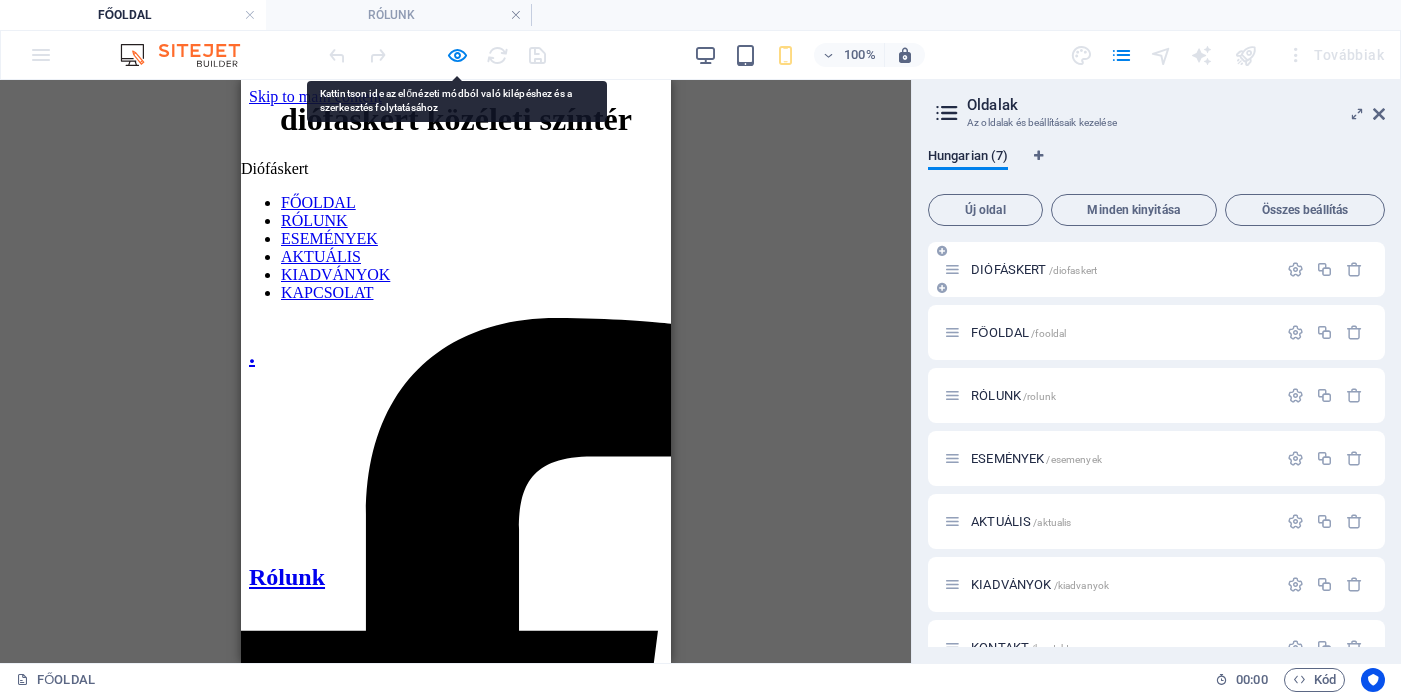click on "DIÓFÁSKERT /diofaskert" at bounding box center (1034, 269) 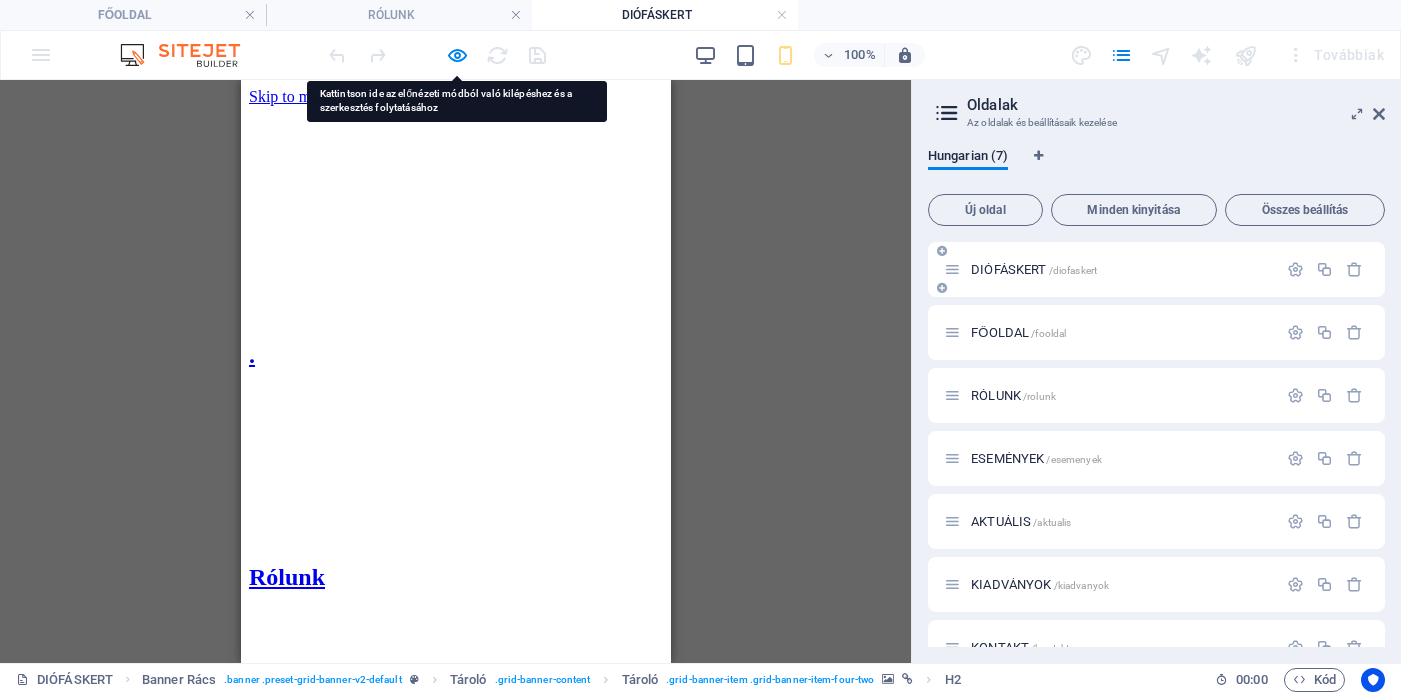 scroll, scrollTop: 0, scrollLeft: 0, axis: both 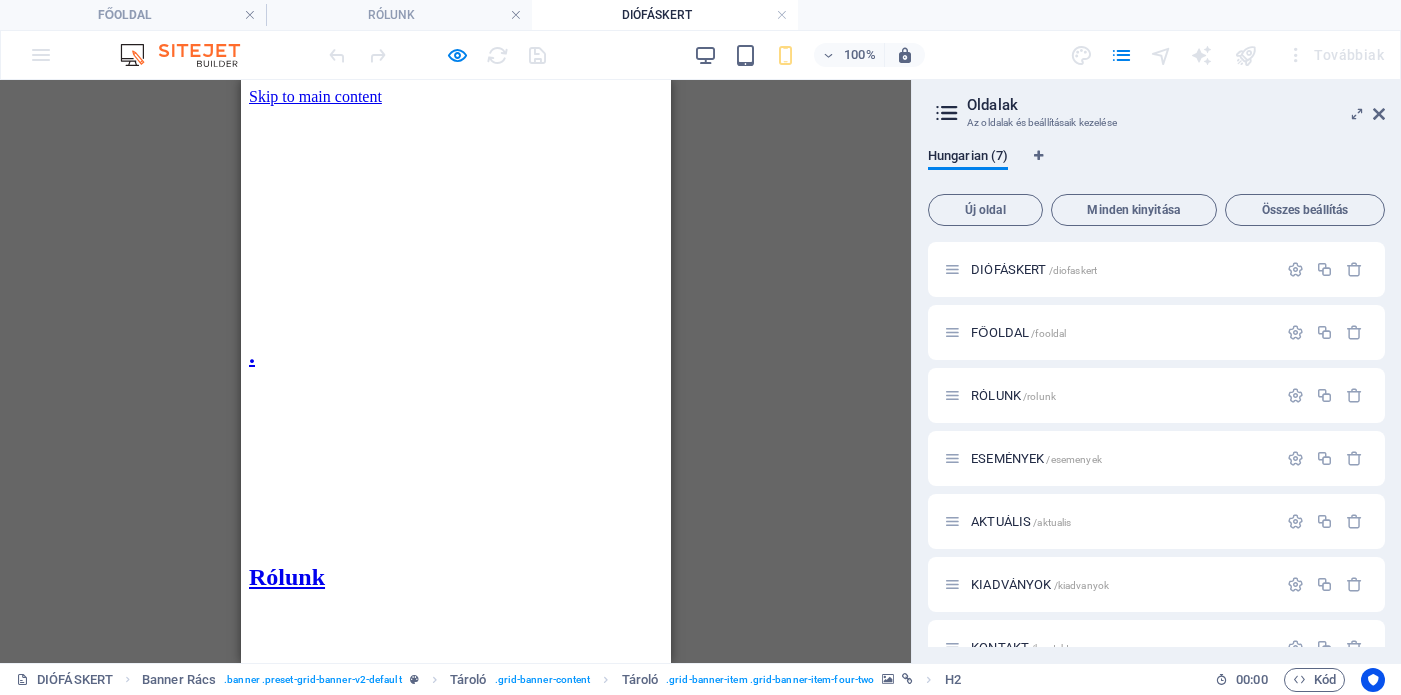 click on "Drag here to replace the existing content. Press “Ctrl” if you want to create a new element.
H2   Banner Rács   Tároló   Tároló" at bounding box center [455, 371] 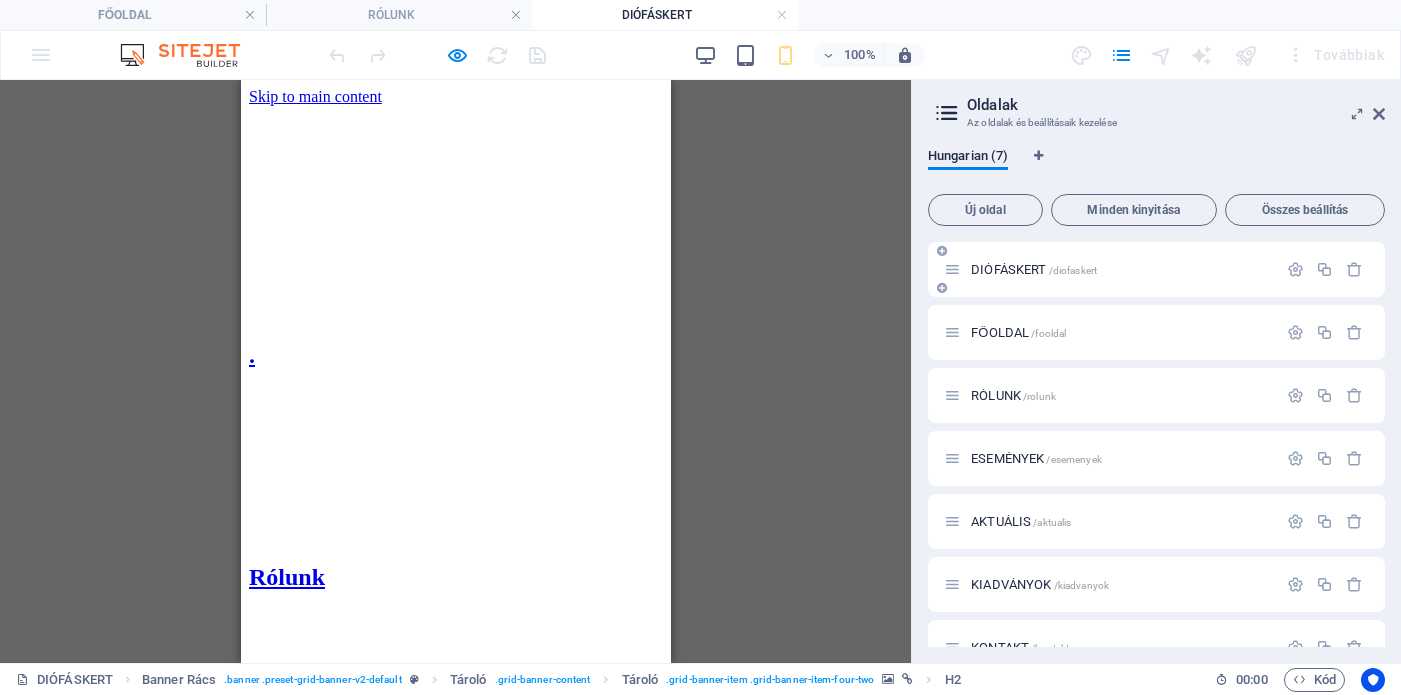 click on "DIÓFÁSKERT /diofaskert" at bounding box center [1034, 269] 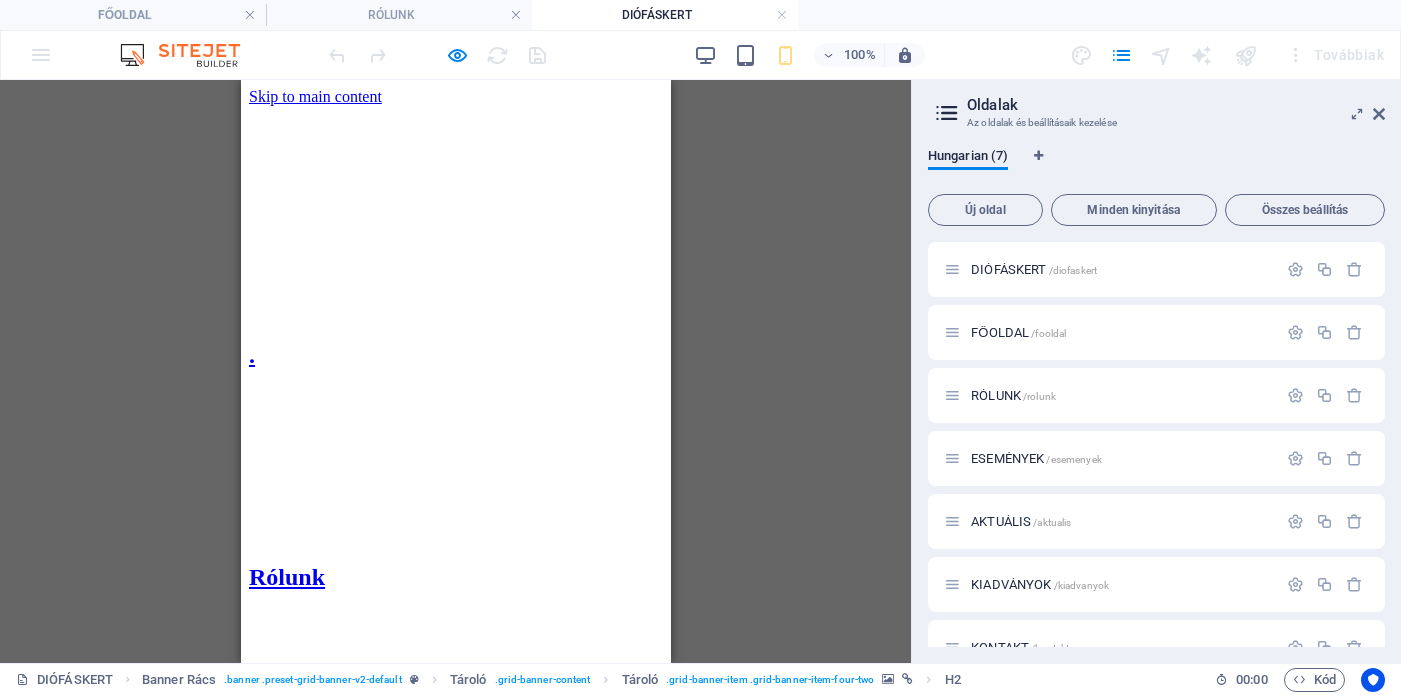 click on "Drag here to replace the existing content. Press “Ctrl” if you want to create a new element.
H2   Banner Rács   Tároló   Tároló" at bounding box center [455, 371] 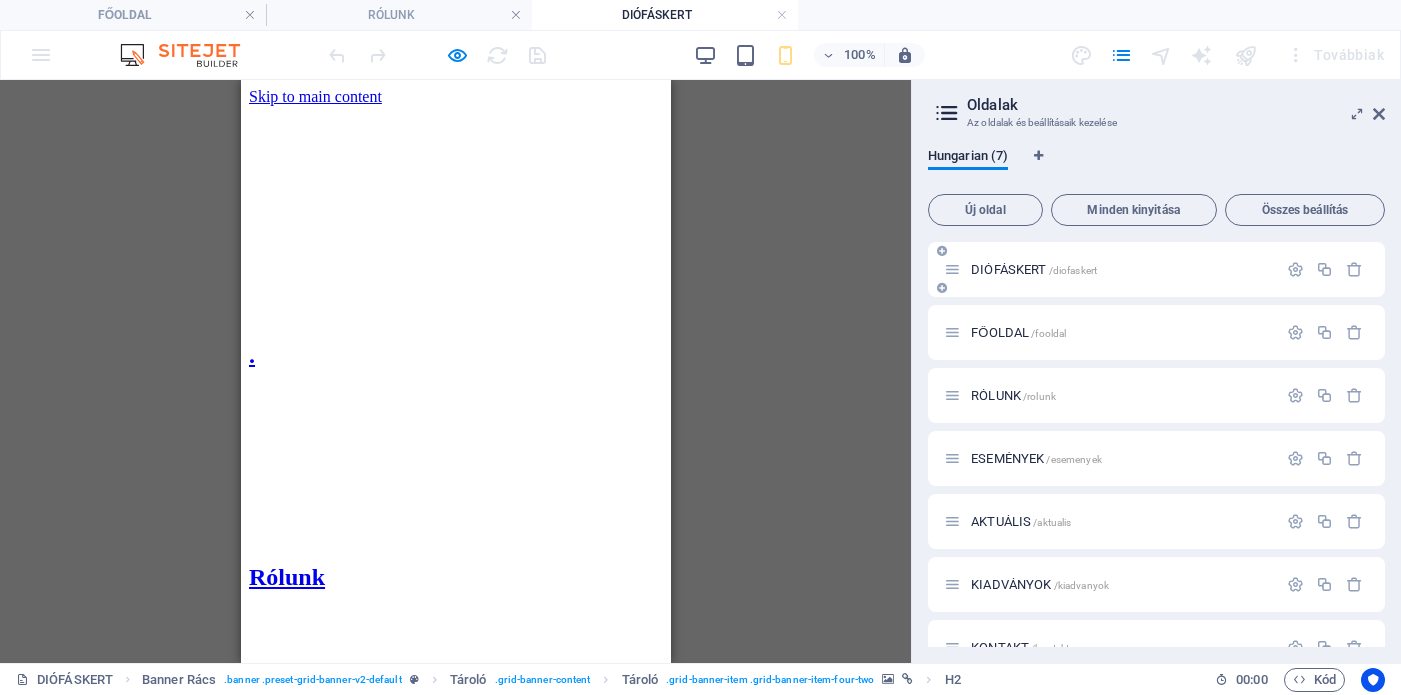 click at bounding box center [952, 269] 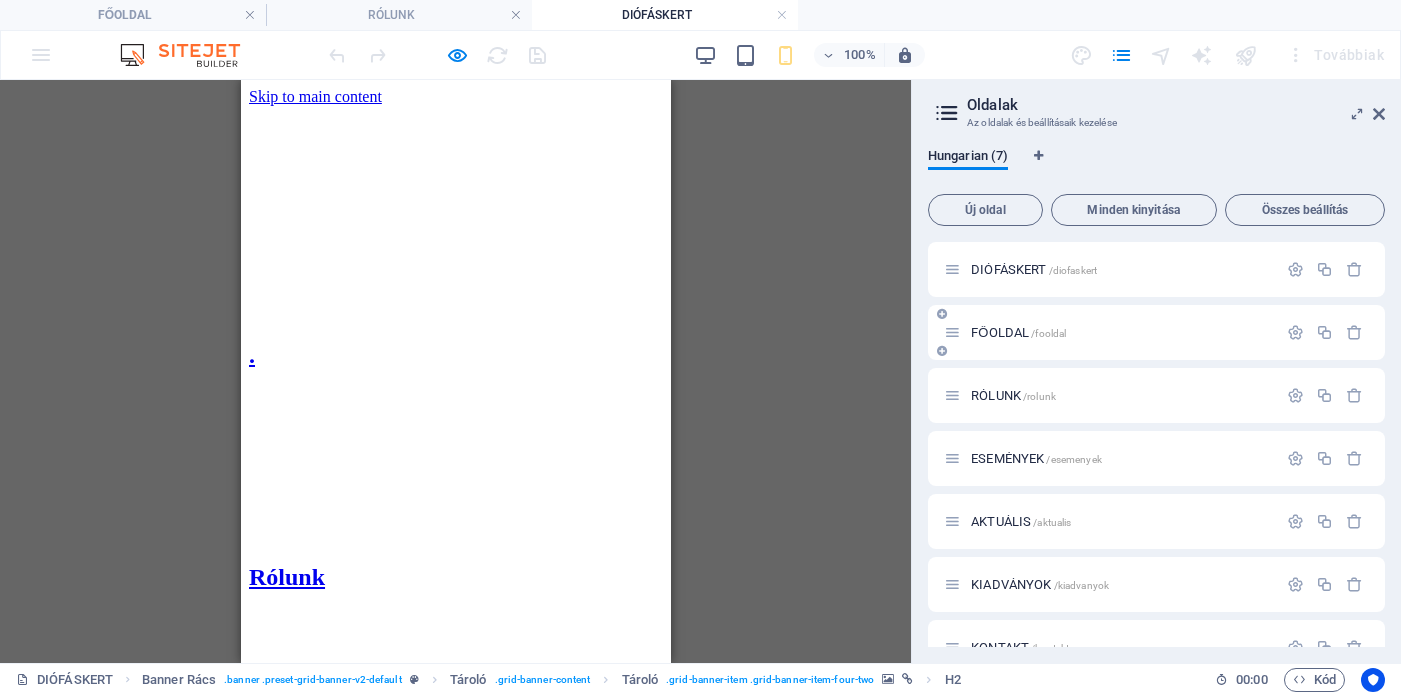 click on "FŐOLDAL /fooldal" at bounding box center (1110, 332) 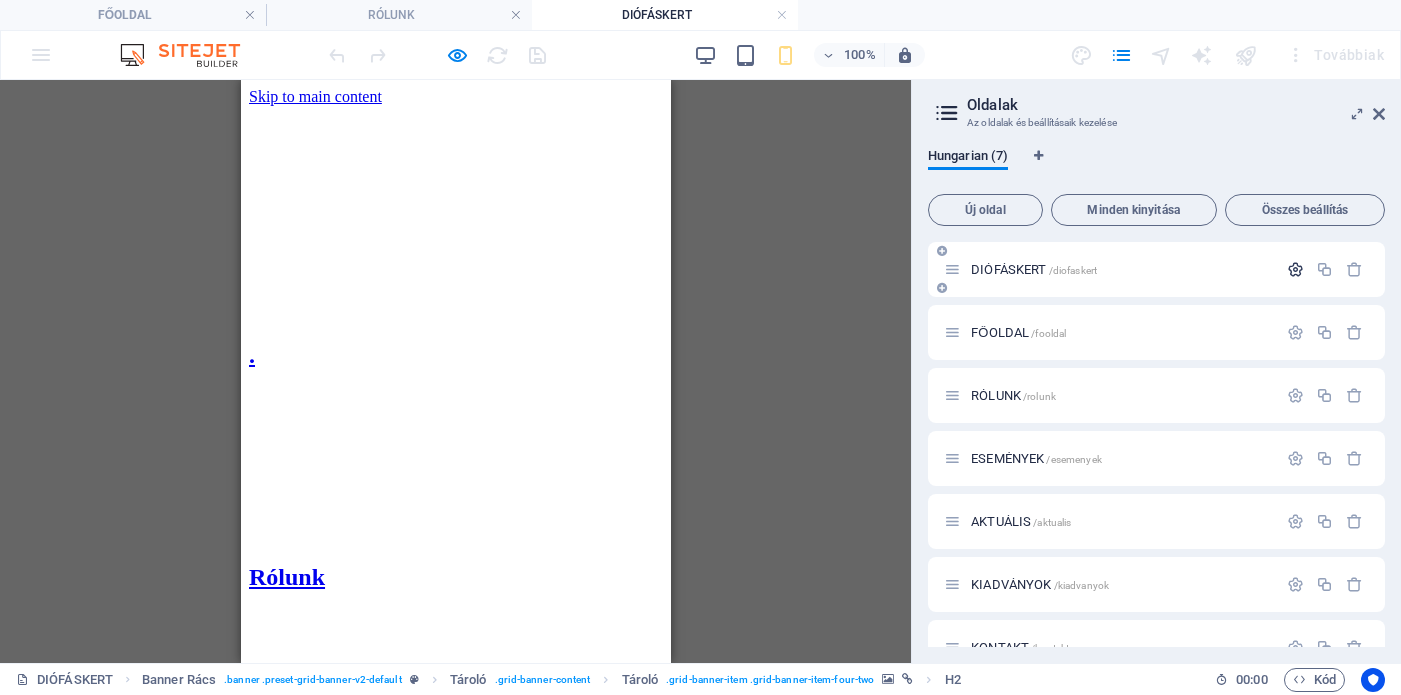click at bounding box center (1295, 269) 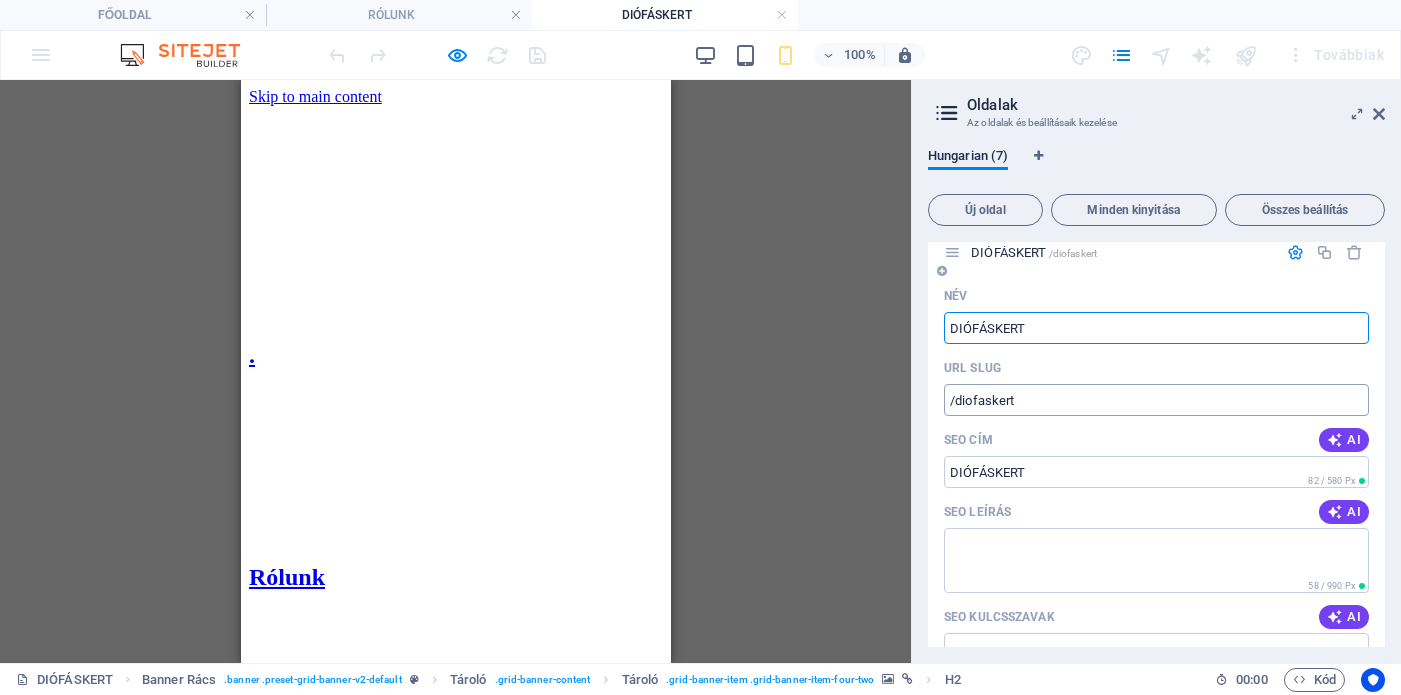 scroll, scrollTop: 0, scrollLeft: 0, axis: both 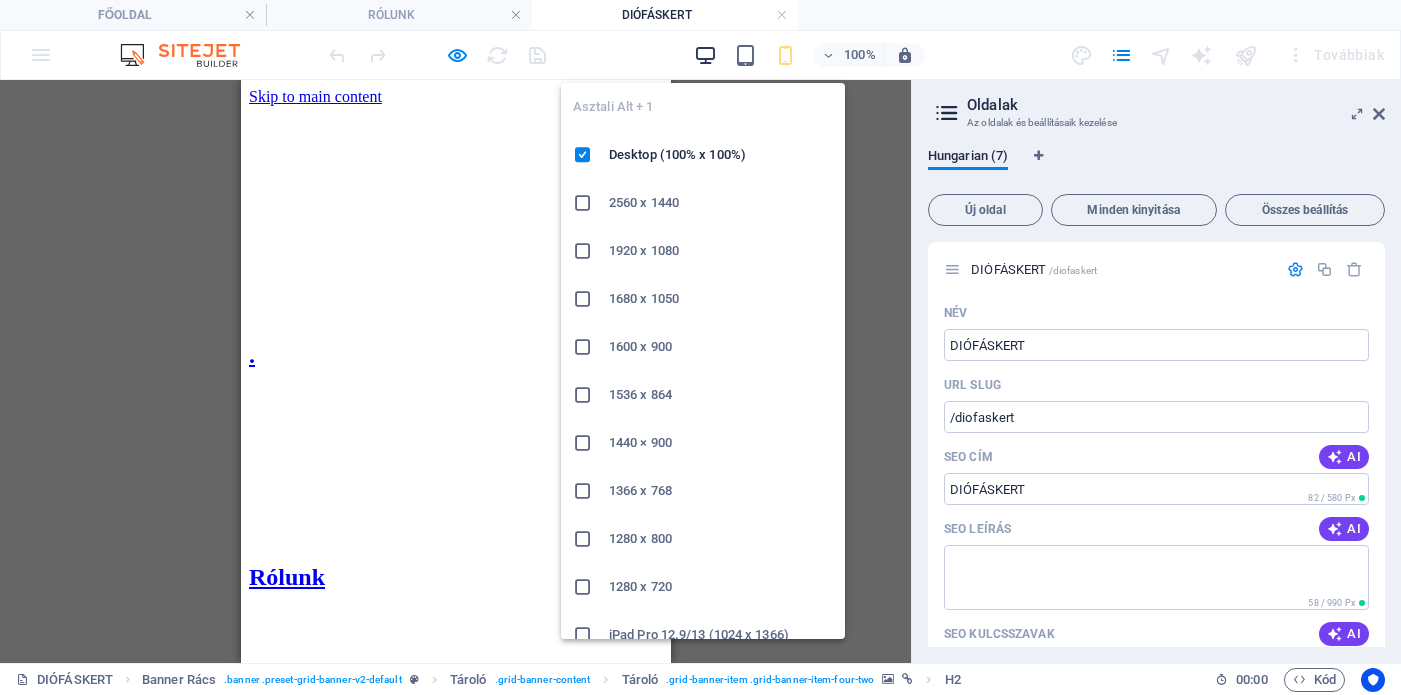 click at bounding box center [705, 55] 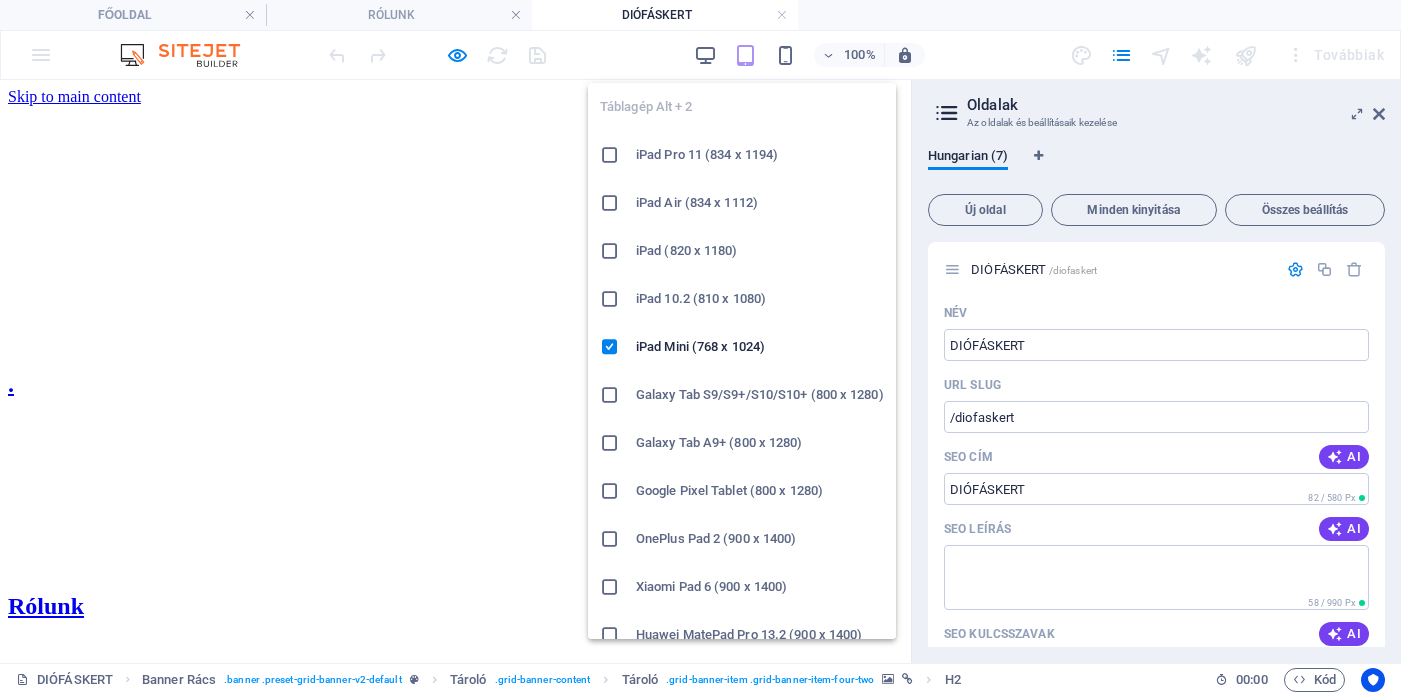 click at bounding box center [745, 55] 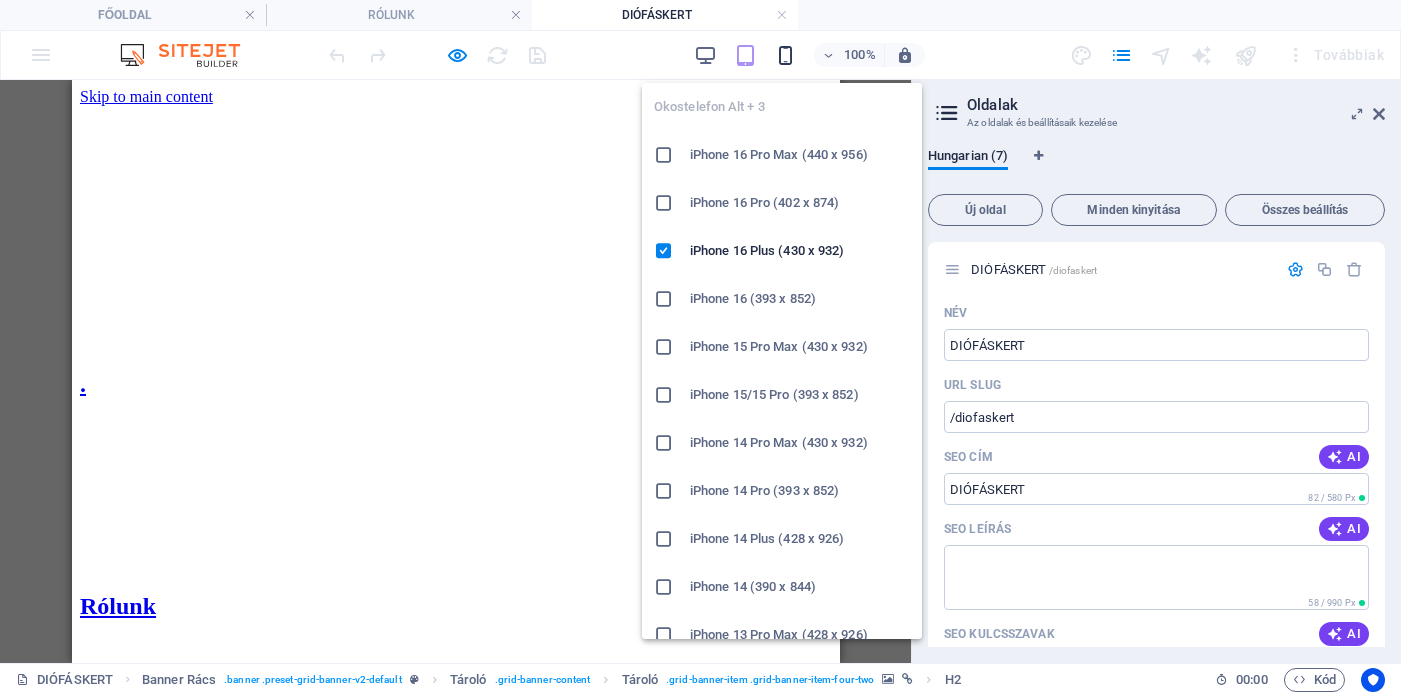 click at bounding box center [785, 55] 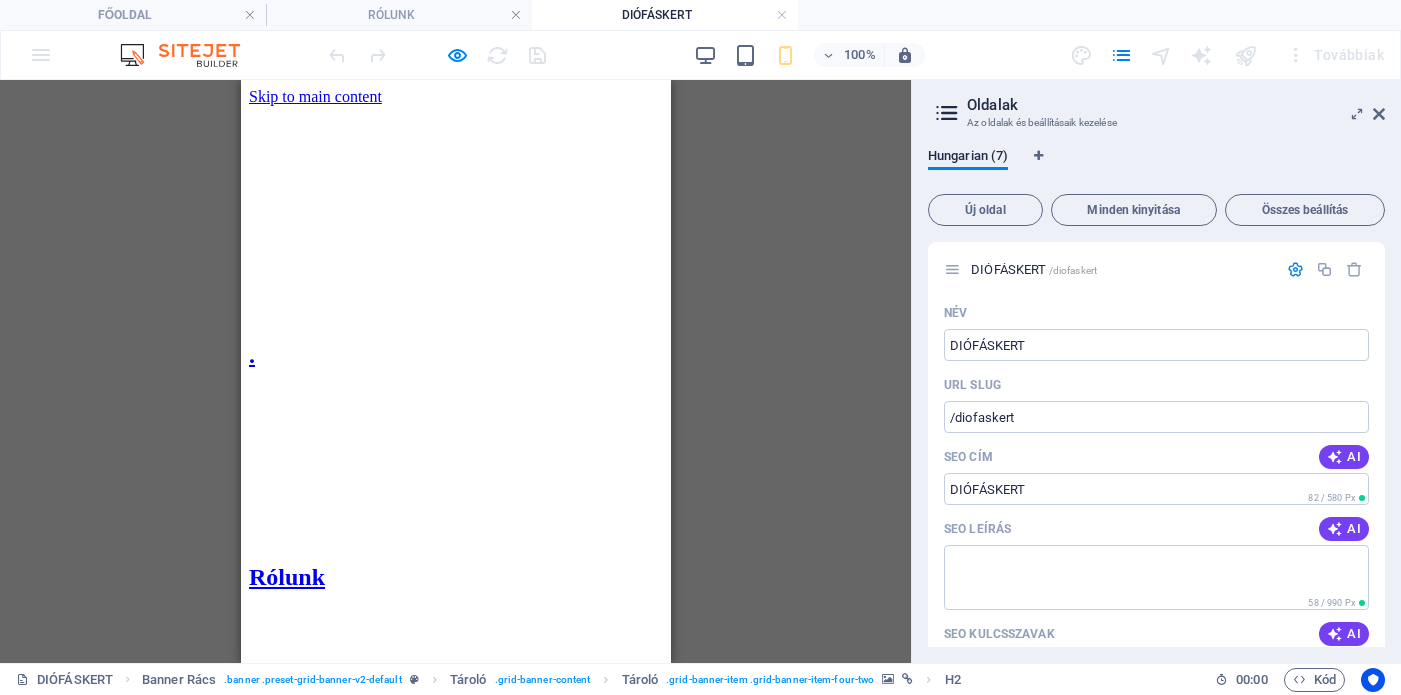 click at bounding box center [190, 55] 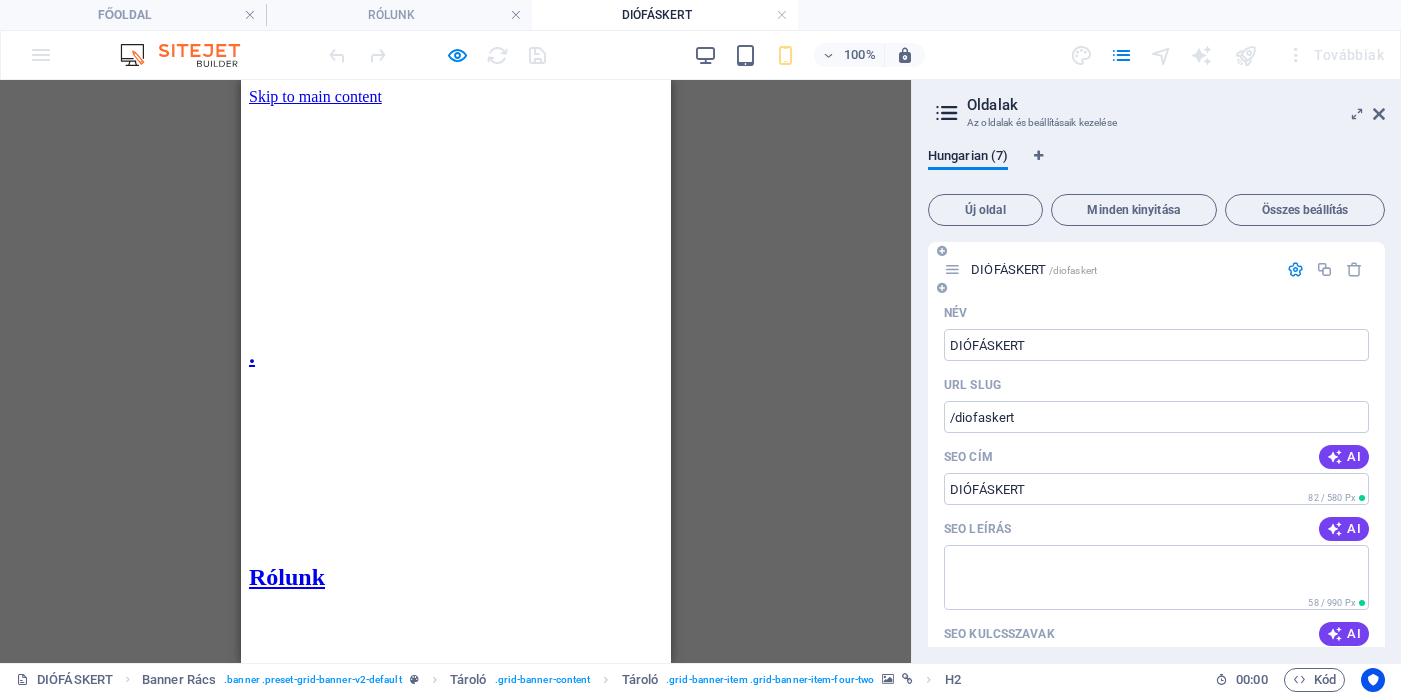 click at bounding box center (952, 269) 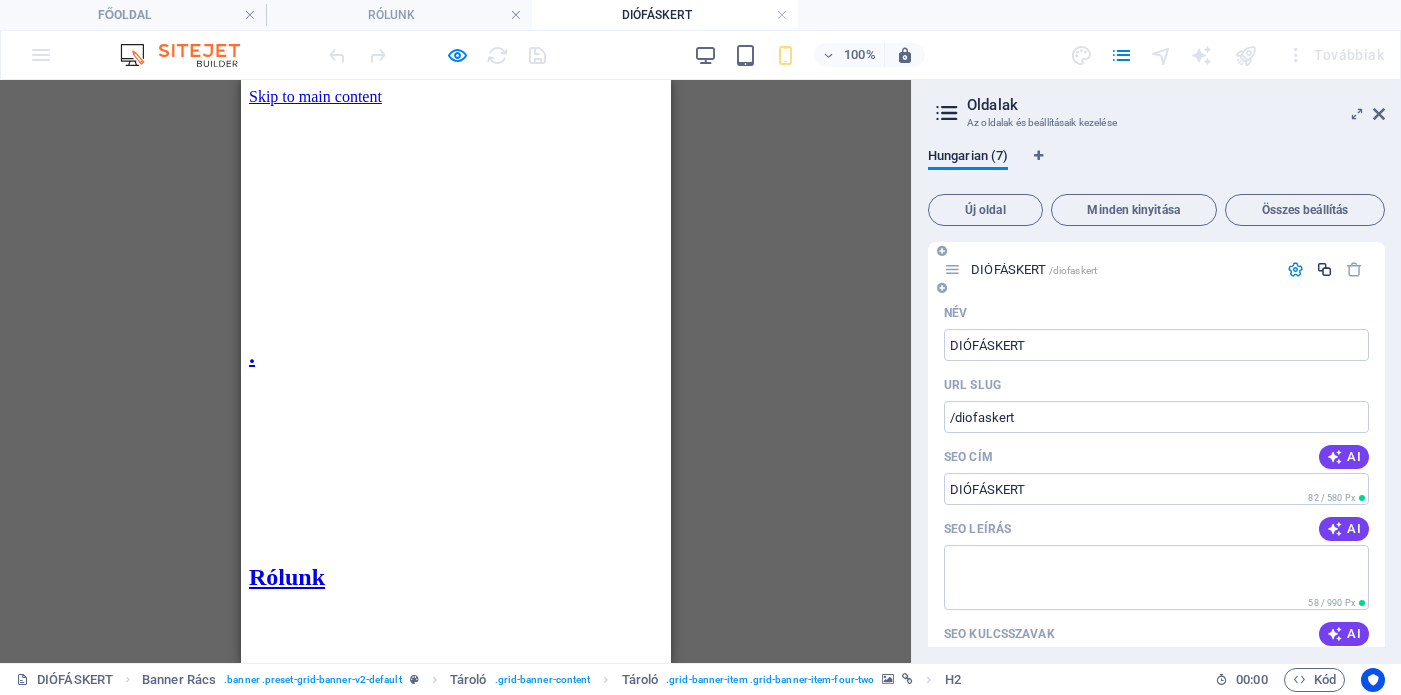 click at bounding box center (1324, 269) 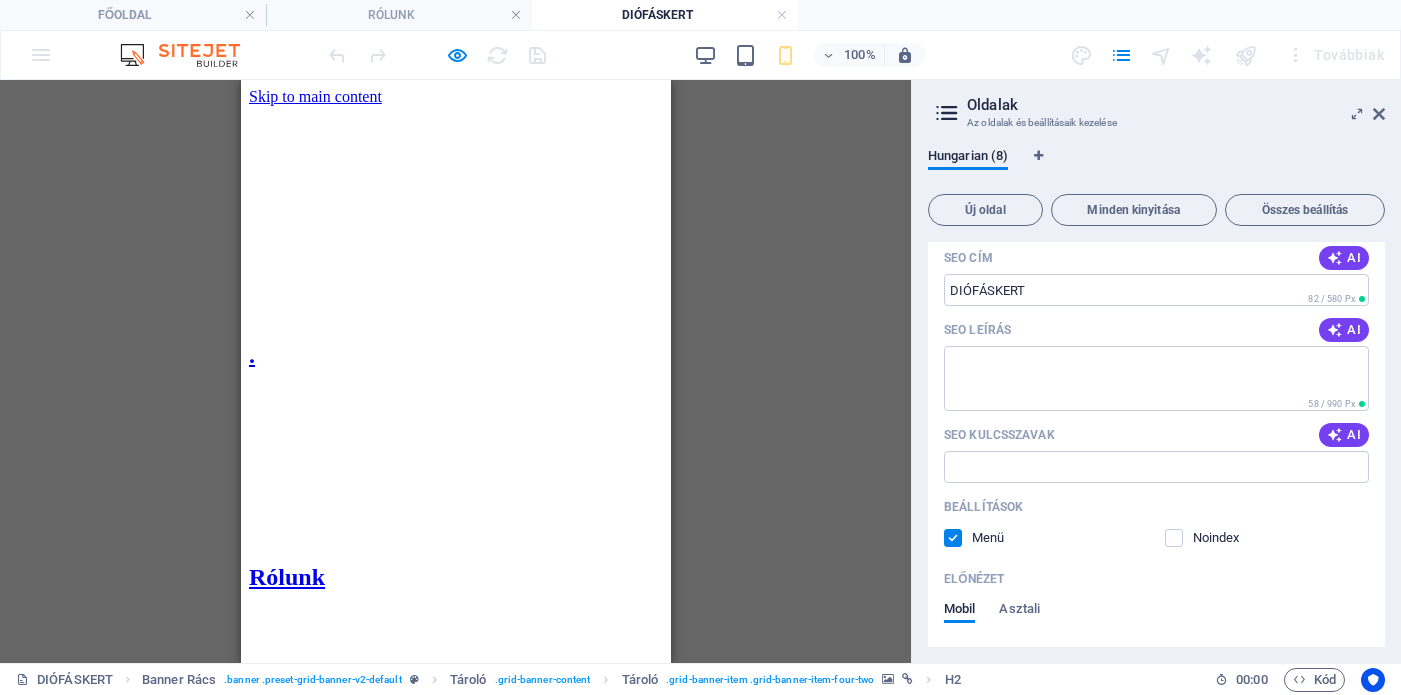 scroll, scrollTop: 0, scrollLeft: 0, axis: both 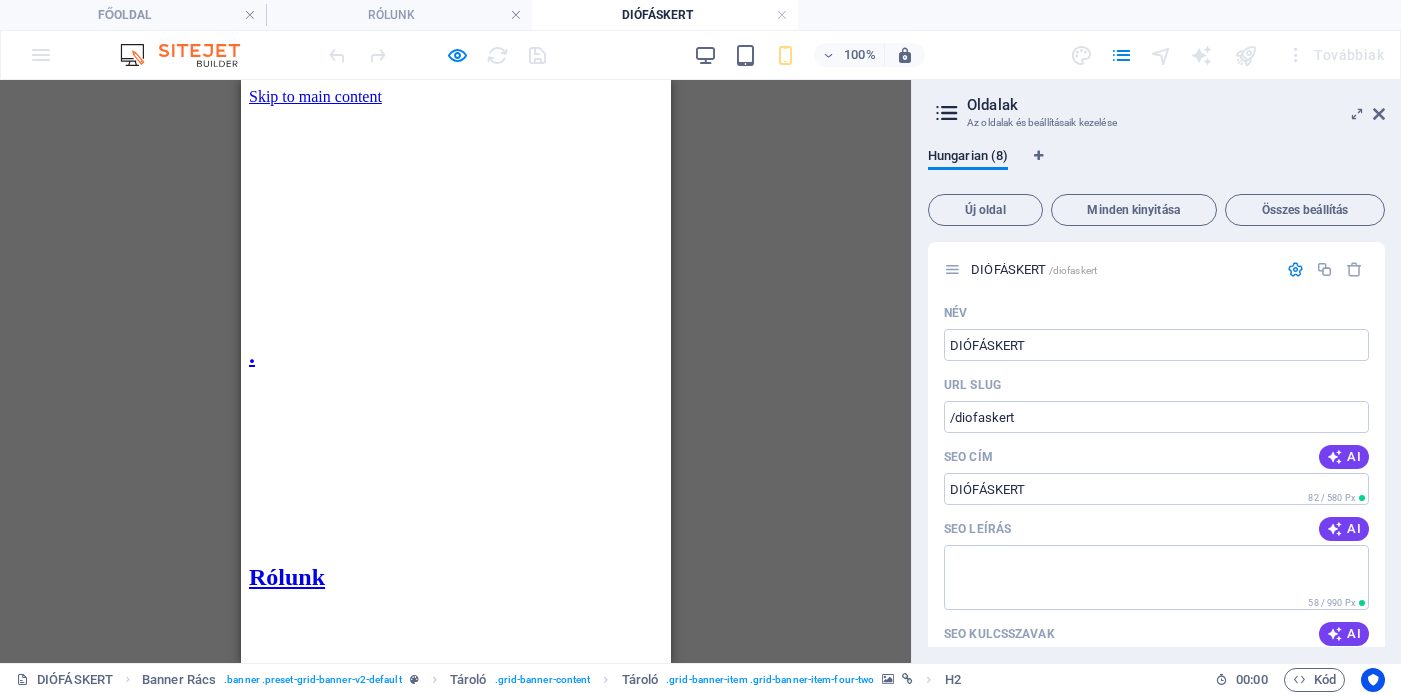 click on "DIÓFÁSKERT" at bounding box center [665, 15] 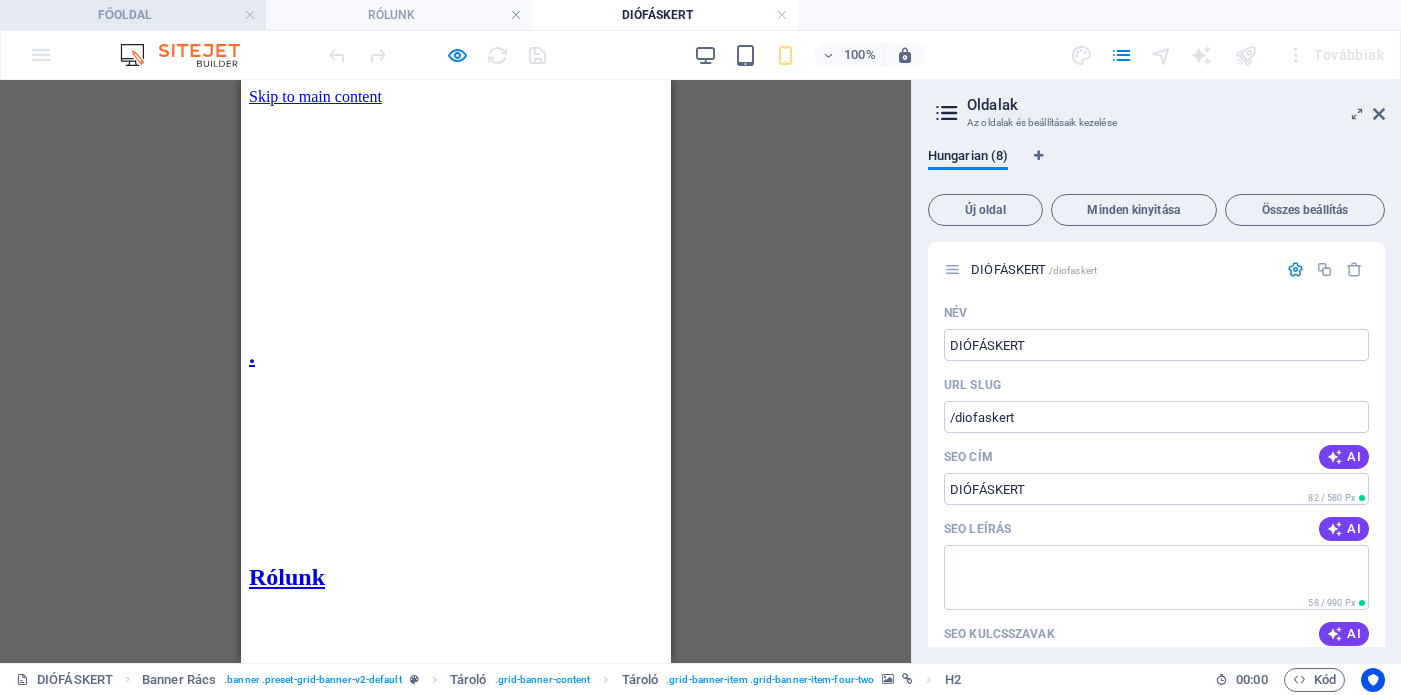 click on "FŐOLDAL" at bounding box center (133, 15) 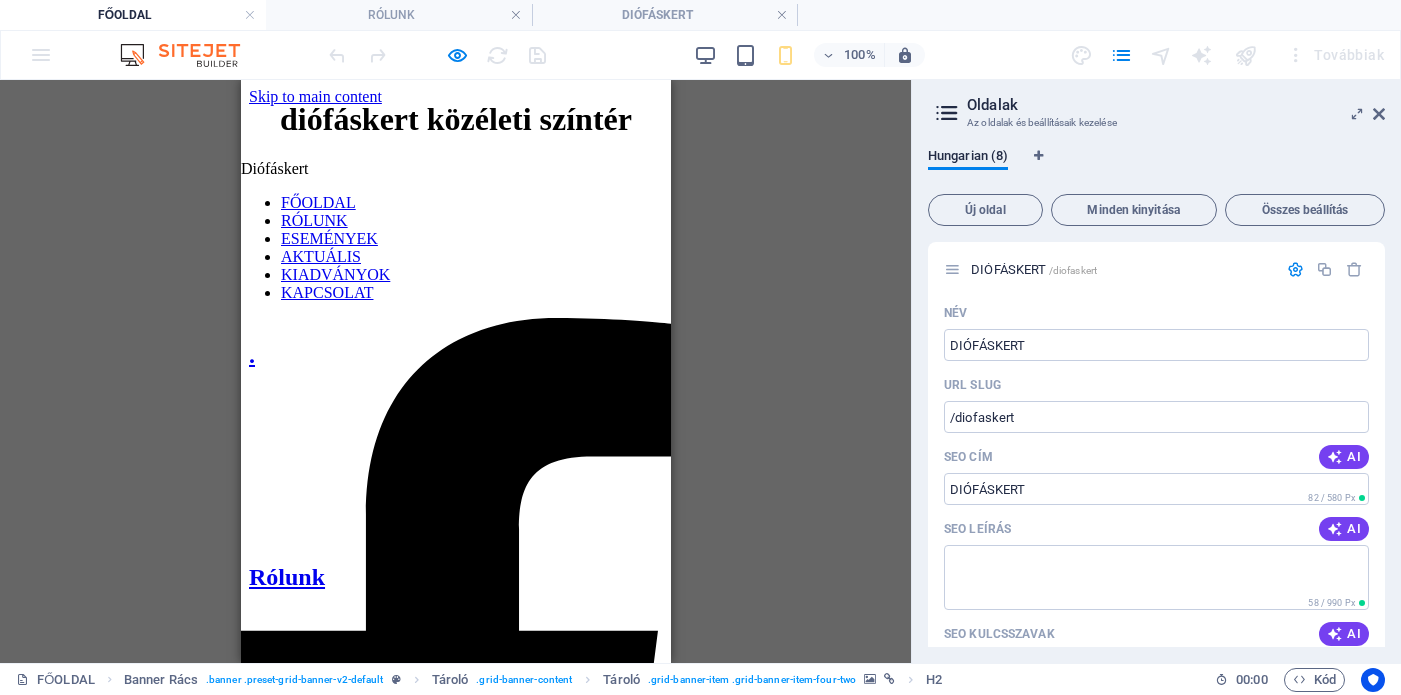 click on "FŐOLDAL" at bounding box center (133, 15) 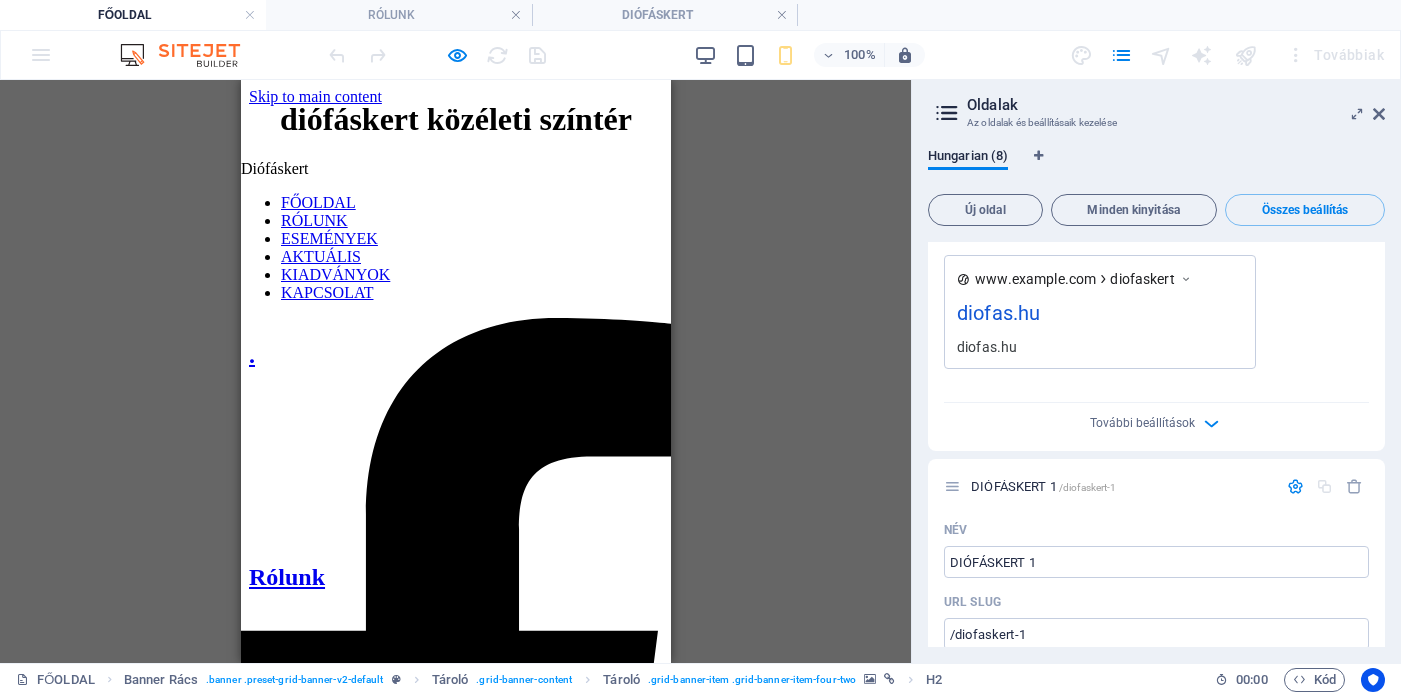 scroll, scrollTop: 0, scrollLeft: 0, axis: both 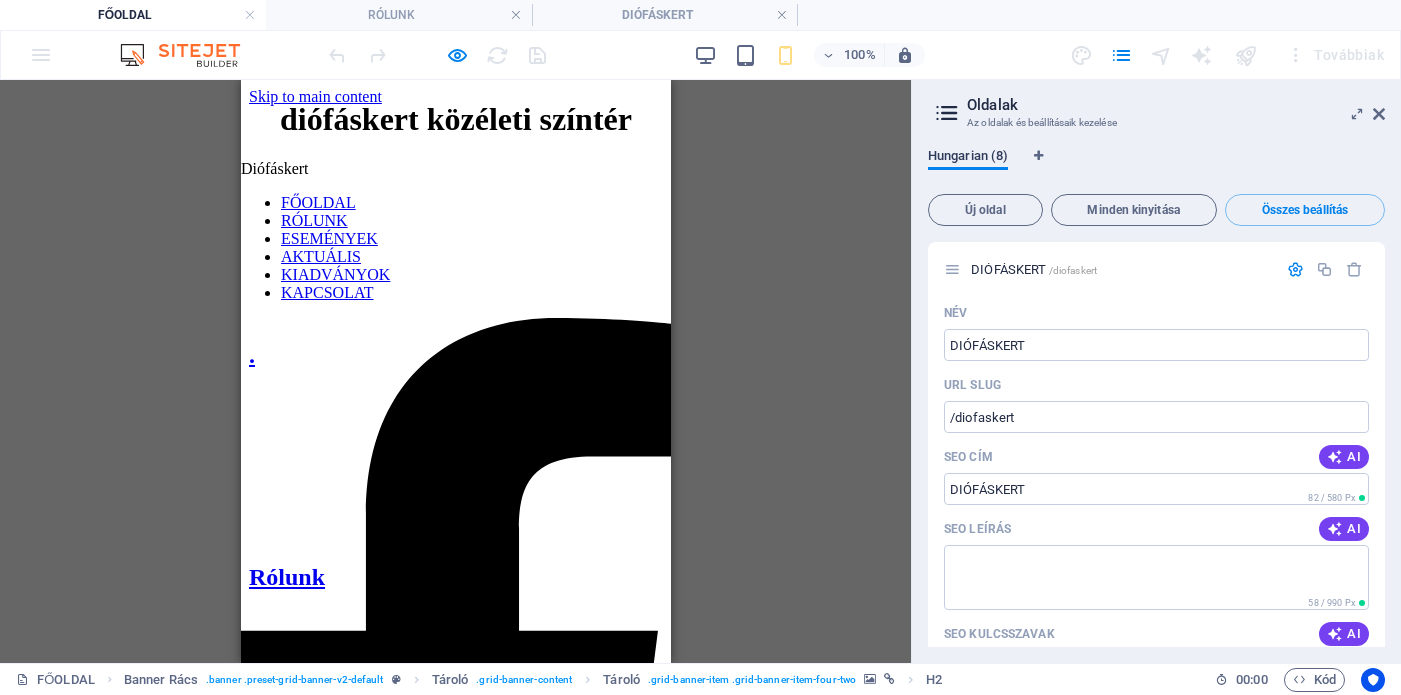 click on "Hungarian (8)" at bounding box center (968, 158) 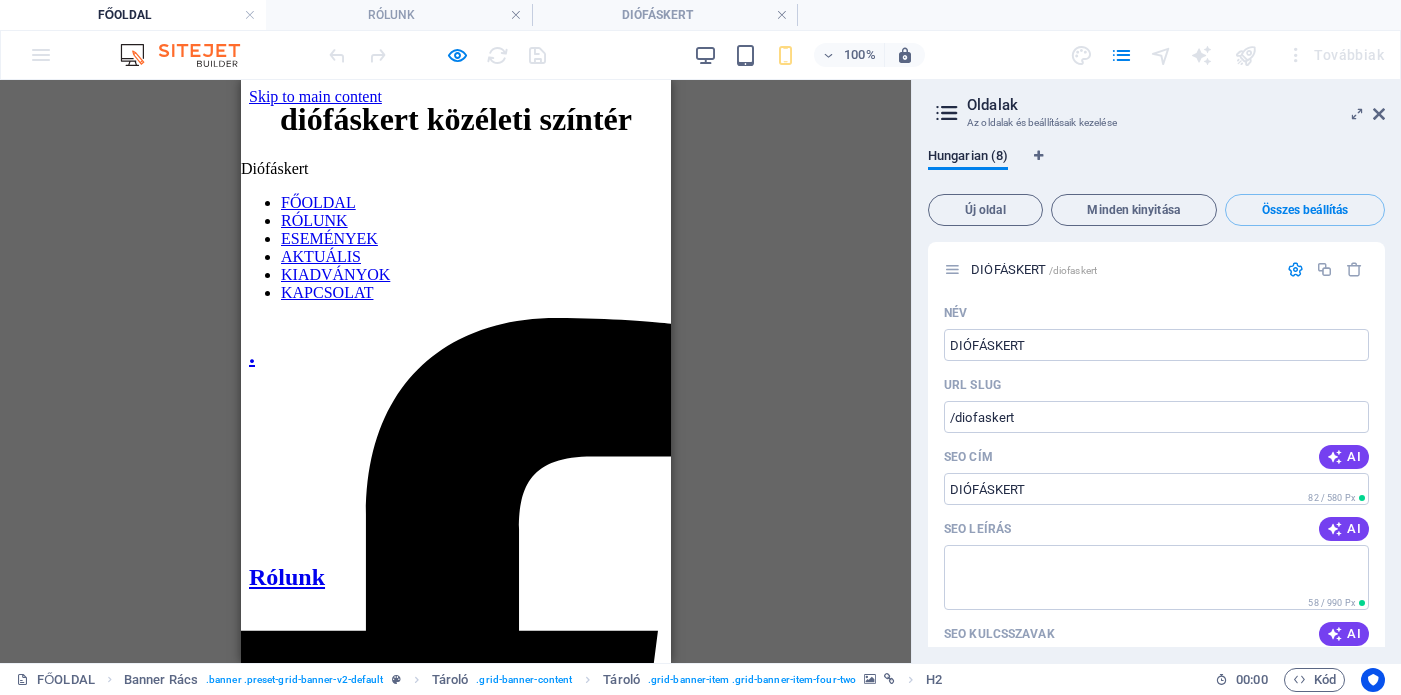 click at bounding box center [947, 113] 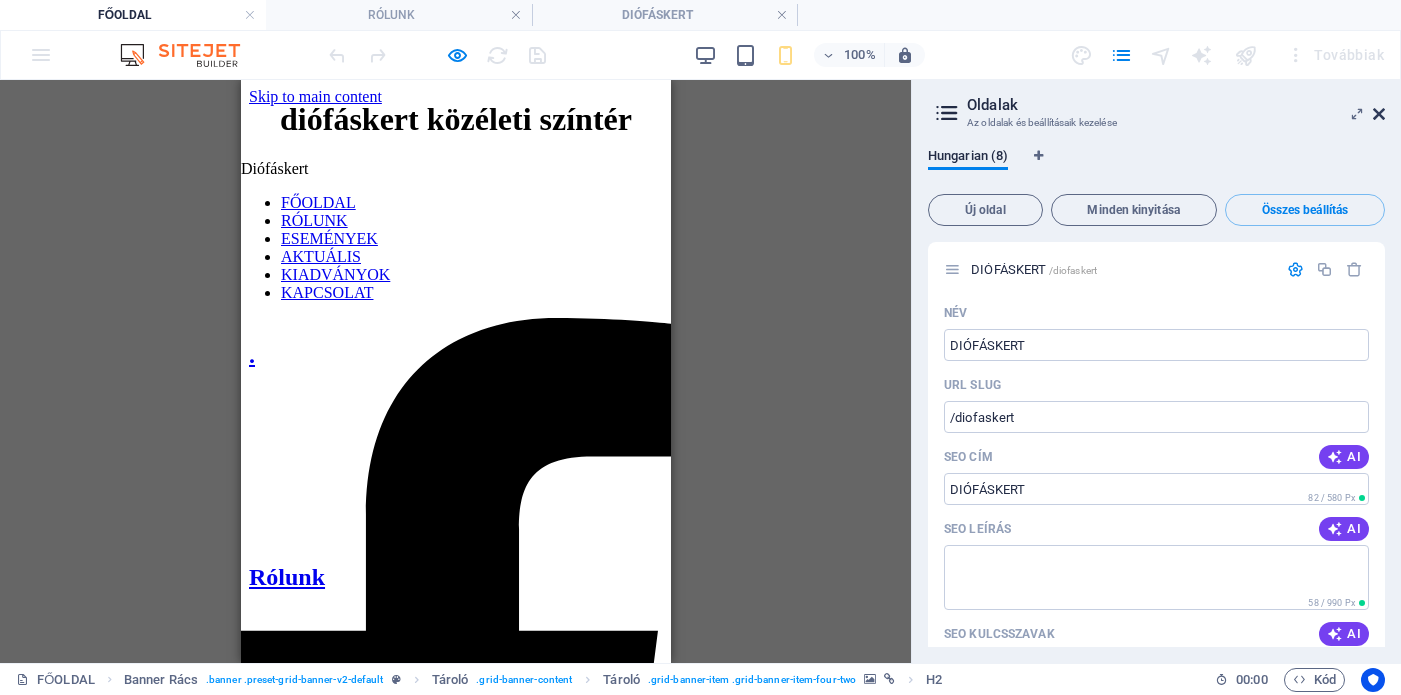 click at bounding box center [1379, 114] 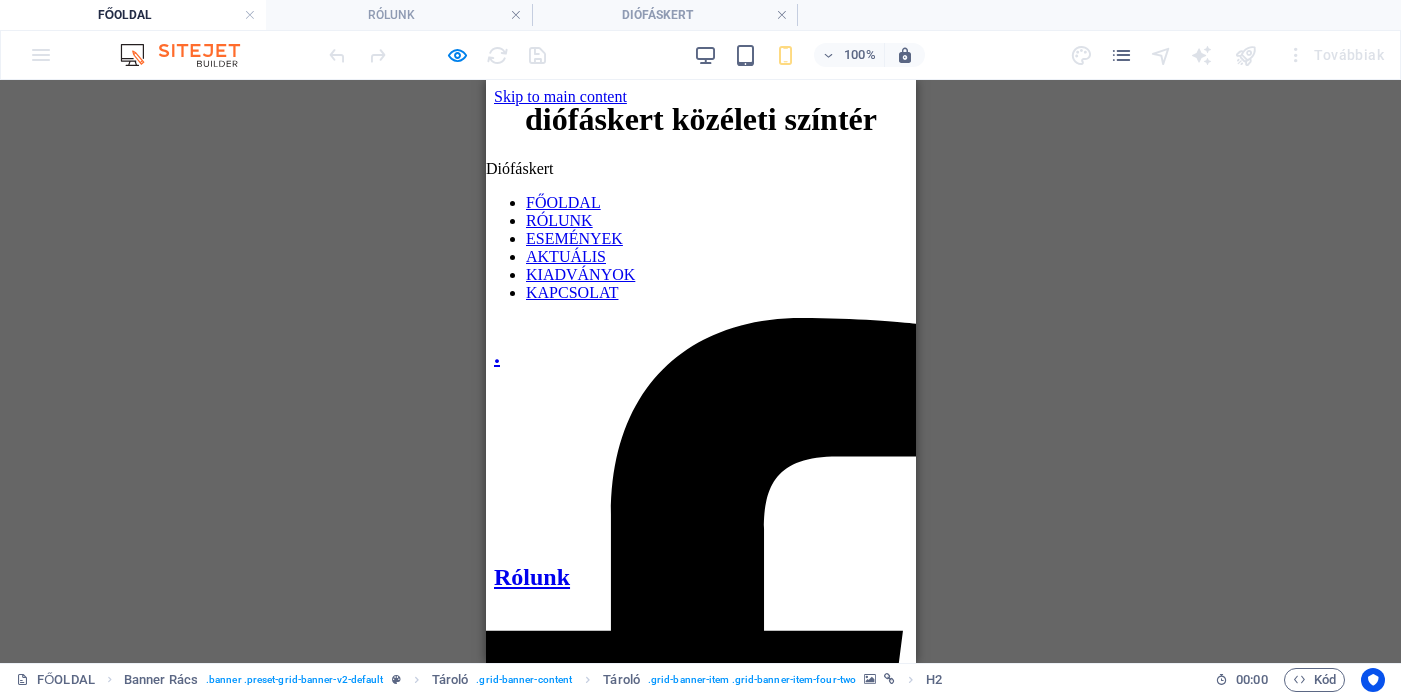 click on "." at bounding box center (700, 355) 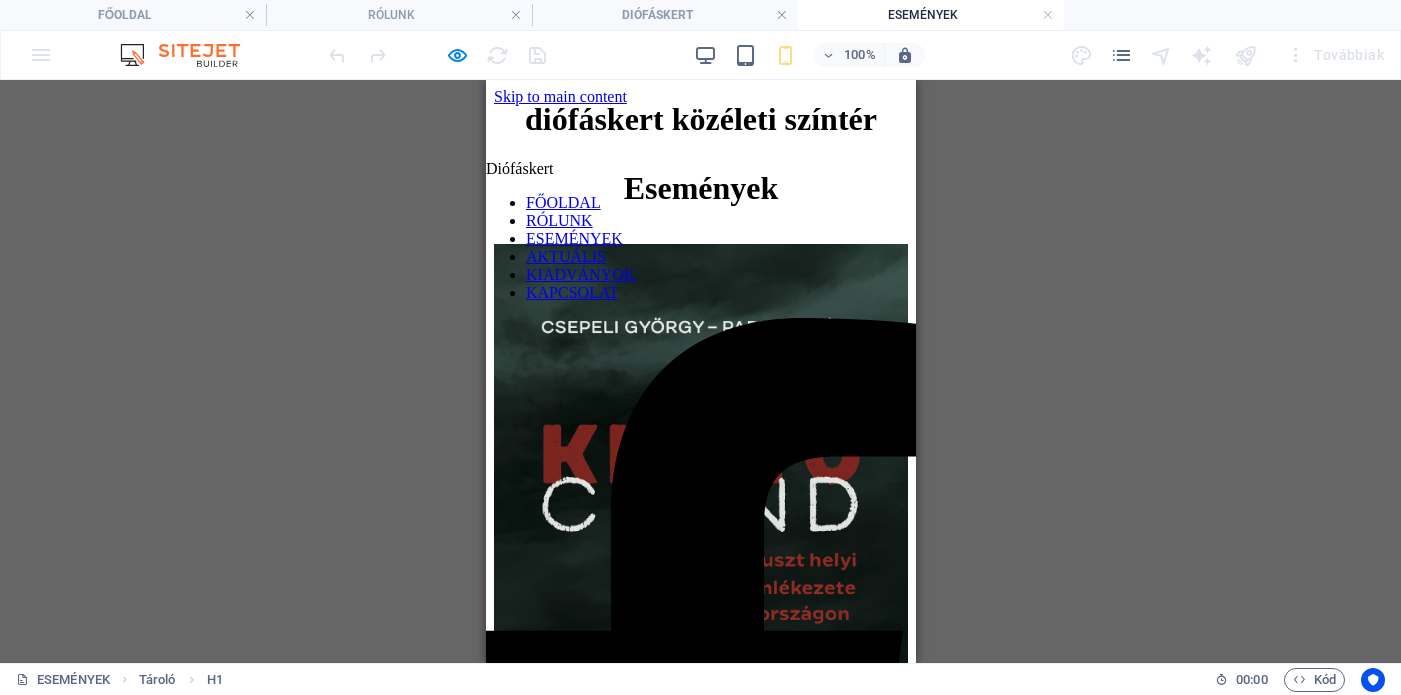 scroll, scrollTop: 0, scrollLeft: 0, axis: both 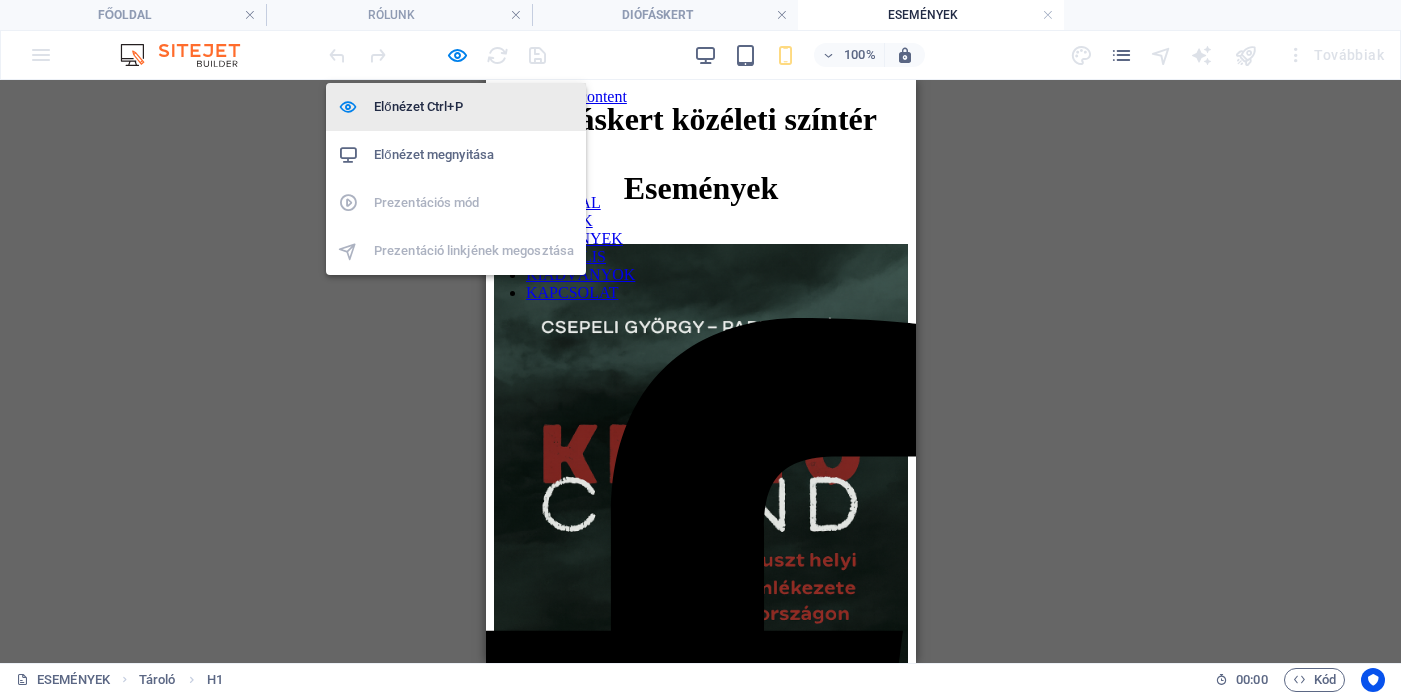 click on "Előnézet Ctrl+P" at bounding box center (474, 107) 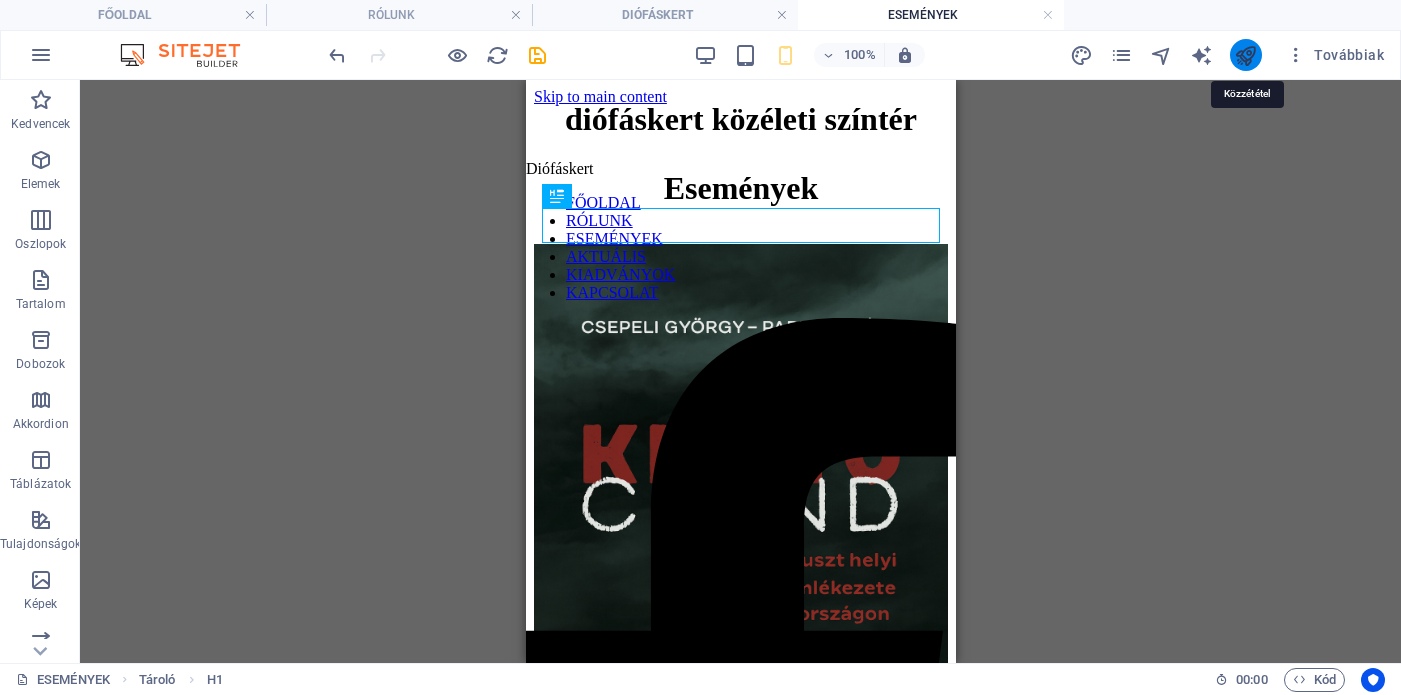 click at bounding box center [1245, 55] 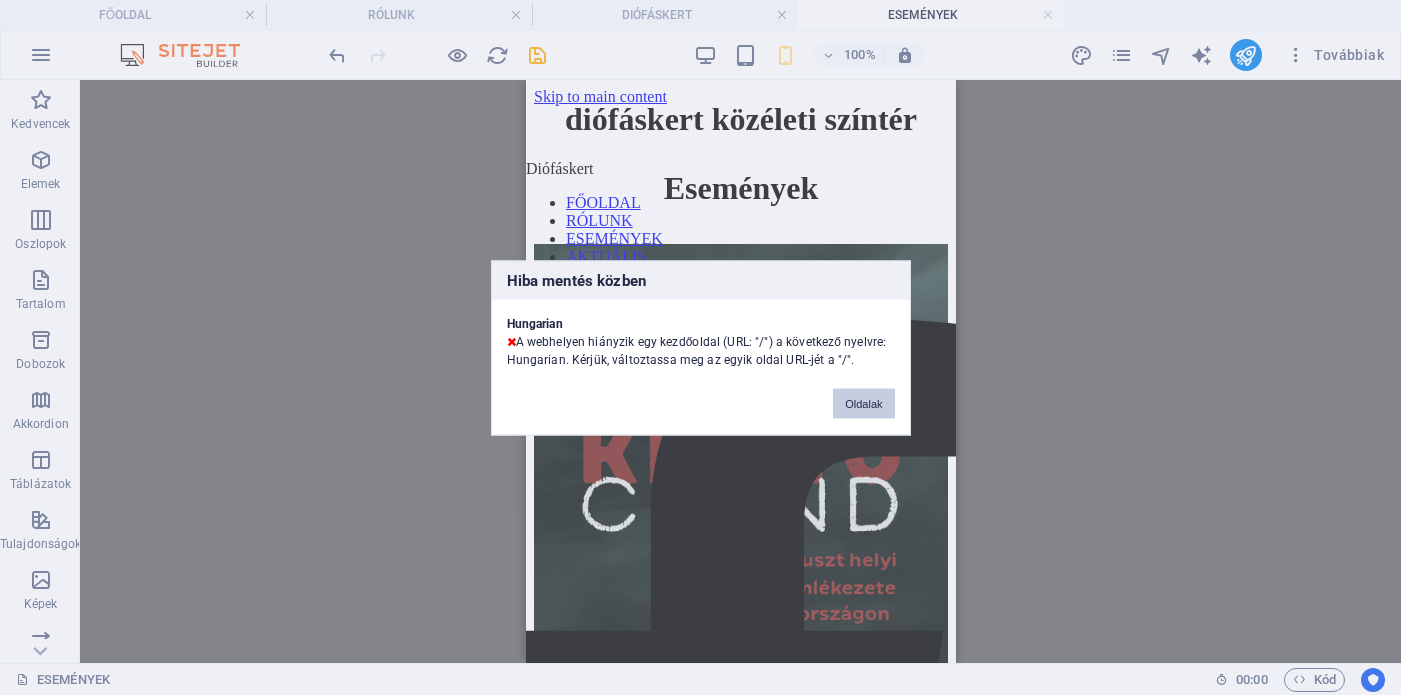 click on "Oldalak" at bounding box center [863, 403] 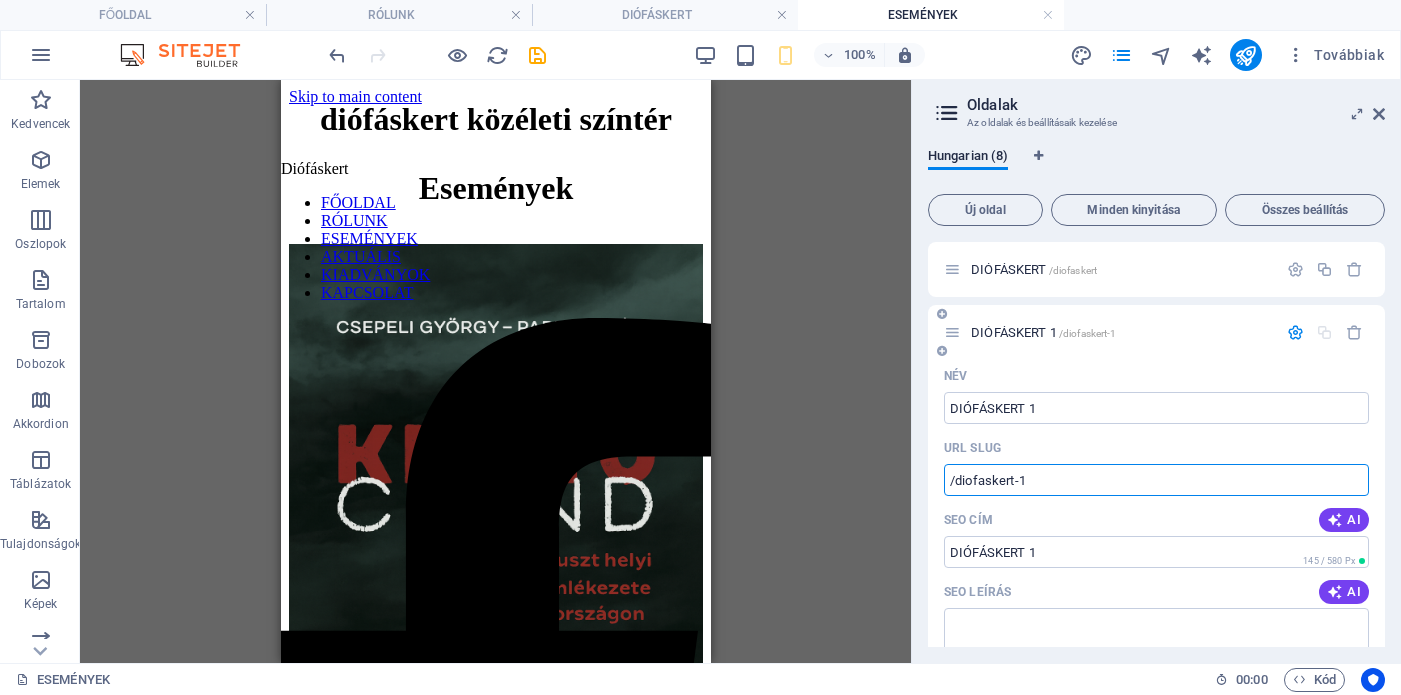 click on "/diofaskert-1" at bounding box center (1156, 480) 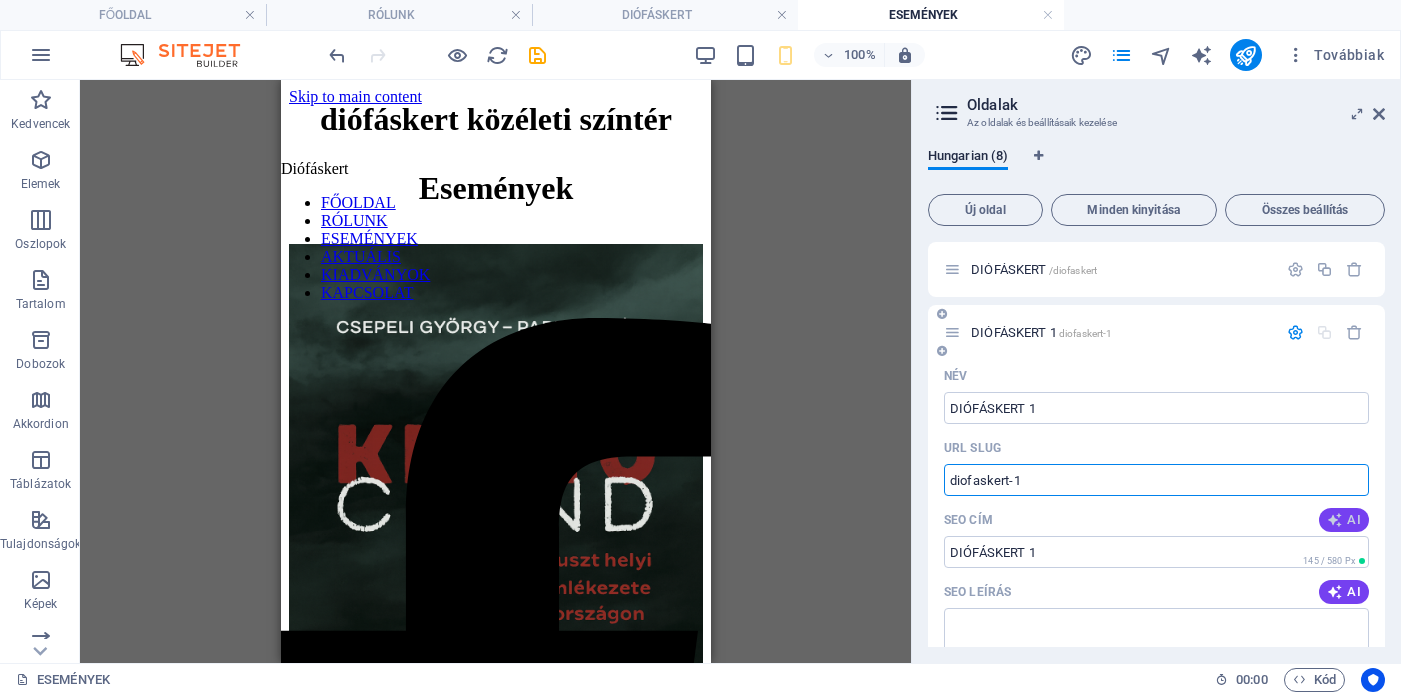 type on "diofaskert-1" 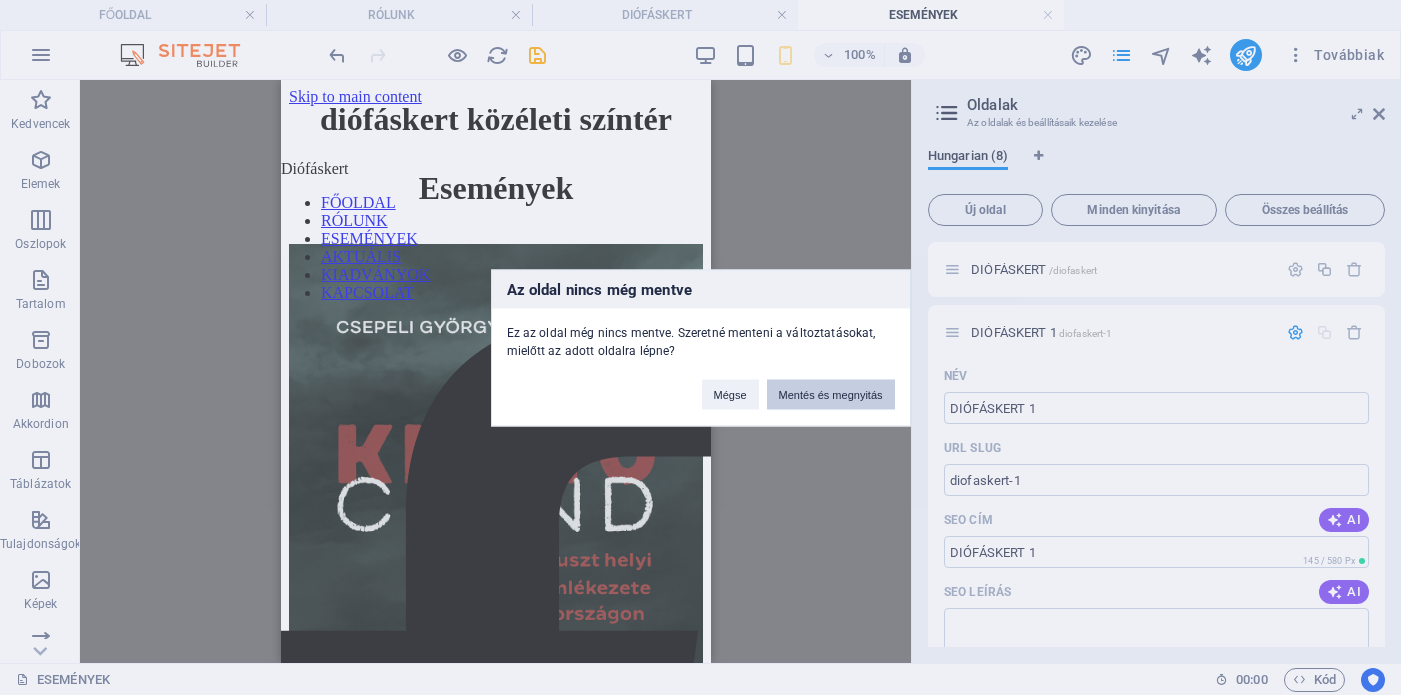 click on "Mentés és megnyitás" at bounding box center [831, 394] 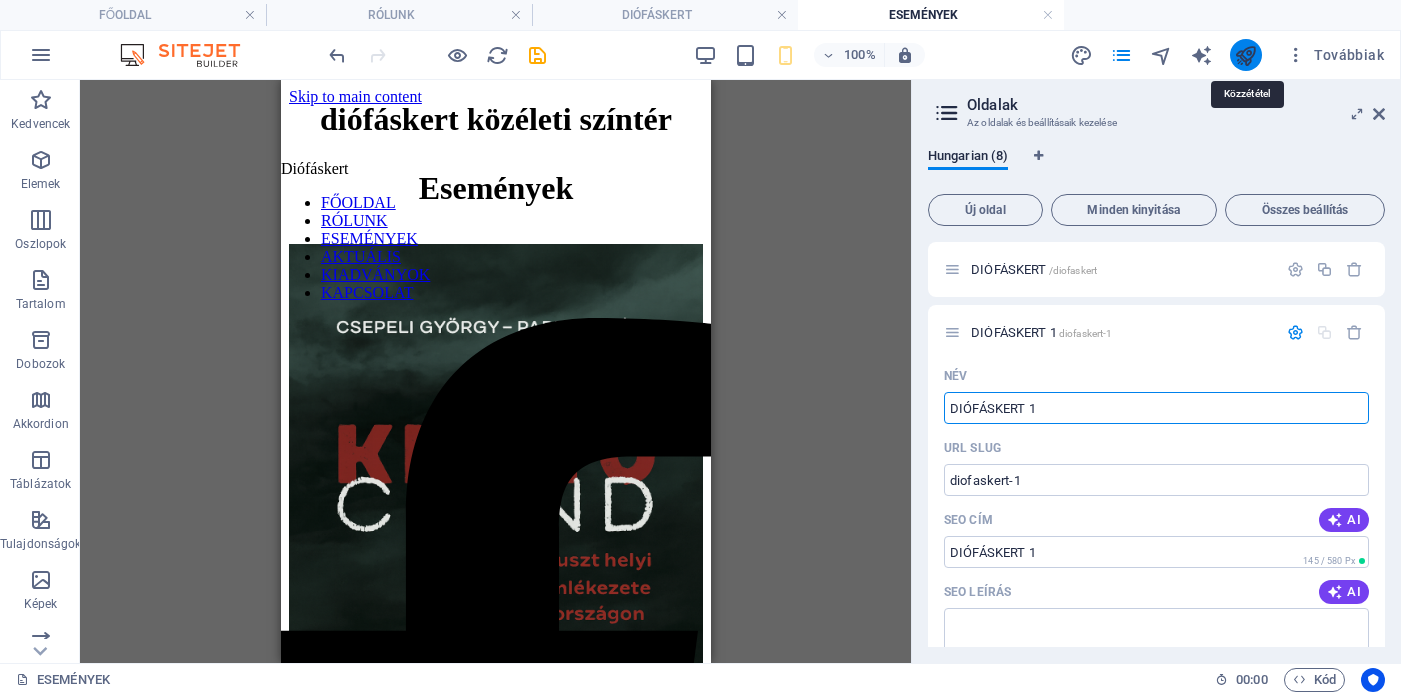 click at bounding box center [1245, 55] 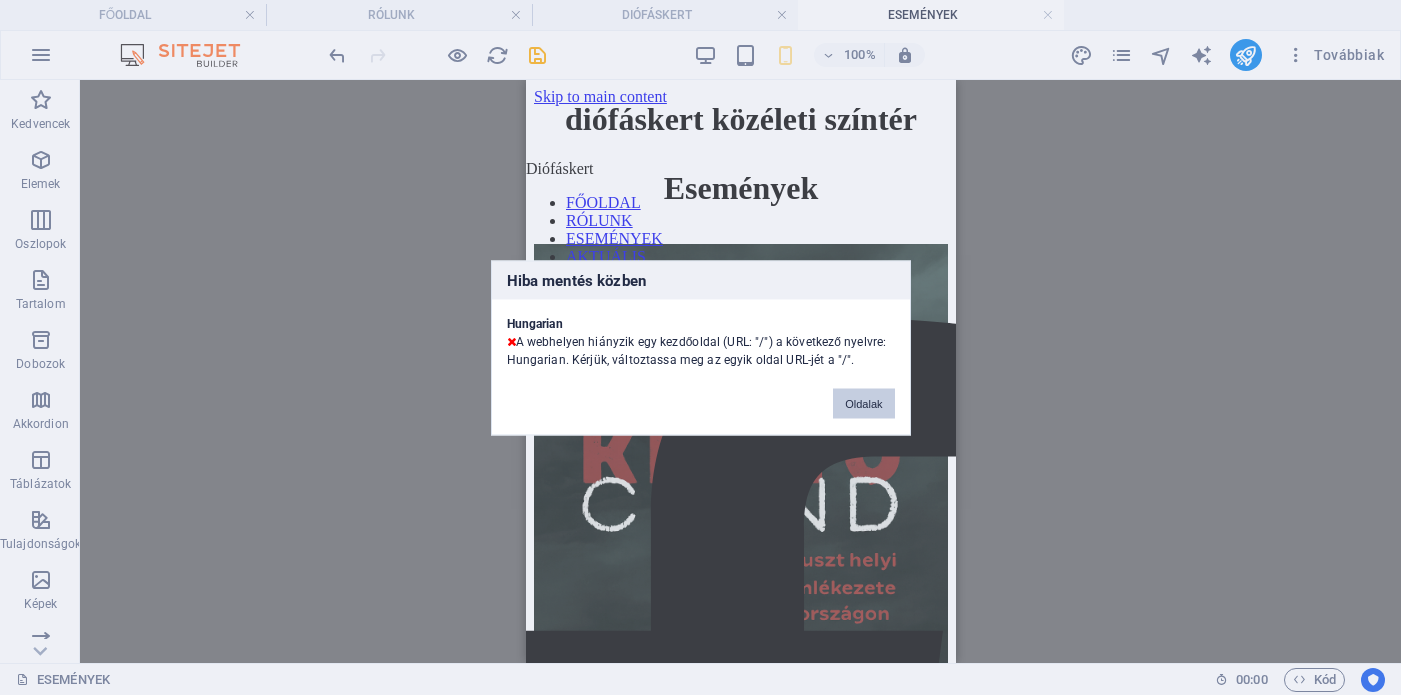 click on "Oldalak" at bounding box center [863, 403] 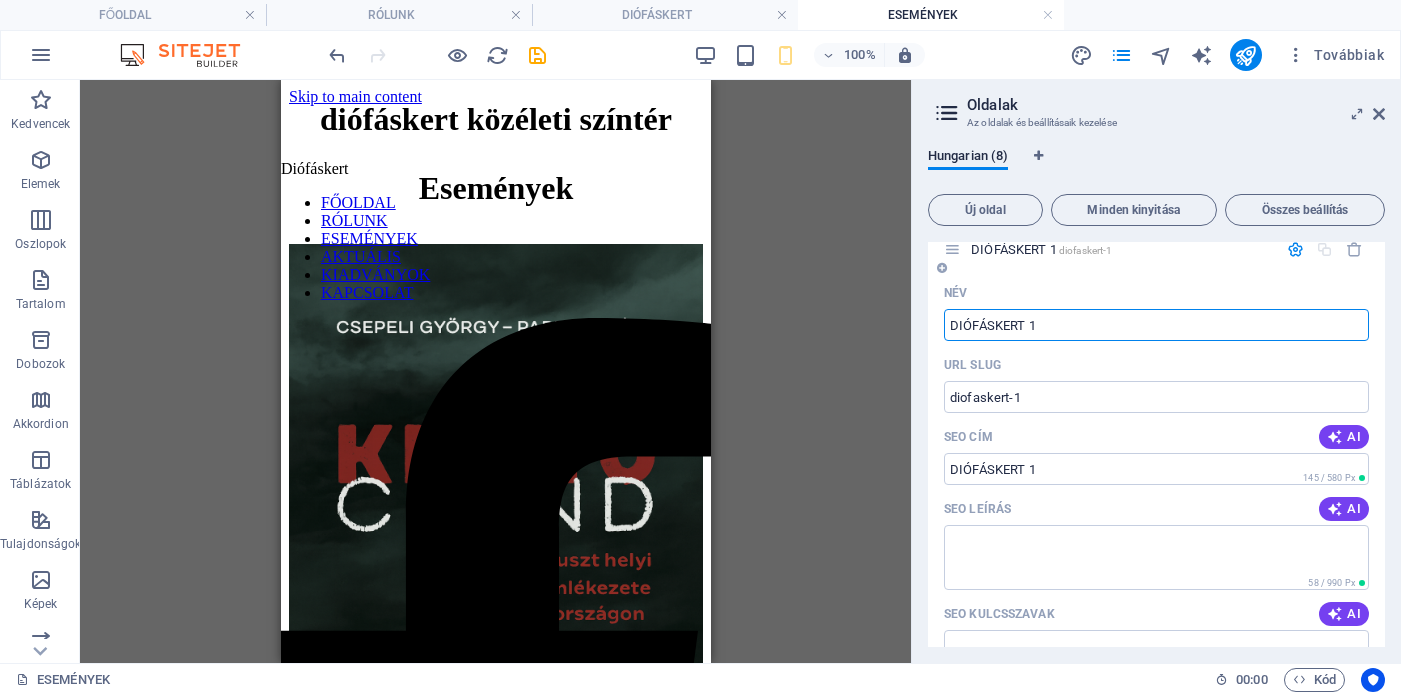 scroll, scrollTop: 0, scrollLeft: 0, axis: both 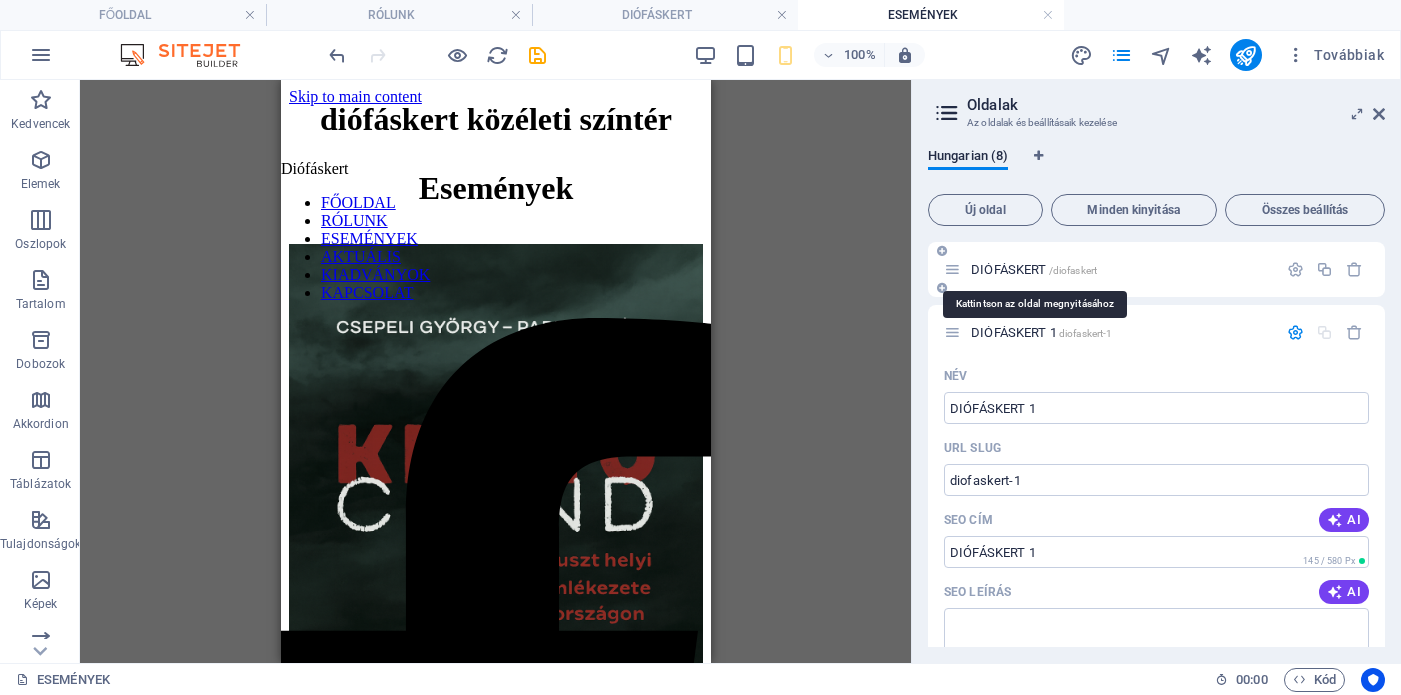 click on "DIÓFÁSKERT /diofaskert" at bounding box center (1034, 269) 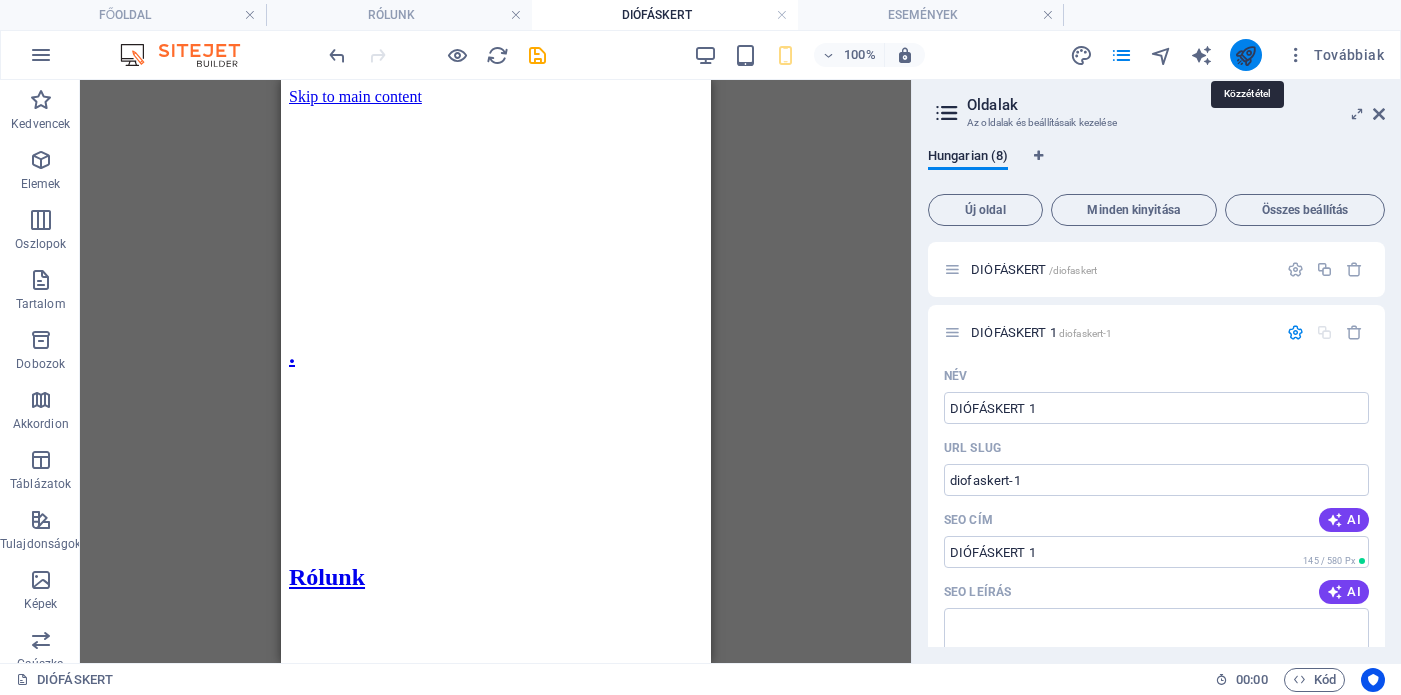 click at bounding box center [1245, 55] 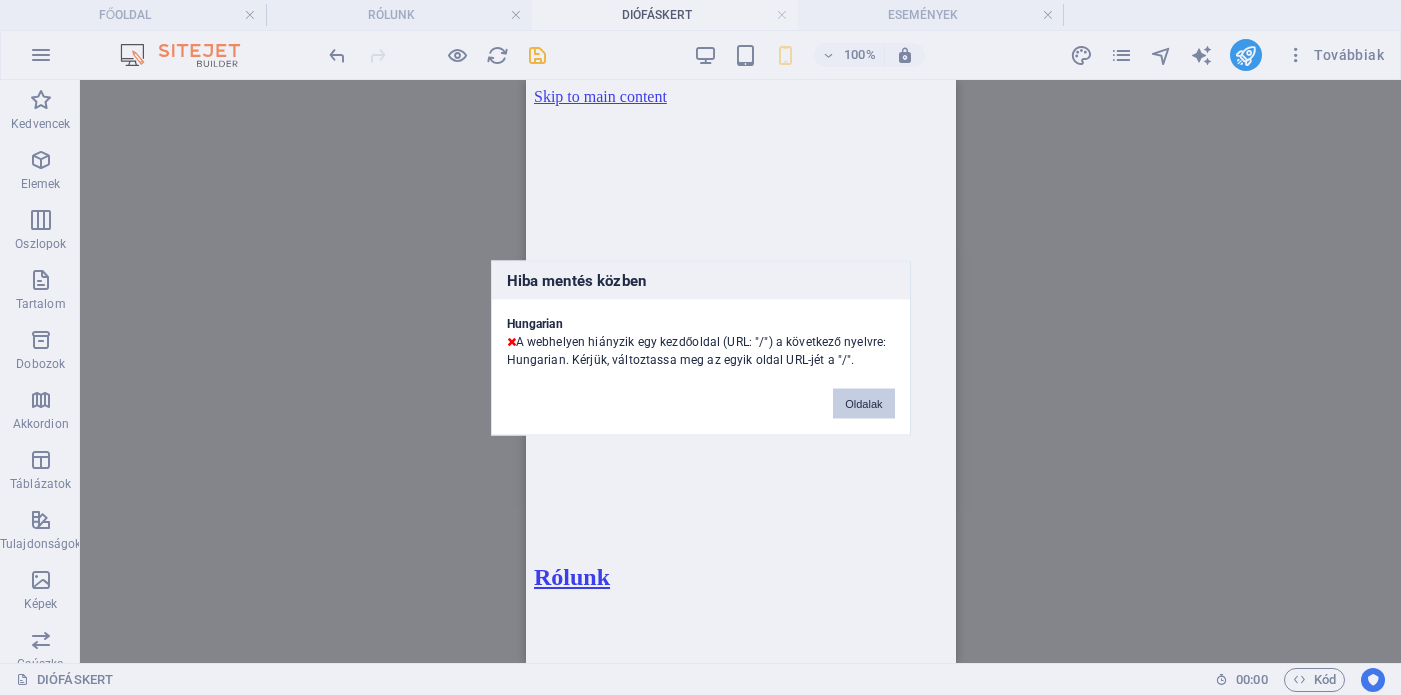 click on "Oldalak" at bounding box center [863, 403] 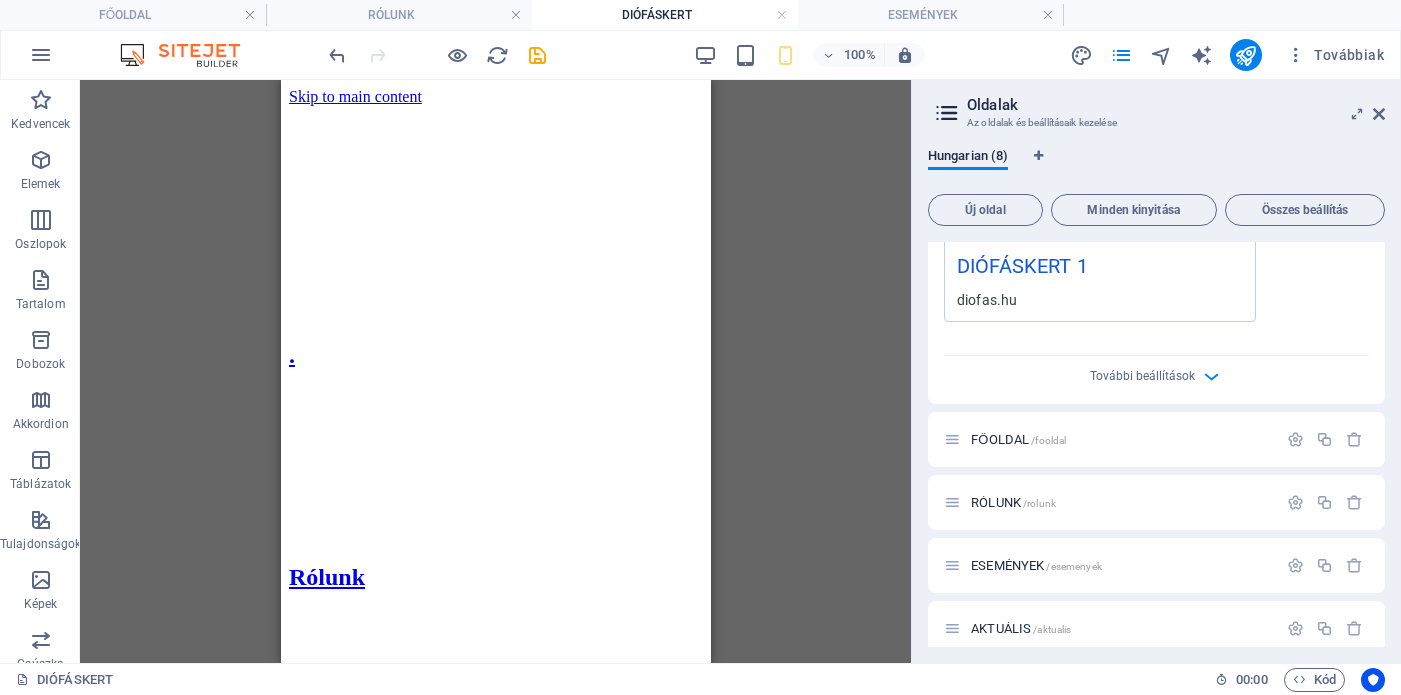 scroll, scrollTop: 722, scrollLeft: 0, axis: vertical 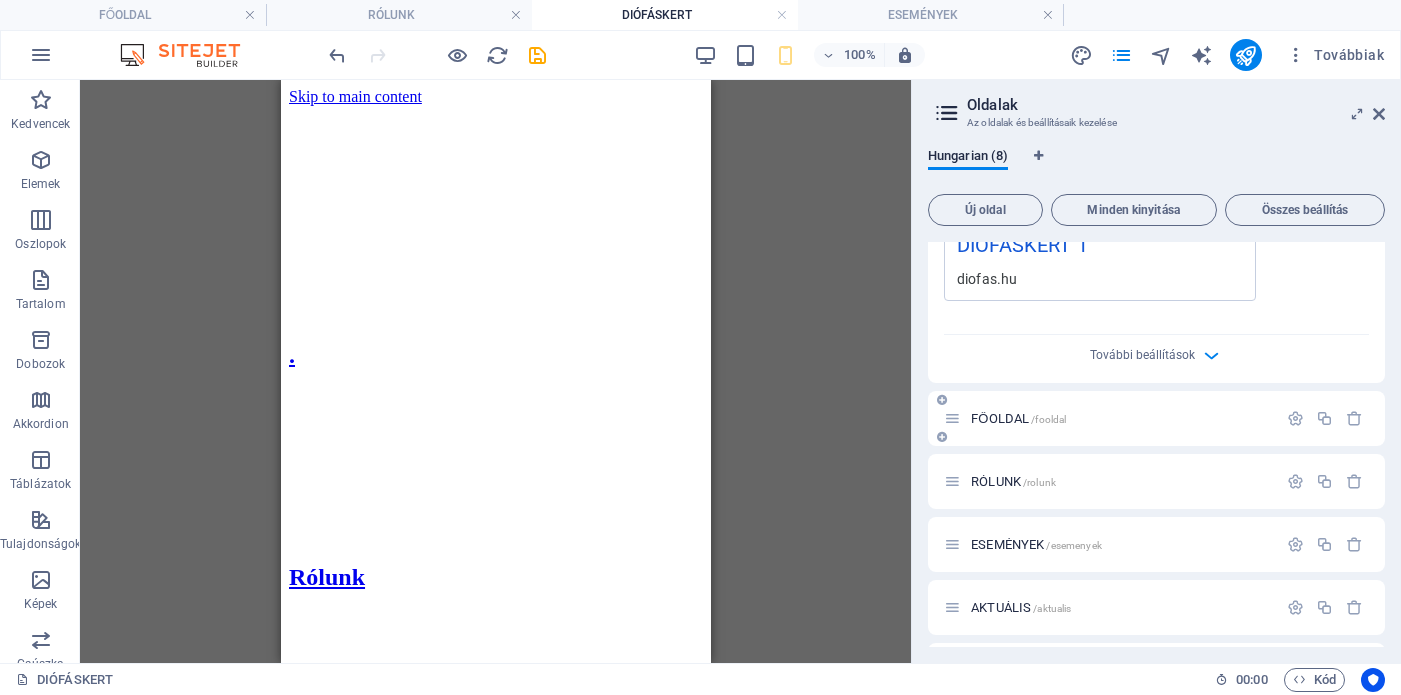 click on "FŐOLDAL /fooldal" at bounding box center [1018, 418] 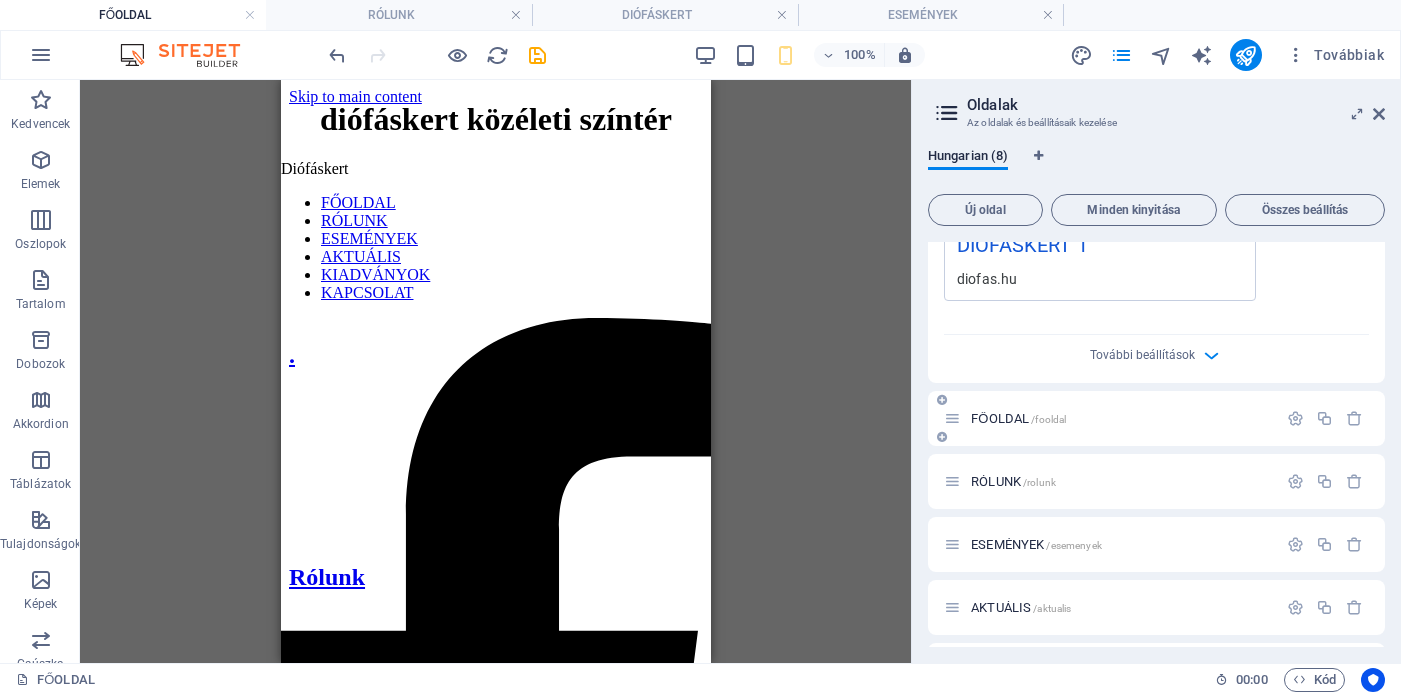click at bounding box center (952, 418) 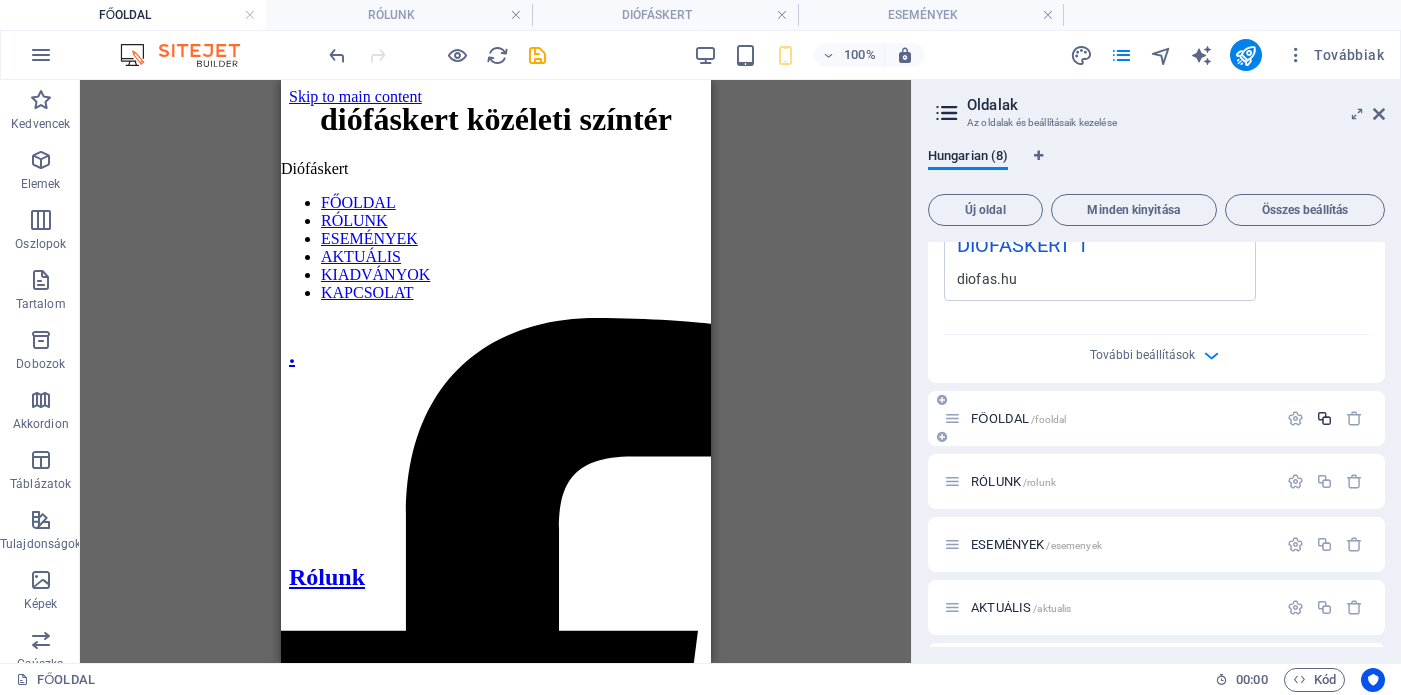 click at bounding box center [1324, 418] 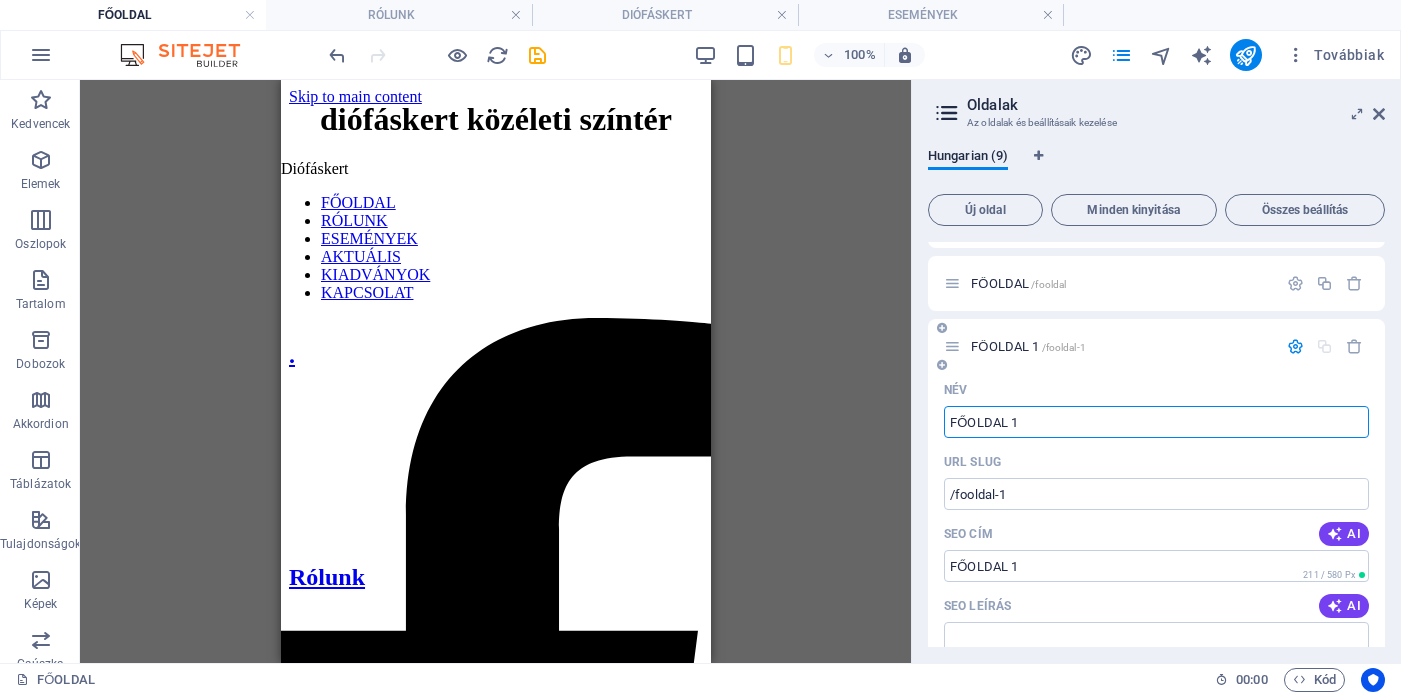 scroll, scrollTop: 858, scrollLeft: 0, axis: vertical 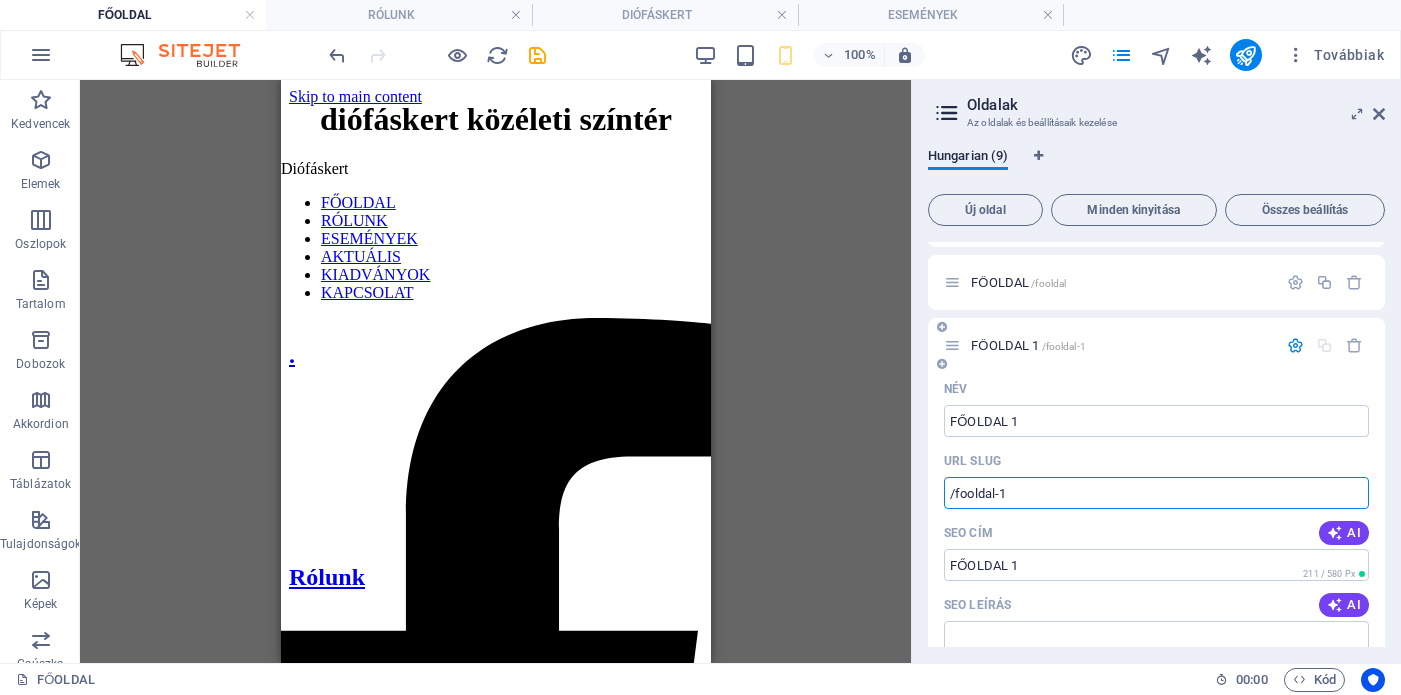 drag, startPoint x: 1007, startPoint y: 495, endPoint x: 955, endPoint y: 496, distance: 52.009613 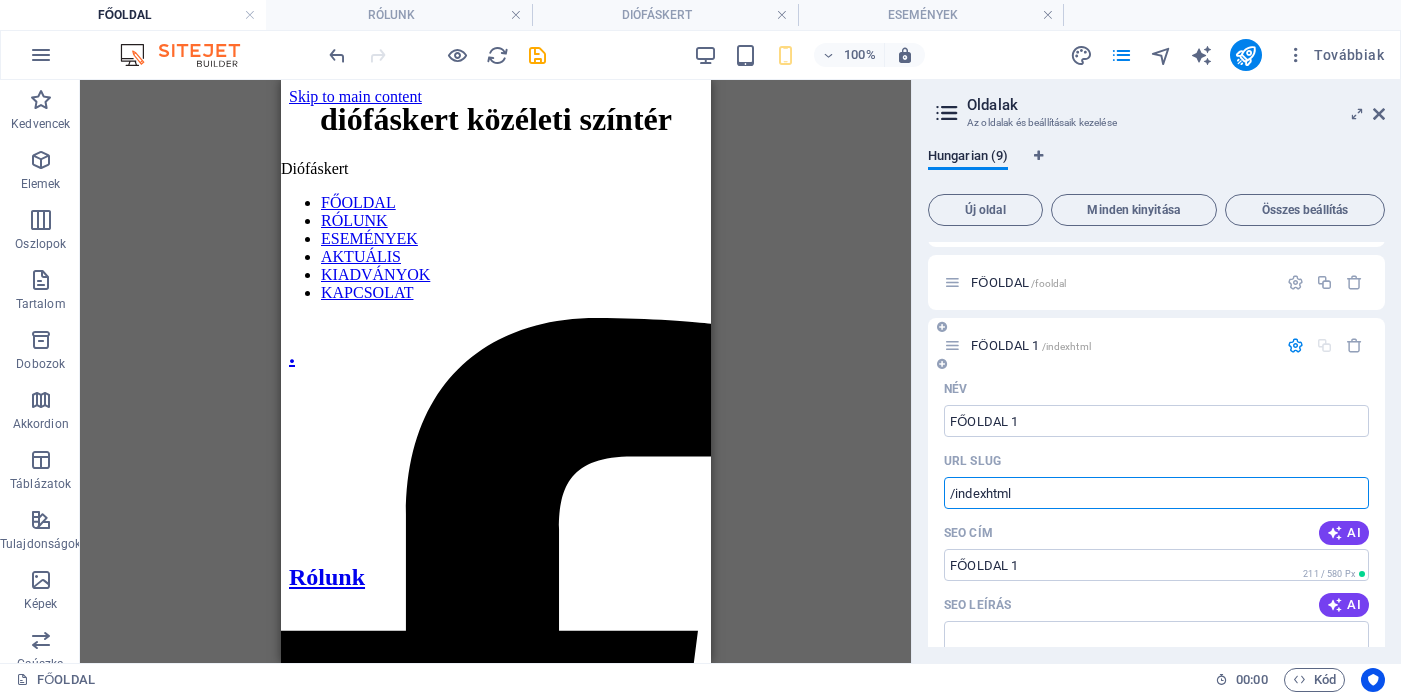 click on "/indexhtml" at bounding box center (1156, 493) 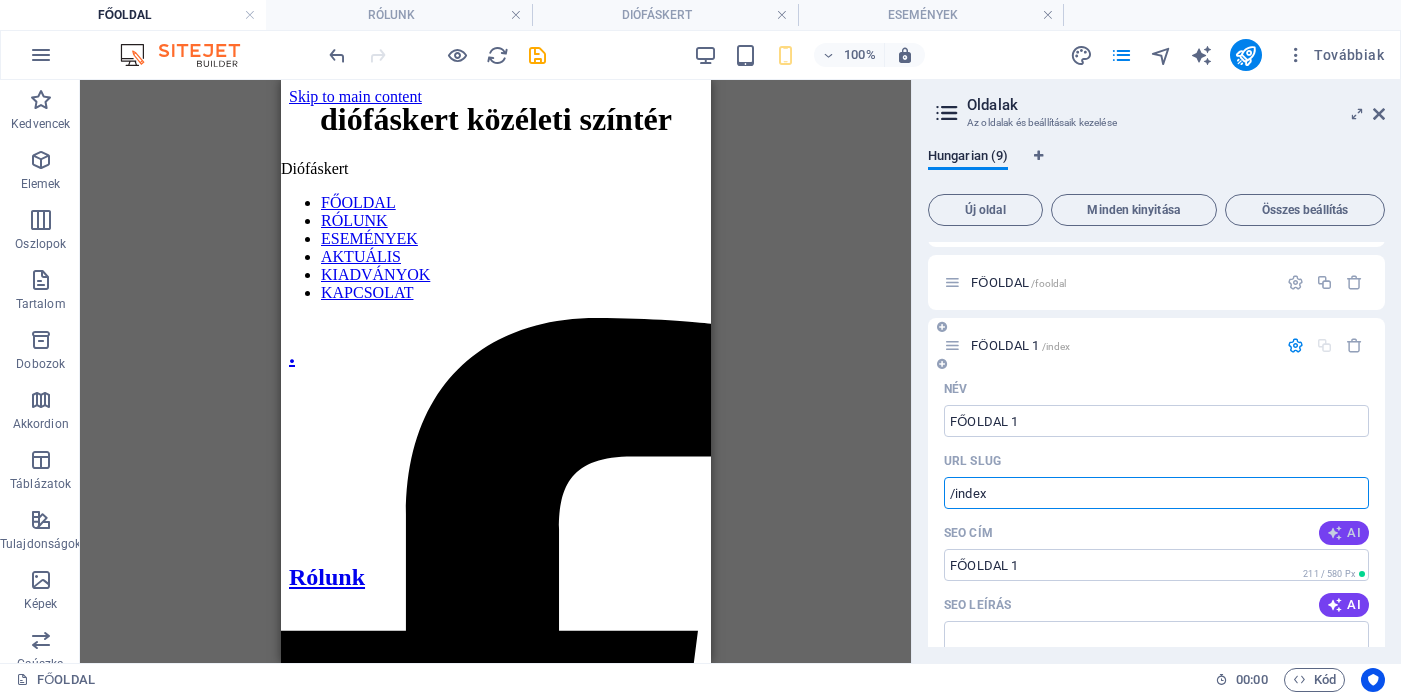 type on "/index" 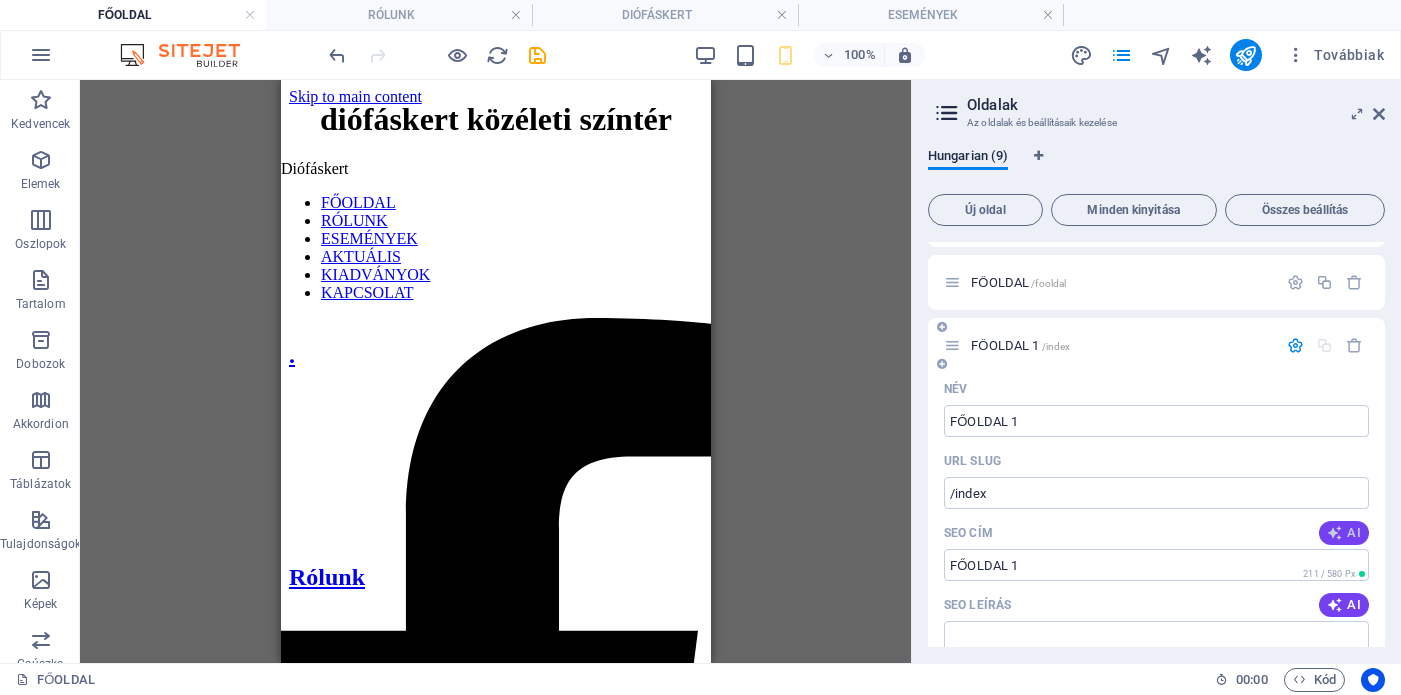 click at bounding box center (1335, 533) 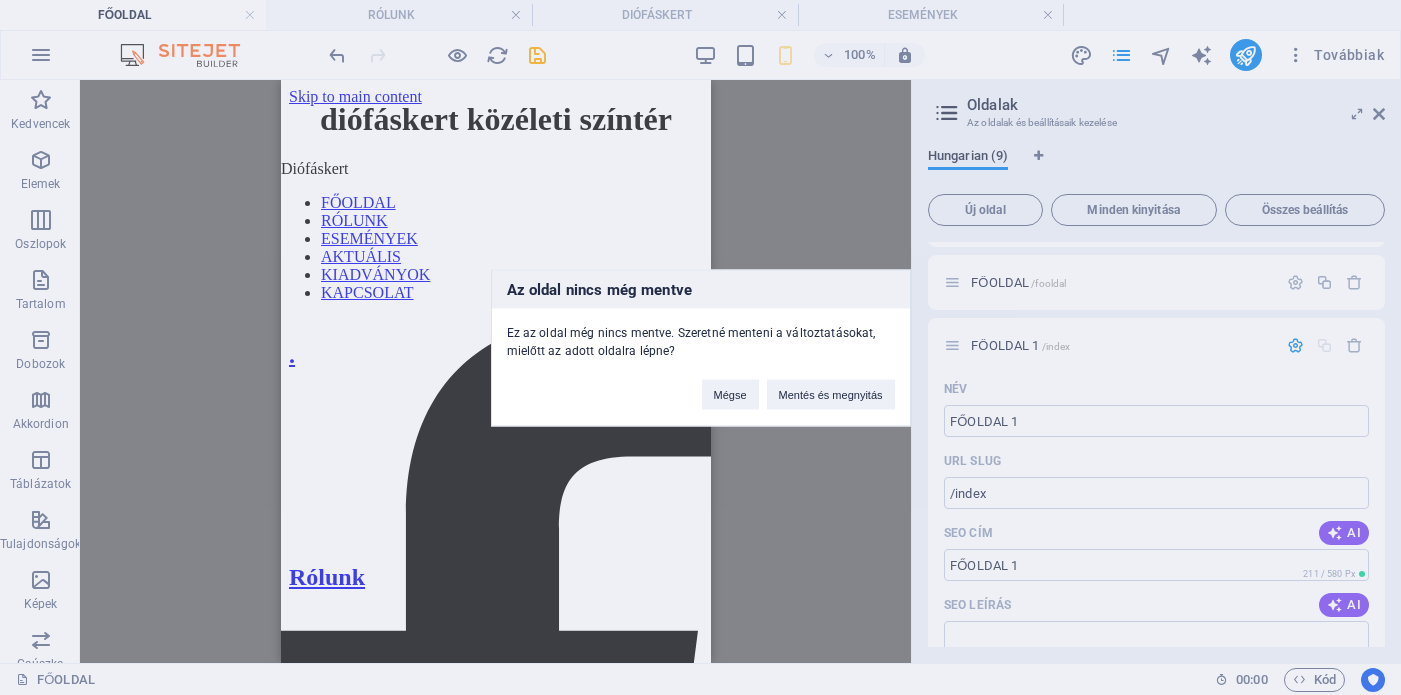 click on "Mentés és megnyitás" at bounding box center (831, 394) 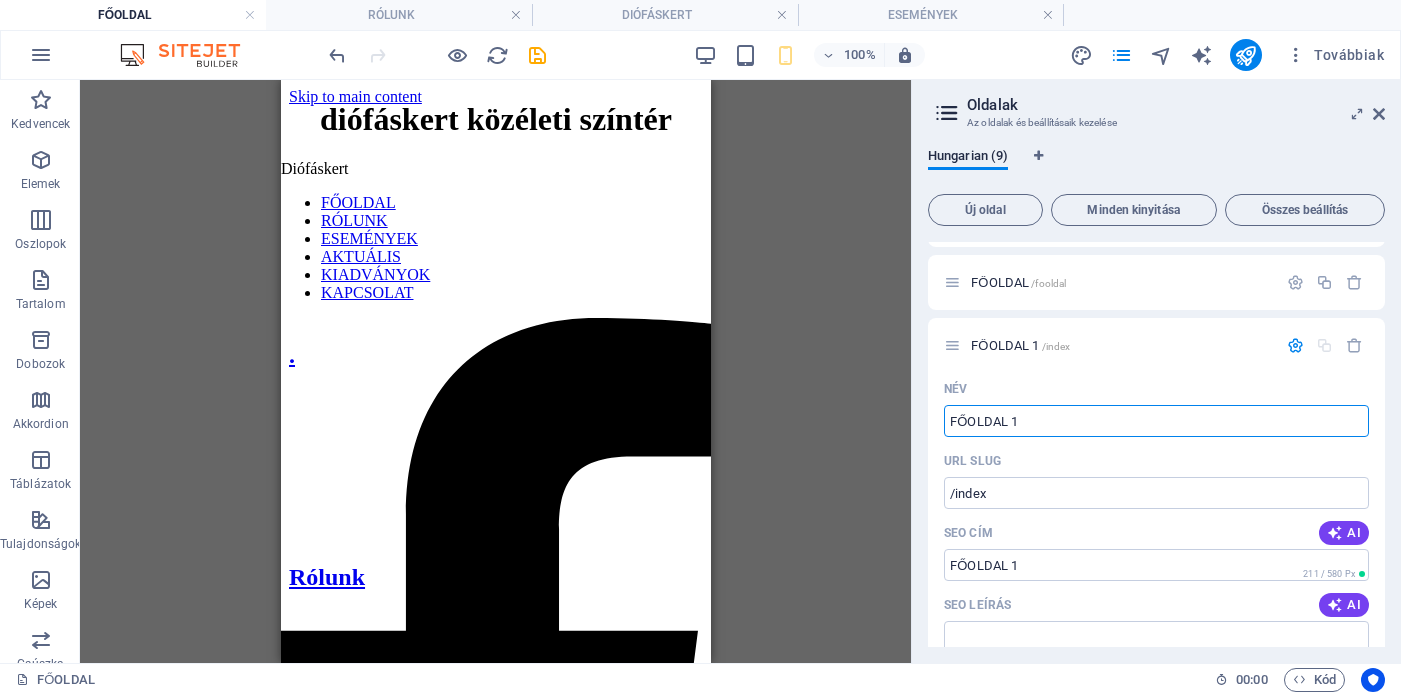 scroll, scrollTop: 835, scrollLeft: 0, axis: vertical 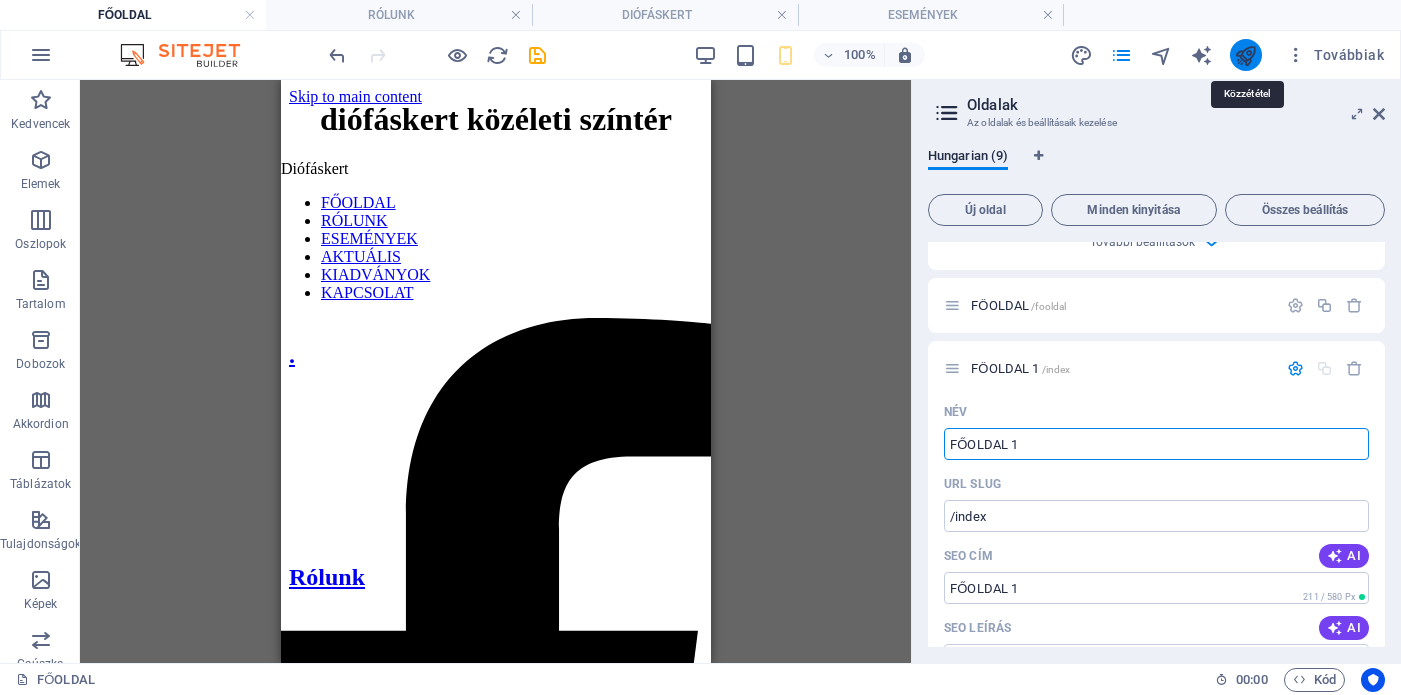 click at bounding box center [1245, 55] 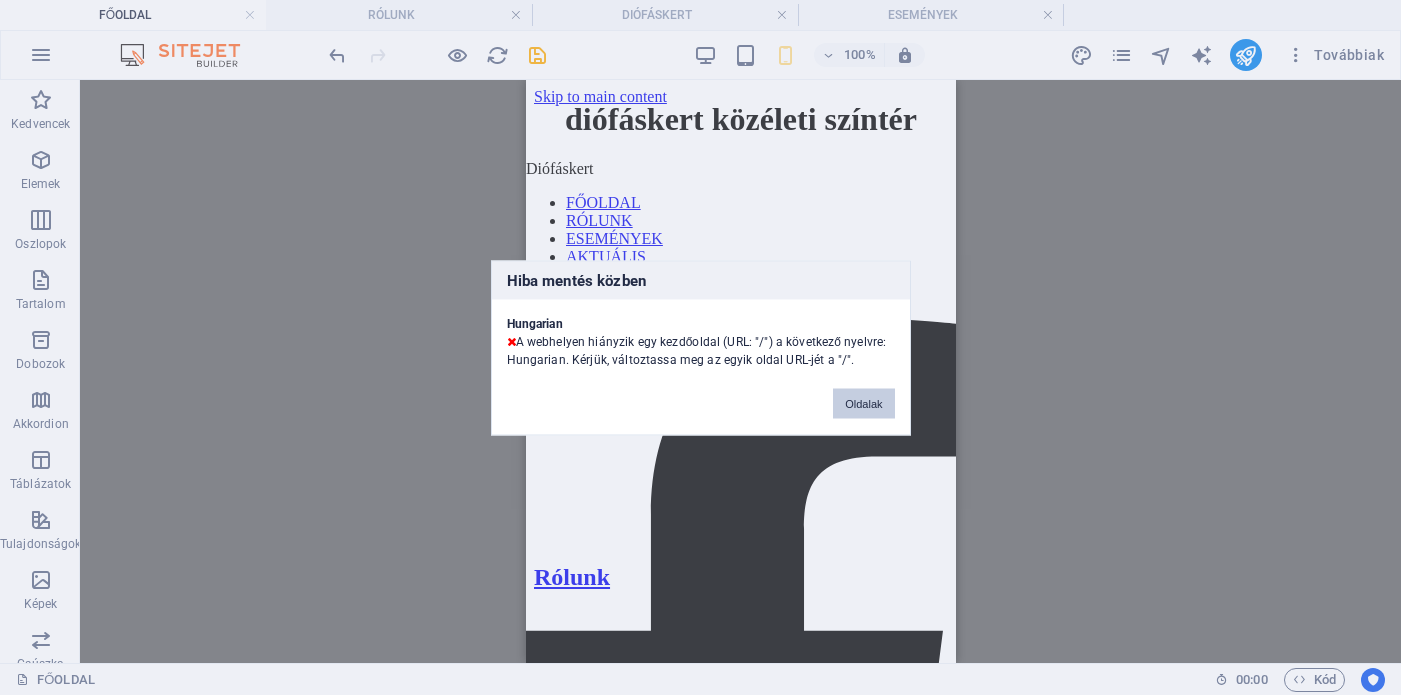 click on "Oldalak" at bounding box center [863, 403] 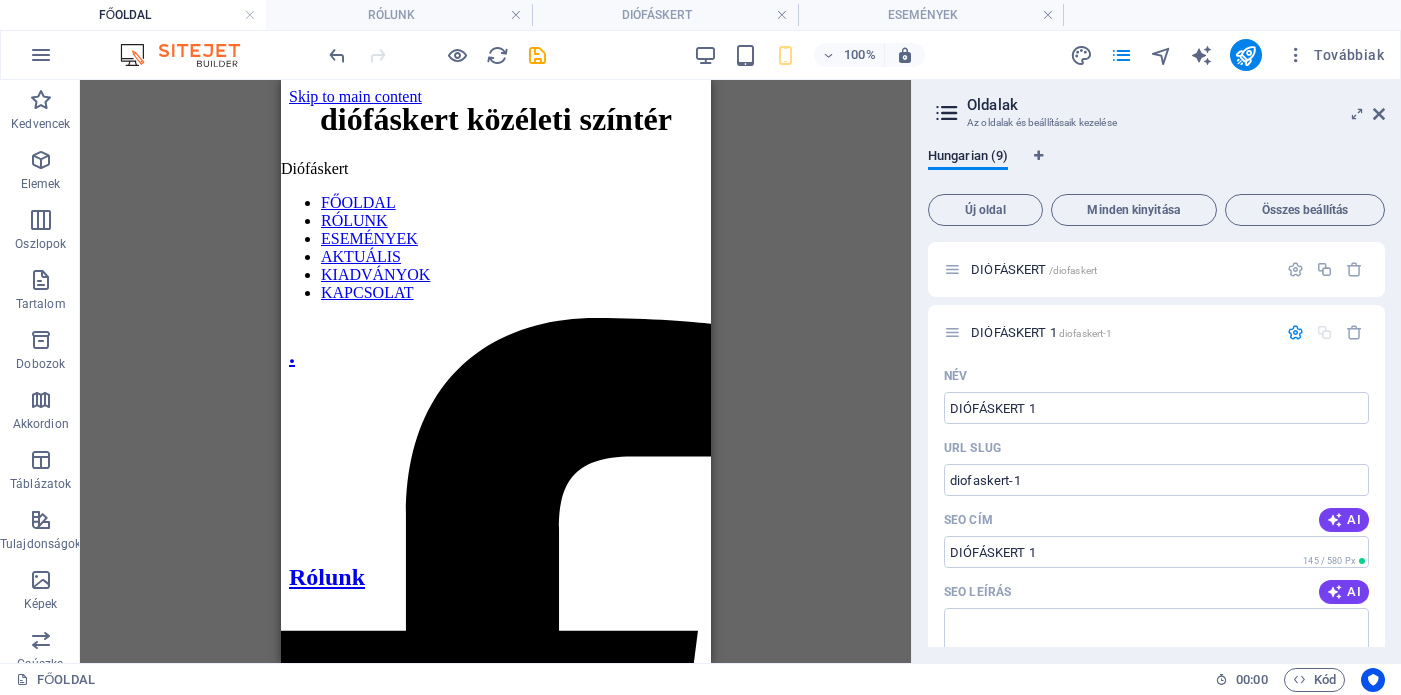 scroll, scrollTop: 835, scrollLeft: 0, axis: vertical 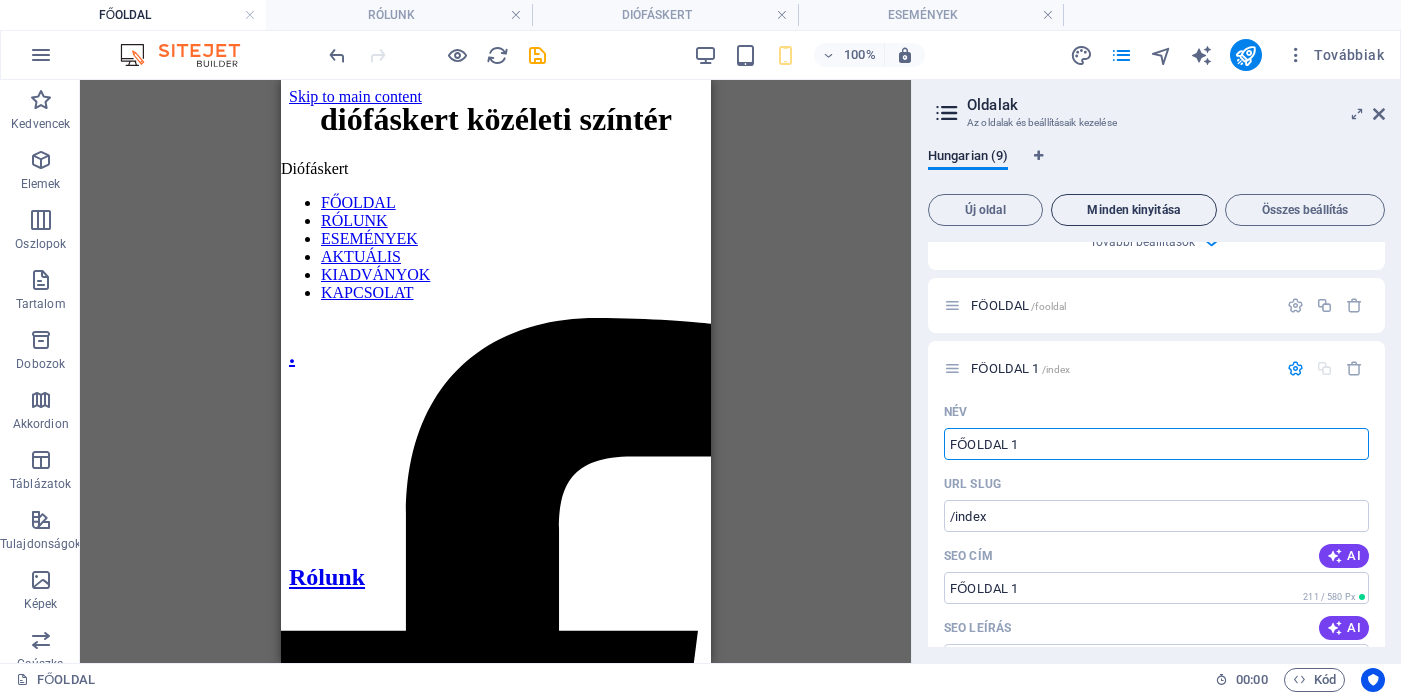 click on "Minden kinyitása" at bounding box center [1134, 210] 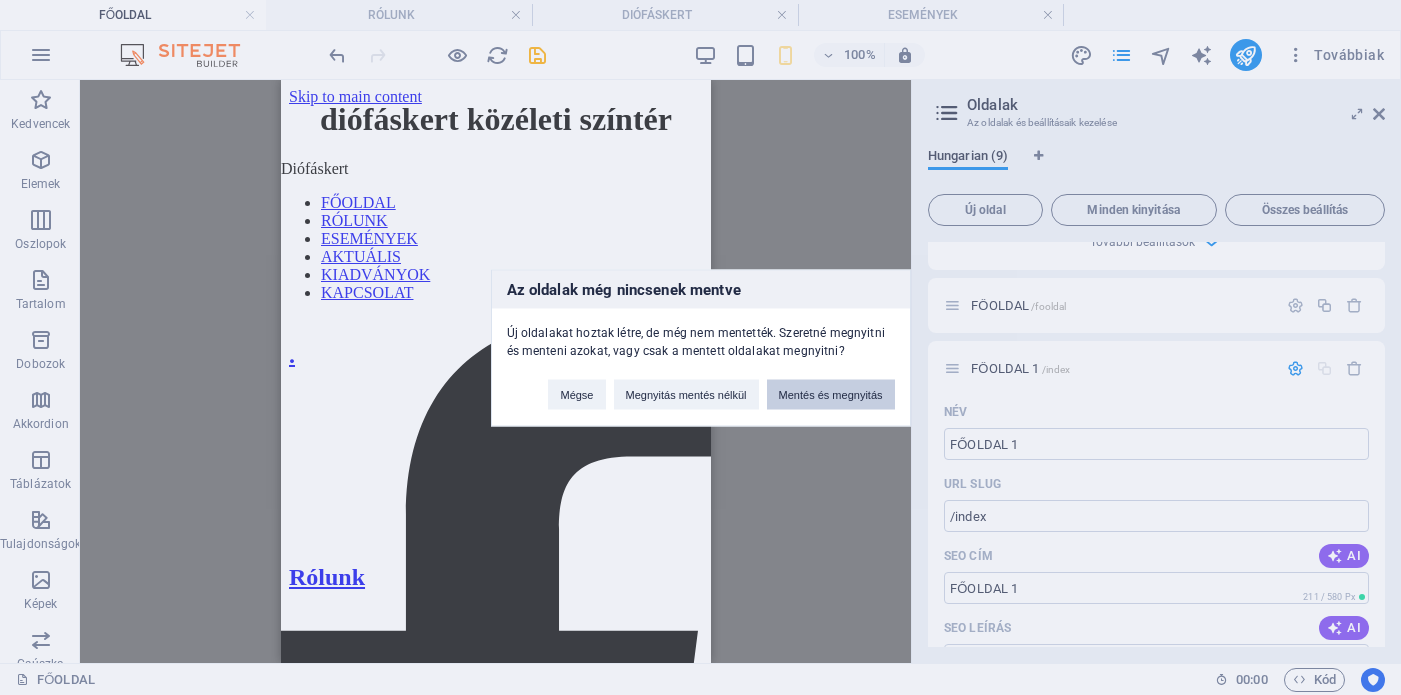 click on "Mentés és megnyitás" at bounding box center [831, 394] 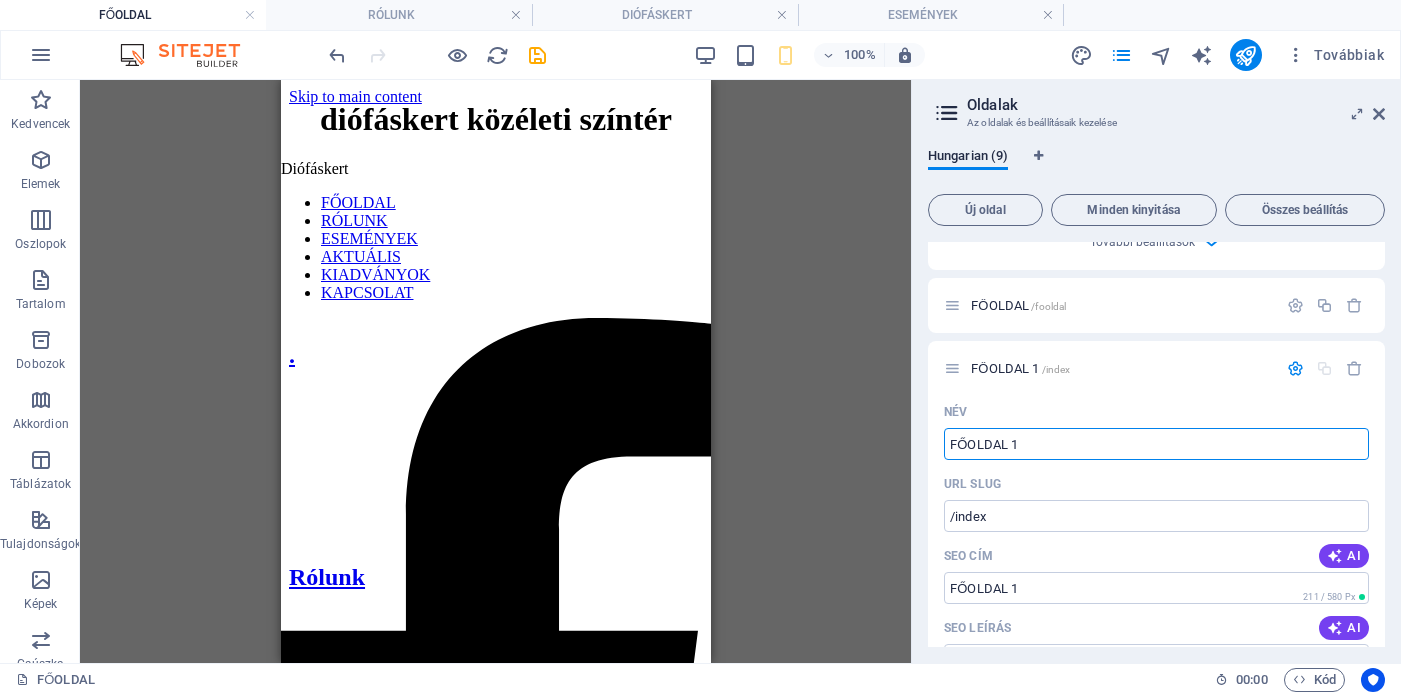 scroll, scrollTop: 835, scrollLeft: 0, axis: vertical 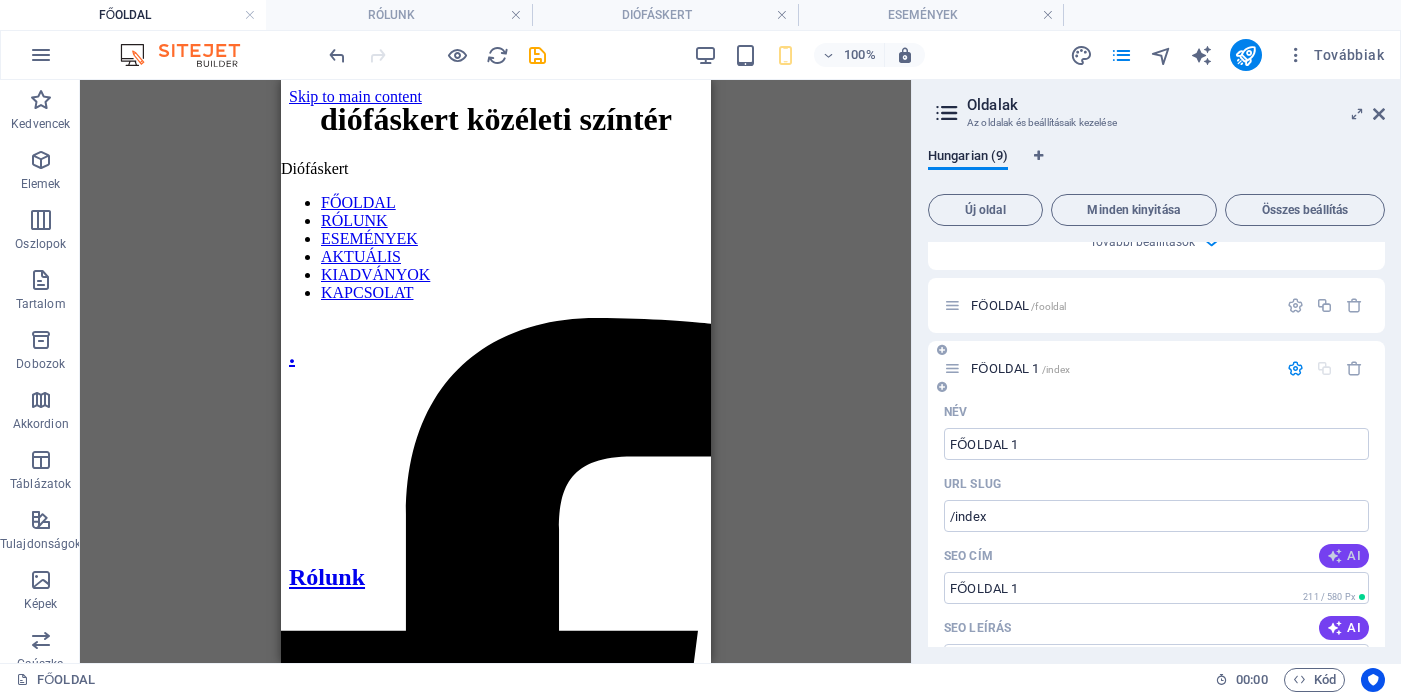 click on "AI" at bounding box center (1344, 556) 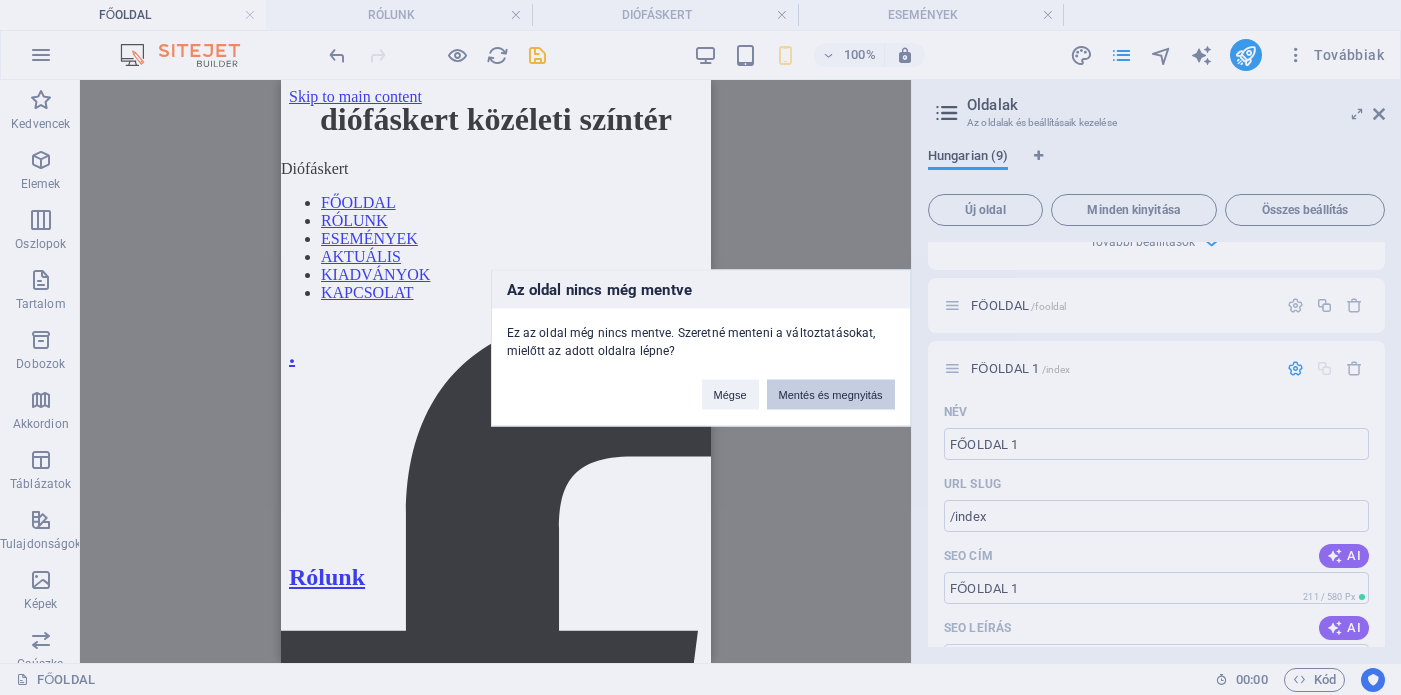 click on "Mentés és megnyitás" at bounding box center (831, 394) 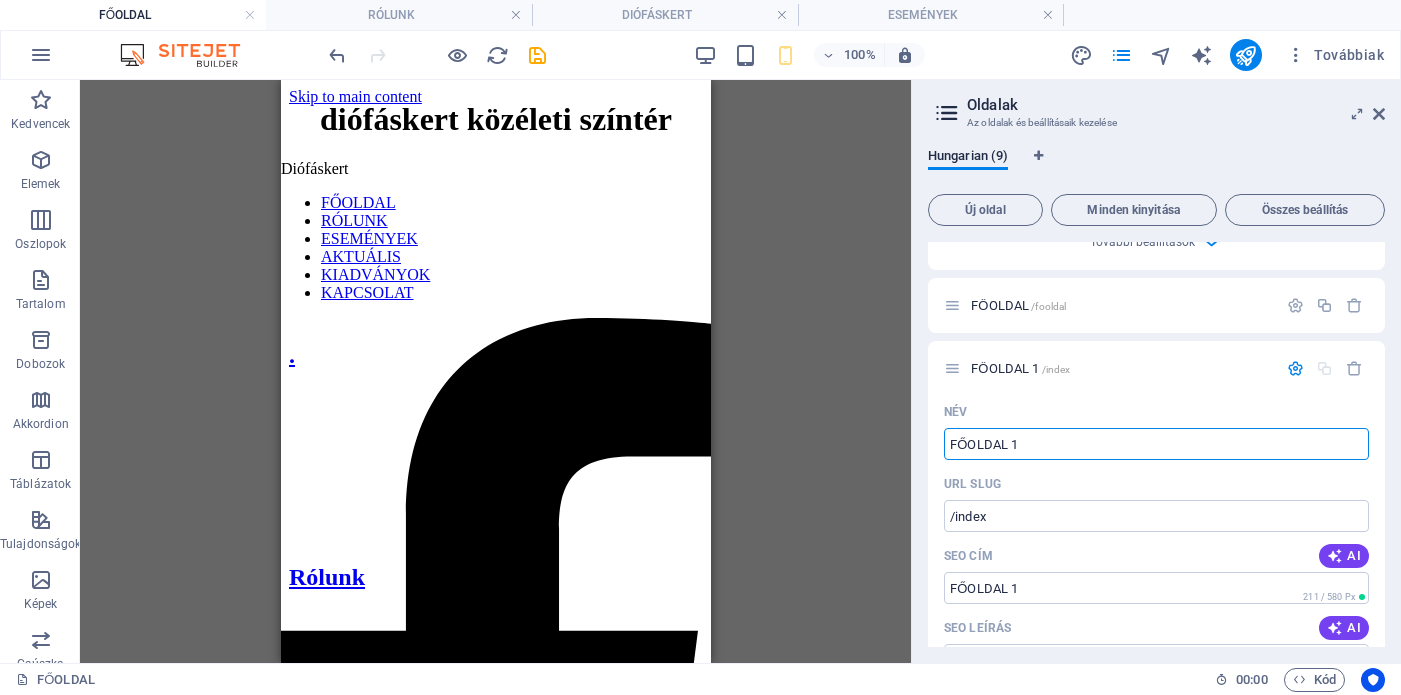 scroll, scrollTop: 835, scrollLeft: 0, axis: vertical 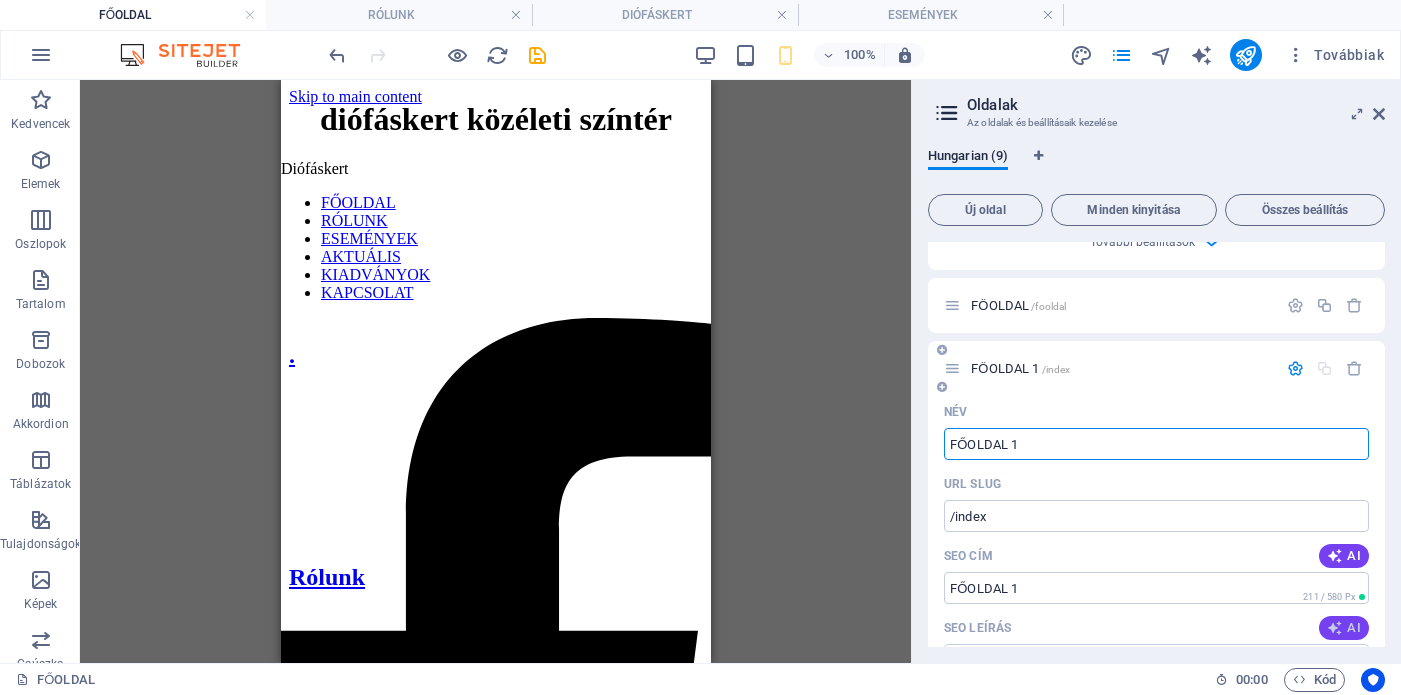 click at bounding box center [1335, 628] 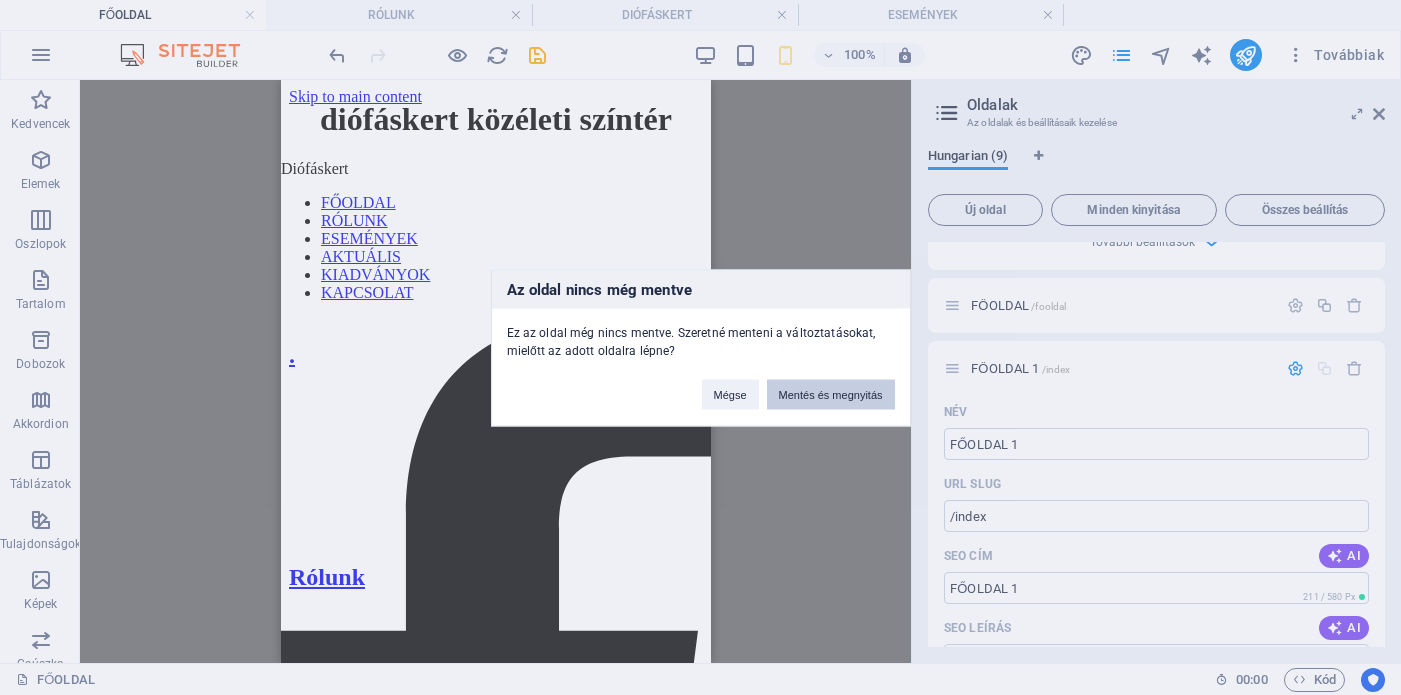 click on "Mentés és megnyitás" at bounding box center (831, 394) 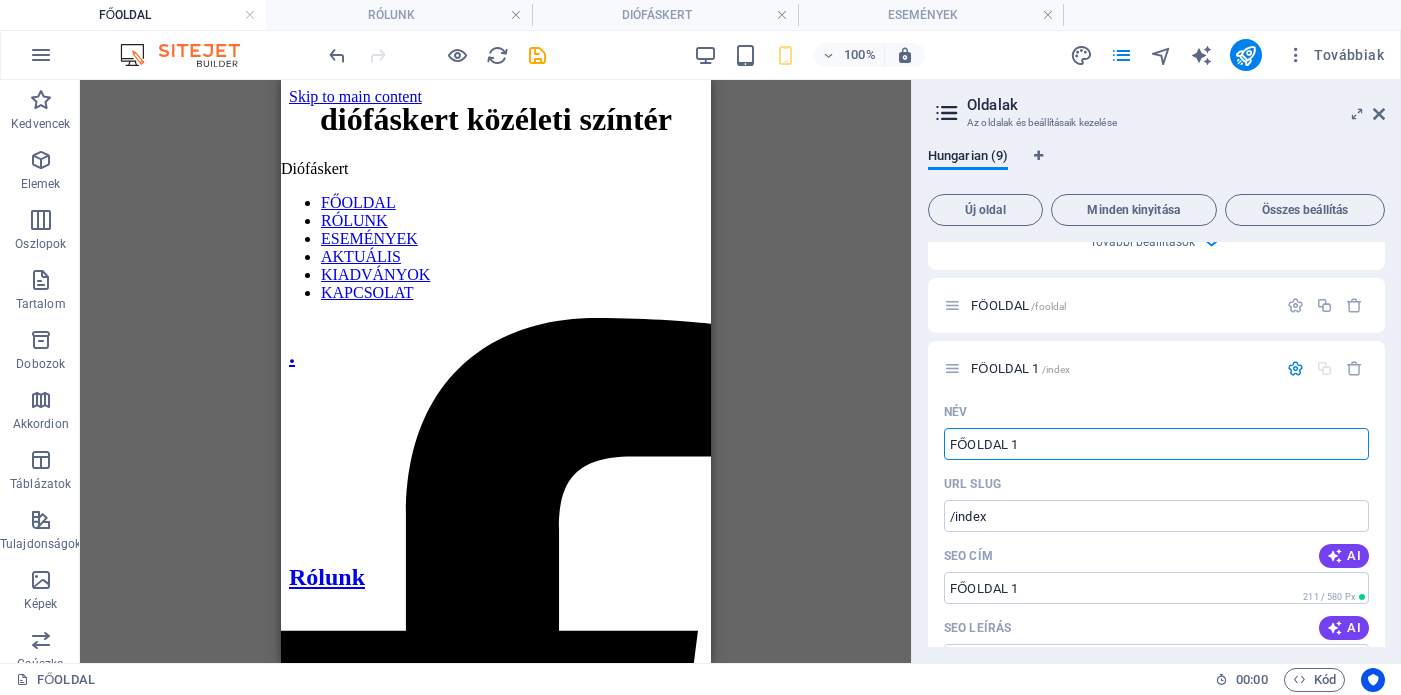 scroll, scrollTop: 835, scrollLeft: 0, axis: vertical 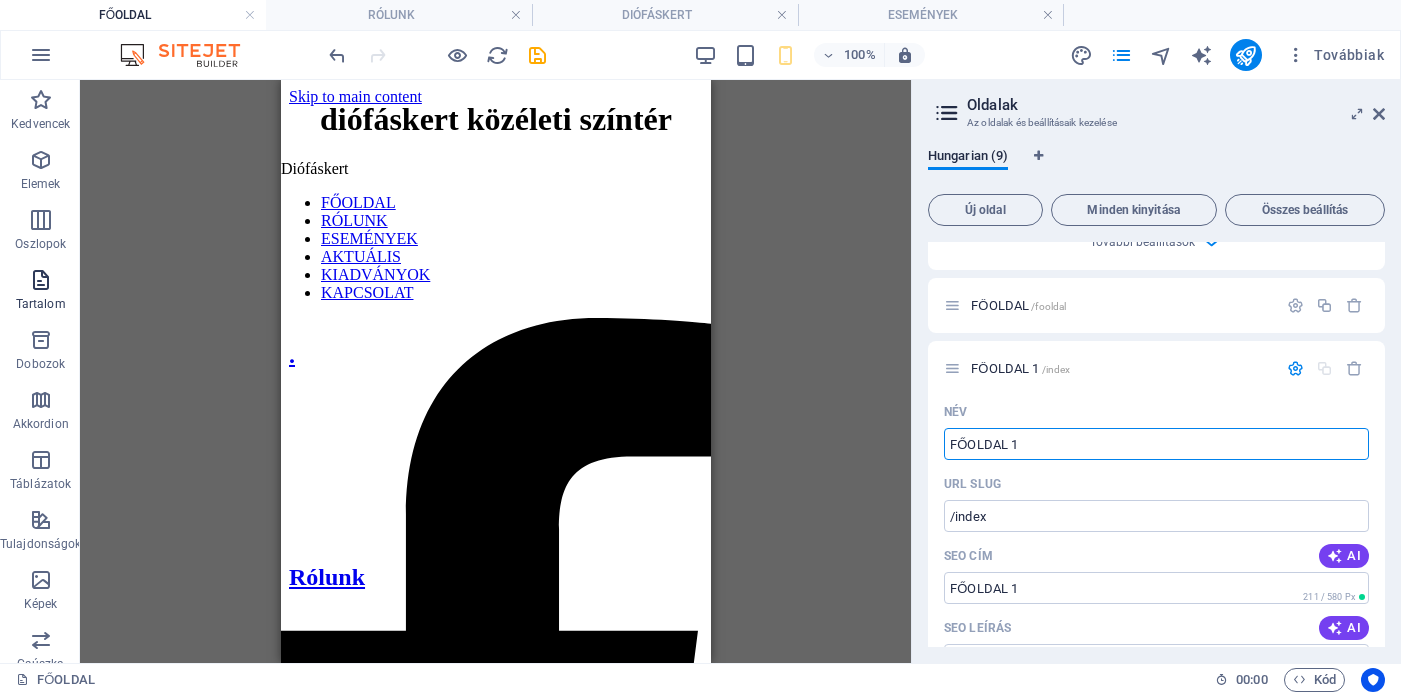 click at bounding box center [41, 280] 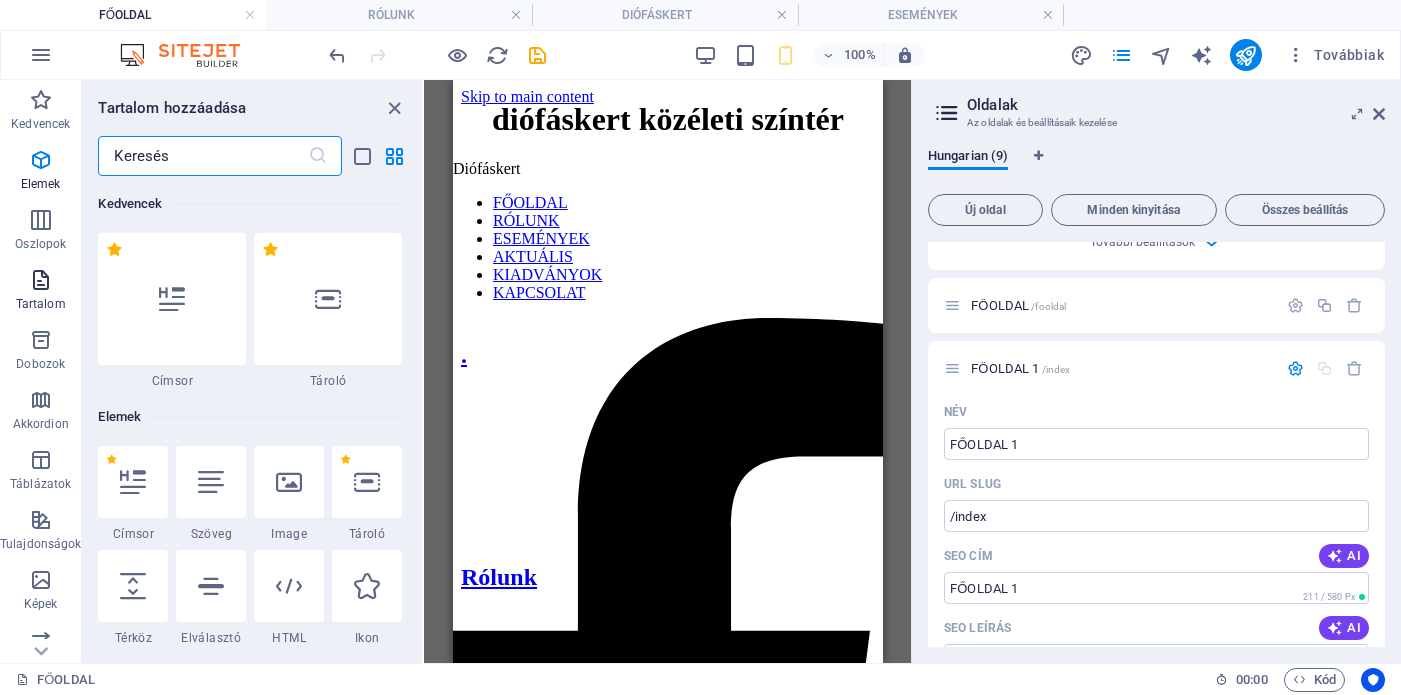 scroll, scrollTop: 3499, scrollLeft: 0, axis: vertical 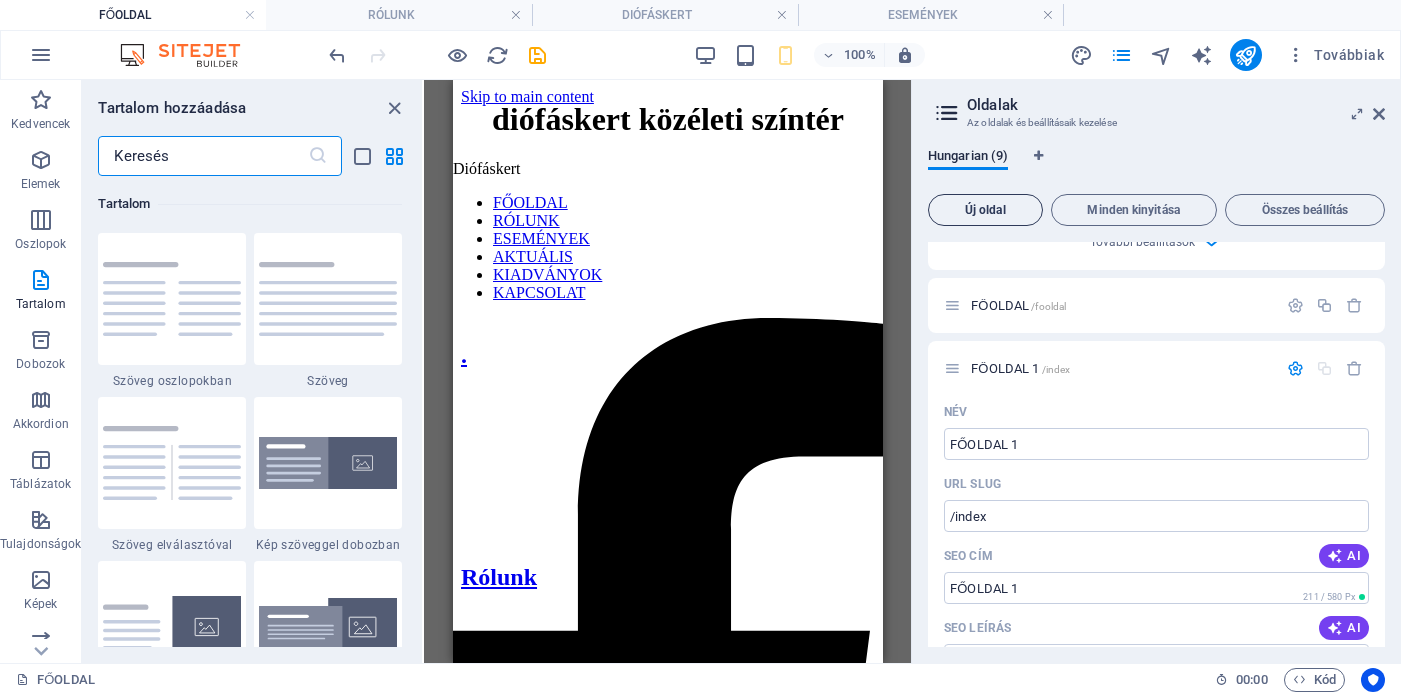 click on "Új oldal" at bounding box center (985, 210) 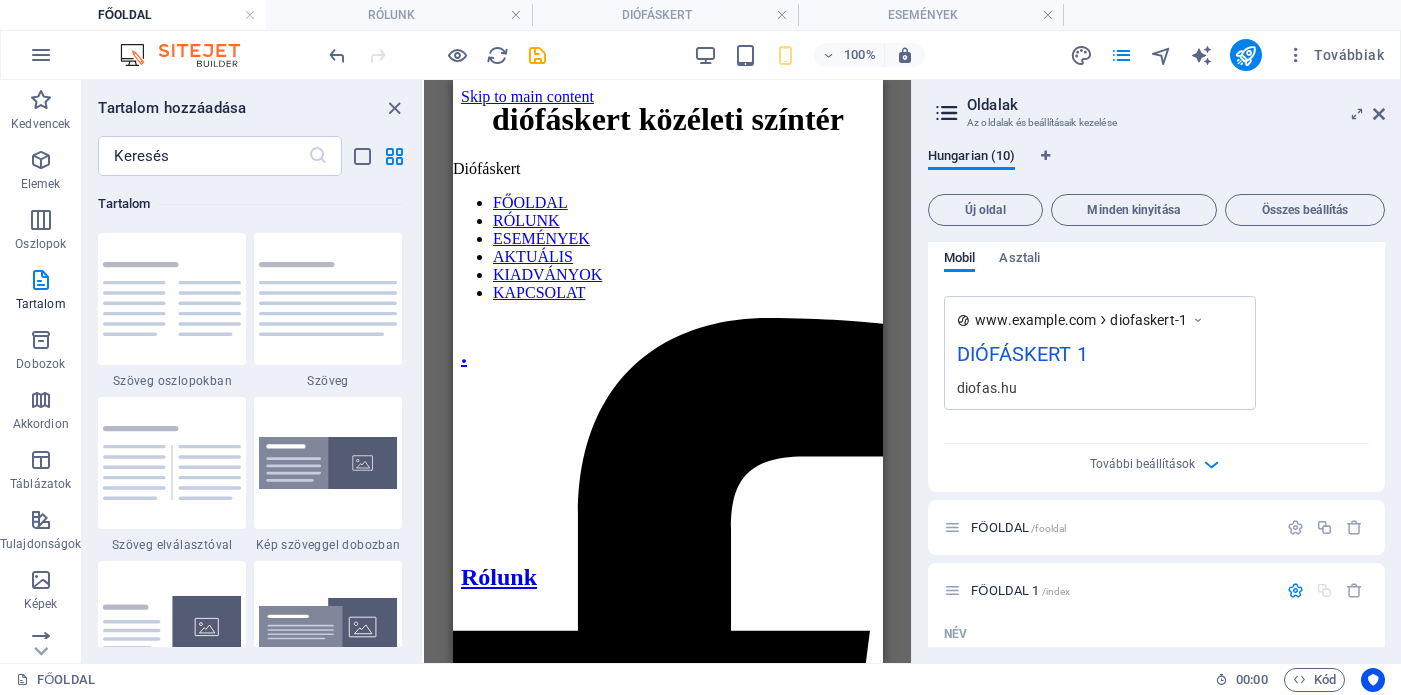 scroll, scrollTop: 445, scrollLeft: 0, axis: vertical 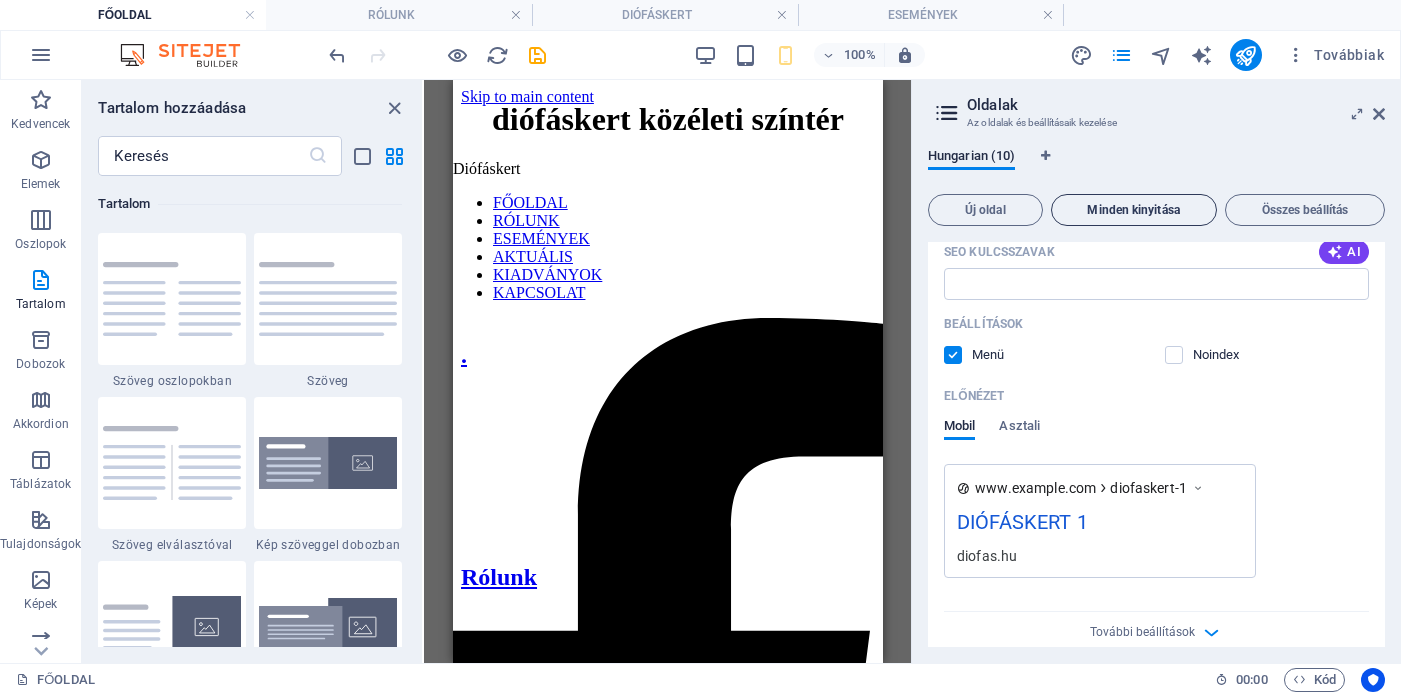click on "Minden kinyitása" at bounding box center [1134, 210] 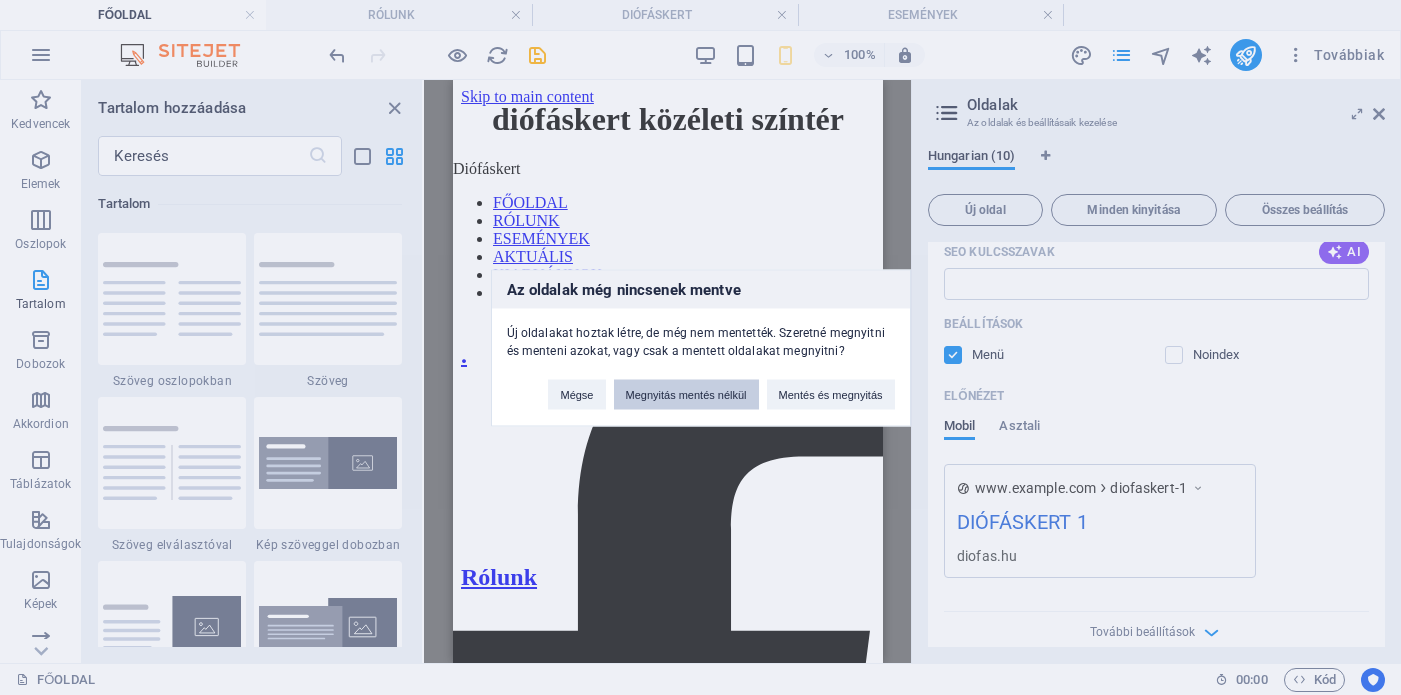 click on "Megnyitás mentés nélkül" at bounding box center (686, 394) 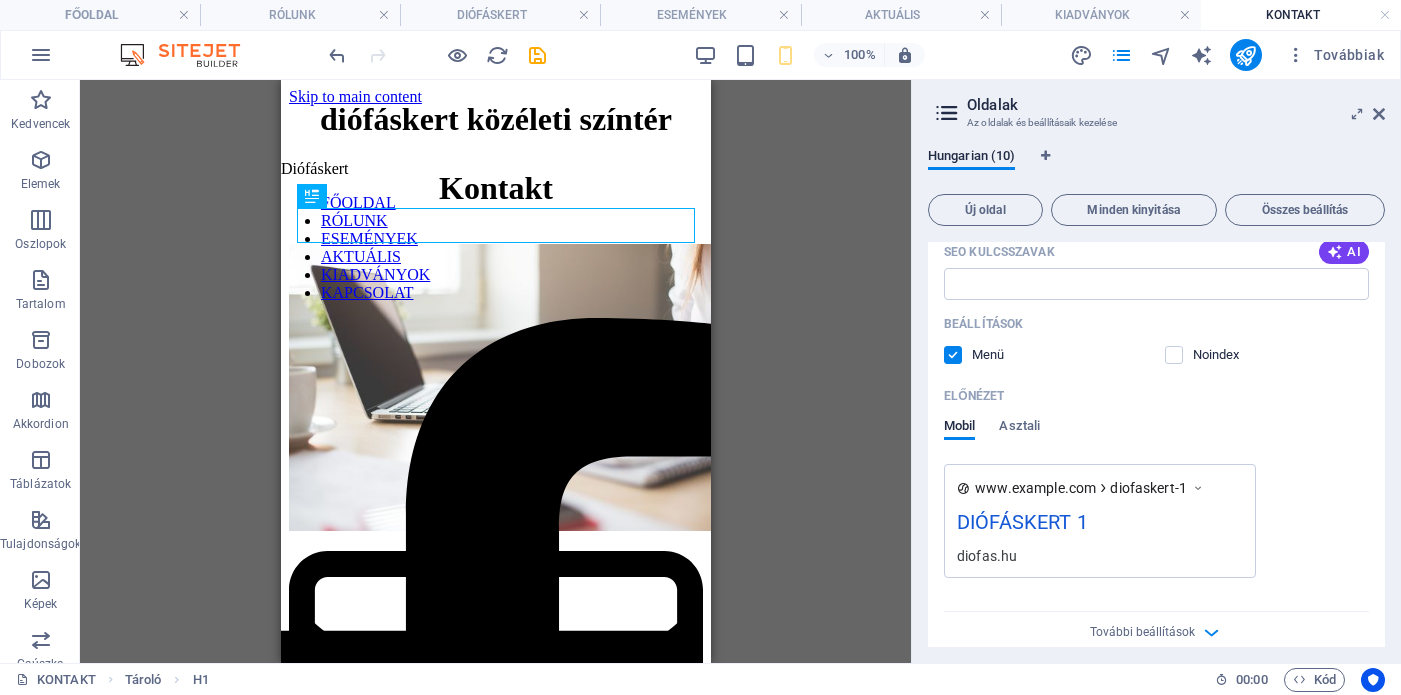 scroll, scrollTop: 0, scrollLeft: 0, axis: both 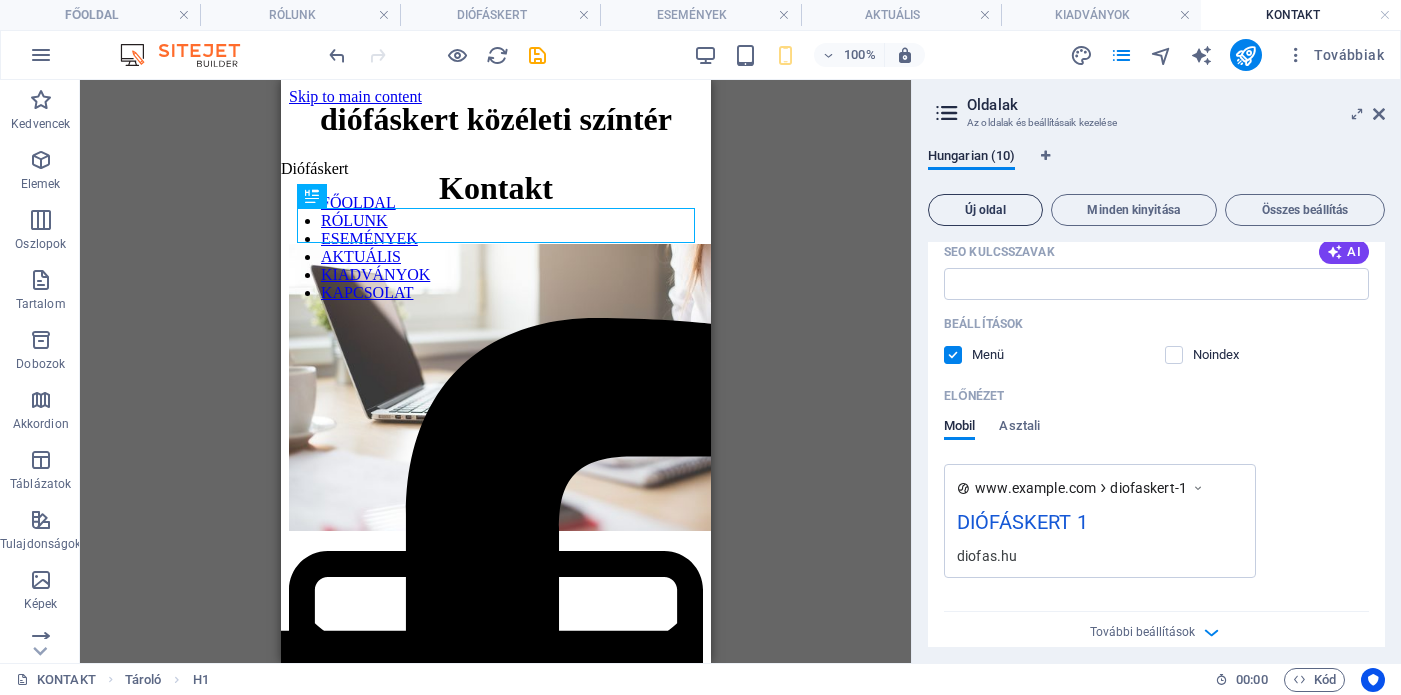 click on "Új oldal" at bounding box center (985, 210) 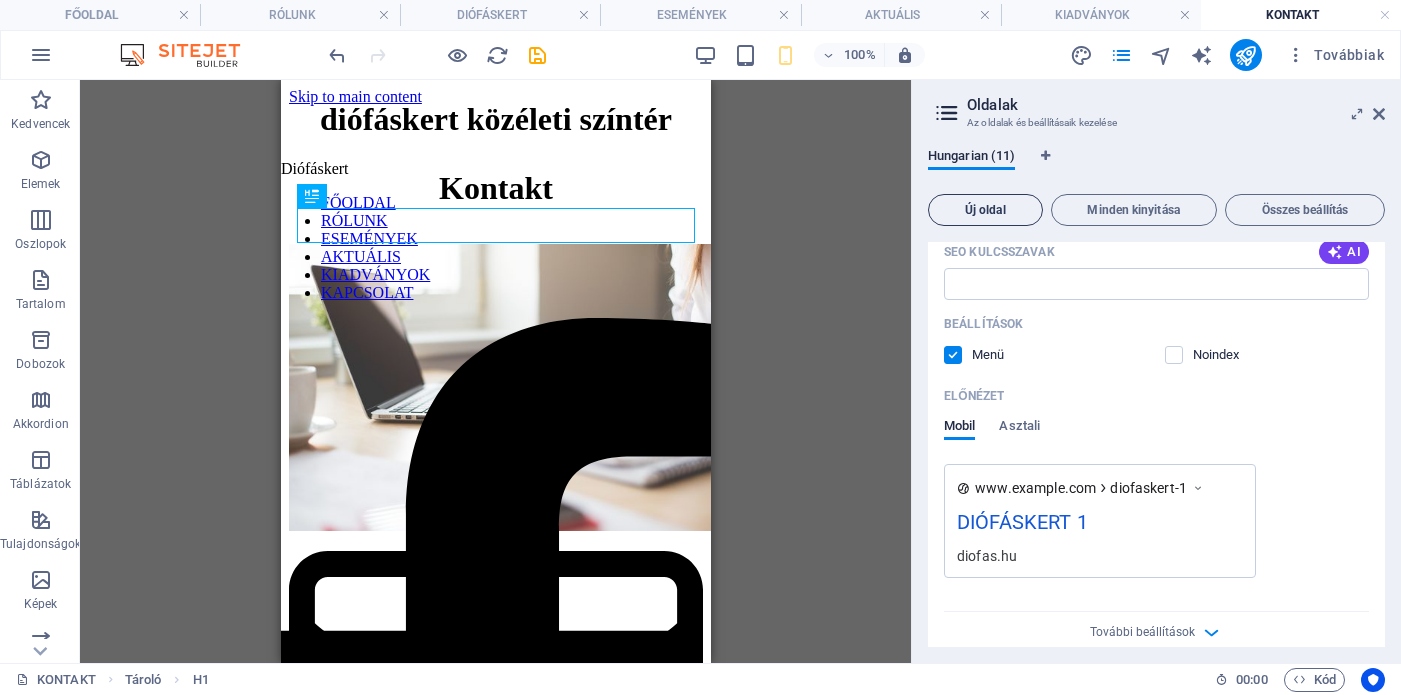 scroll, scrollTop: 2719, scrollLeft: 0, axis: vertical 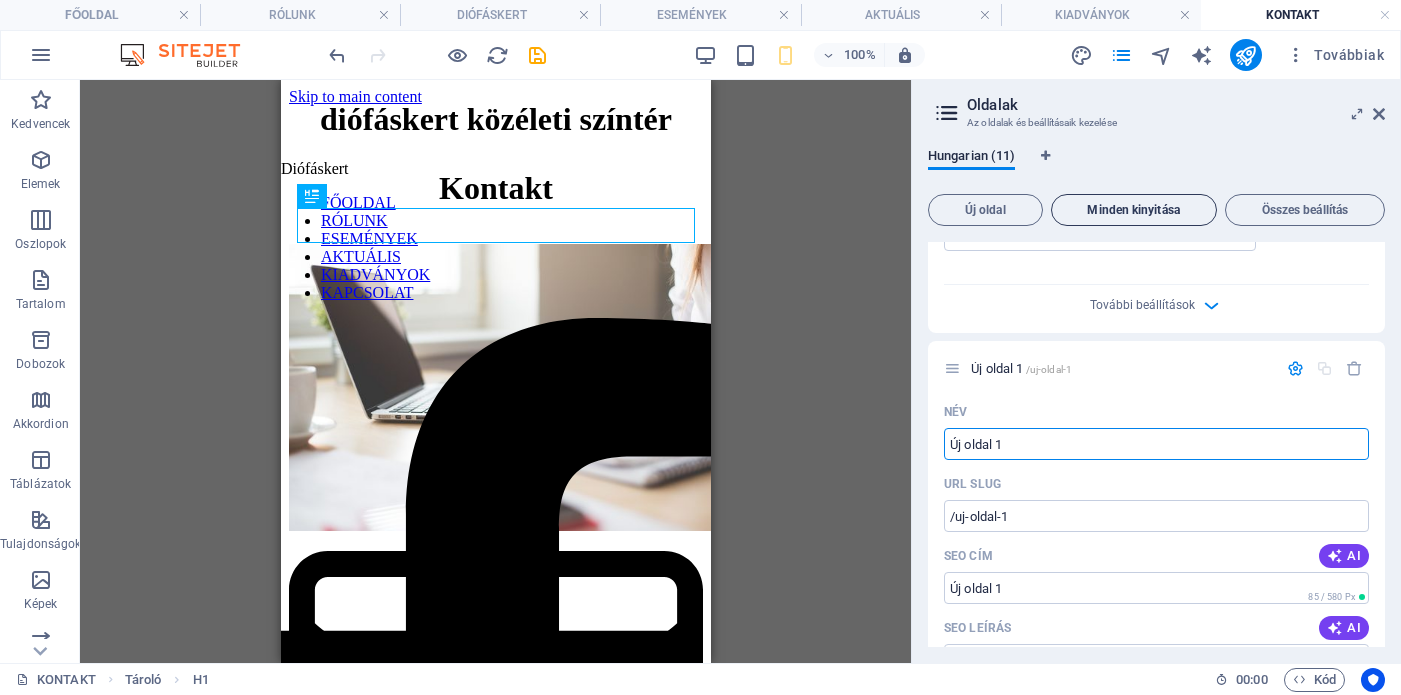 click on "Minden kinyitása" at bounding box center (1134, 210) 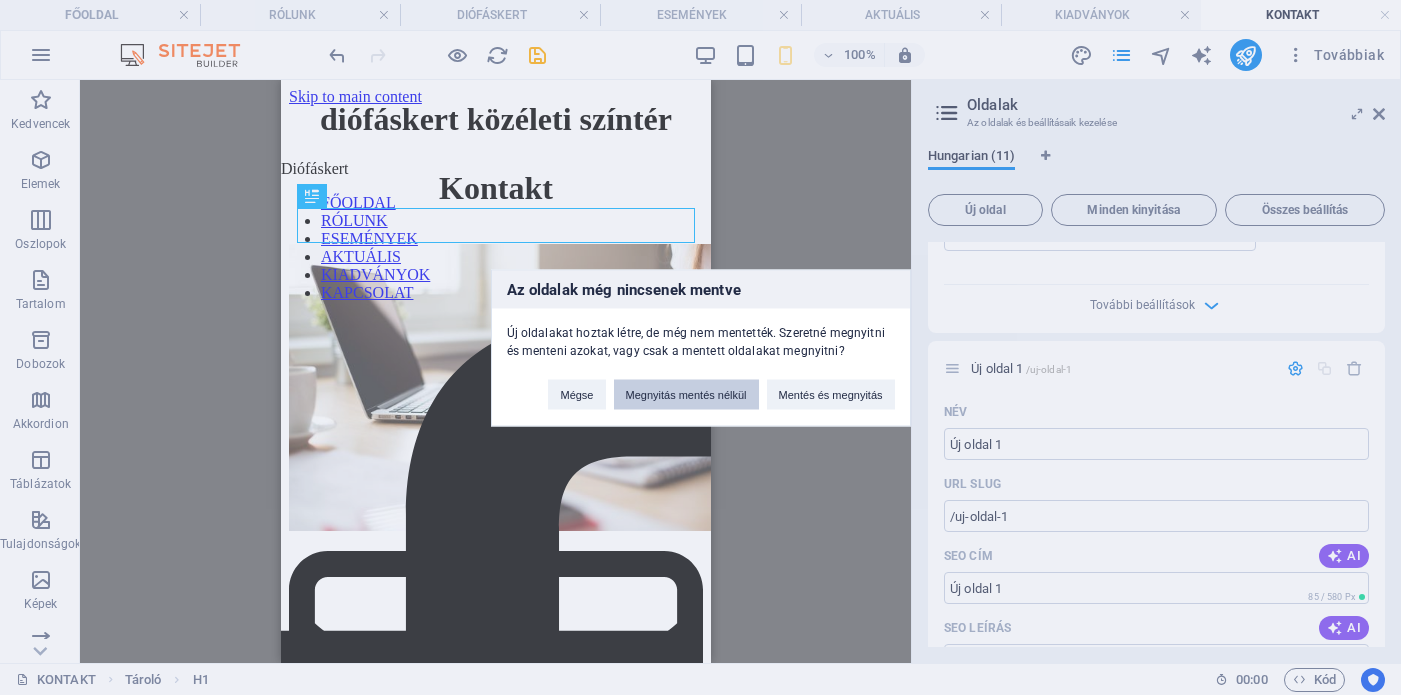 click on "Megnyitás mentés nélkül" at bounding box center [686, 394] 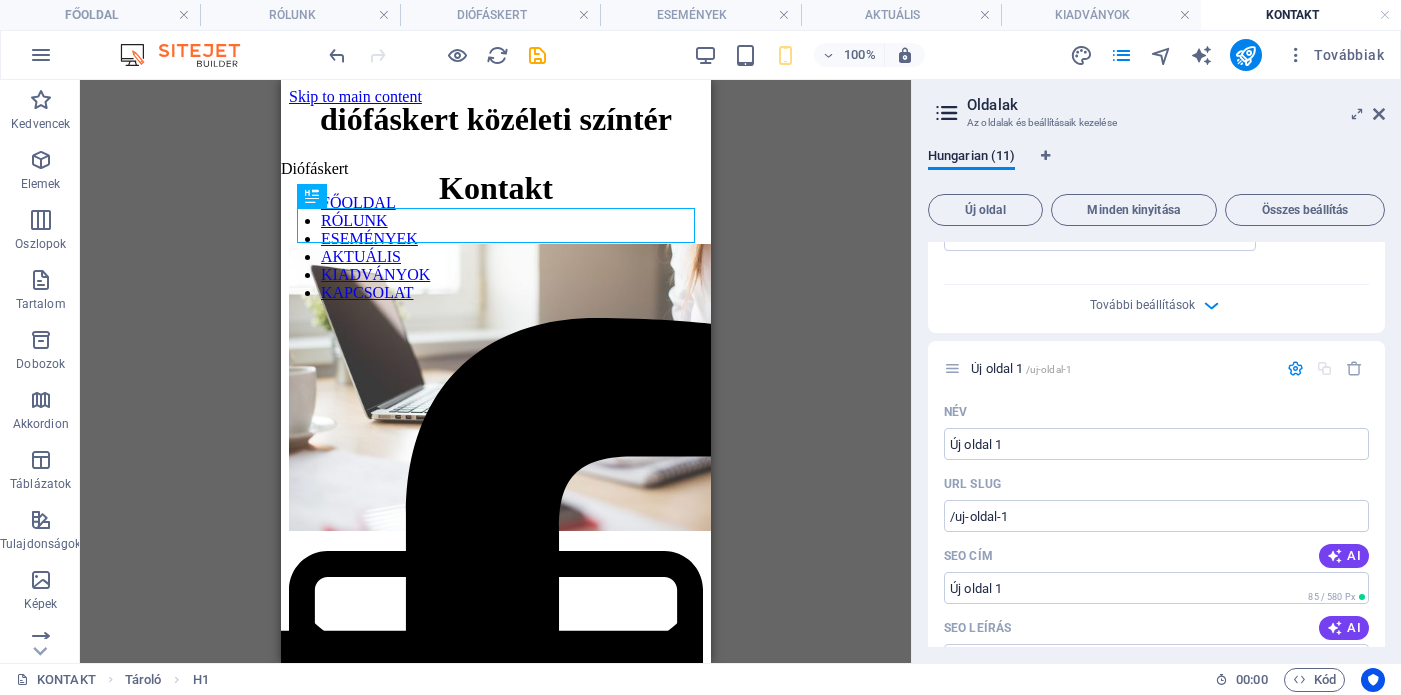 click at bounding box center (947, 113) 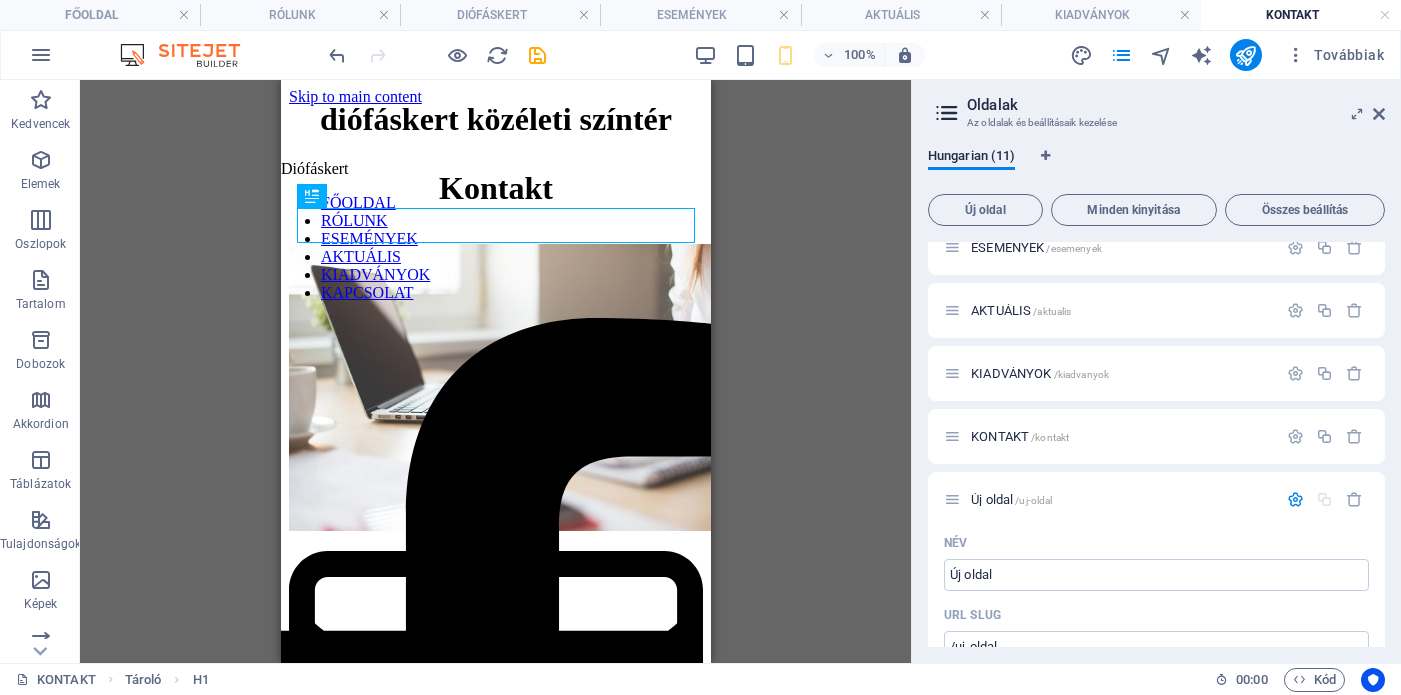 scroll, scrollTop: 1610, scrollLeft: 0, axis: vertical 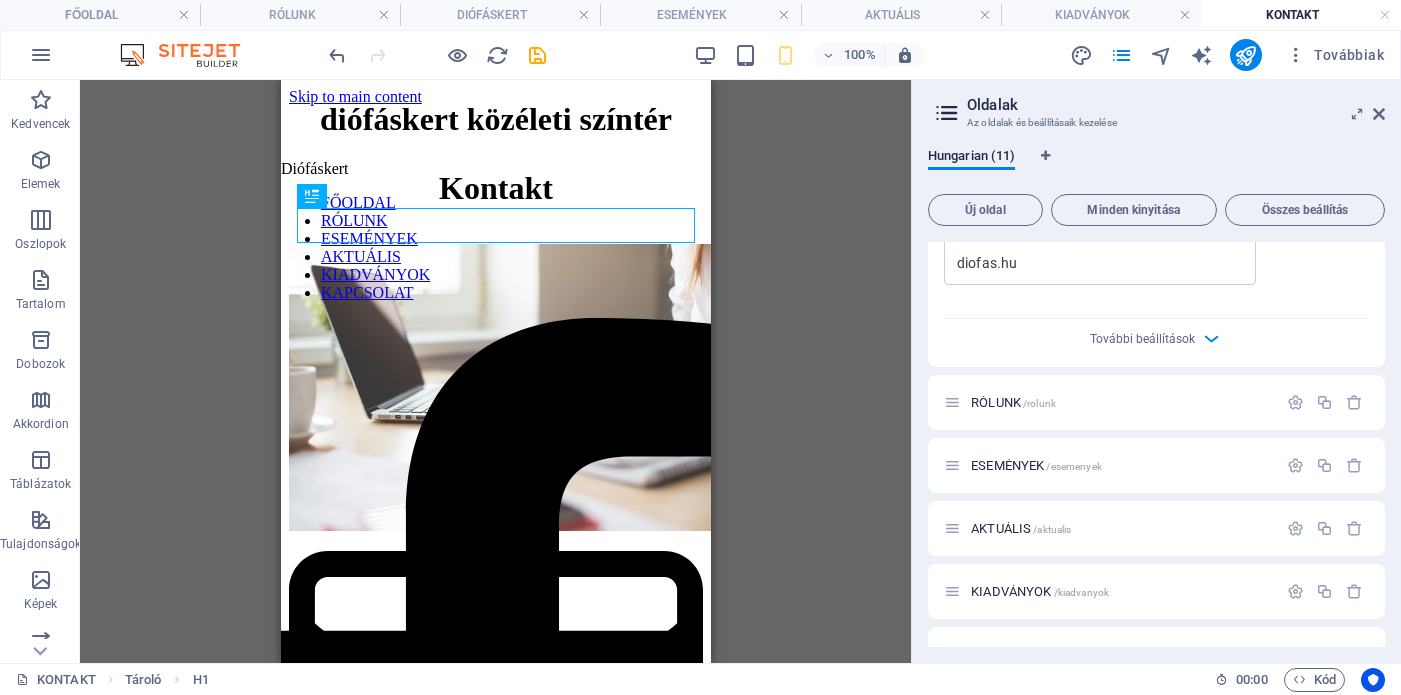 click on "Oldalak Az oldalak és beállításaik kezelése Hungarian (11) Új oldal Minden kinyitása Összes beállítás DIÓFÁSKERT /diofaskert DIÓFÁSKERT 1 diofaskert-1 Név DIÓFÁSKERT 1 ​ URL SLUG diofaskert-1 ​ SEO cím AI DIÓFÁSKERT 1 ​ 145 / 580 Px SEO leírás AI ​ 58 / 990 Px SEO kulcsszavak AI ​ Beállítások Menü Noindex Előnézet Mobil Asztali www.example.com diofaskert-1 DIÓFÁSKERT 1 diofas.hu Meta címkék ​ Előnézeti kép (Open Graph) Húzza ide a fájlokat, kattintson a fájlok kiválasztásához, vagy válasszon fájlokat a Fájlokból vagy a szabadon elérhető képek és videók közül További beállítások FŐOLDAL /fooldal FŐOLDAL 1 /index Név FŐOLDAL 1 ​ URL SLUG /index ​ SEO cím AI FŐOLDAL 1 ​ 211 / 580 Px SEO leírás AI ​ 58 / 990 Px SEO kulcsszavak AI ​ Beállítások Menü Noindex Előnézet Mobil Asztali www.example.com index FŐOLDAL 1 - diofas.hu diofas.hu Meta címkék ​ Előnézeti kép (Open Graph) További beállítások RÓLUNK /rolunk AI" at bounding box center [1156, 371] 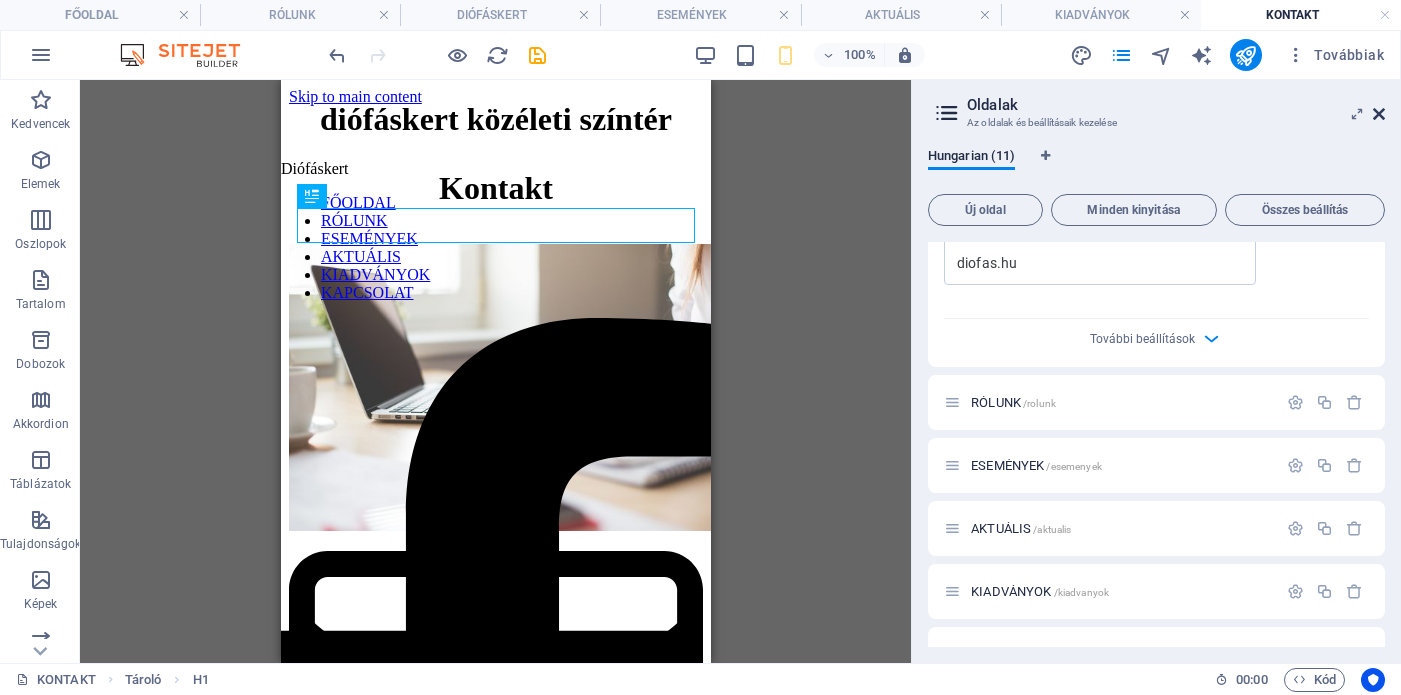 click at bounding box center (1379, 114) 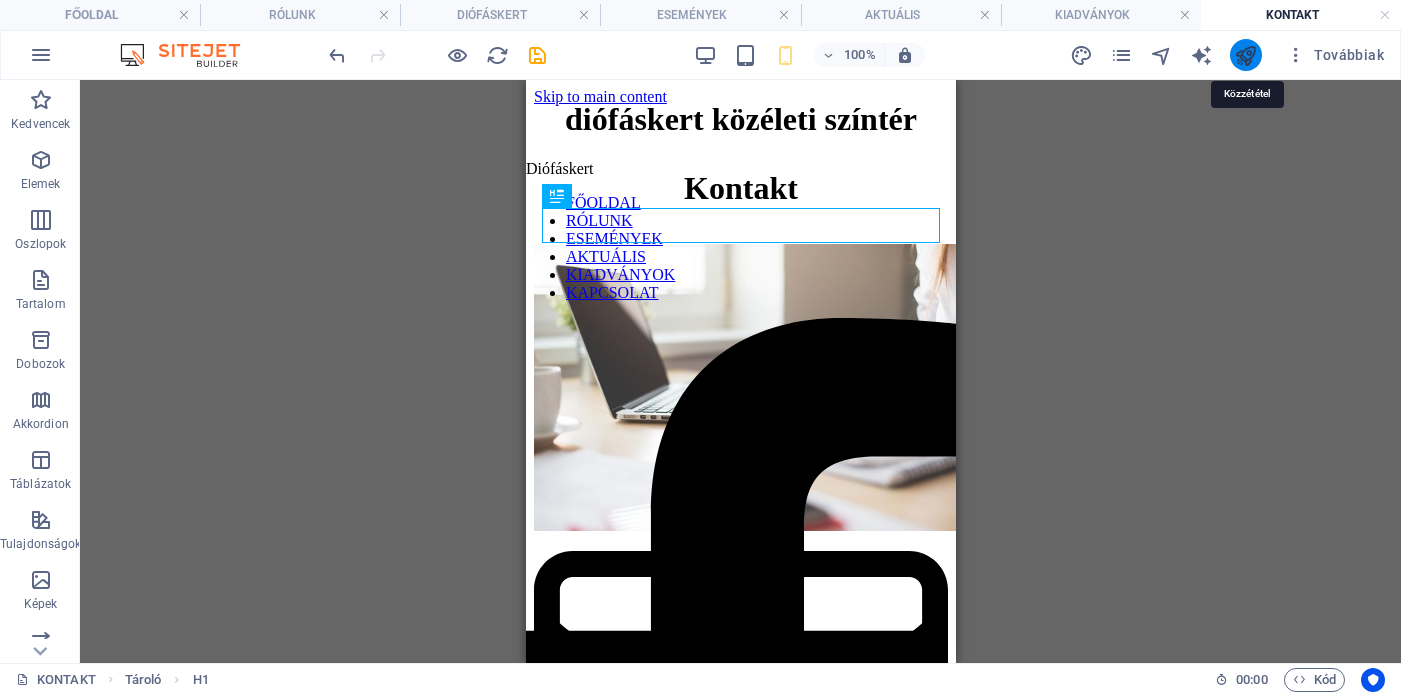 click at bounding box center [1245, 55] 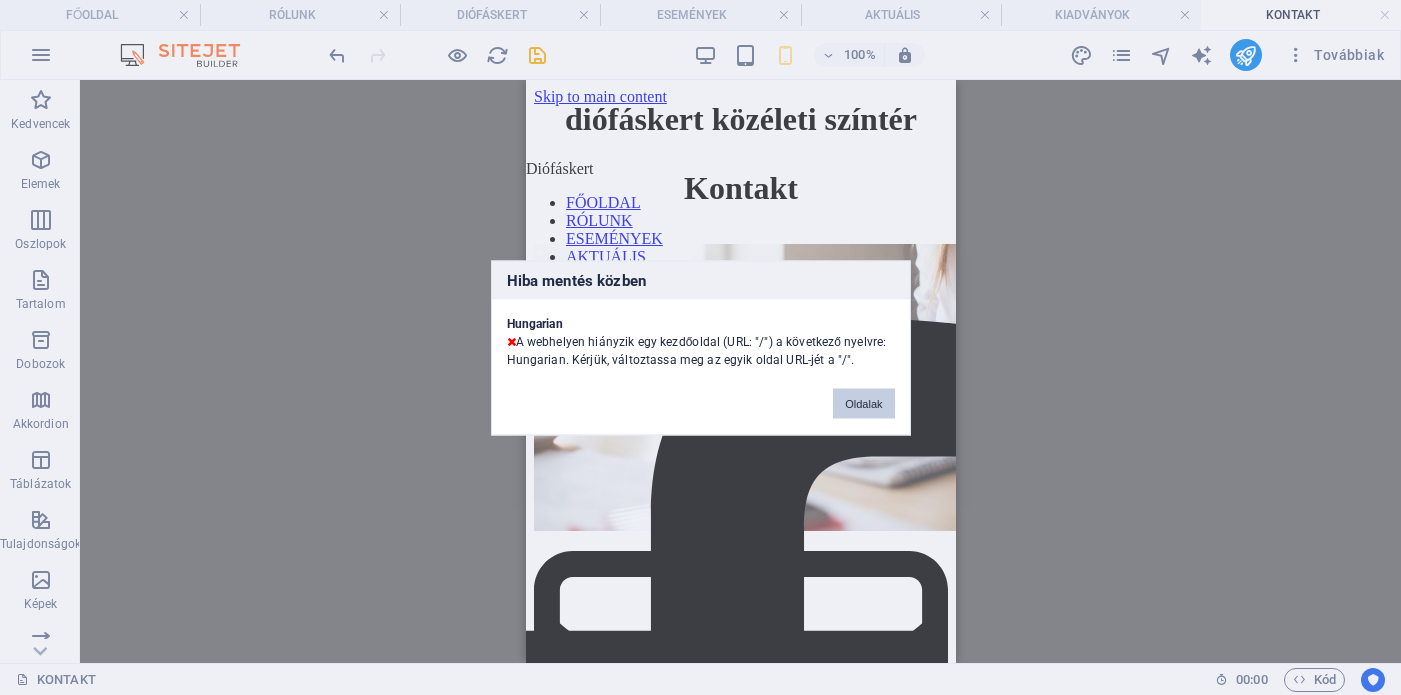click on "Oldalak" at bounding box center (863, 403) 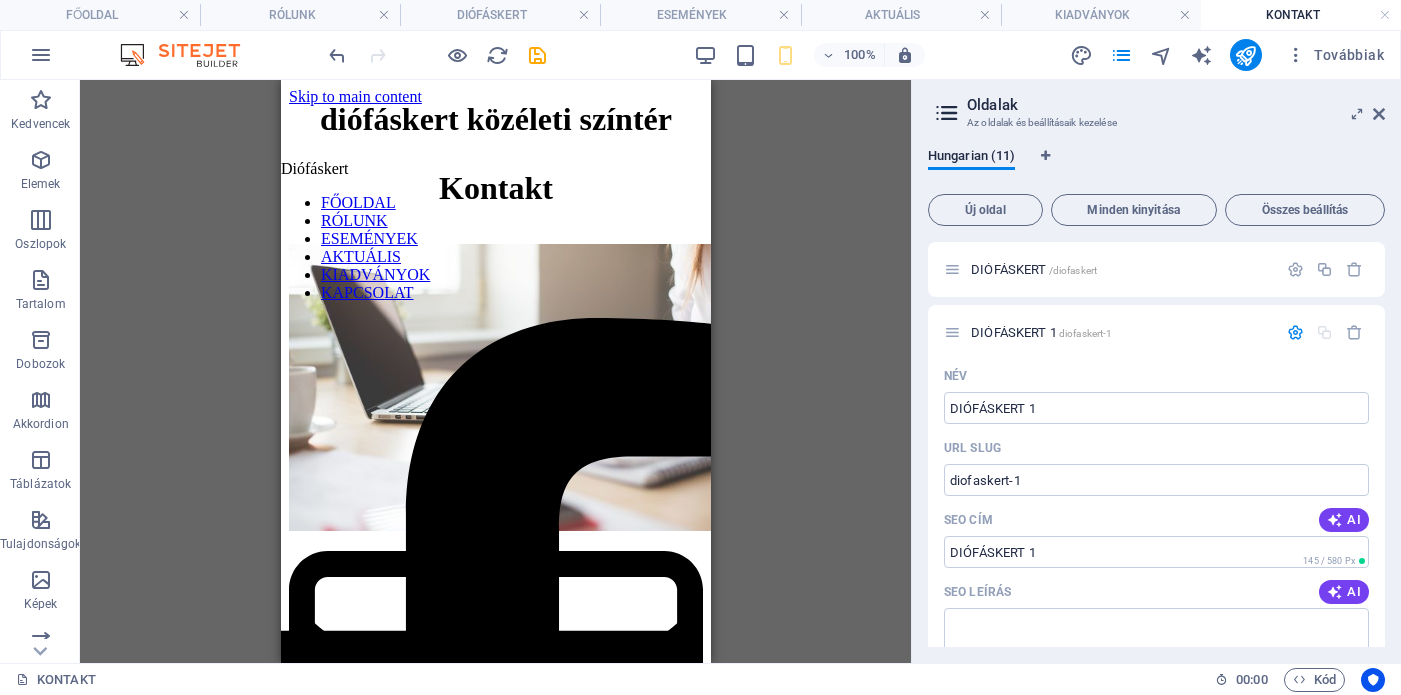 scroll, scrollTop: 2767, scrollLeft: 0, axis: vertical 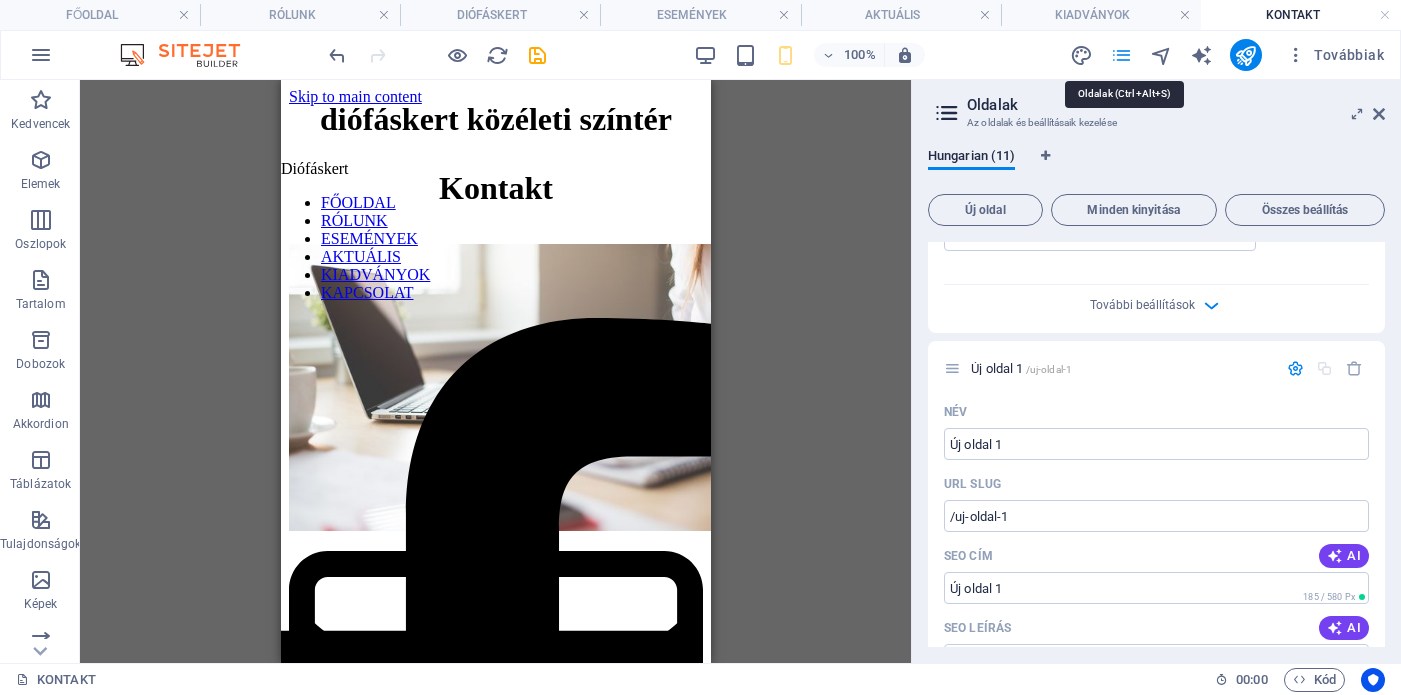 click at bounding box center [1121, 55] 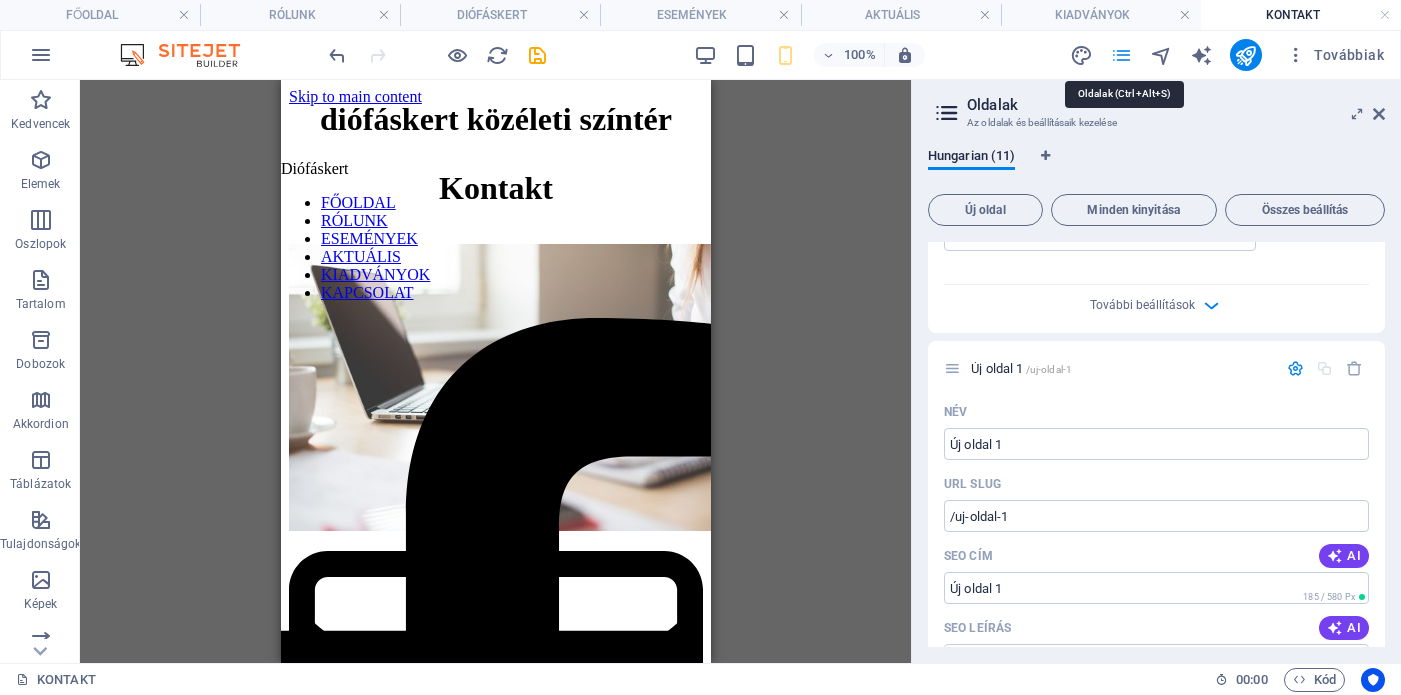 click at bounding box center (1121, 55) 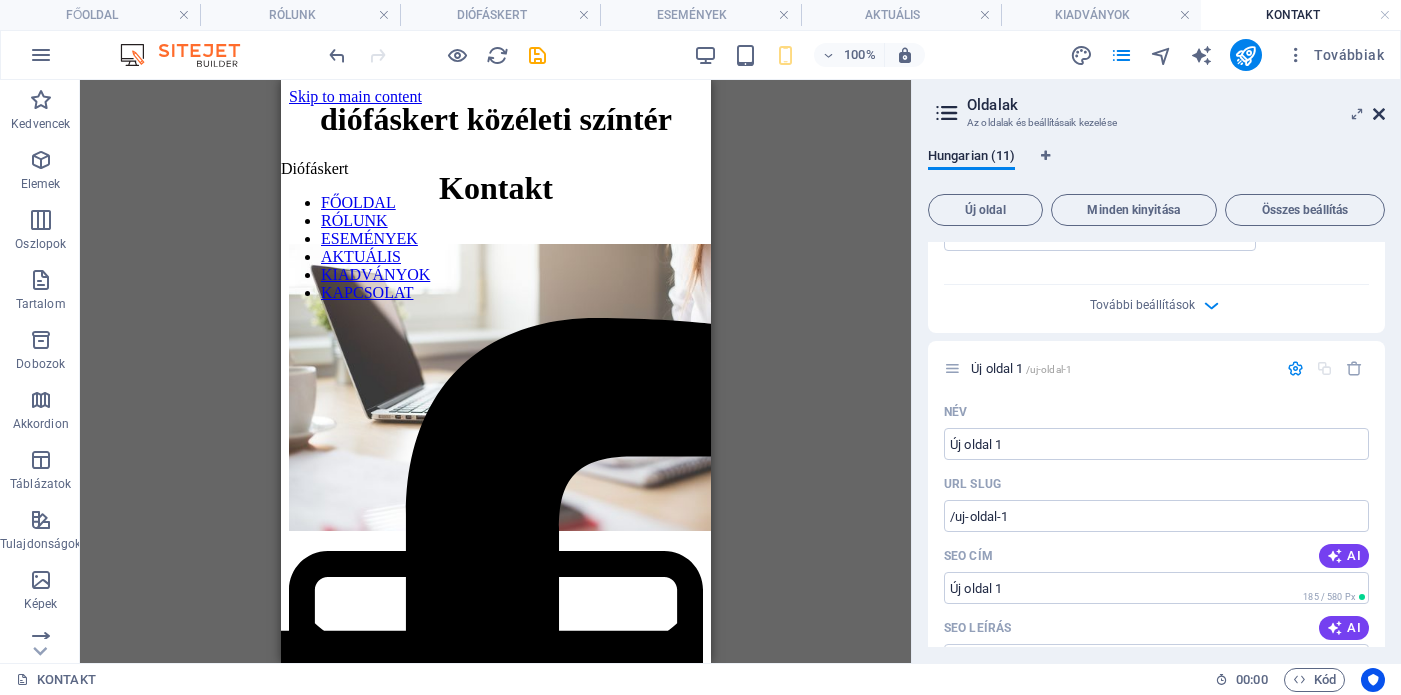 click at bounding box center [1379, 114] 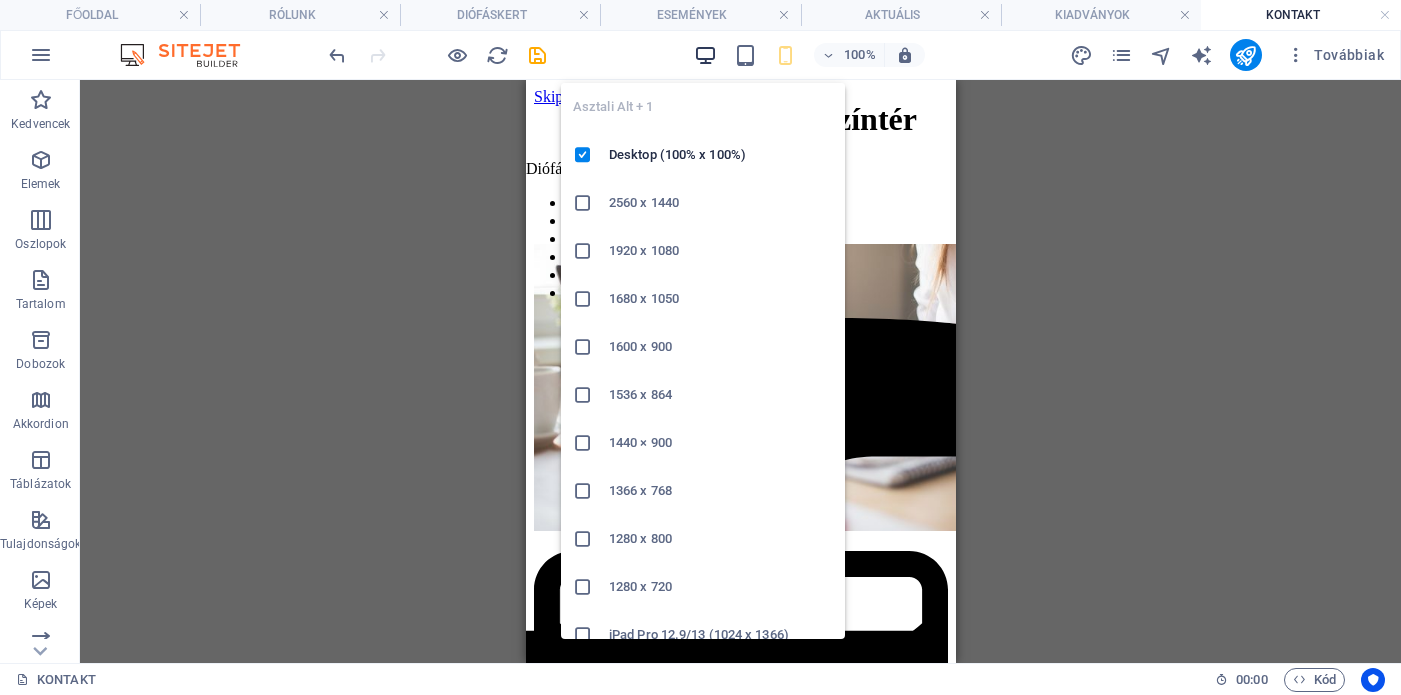 click at bounding box center [705, 55] 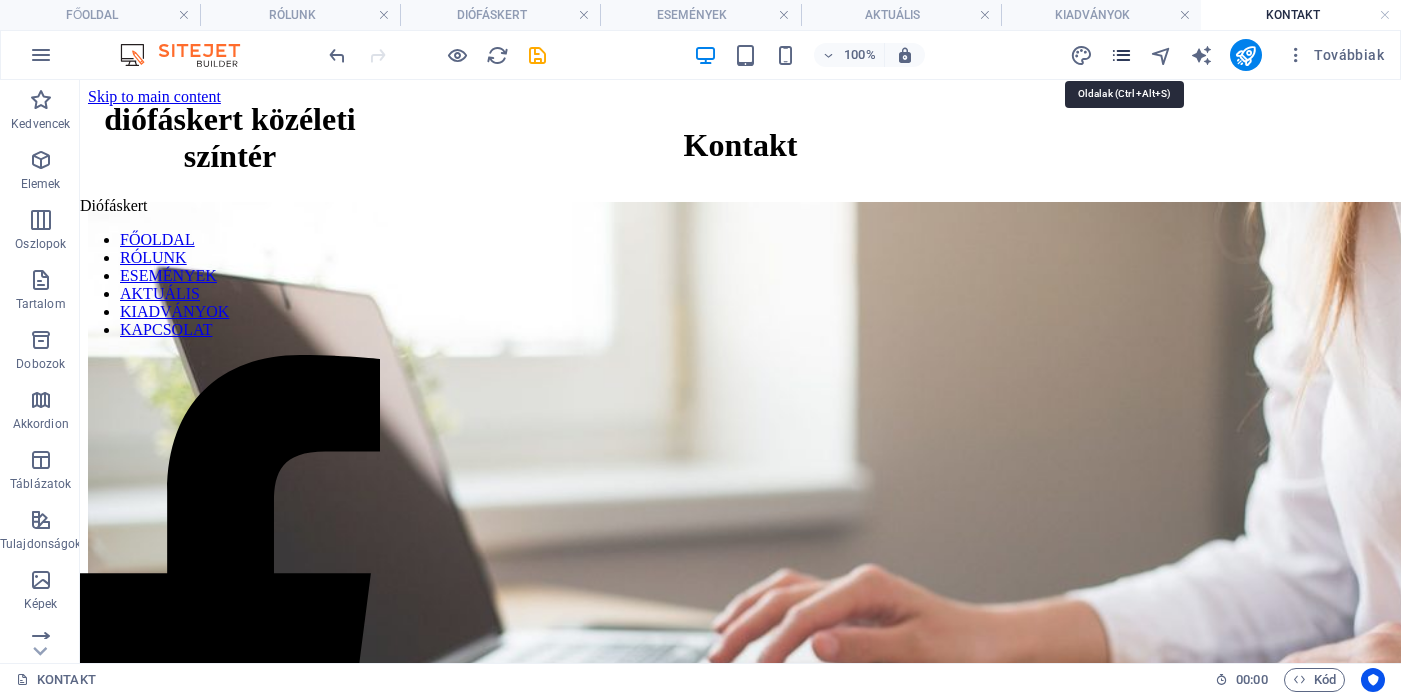 click at bounding box center (1121, 55) 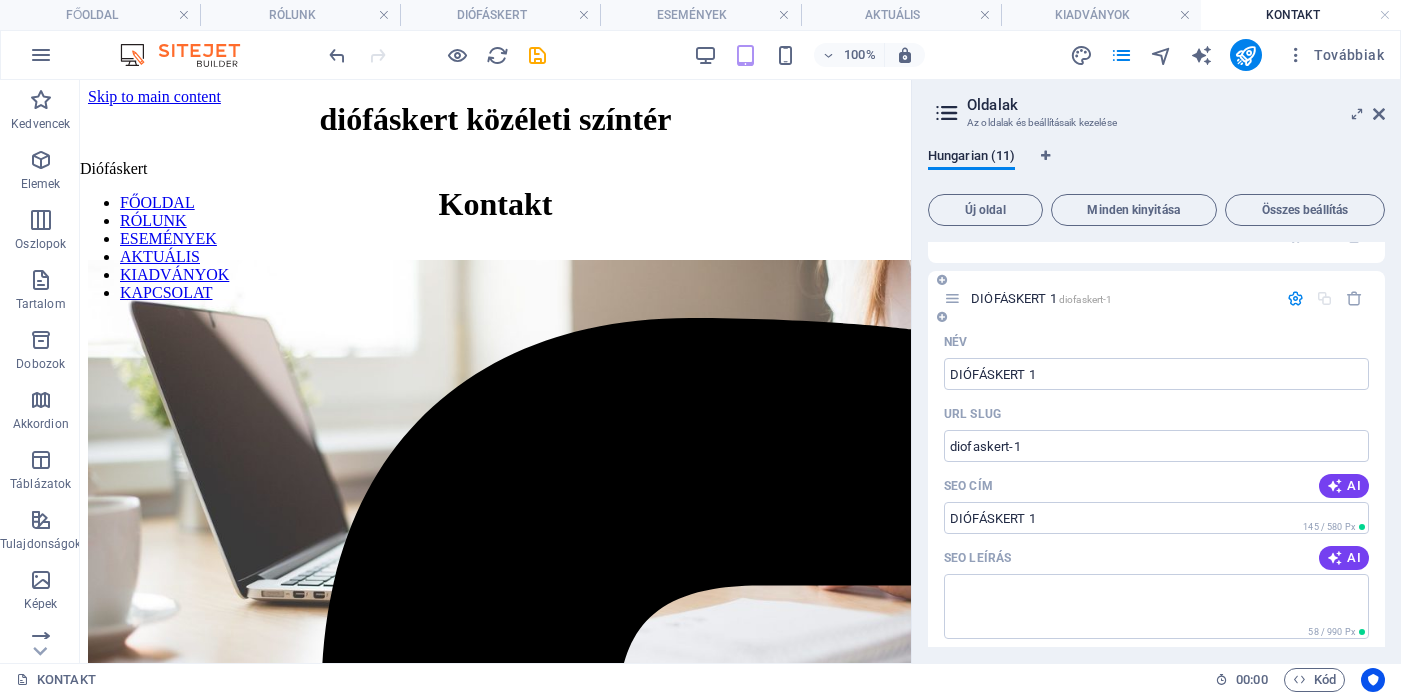 scroll, scrollTop: 41, scrollLeft: 0, axis: vertical 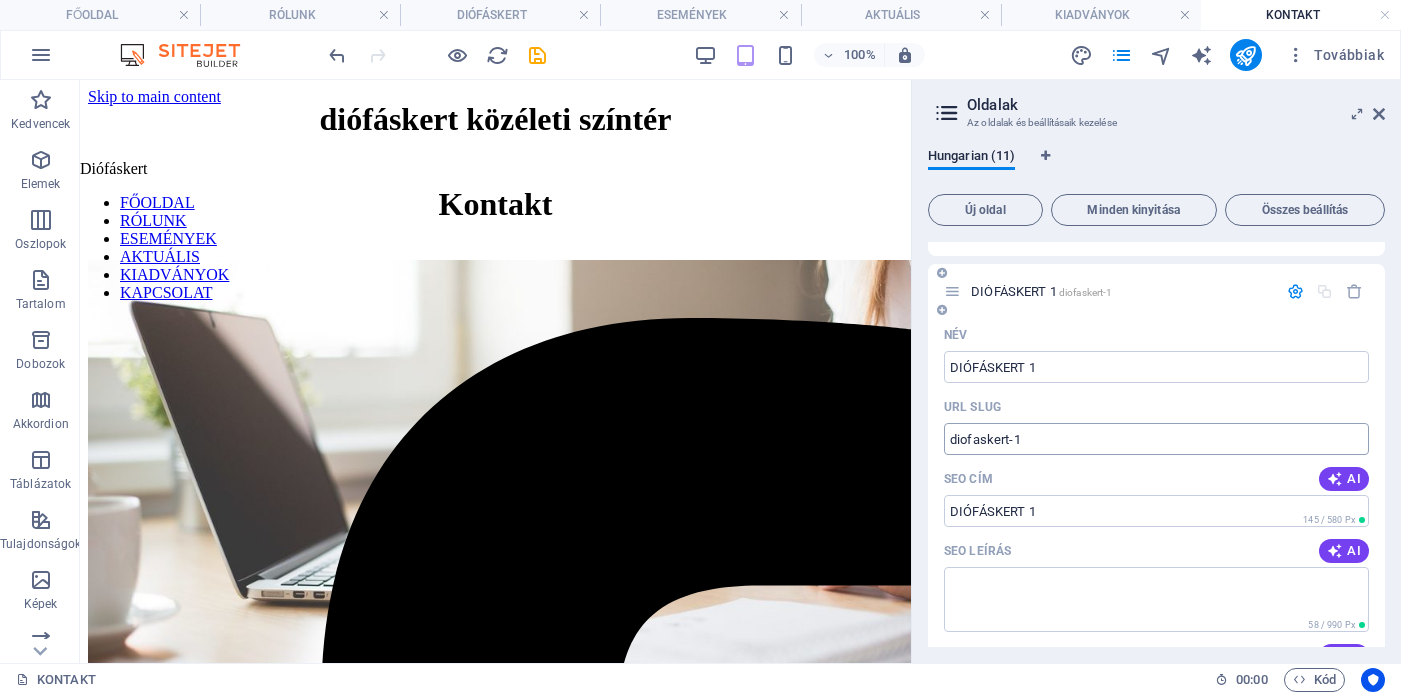 click on "diofaskert-1" at bounding box center [1156, 439] 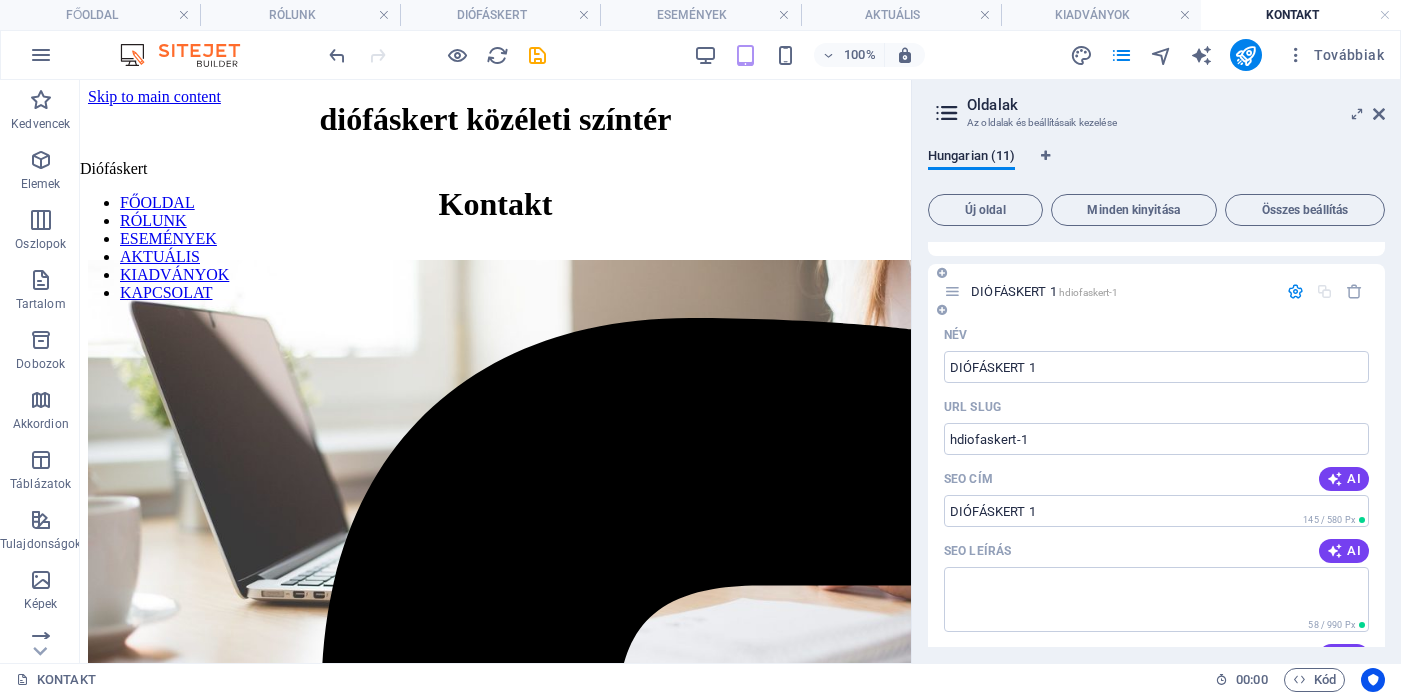 click on "SEO leírás AI" at bounding box center [1156, 551] 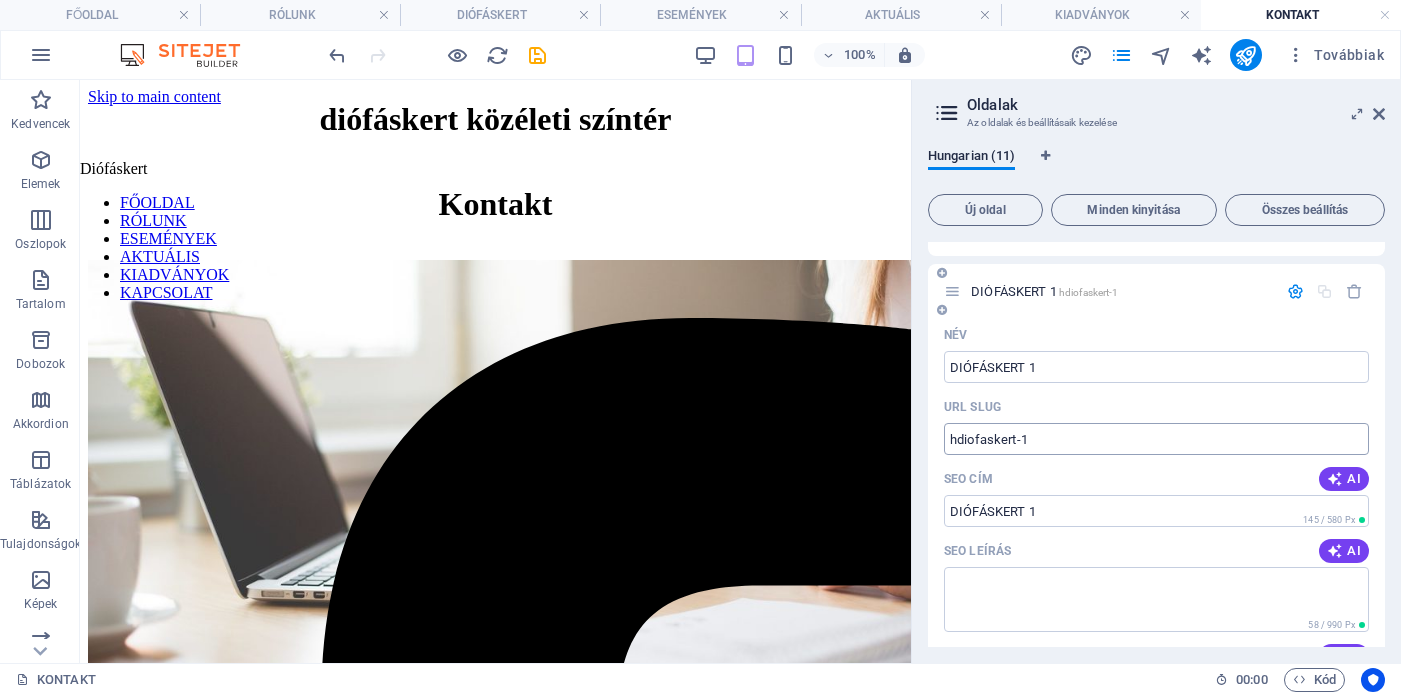 click on "hdiofaskert-1" at bounding box center [1156, 439] 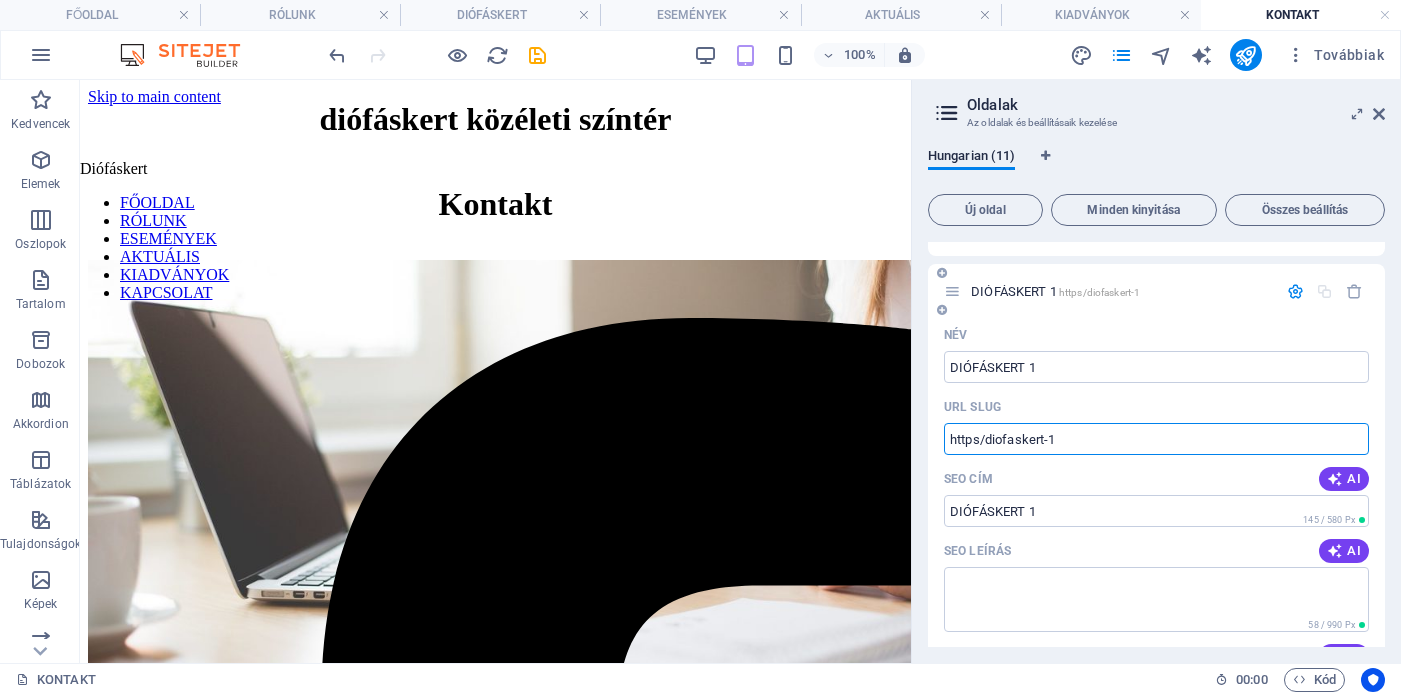 drag, startPoint x: 982, startPoint y: 440, endPoint x: 938, endPoint y: 435, distance: 44.28318 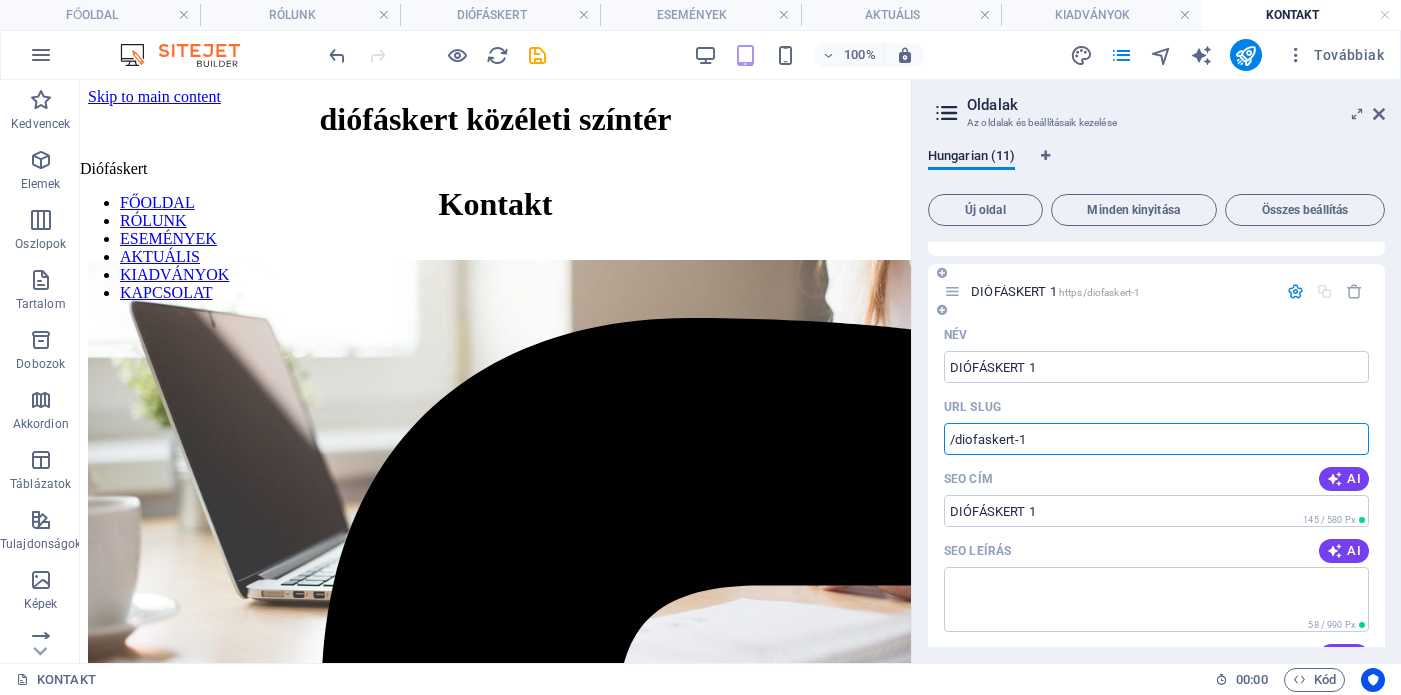 click on "/diofaskert-1" at bounding box center (1156, 439) 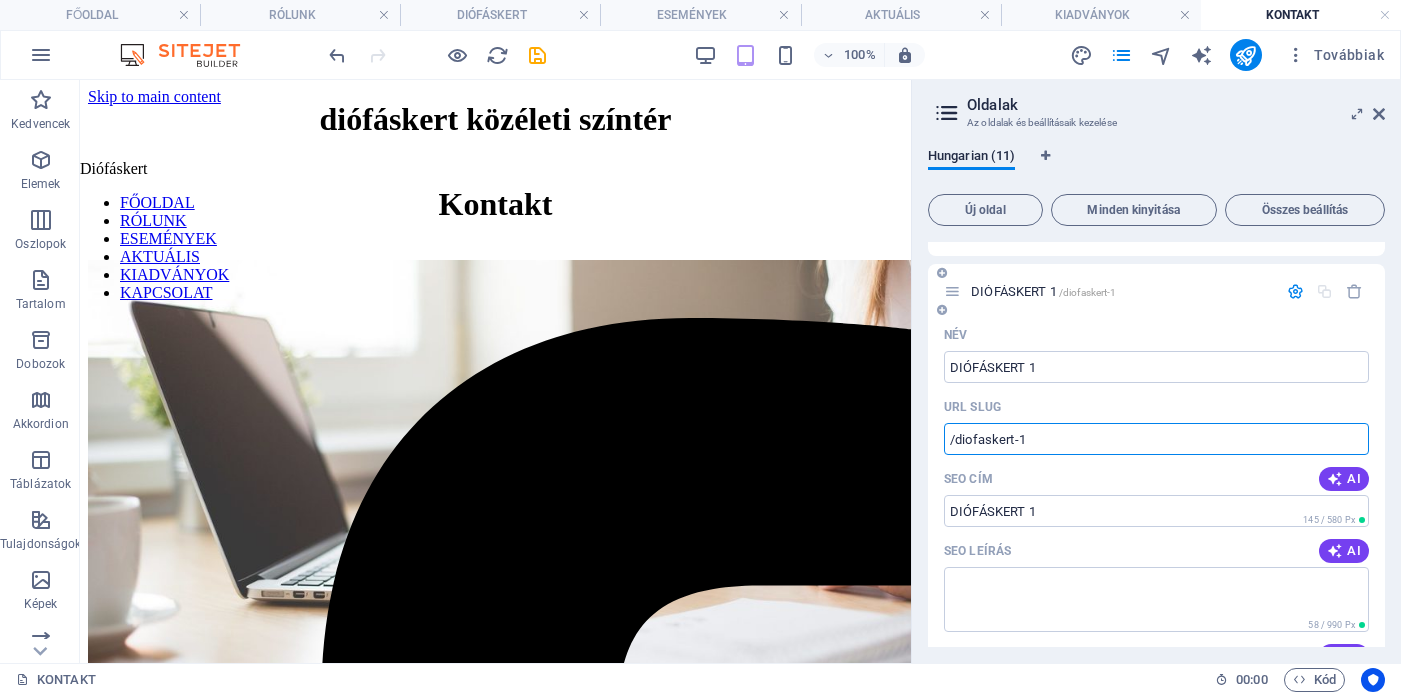 click on "/diofaskert-1" at bounding box center [1156, 439] 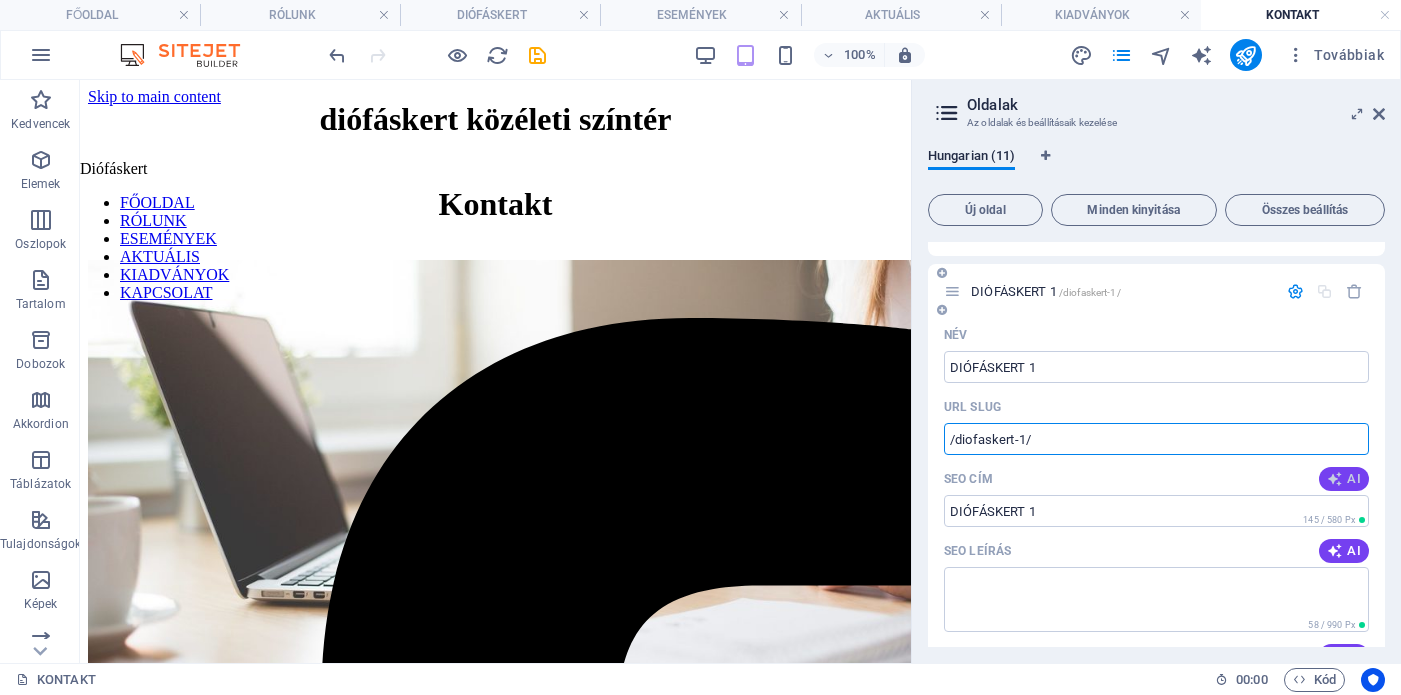 click at bounding box center (1335, 479) 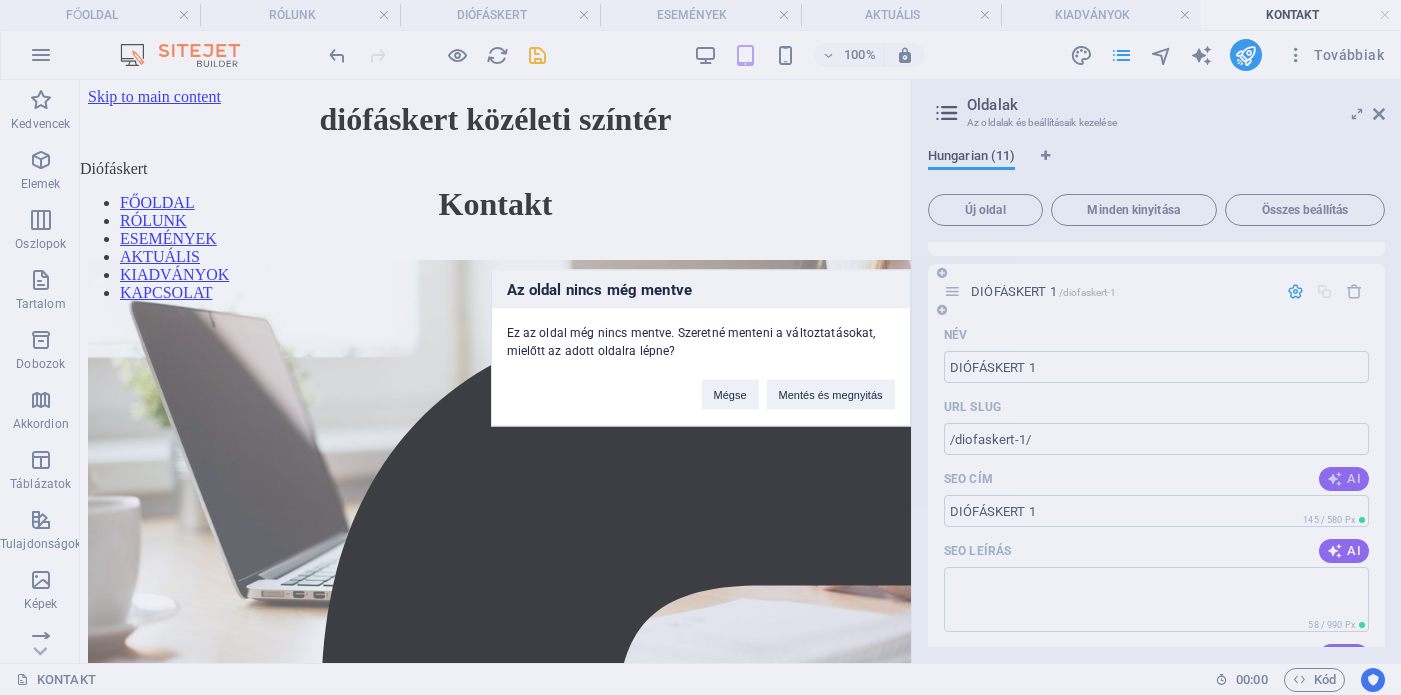 type on "/diofaskert-1" 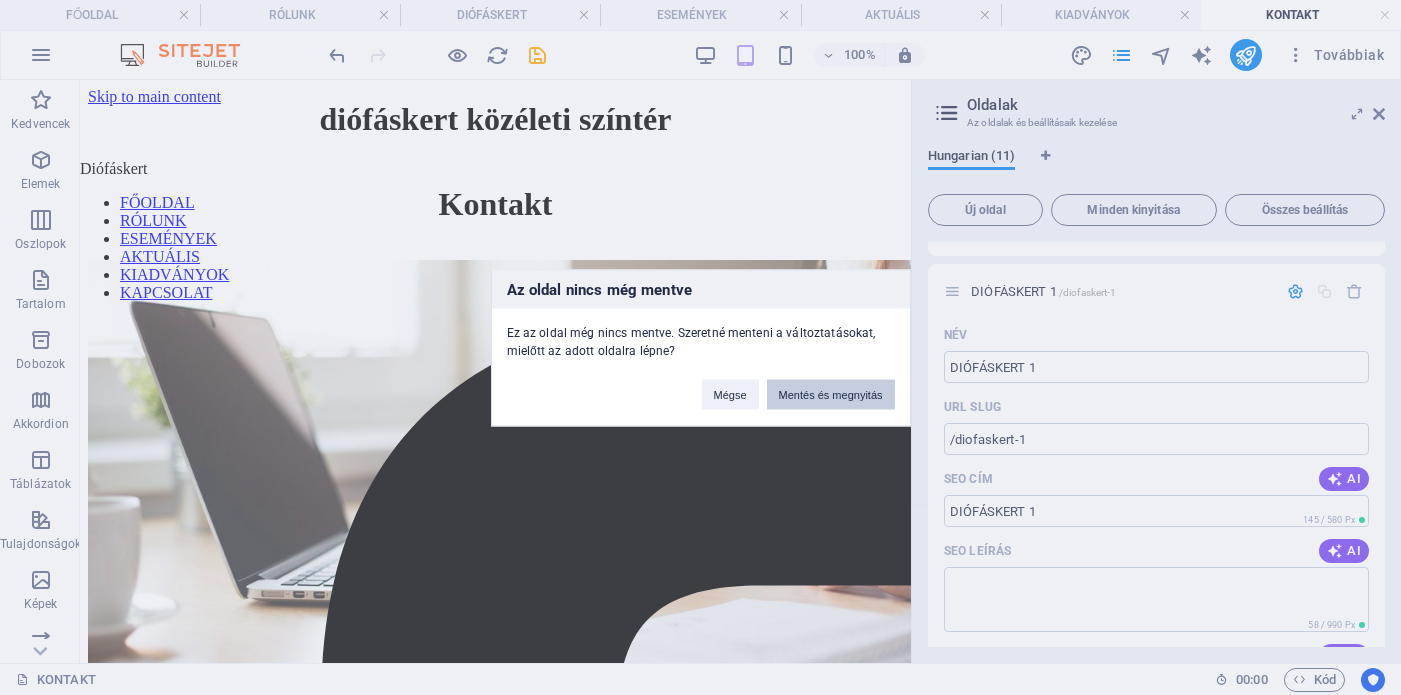 drag, startPoint x: 775, startPoint y: 314, endPoint x: 855, endPoint y: 394, distance: 113.137085 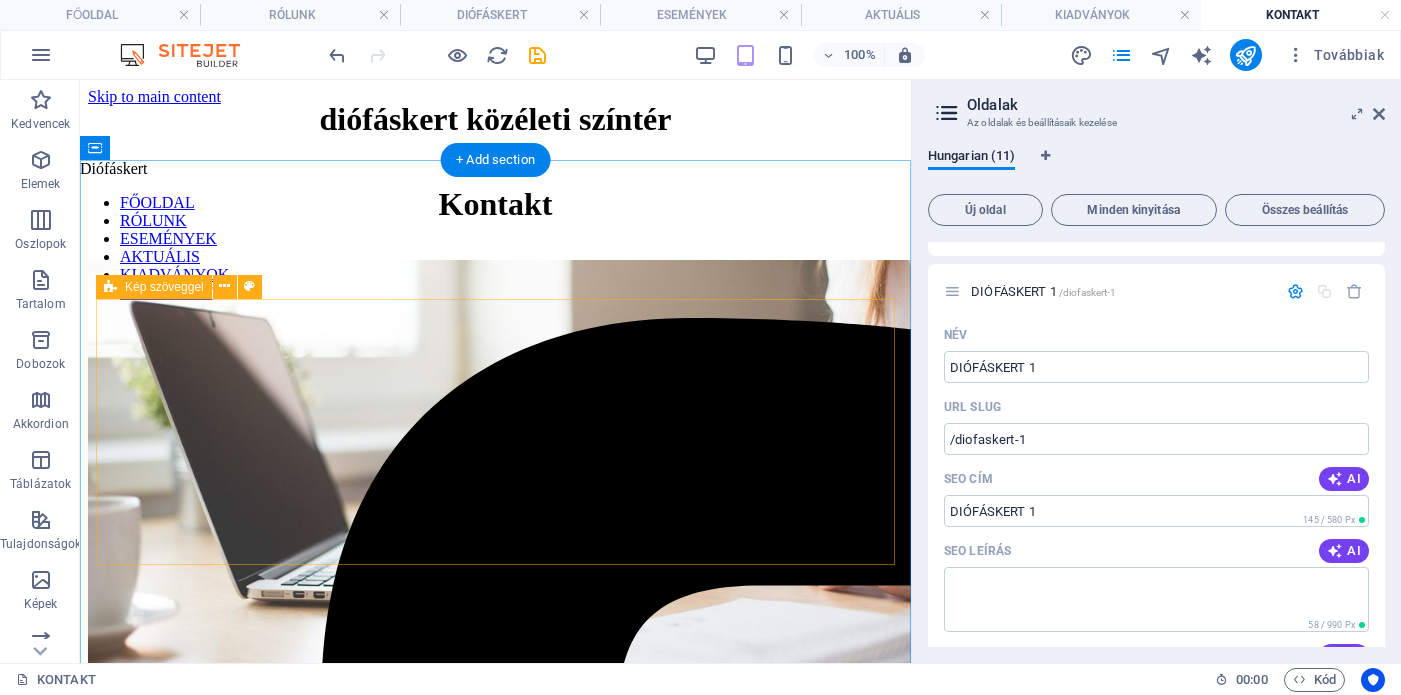 scroll, scrollTop: 2767, scrollLeft: 0, axis: vertical 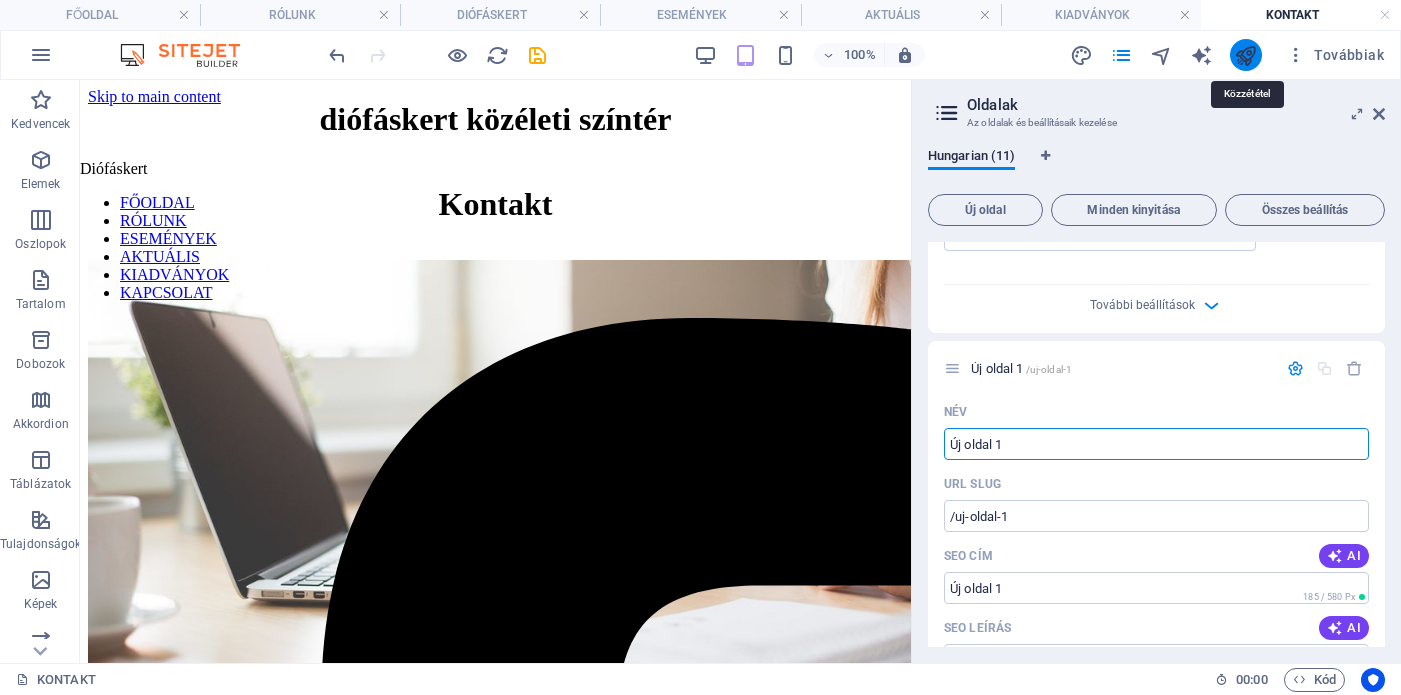 click at bounding box center [1245, 55] 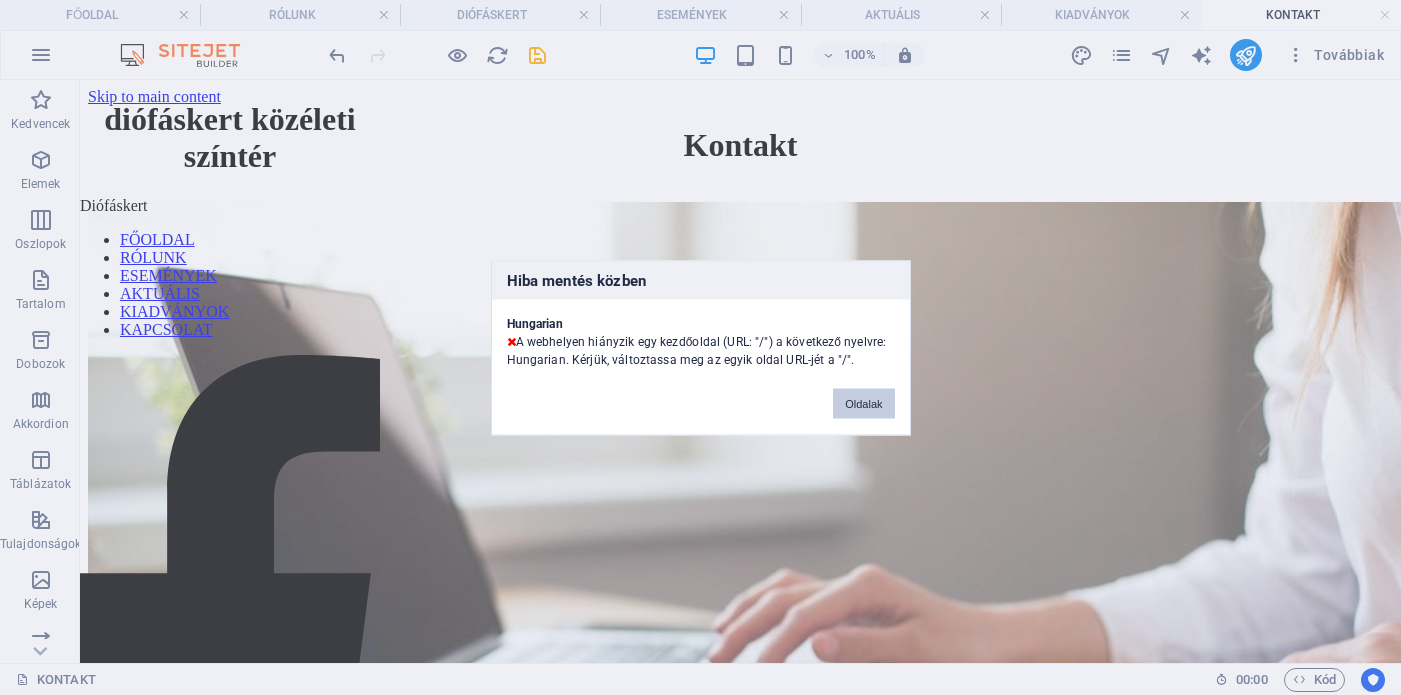 click on "Oldalak" at bounding box center [863, 403] 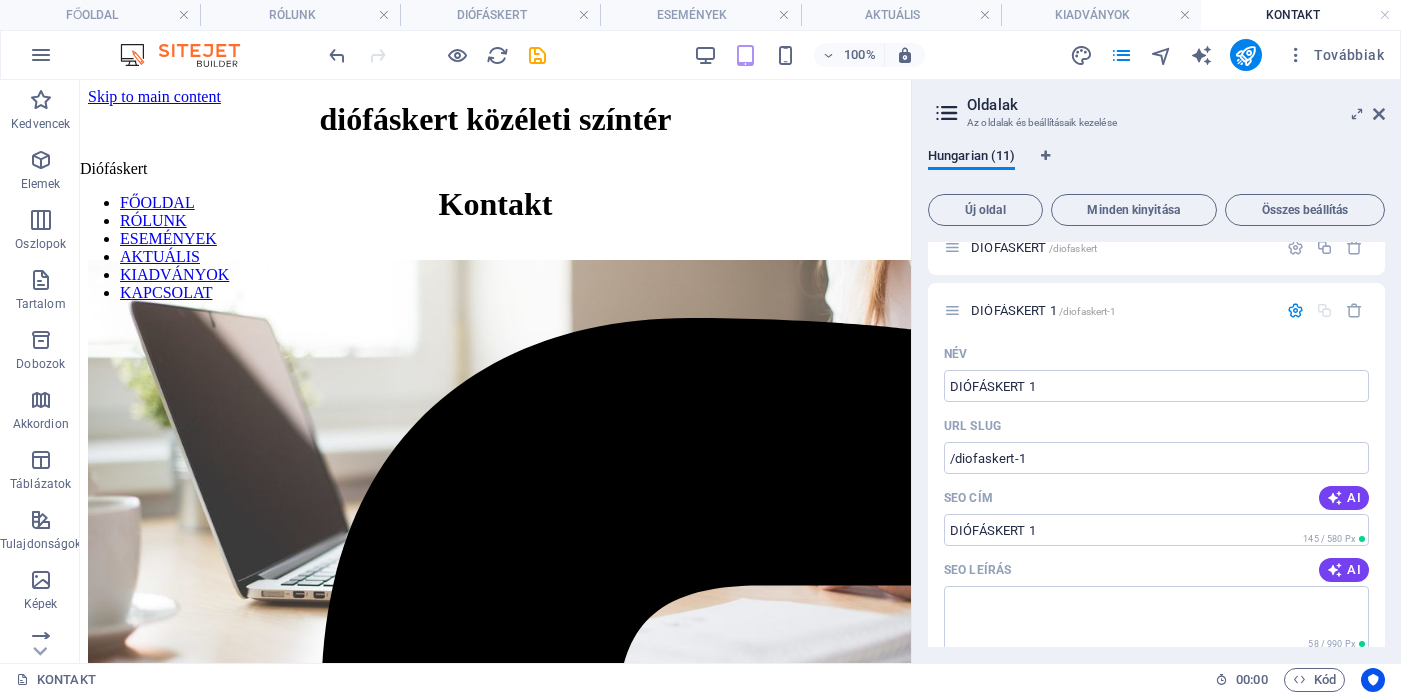 scroll, scrollTop: 0, scrollLeft: 0, axis: both 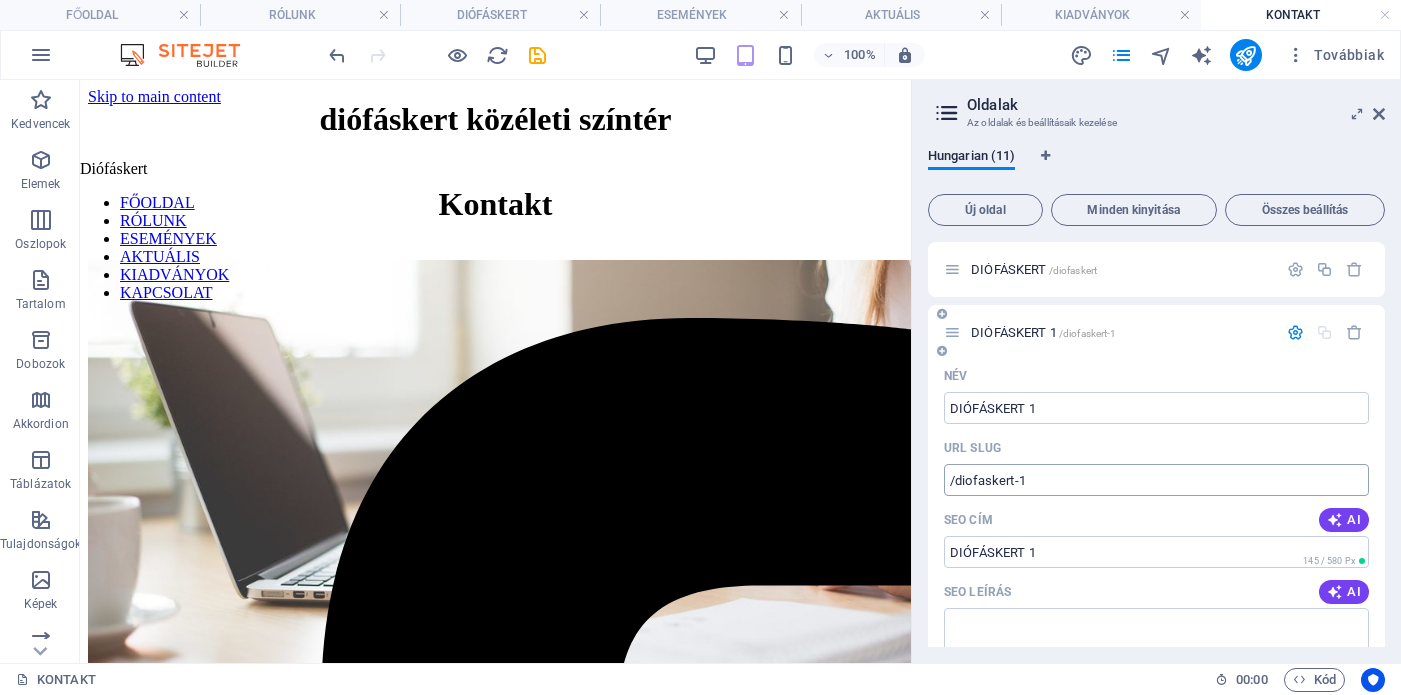 click on "/diofaskert-1" at bounding box center (1156, 480) 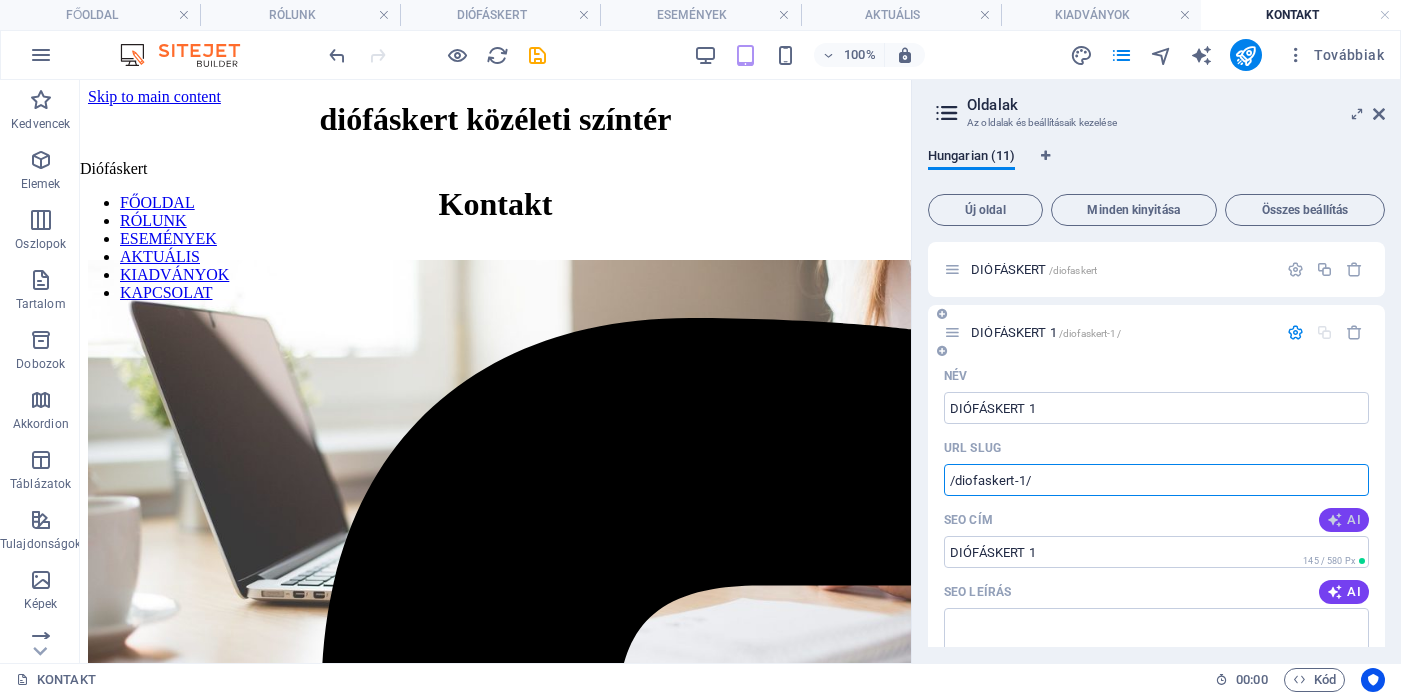 click on "AI" at bounding box center [1344, 520] 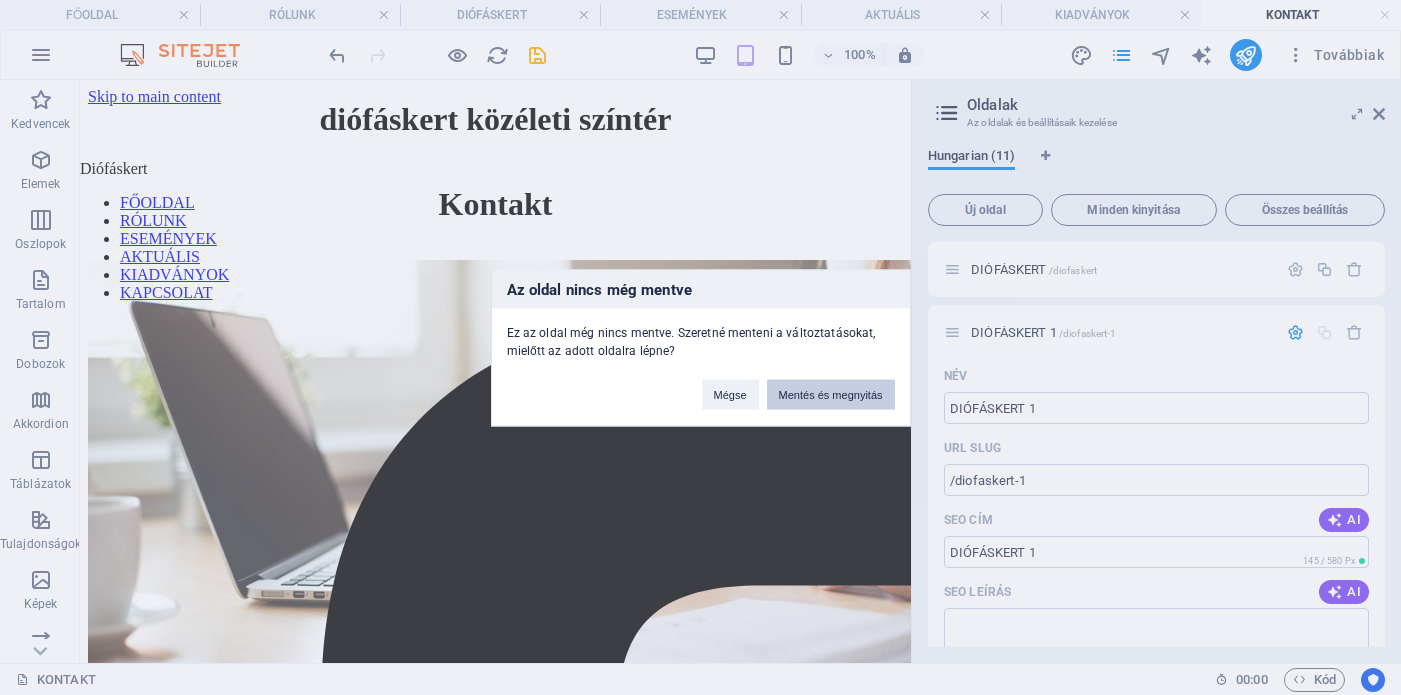 drag, startPoint x: 857, startPoint y: 396, endPoint x: 776, endPoint y: 316, distance: 113.84639 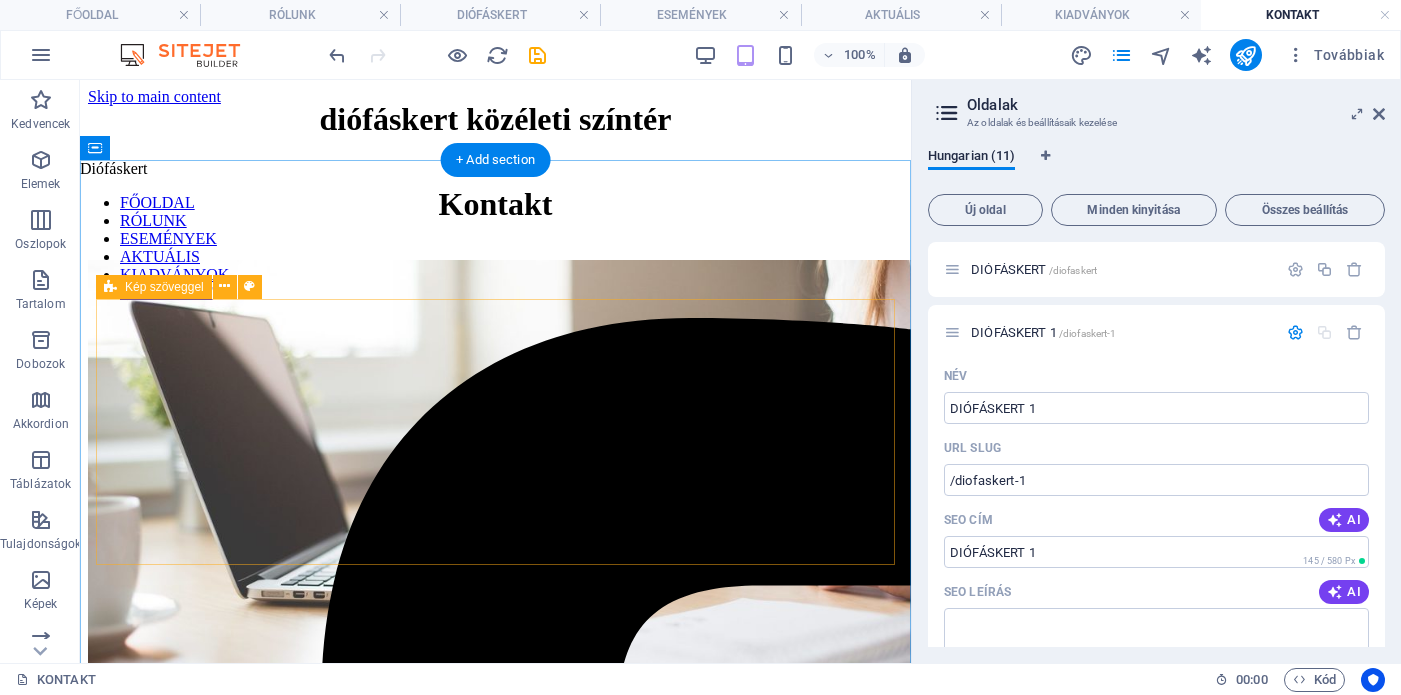 scroll, scrollTop: 2767, scrollLeft: 0, axis: vertical 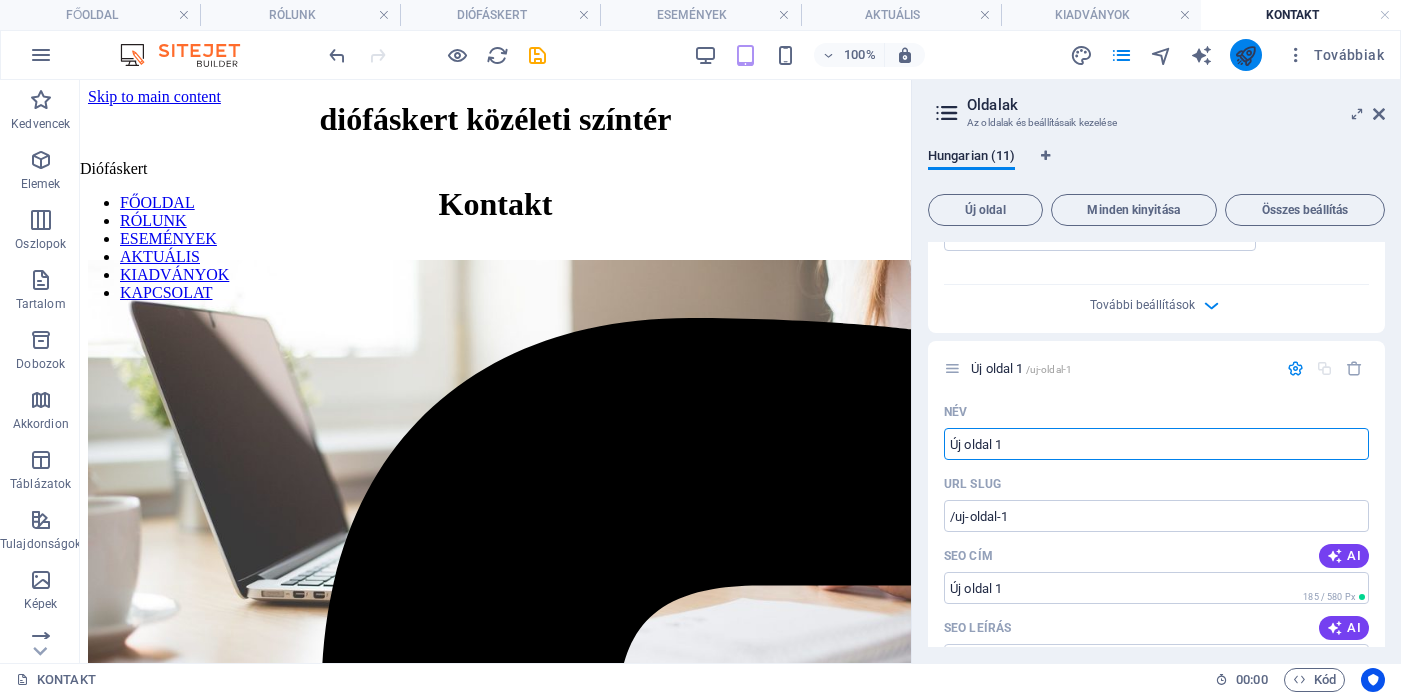 click at bounding box center (1245, 55) 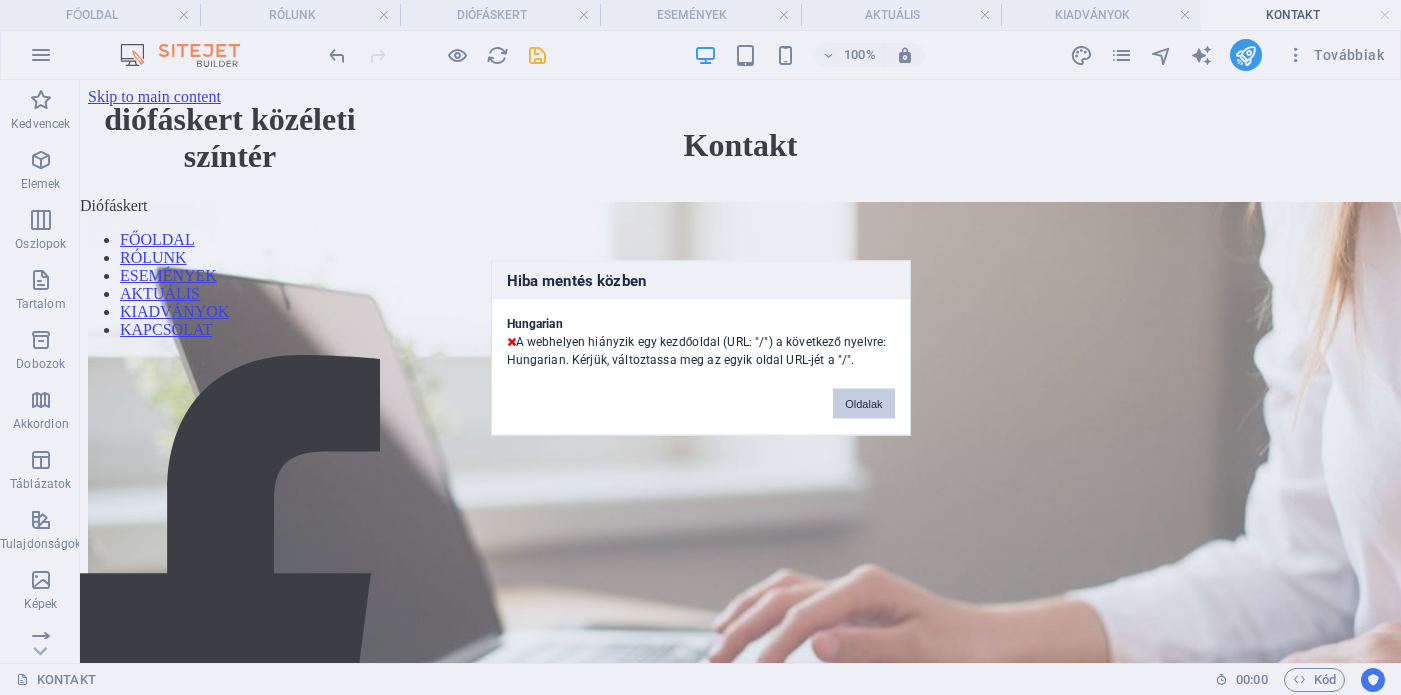 click on "Oldalak" at bounding box center (863, 403) 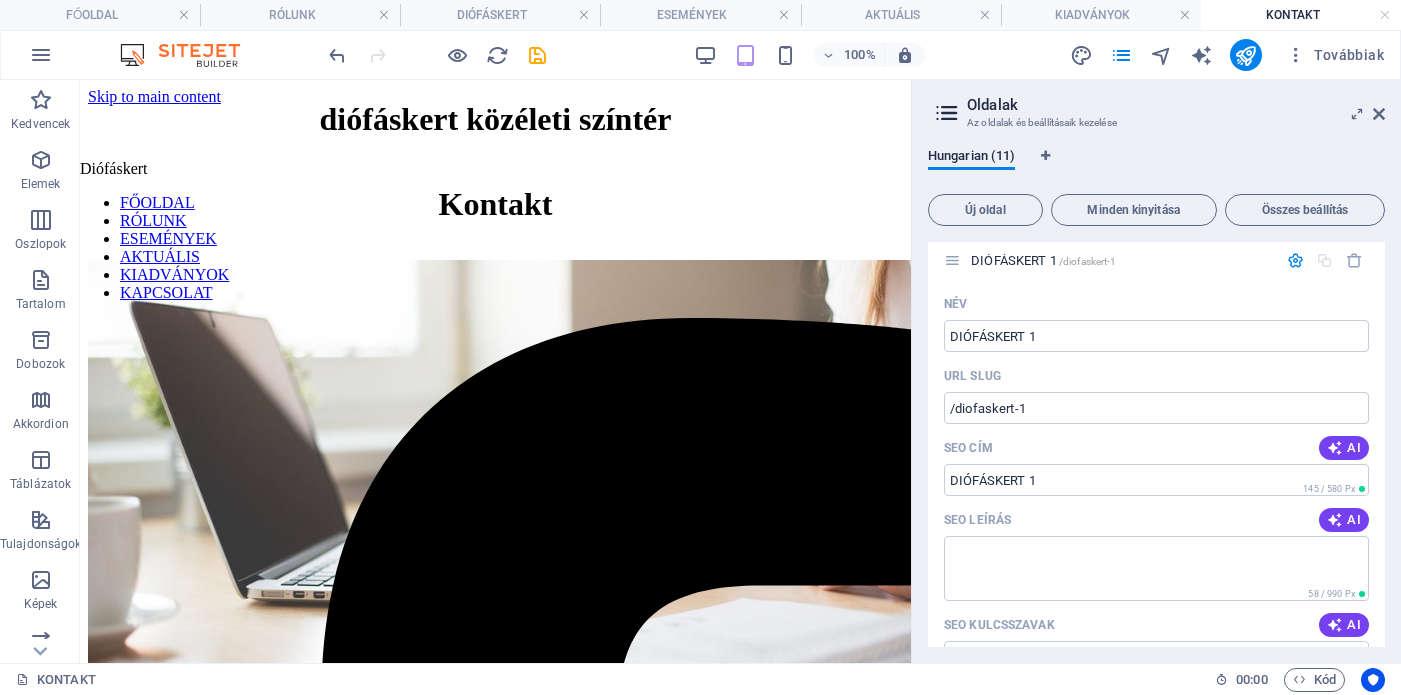 scroll, scrollTop: 0, scrollLeft: 0, axis: both 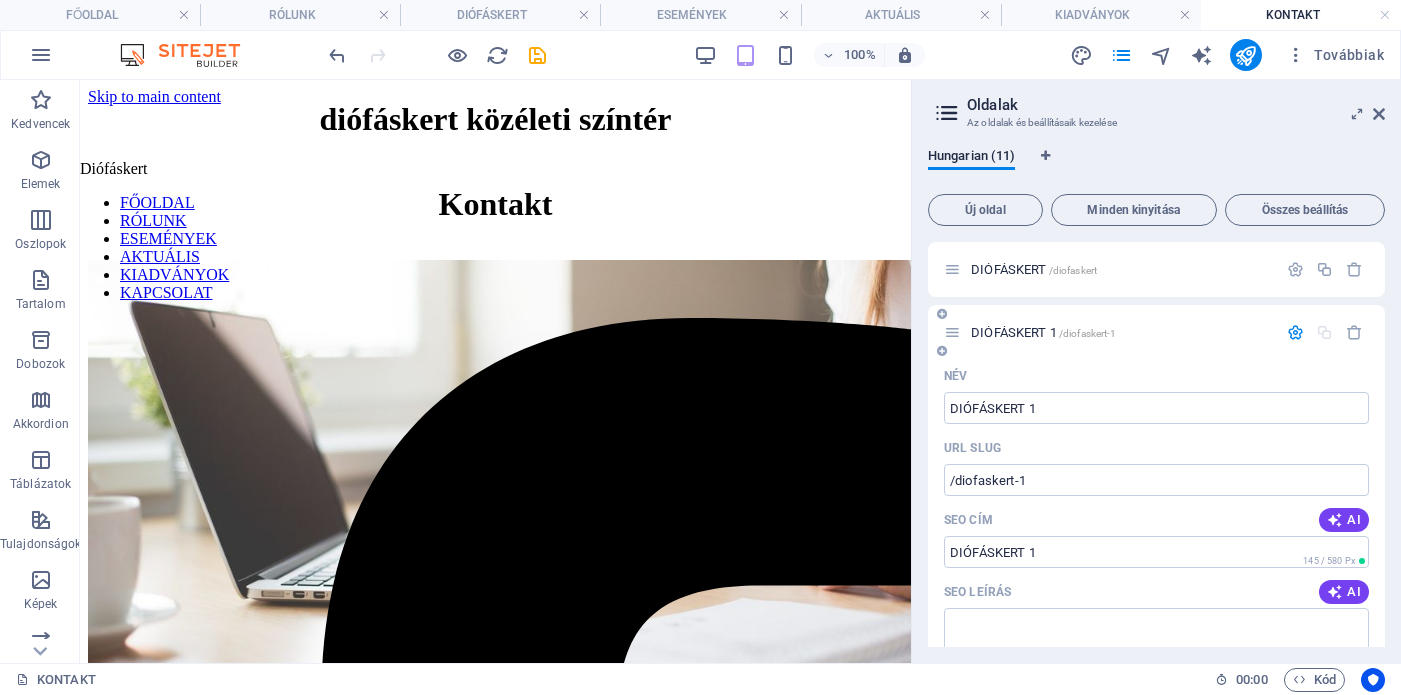 click at bounding box center (1295, 332) 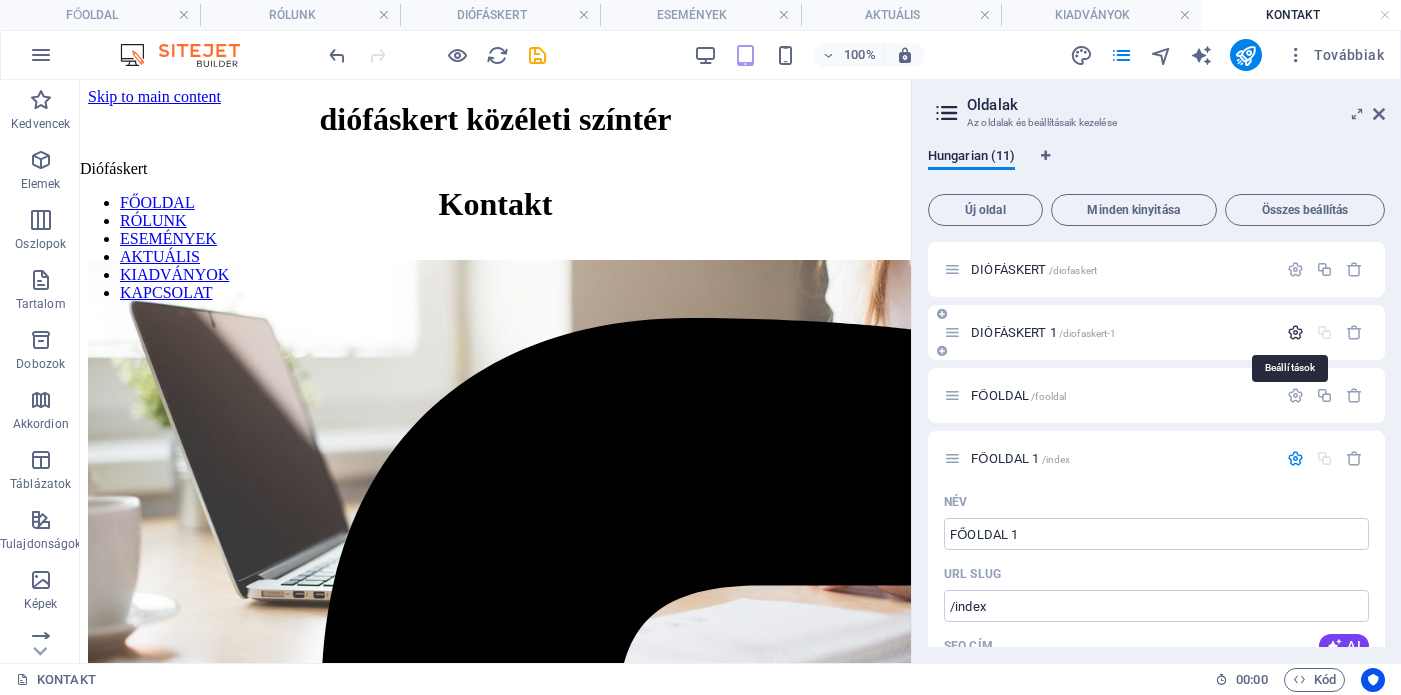click at bounding box center [1295, 332] 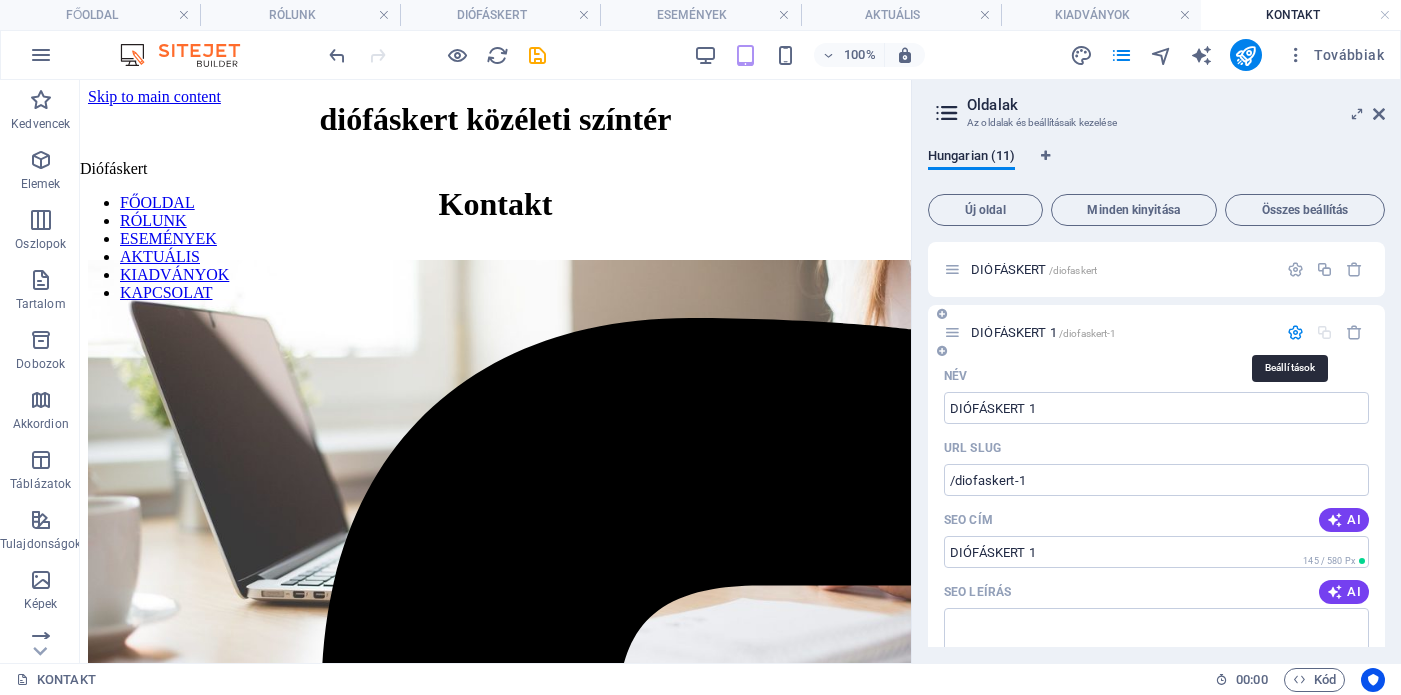 click at bounding box center [1295, 332] 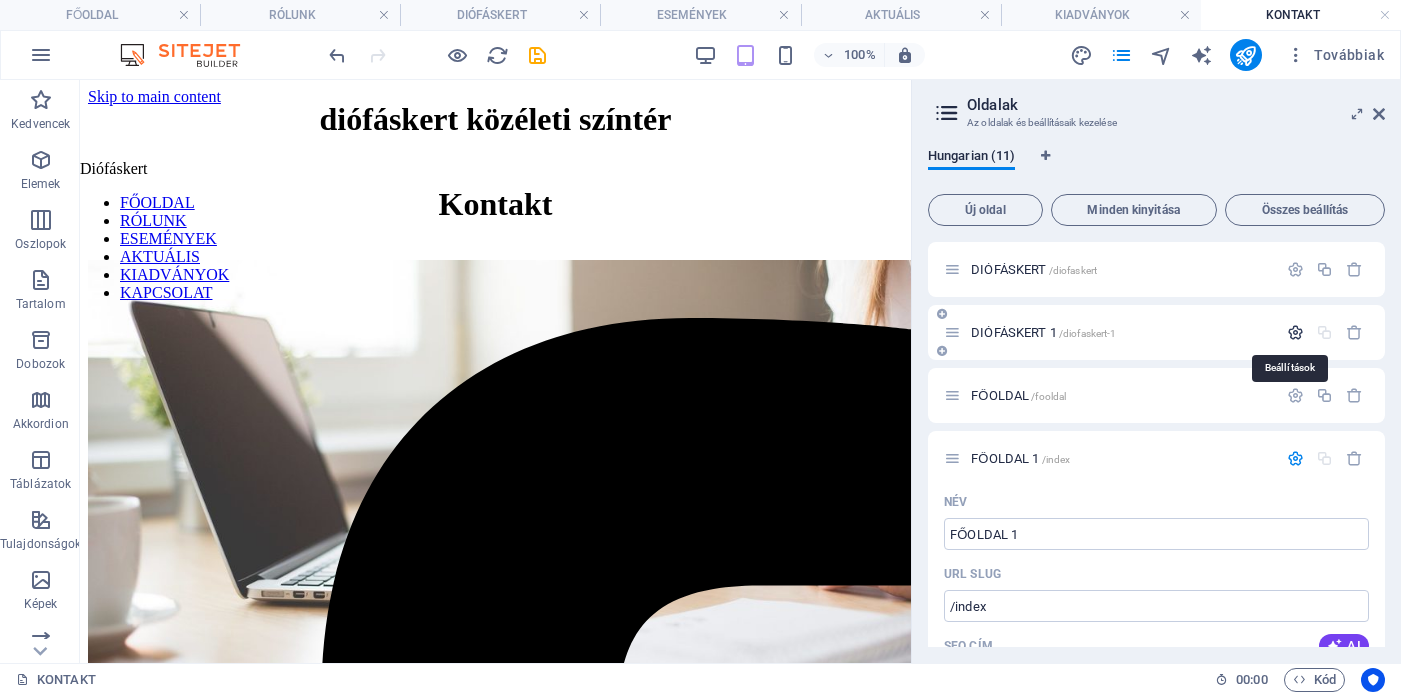 click at bounding box center (1295, 332) 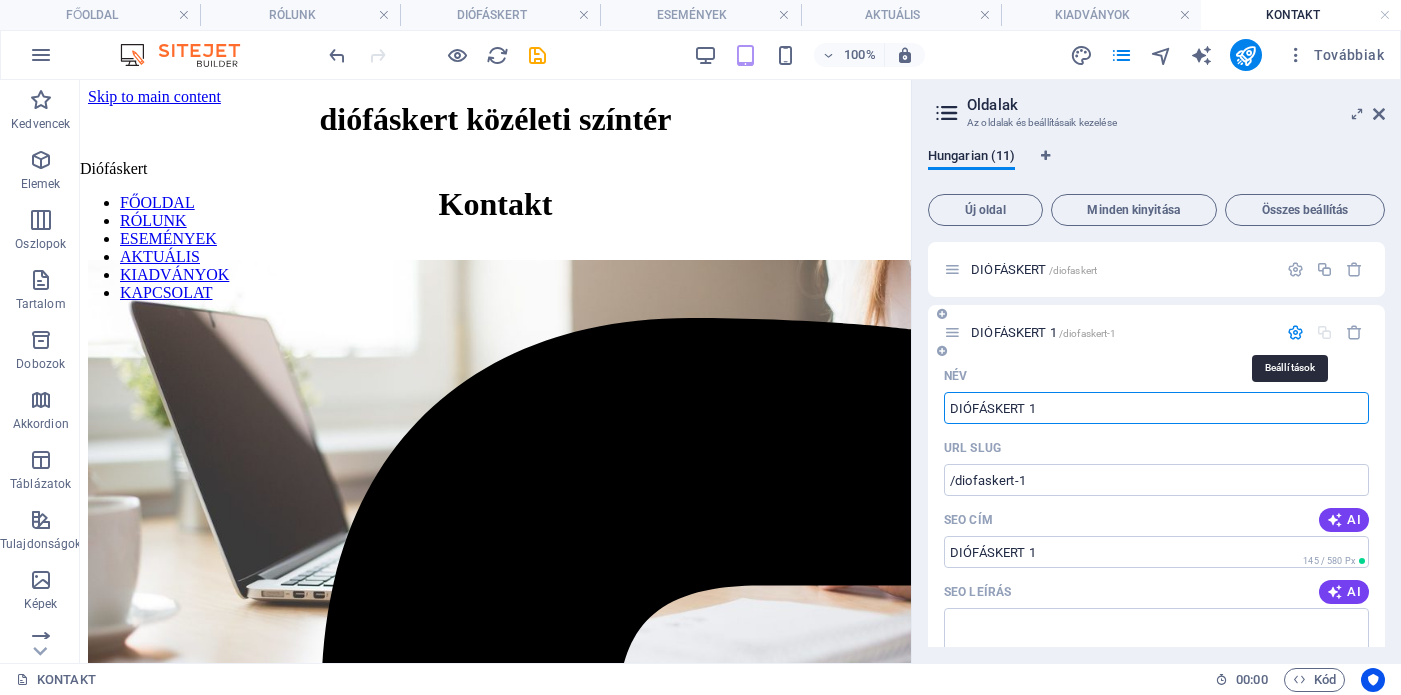 click at bounding box center [1295, 332] 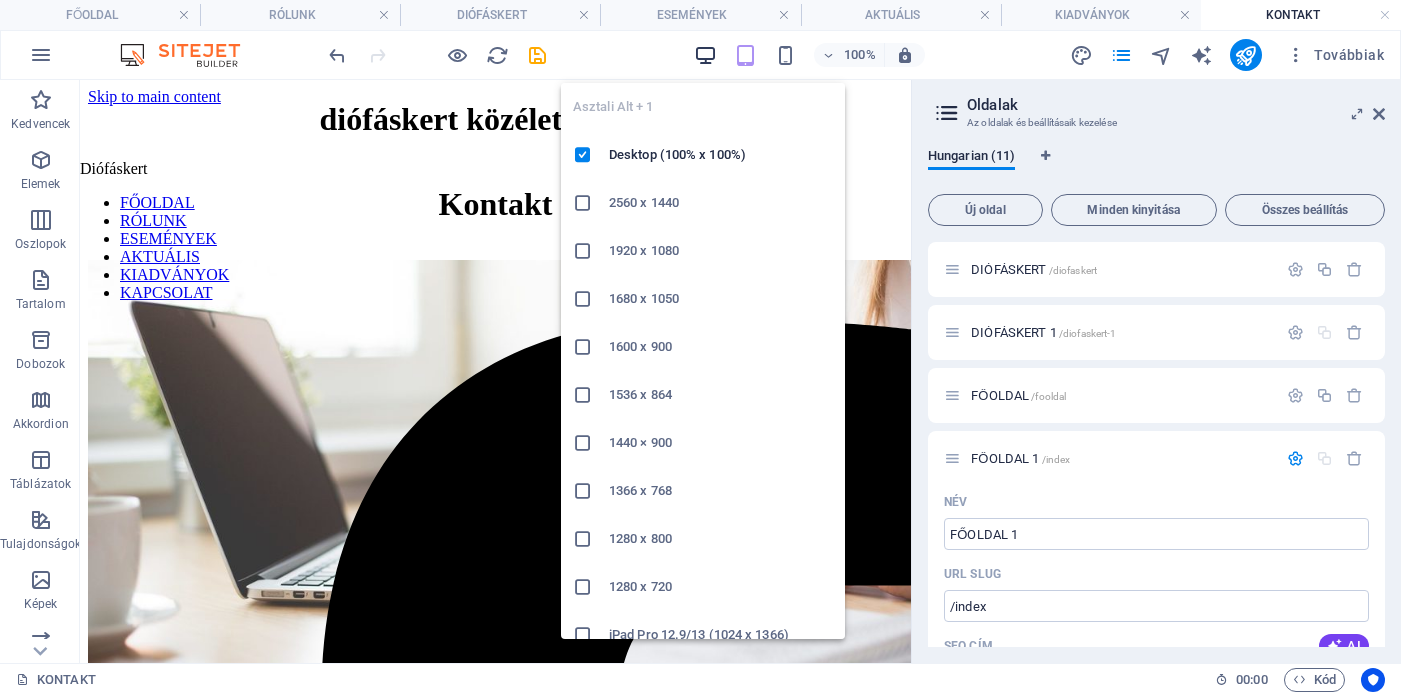 click at bounding box center [705, 55] 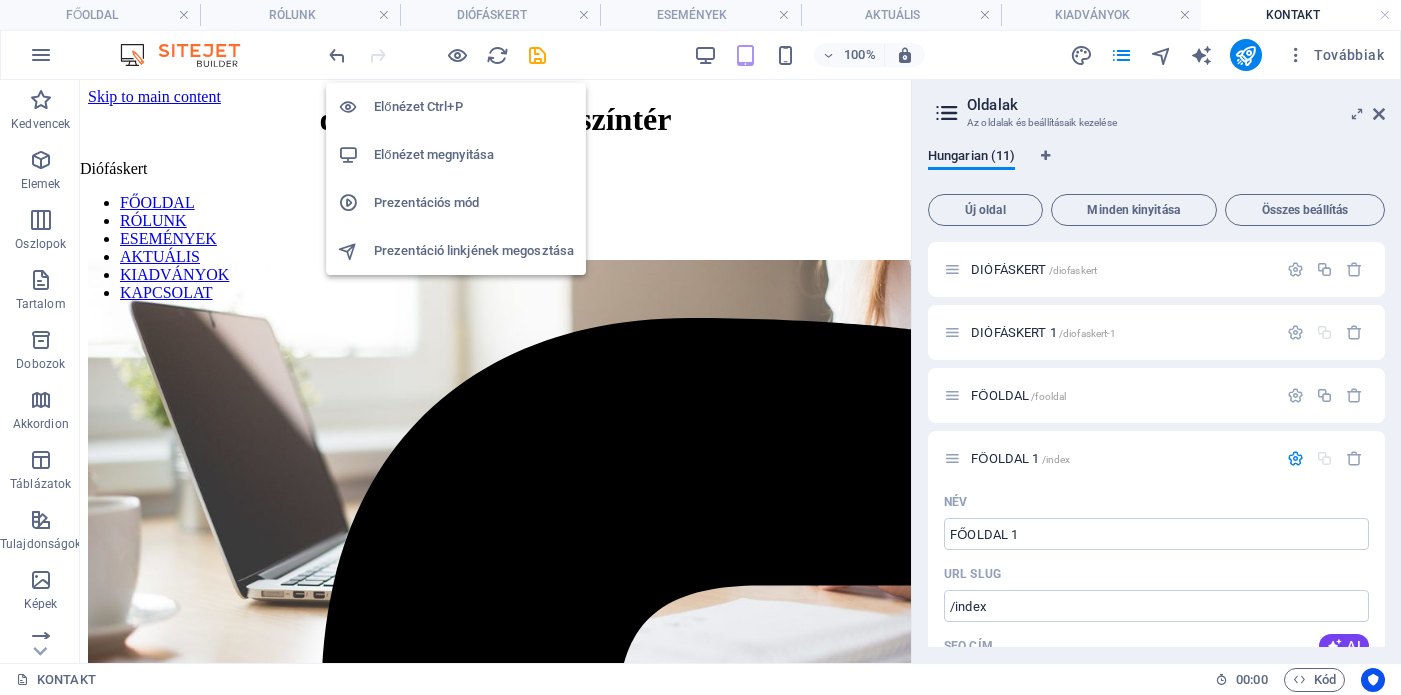 click on "Előnézet Ctrl+P" at bounding box center [474, 107] 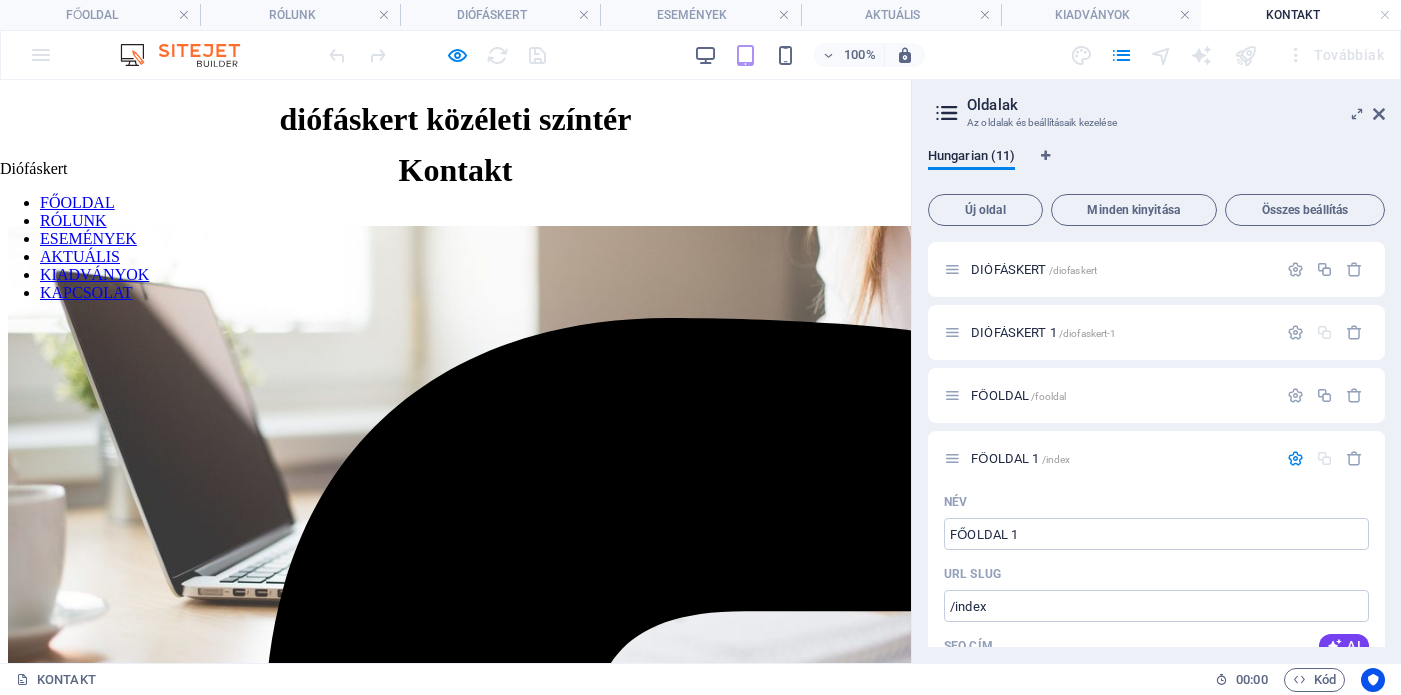 scroll, scrollTop: 0, scrollLeft: 0, axis: both 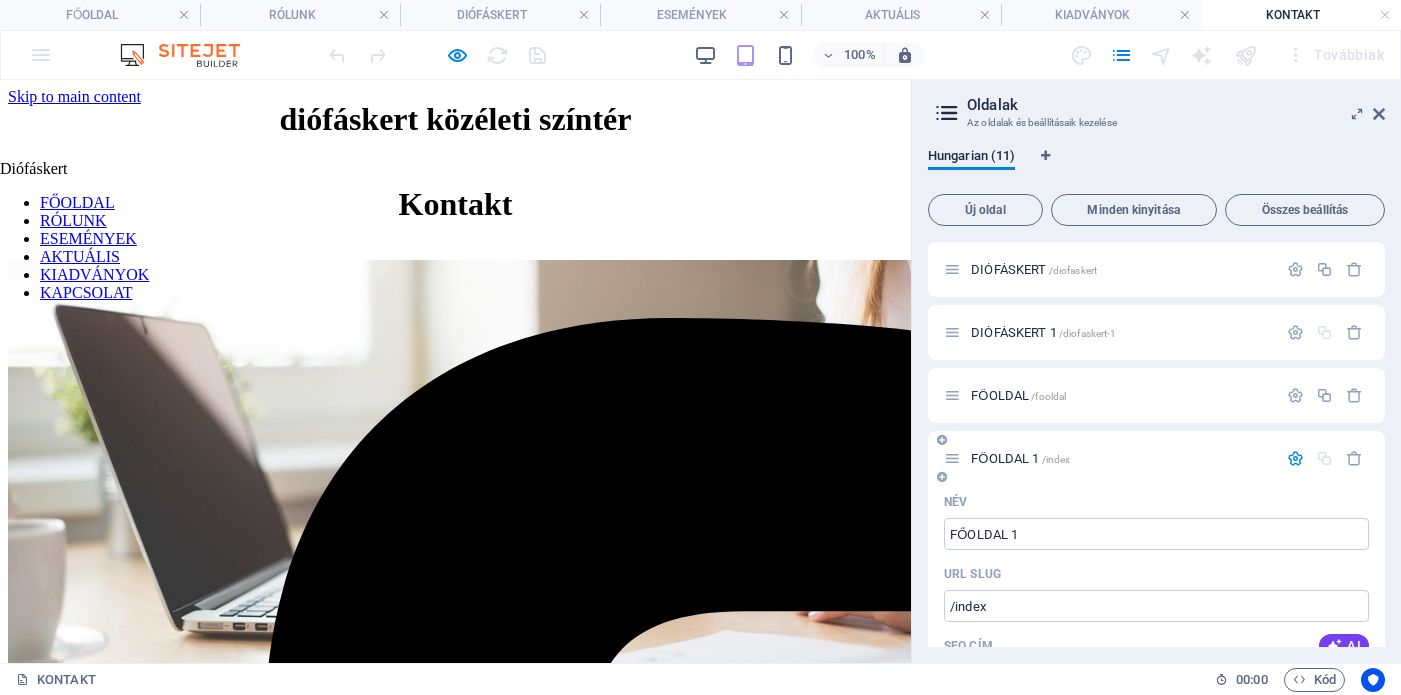 click on "FŐOLDAL 1 /index" at bounding box center [1110, 458] 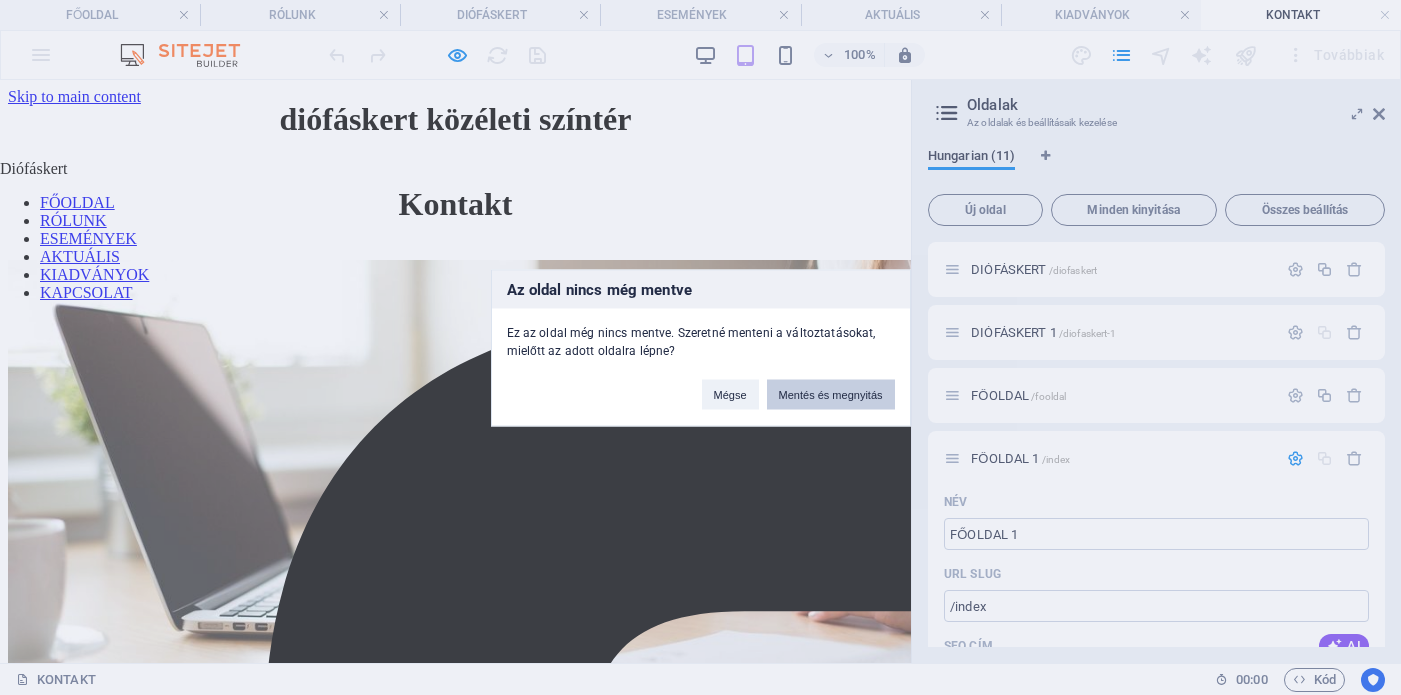 drag, startPoint x: 865, startPoint y: 394, endPoint x: 865, endPoint y: 314, distance: 80 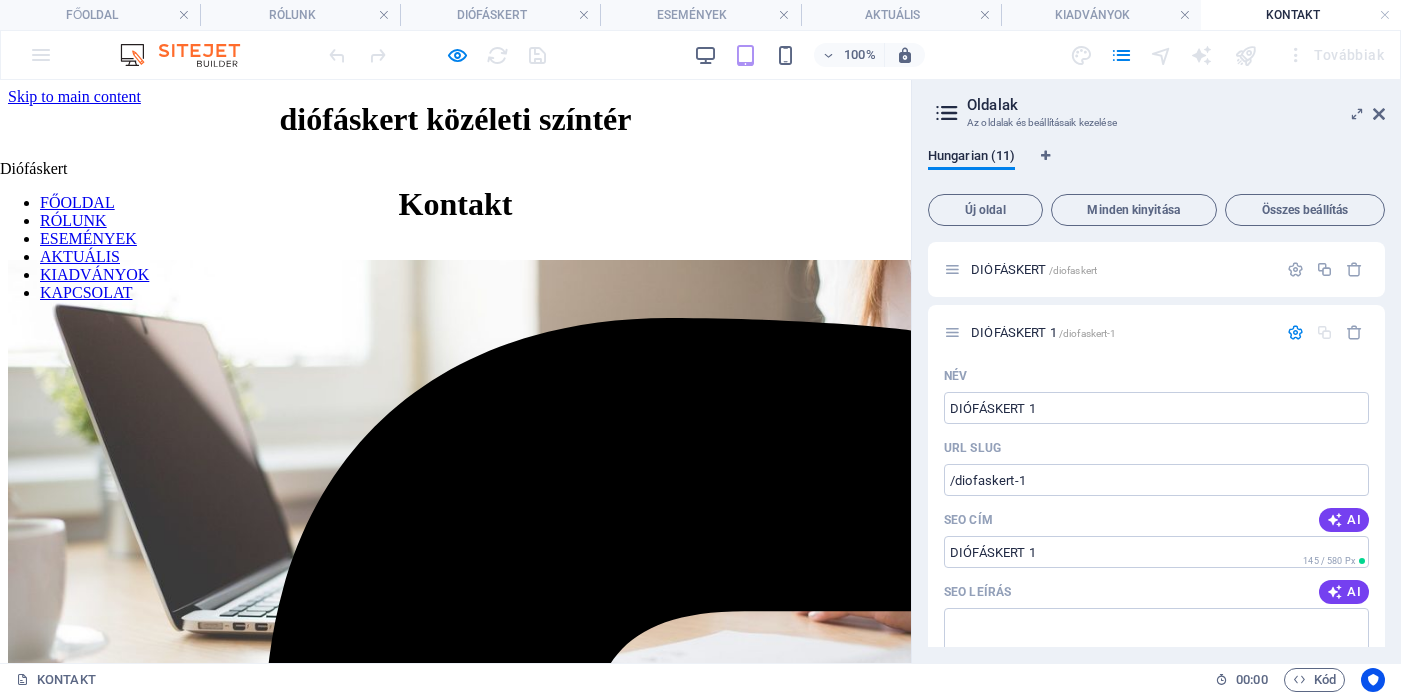 scroll, scrollTop: 2767, scrollLeft: 0, axis: vertical 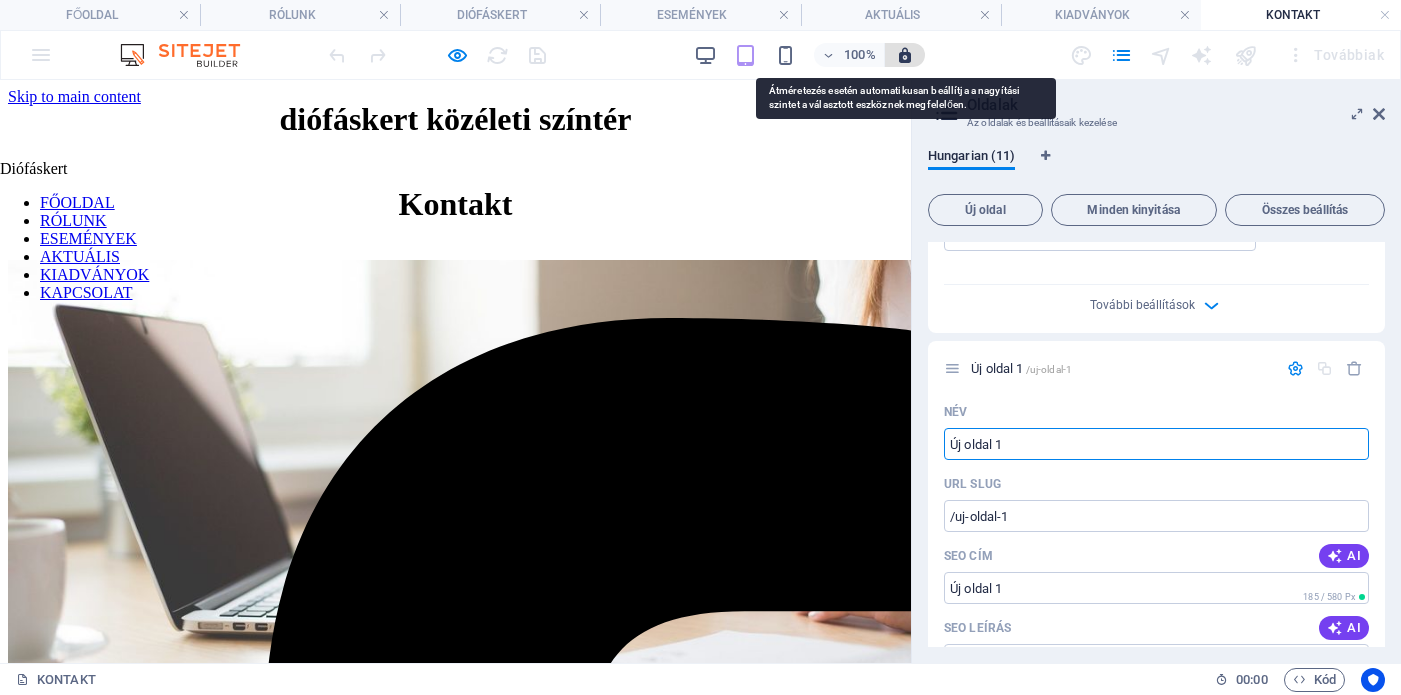 click at bounding box center (905, 55) 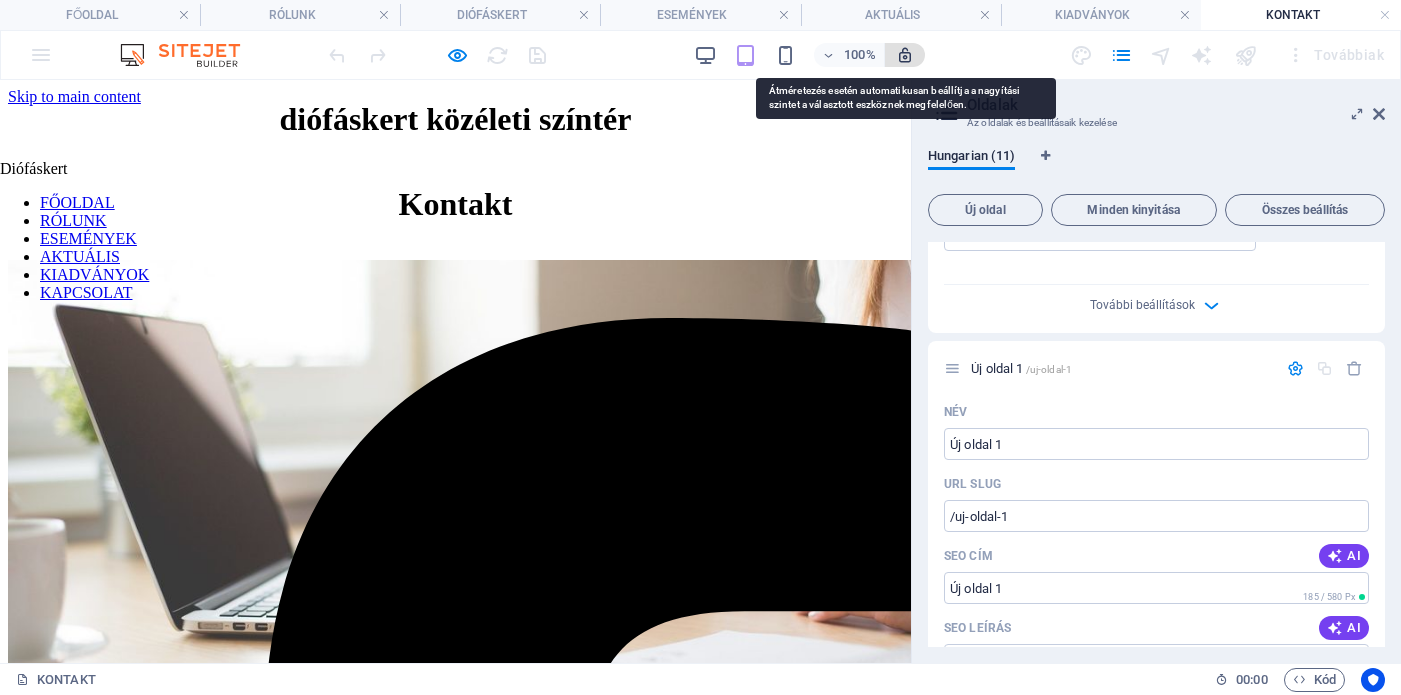 click at bounding box center [905, 55] 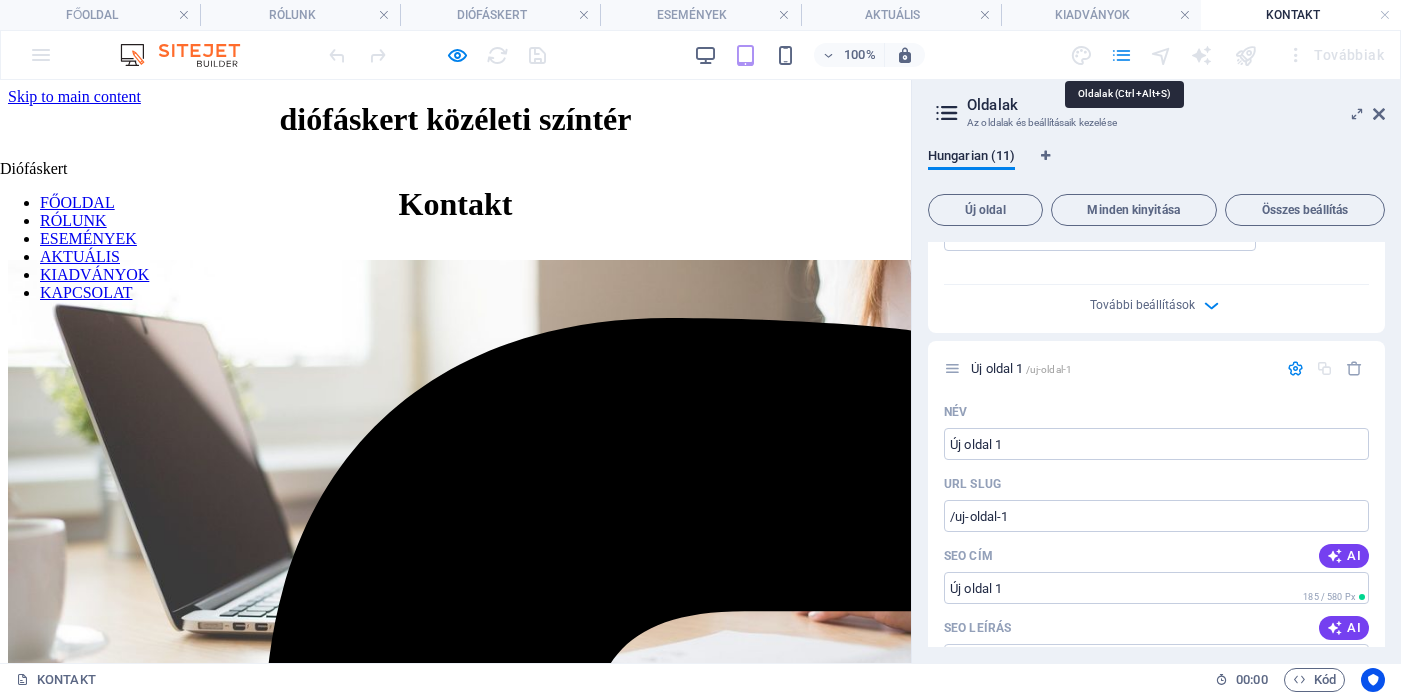 click at bounding box center [1121, 55] 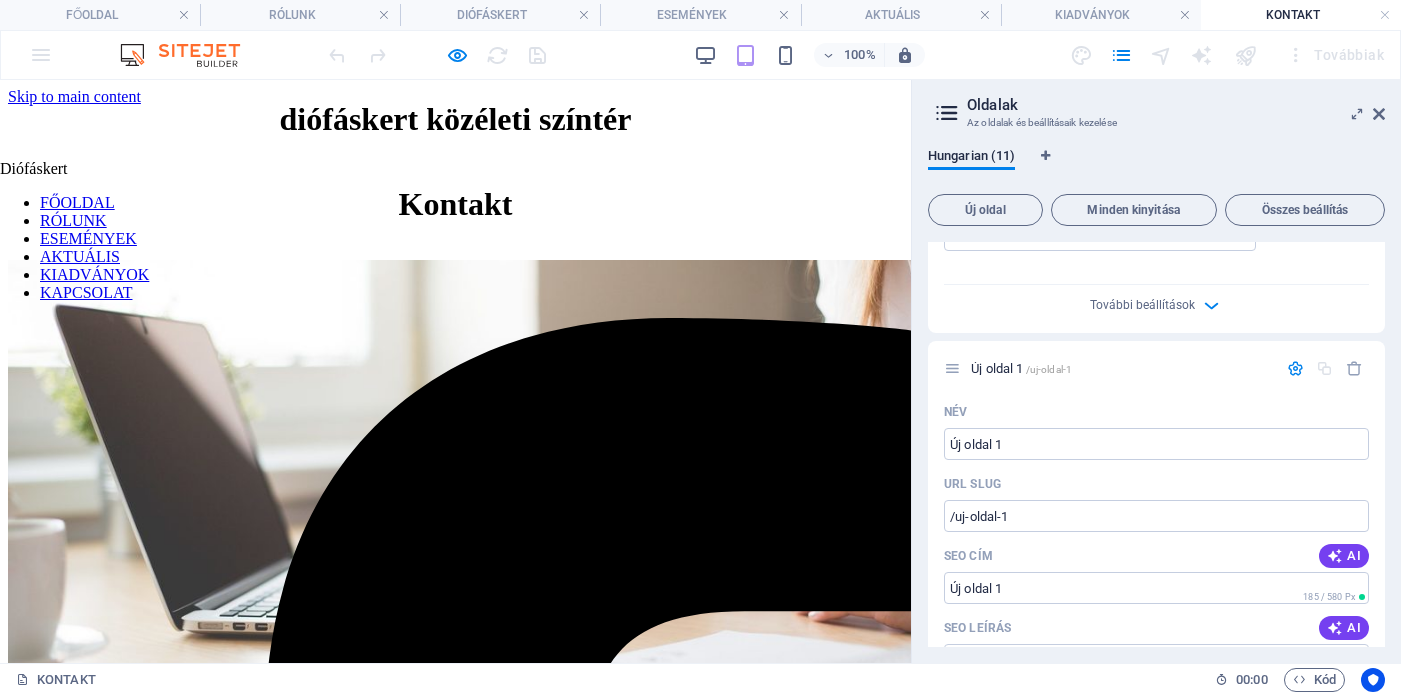 click on "Oldalak" at bounding box center (1176, 105) 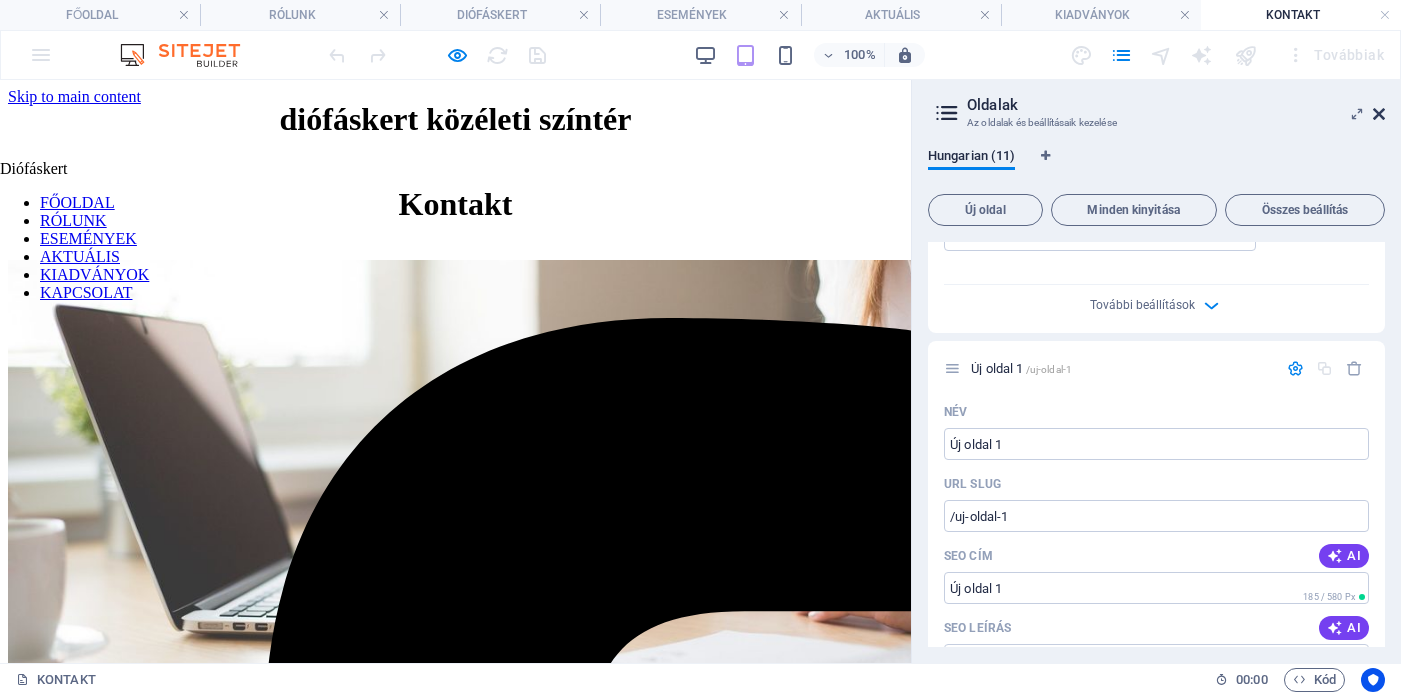 click at bounding box center (1379, 114) 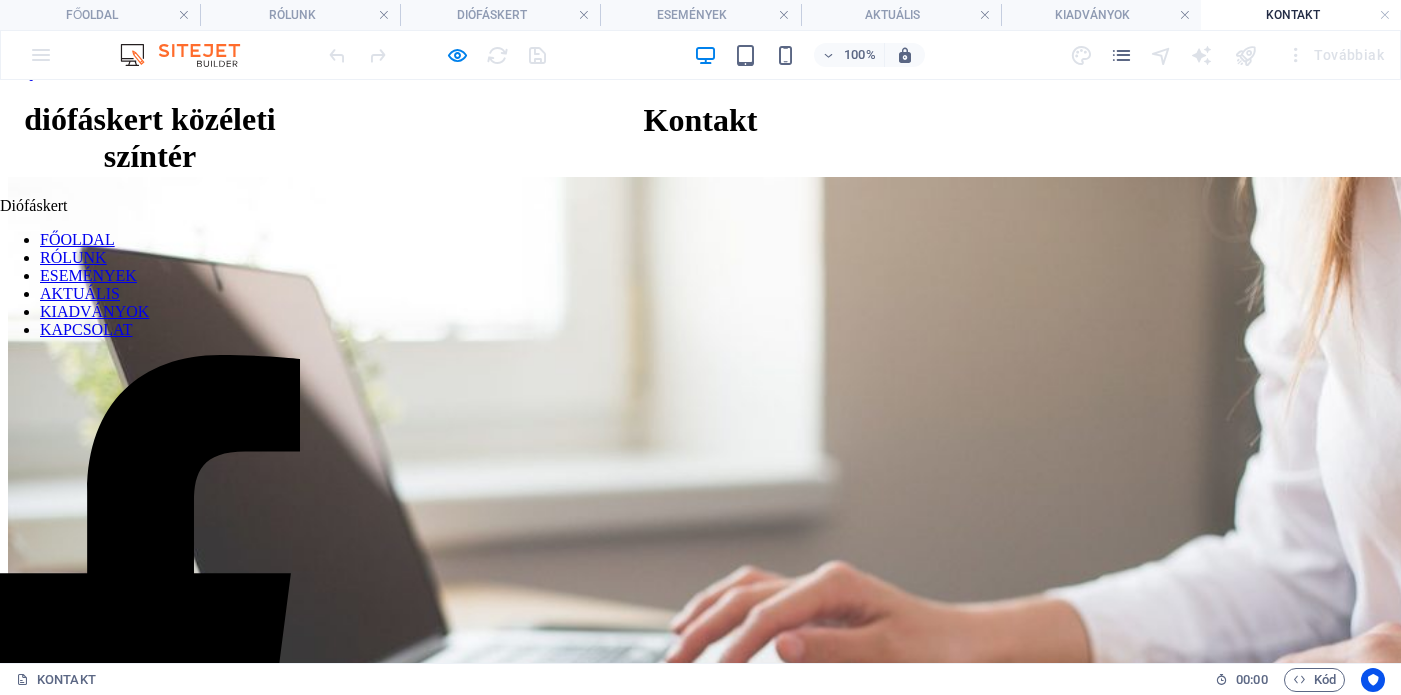 scroll, scrollTop: 0, scrollLeft: 0, axis: both 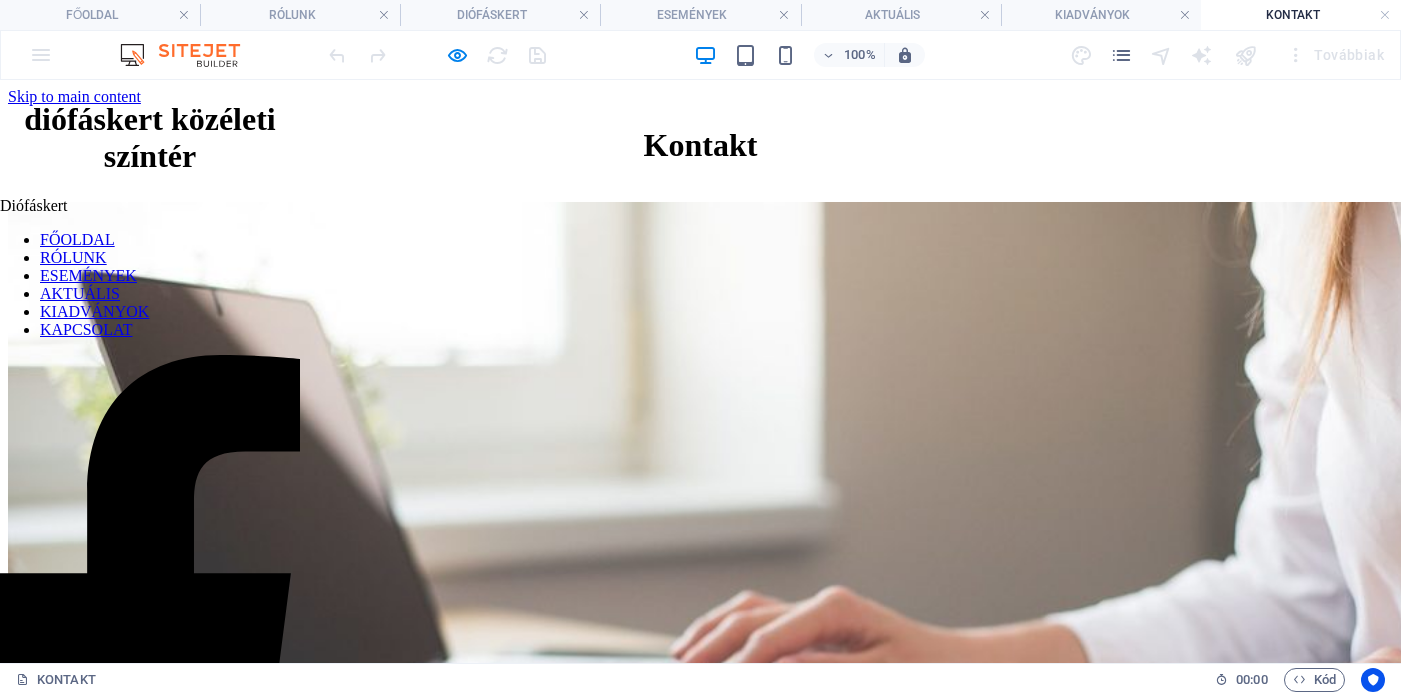 click on "FŐOLDAL" at bounding box center (77, 239) 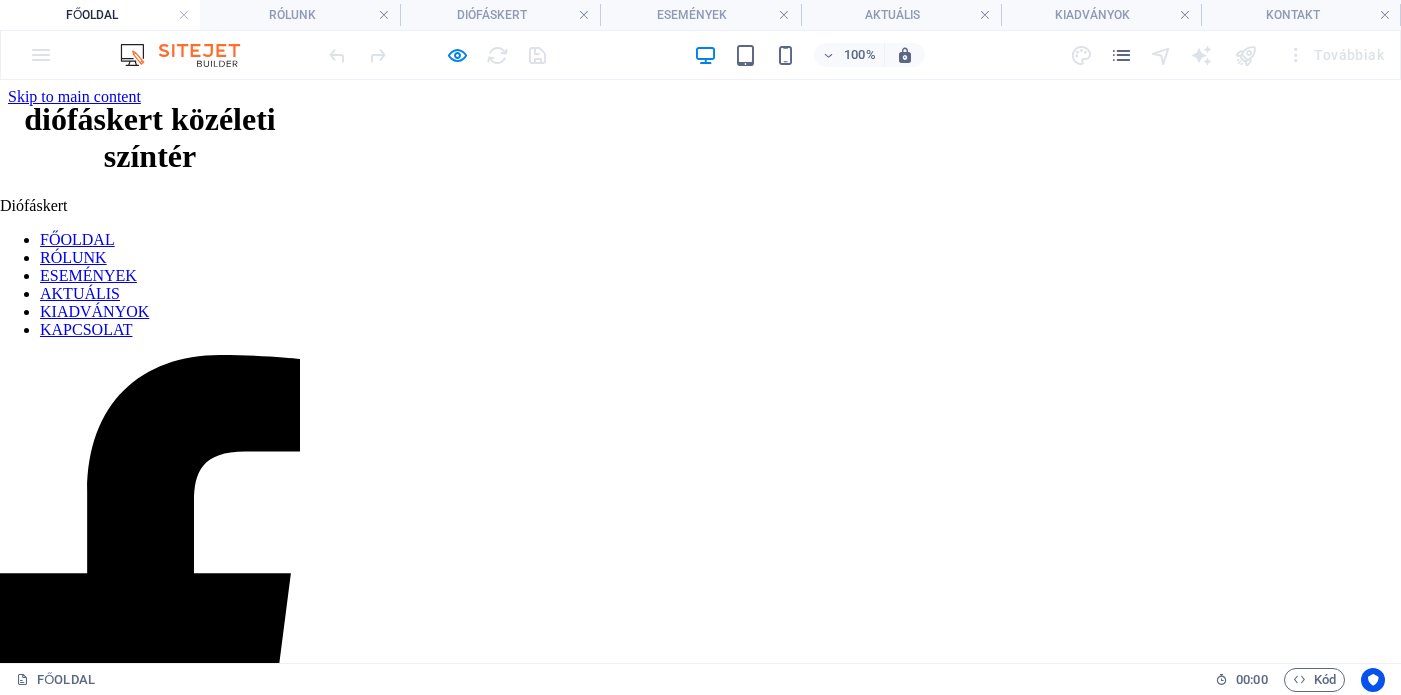 click on "RÓLUNK" at bounding box center [73, 257] 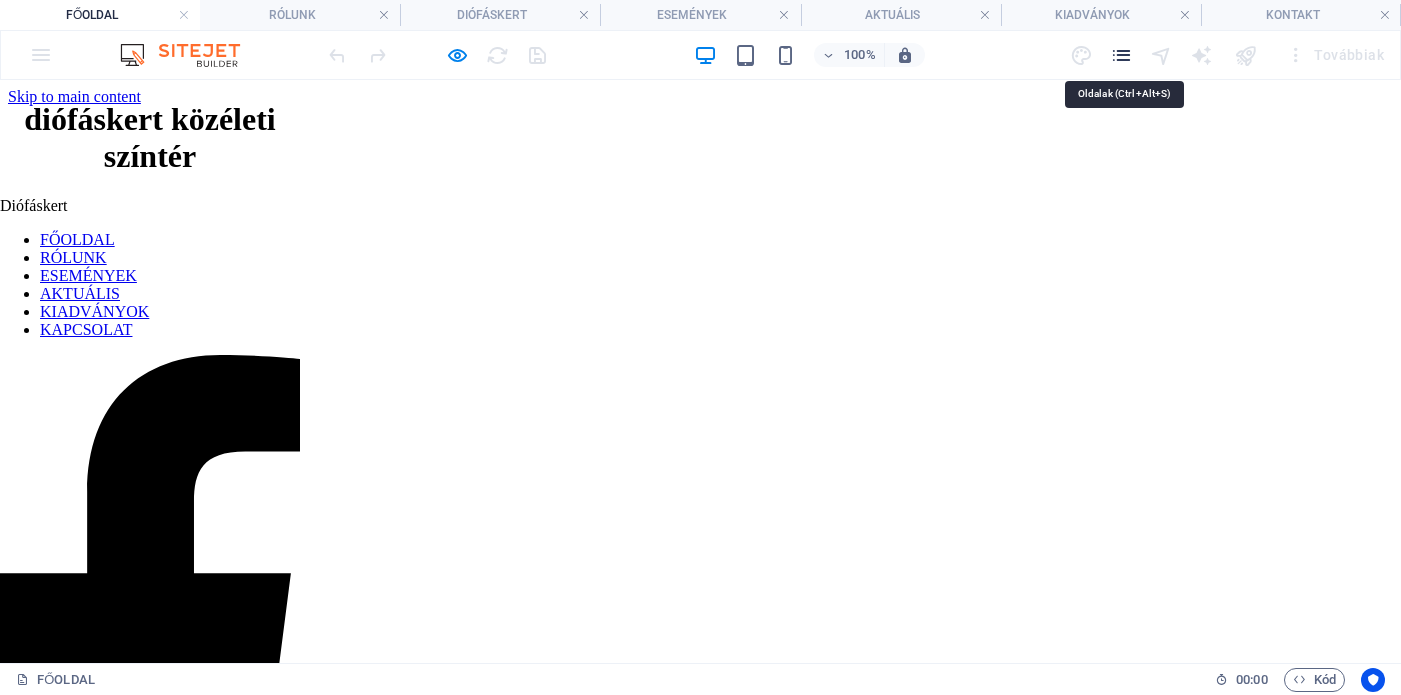 click at bounding box center [1121, 55] 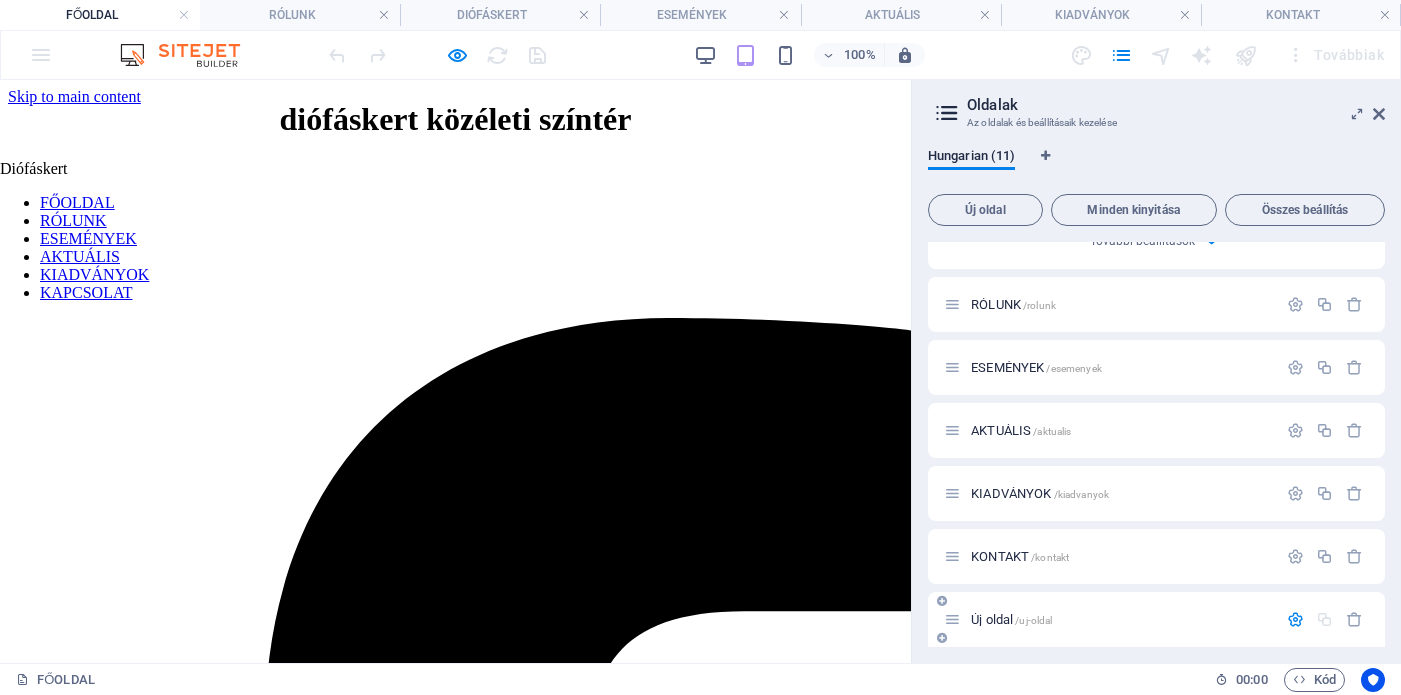 scroll, scrollTop: 1703, scrollLeft: 0, axis: vertical 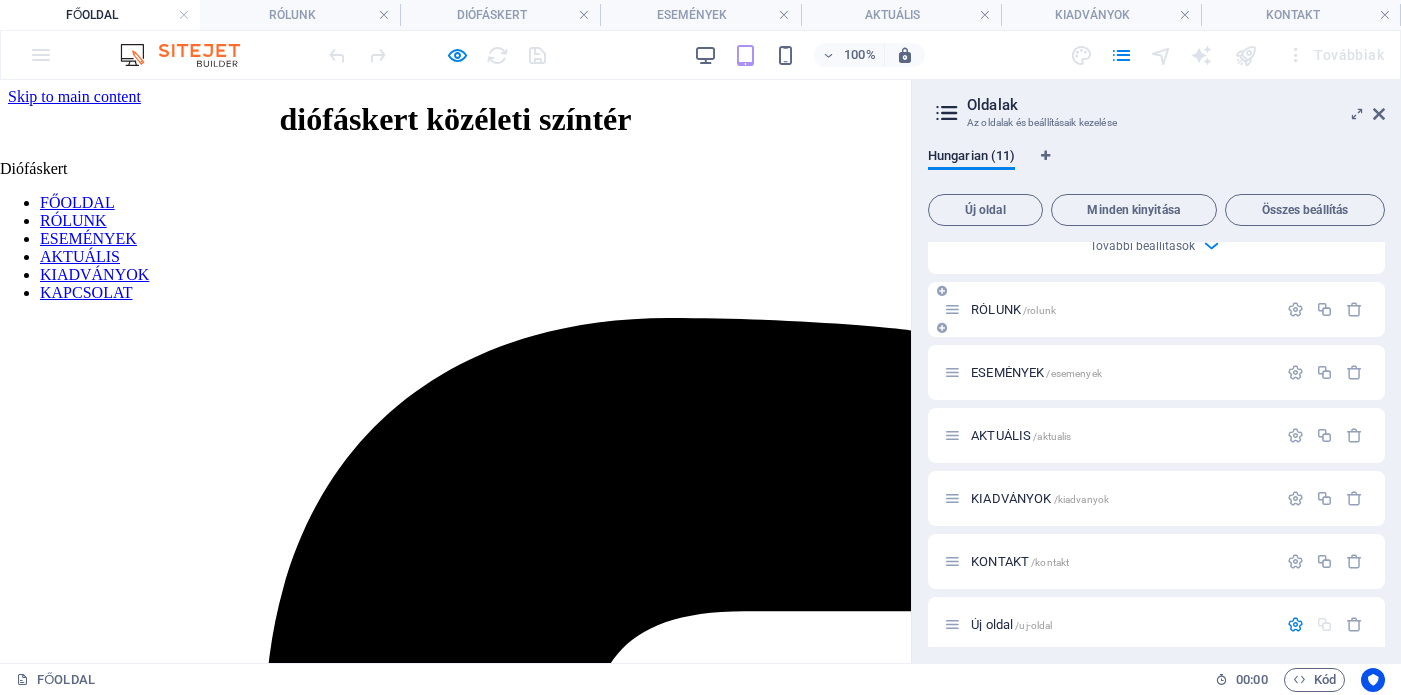 click on "RÓLUNK /rolunk" at bounding box center [1013, 309] 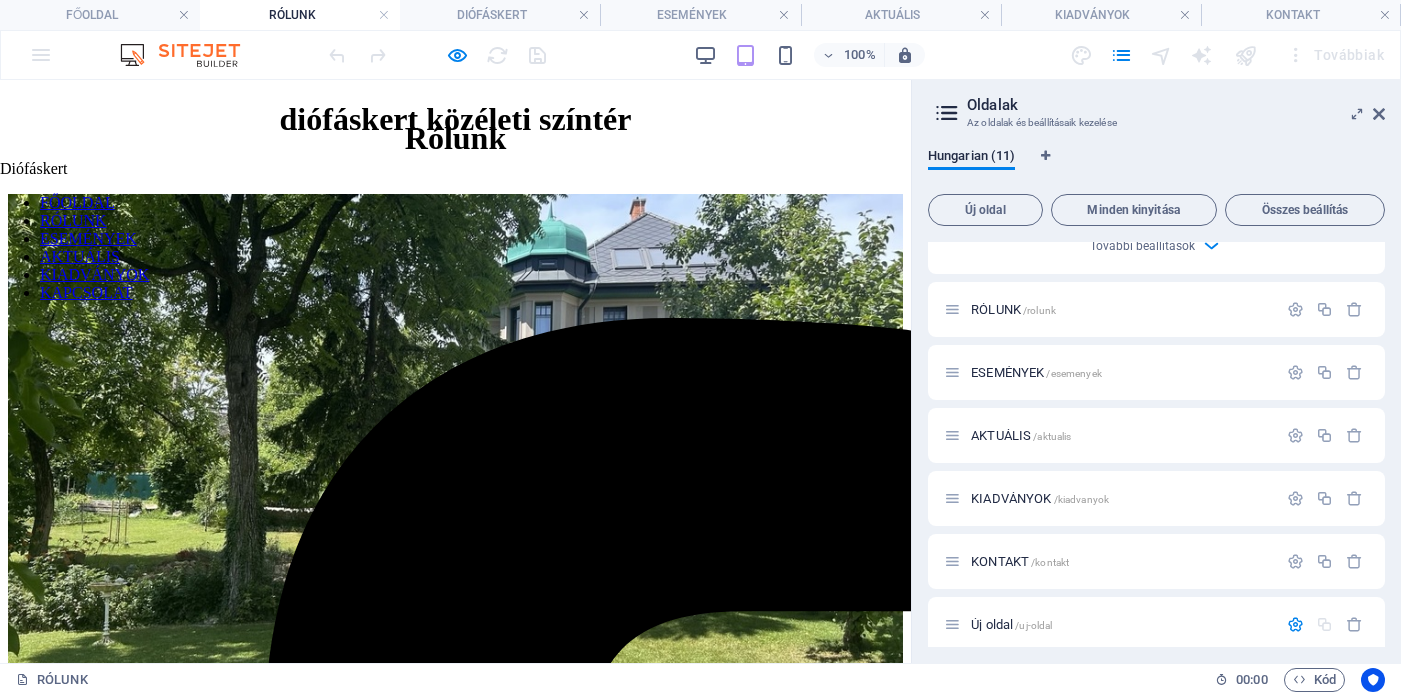scroll, scrollTop: 67, scrollLeft: 0, axis: vertical 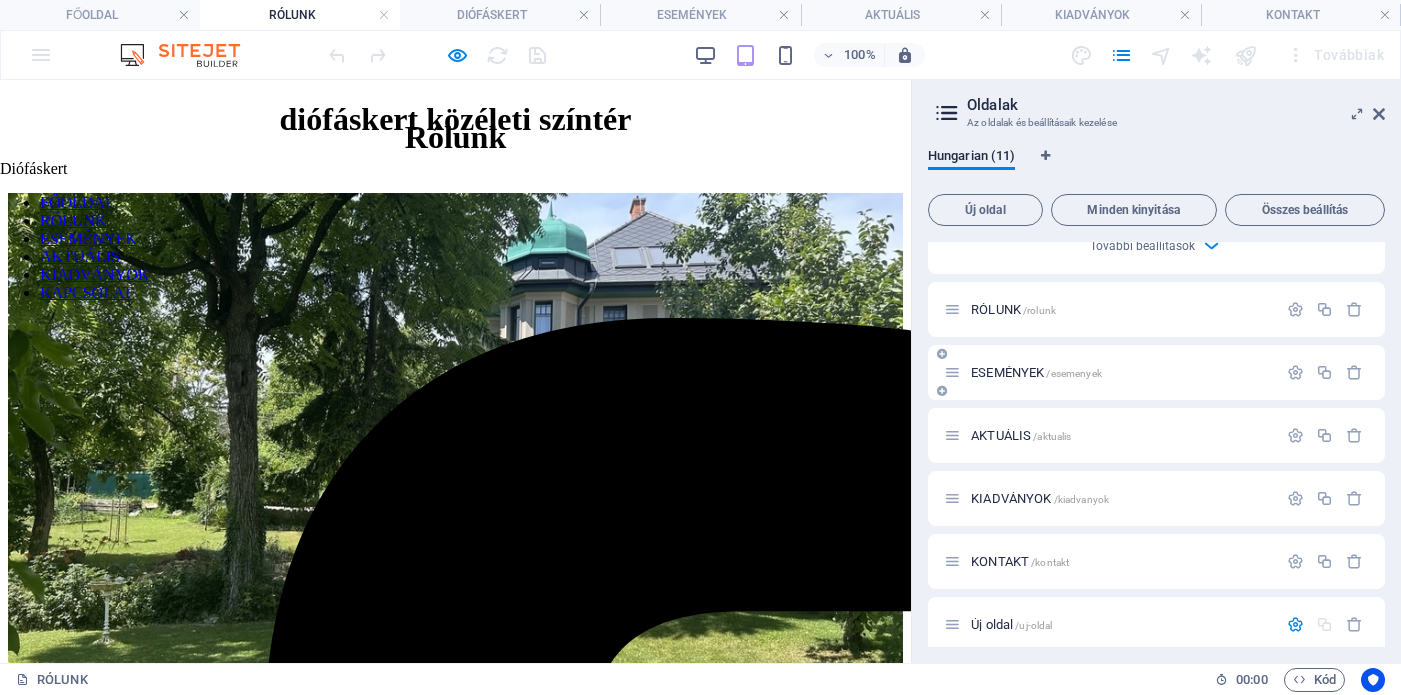 click on "ESEMÉNYEK /esemenyek" at bounding box center [1110, 372] 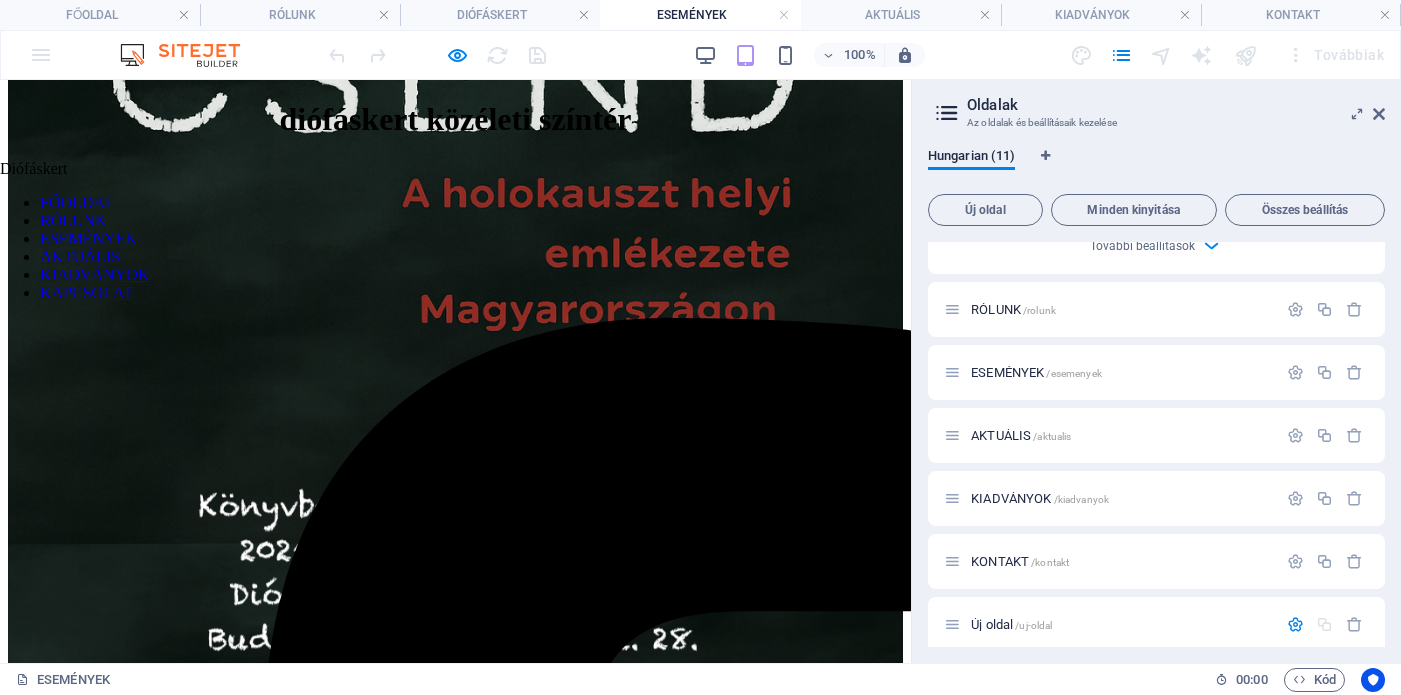 scroll, scrollTop: 798, scrollLeft: 0, axis: vertical 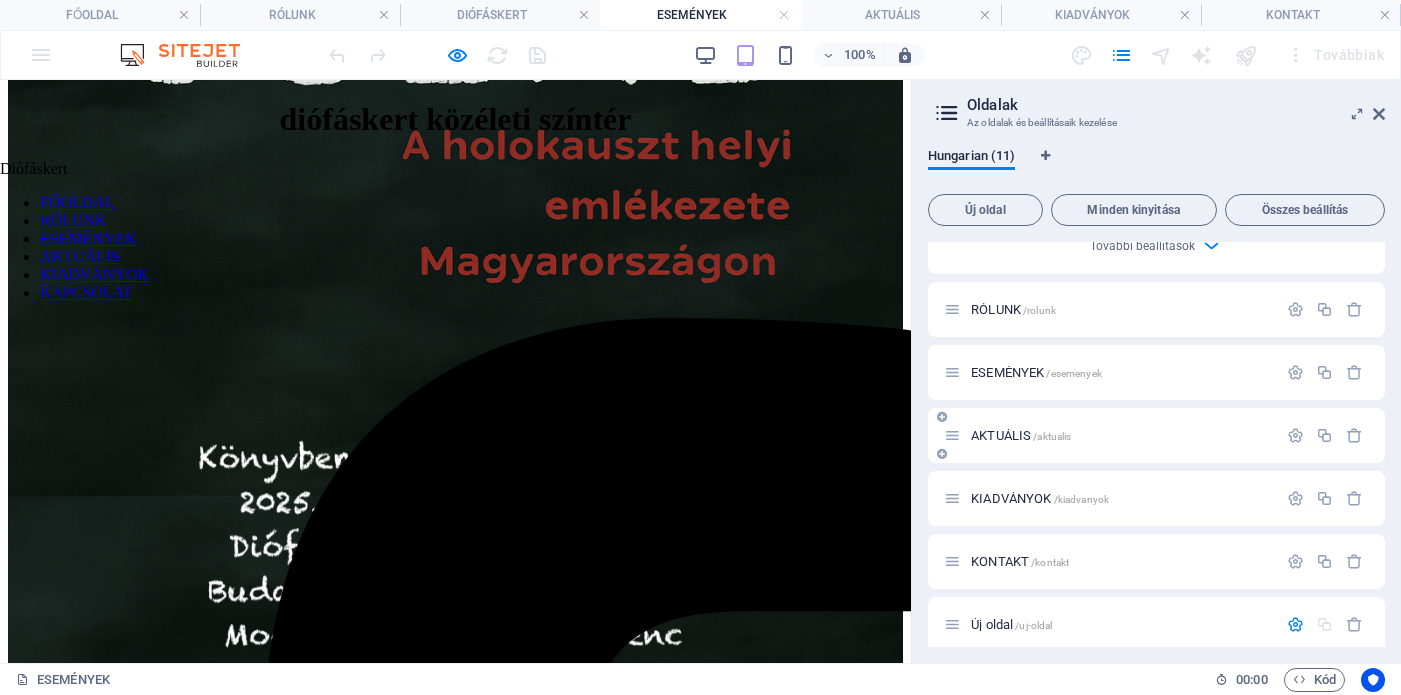 click on "AKTUÁLIS /aktualis" at bounding box center [1021, 435] 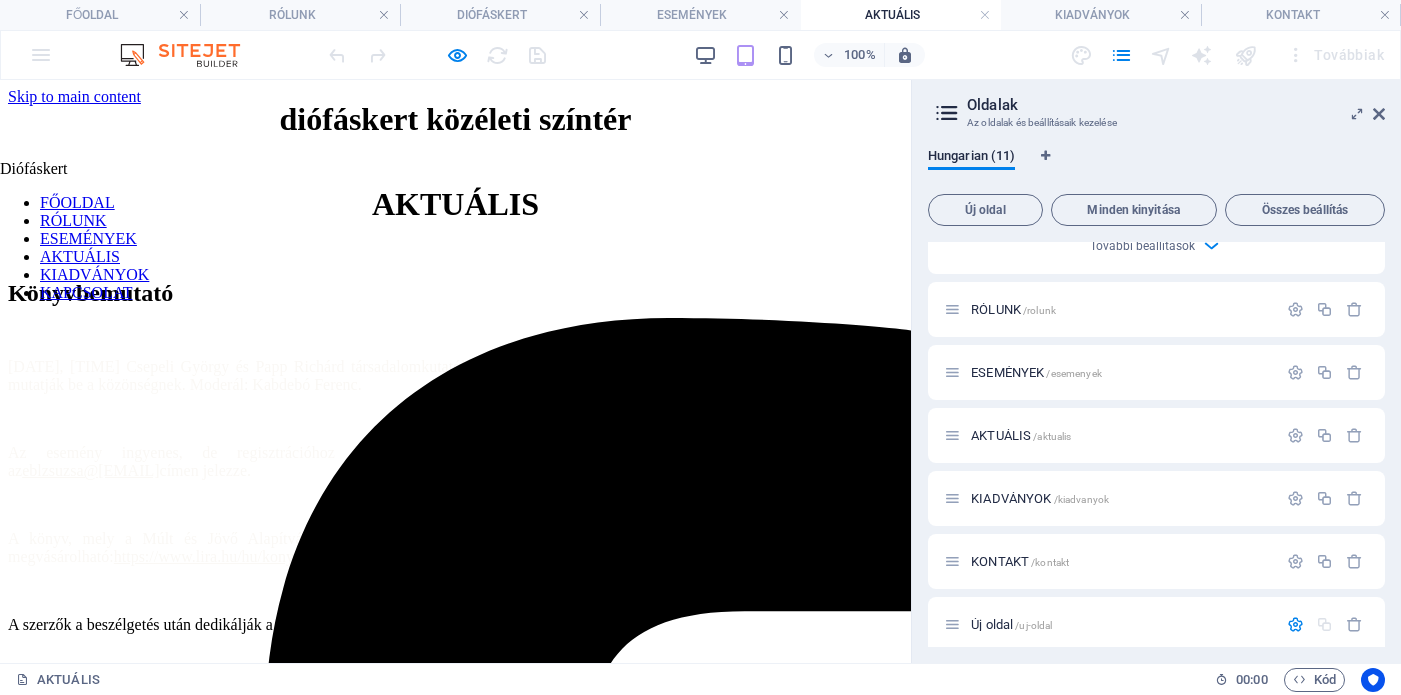 scroll, scrollTop: 509, scrollLeft: 0, axis: vertical 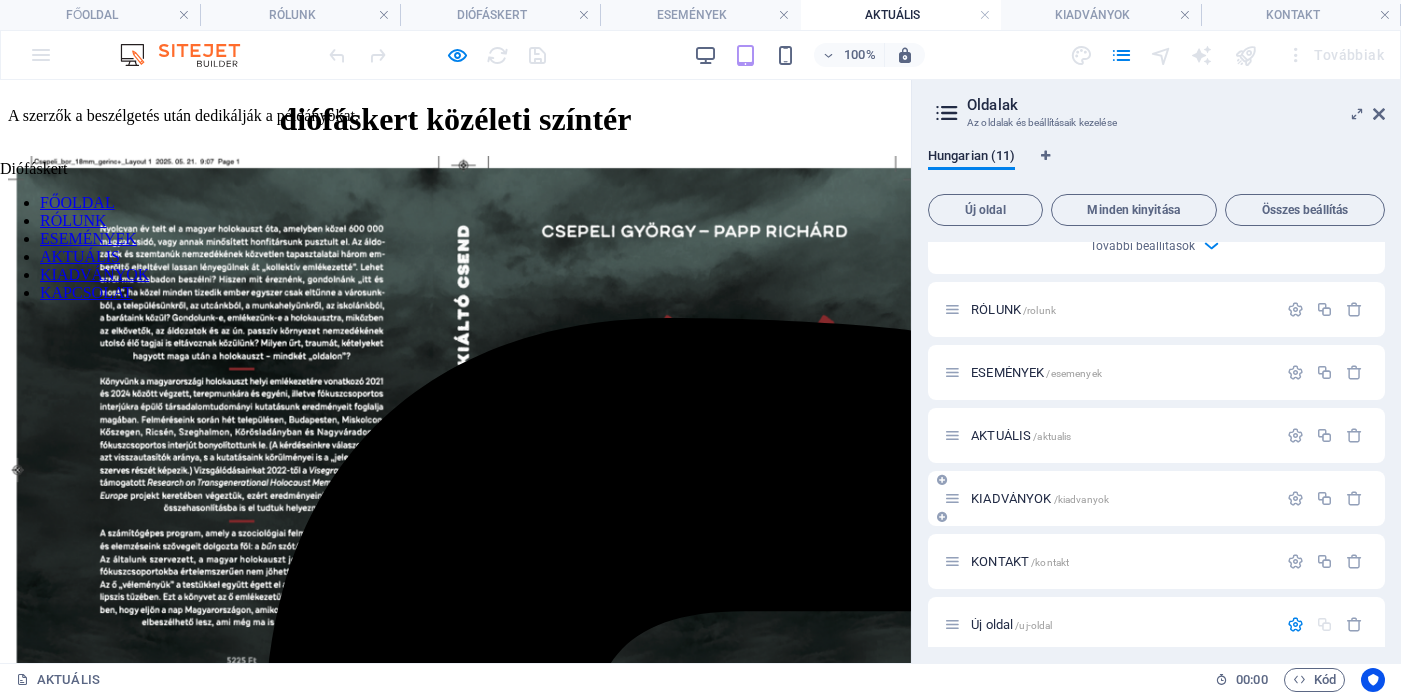 click on "KIADVÁNYOK /kiadvanyok" at bounding box center (1040, 498) 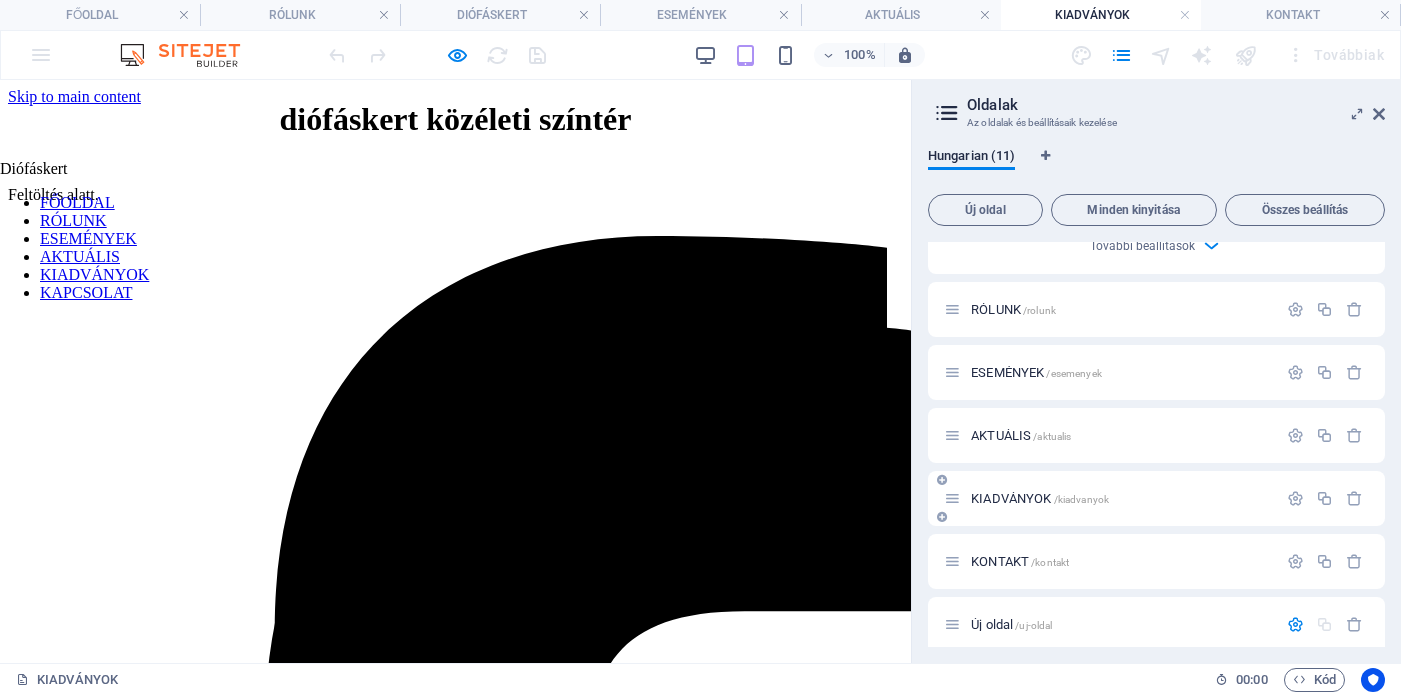 scroll, scrollTop: 0, scrollLeft: 0, axis: both 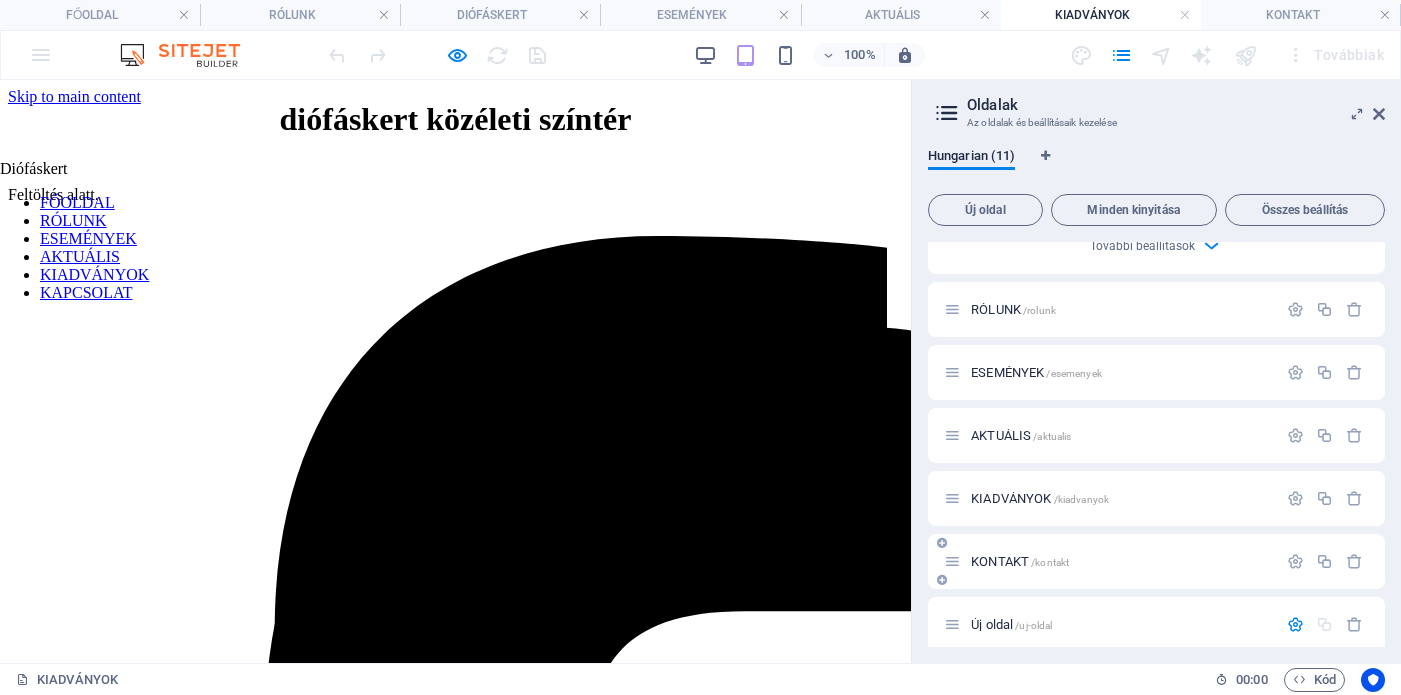 click on "KONTAKT /kontakt" at bounding box center [1020, 561] 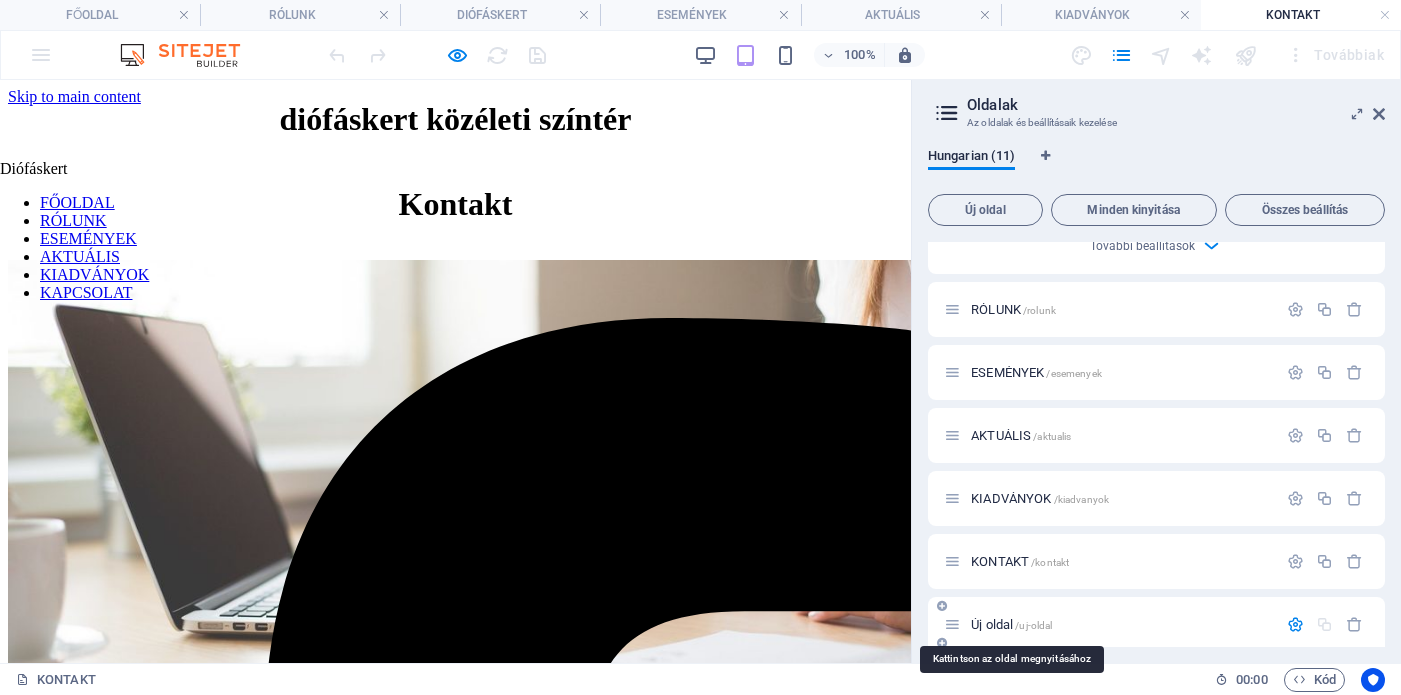 scroll, scrollTop: 1798, scrollLeft: 0, axis: vertical 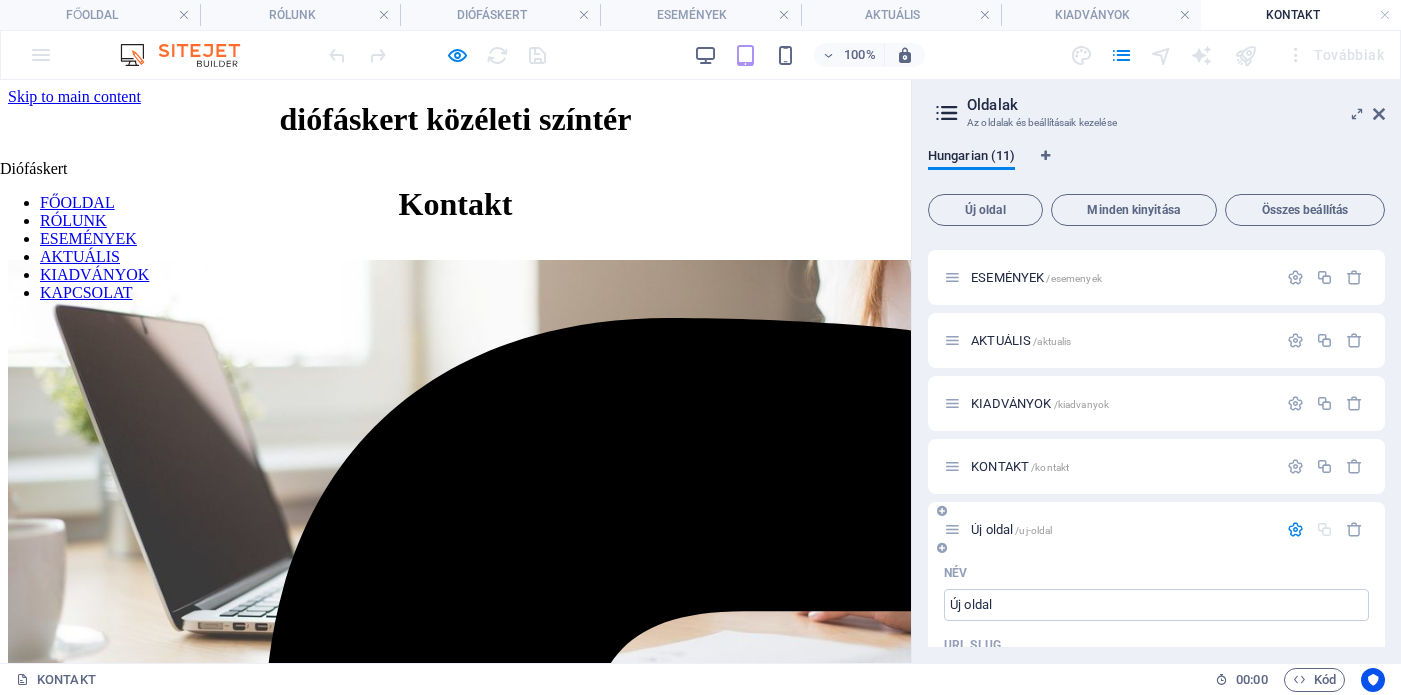 click on "Új oldal /uj-oldal" at bounding box center (1011, 529) 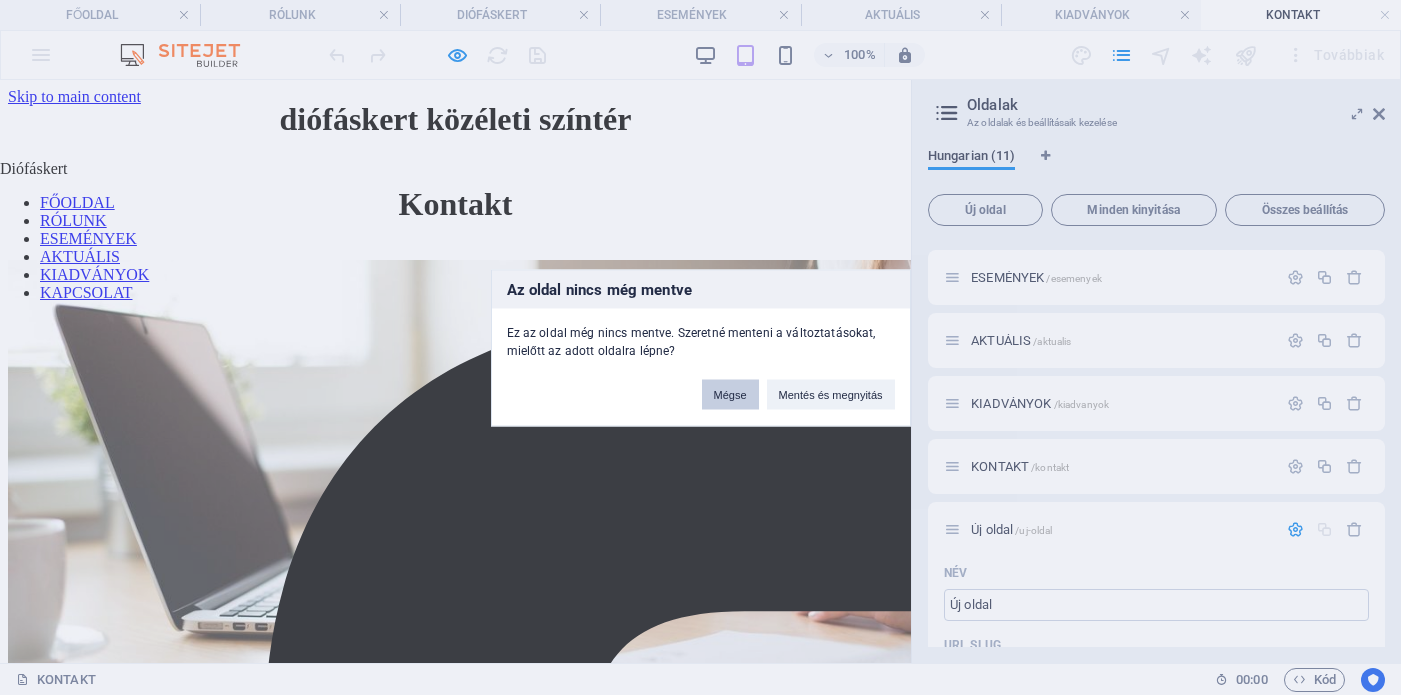 click on "Mégse" at bounding box center (730, 394) 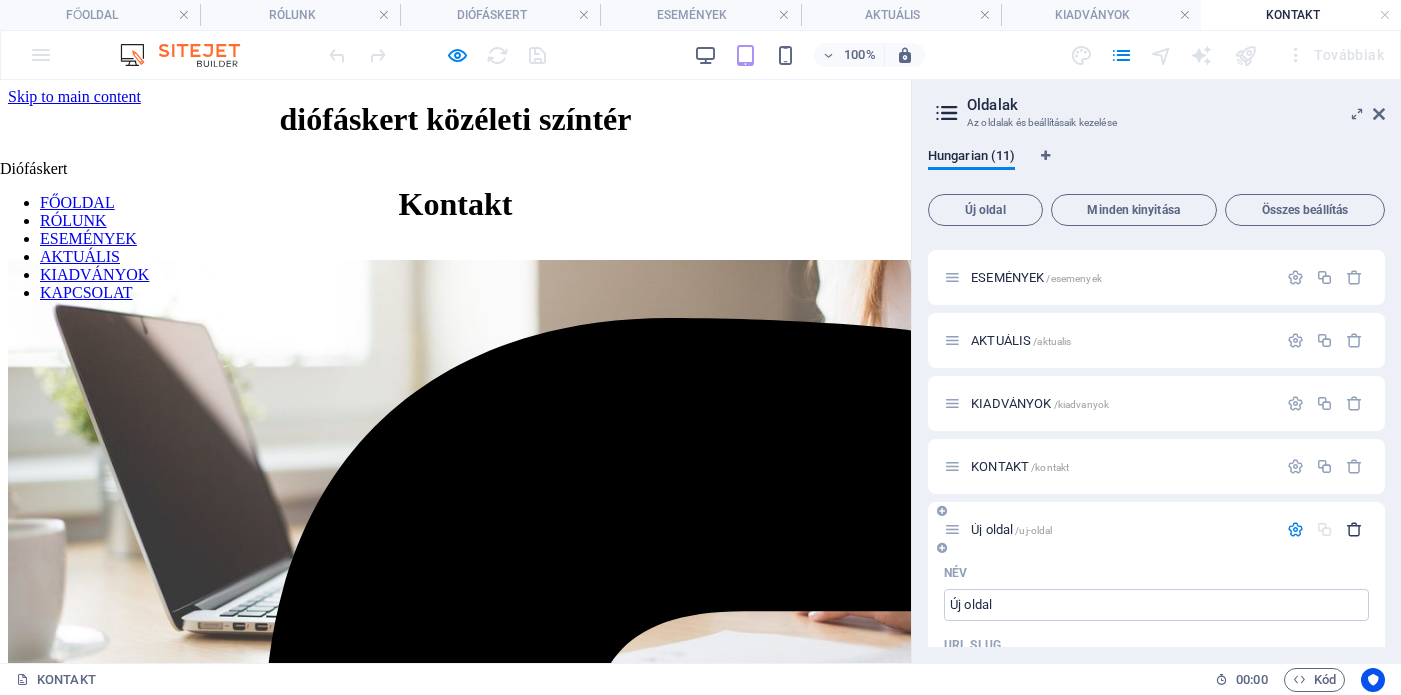 click at bounding box center [1354, 529] 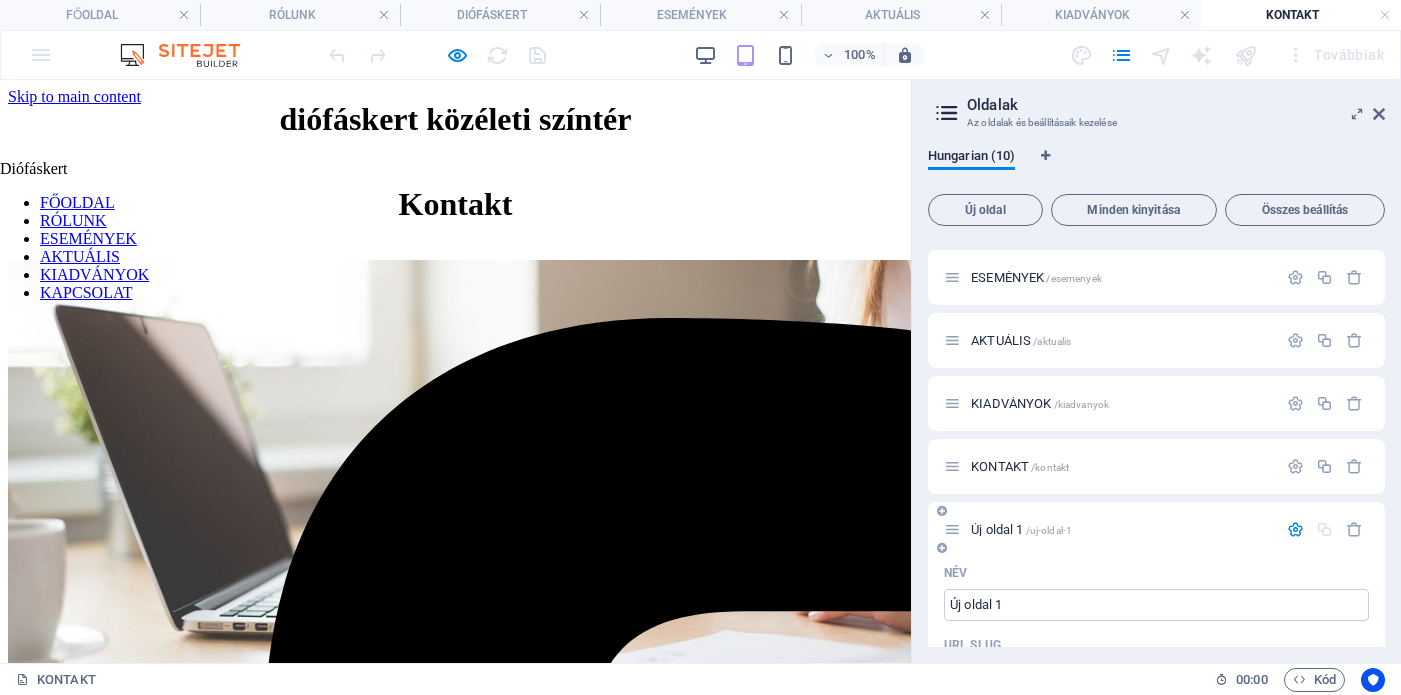 scroll, scrollTop: 1829, scrollLeft: 0, axis: vertical 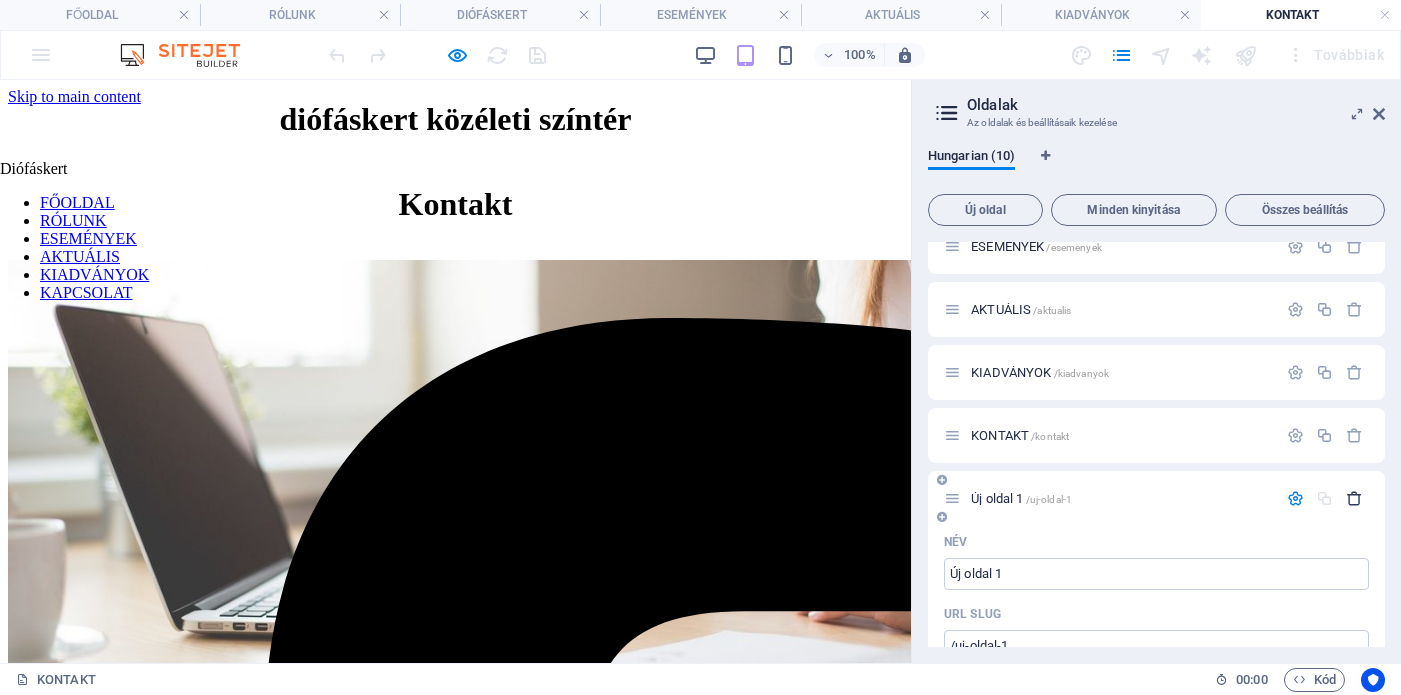 click at bounding box center [1354, 498] 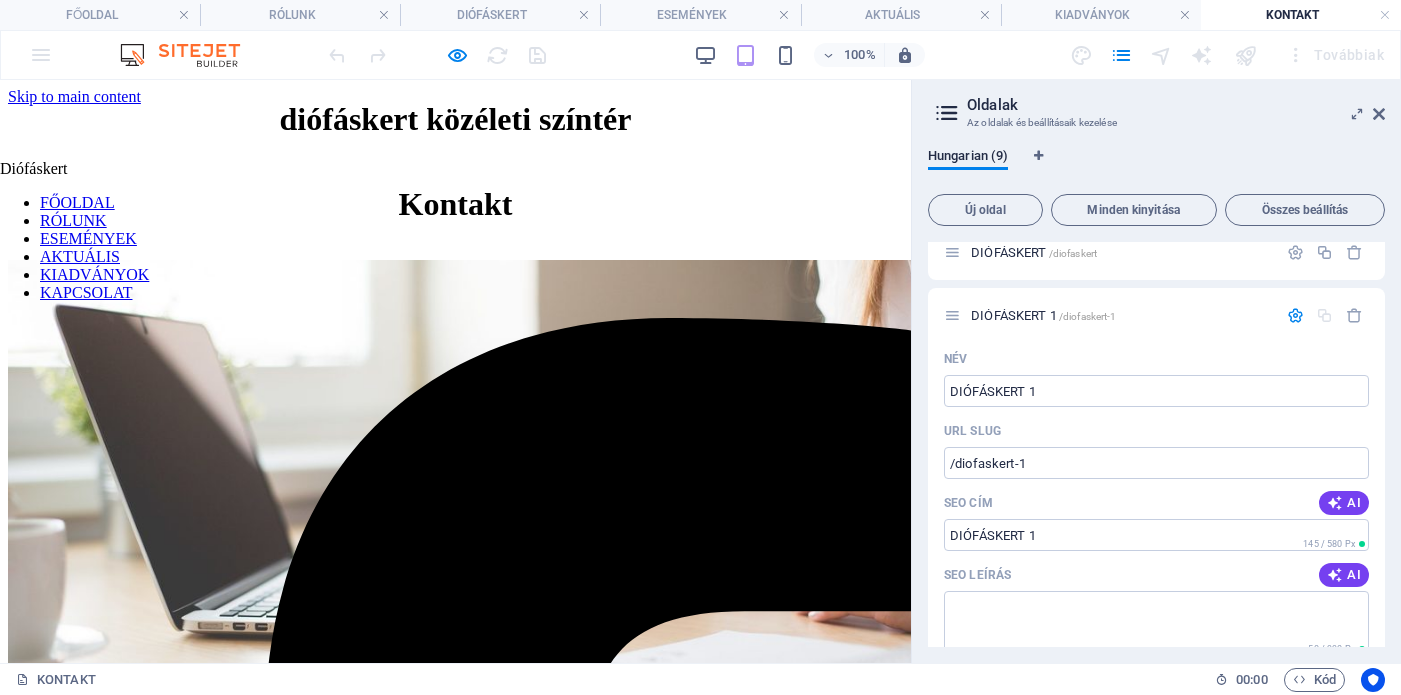 scroll, scrollTop: 0, scrollLeft: 0, axis: both 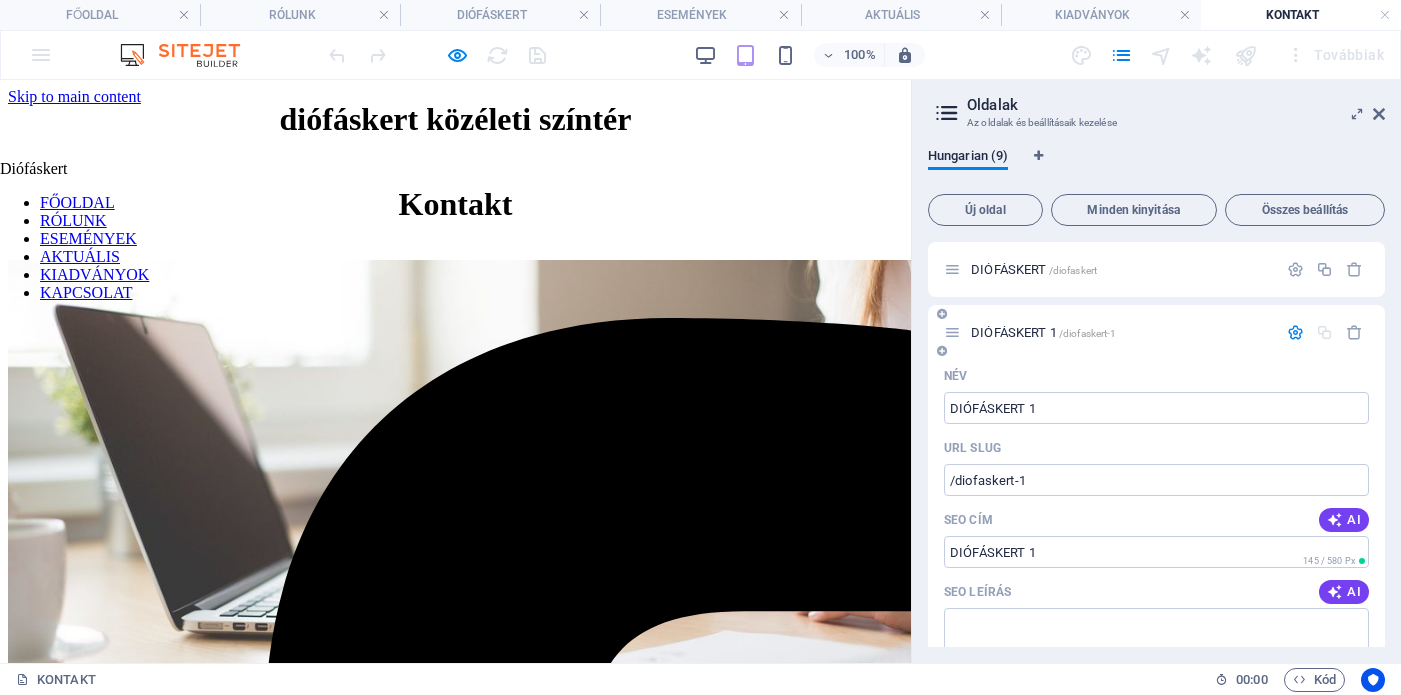 click at bounding box center (1295, 332) 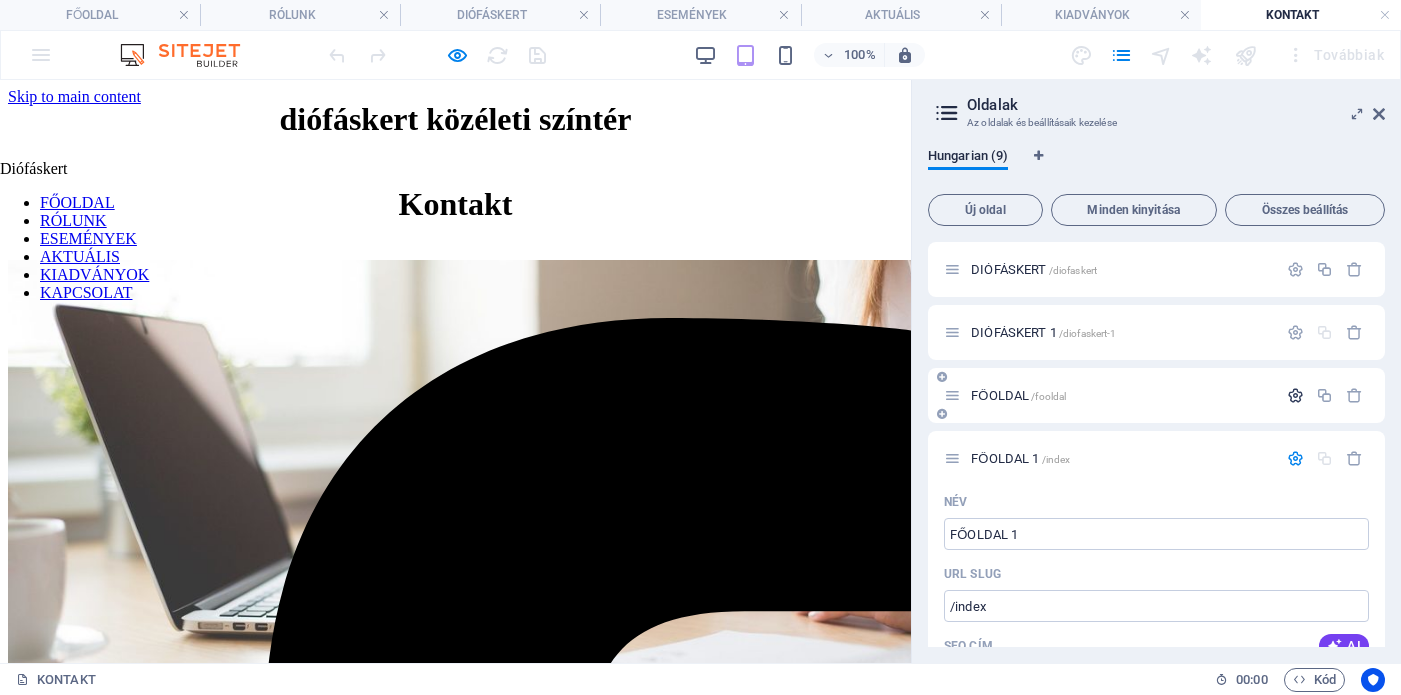 click at bounding box center (1295, 395) 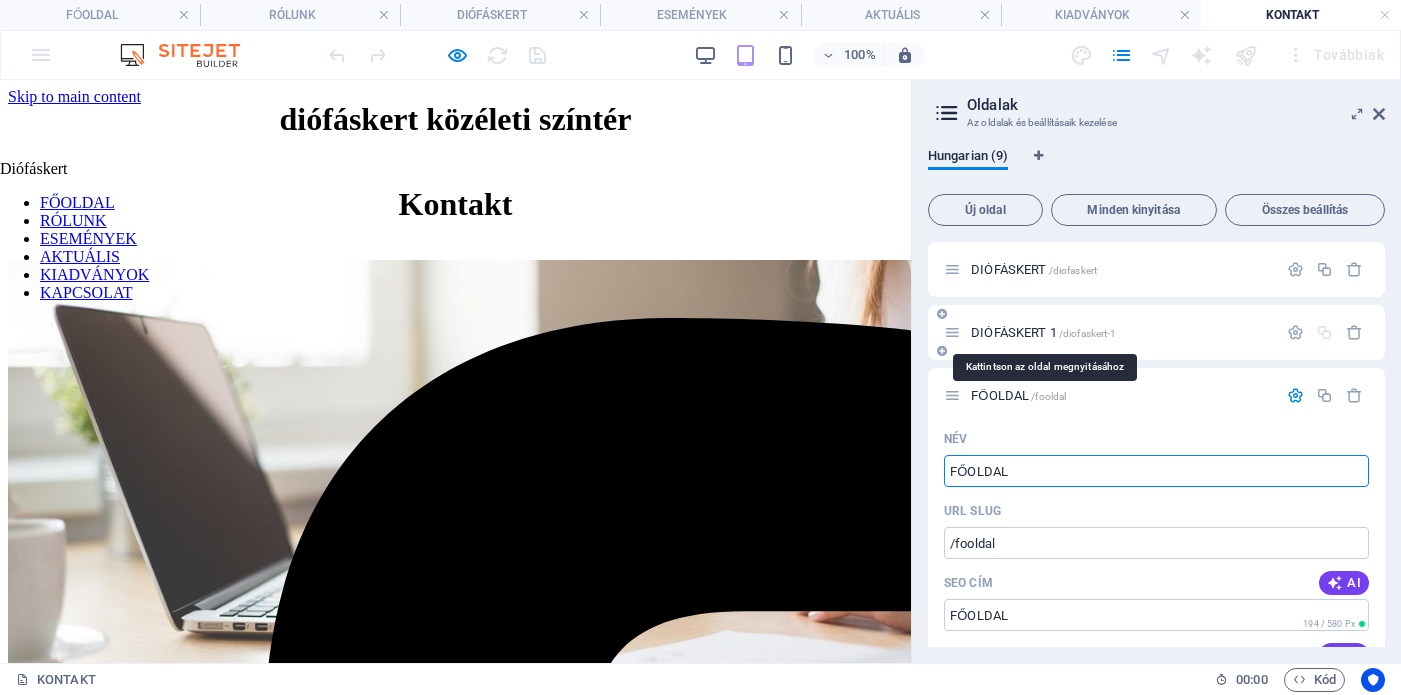 click on "DIÓFÁSKERT 1 /diofaskert-1" at bounding box center (1043, 332) 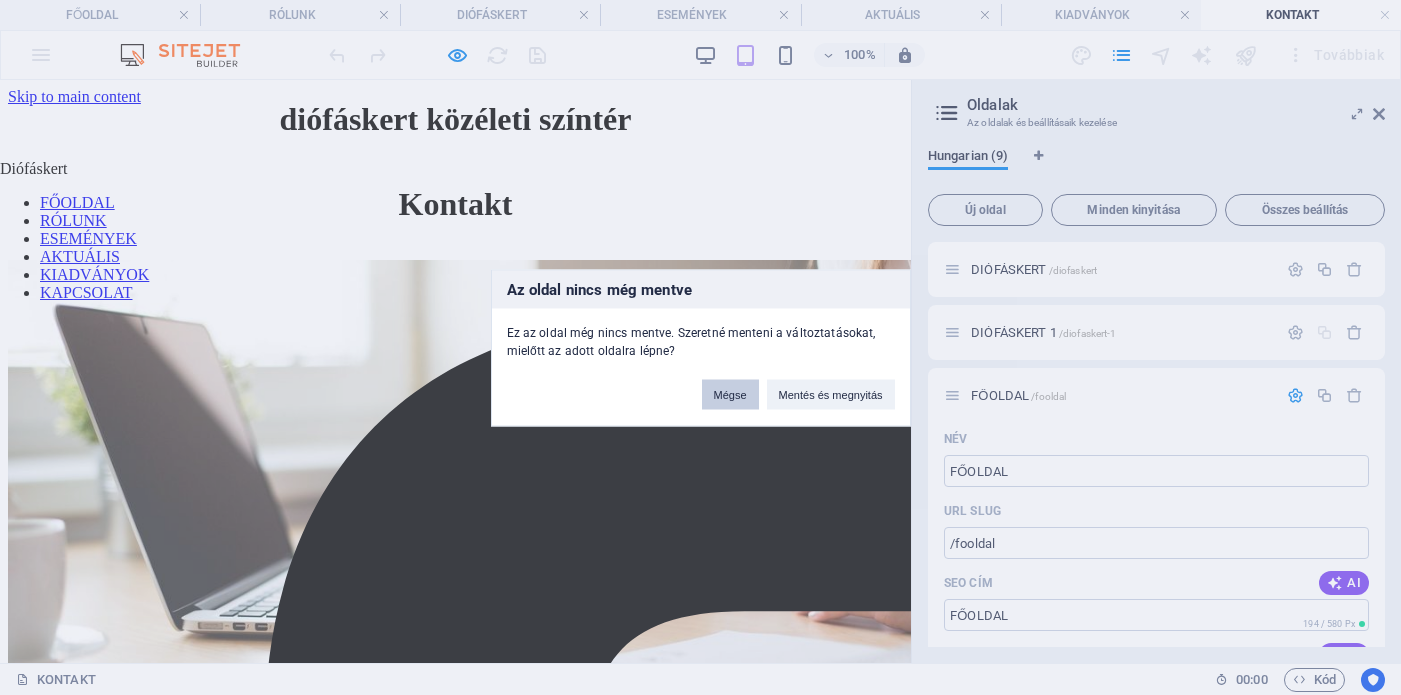 click on "Mégse" at bounding box center (730, 394) 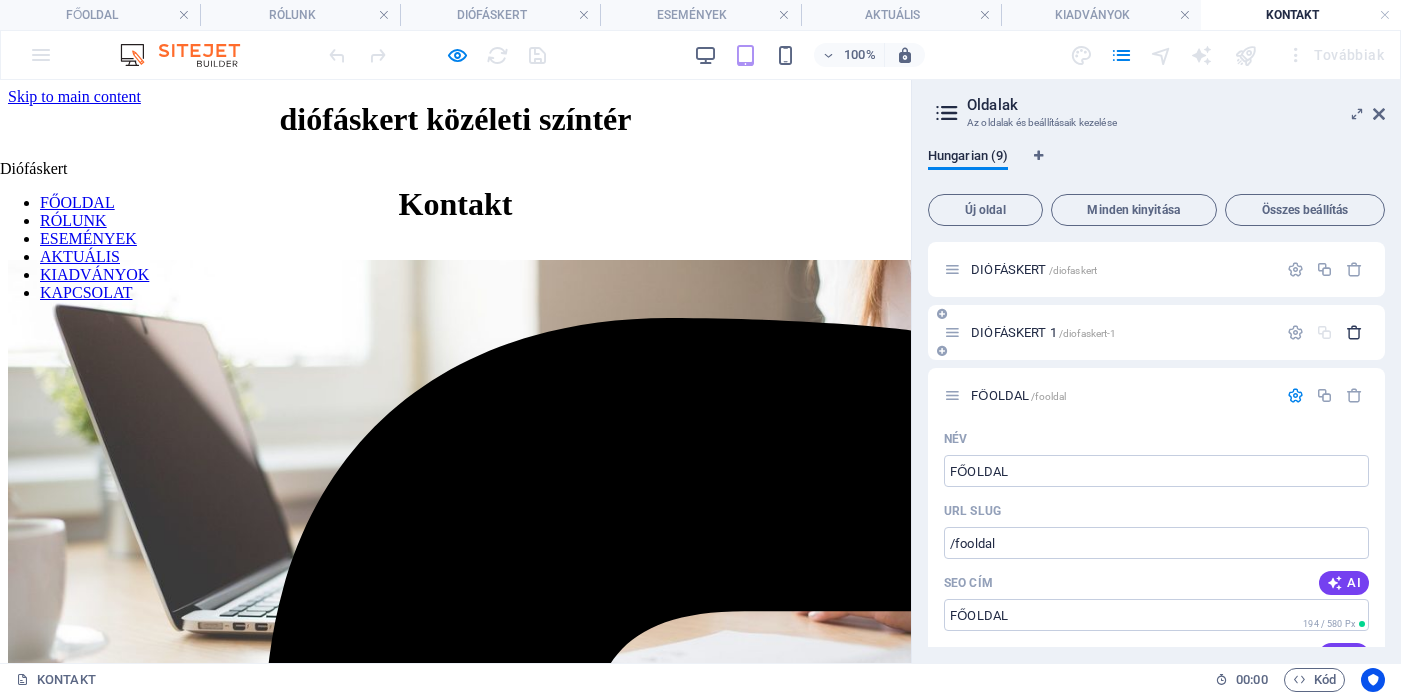 click at bounding box center (1354, 332) 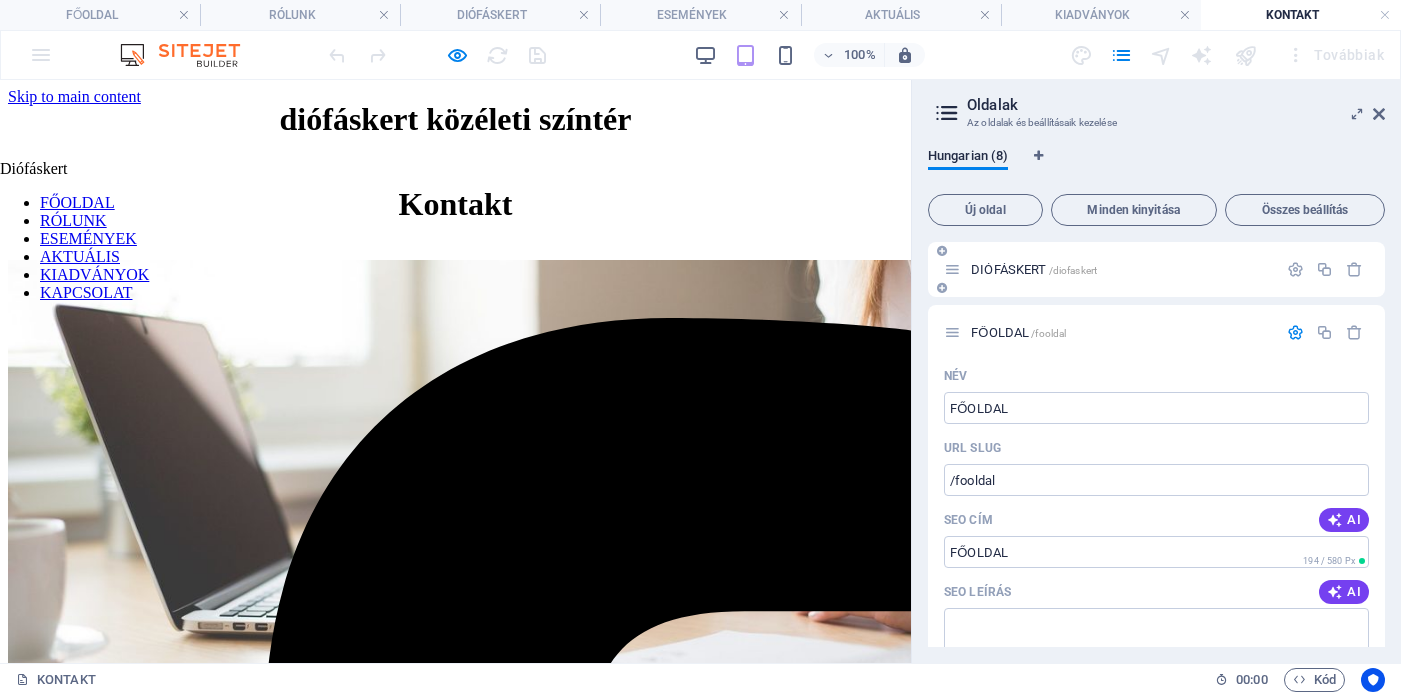 click on "DIÓFÁSKERT /diofaskert" at bounding box center [1110, 269] 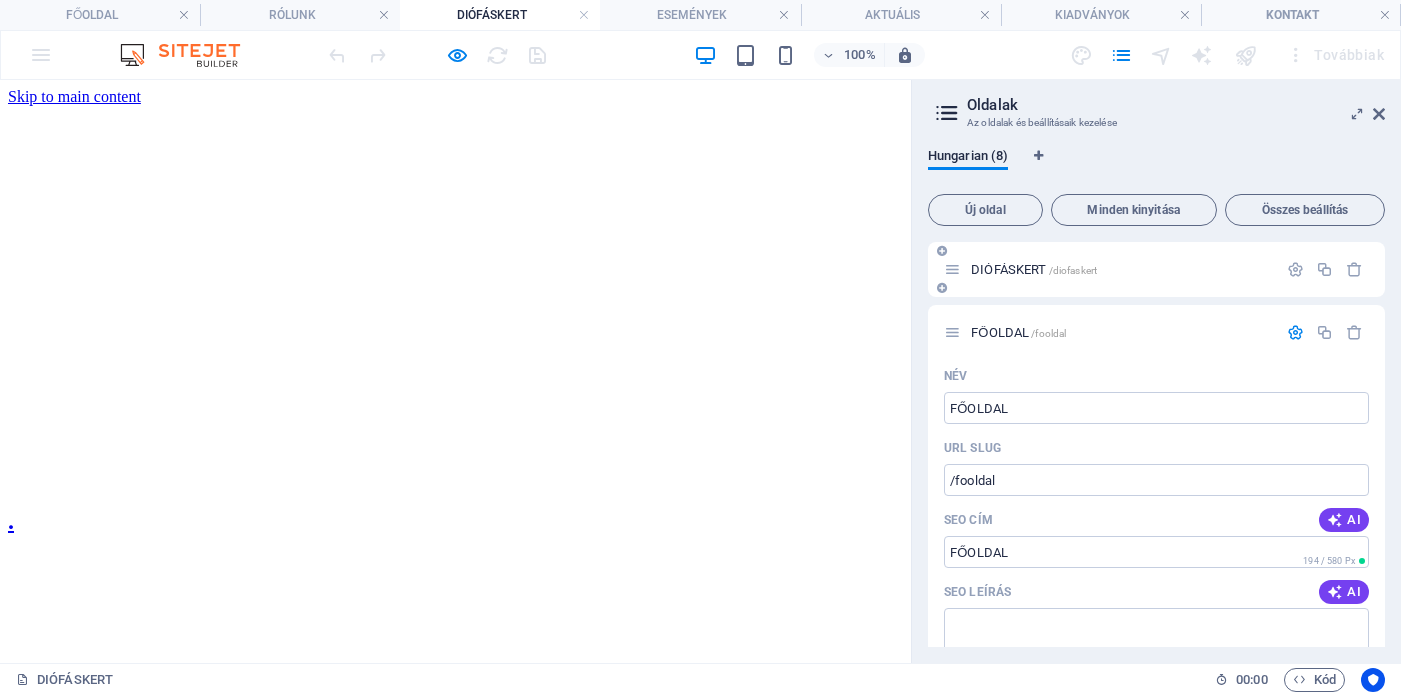click on "DIÓFÁSKERT /diofaskert" at bounding box center (1034, 269) 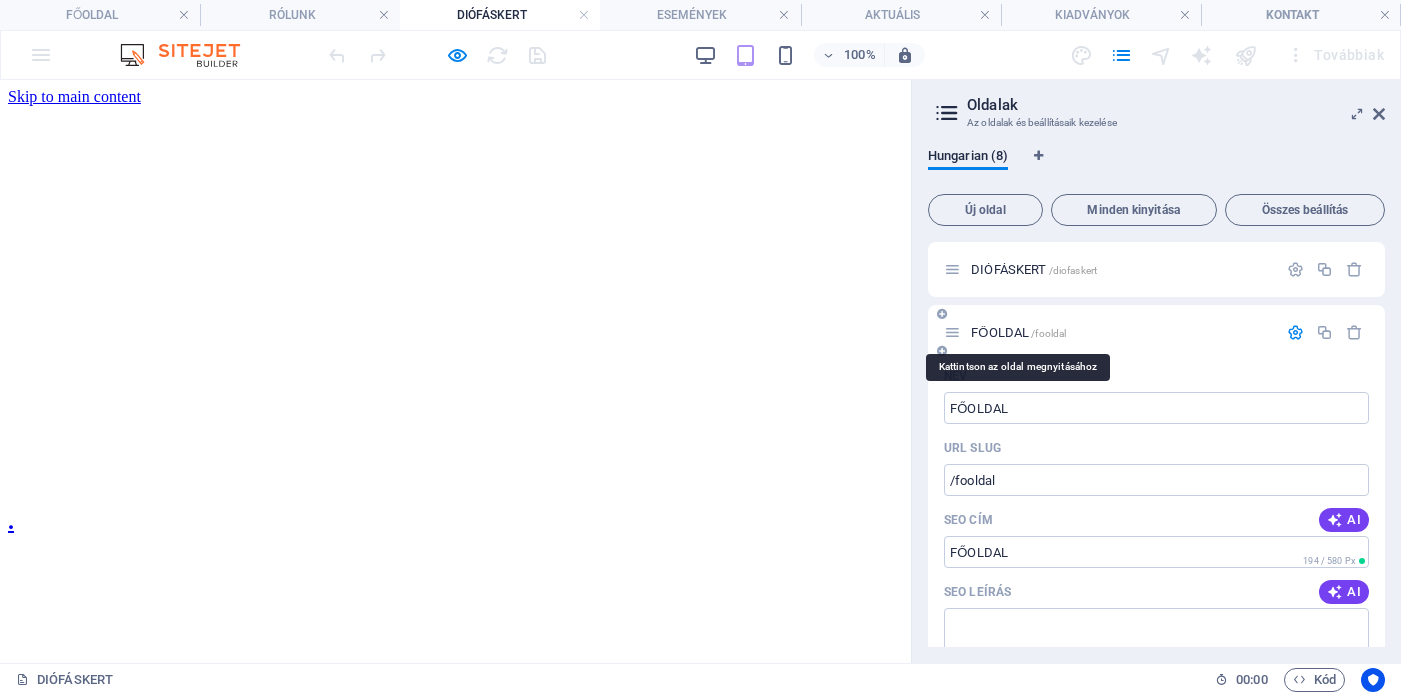 click on "FŐOLDAL /fooldal" at bounding box center (1018, 332) 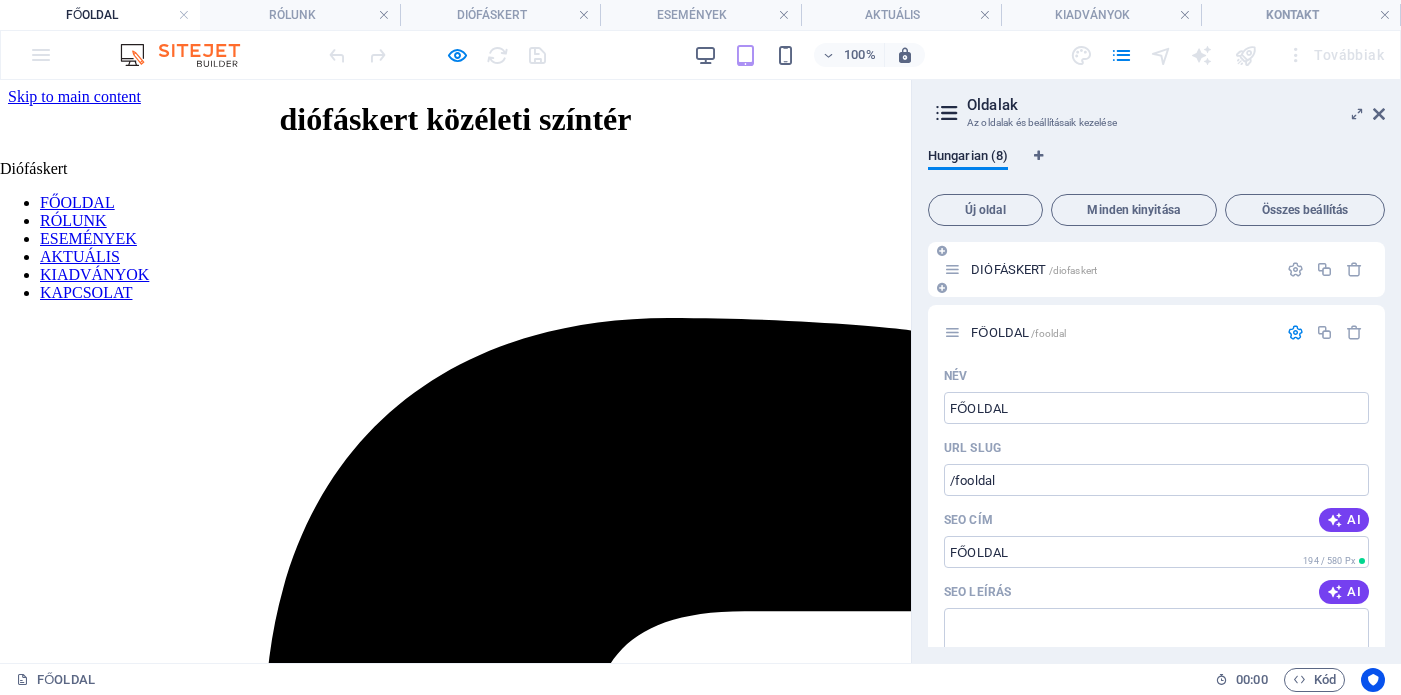 click on "DIÓFÁSKERT /diofaskert" at bounding box center (1034, 269) 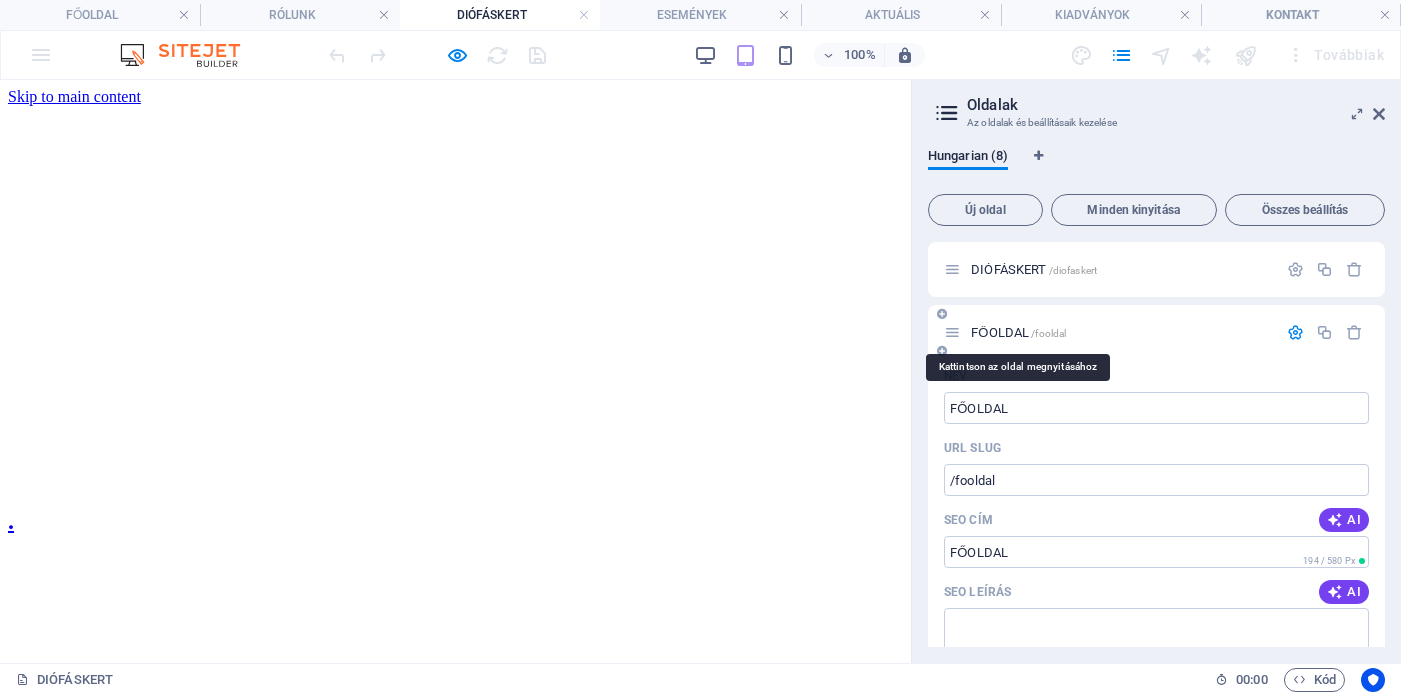 click on "FŐOLDAL /fooldal" at bounding box center (1018, 332) 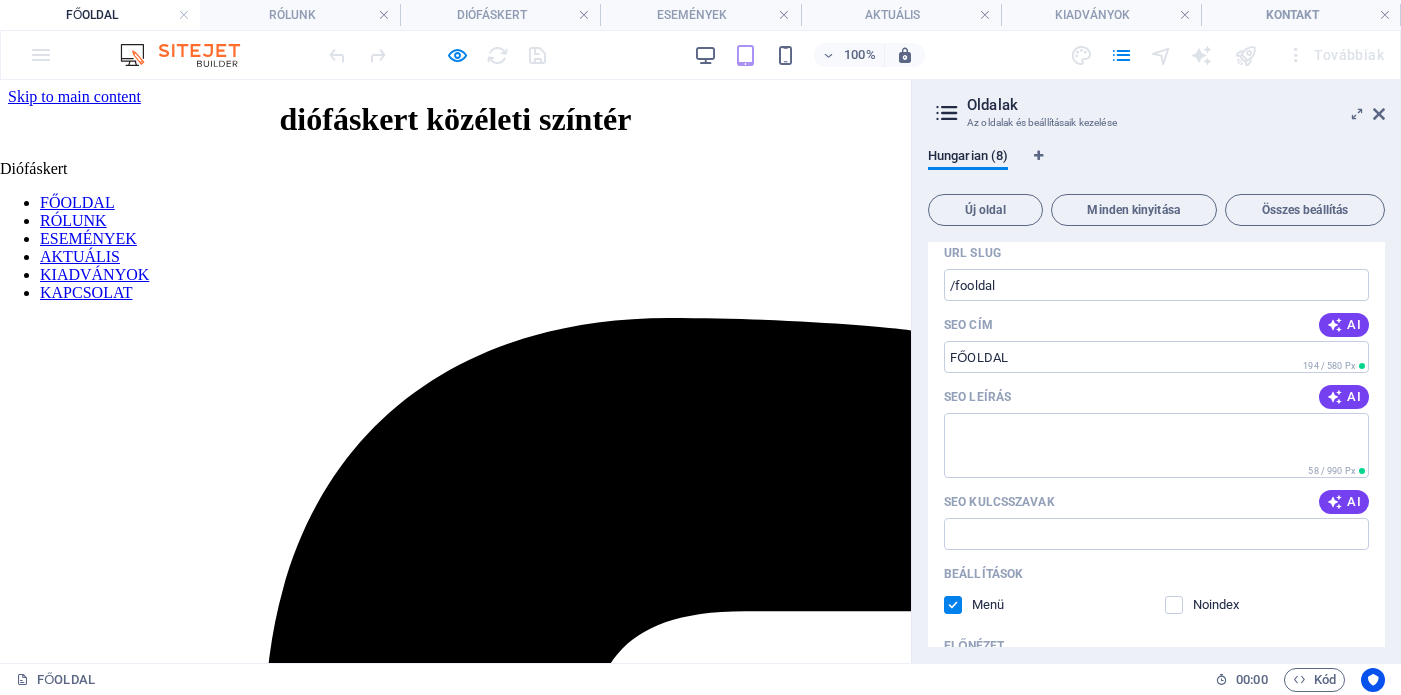 scroll, scrollTop: 177, scrollLeft: 0, axis: vertical 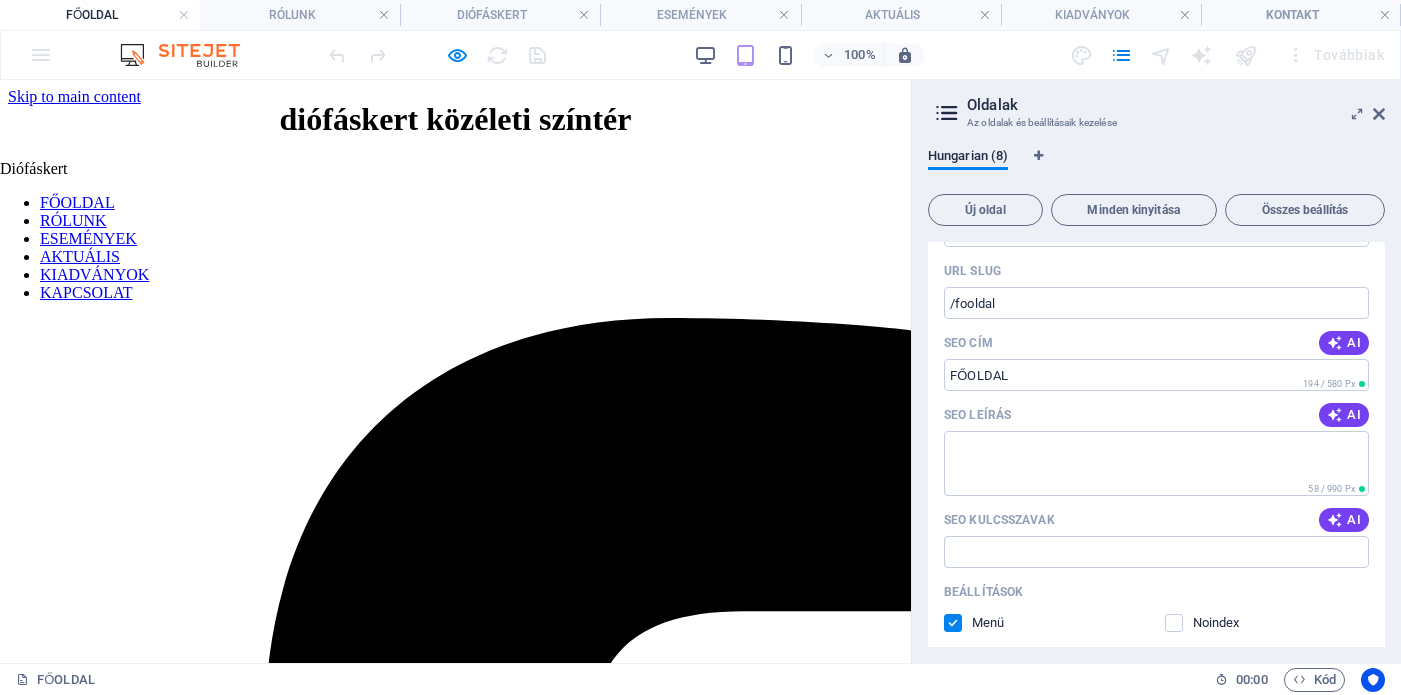 click on "100% Továbbiak" at bounding box center (858, 55) 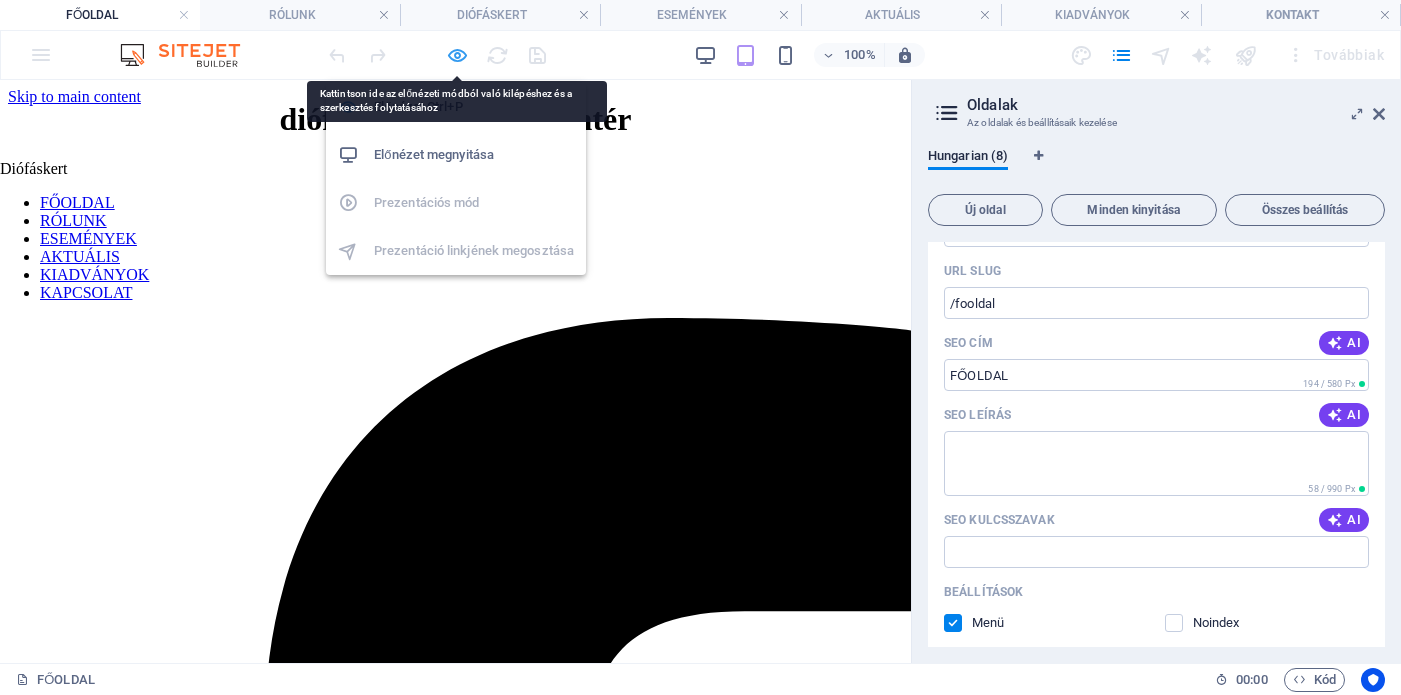 click at bounding box center [457, 55] 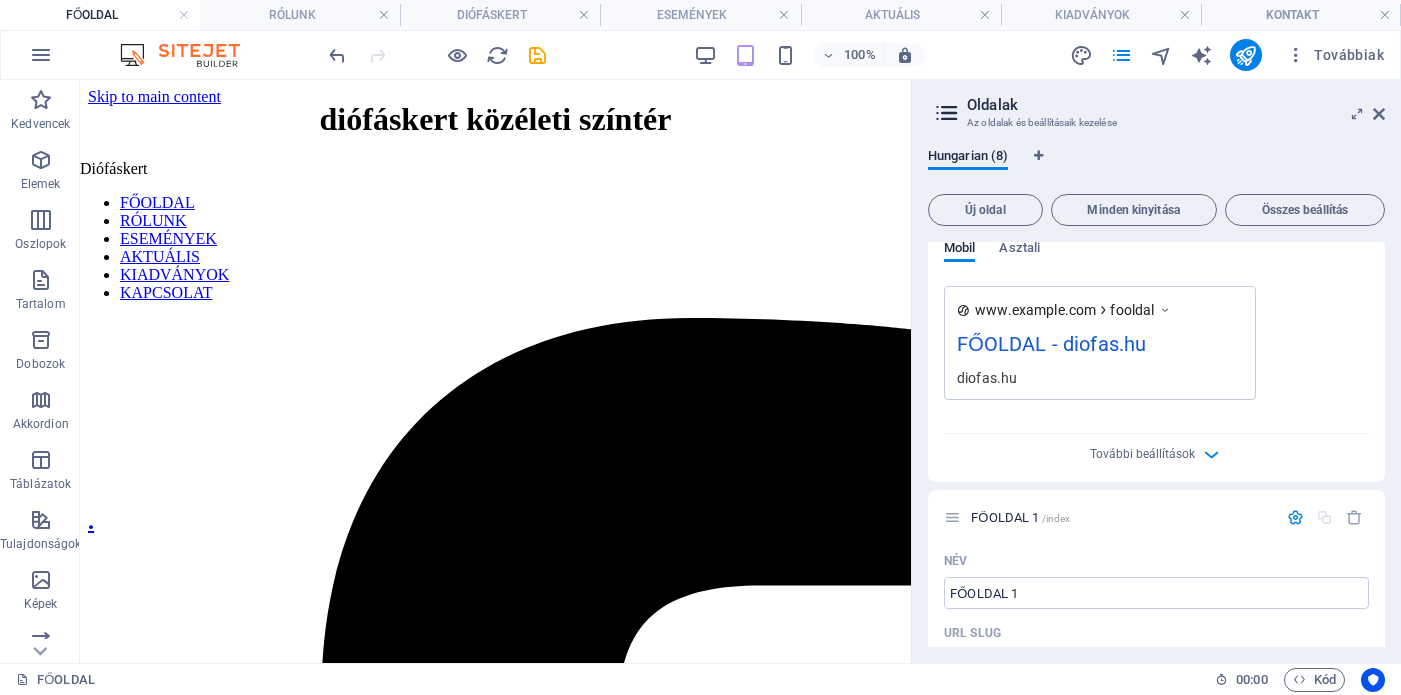scroll, scrollTop: 613, scrollLeft: 0, axis: vertical 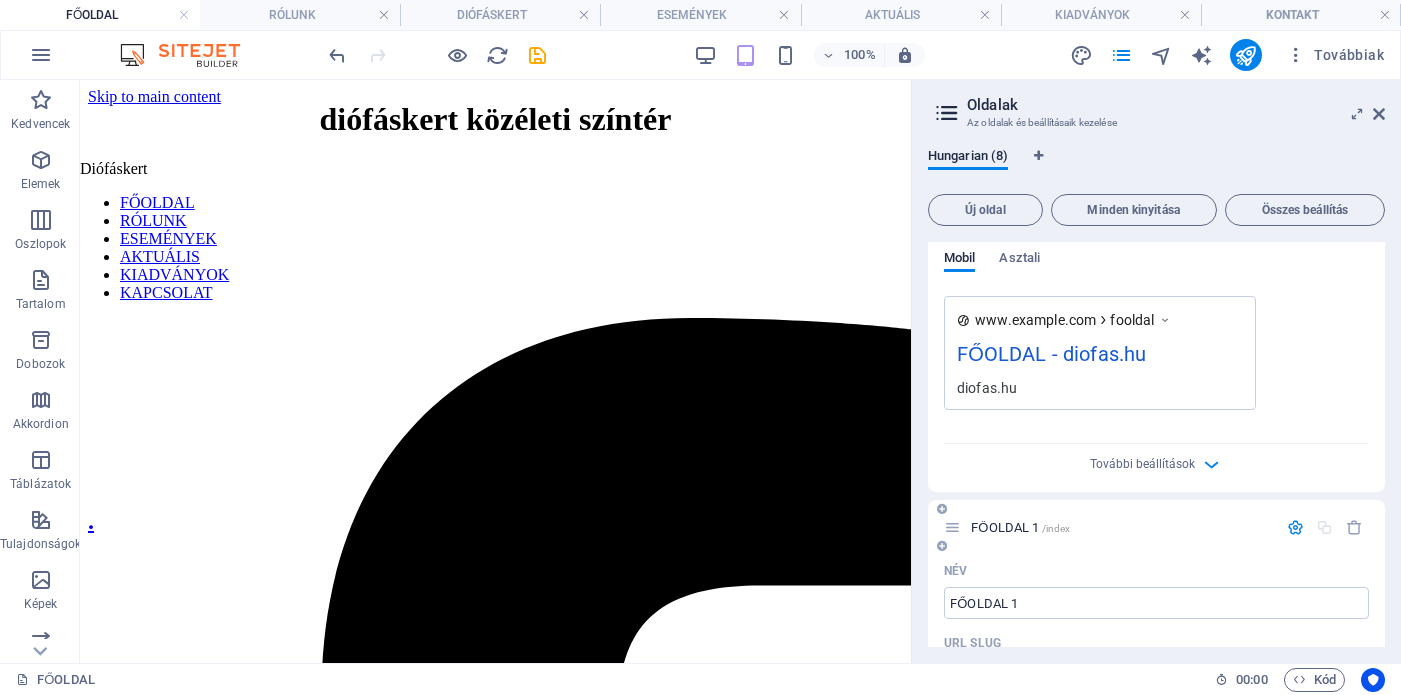 click at bounding box center (1295, 527) 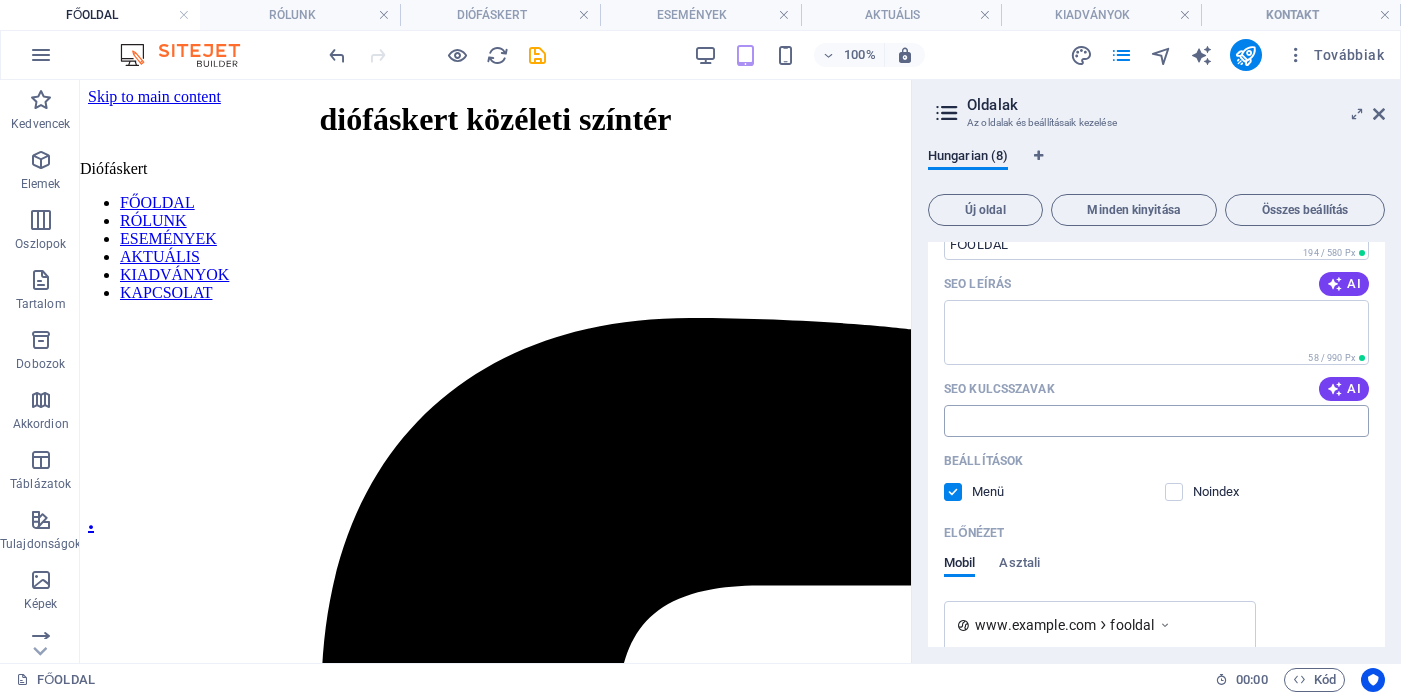scroll, scrollTop: 0, scrollLeft: 0, axis: both 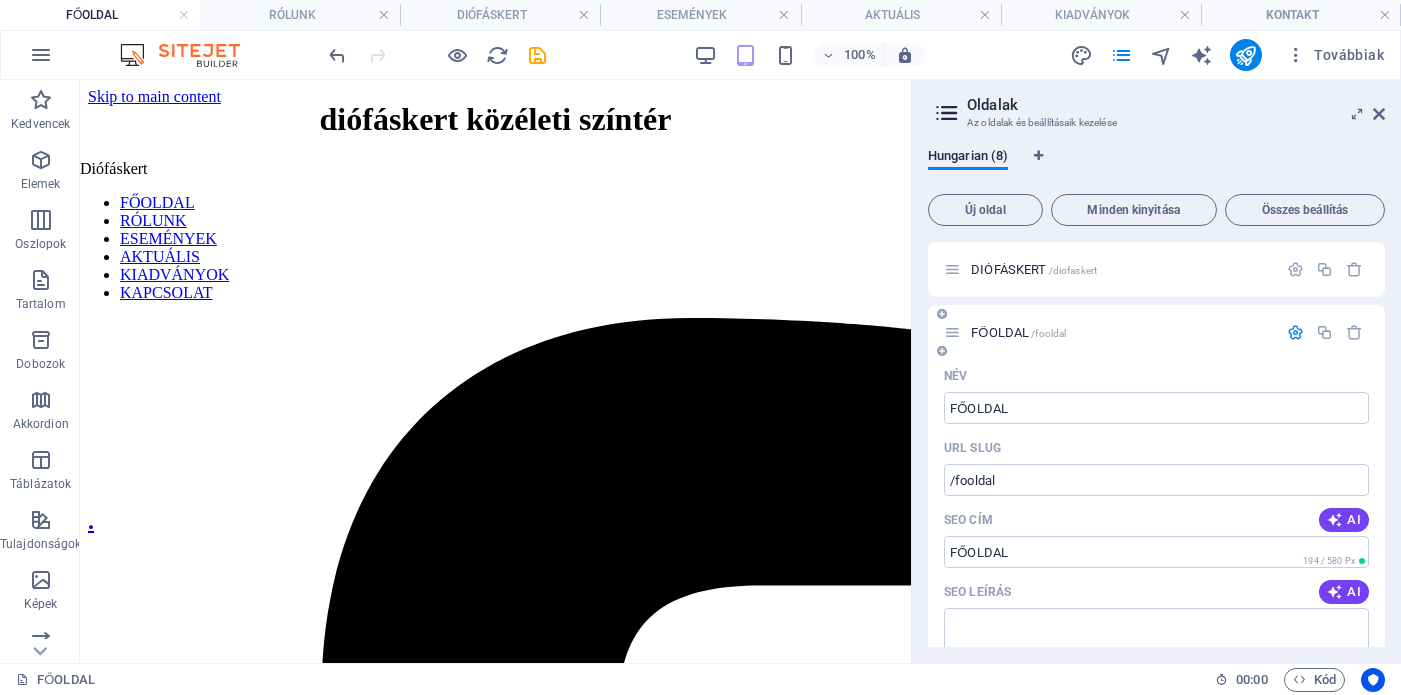 click at bounding box center (1295, 332) 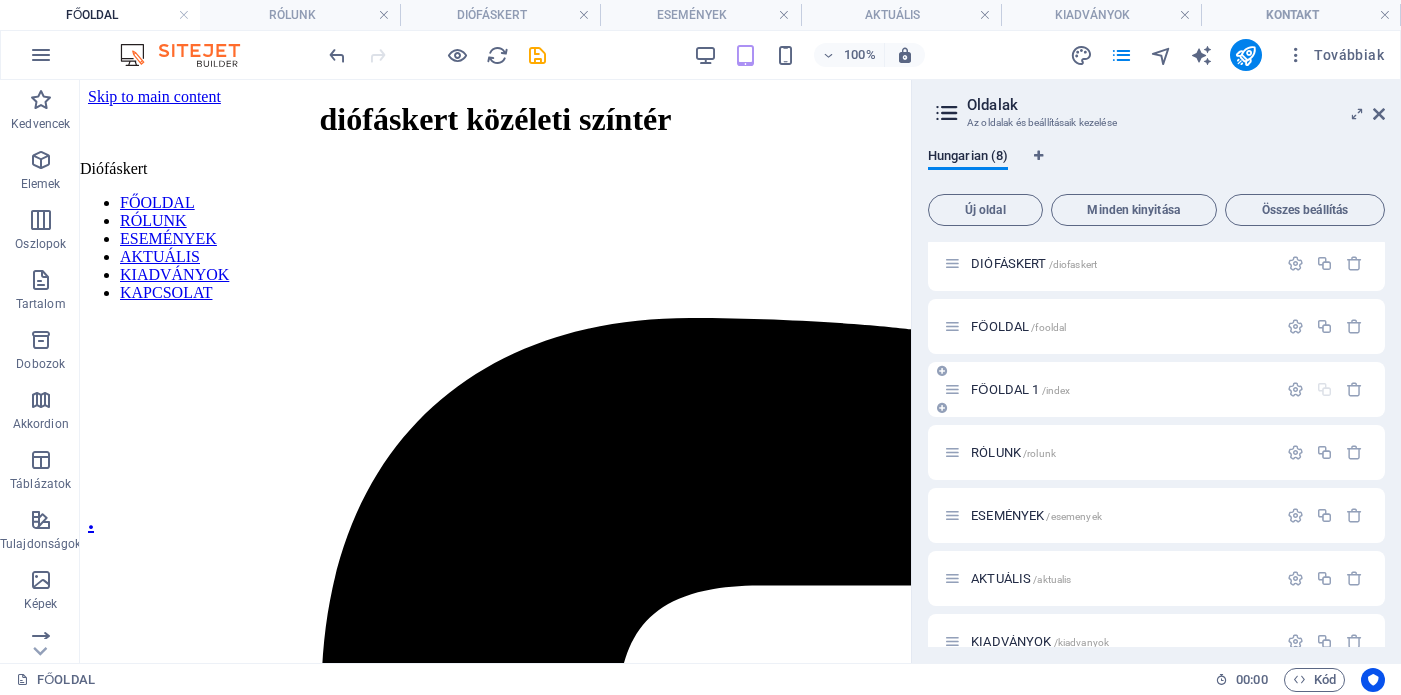 scroll, scrollTop: 0, scrollLeft: 0, axis: both 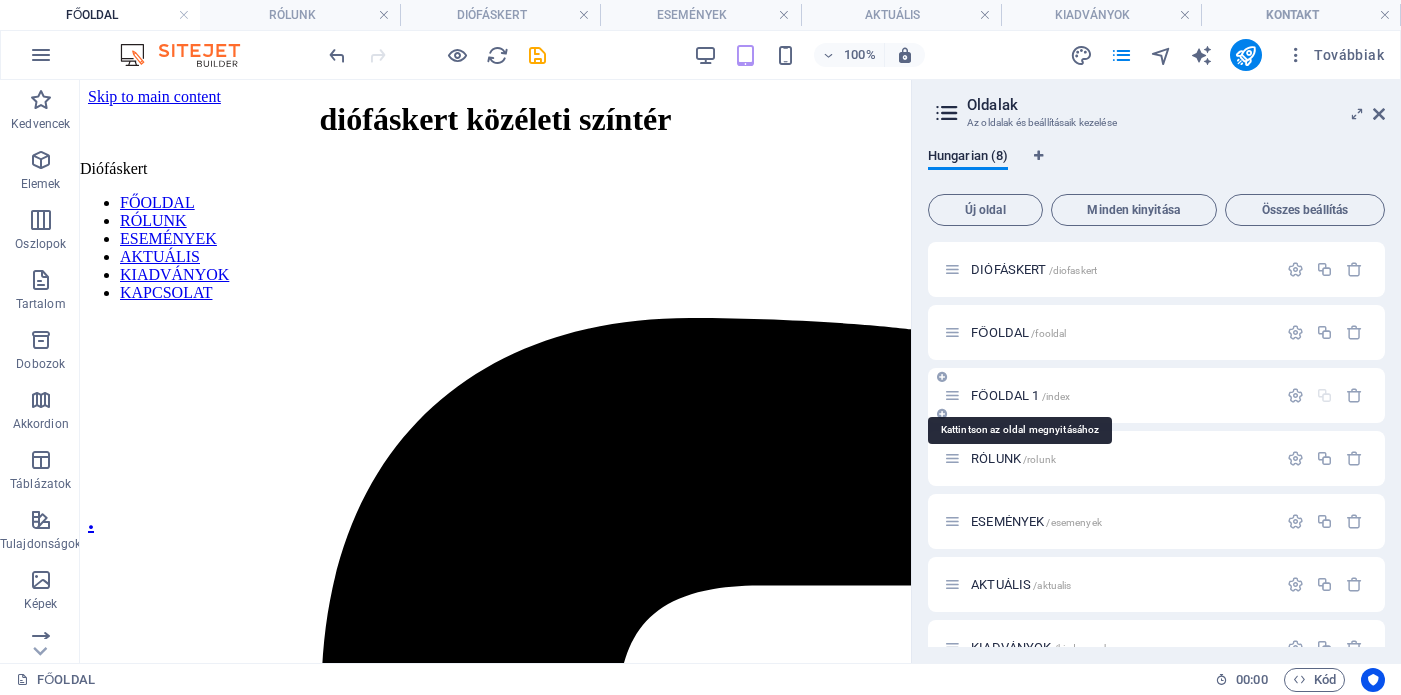 click on "FŐOLDAL 1 /index" at bounding box center [1020, 395] 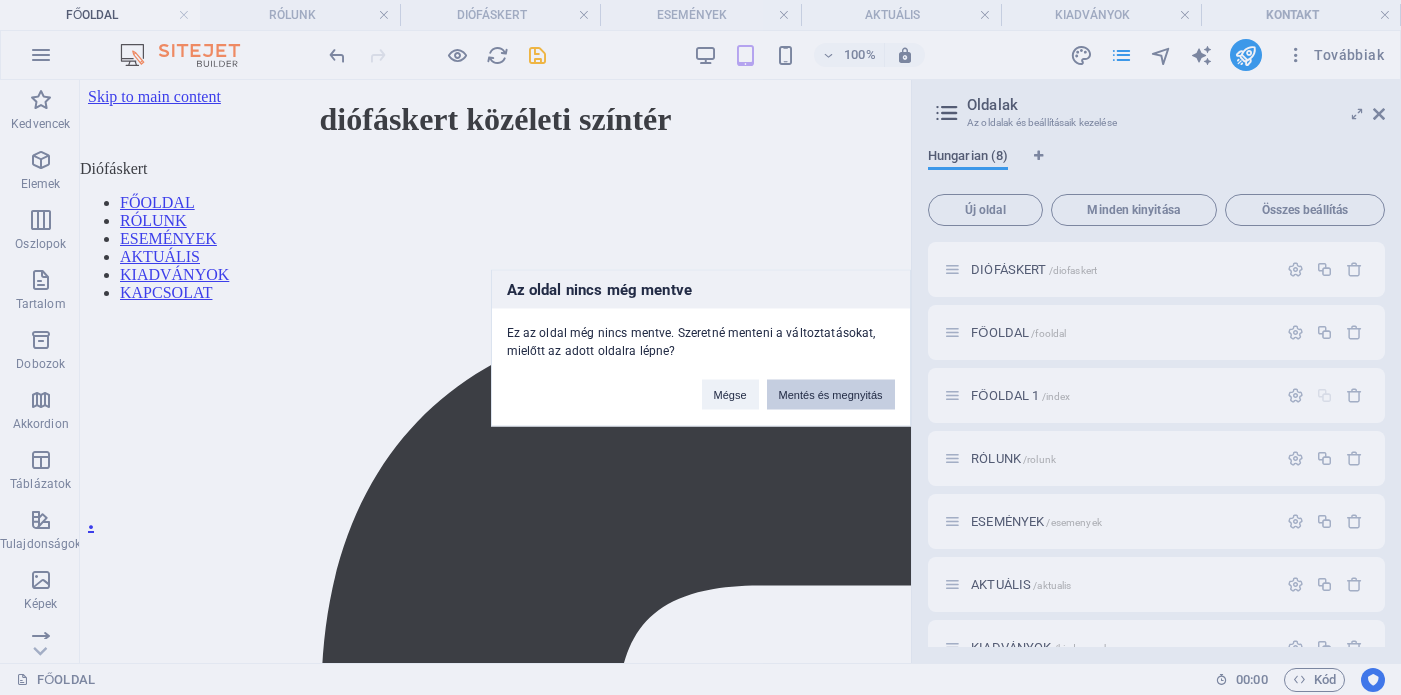 click on "Mentés és megnyitás" at bounding box center [831, 394] 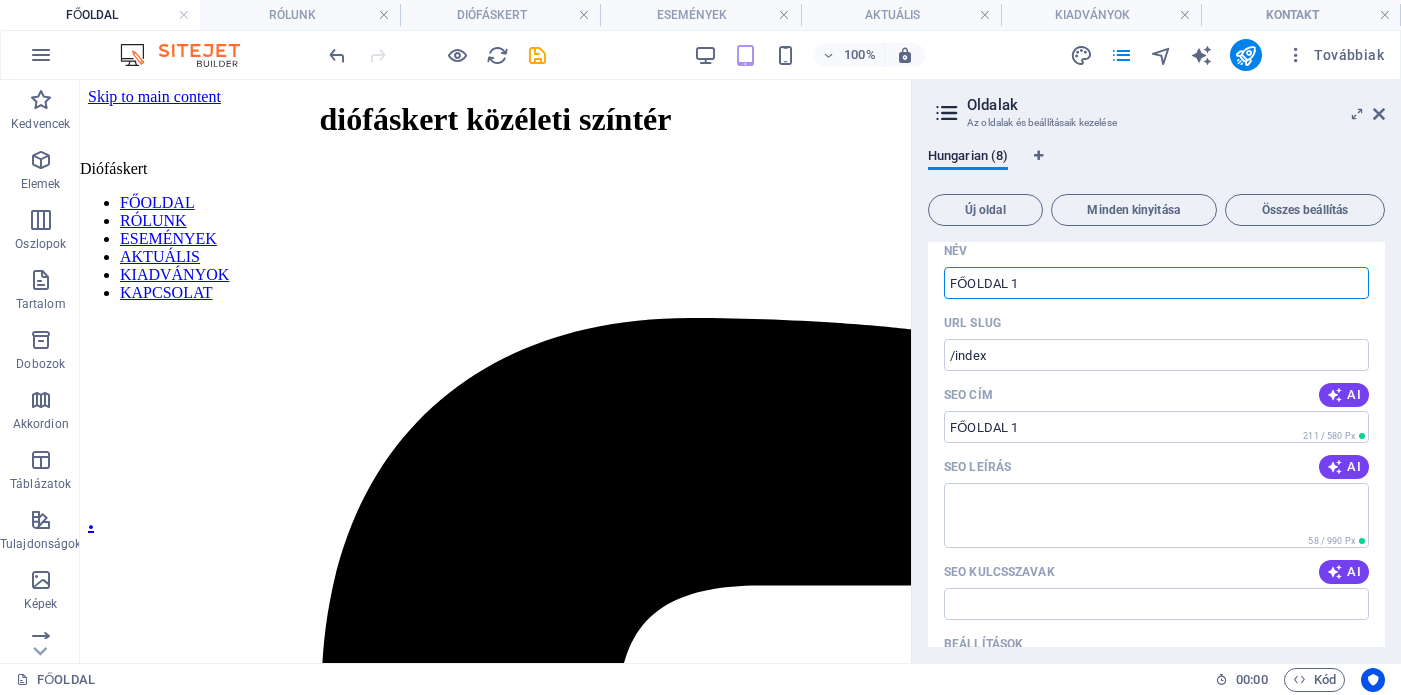 scroll, scrollTop: 0, scrollLeft: 0, axis: both 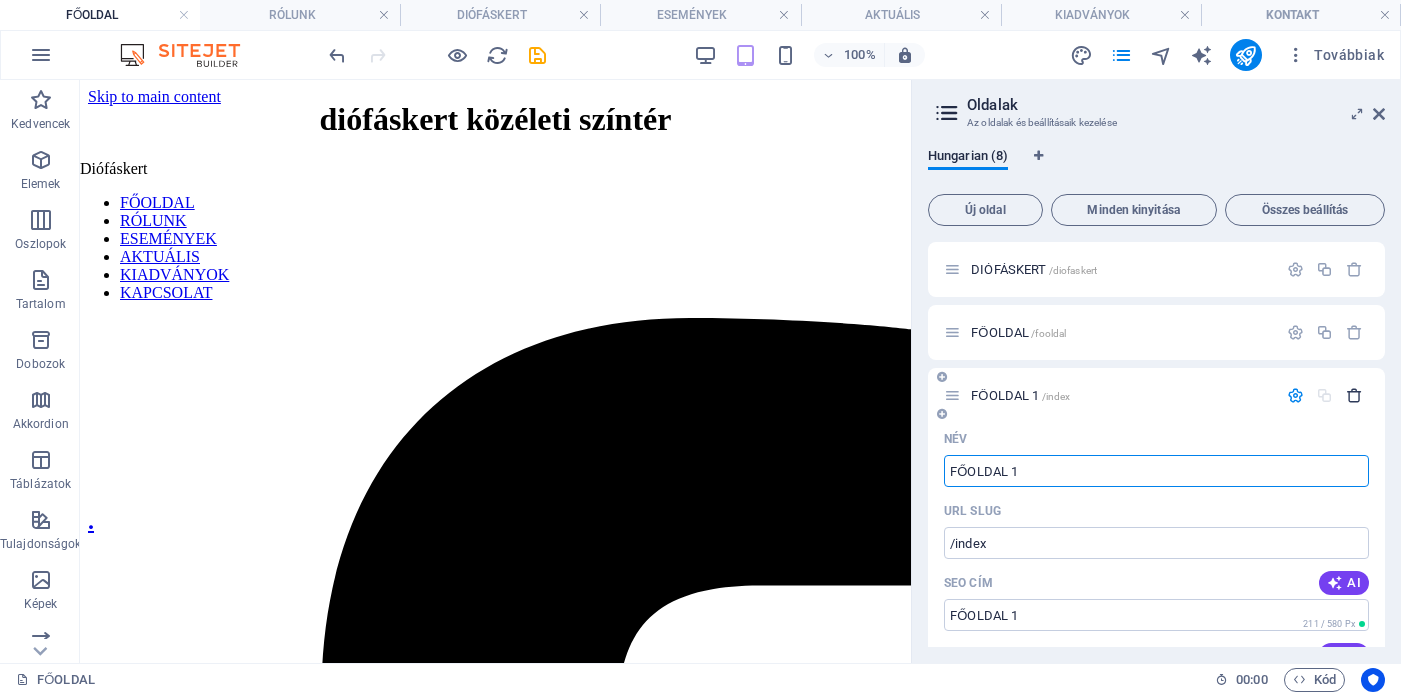click at bounding box center [1354, 395] 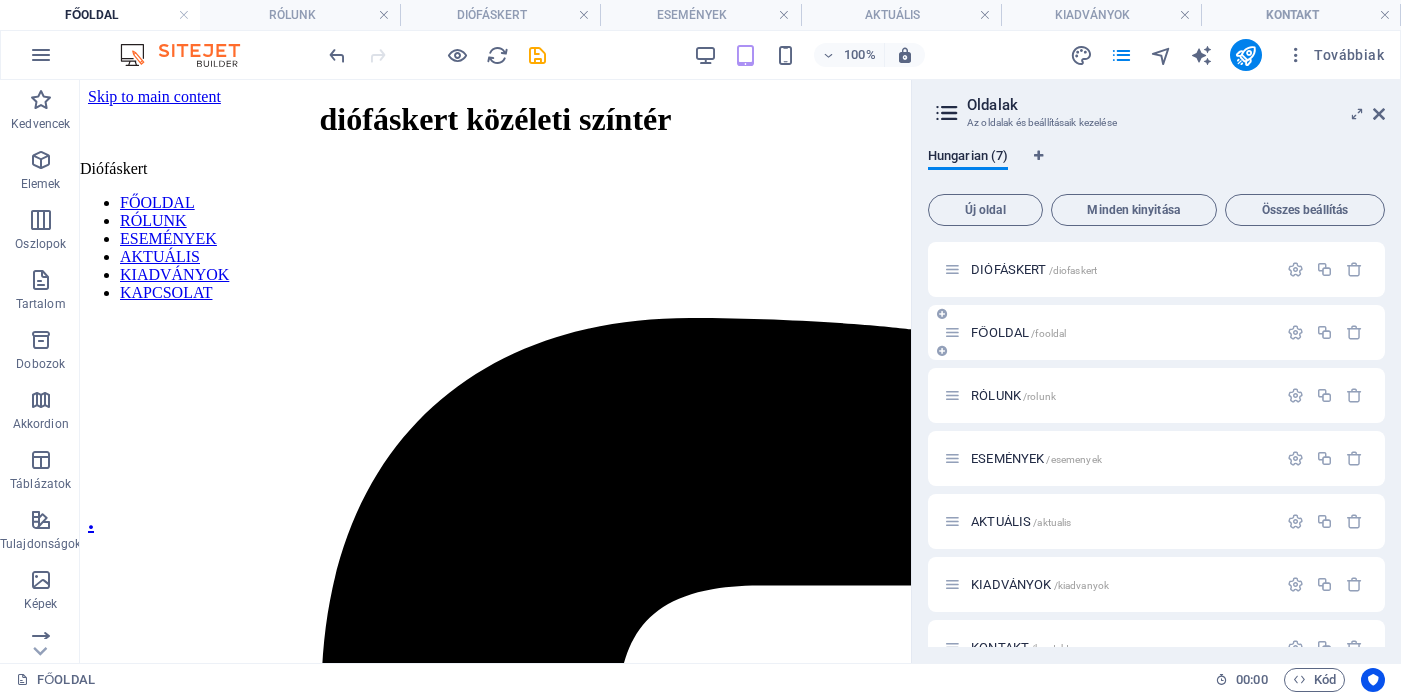 scroll, scrollTop: 36, scrollLeft: 0, axis: vertical 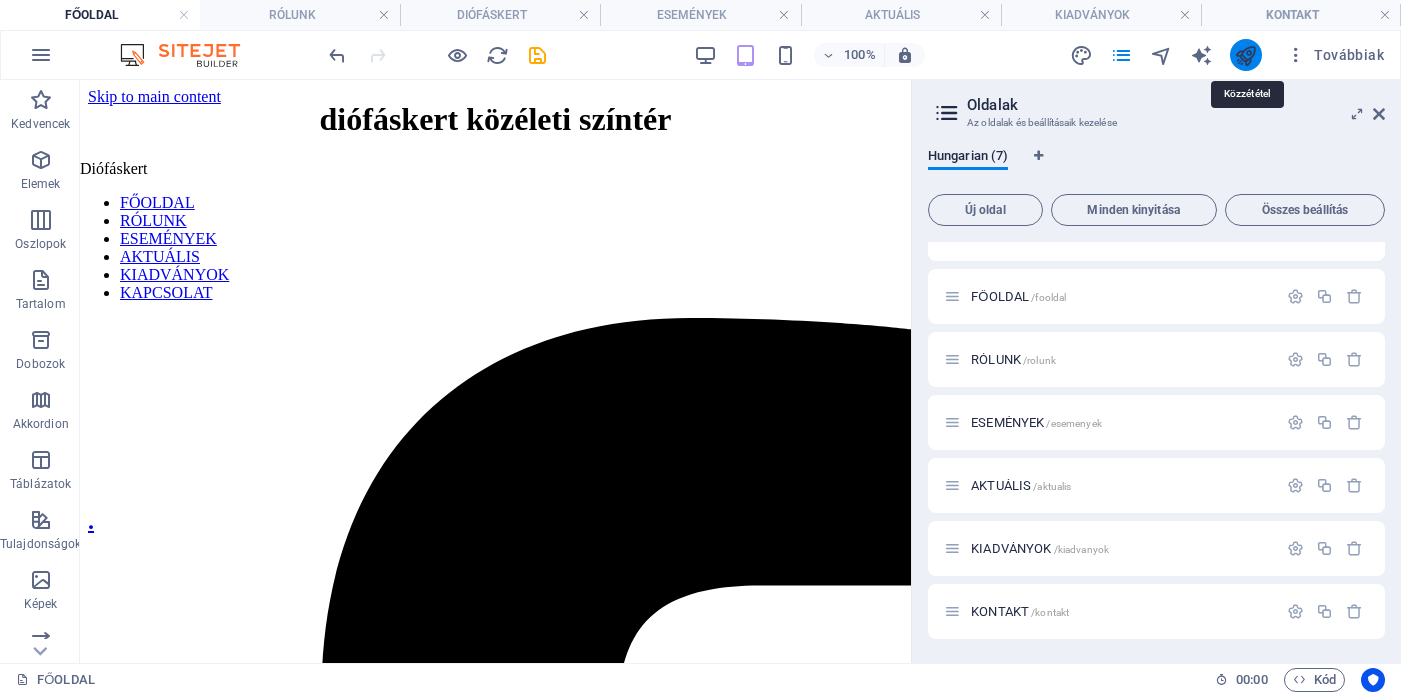 click at bounding box center (1245, 55) 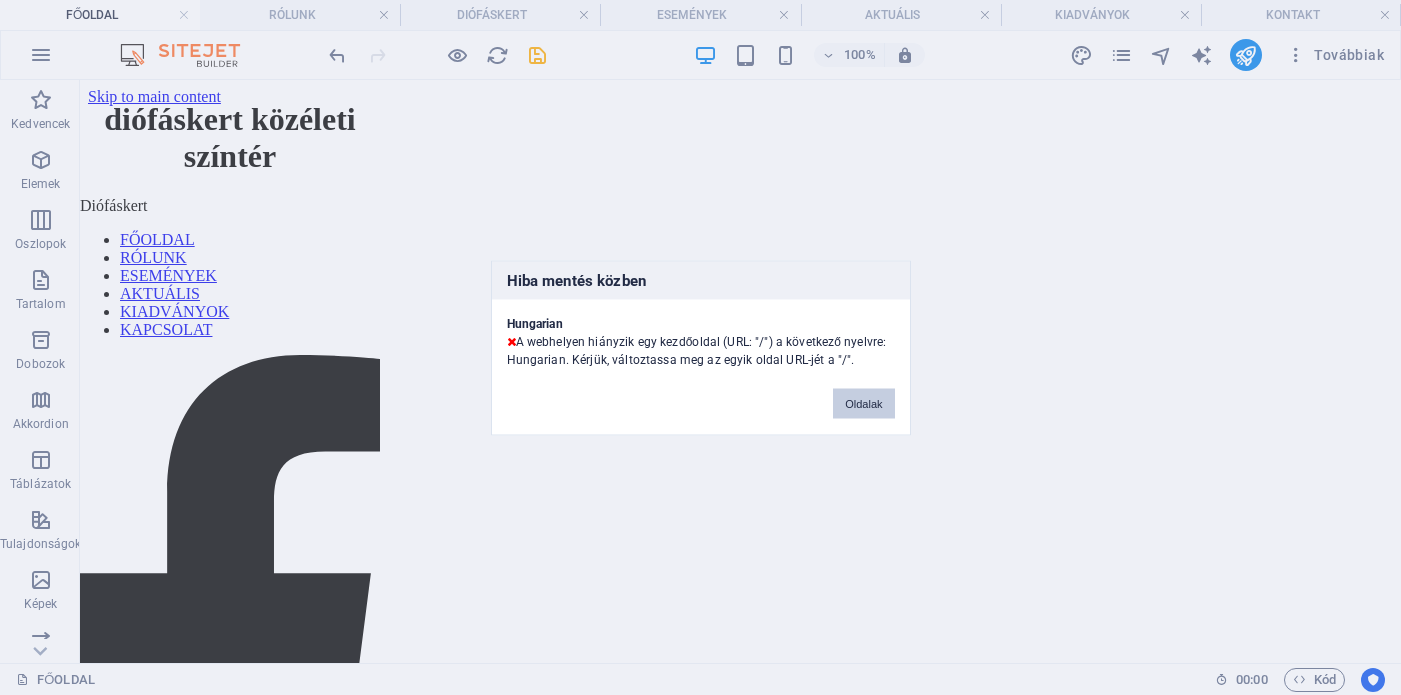 click on "Oldalak" at bounding box center (863, 403) 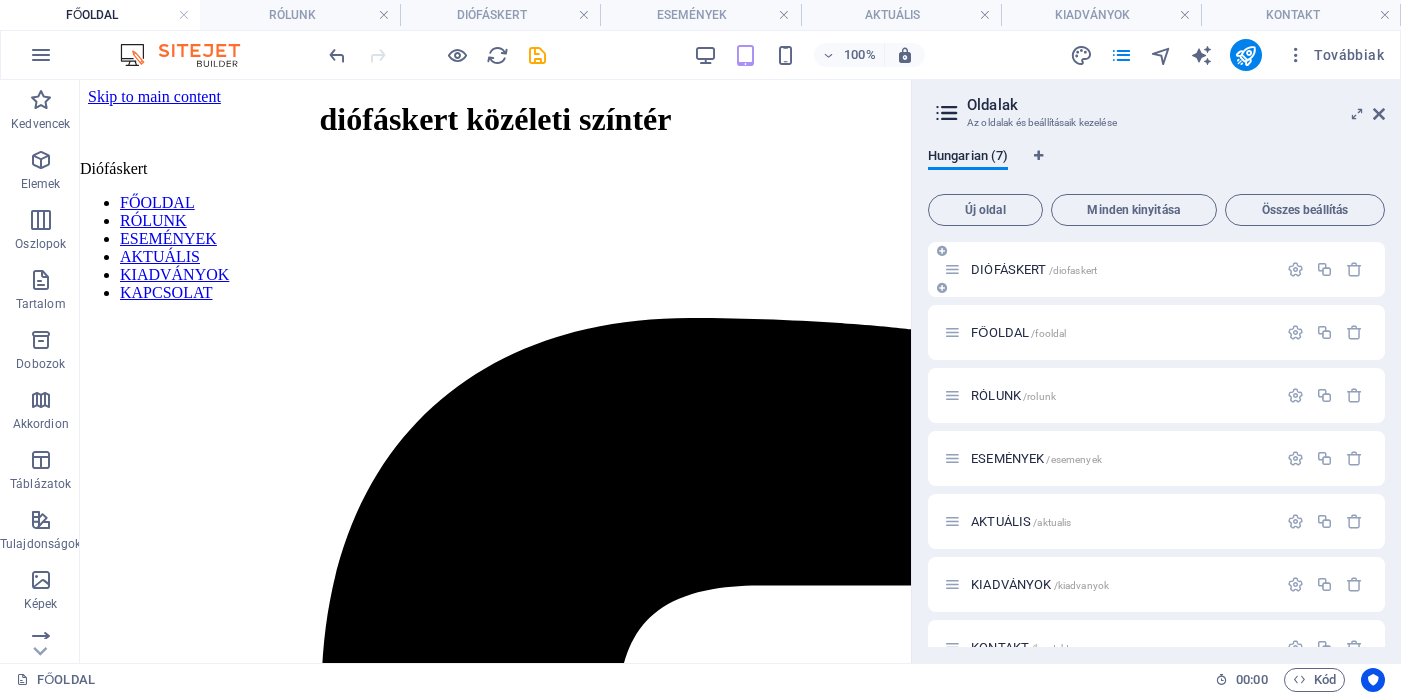 click on "DIÓFÁSKERT /diofaskert" at bounding box center (1034, 269) 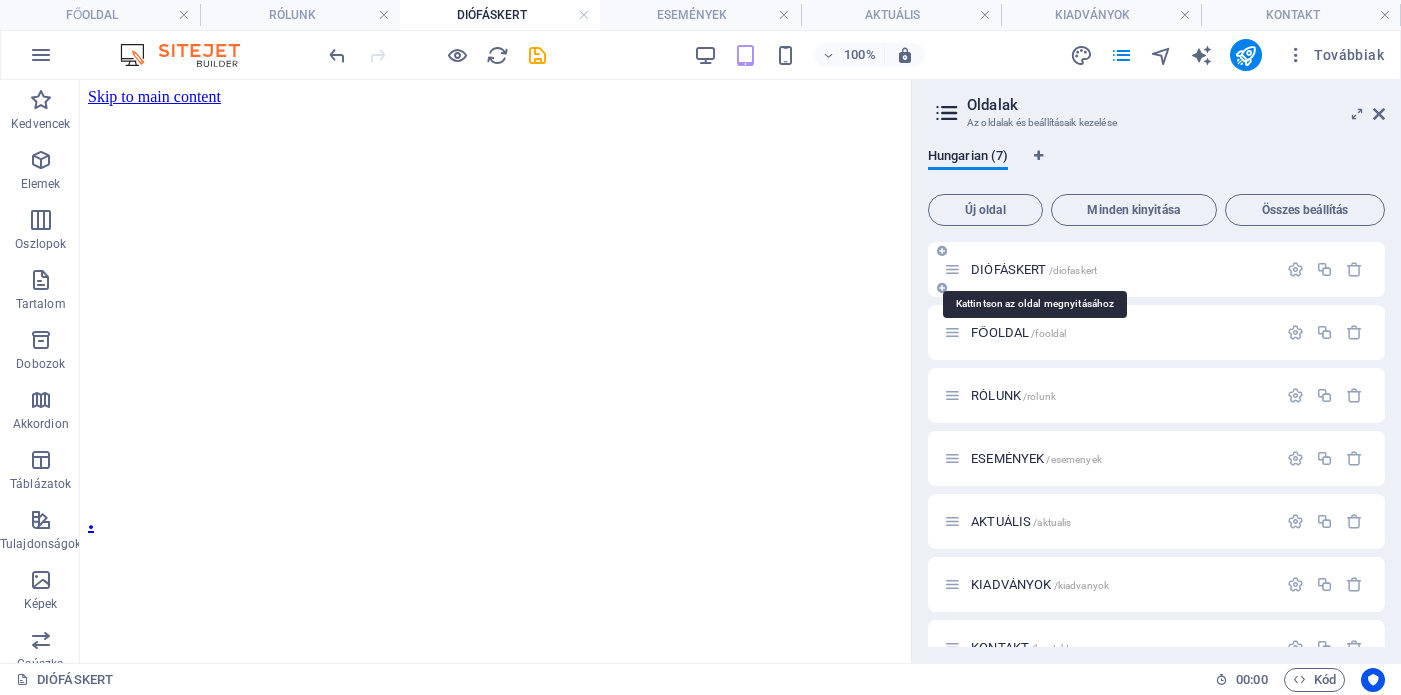 click on "DIÓFÁSKERT /diofaskert" at bounding box center (1034, 269) 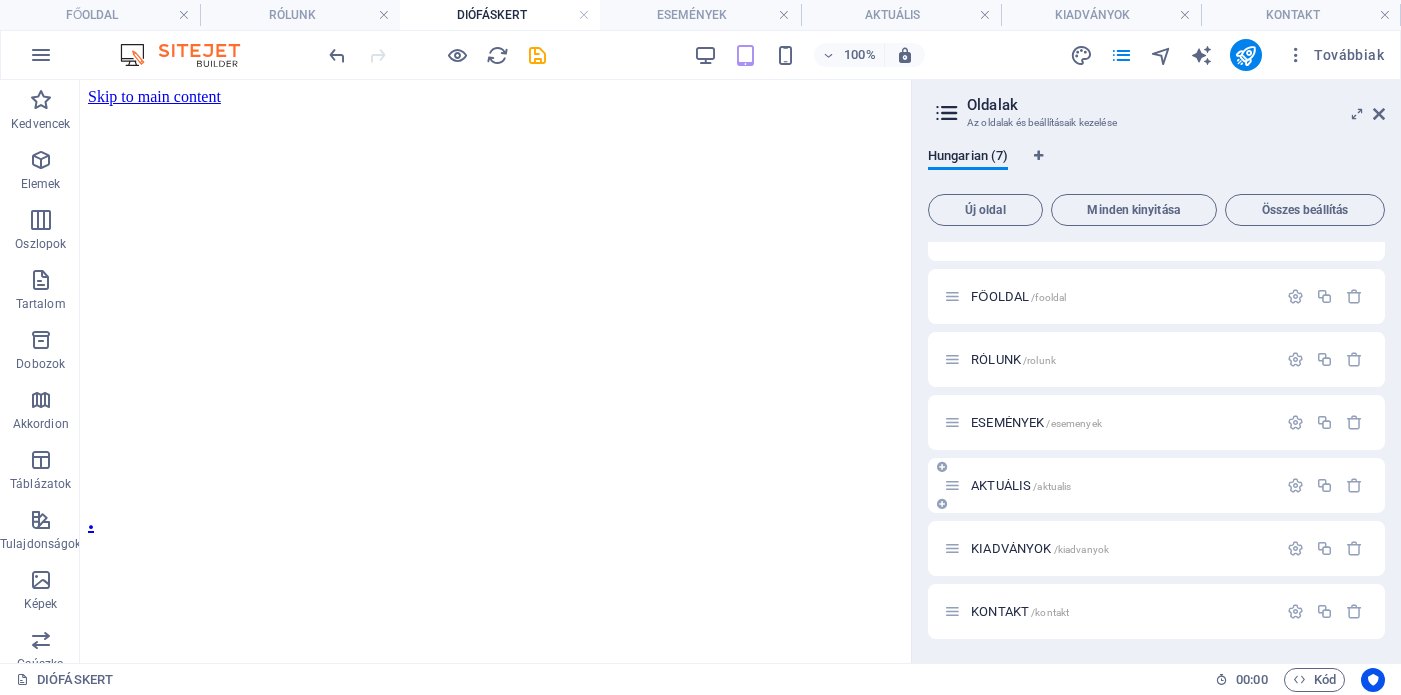 scroll, scrollTop: 0, scrollLeft: 0, axis: both 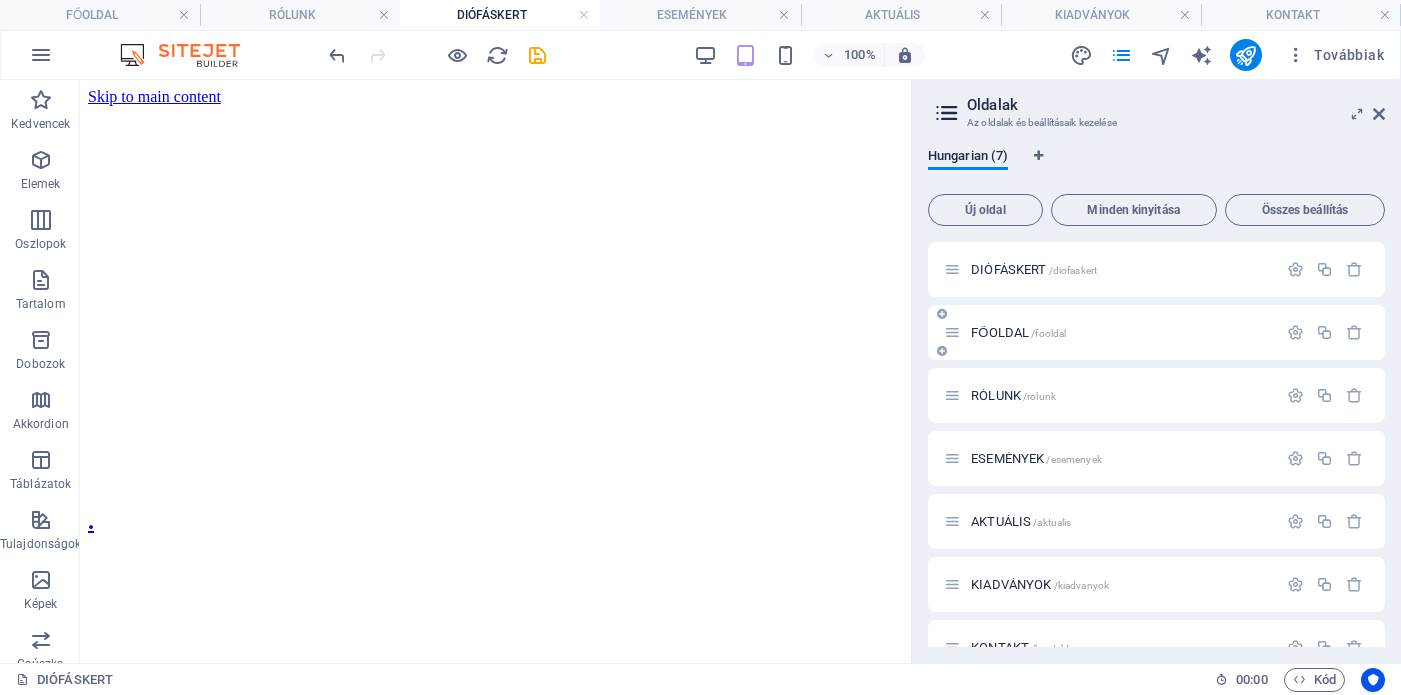 click on "FŐOLDAL /fooldal" at bounding box center [1018, 332] 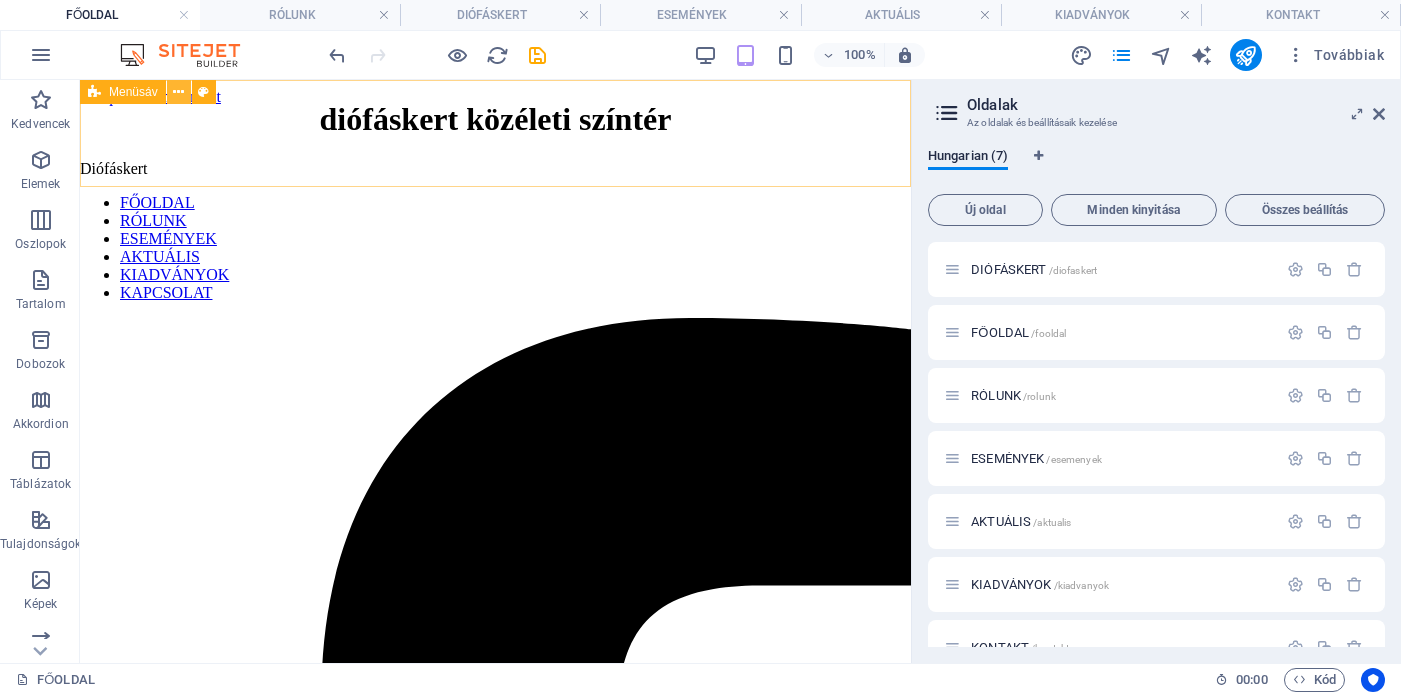 click at bounding box center [178, 92] 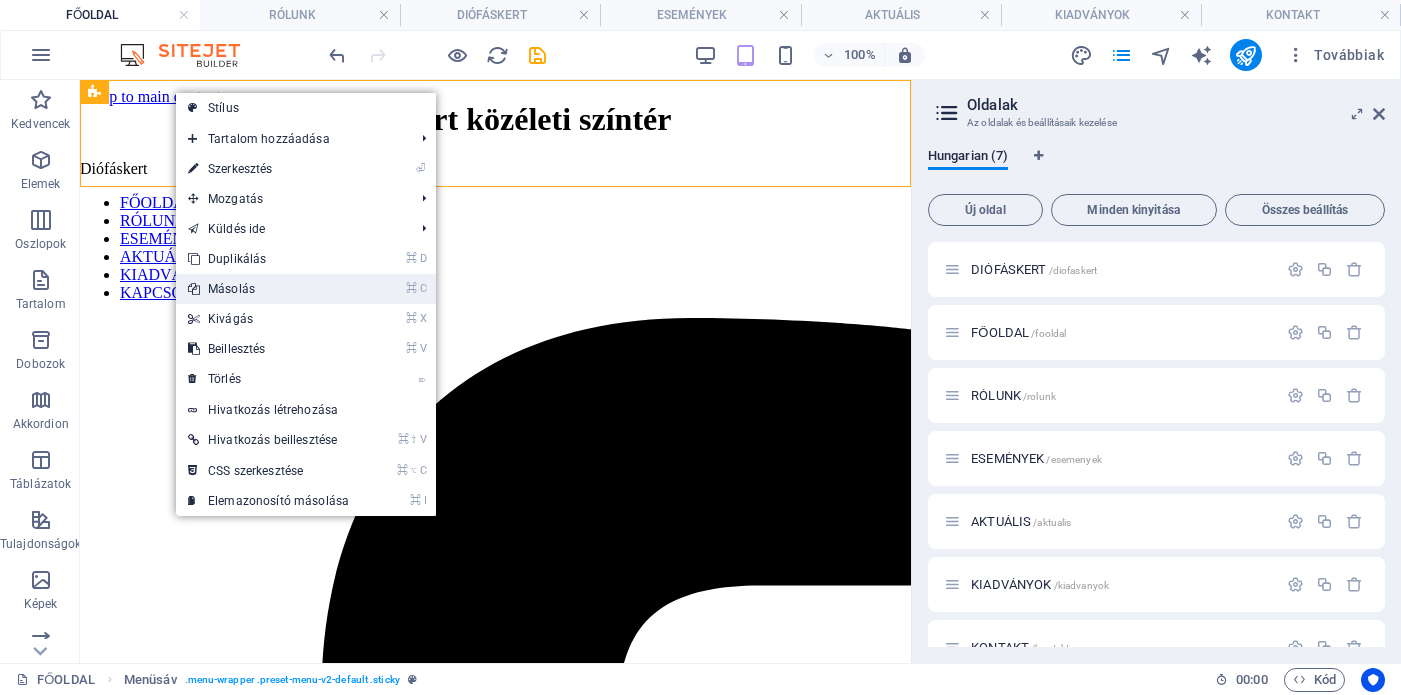 click on "⌘ C  Másolás" at bounding box center (268, 289) 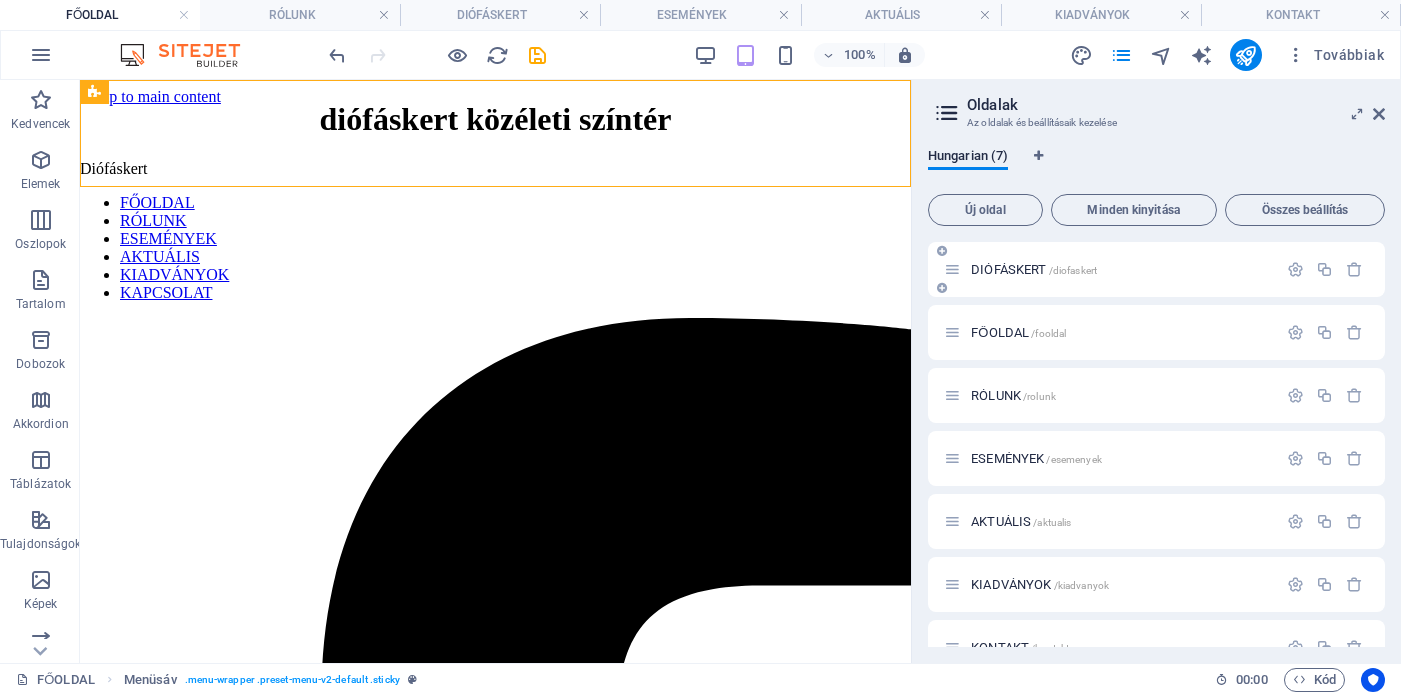 click on "DIÓFÁSKERT /diofaskert" at bounding box center [1034, 269] 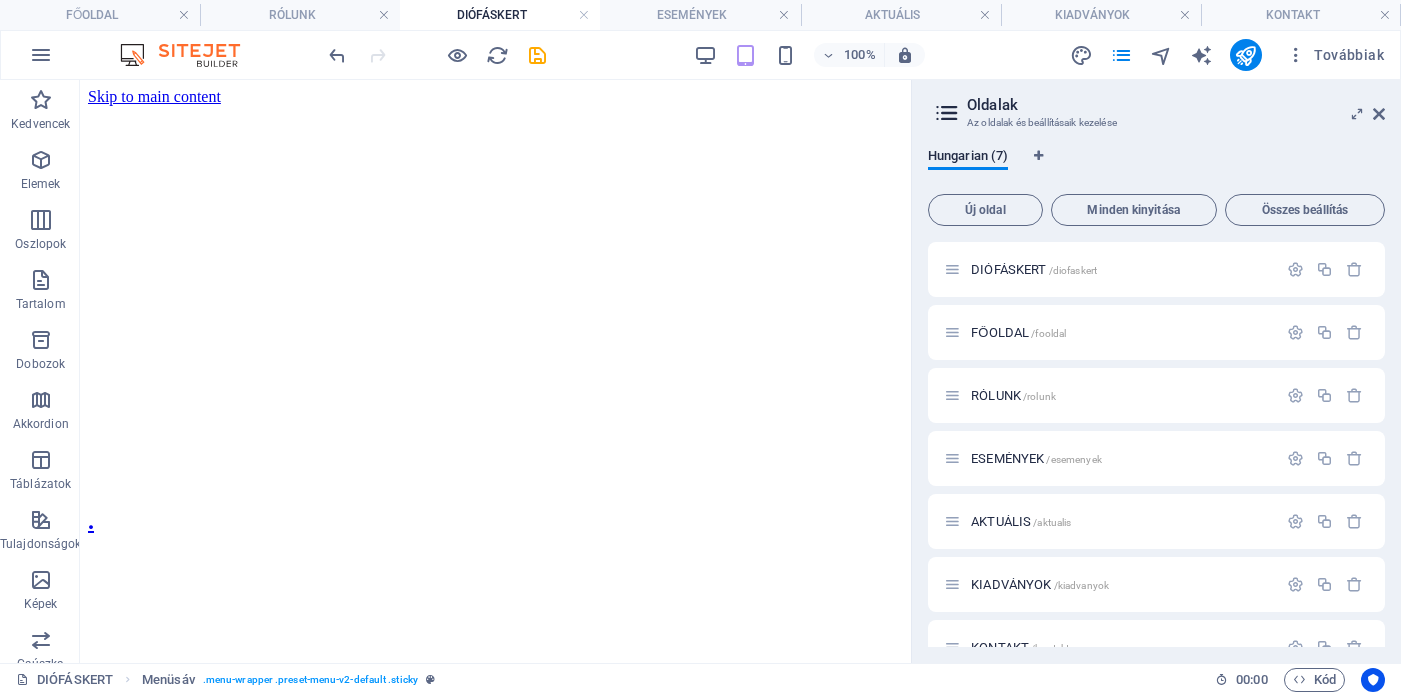 click on "Skip to main content
. Rólunk Események Kiadványok Kontakt Diófáskert is an open and thought-provoking meeting place for those interested in public affairs, culture, social dialogue, and human rights. Our outdoor and smaller indoor events include book launches, discussions, and community programs." at bounding box center [495, 463] 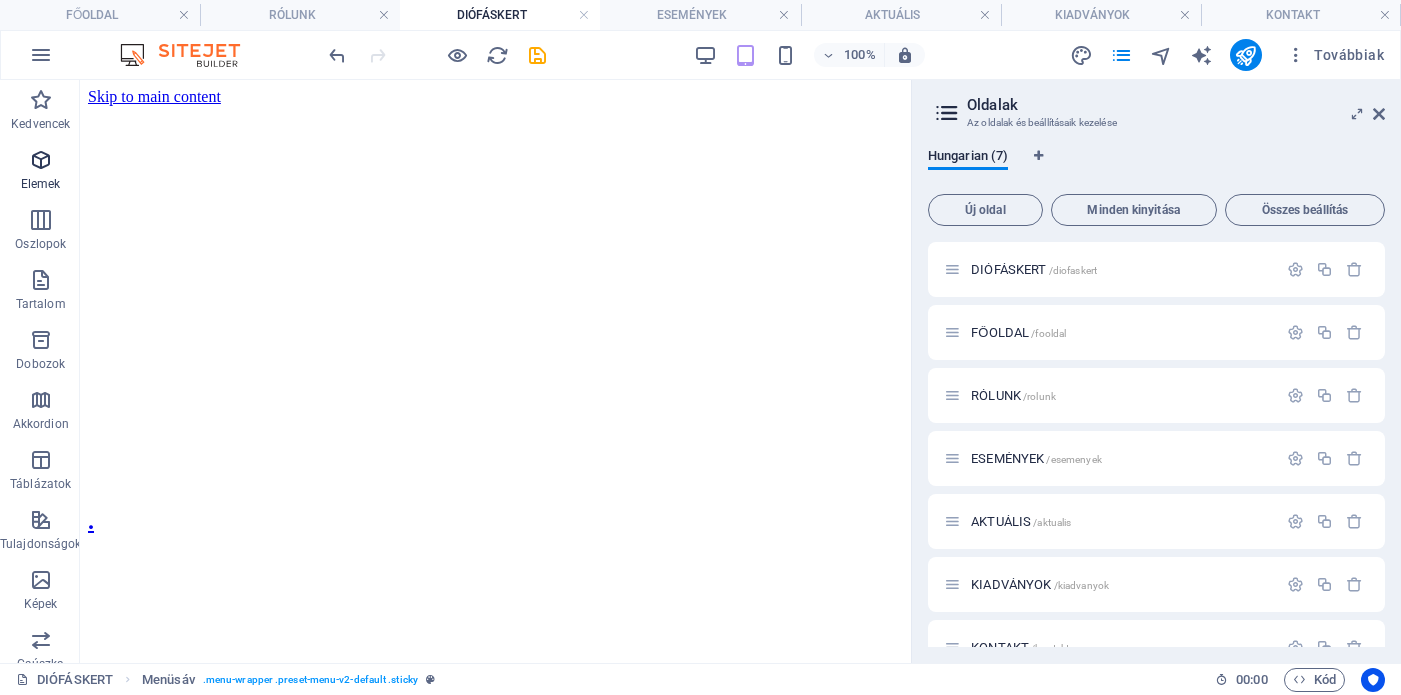click at bounding box center (41, 160) 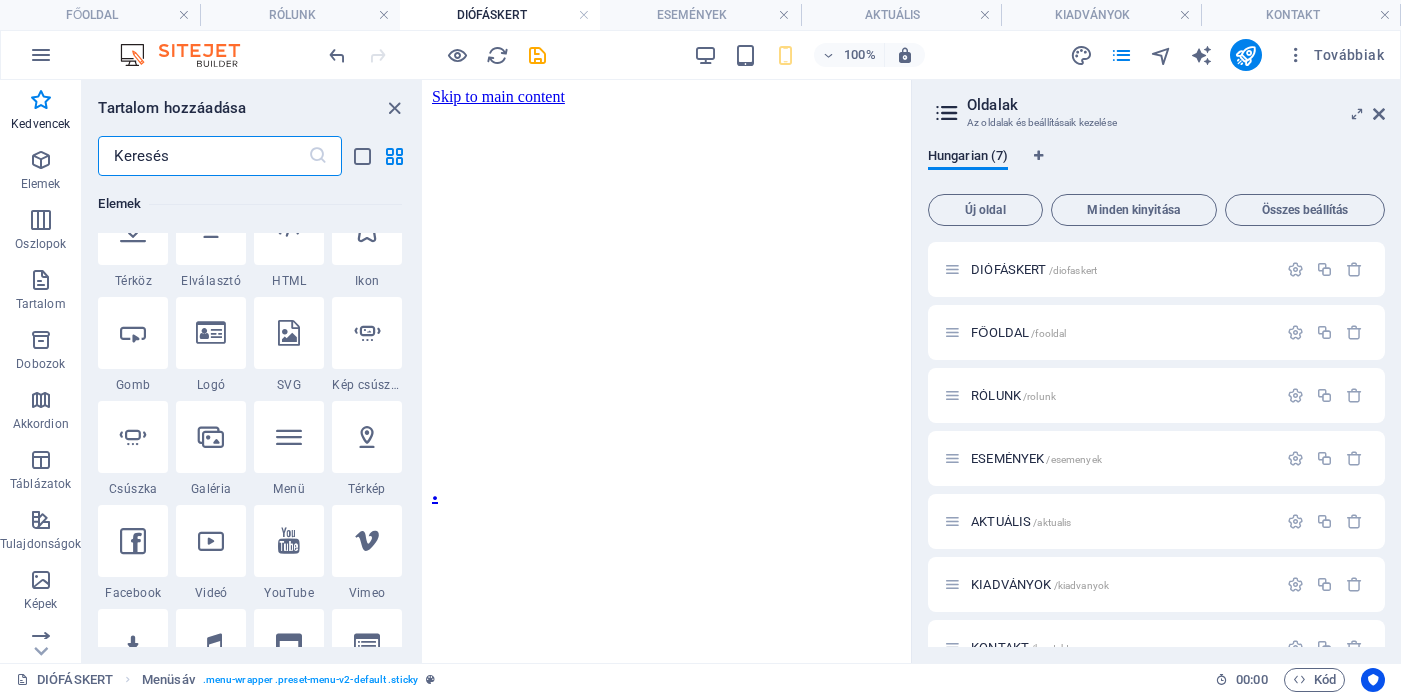scroll, scrollTop: 0, scrollLeft: 0, axis: both 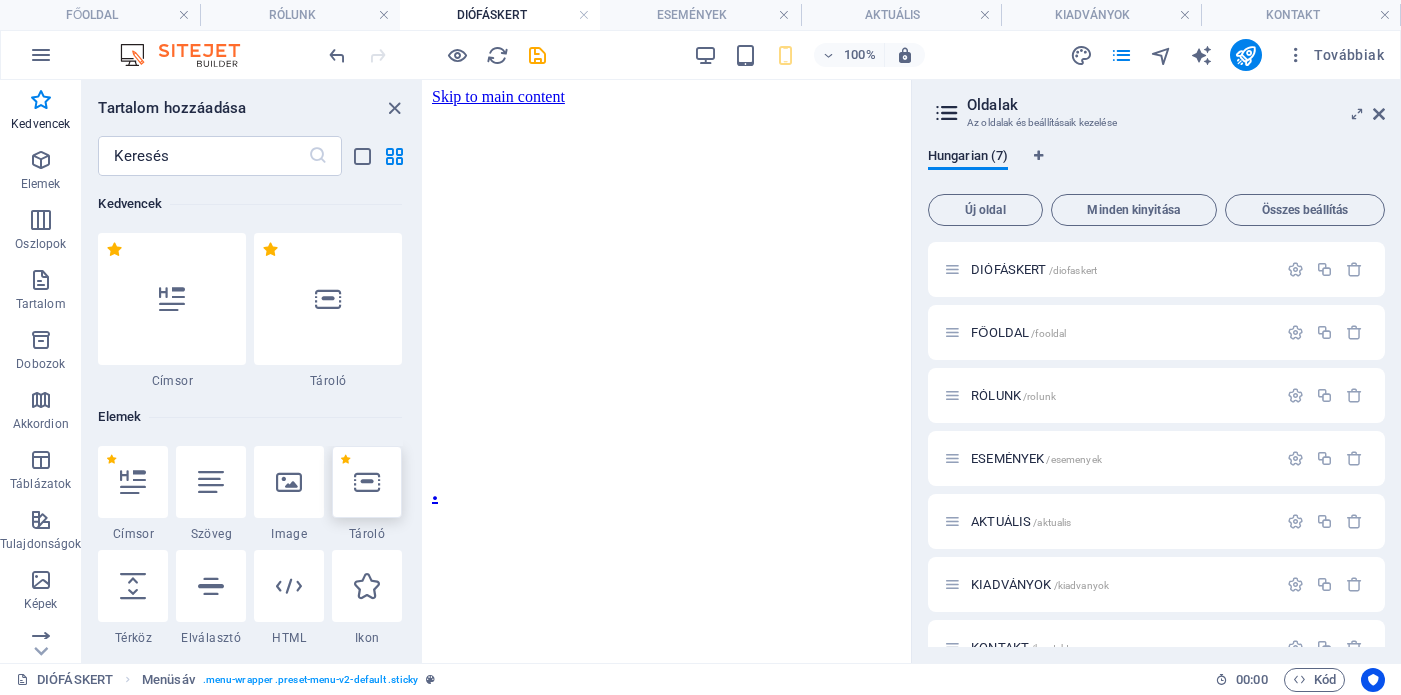 click at bounding box center [367, 482] 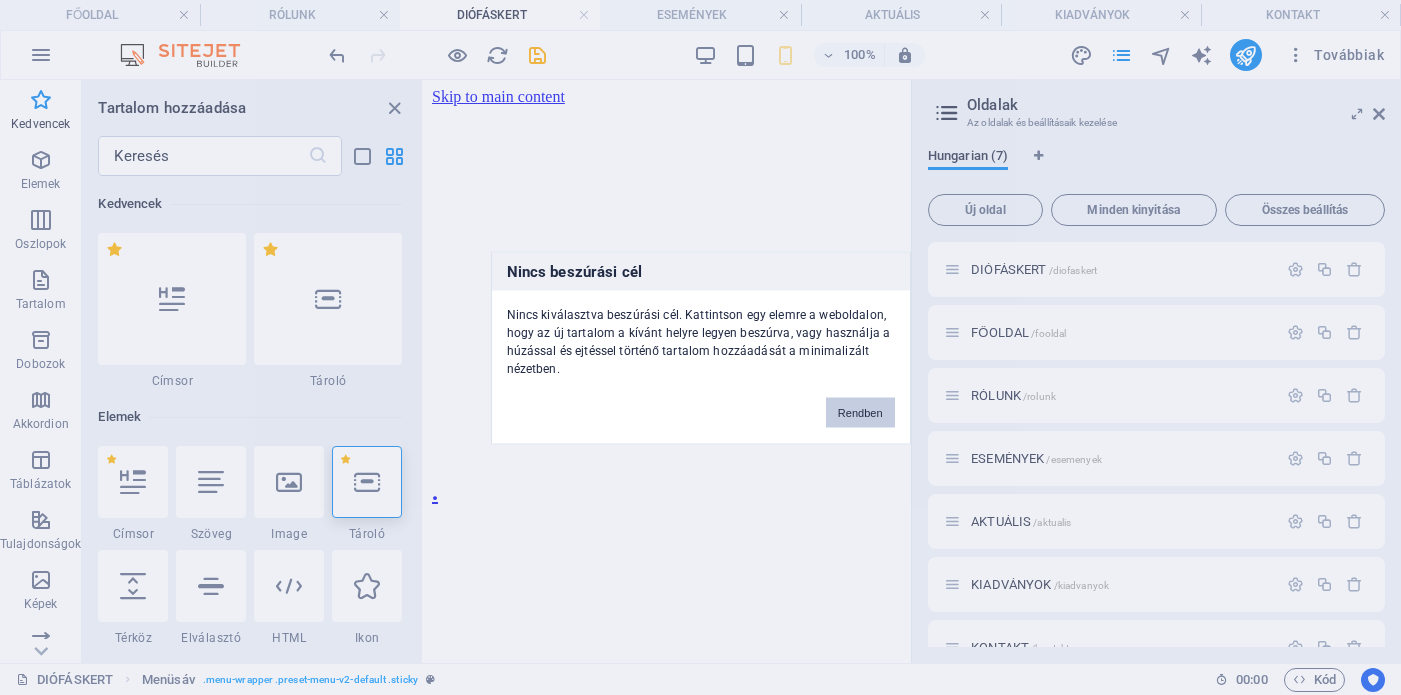 click on "Rendben" at bounding box center (860, 412) 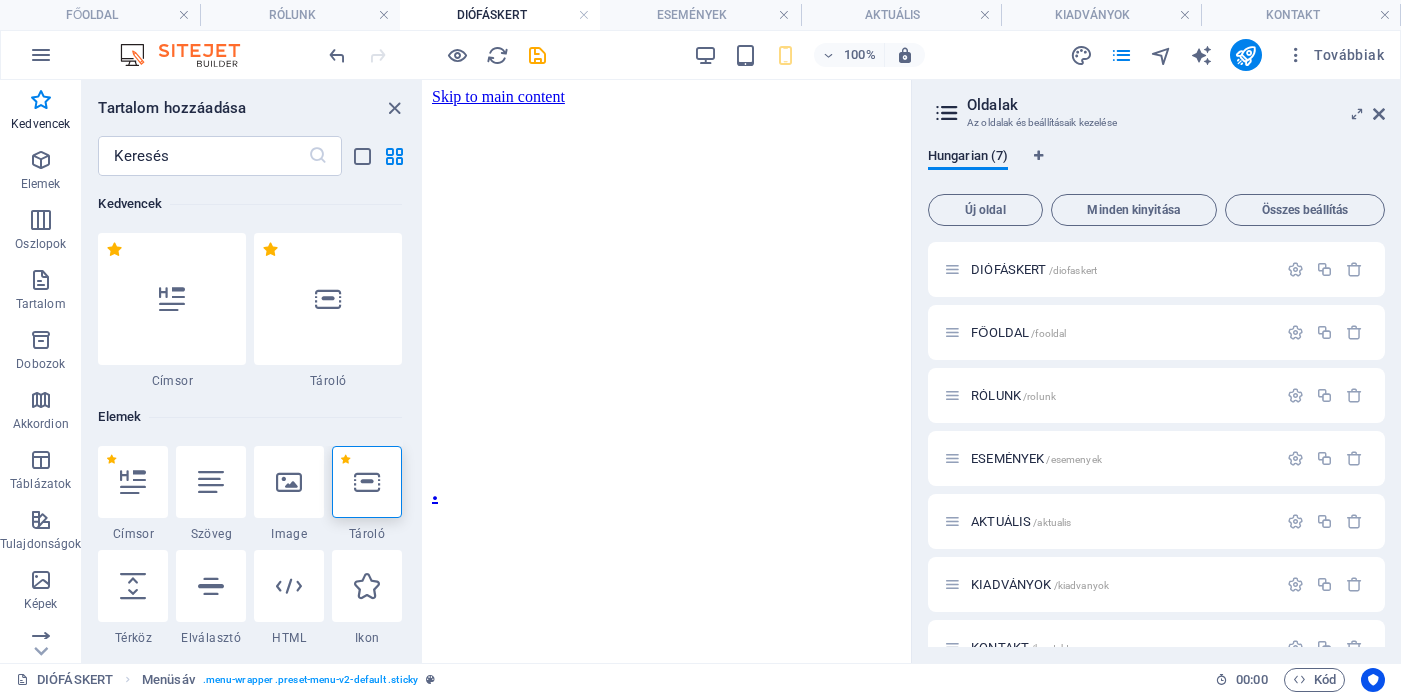click on "Skip to main content
. Rólunk Események Kiadványok Kontakt Diófáskert is an open and thought-provoking meeting place for those interested in public affairs, culture, social dialogue, and human rights. Our outdoor and smaller indoor events include book launches, discussions, and community programs." at bounding box center [667, 525] 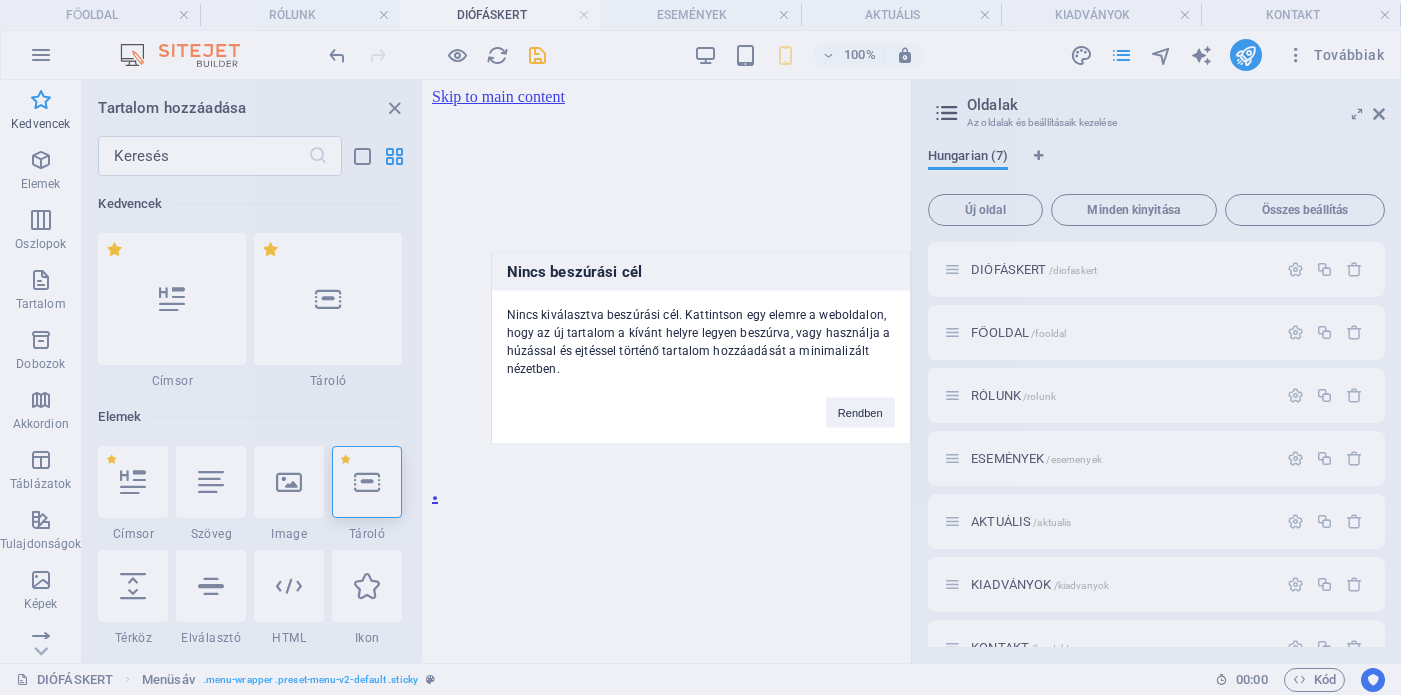 click on "Nincs beszúrási cél Nincs kiválasztva beszúrási cél. Kattintson egy elemre a weboldalon, hogy az új tartalom a kívánt helyre legyen beszúrva, vagy használja a húzással és ejtéssel történő tartalom hozzáadását a minimalizált nézetben. Rendben" at bounding box center (700, 347) 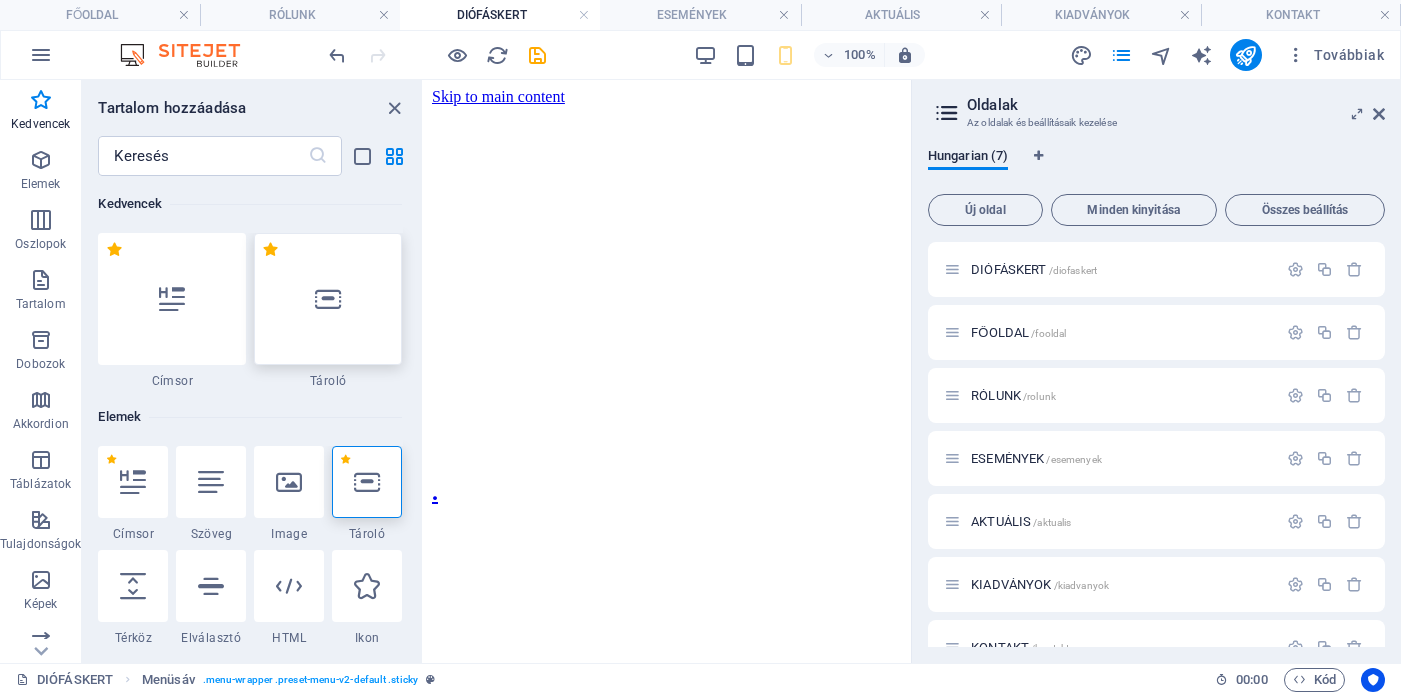 click at bounding box center (328, 299) 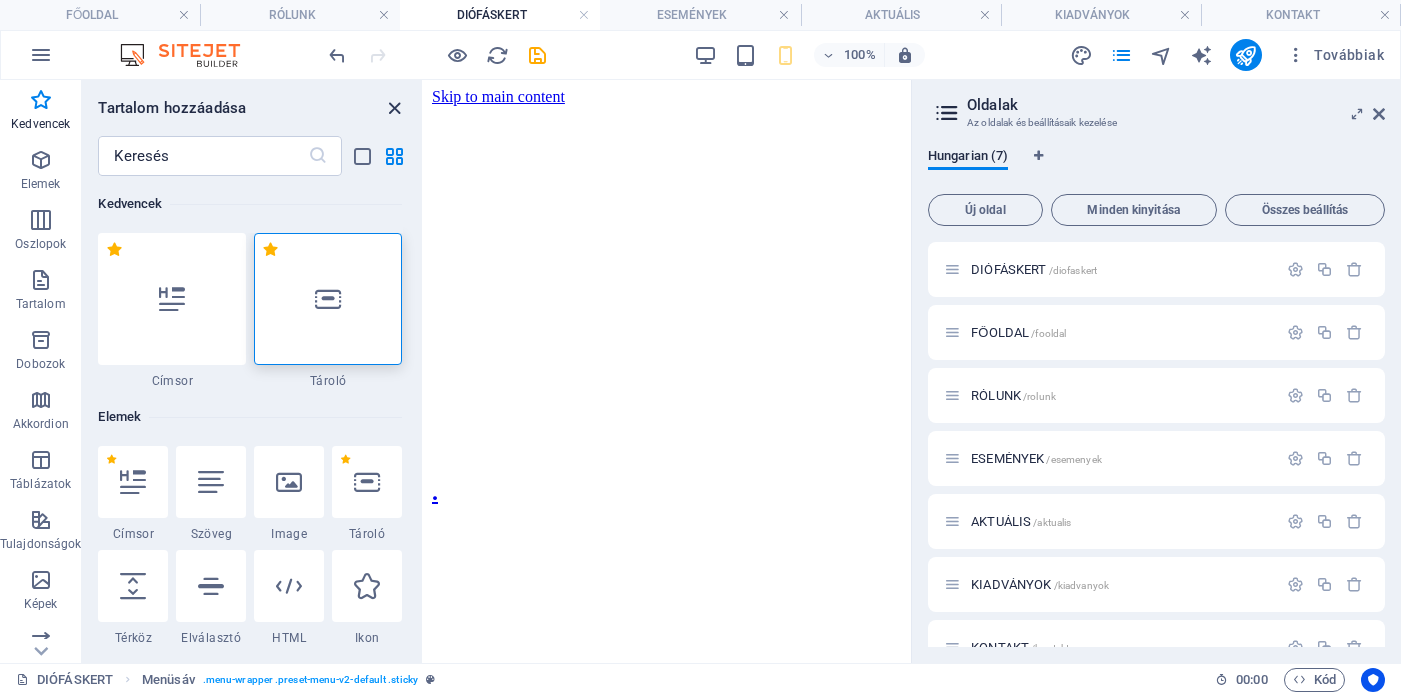 click at bounding box center (394, 108) 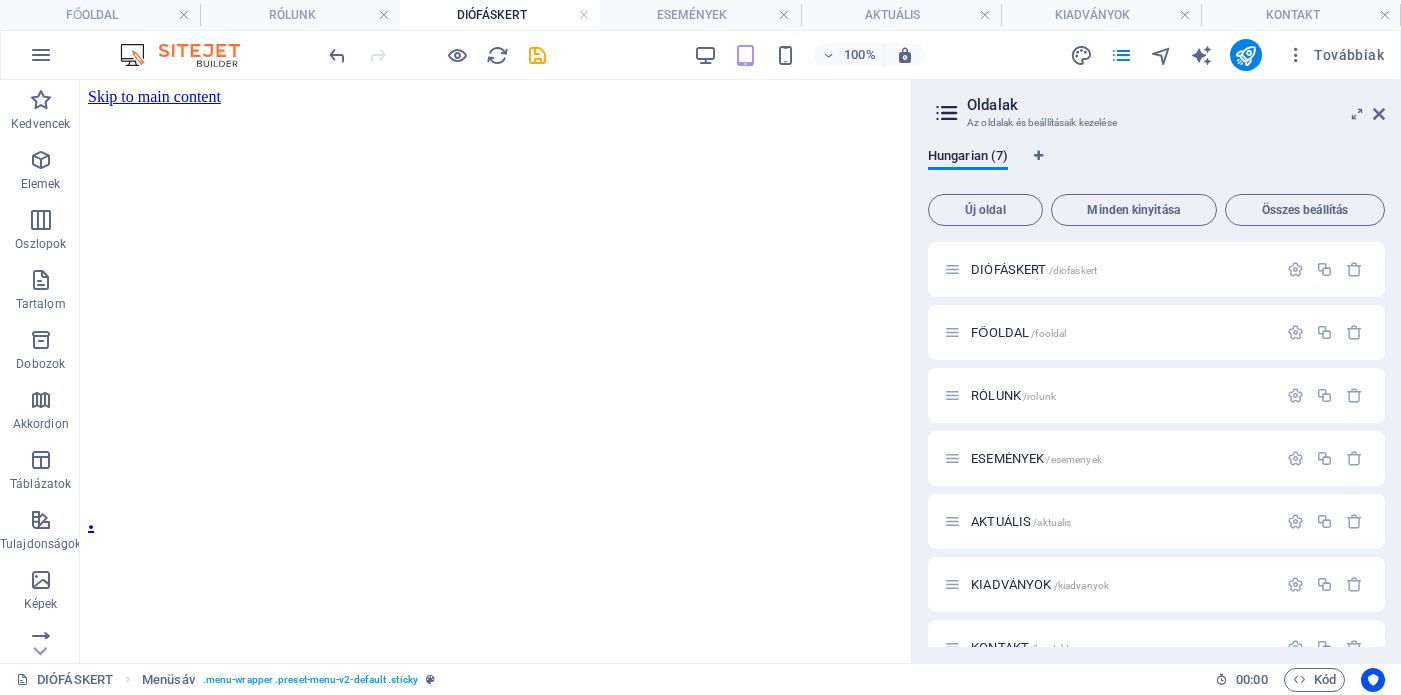 click on "Skip to main content
. Rólunk Események Kiadványok Kontakt Diófáskert is an open and thought-provoking meeting place for those interested in public affairs, culture, social dialogue, and human rights. Our outdoor and smaller indoor events include book launches, discussions, and community programs." at bounding box center [495, 463] 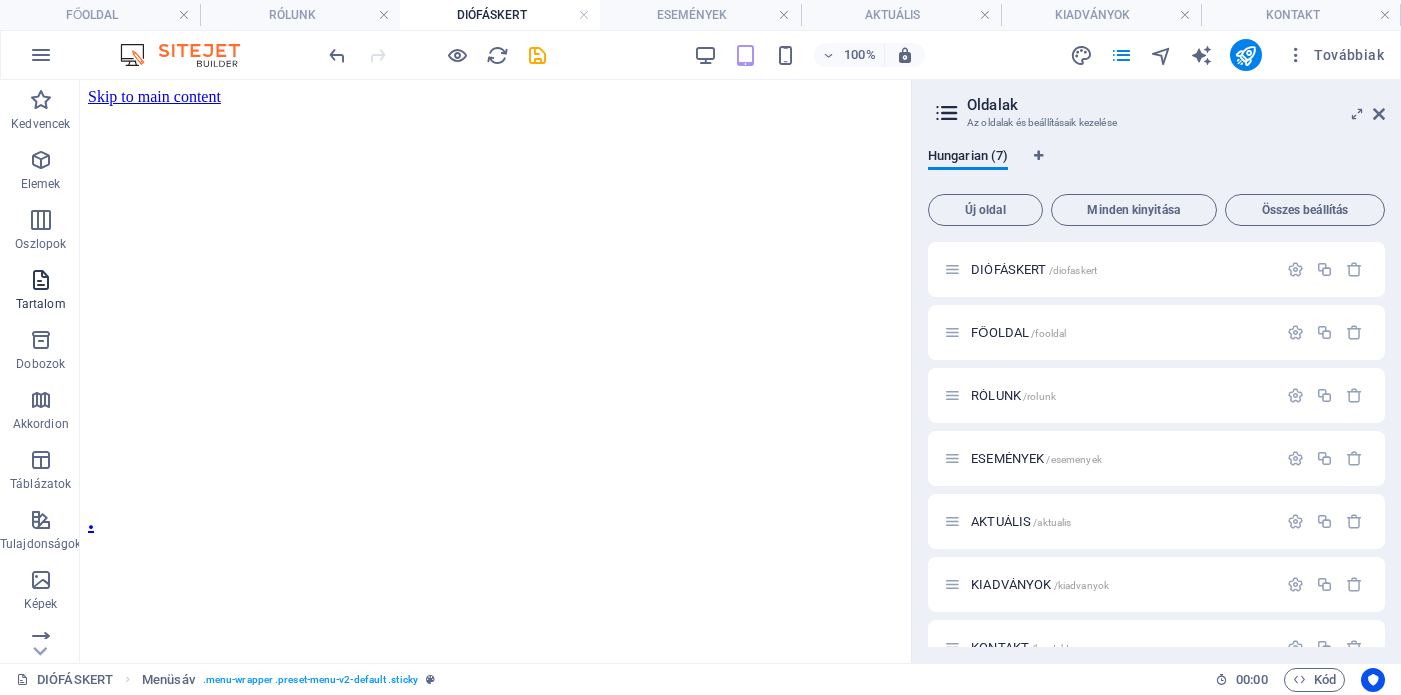 click on "Tartalom" at bounding box center [41, 304] 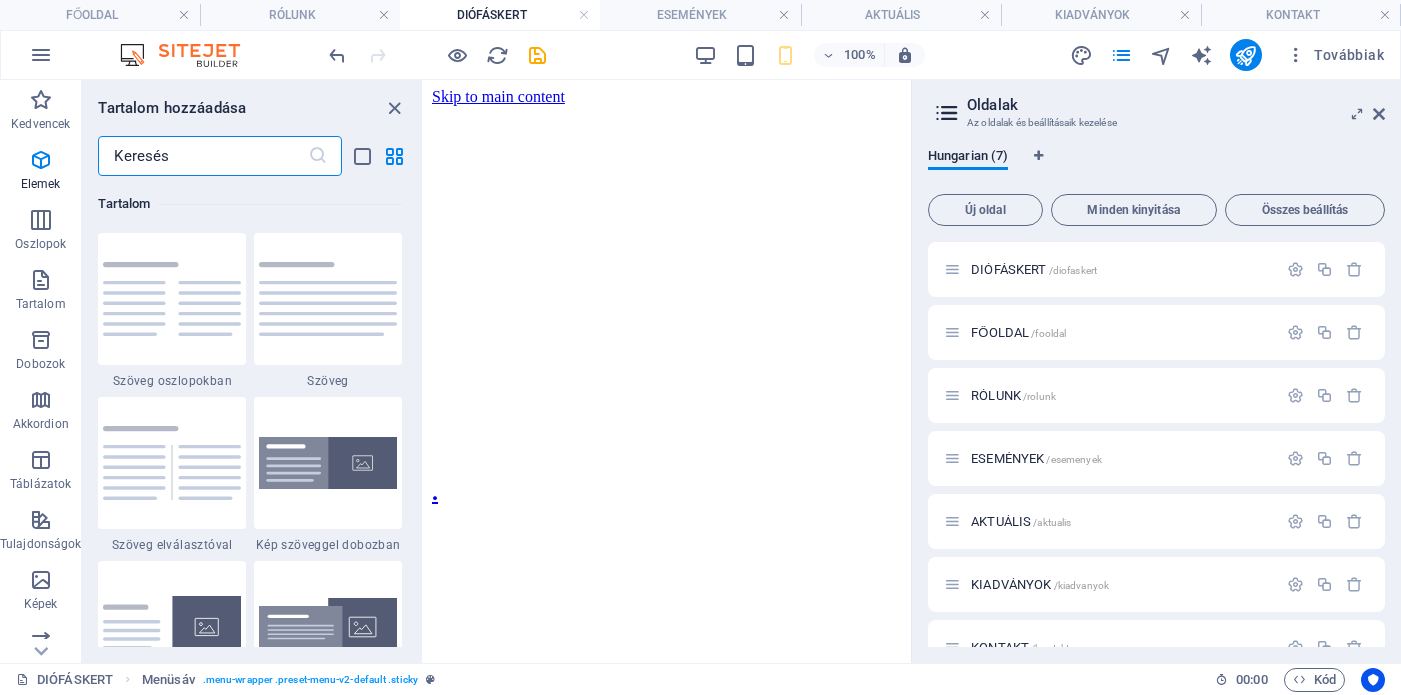 scroll, scrollTop: 3499, scrollLeft: 0, axis: vertical 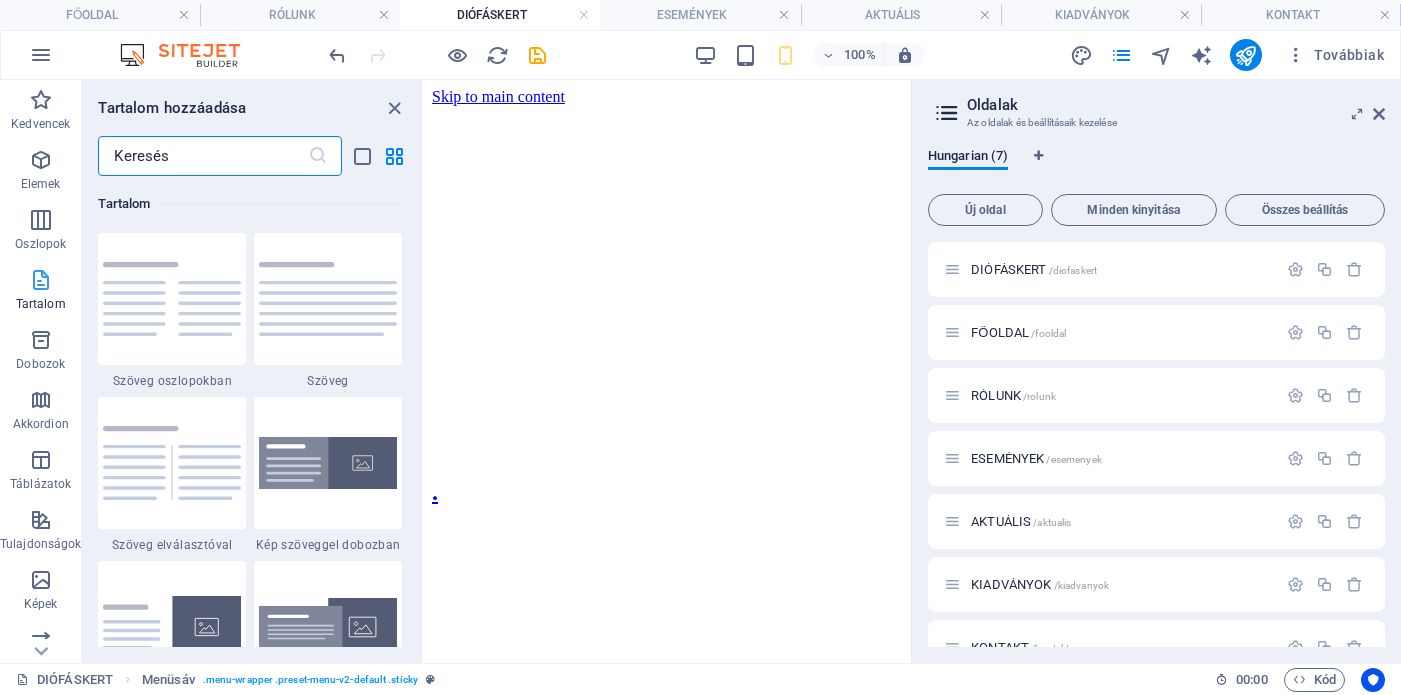 click on "Tartalom" at bounding box center [40, 292] 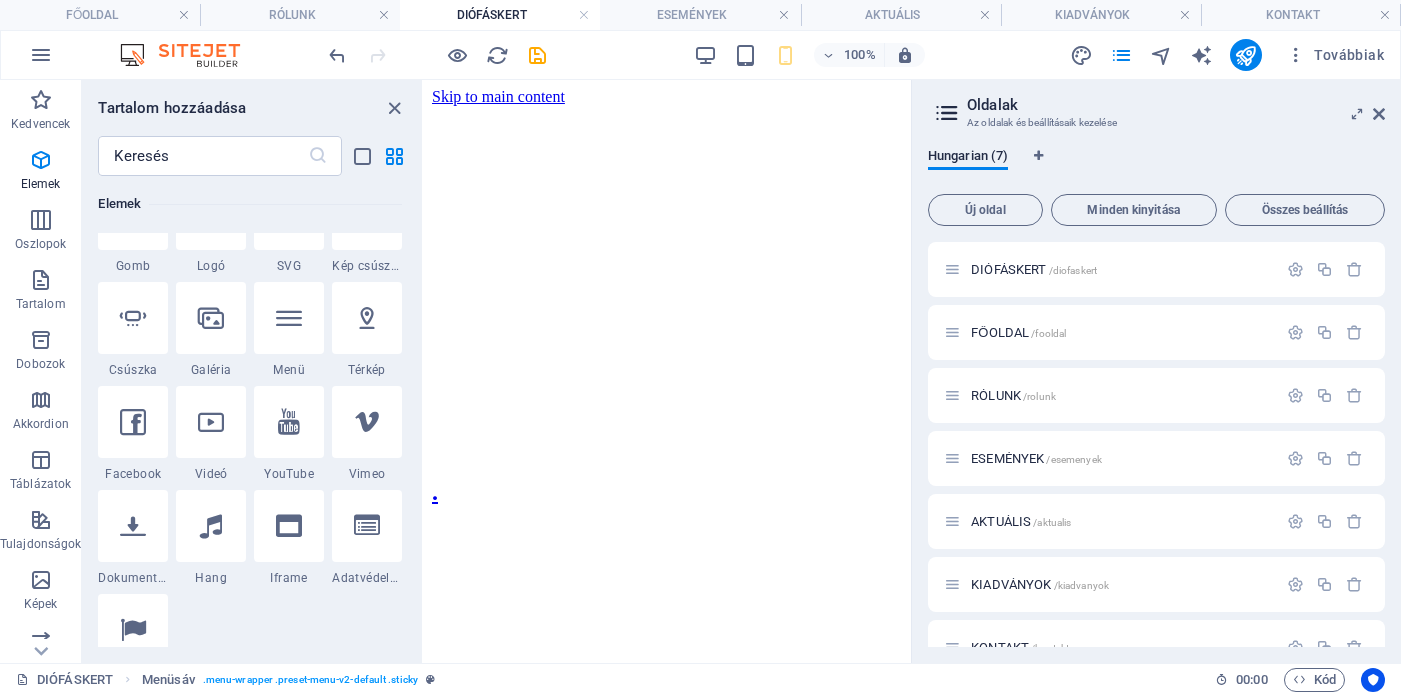 scroll, scrollTop: 0, scrollLeft: 0, axis: both 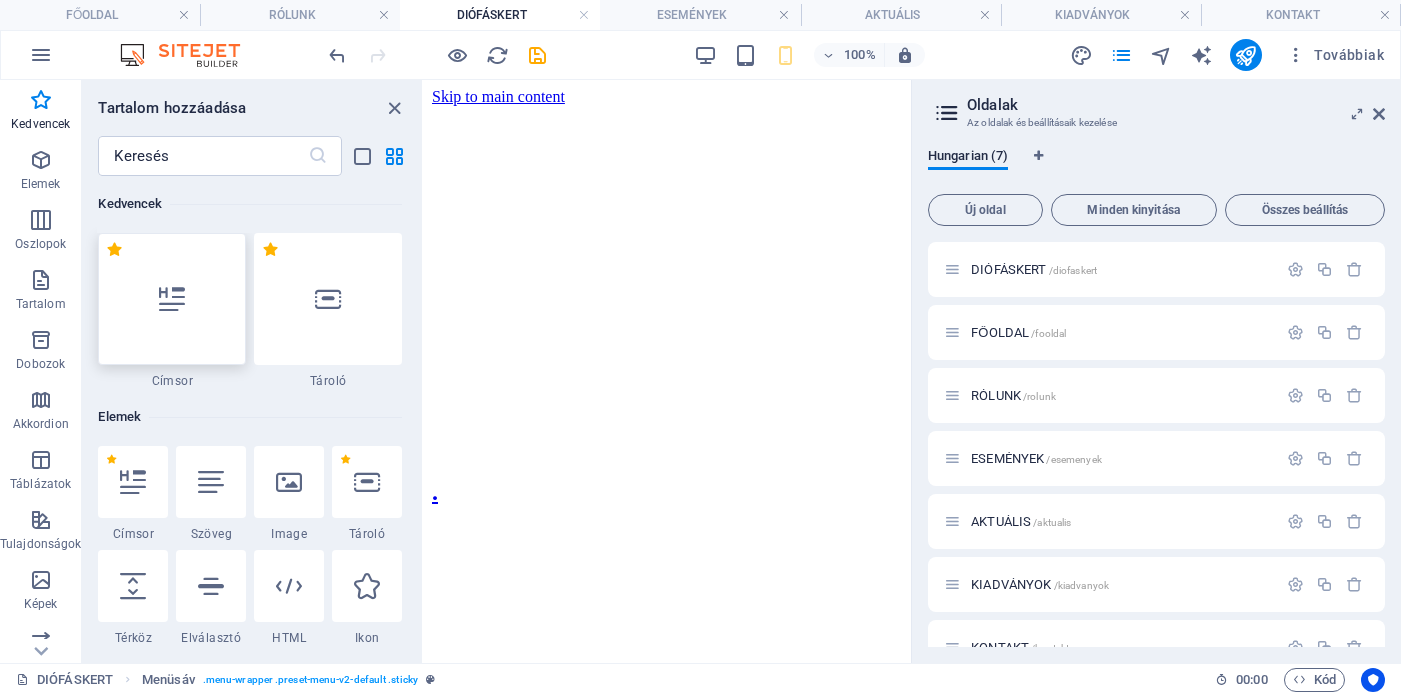click at bounding box center (172, 299) 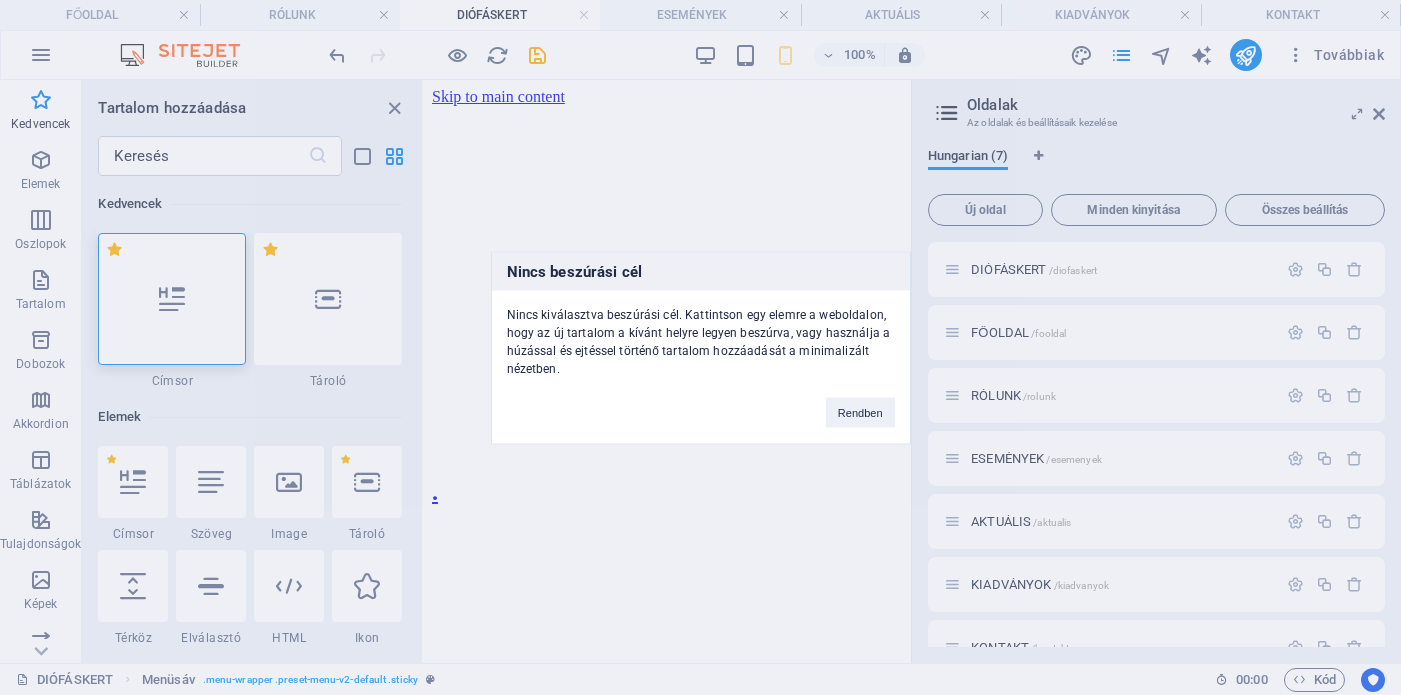 click on "Nincs beszúrási cél Nincs kiválasztva beszúrási cél. Kattintson egy elemre a weboldalon, hogy az új tartalom a kívánt helyre legyen beszúrva, vagy használja a húzással és ejtéssel történő tartalom hozzáadását a minimalizált nézetben. Rendben" at bounding box center [700, 347] 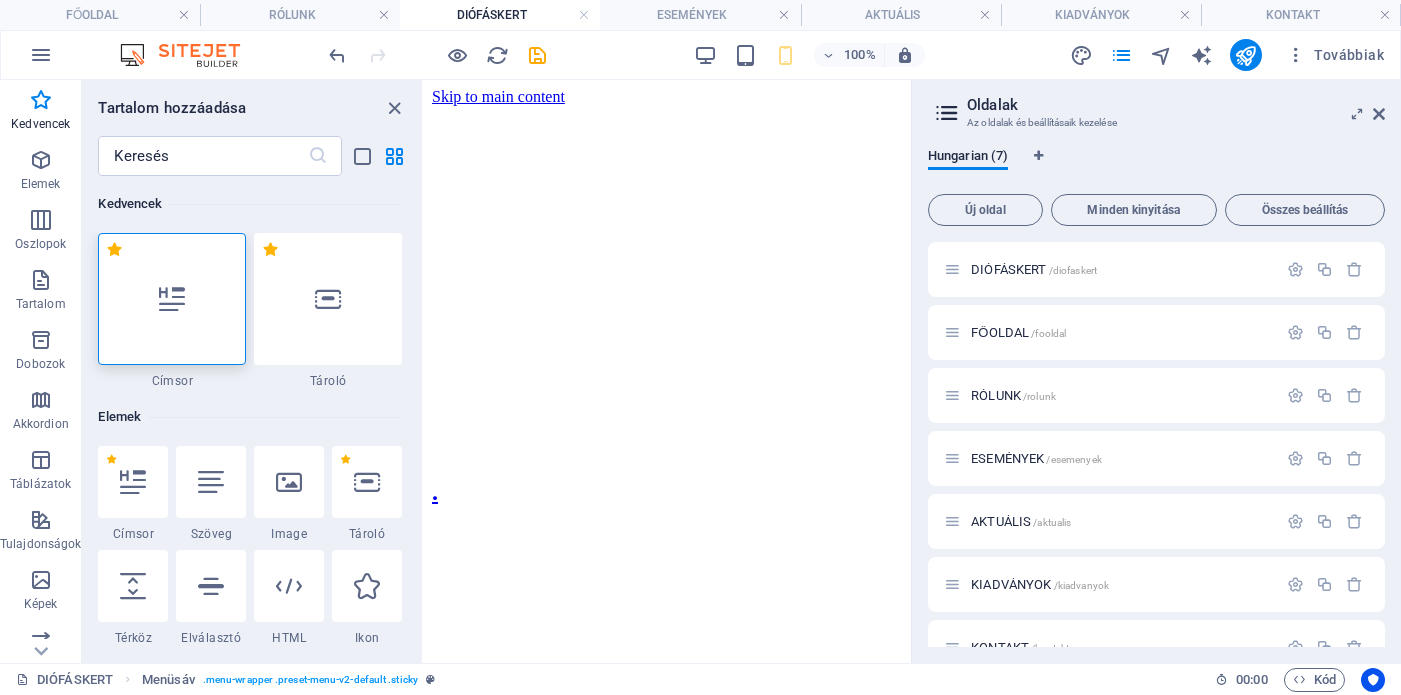 click on "Skip to main content
. Rólunk Események Kiadványok Kontakt Diófáskert is an open and thought-provoking meeting place for those interested in public affairs, culture, social dialogue, and human rights. Our outdoor and smaller indoor events include book launches, discussions, and community programs." at bounding box center [667, 525] 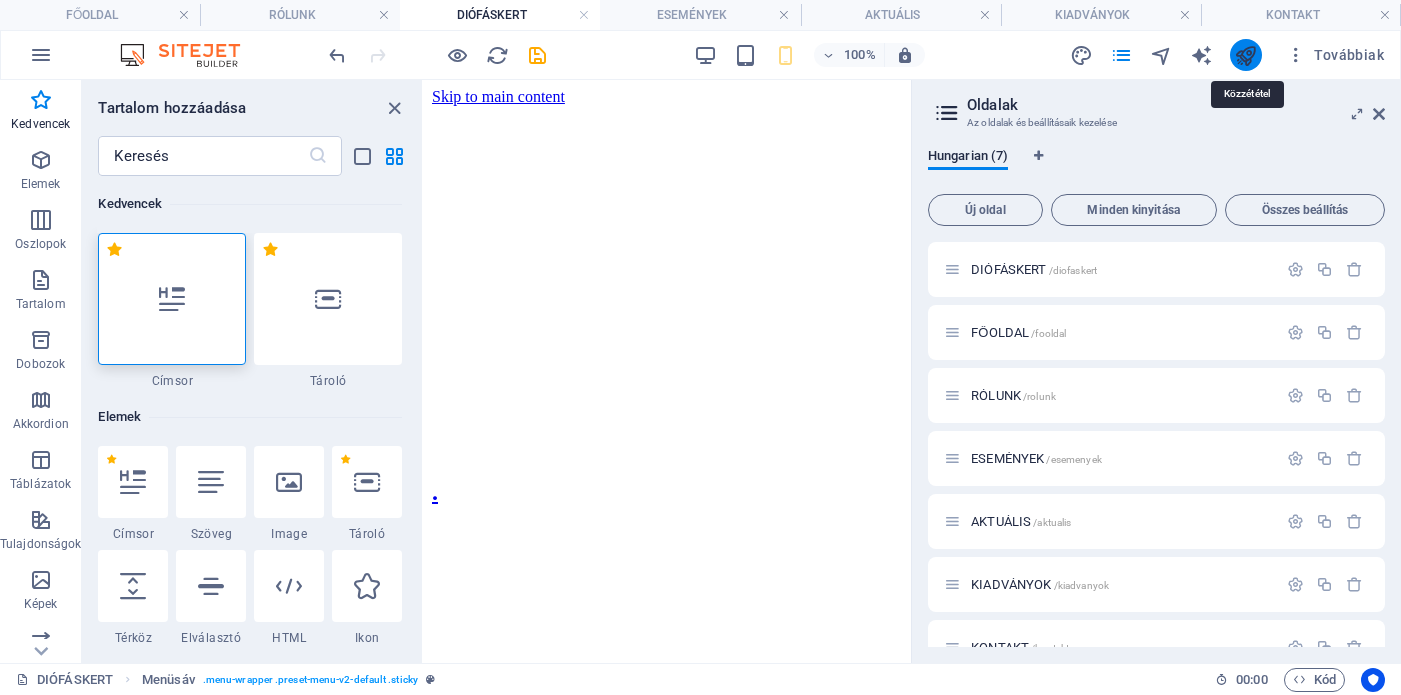 click at bounding box center [1245, 55] 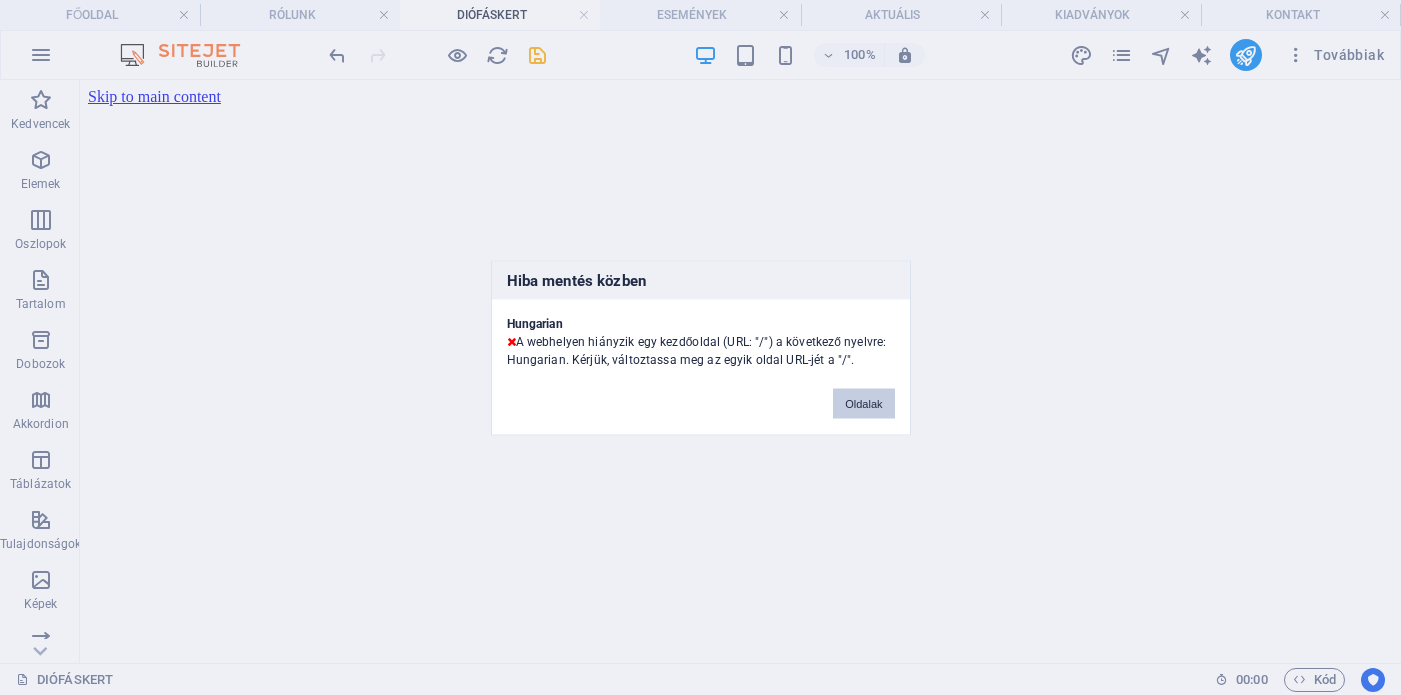 click on "Oldalak" at bounding box center [863, 403] 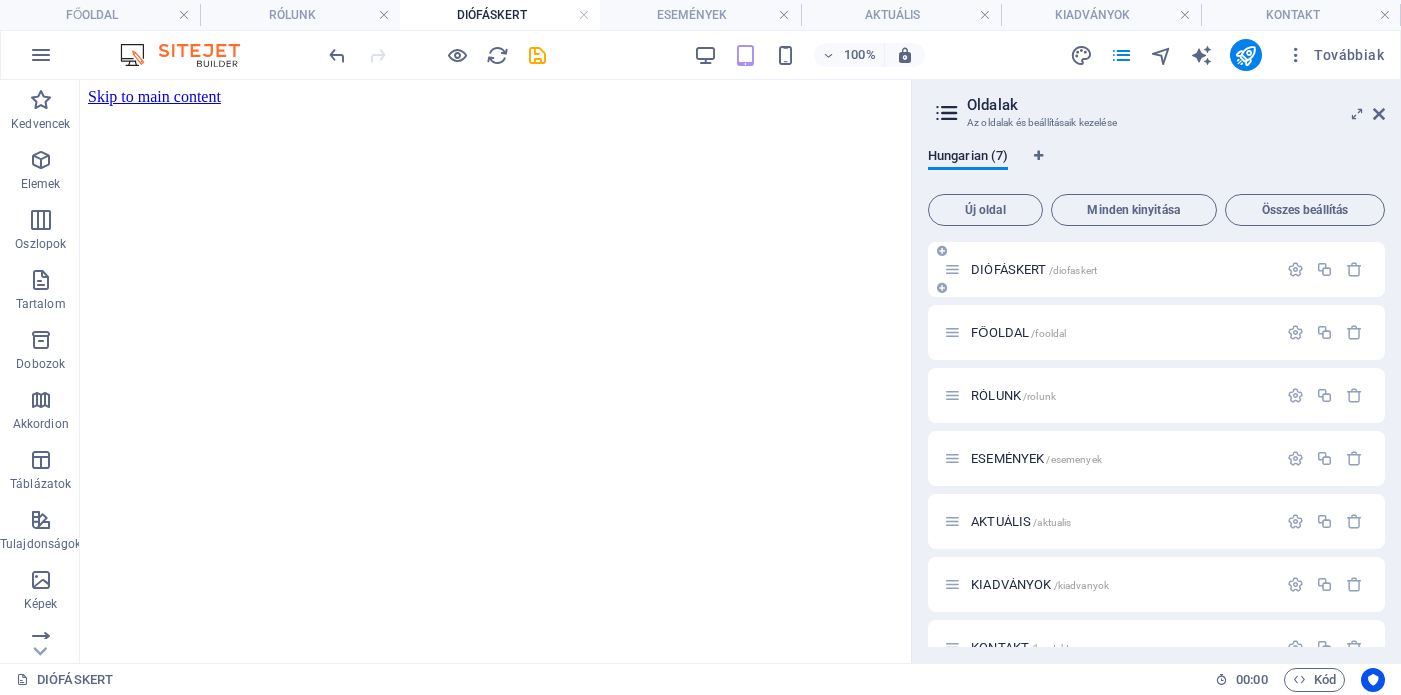 click on "DIÓFÁSKERT /diofaskert" at bounding box center (1034, 269) 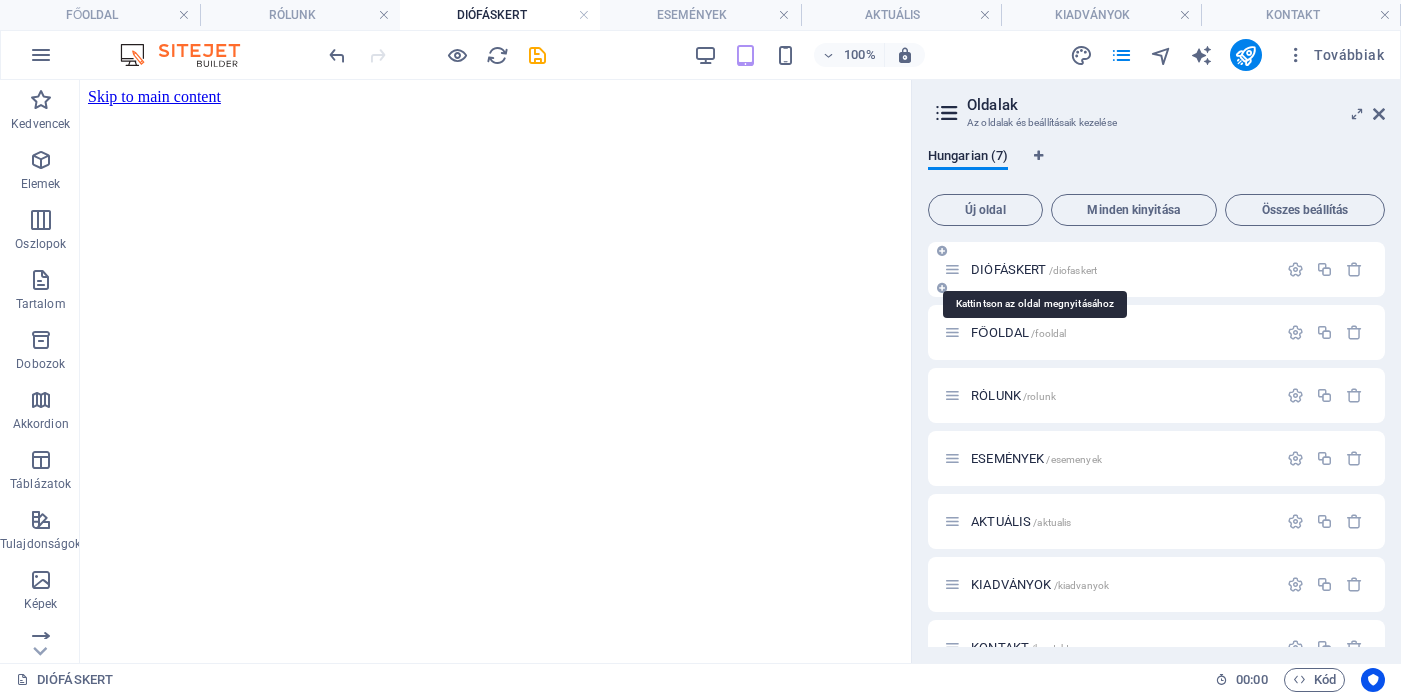 click on "DIÓFÁSKERT /diofaskert" at bounding box center [1034, 269] 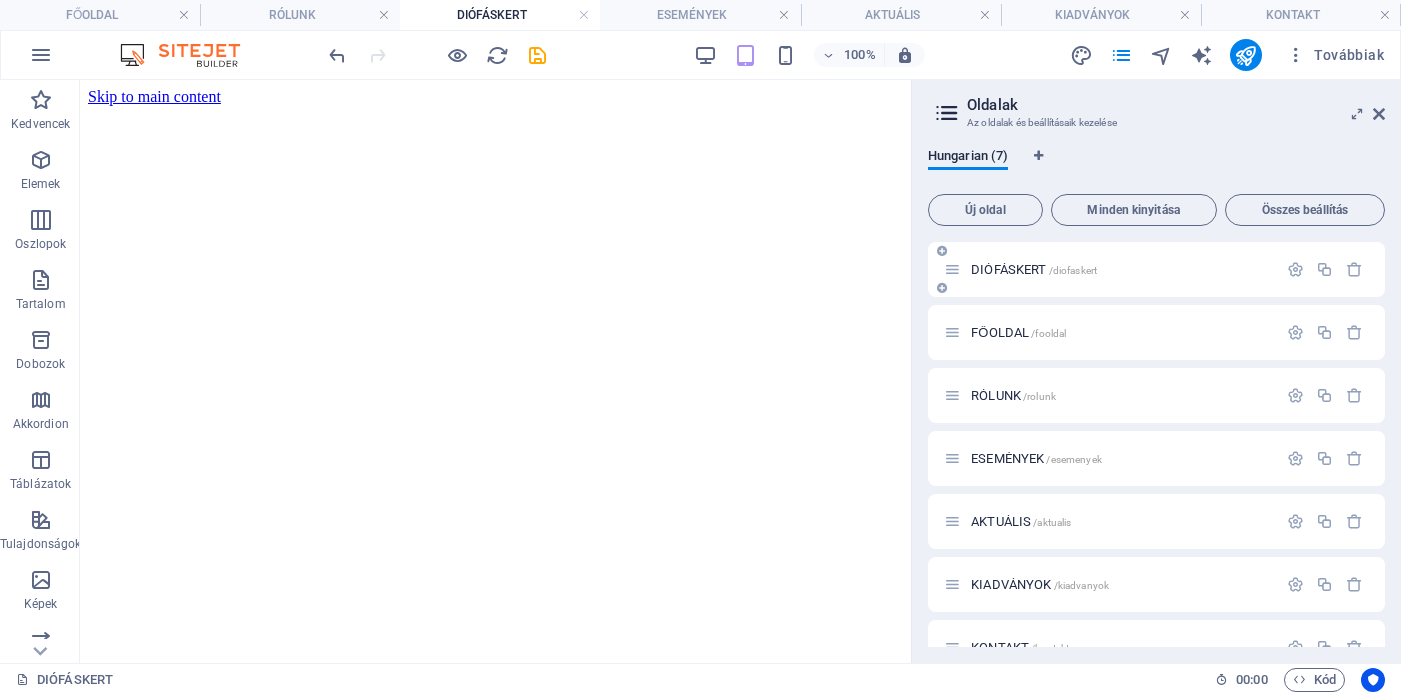 click at bounding box center [952, 269] 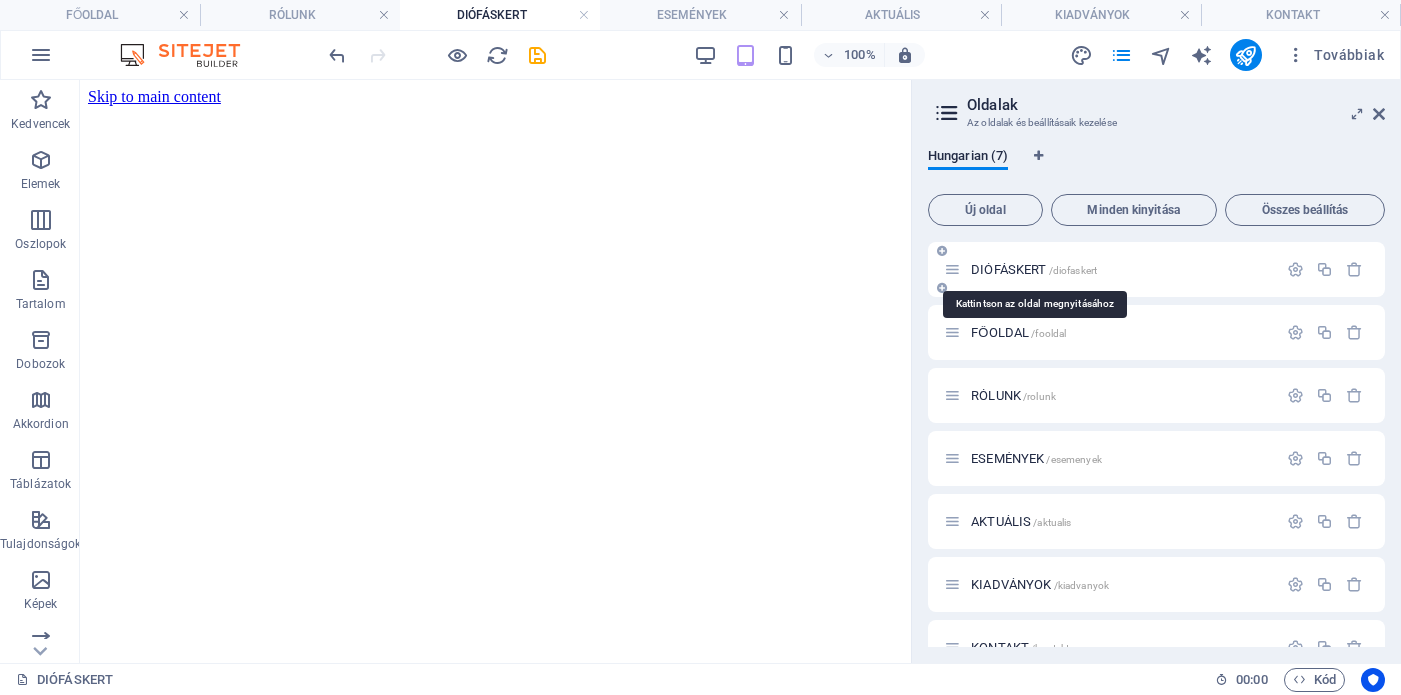 click on "DIÓFÁSKERT /diofaskert" at bounding box center [1034, 269] 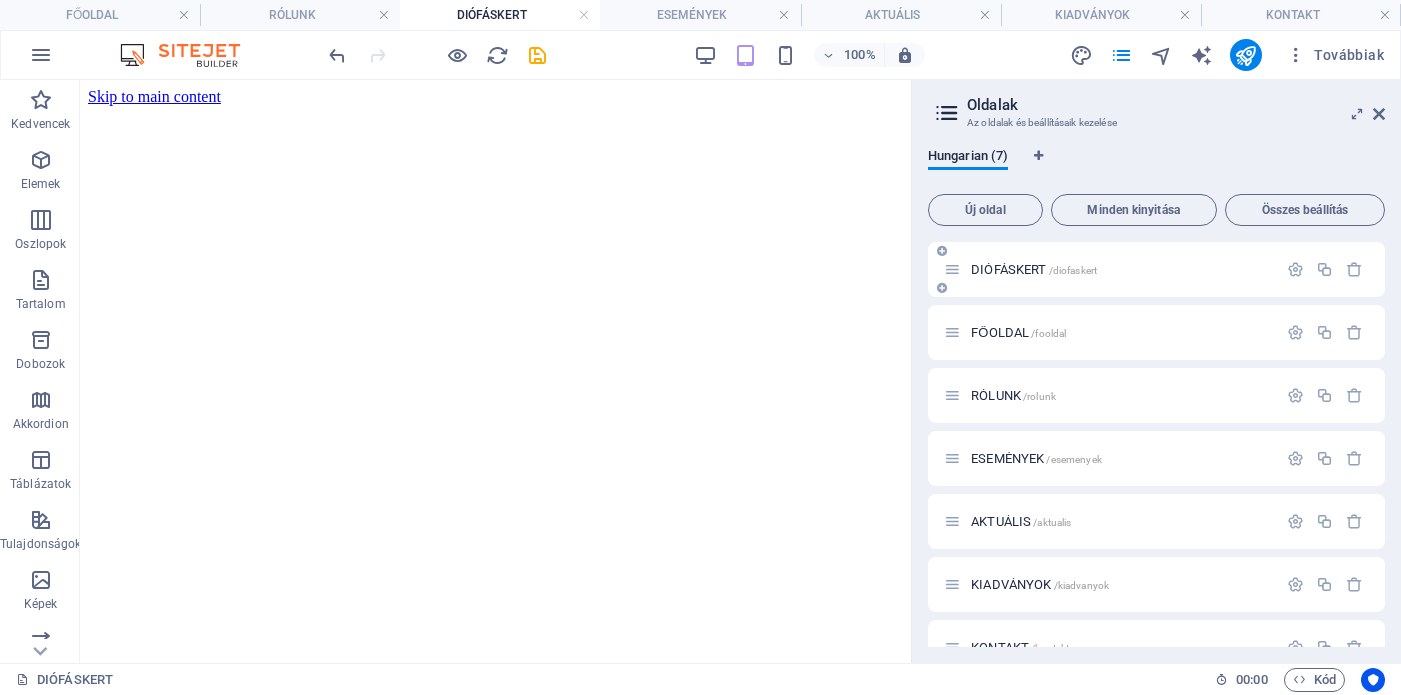 click on "DIÓFÁSKERT /diofaskert" at bounding box center (1156, 269) 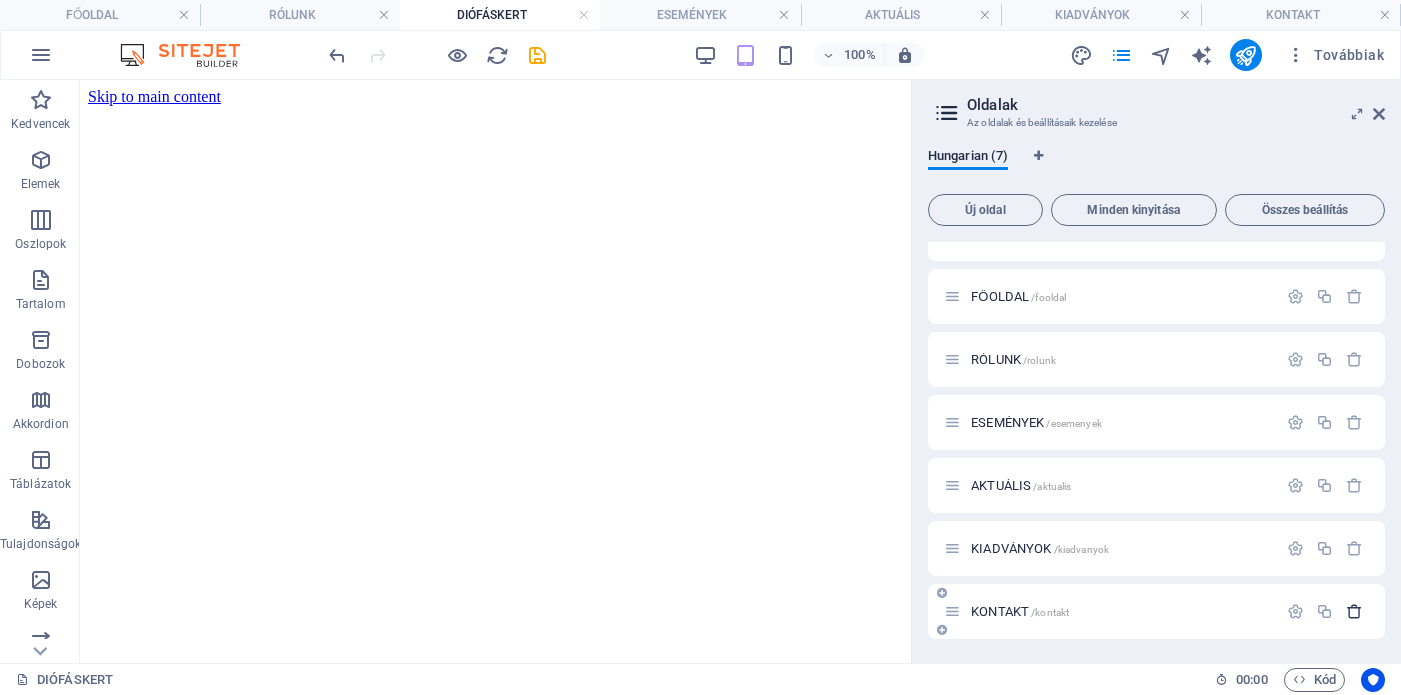 scroll, scrollTop: 0, scrollLeft: 0, axis: both 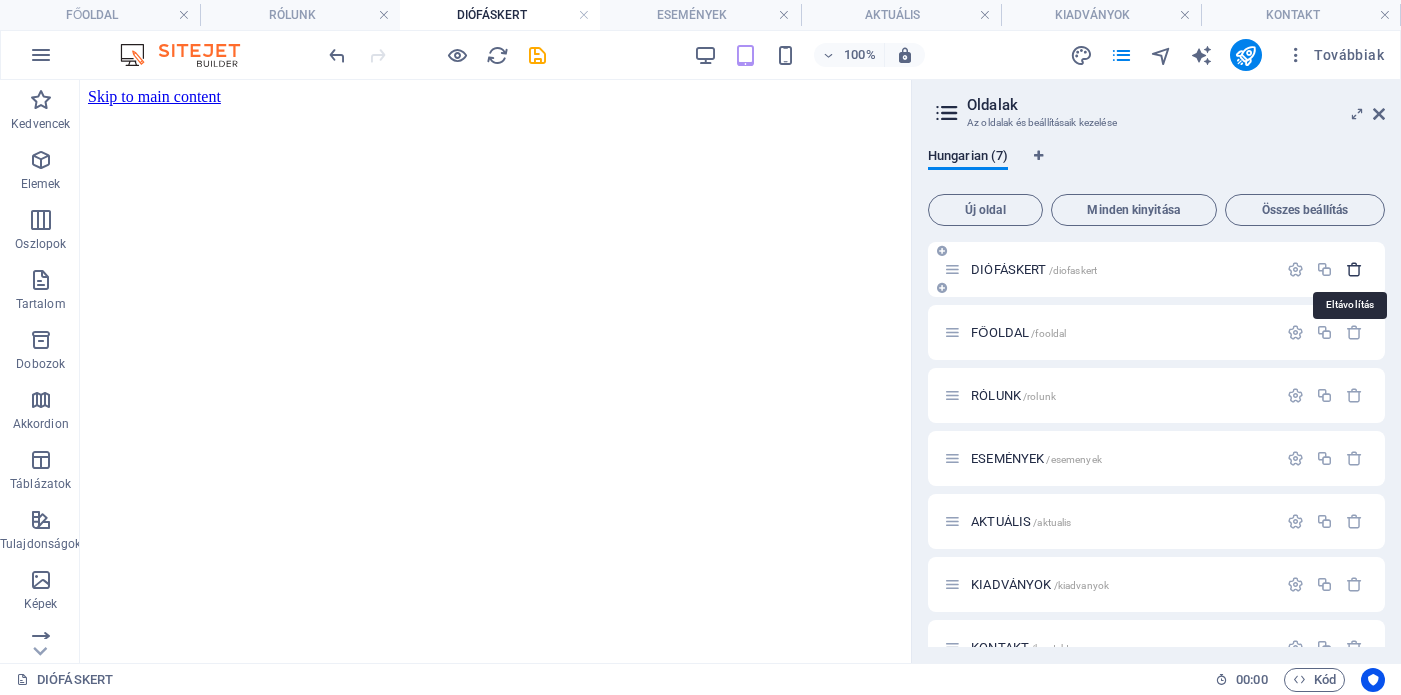click at bounding box center [1354, 269] 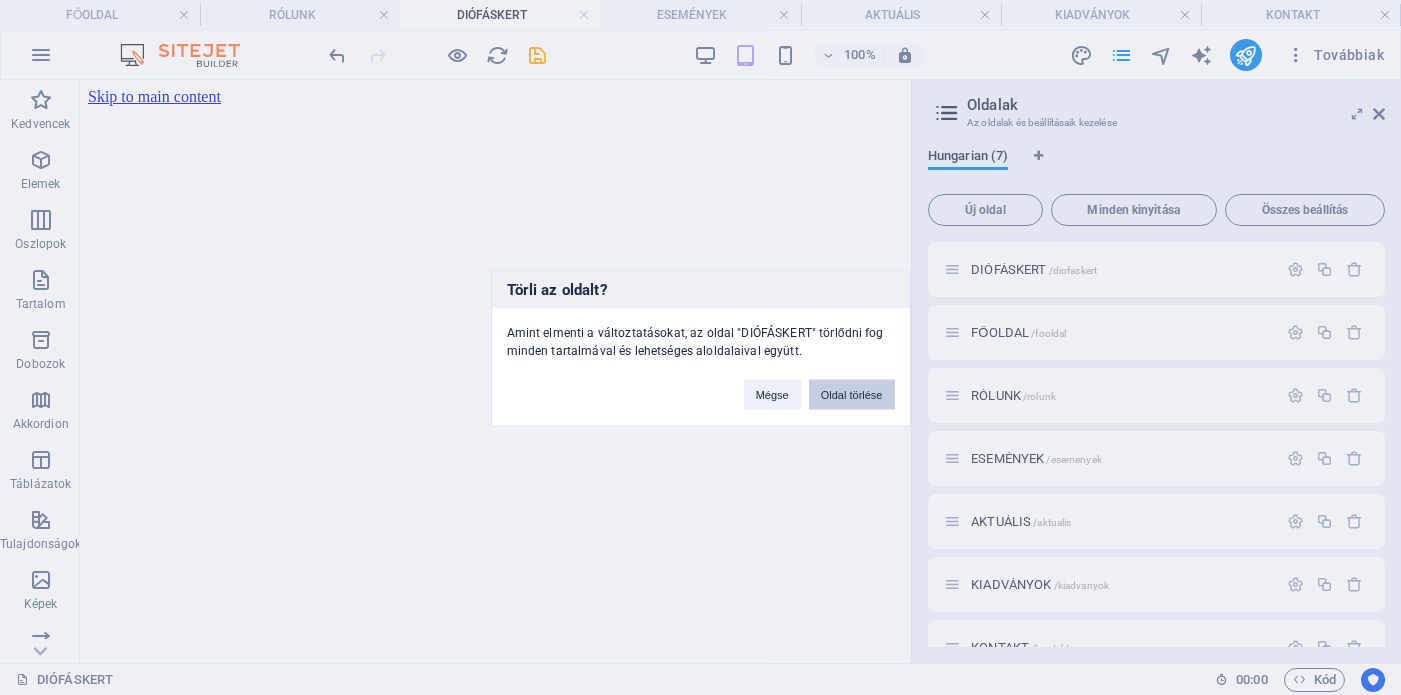 click on "Oldal törlése" at bounding box center [852, 394] 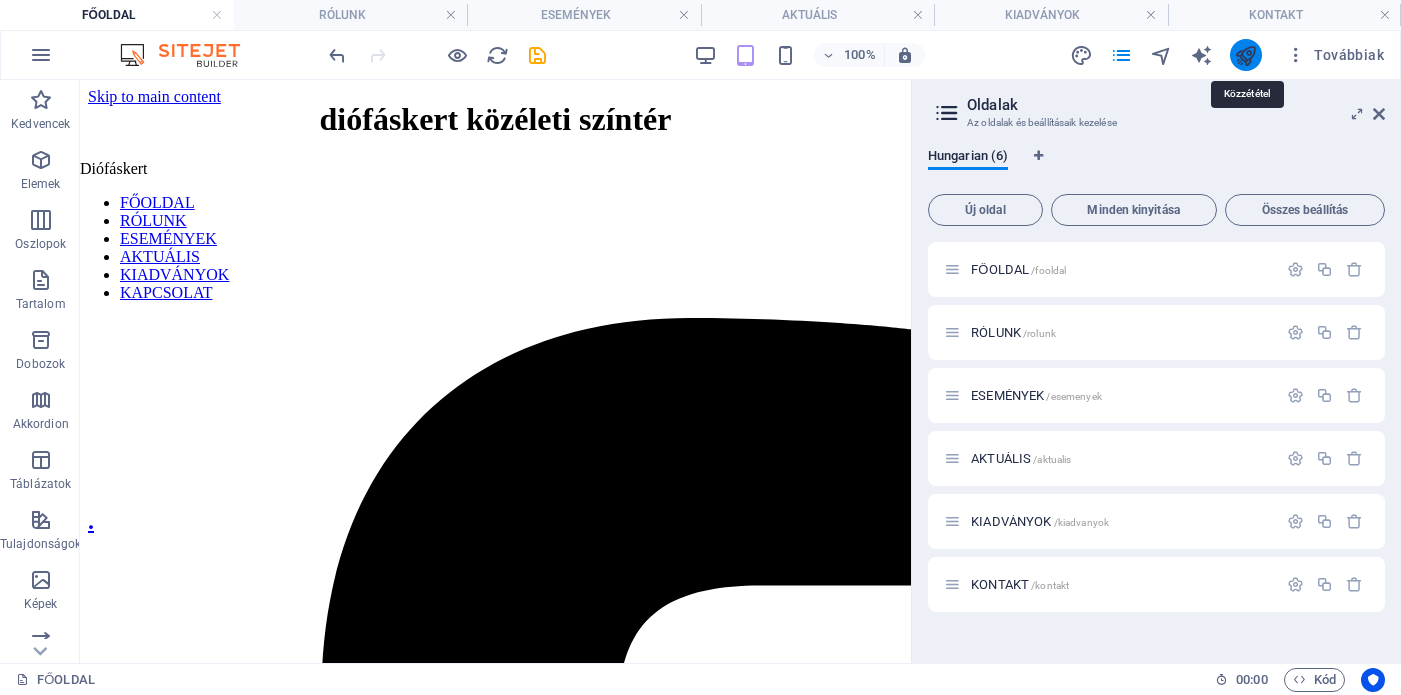 click at bounding box center [1245, 55] 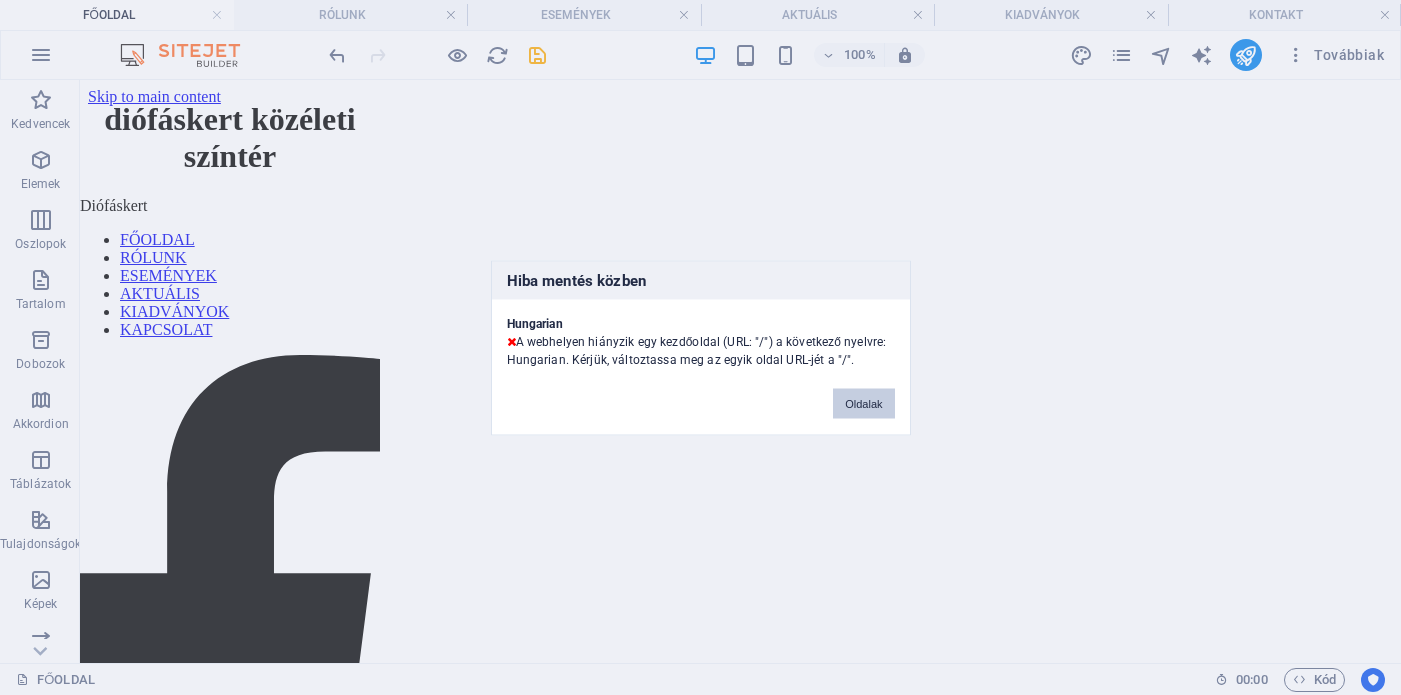 click on "Oldalak" at bounding box center (863, 403) 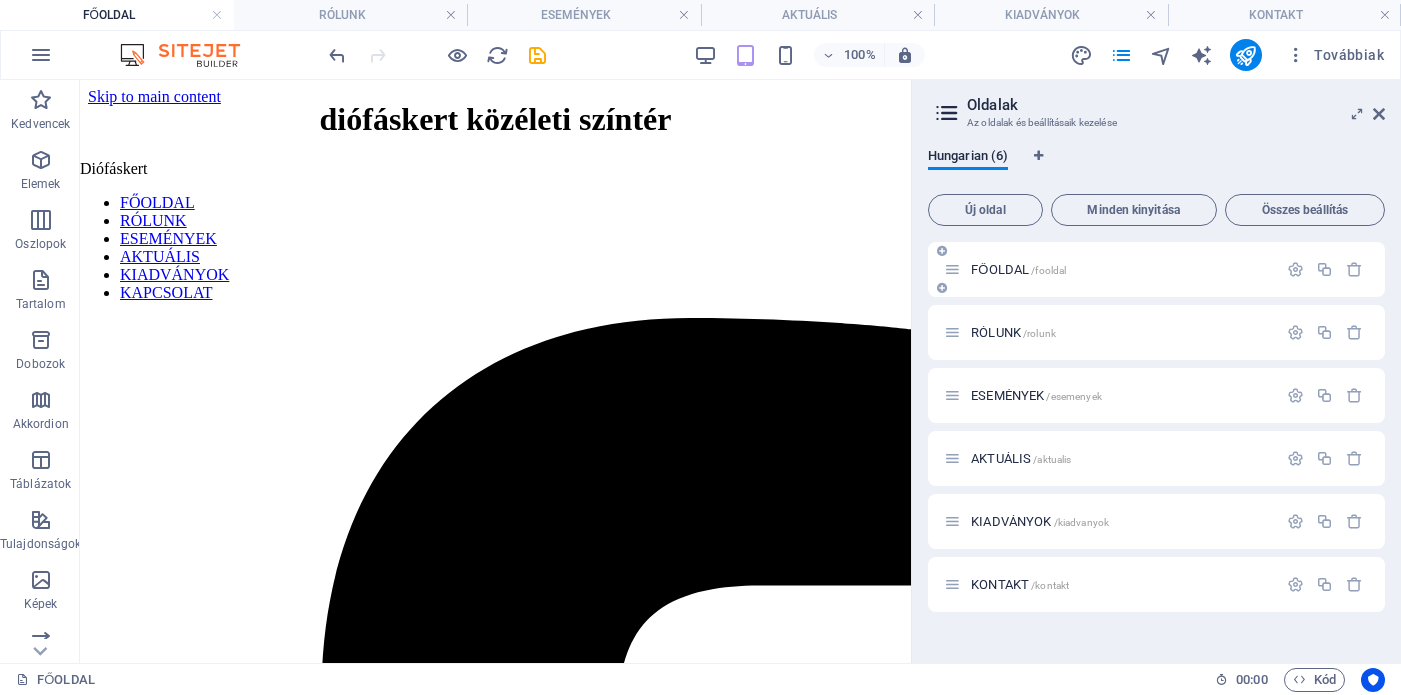 click on "FŐOLDAL /fooldal" at bounding box center [1018, 269] 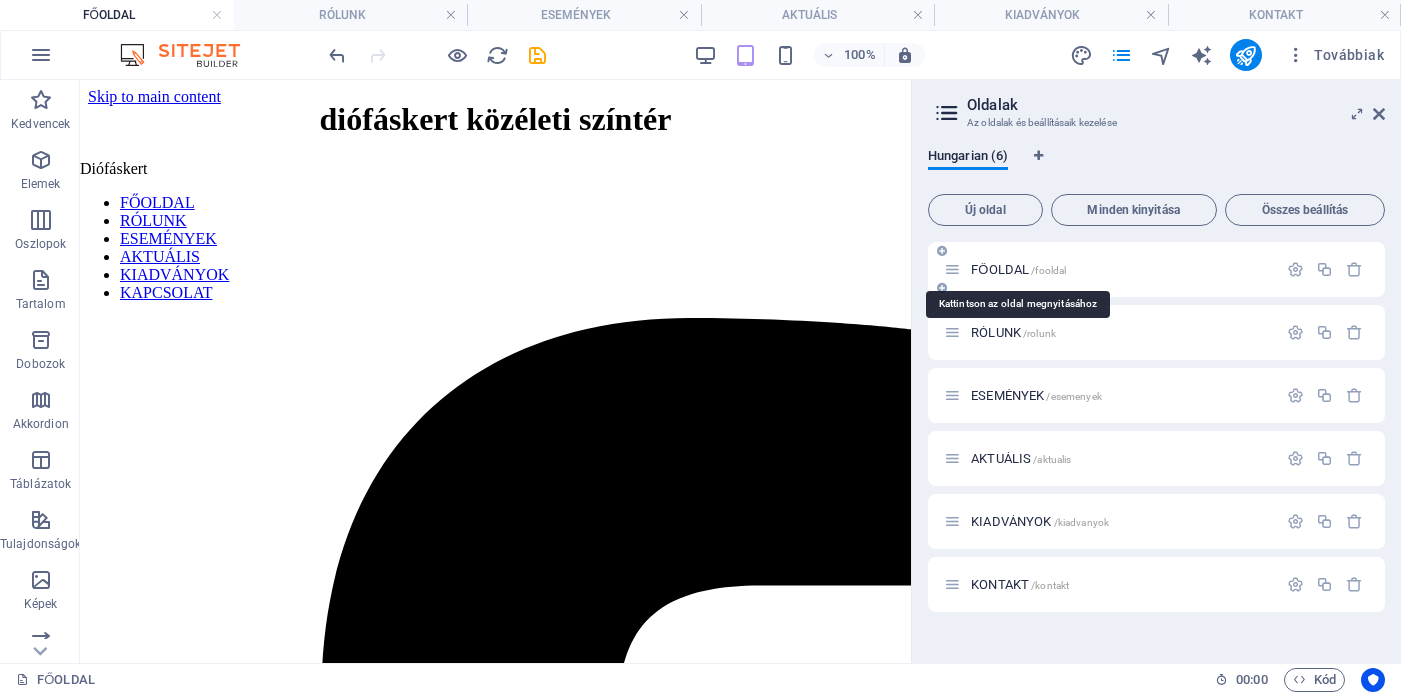 click on "FŐOLDAL /fooldal" at bounding box center [1018, 269] 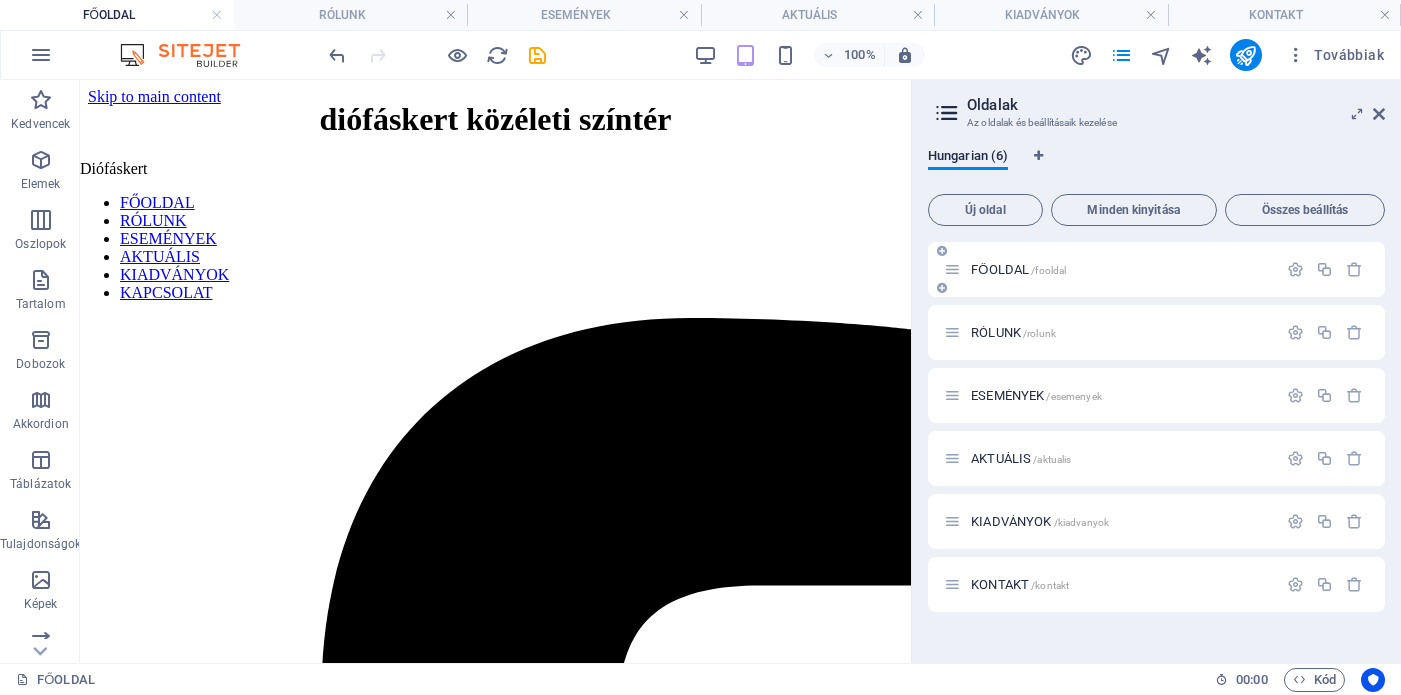 click on "FŐOLDAL /fooldal" at bounding box center (1110, 269) 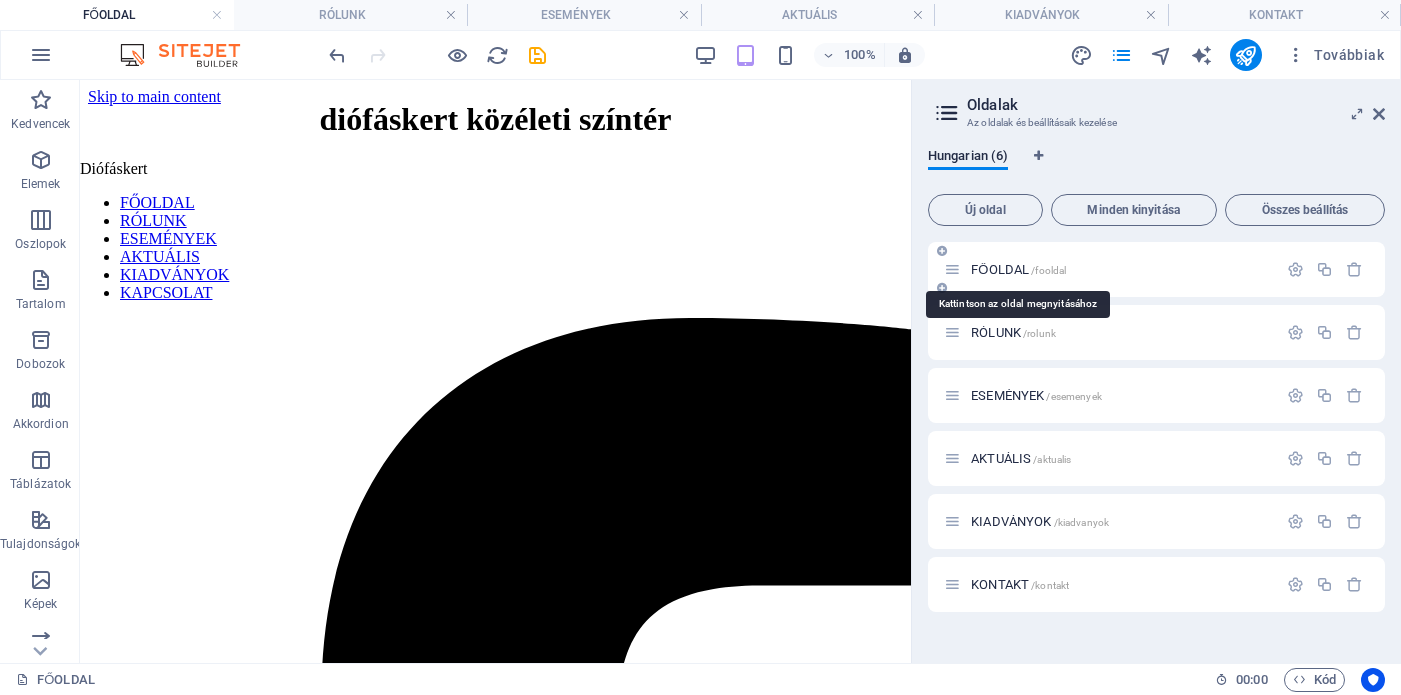 click on "/fooldal" at bounding box center [1048, 270] 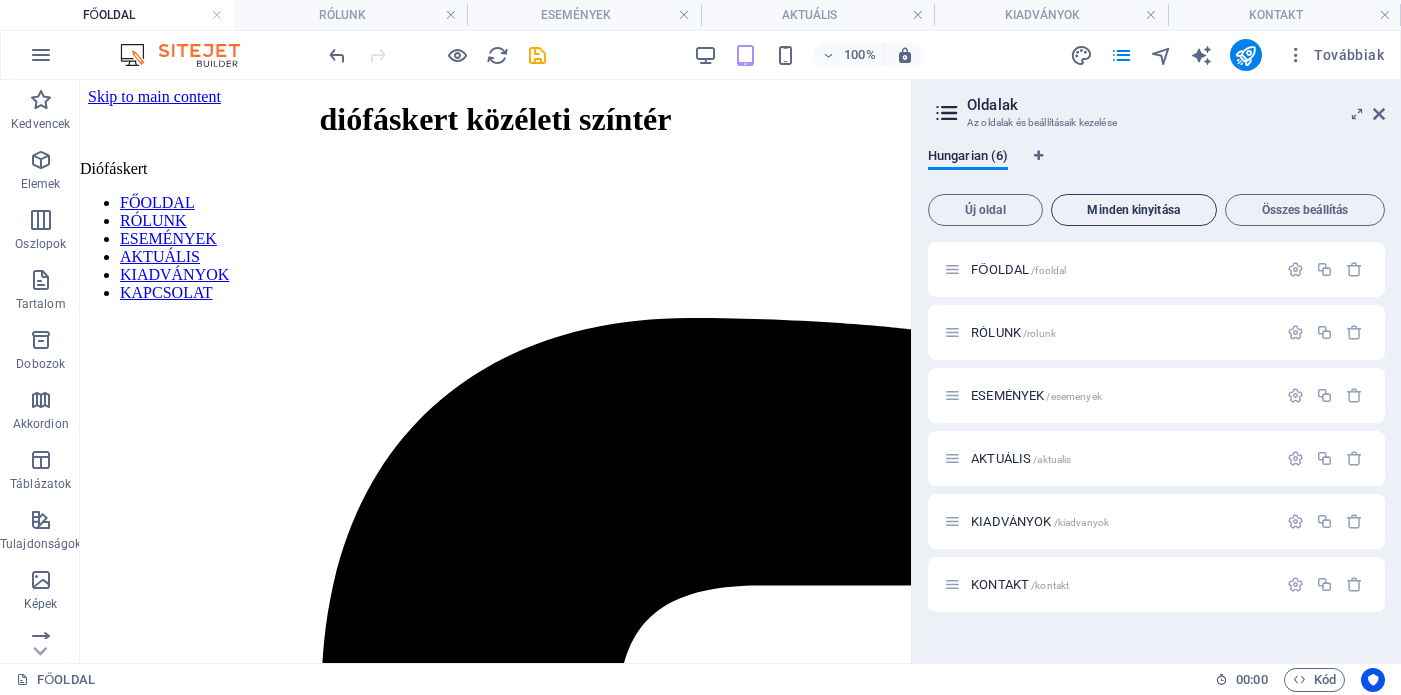 click on "Minden kinyitása" at bounding box center (1134, 210) 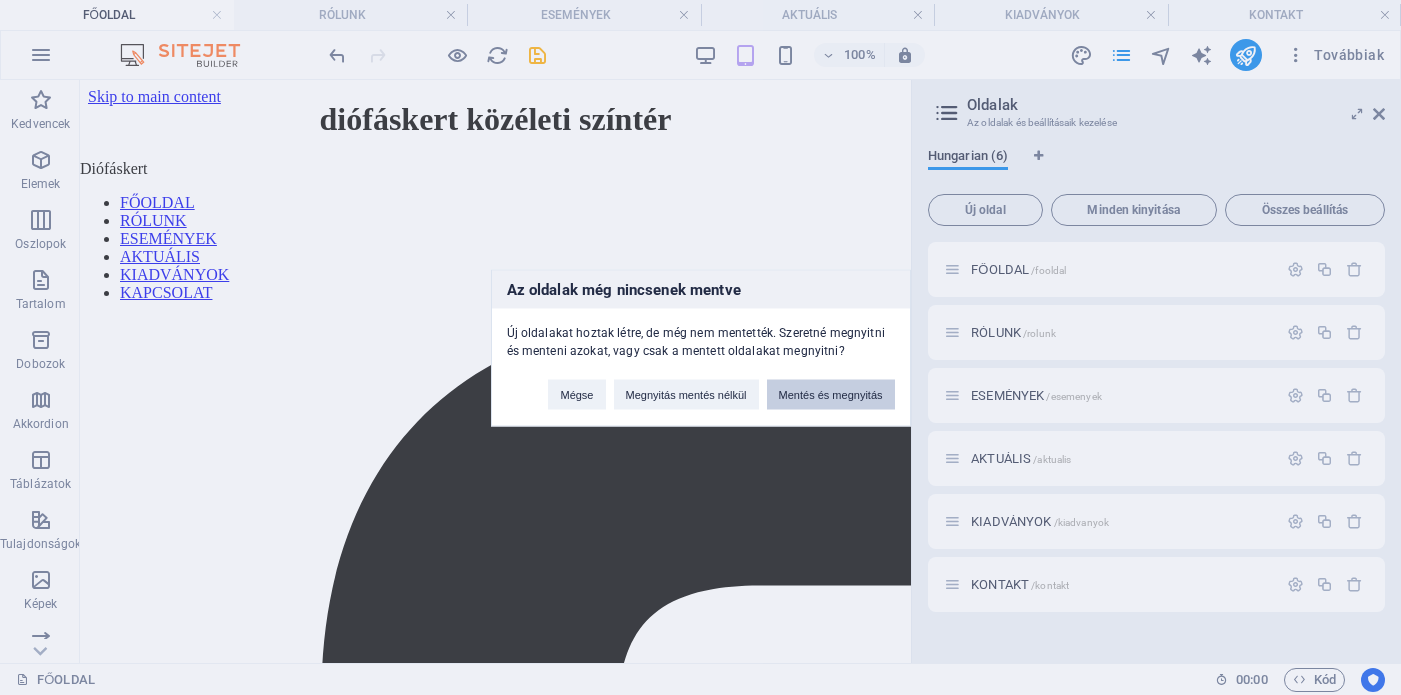 click on "Mentés és megnyitás" at bounding box center (831, 394) 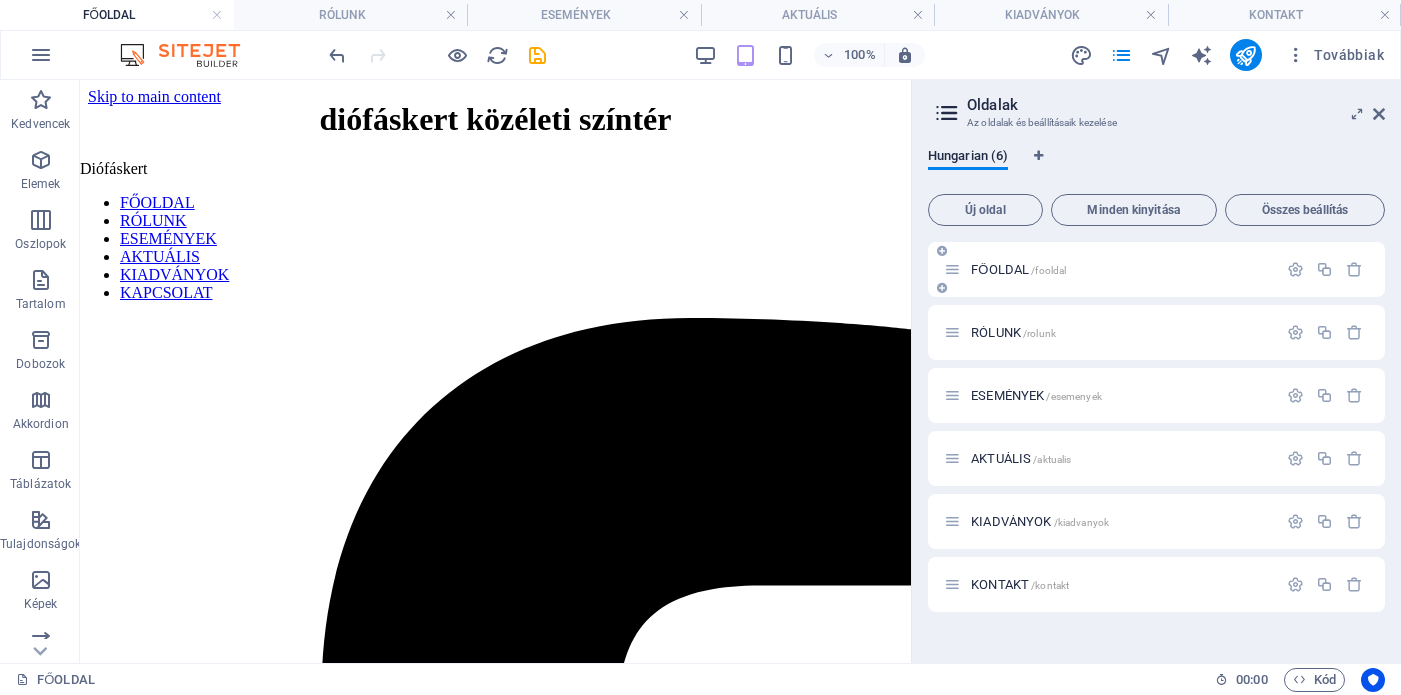 click on "FŐOLDAL /fooldal" at bounding box center [1018, 269] 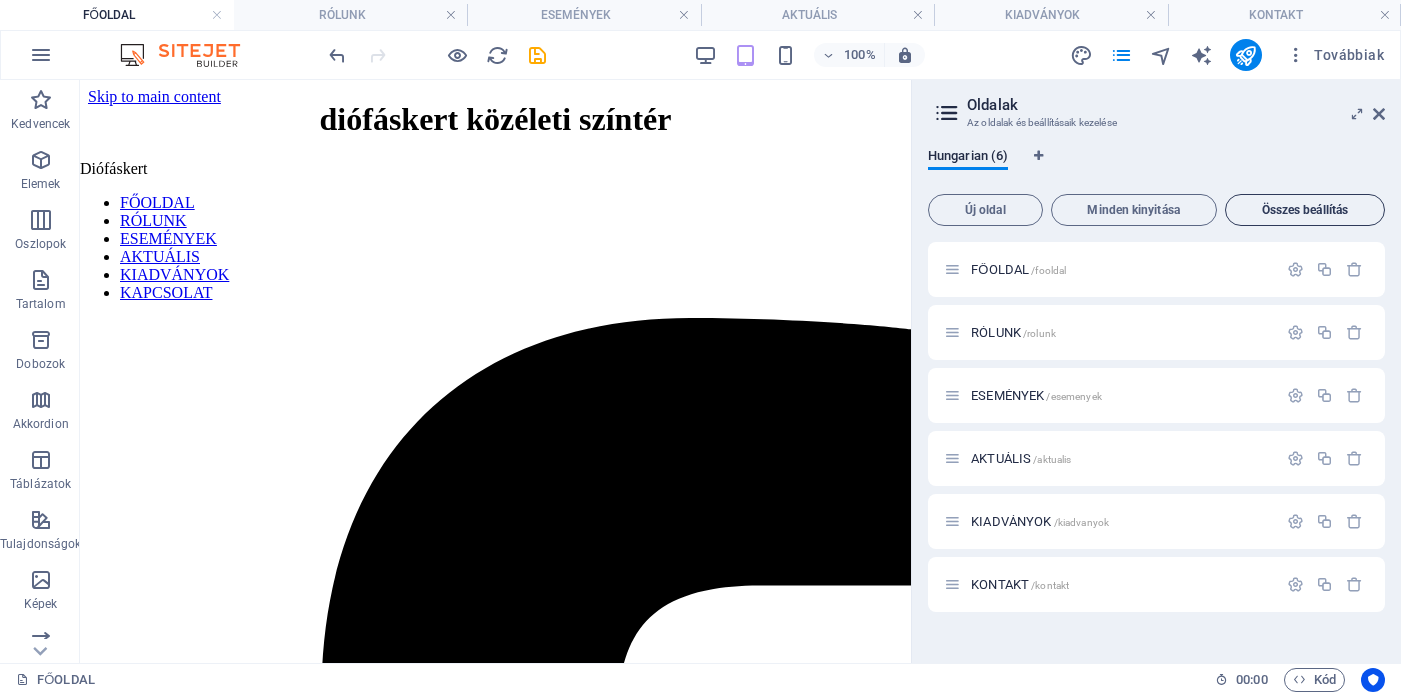 click on "Összes beállítás" at bounding box center (1305, 210) 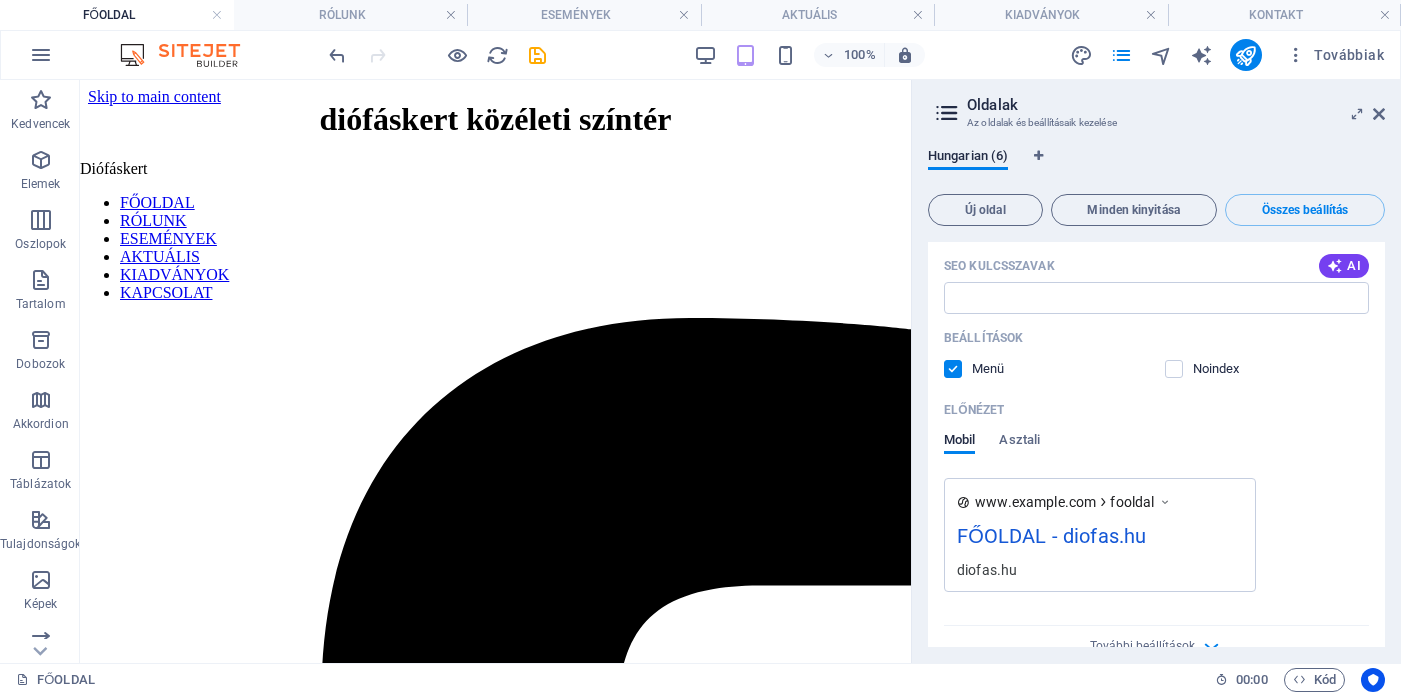 scroll, scrollTop: 290, scrollLeft: 0, axis: vertical 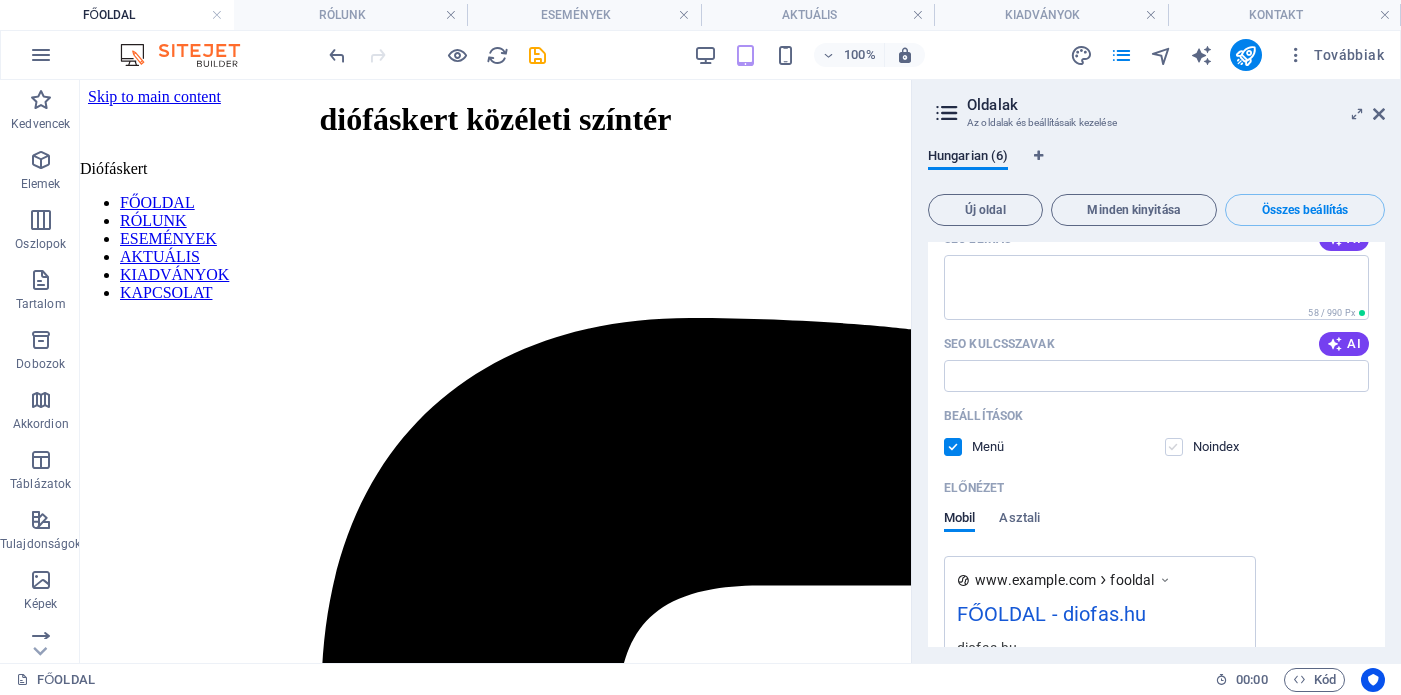 click at bounding box center (1174, 447) 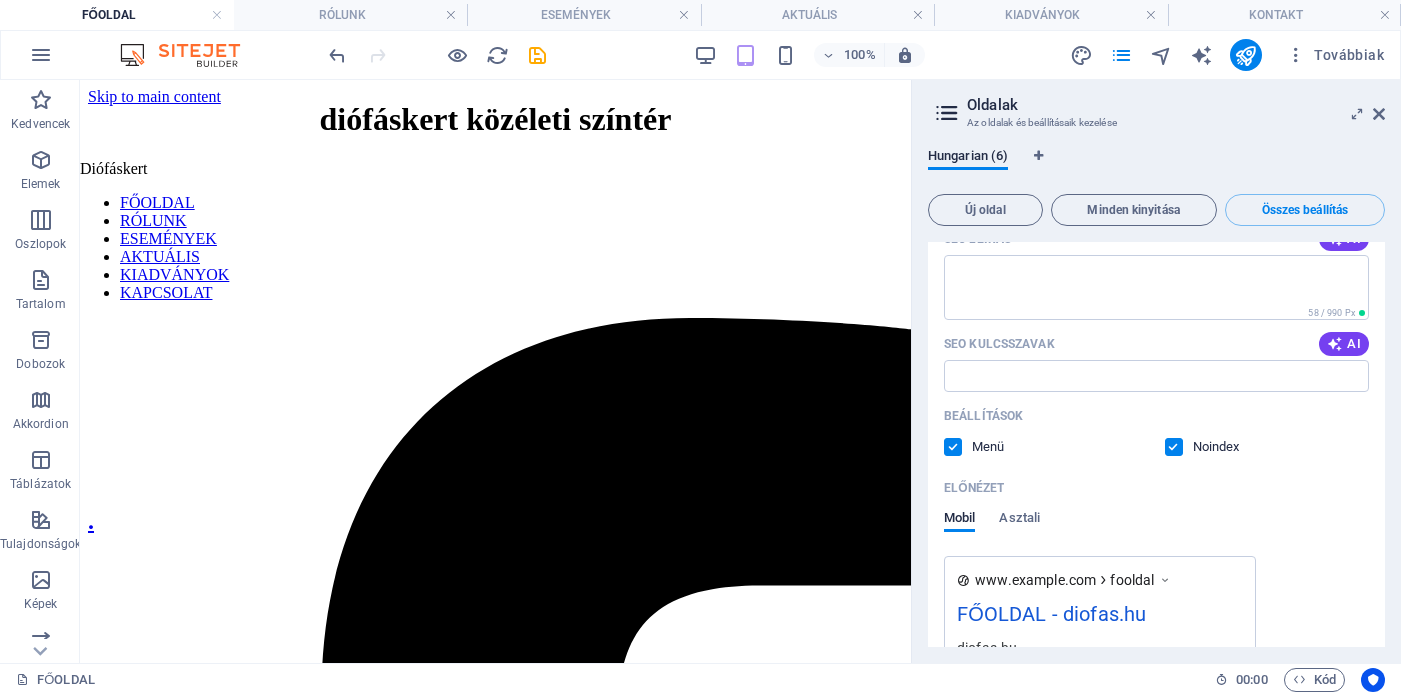 click at bounding box center (953, 447) 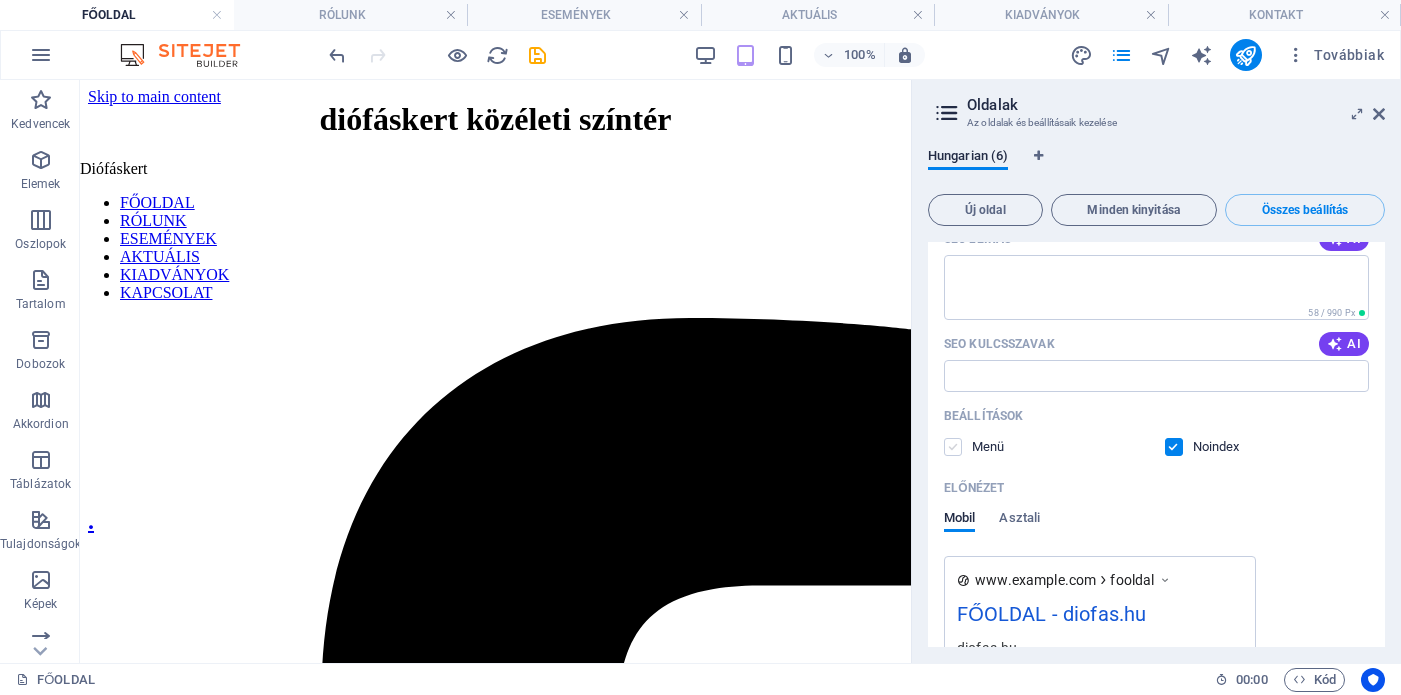 click at bounding box center (953, 447) 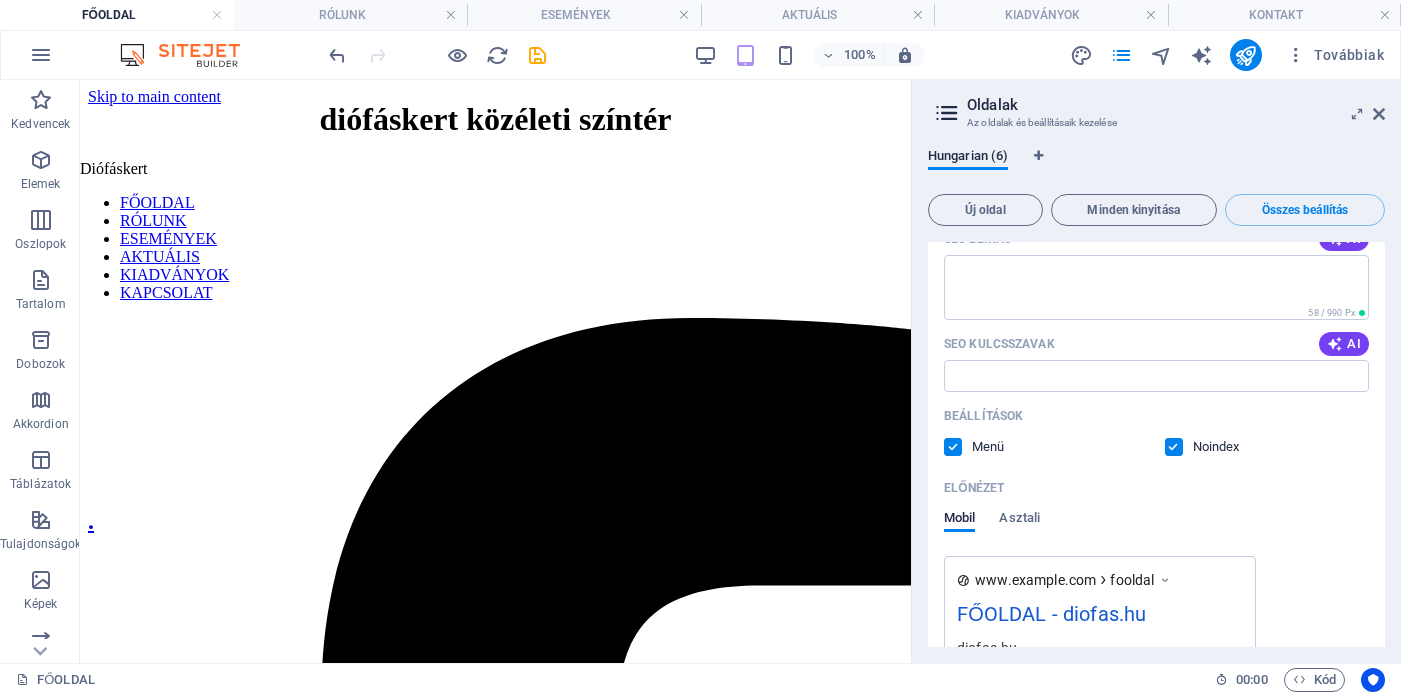 click at bounding box center (1174, 447) 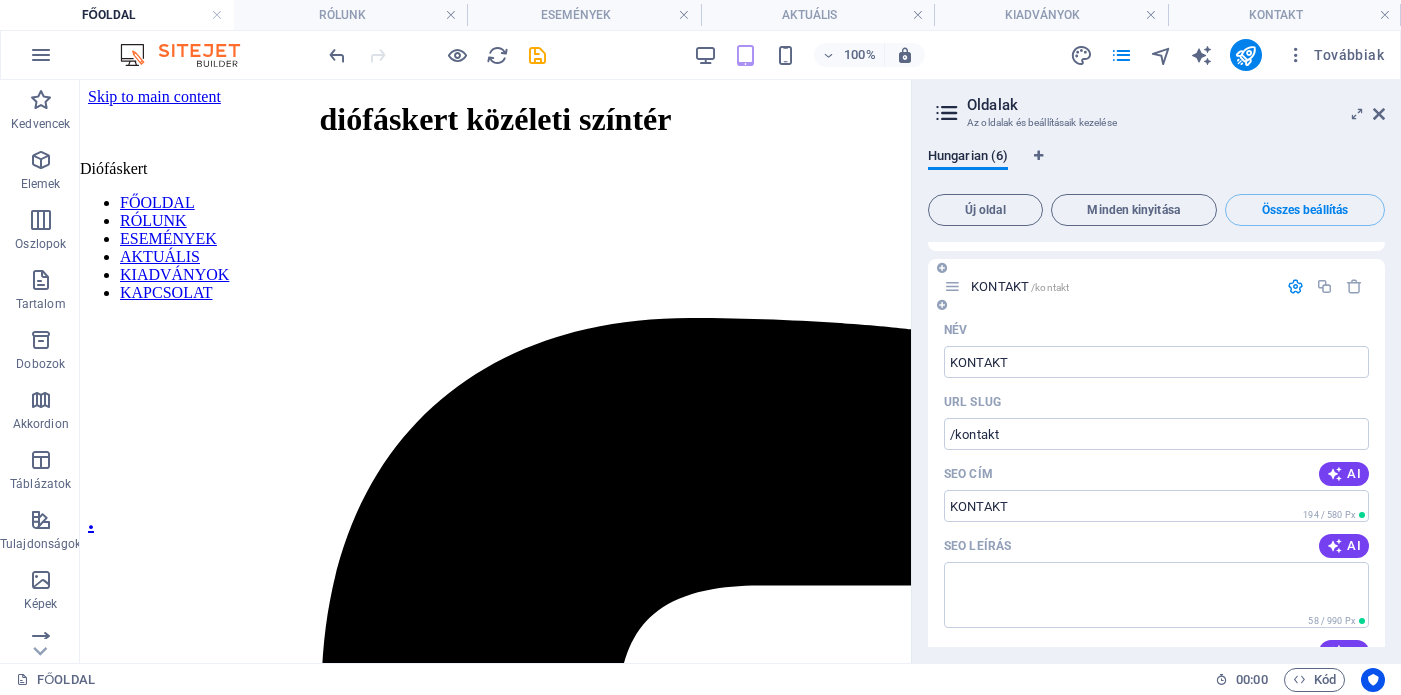scroll, scrollTop: 4012, scrollLeft: 0, axis: vertical 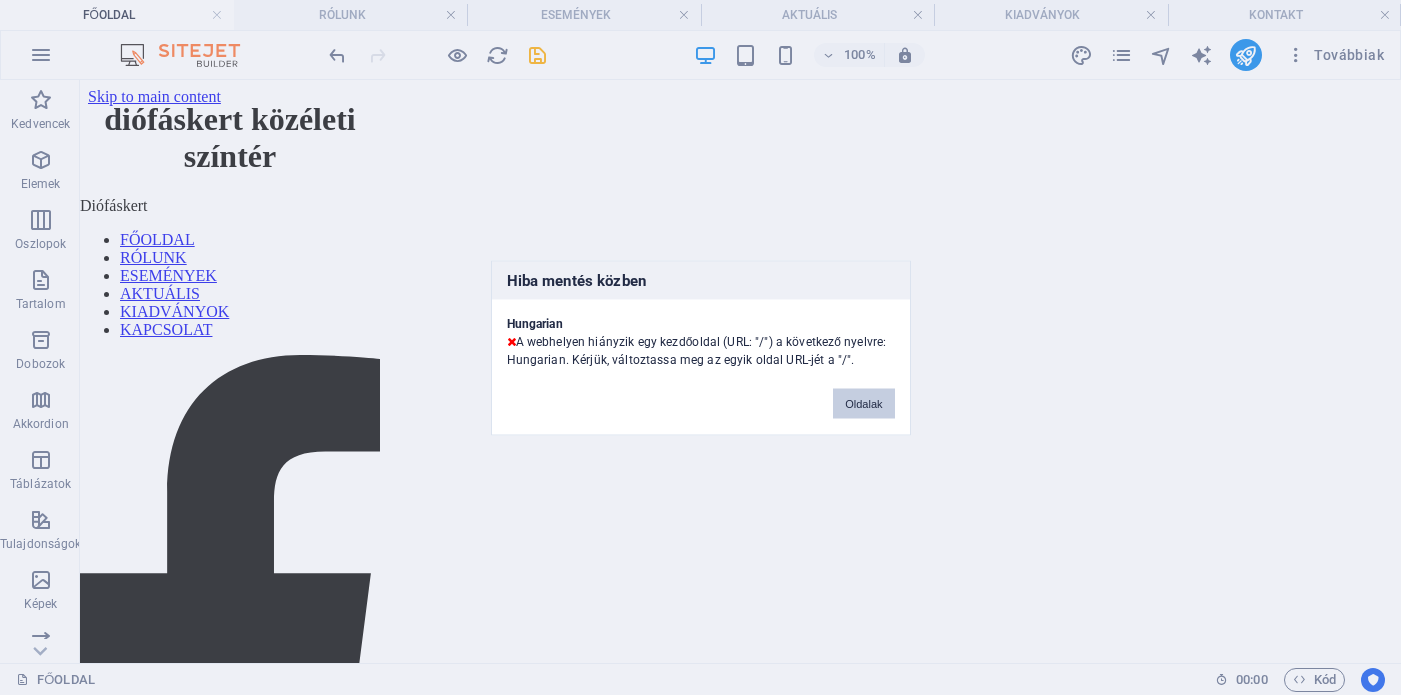 click on "Oldalak" at bounding box center (863, 403) 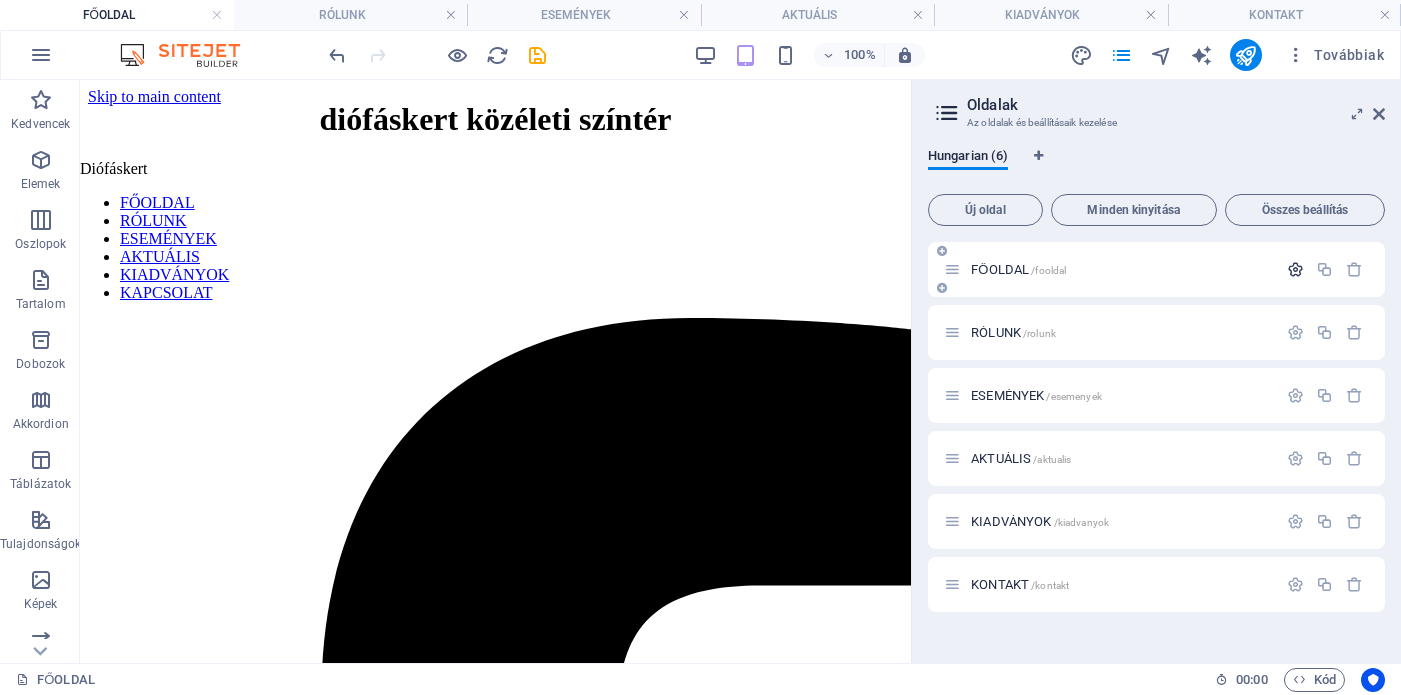 click at bounding box center (1295, 269) 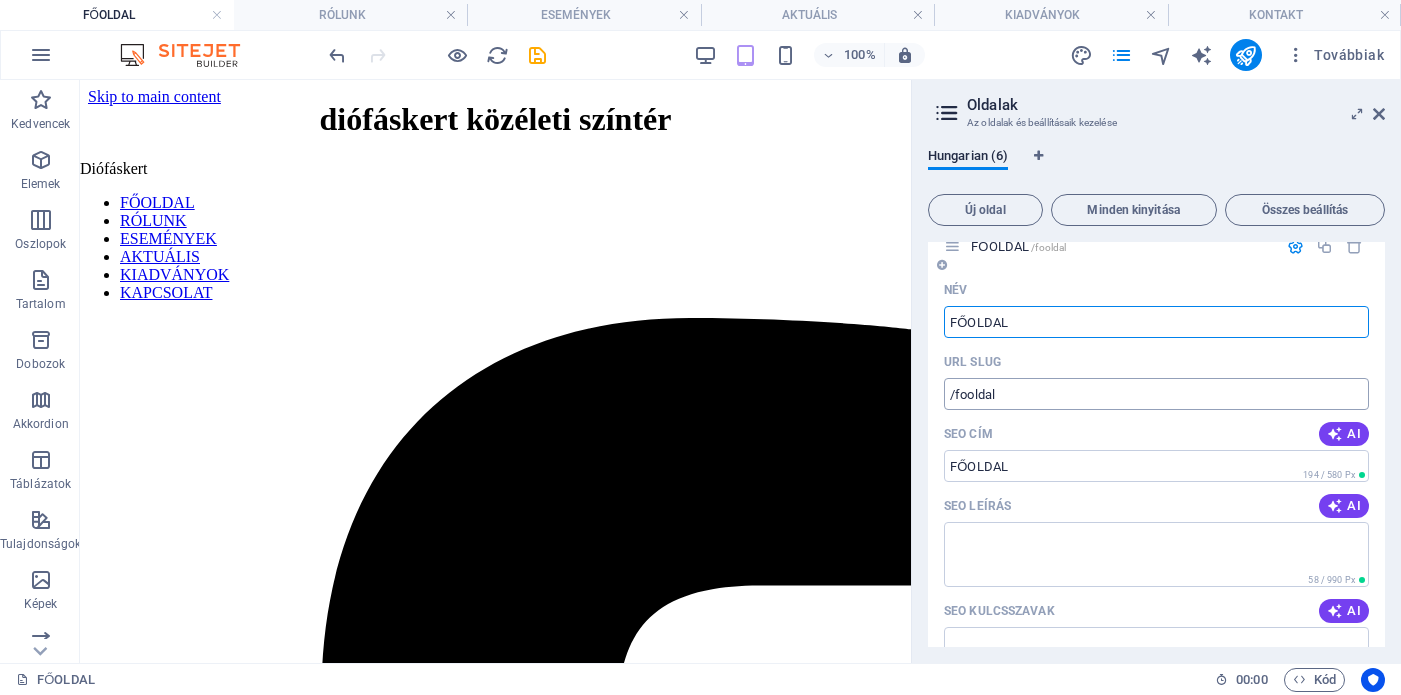 scroll, scrollTop: 0, scrollLeft: 0, axis: both 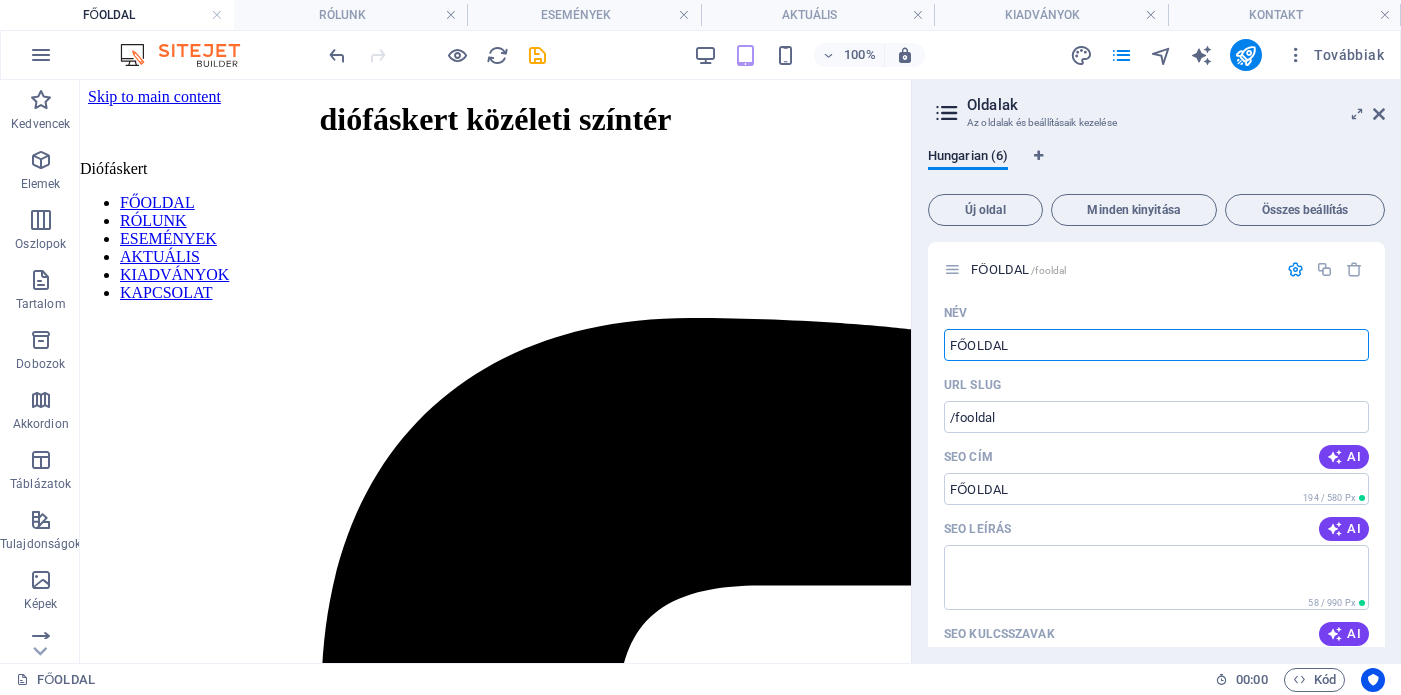 click at bounding box center (947, 113) 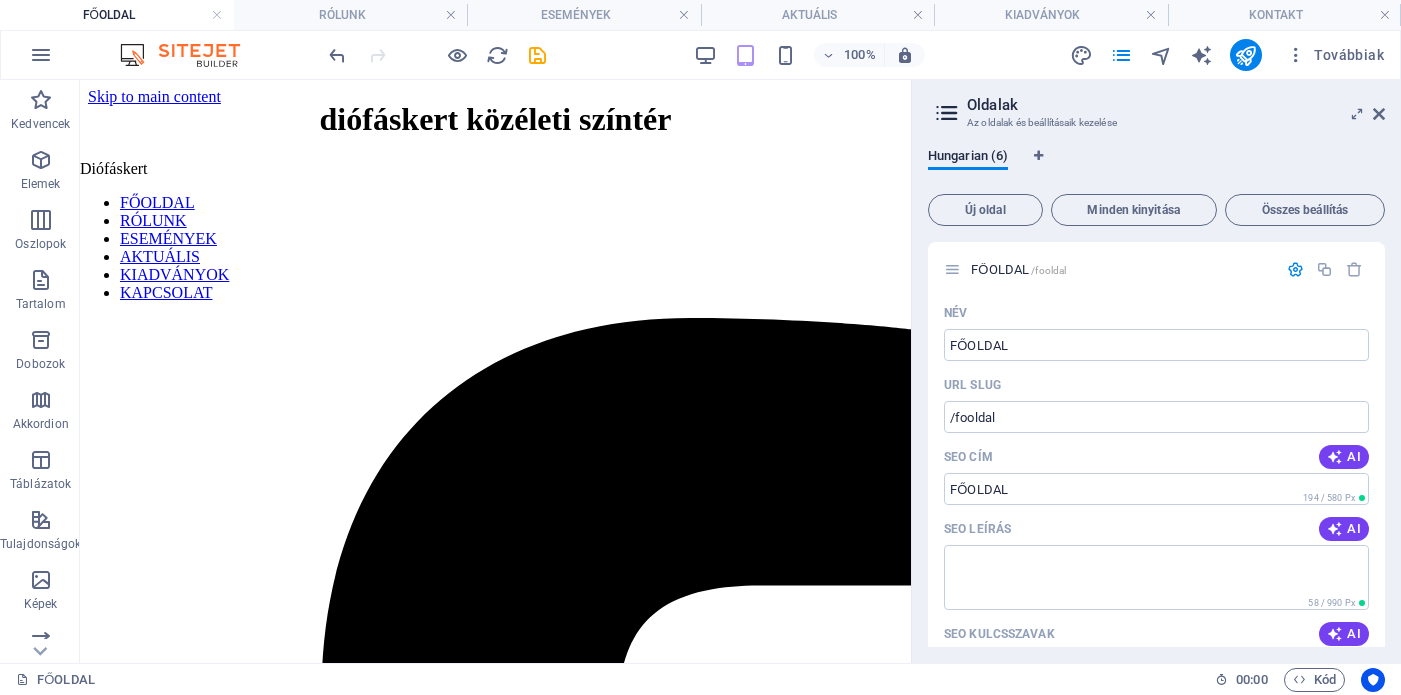 click at bounding box center [947, 113] 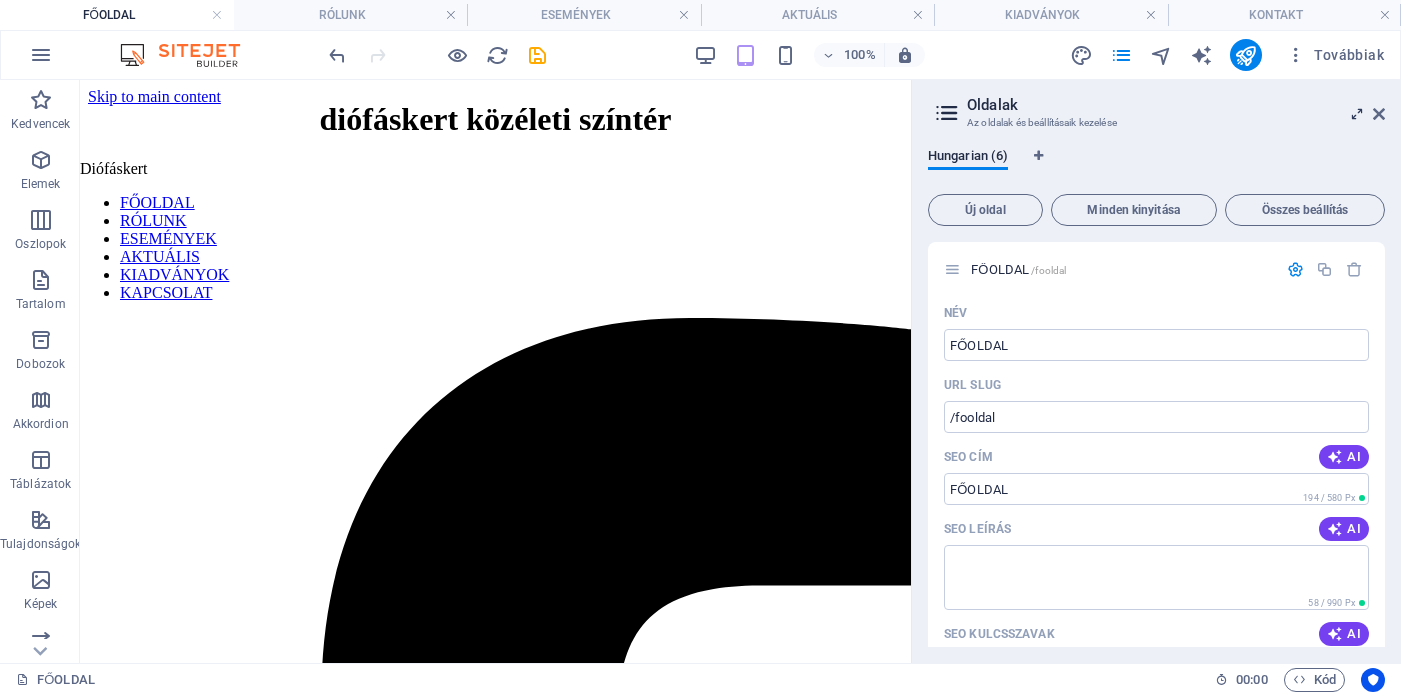 click at bounding box center (1357, 114) 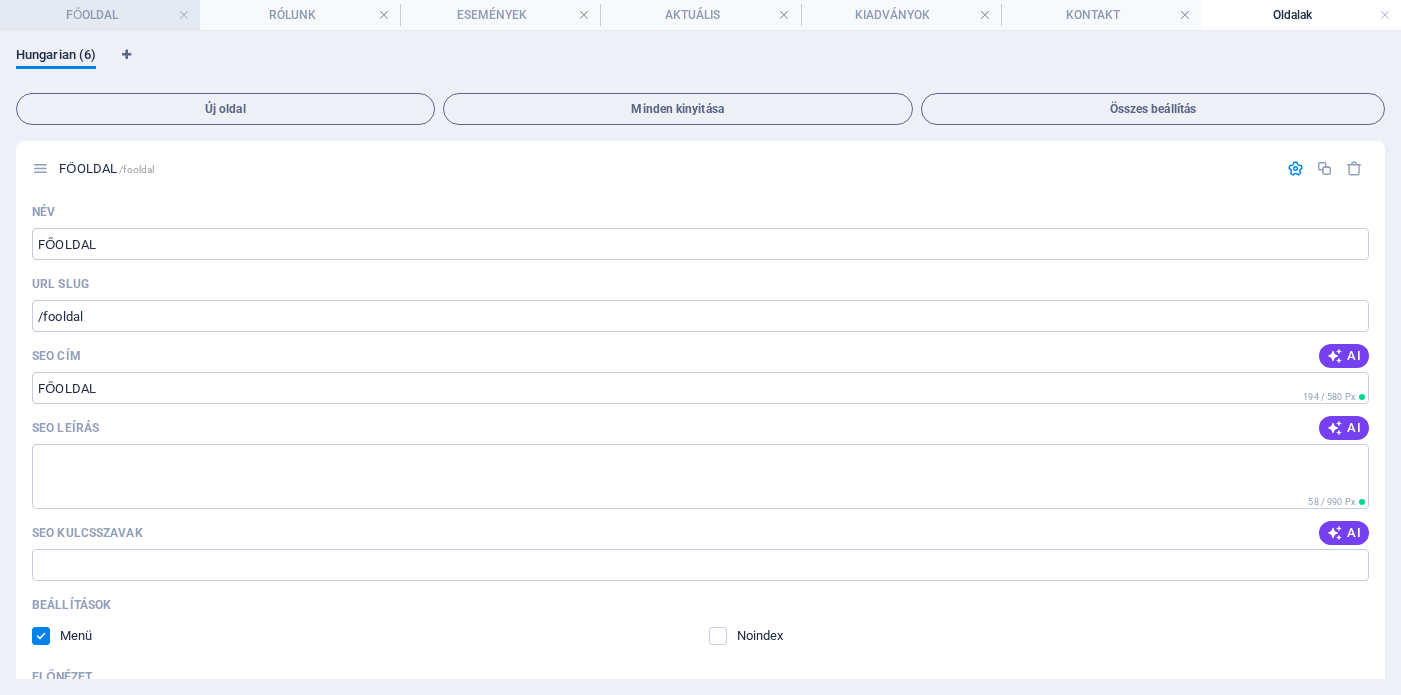 click on "FŐOLDAL" at bounding box center (100, 15) 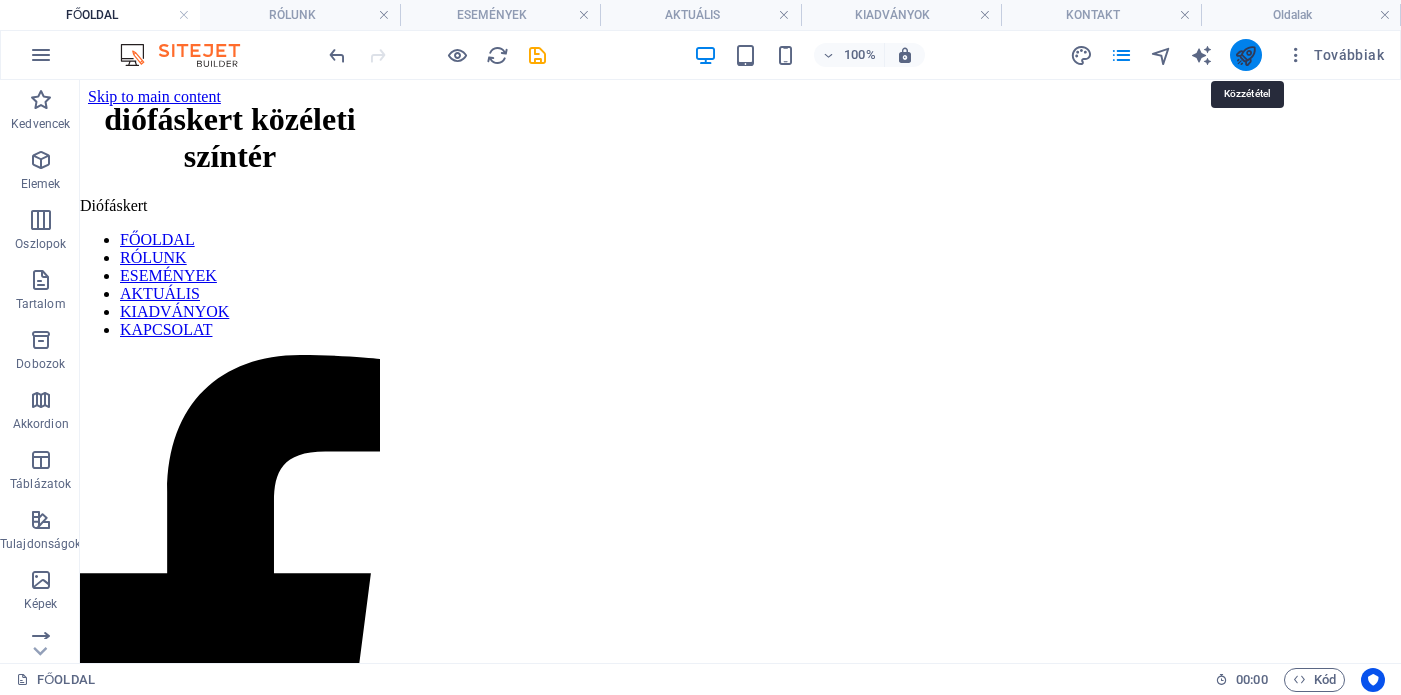 click at bounding box center (1245, 55) 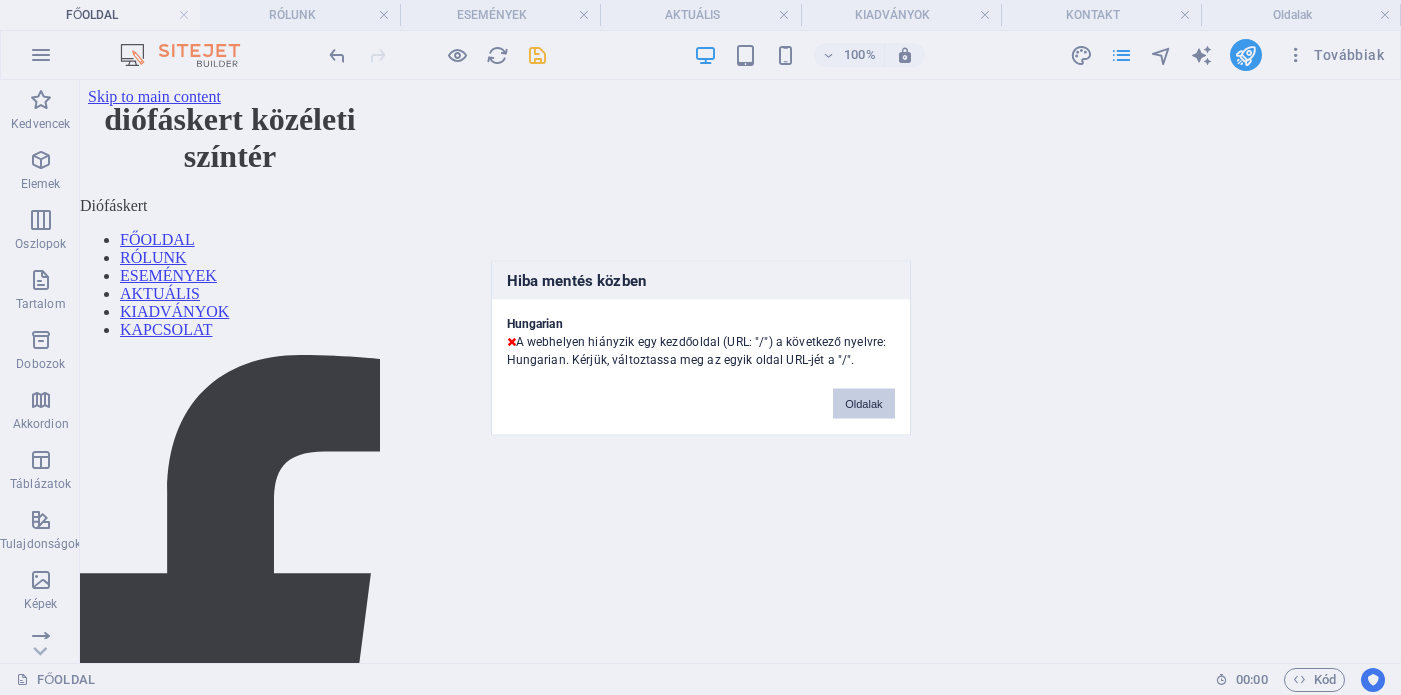 click on "Oldalak" at bounding box center [863, 403] 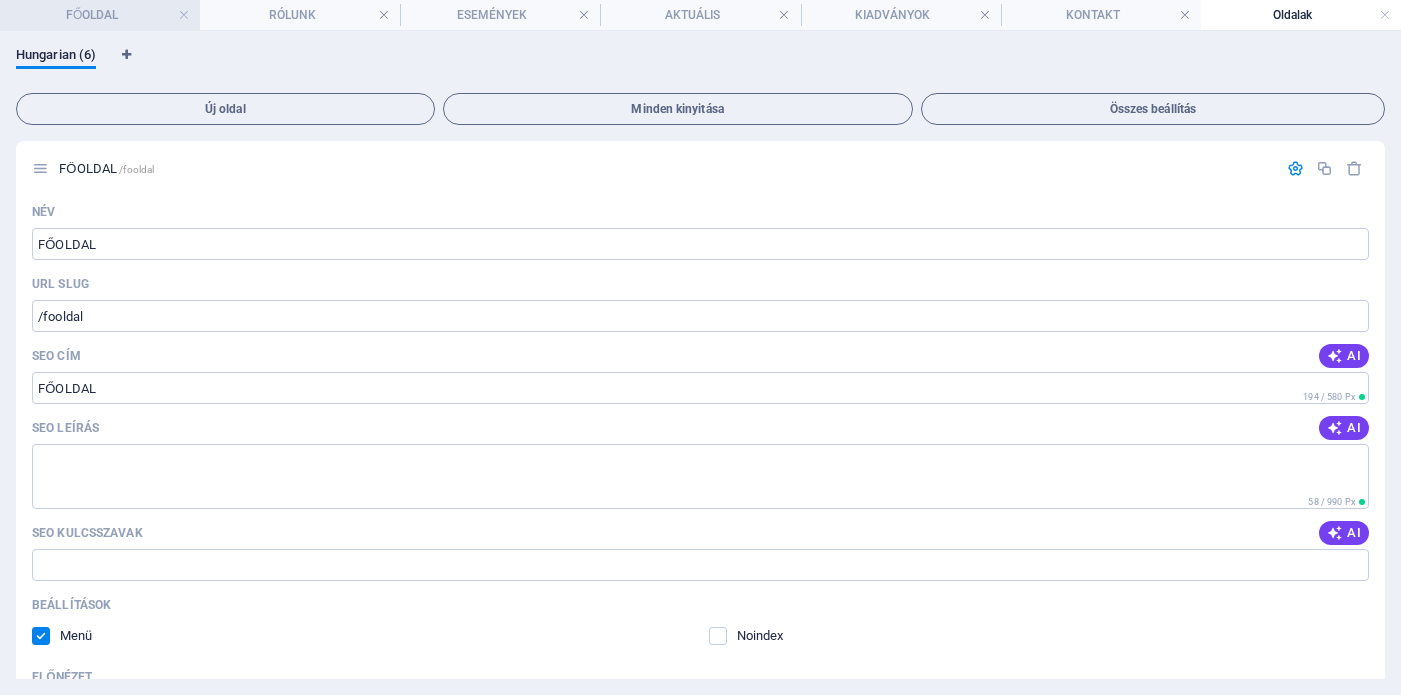 click on "FŐOLDAL" at bounding box center (100, 15) 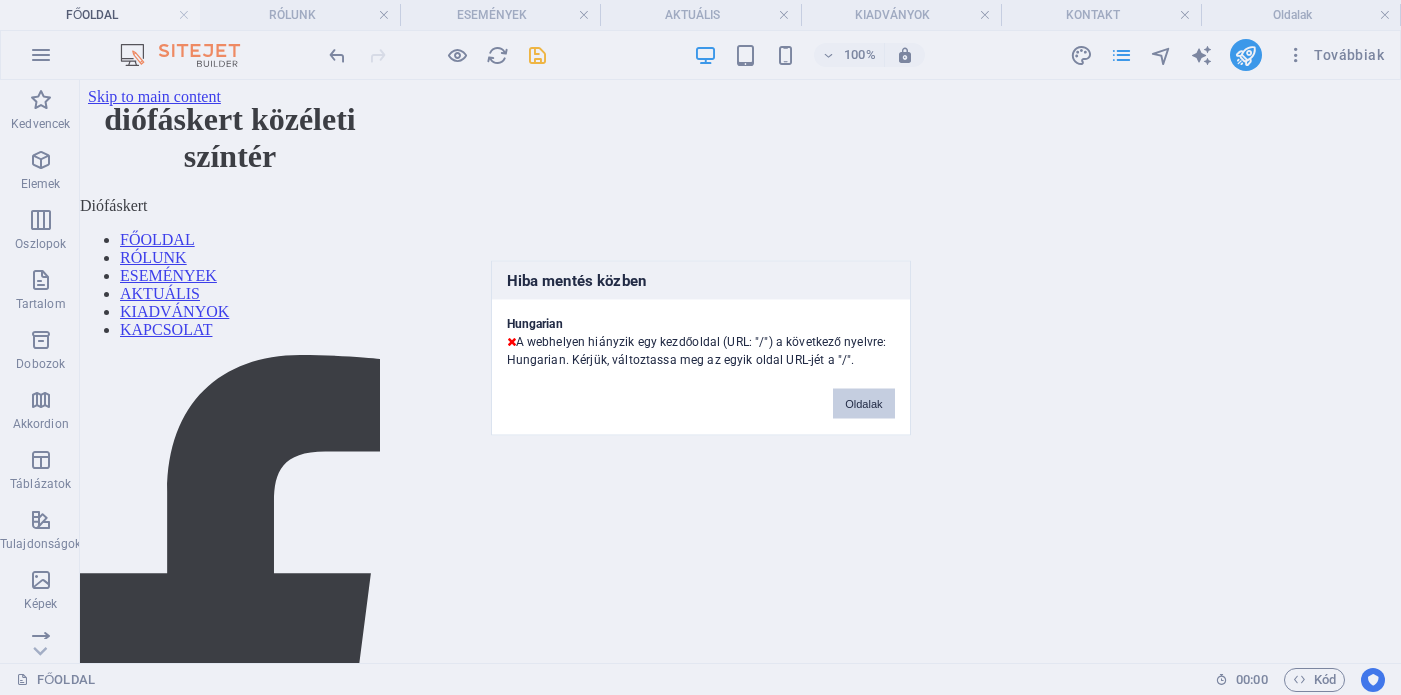 click on "Oldalak" at bounding box center (863, 403) 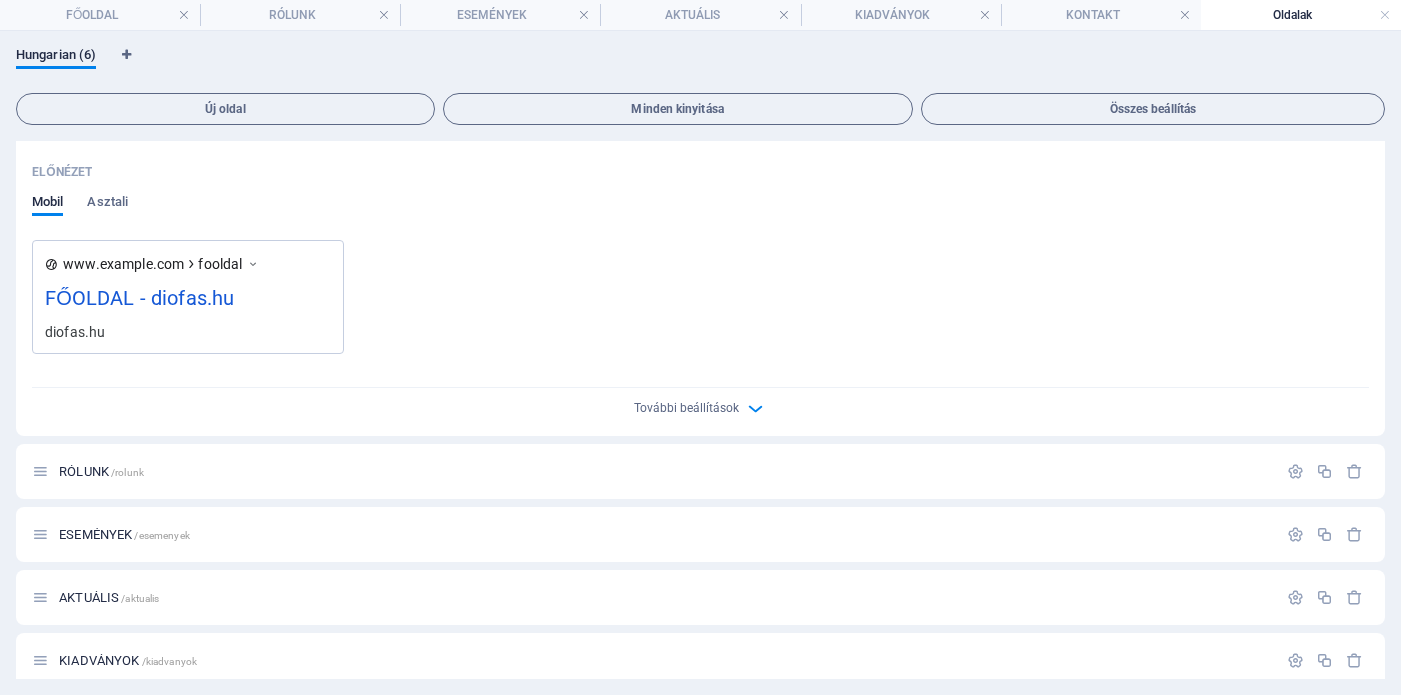 scroll, scrollTop: 0, scrollLeft: 0, axis: both 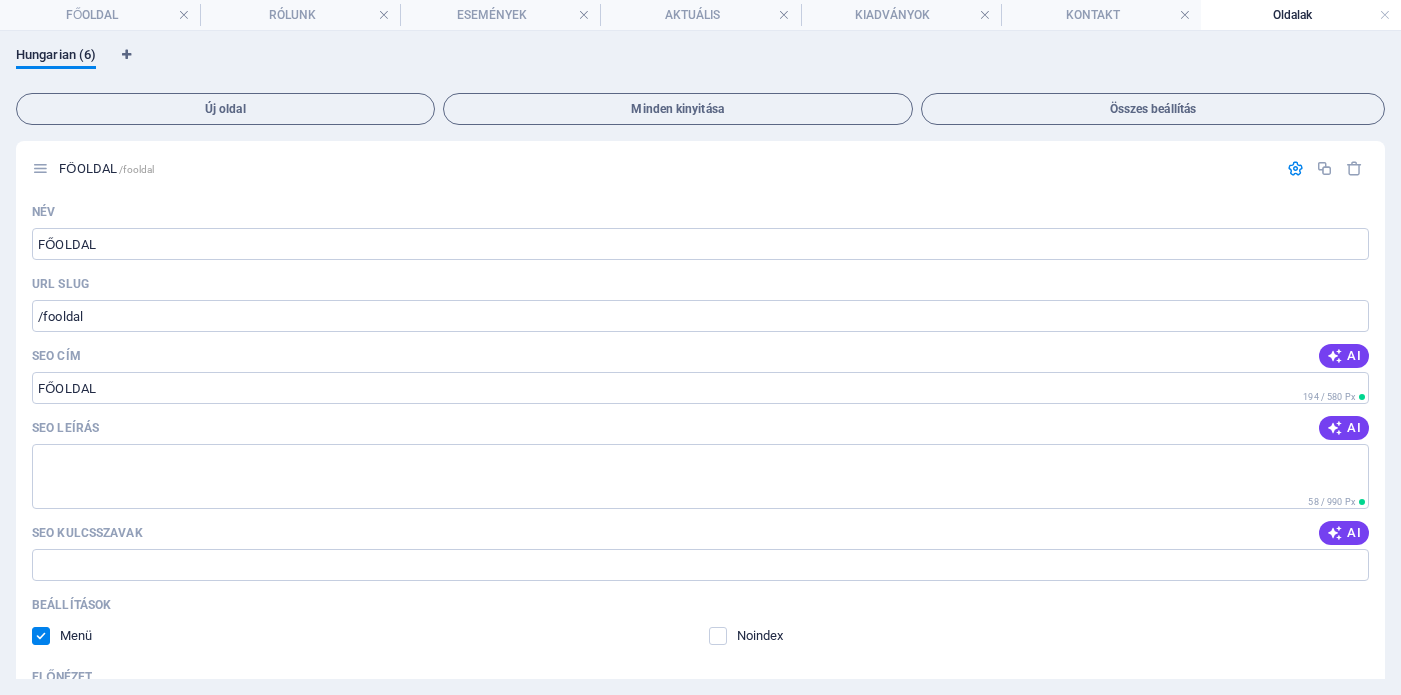 click on "Oldalak" at bounding box center (1301, 15) 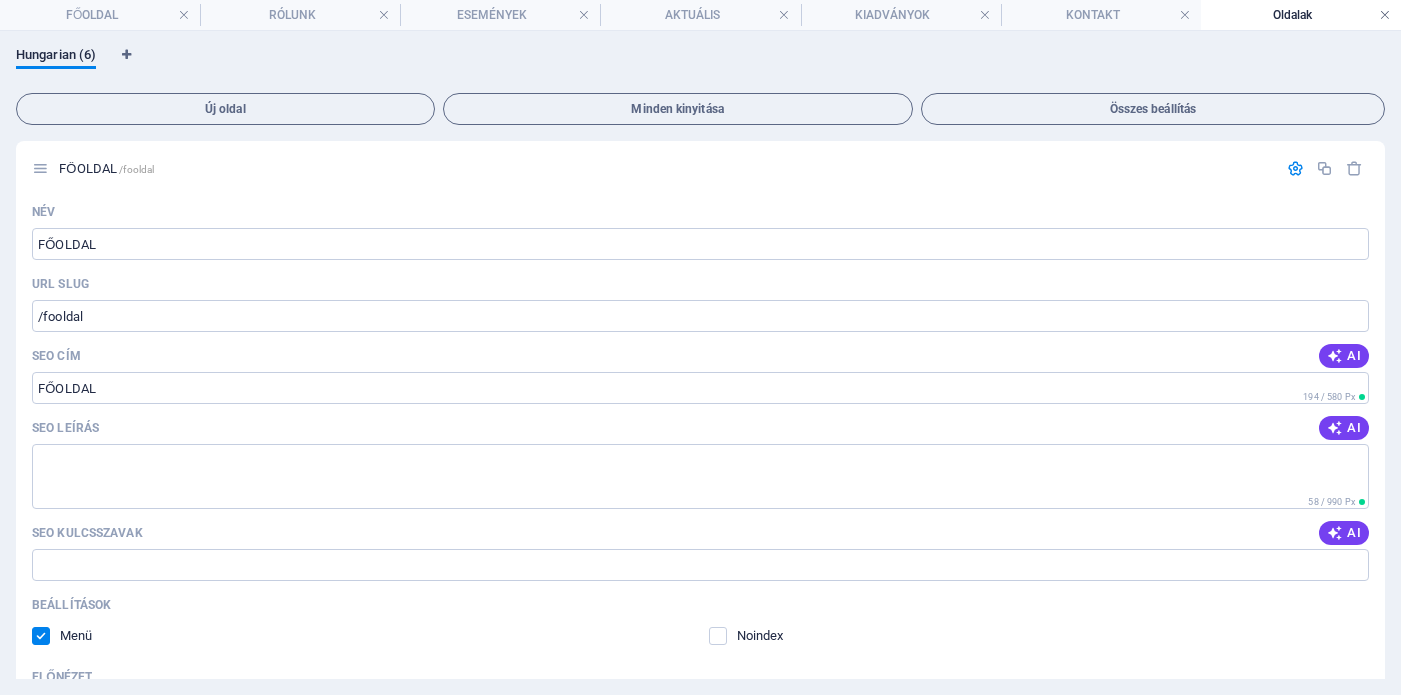 click at bounding box center (1385, 15) 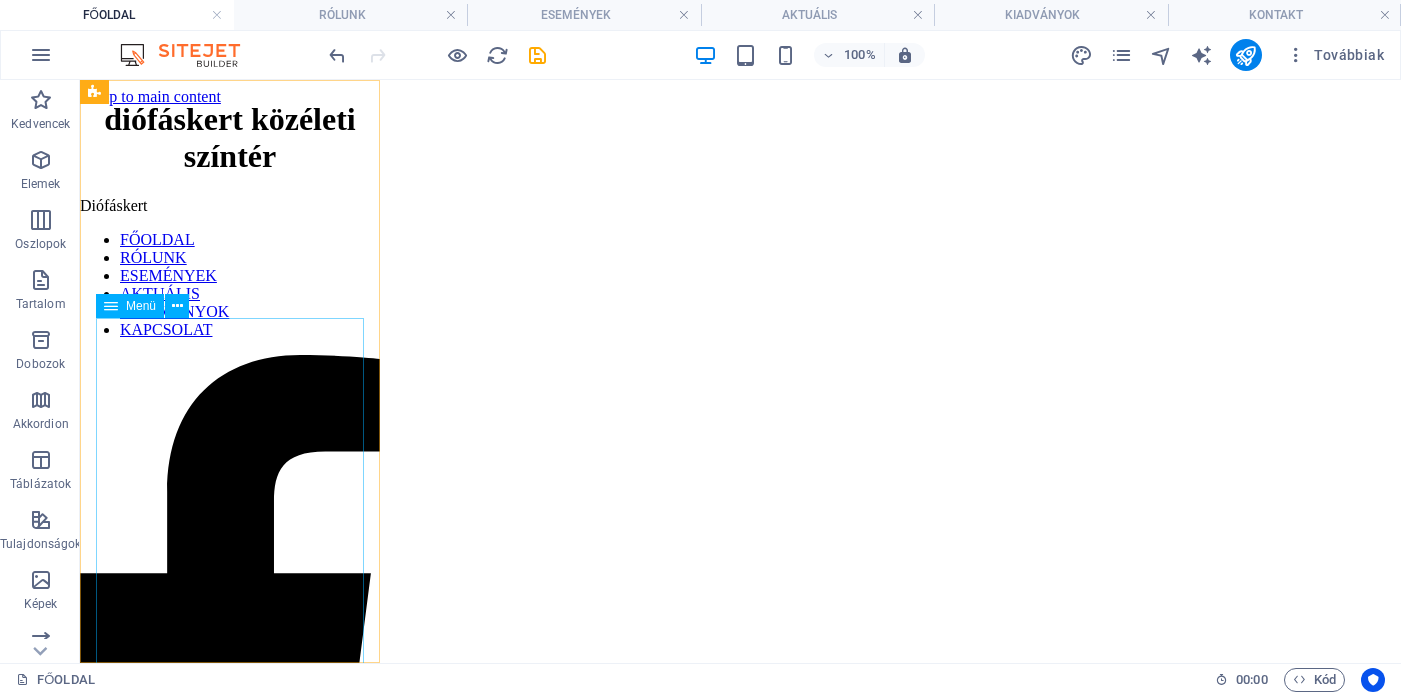 click on "FŐOLDAL RÓLUNK ESEMÉNYEK AKTUÁLIS KIADVÁNYOK KAPCSOLAT" at bounding box center (230, 285) 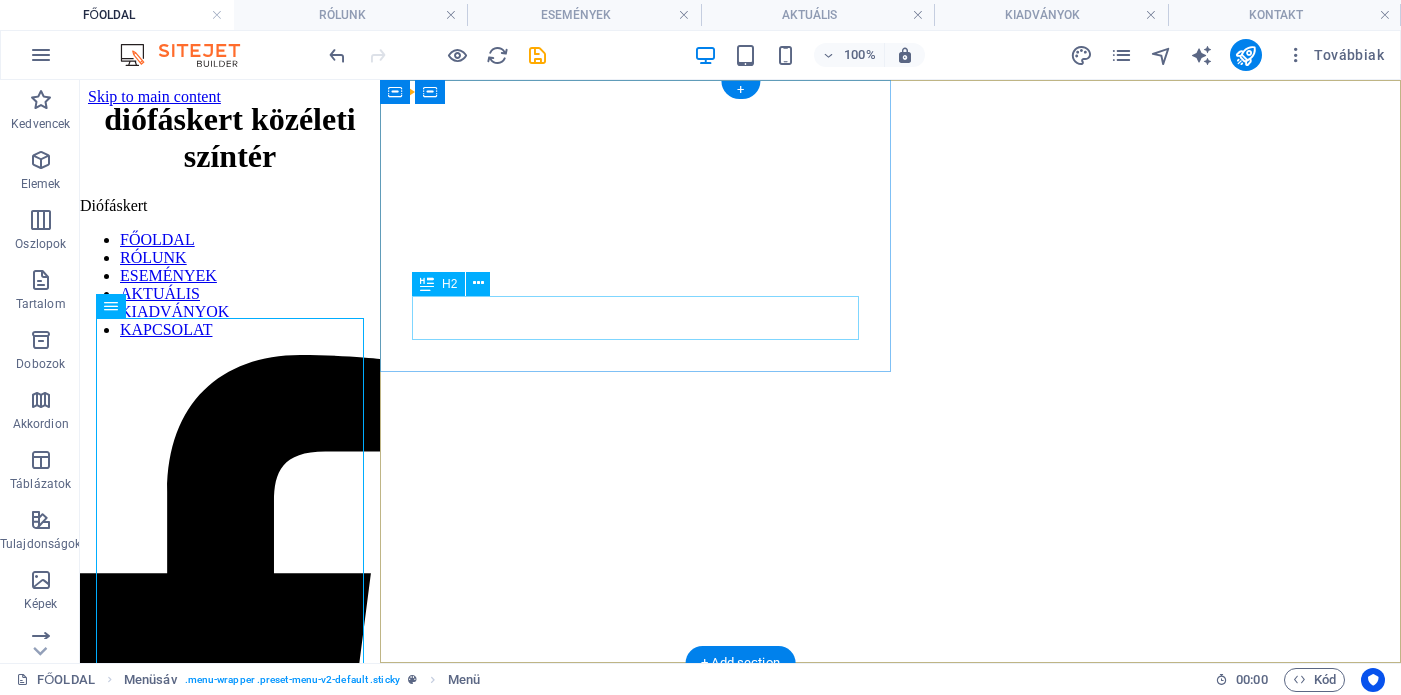 click on "Rólunk" at bounding box center [740, 1081] 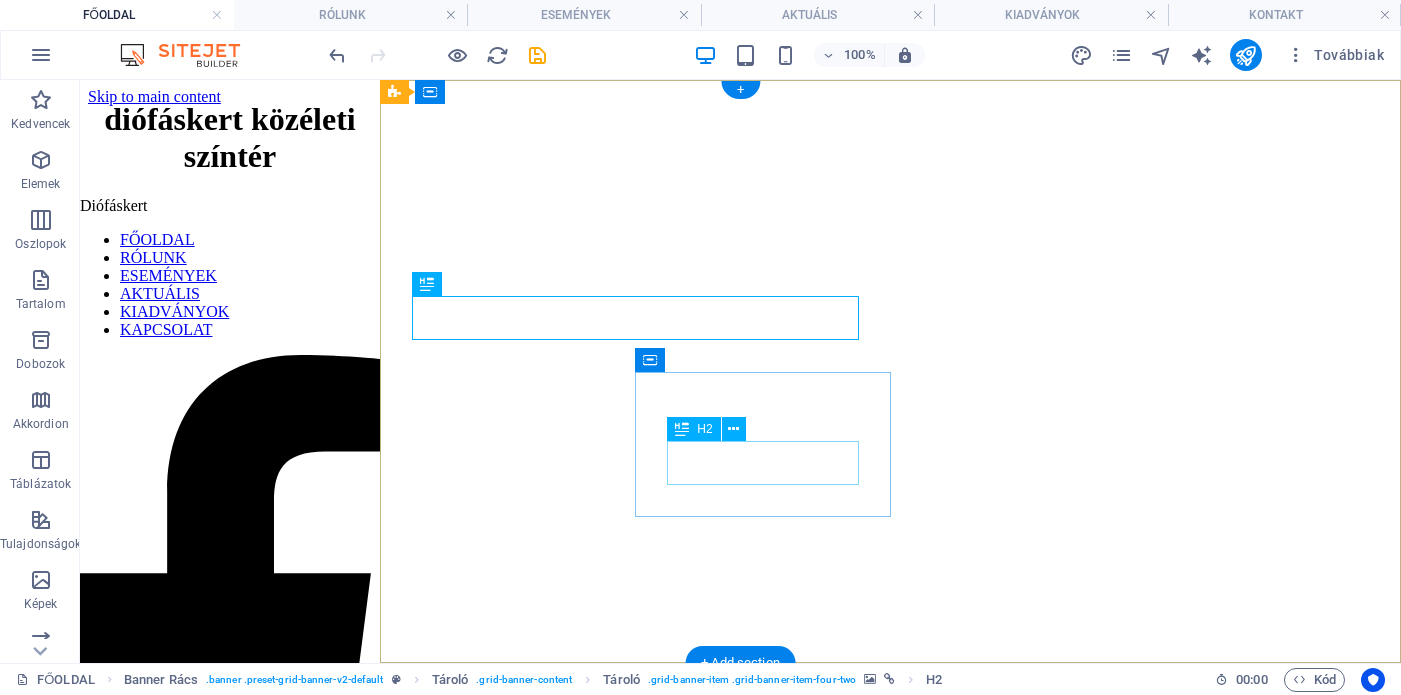 click on "Kiadványok" at bounding box center [740, 1652] 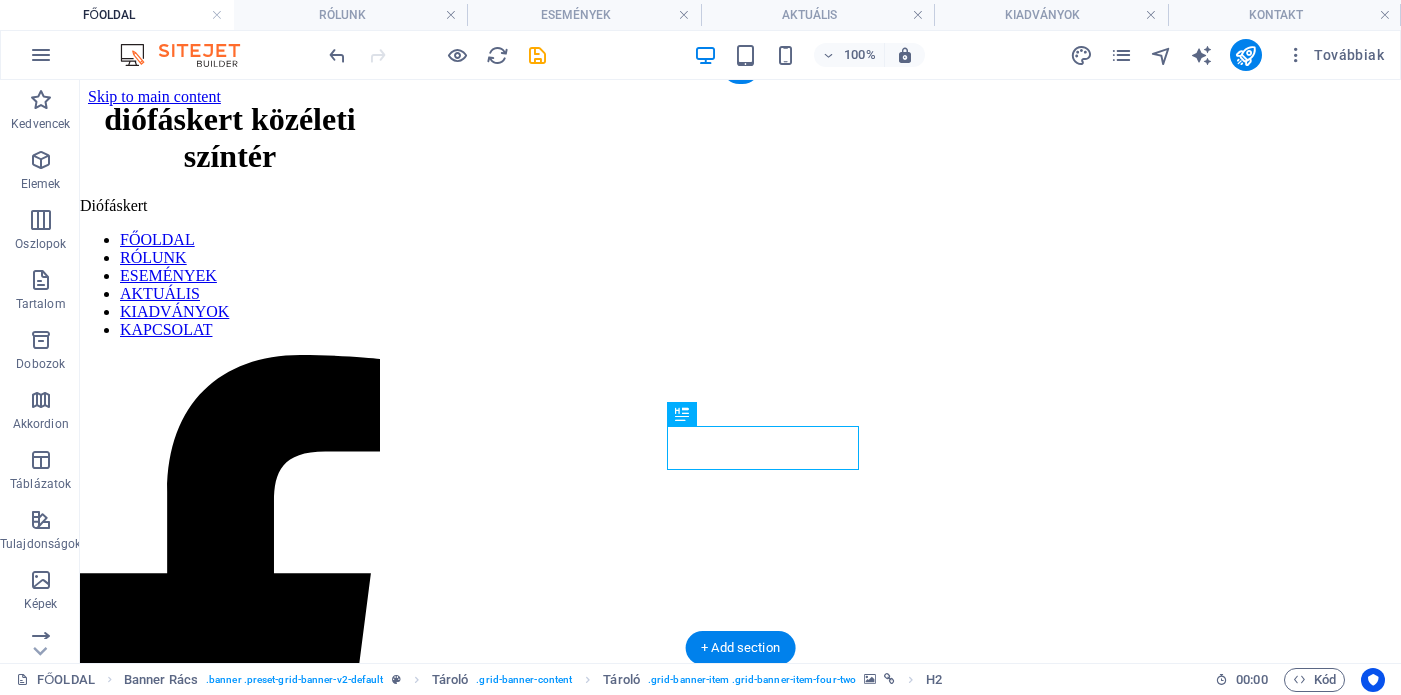 scroll, scrollTop: 64, scrollLeft: 0, axis: vertical 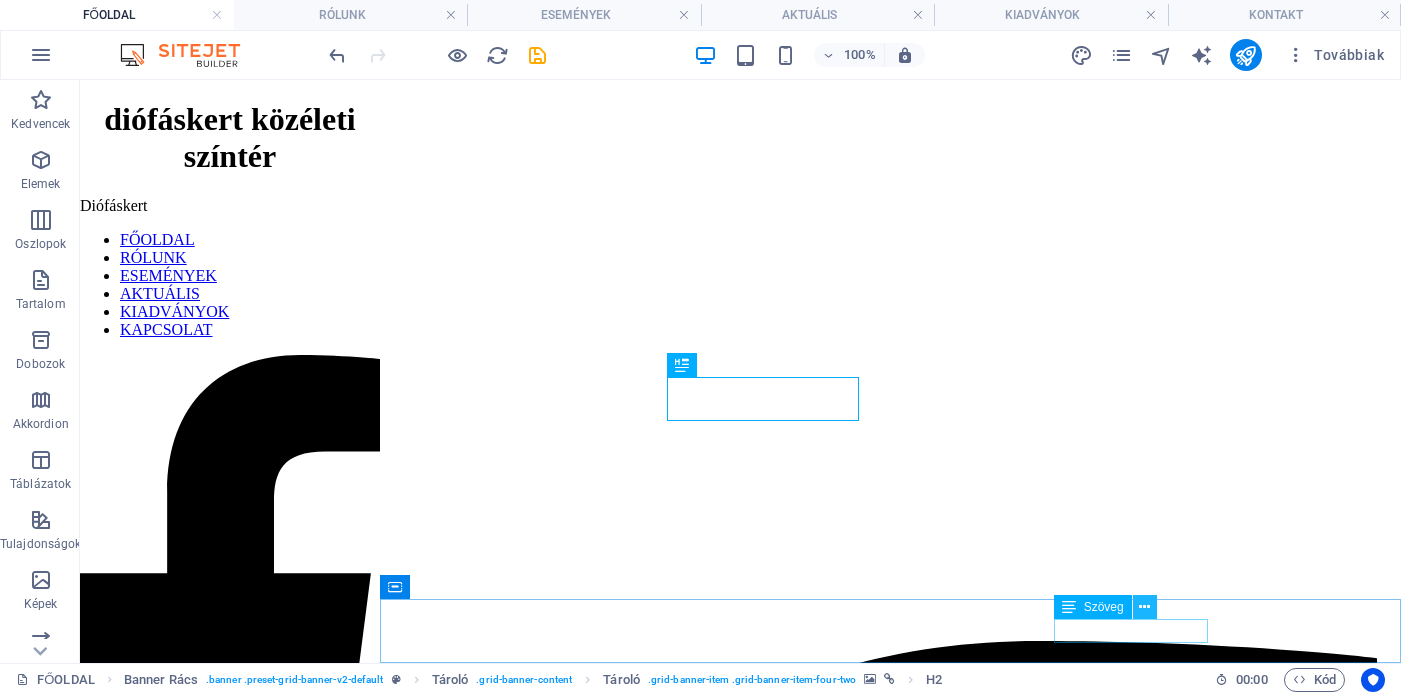 click at bounding box center (1144, 607) 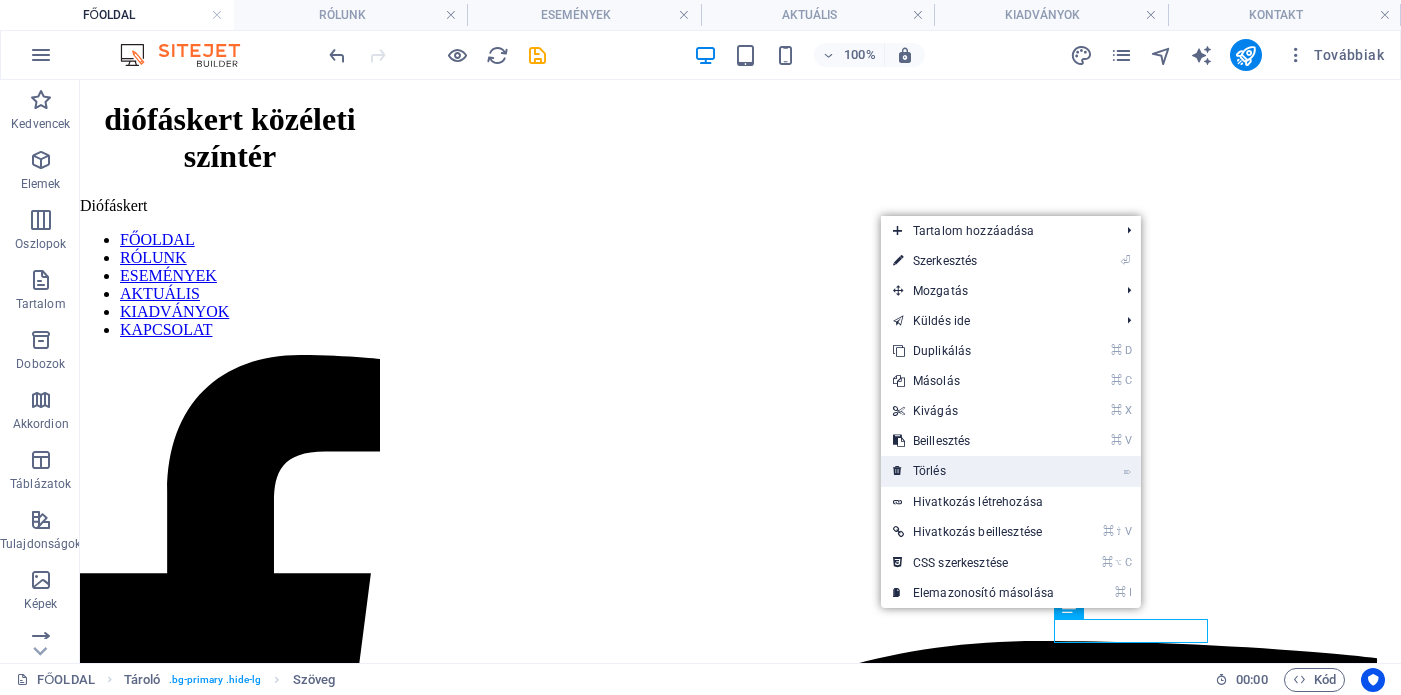click on "⌦  Törlés" at bounding box center [973, 471] 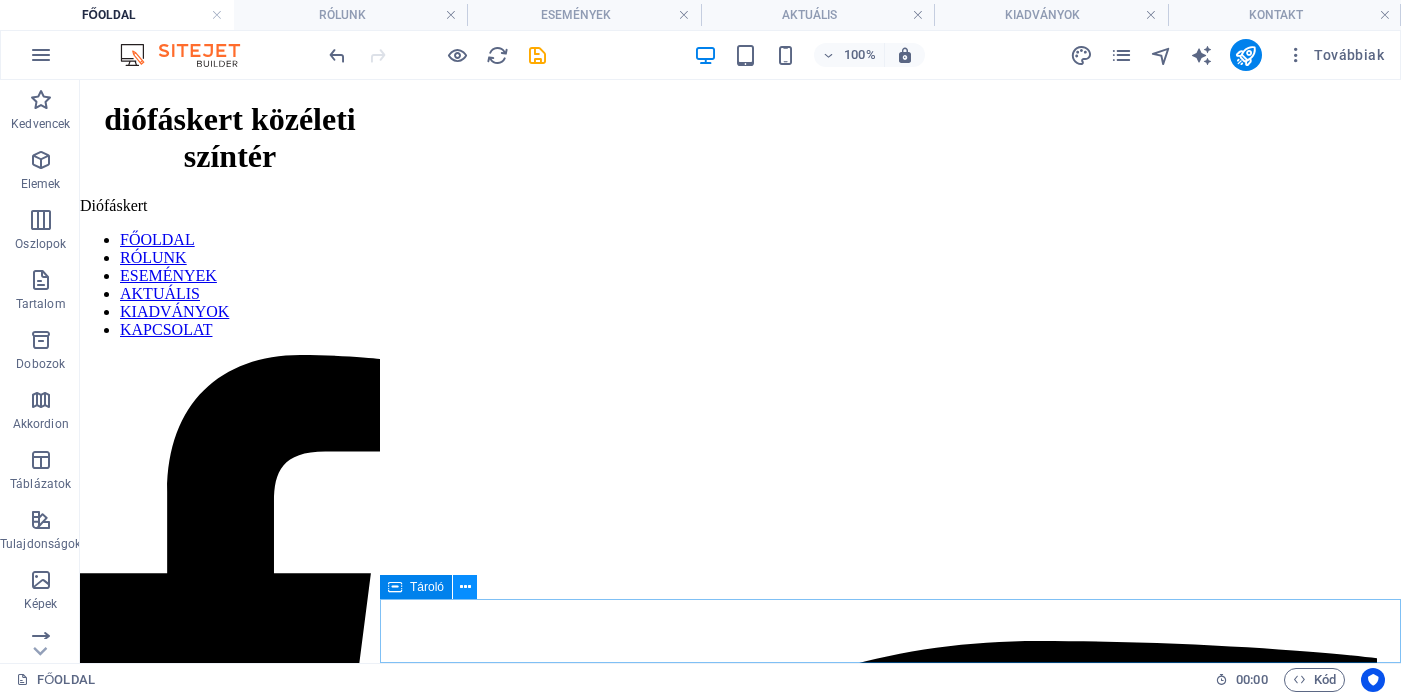 click at bounding box center (465, 587) 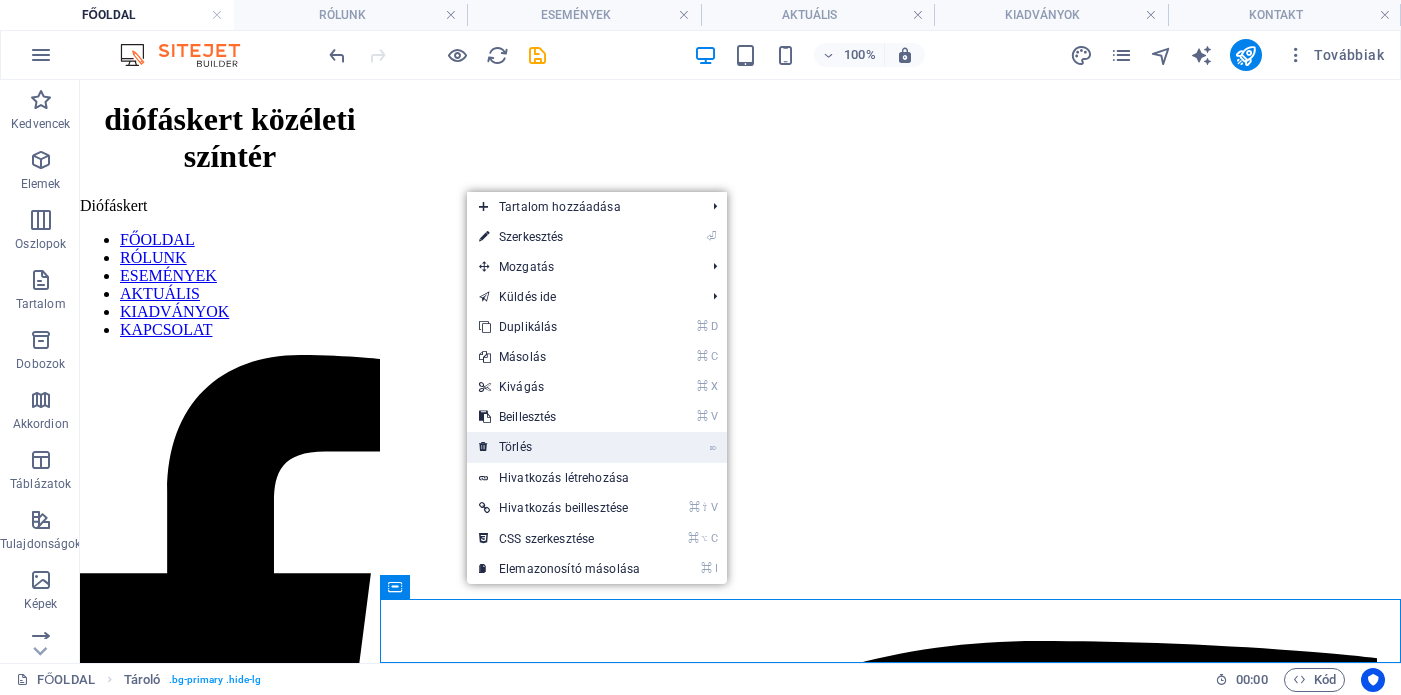 click on "⌦  Törlés" at bounding box center [559, 447] 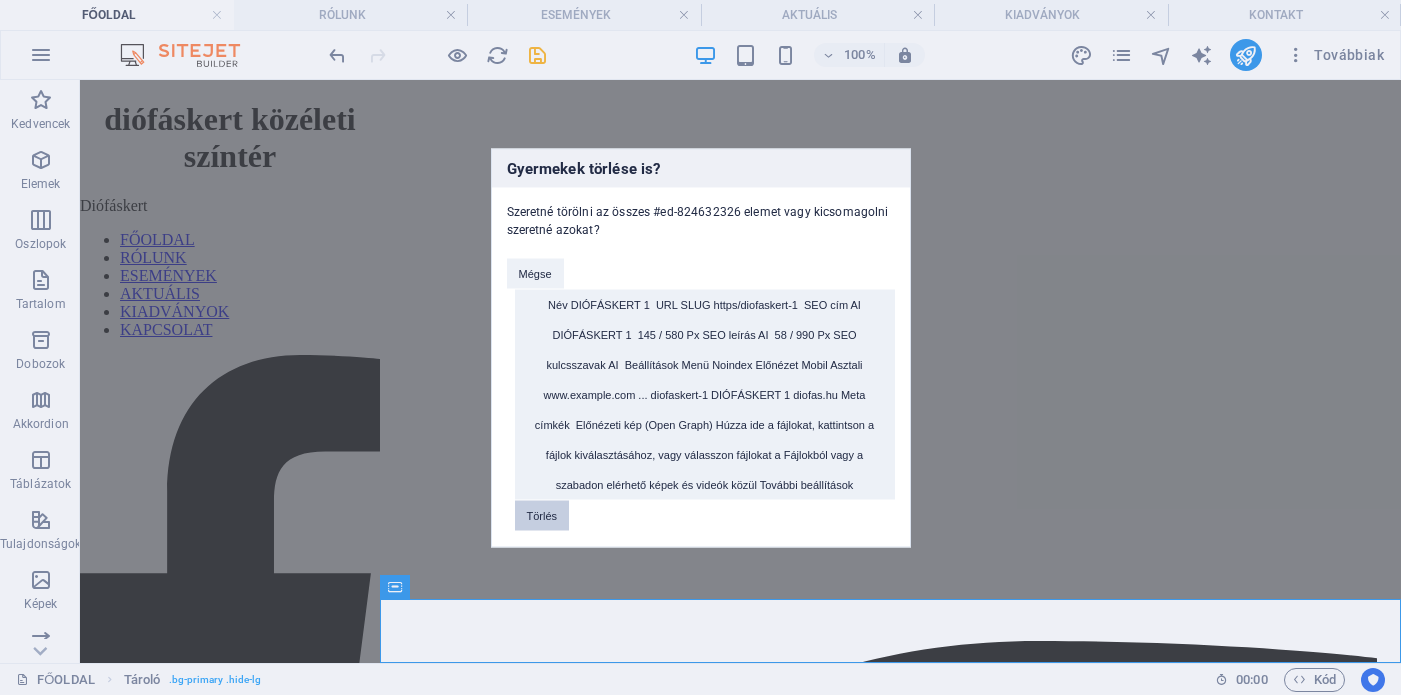 click on "Törlés" at bounding box center [542, 515] 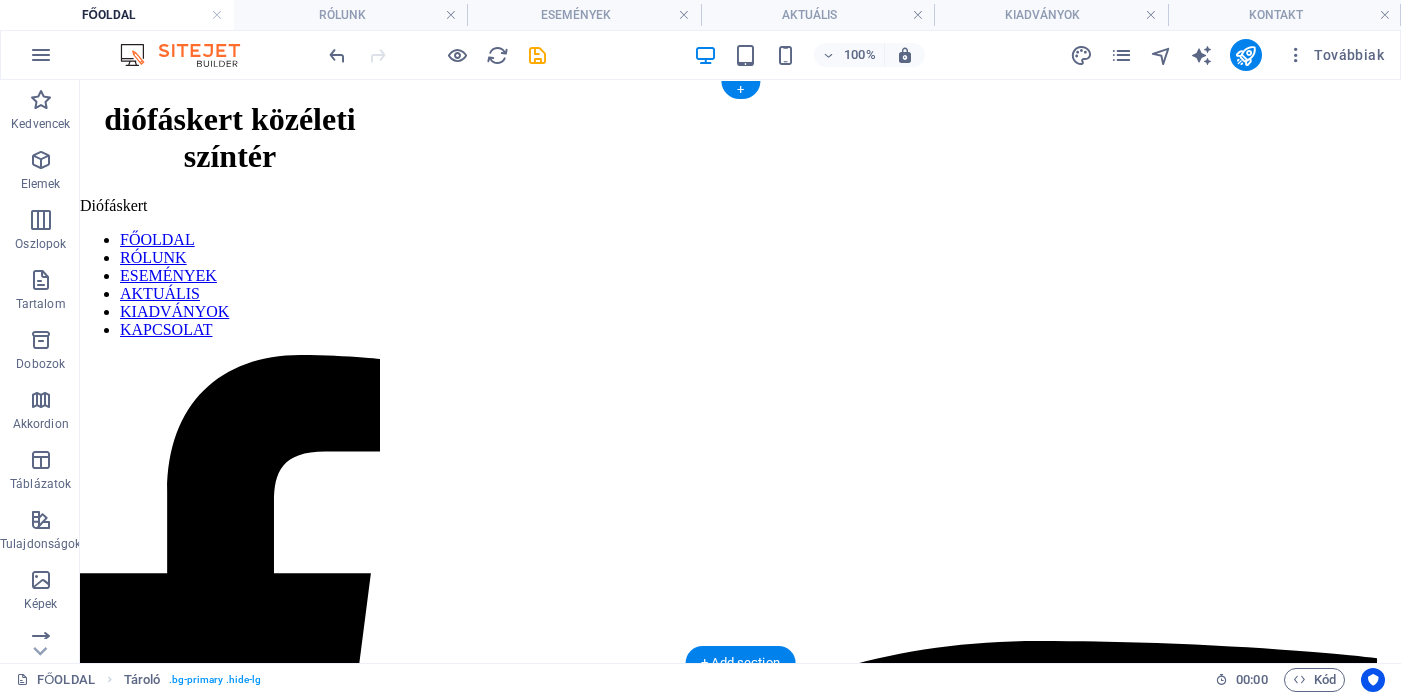 scroll, scrollTop: 0, scrollLeft: 0, axis: both 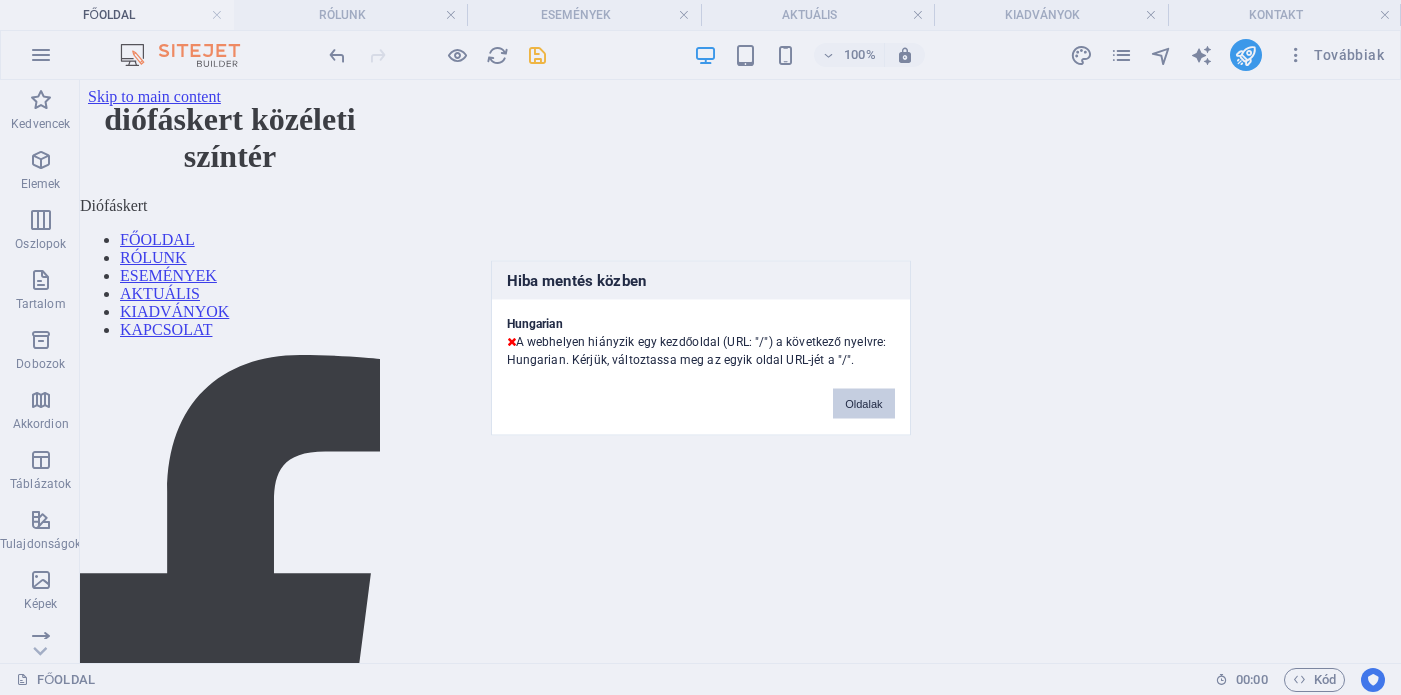 click on "Oldalak" at bounding box center [863, 403] 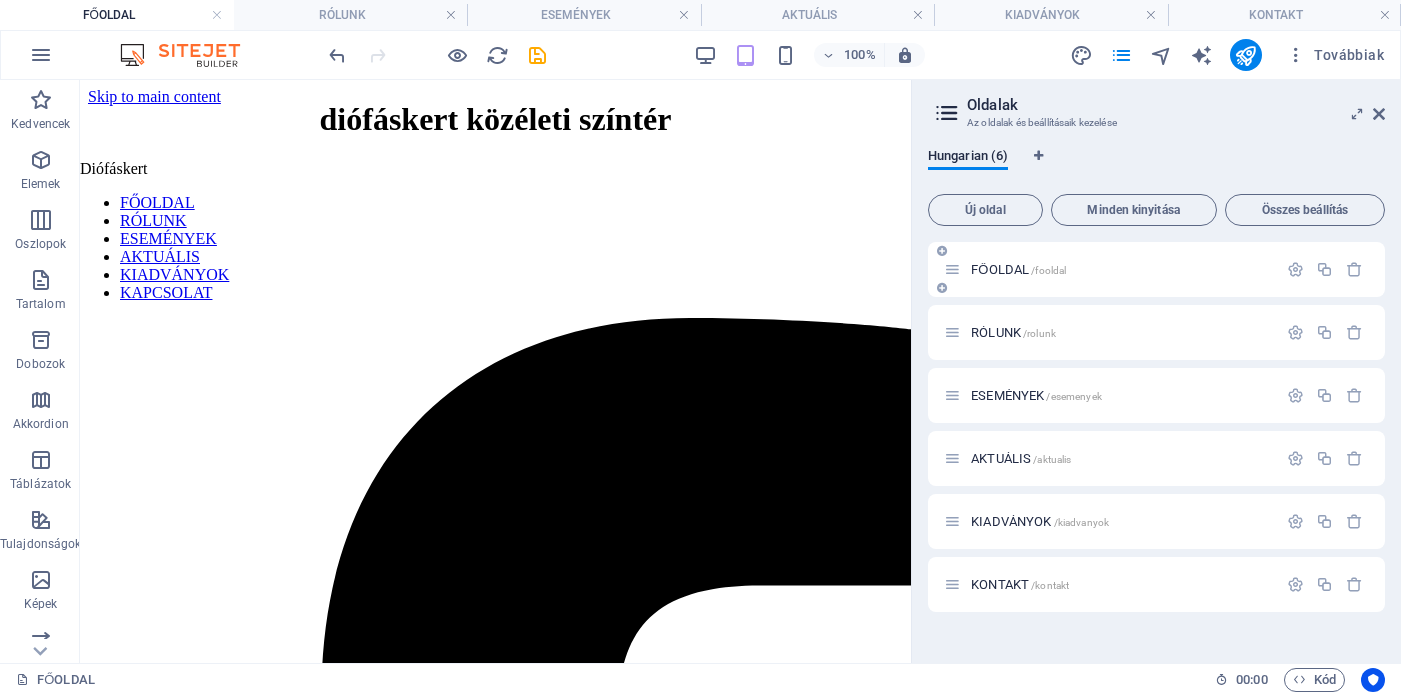 click on "FŐOLDAL /fooldal" at bounding box center (1018, 269) 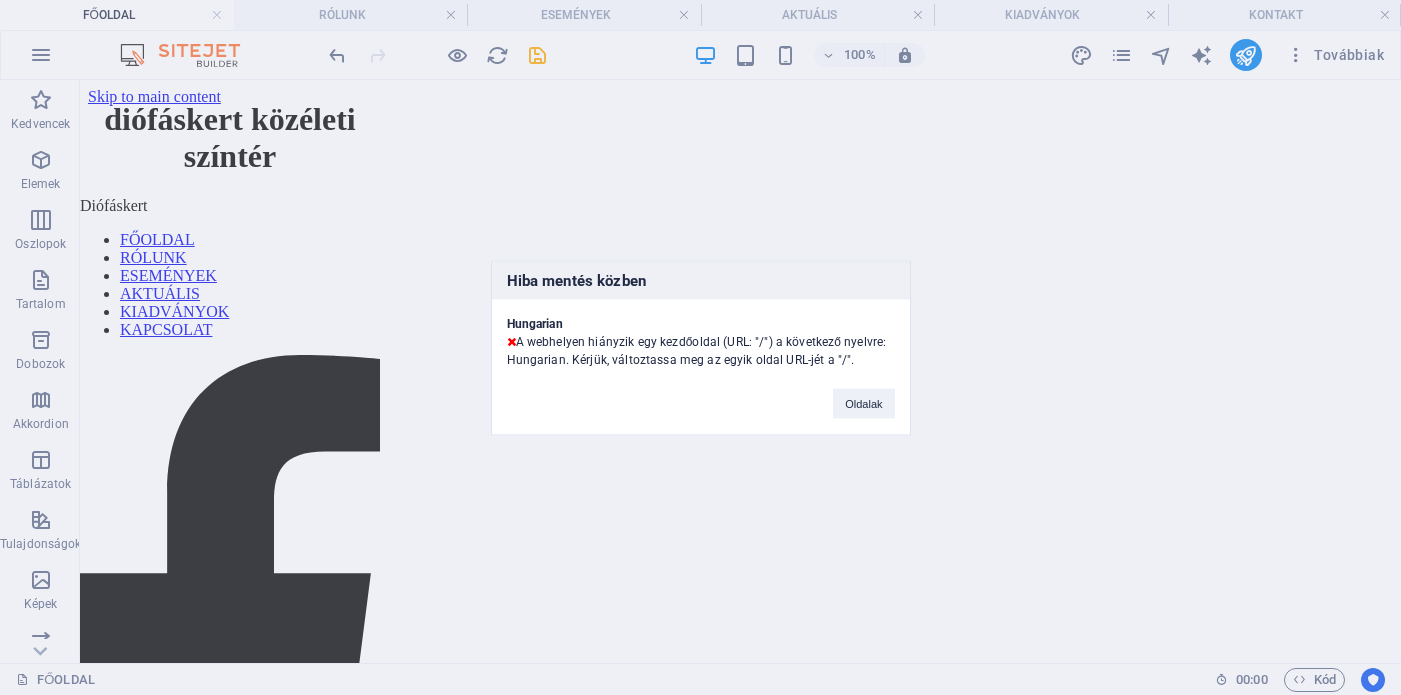 drag, startPoint x: 857, startPoint y: 355, endPoint x: 507, endPoint y: 325, distance: 351.28336 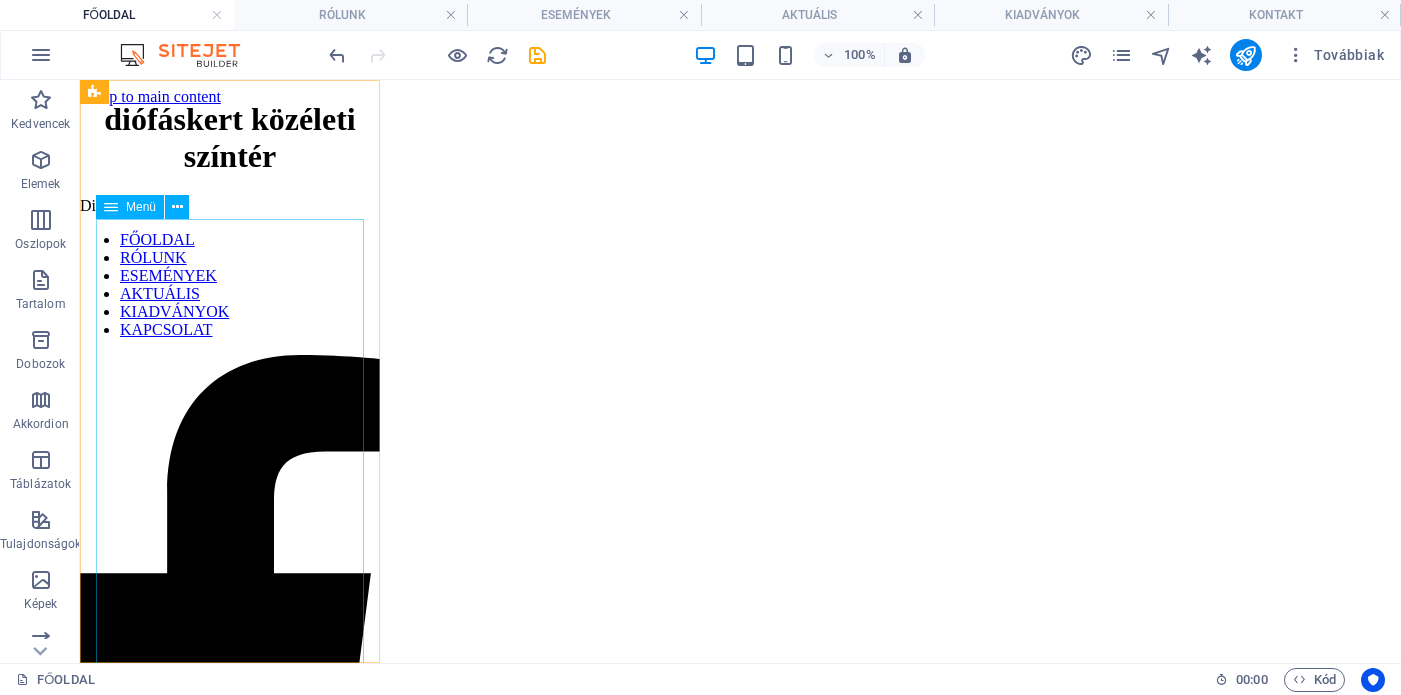 scroll, scrollTop: 223, scrollLeft: 0, axis: vertical 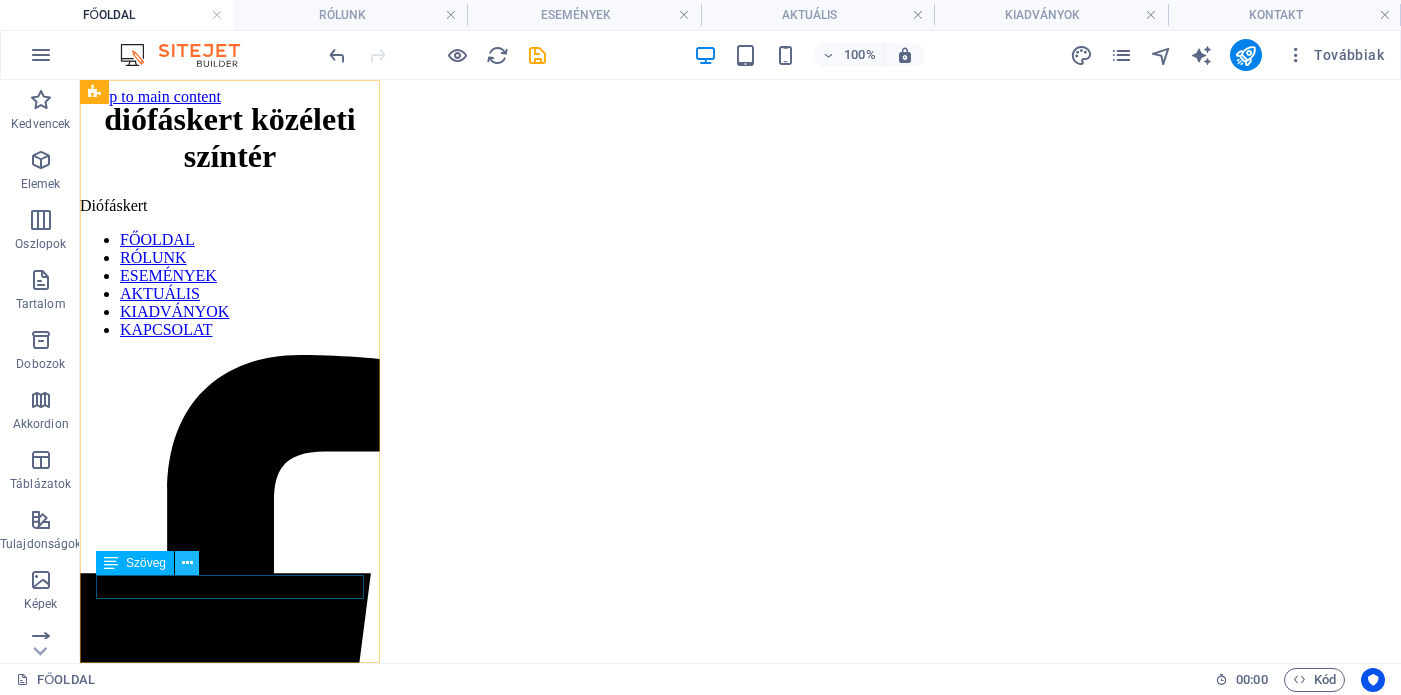 click at bounding box center [187, 563] 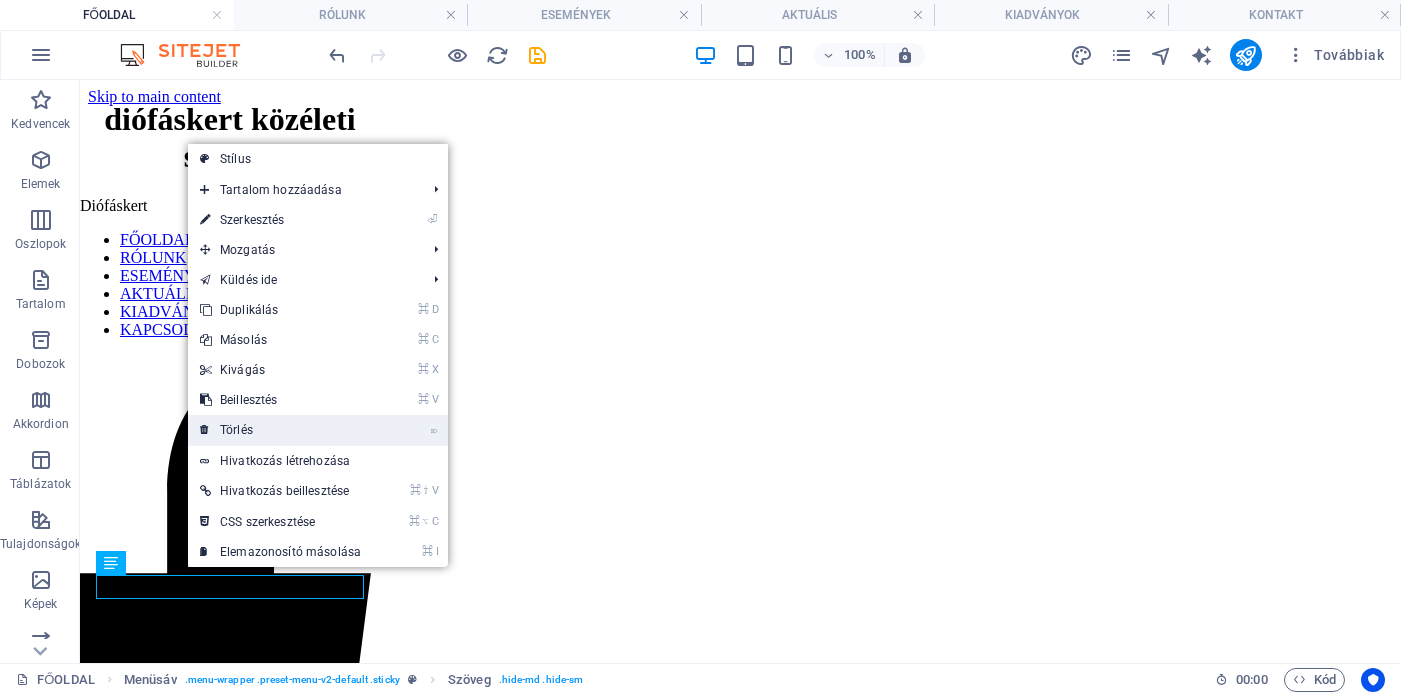 click on "⌦  Törlés" at bounding box center (280, 430) 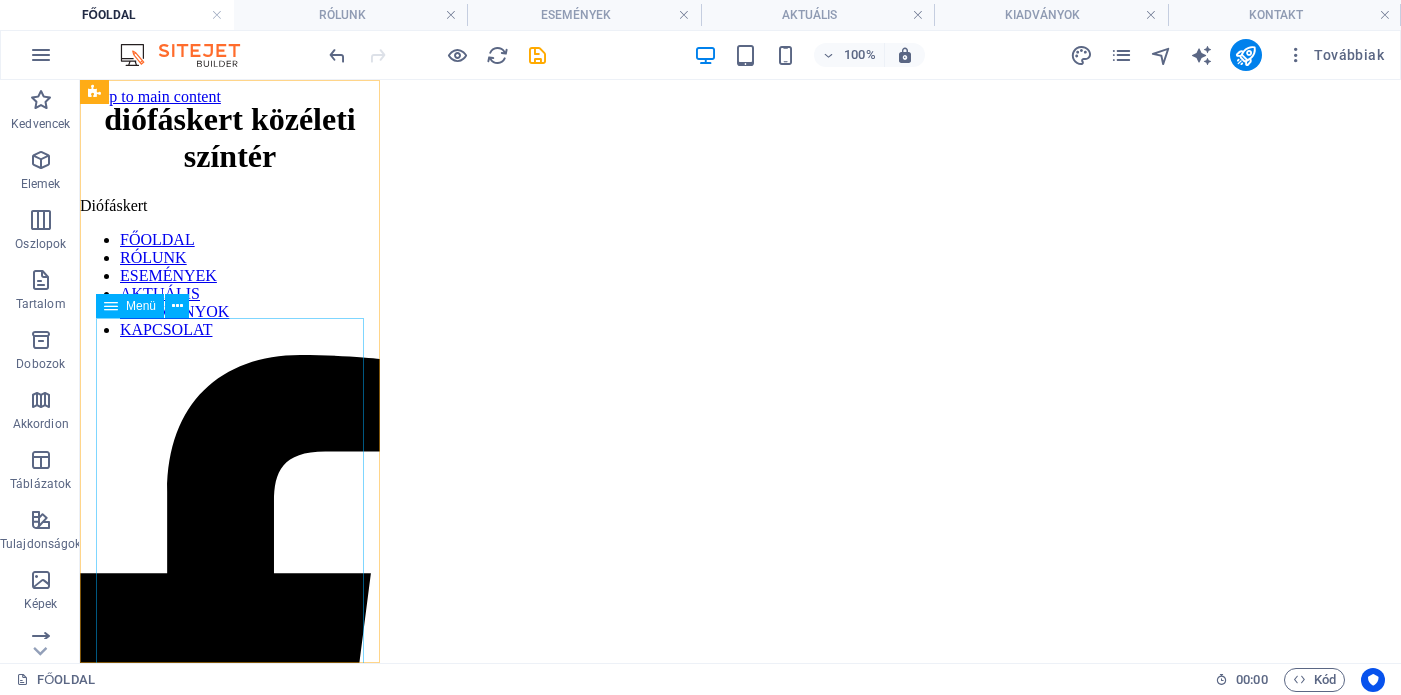 scroll, scrollTop: 199, scrollLeft: 0, axis: vertical 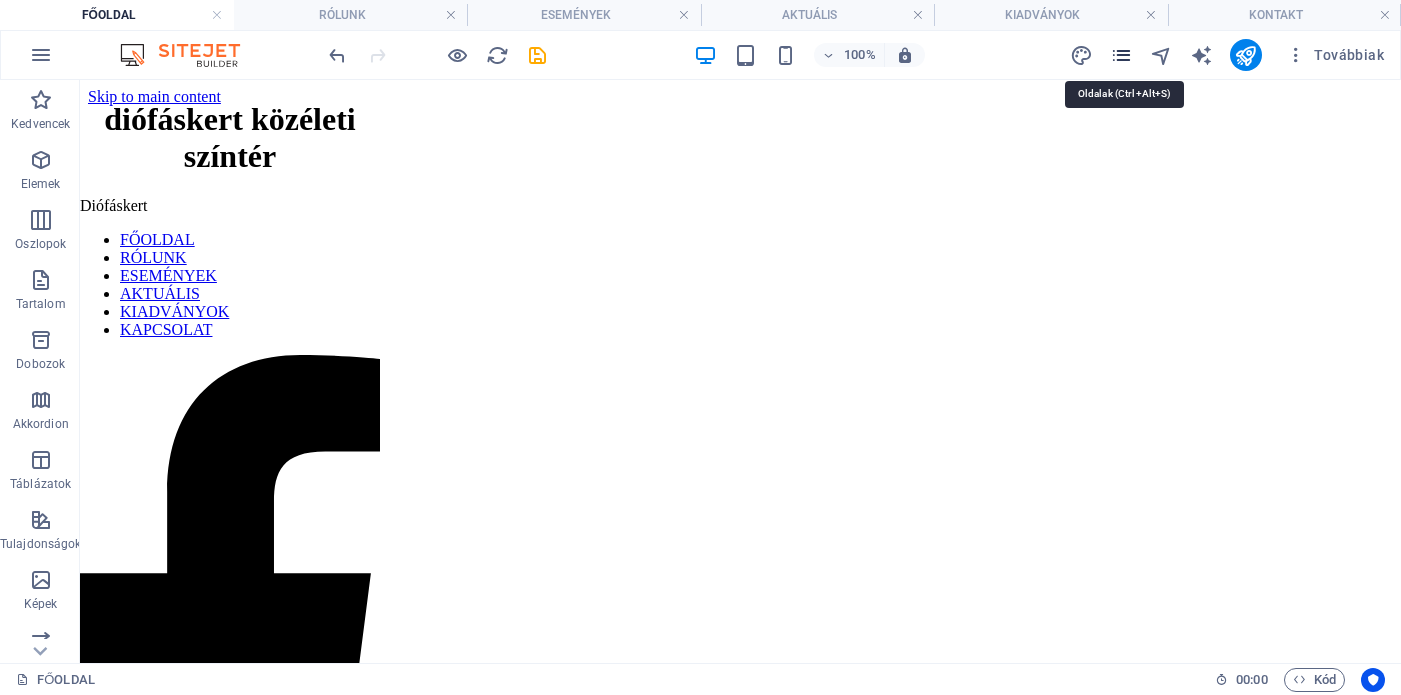 click at bounding box center [1121, 55] 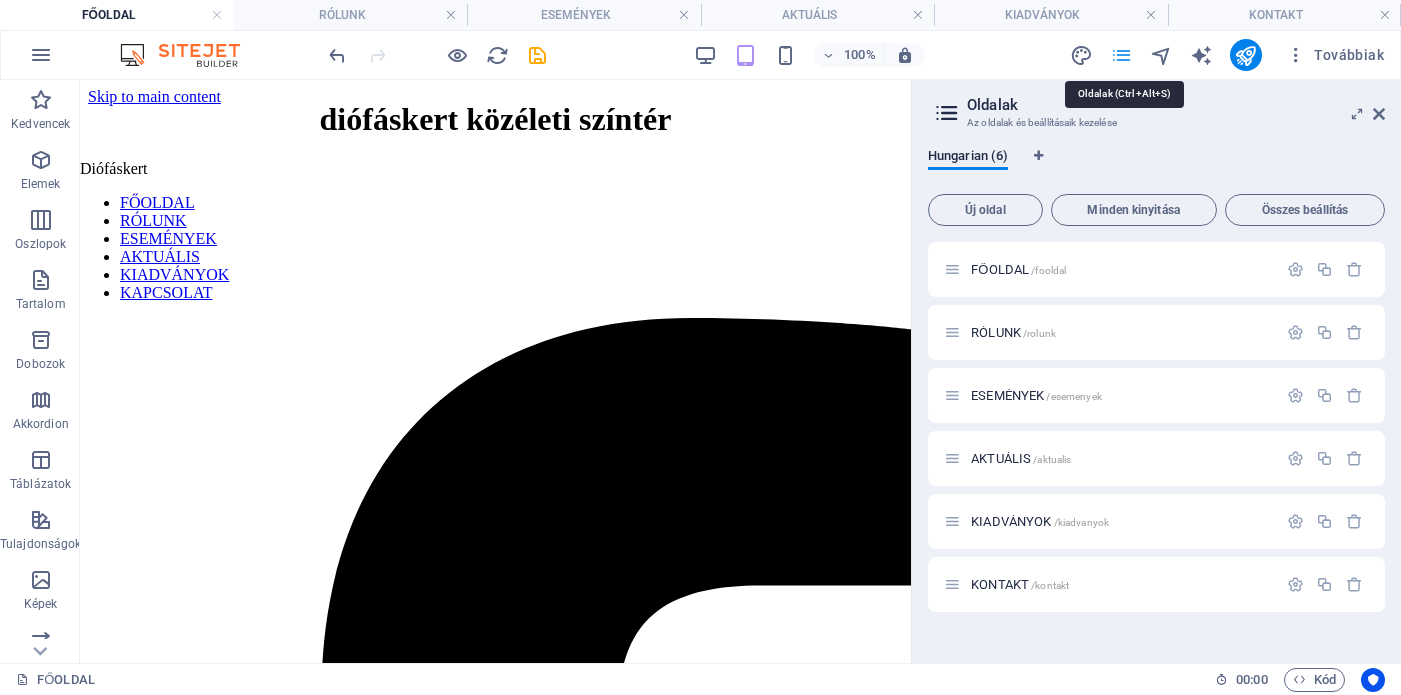 scroll, scrollTop: 0, scrollLeft: 0, axis: both 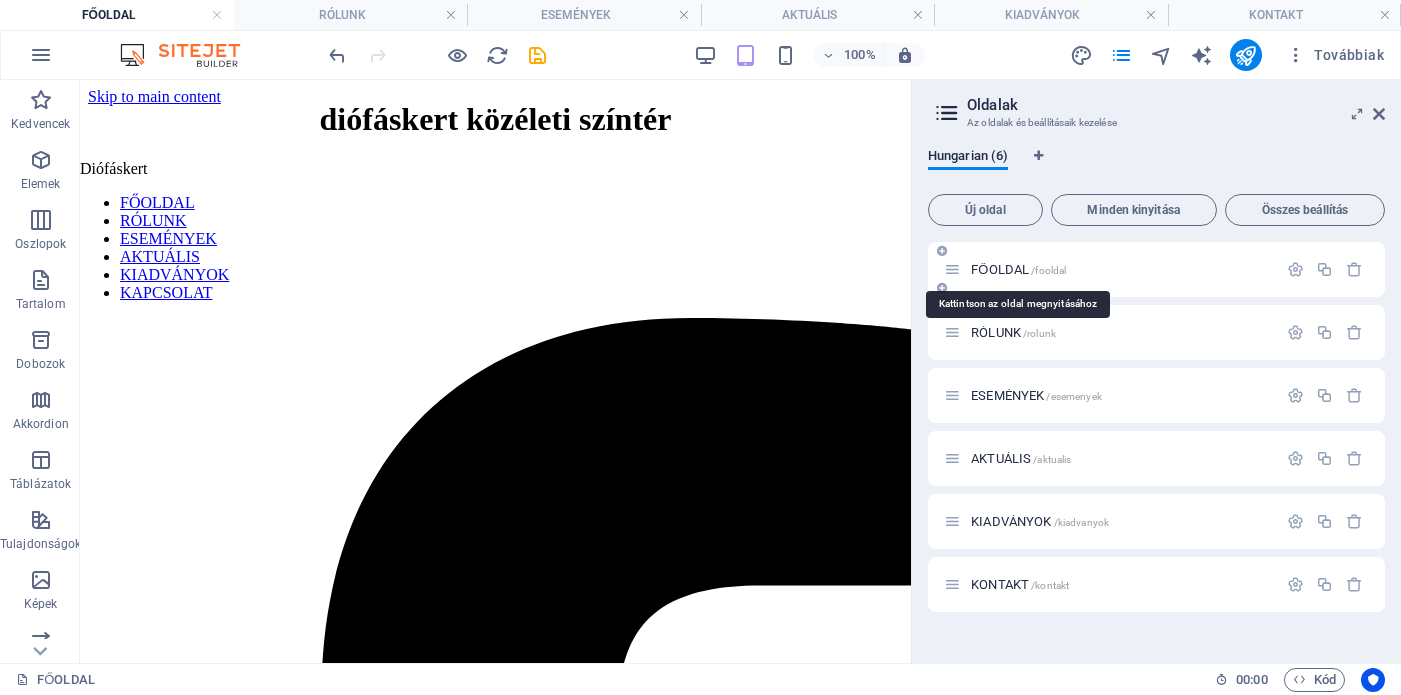 click on "FŐOLDAL /fooldal" at bounding box center (1018, 269) 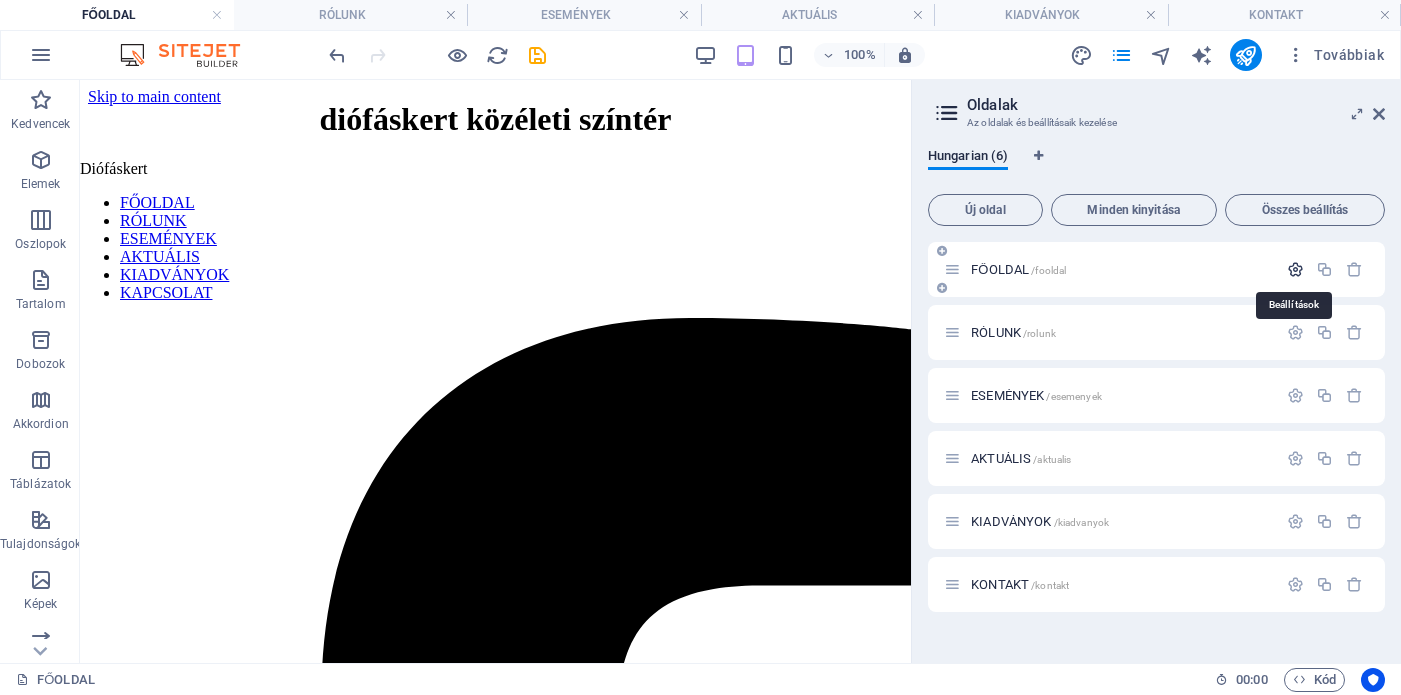 click at bounding box center [1295, 269] 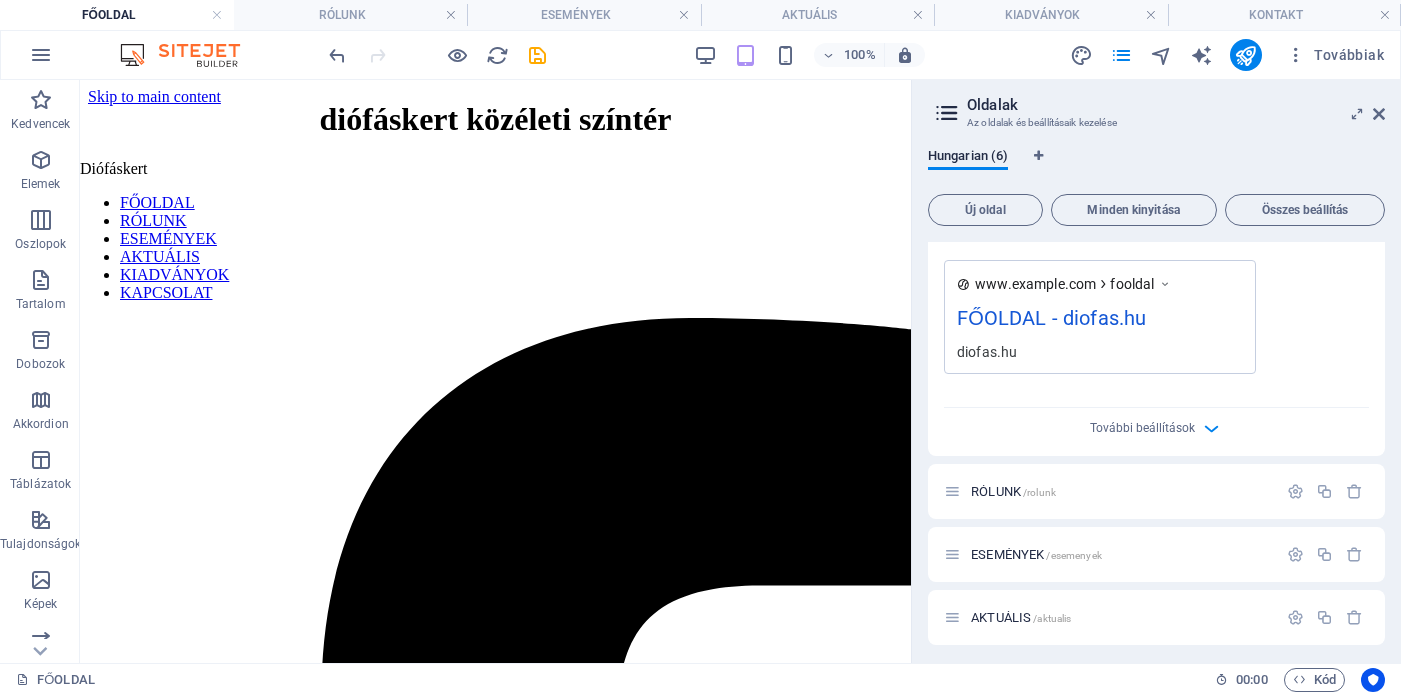 scroll, scrollTop: 588, scrollLeft: 0, axis: vertical 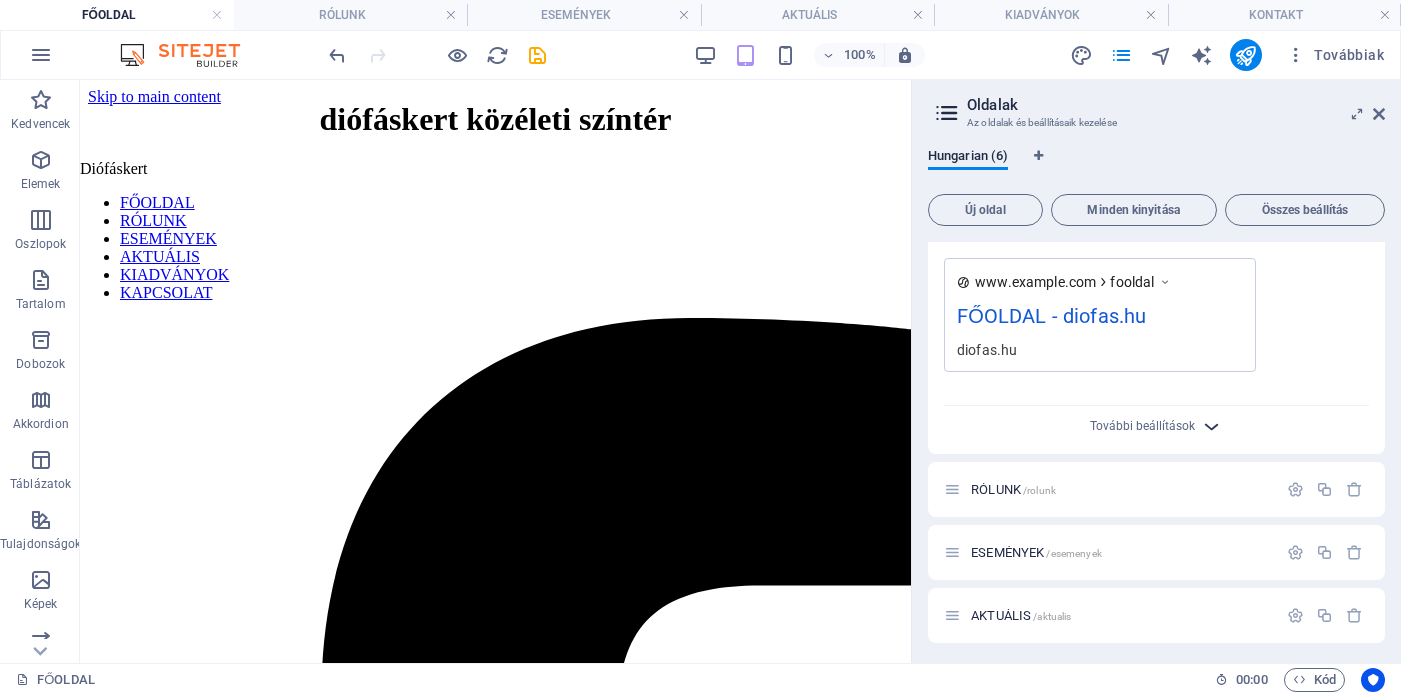 click at bounding box center (1211, 426) 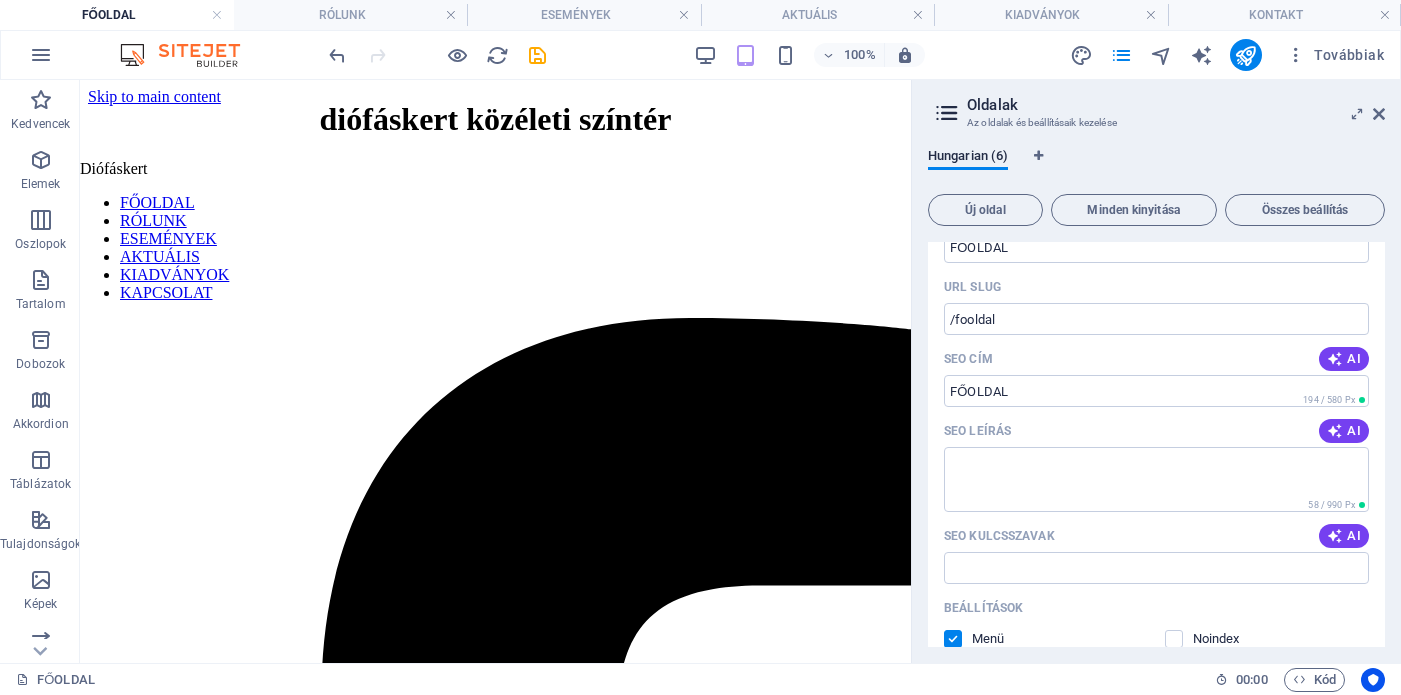 scroll, scrollTop: 0, scrollLeft: 0, axis: both 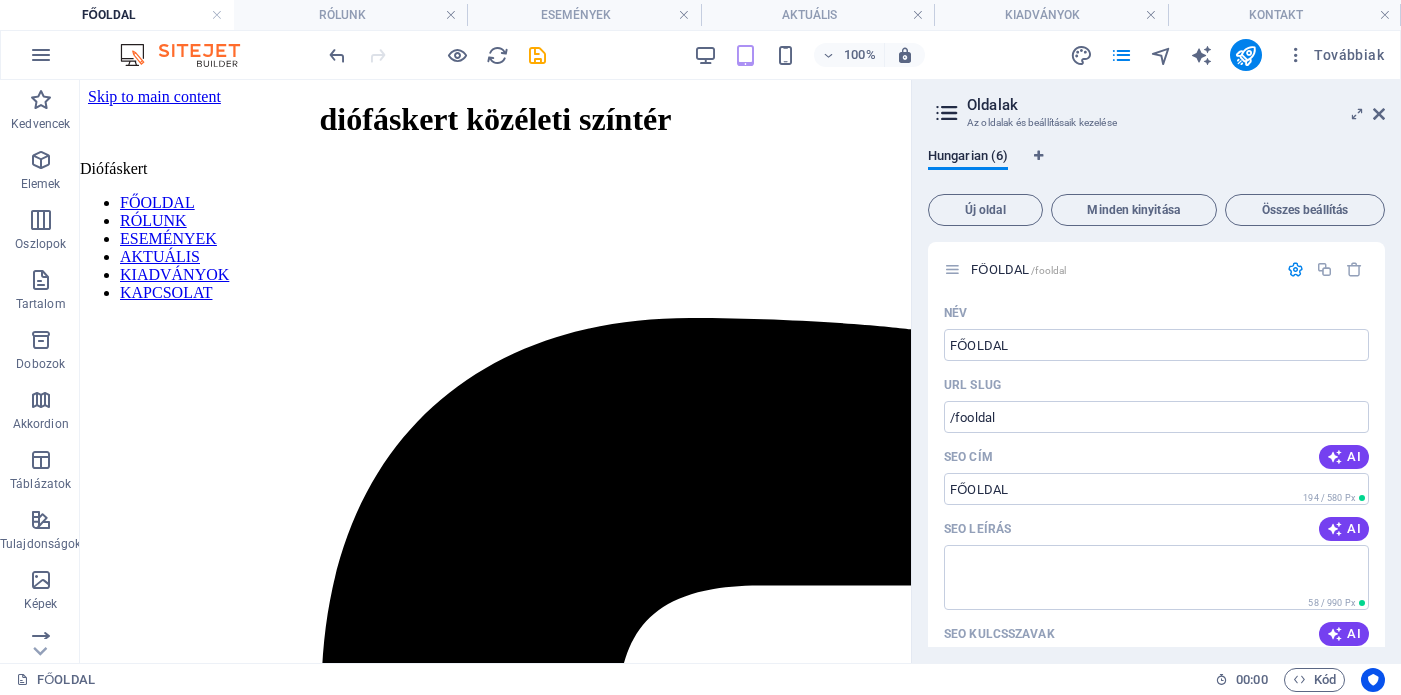 type 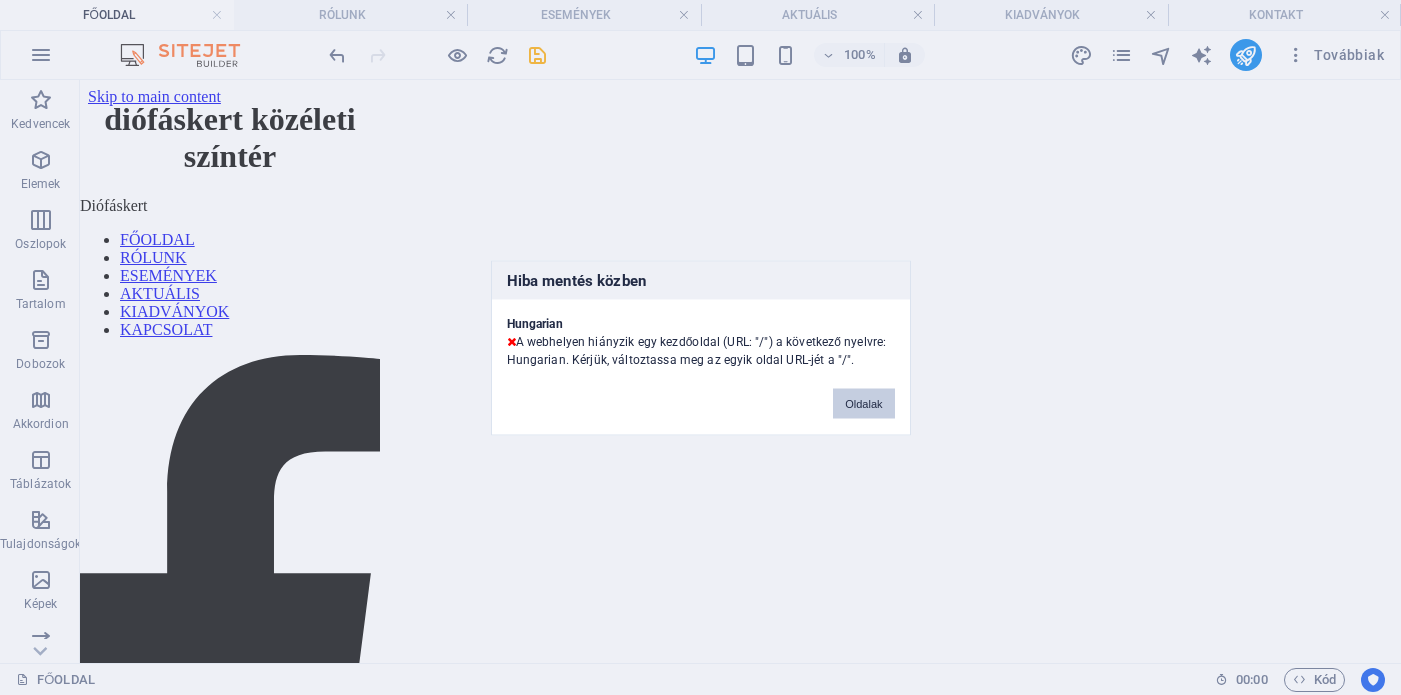 click on "Oldalak" at bounding box center (863, 403) 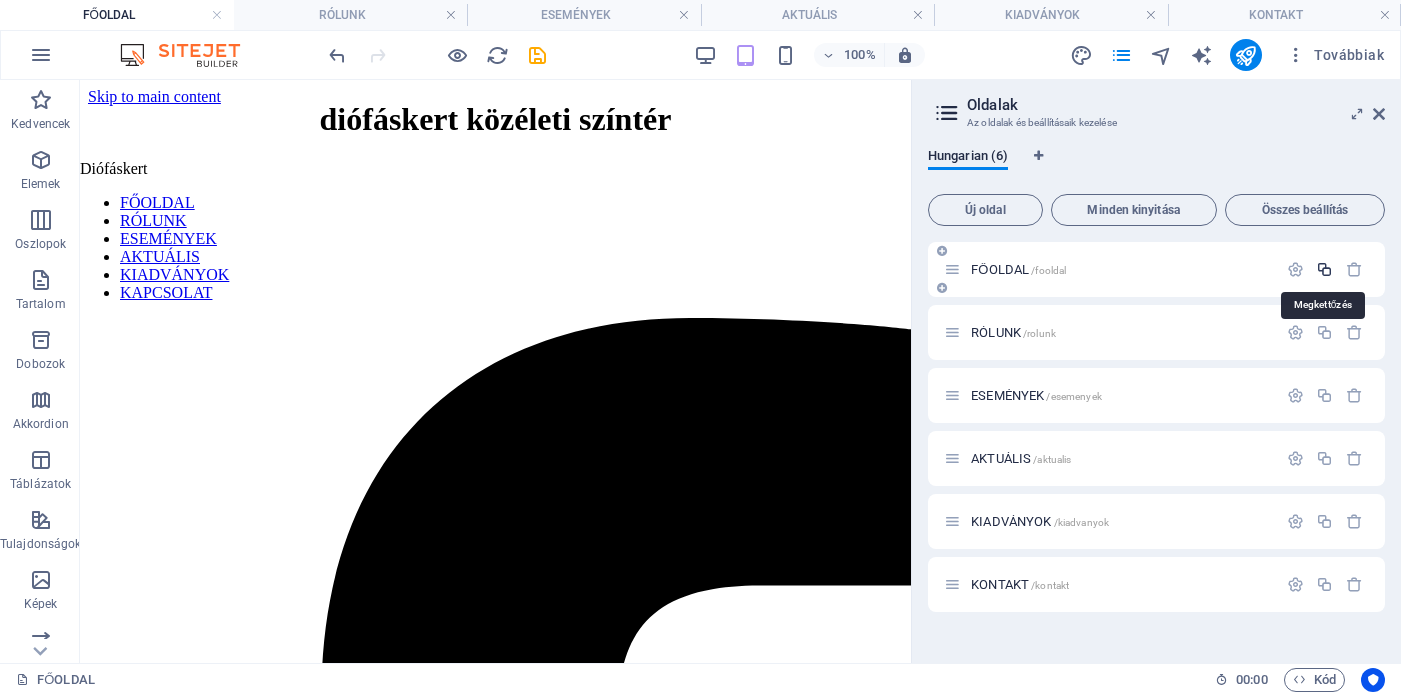 click at bounding box center (1324, 269) 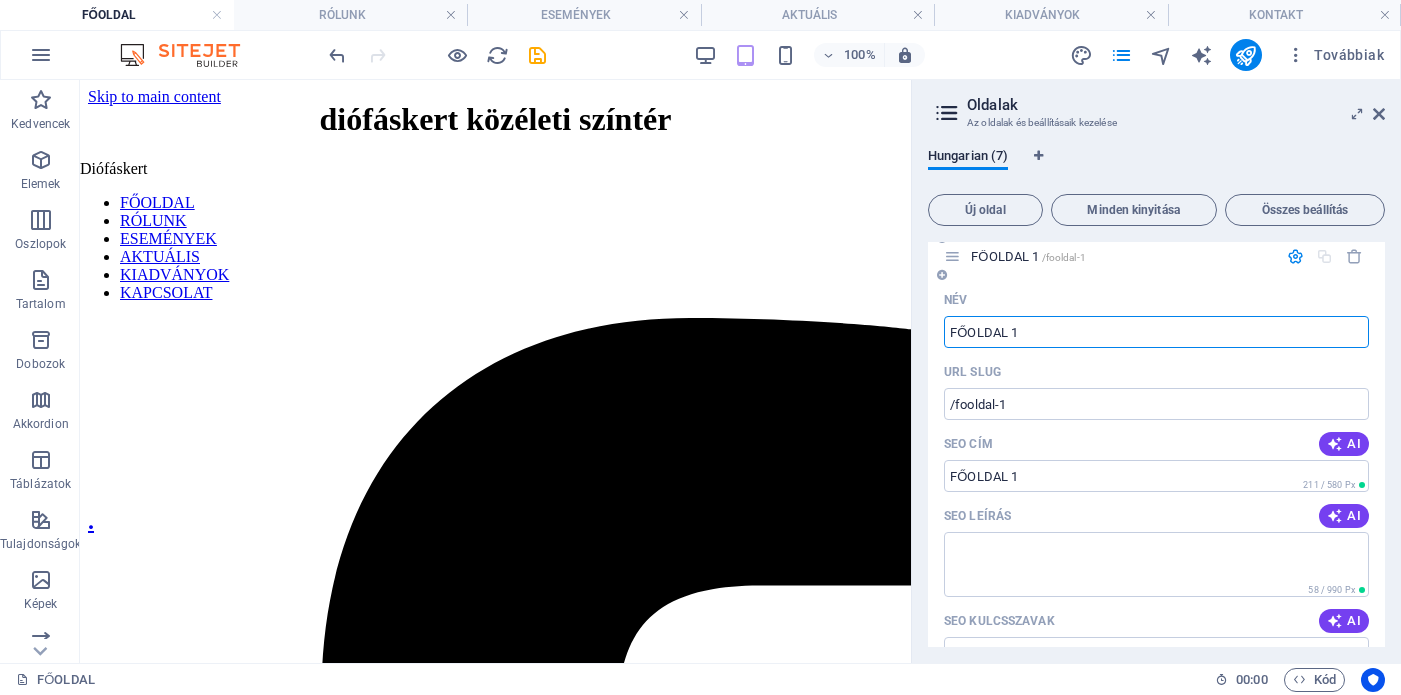 scroll, scrollTop: 77, scrollLeft: 0, axis: vertical 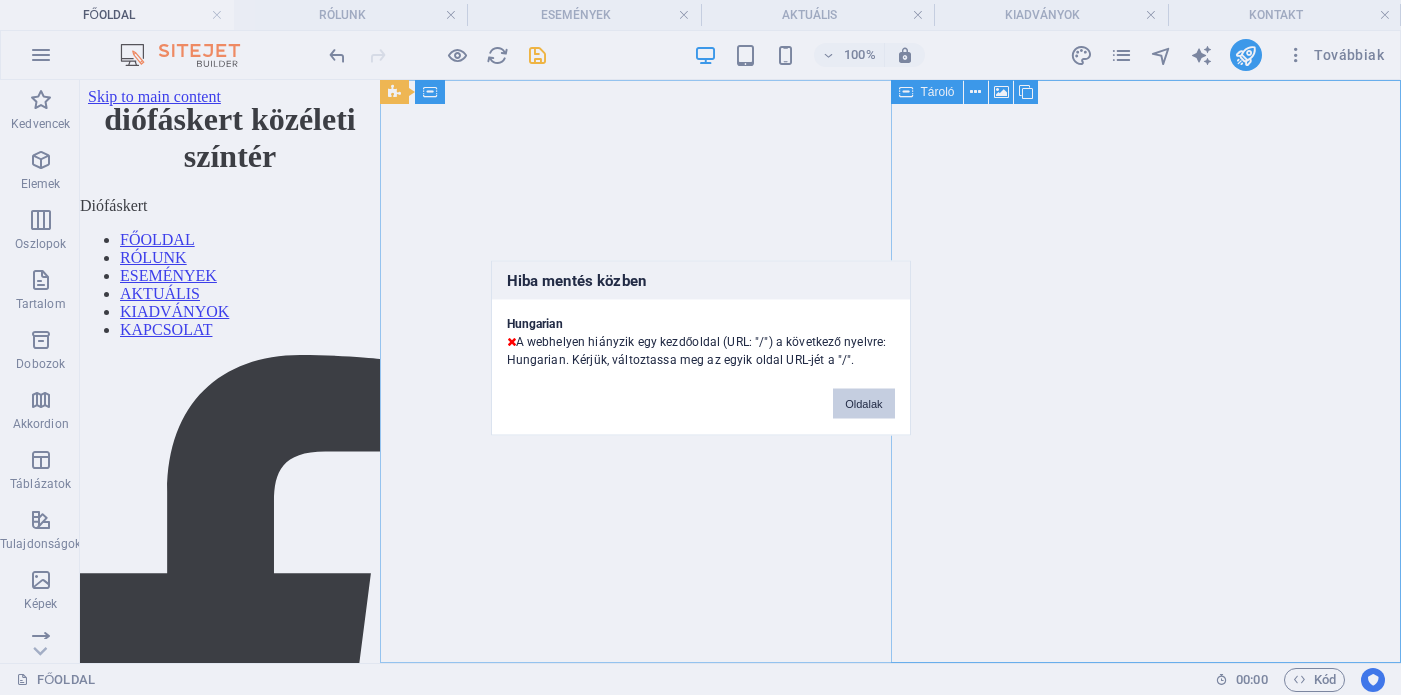 click on "Oldalak" at bounding box center (863, 403) 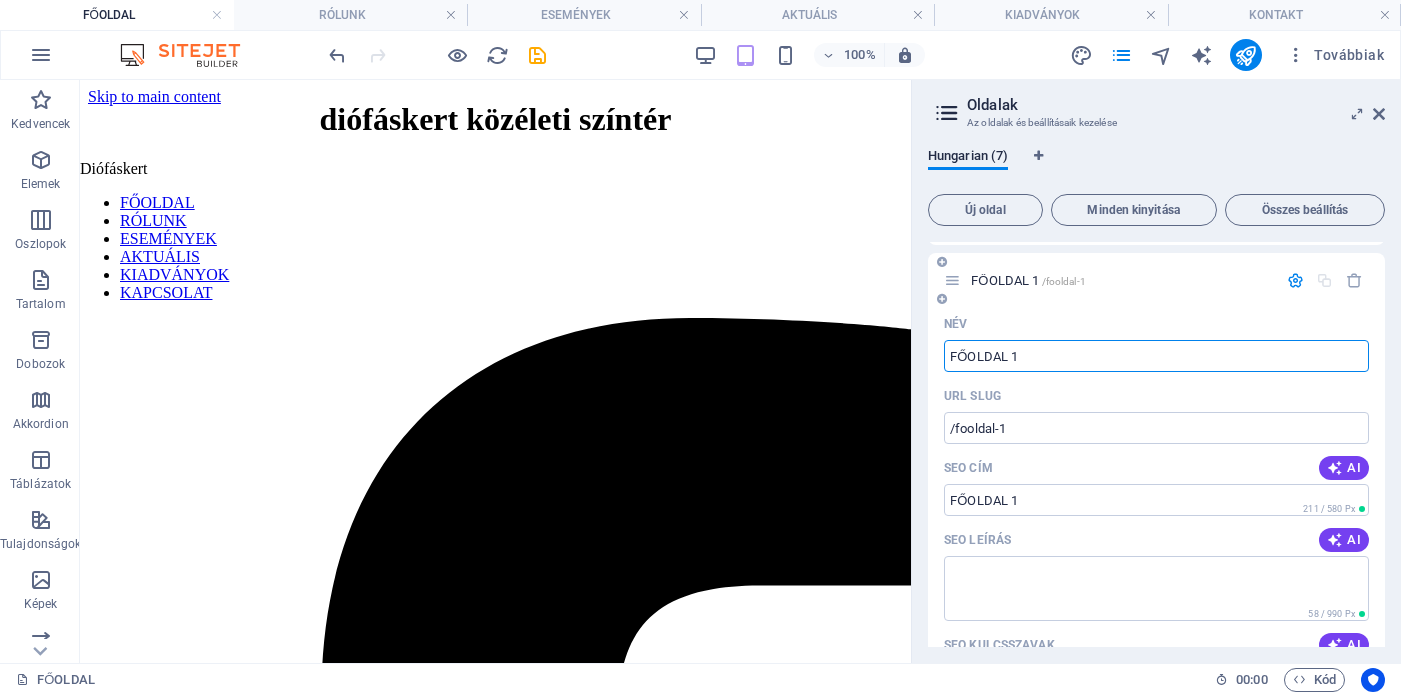 scroll, scrollTop: 0, scrollLeft: 0, axis: both 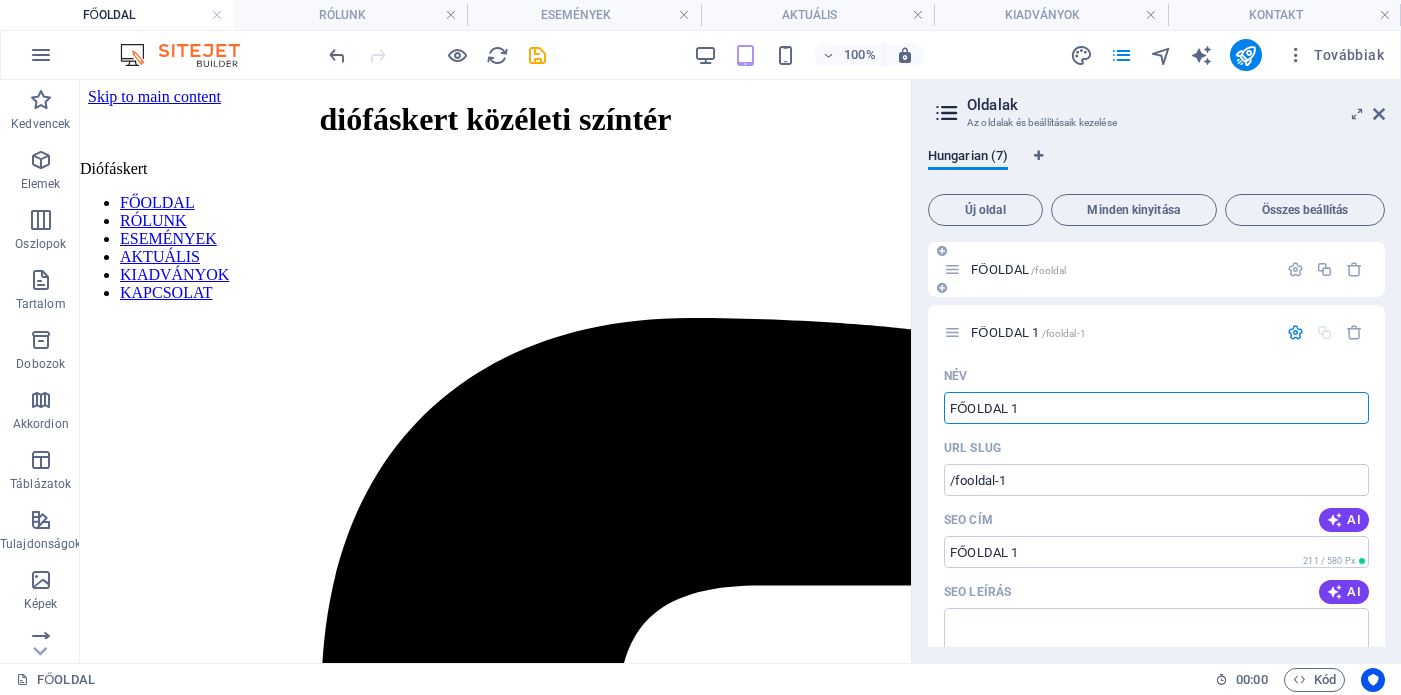 click on "FŐOLDAL /fooldal" at bounding box center [1110, 269] 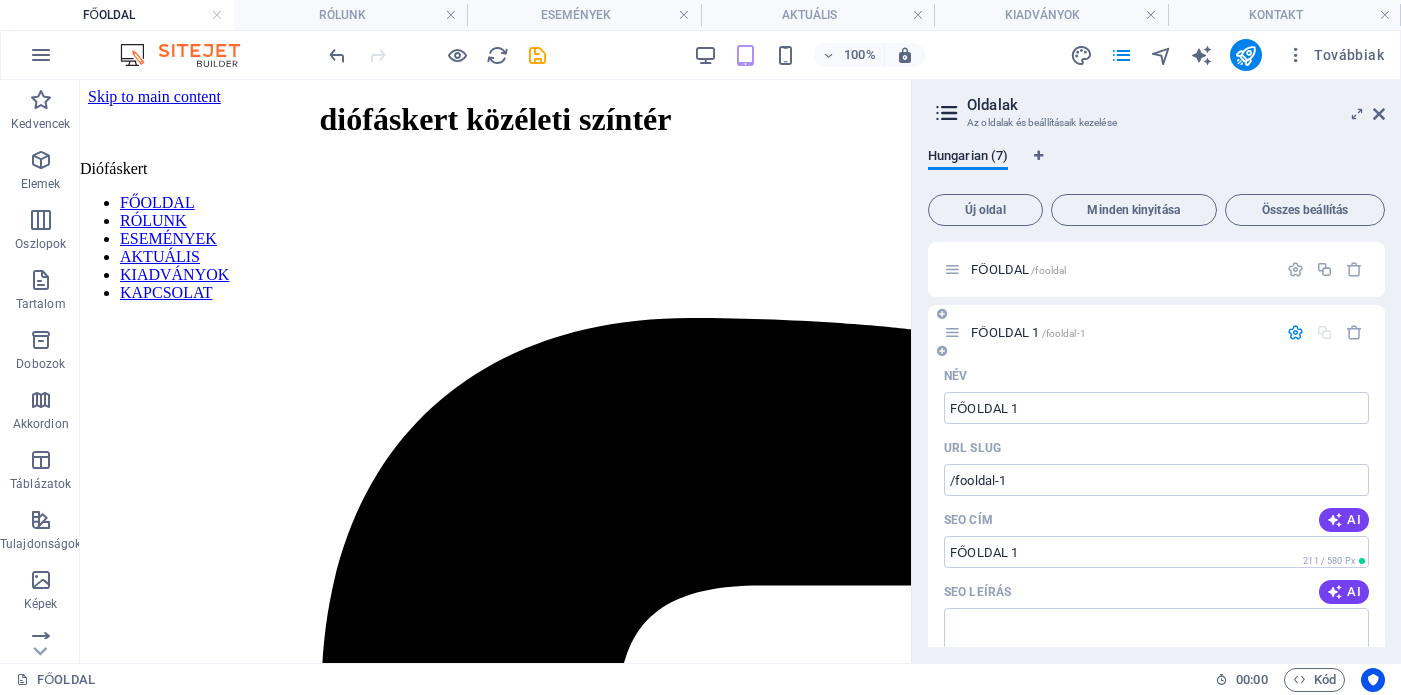 click on "FŐOLDAL 1 /fooldal-1" at bounding box center [1156, 332] 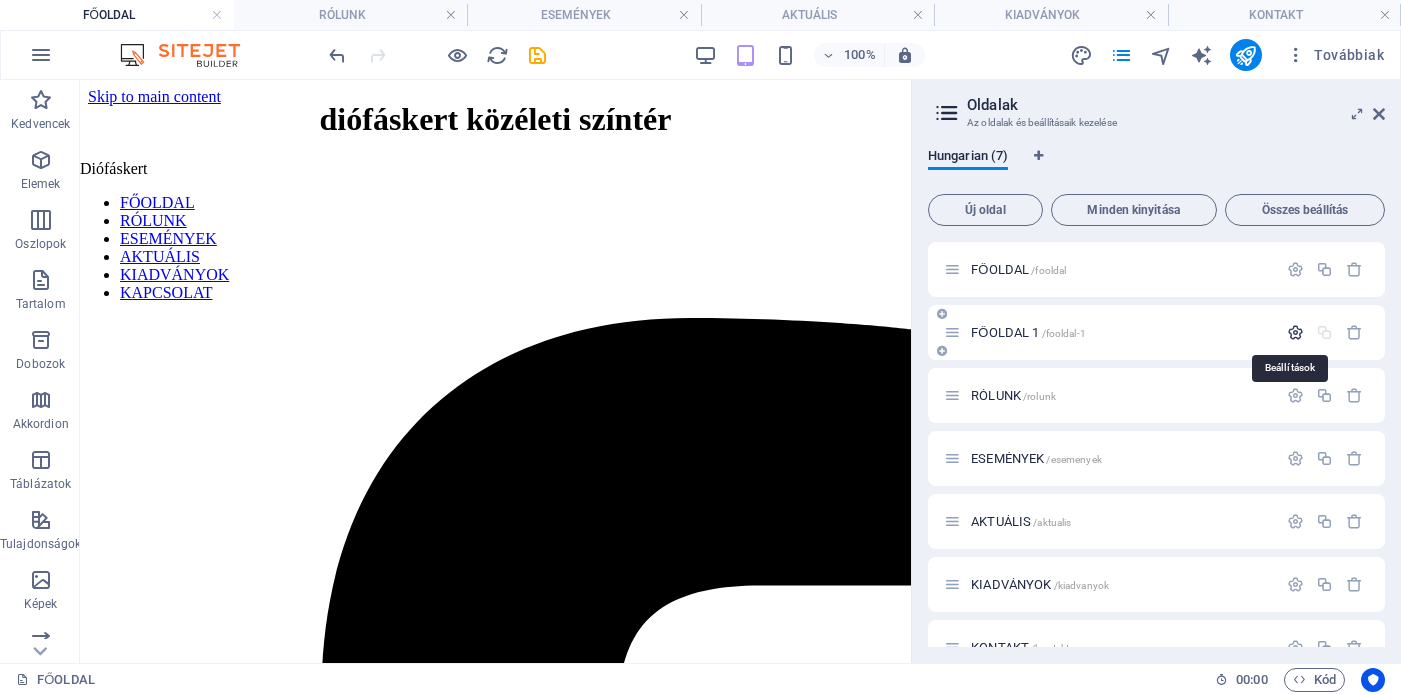click at bounding box center [1295, 332] 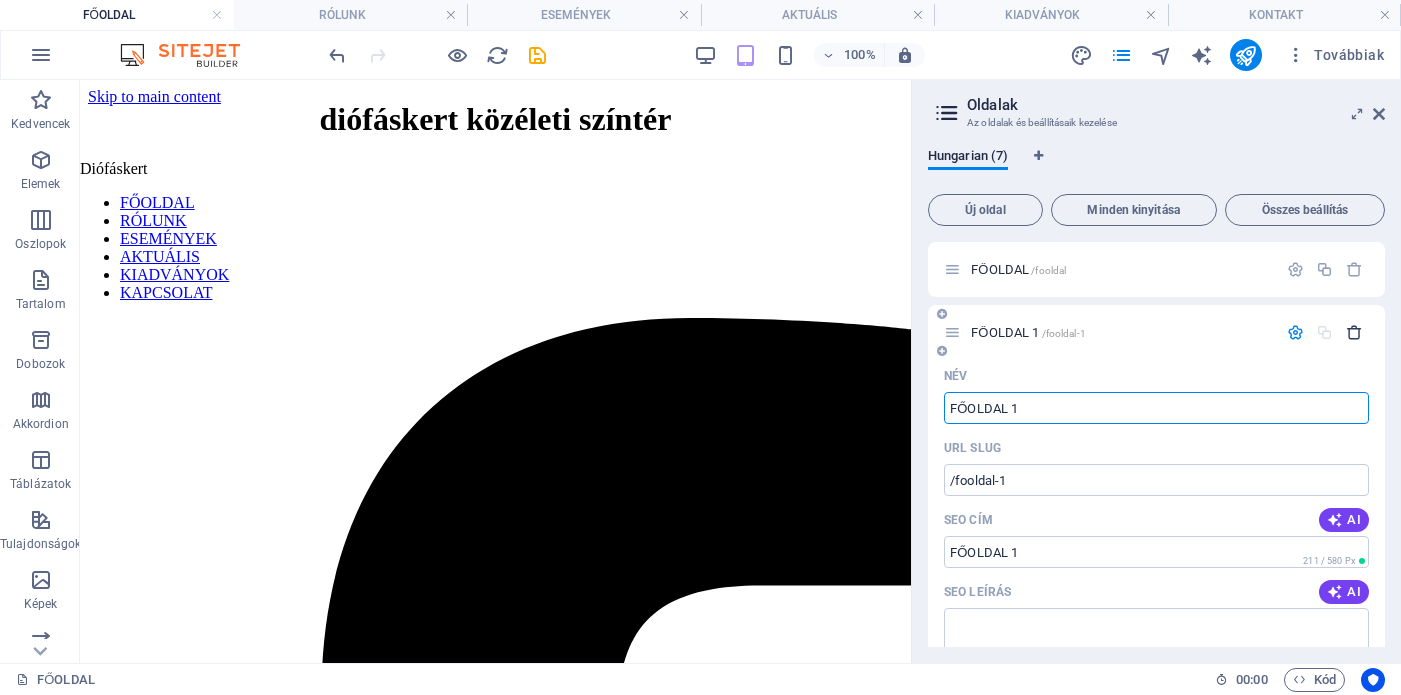 click at bounding box center (1354, 332) 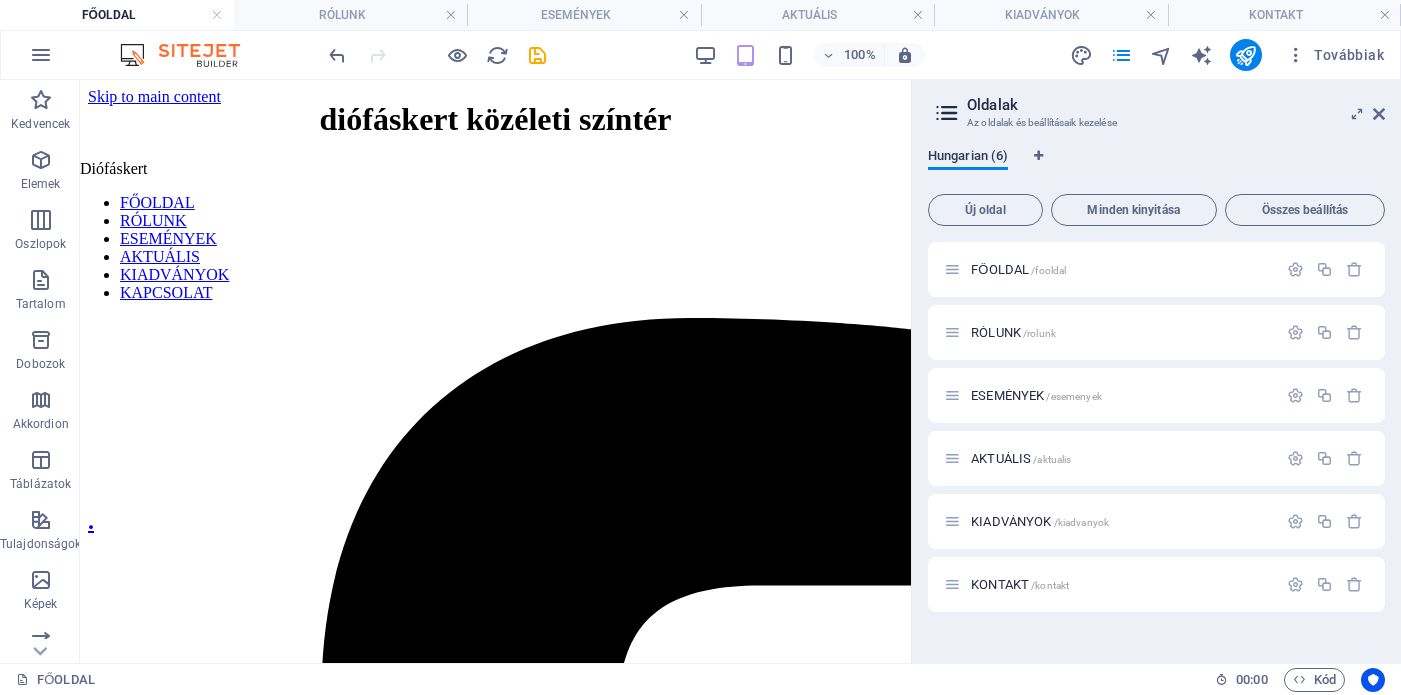 click on "Hungarian (6)" at bounding box center (968, 158) 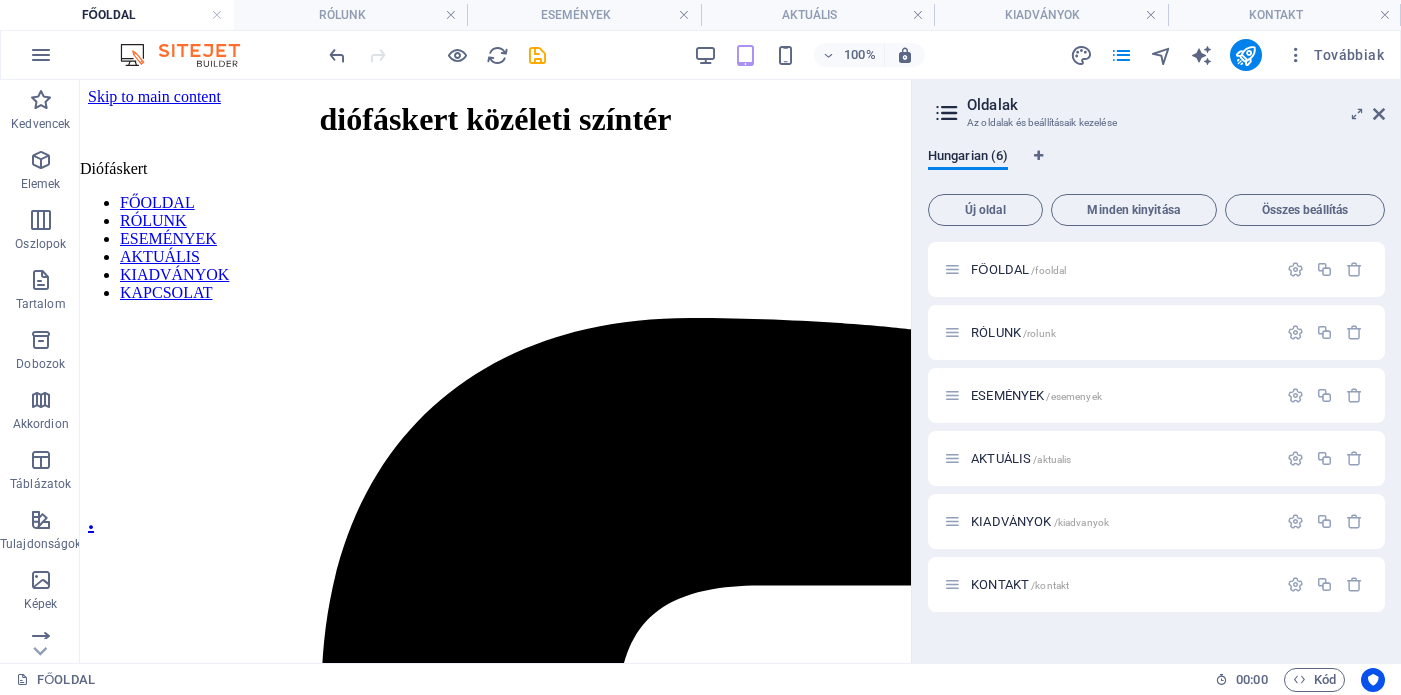 click at bounding box center (947, 113) 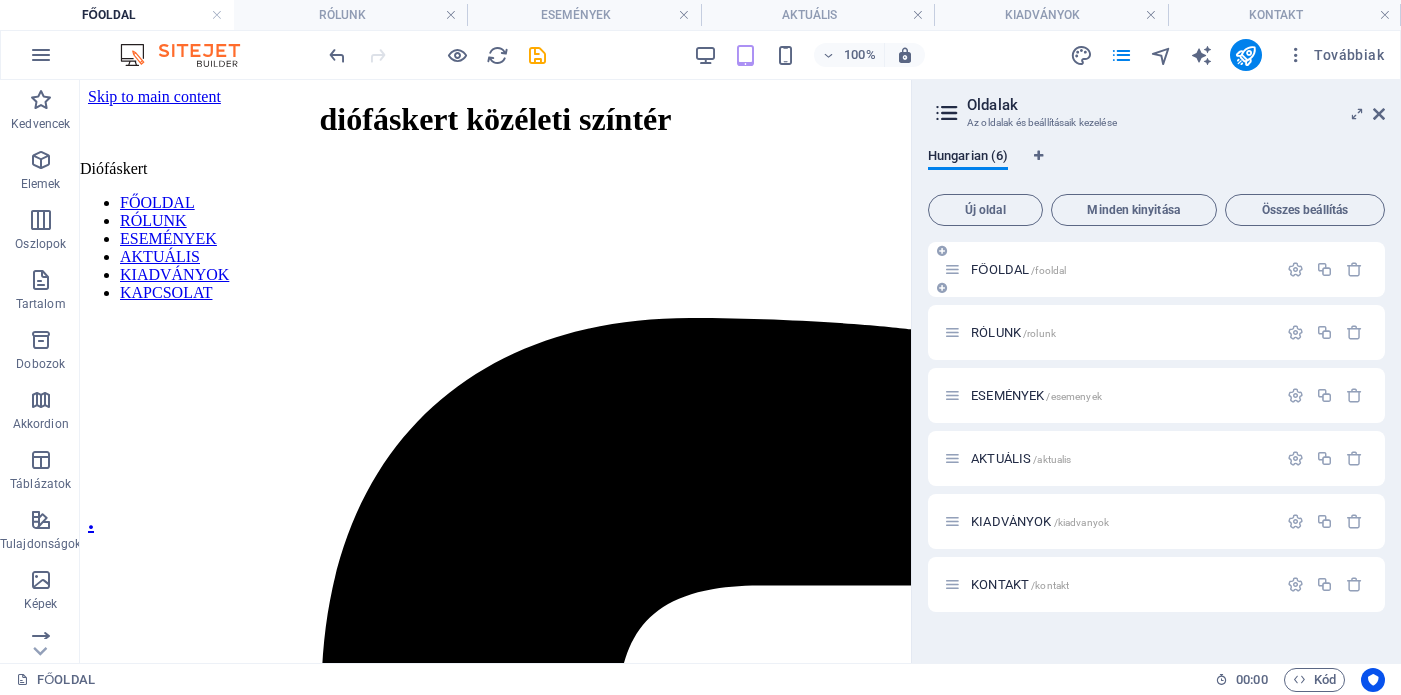 click at bounding box center (952, 269) 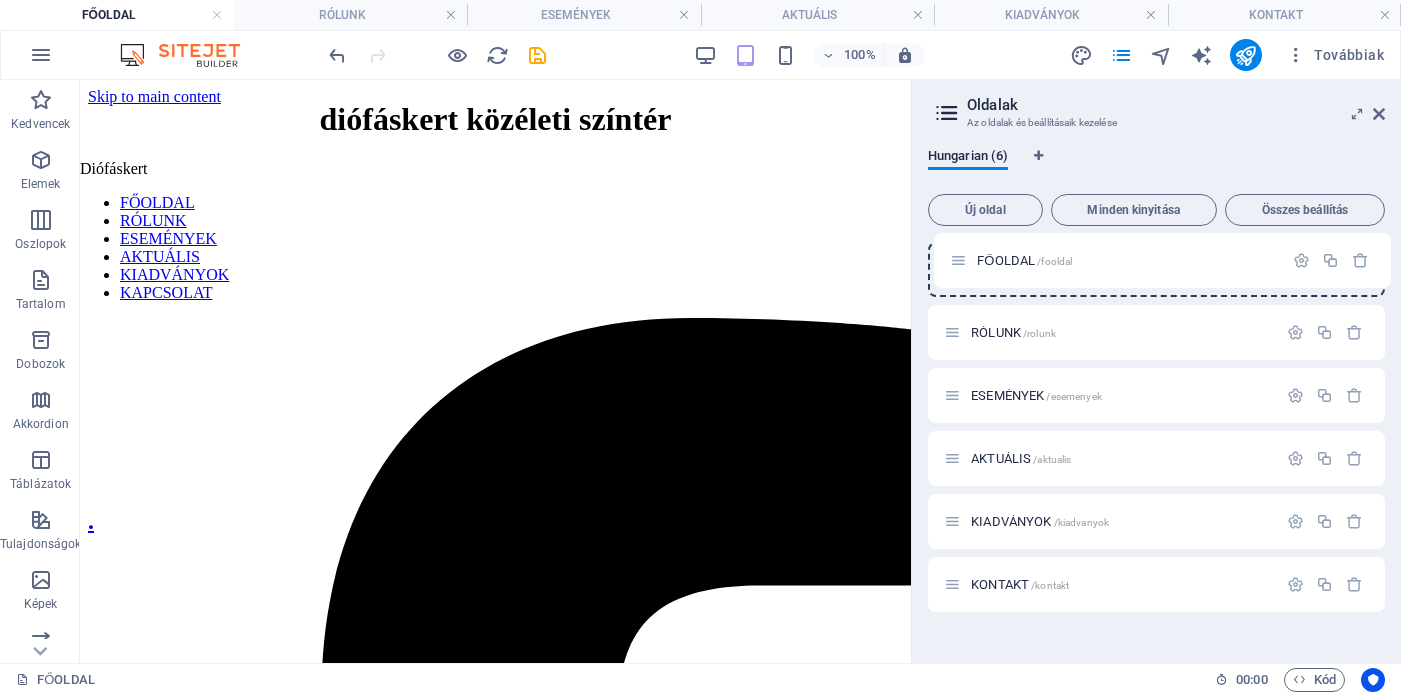 click on "FŐOLDAL /fooldal RÓLUNK /rolunk ESEMÉNYEK /esemenyek AKTUÁLIS /aktualis KIADVÁNYOK /kiadvanyok KONTAKT /kontakt" at bounding box center [1156, 427] 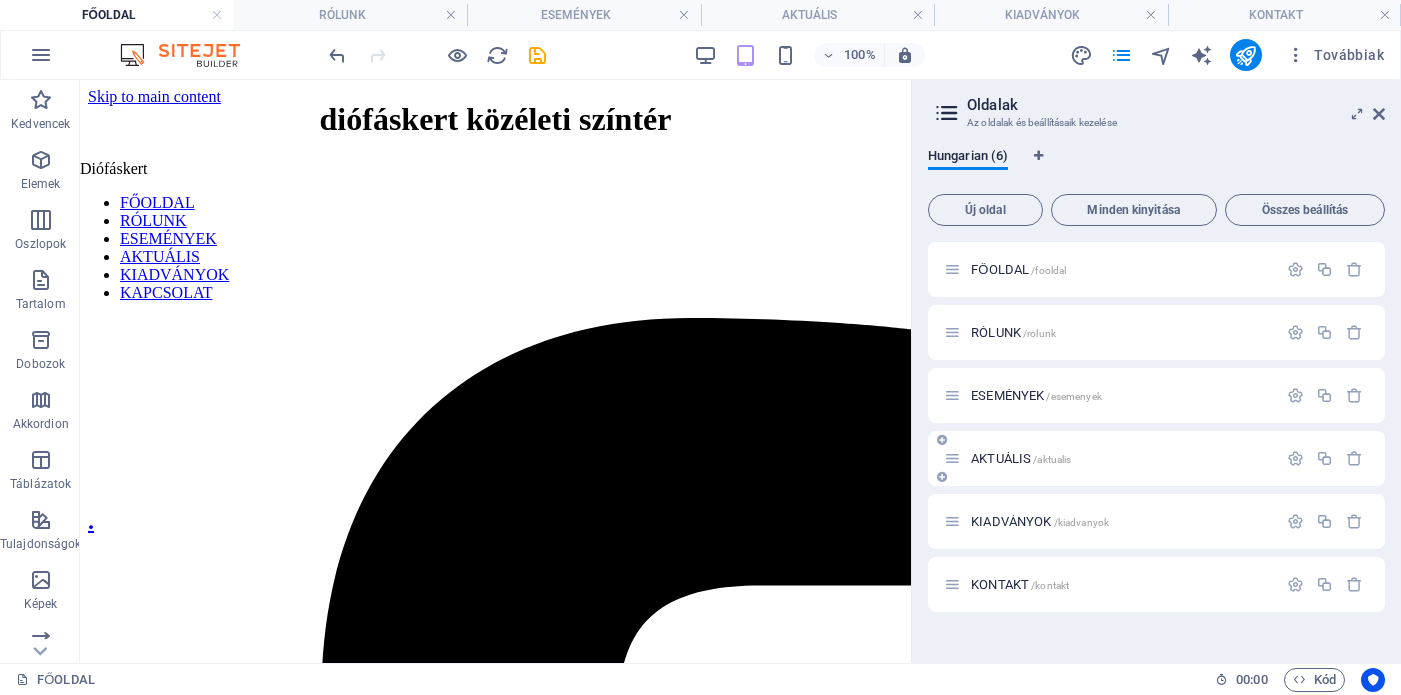 drag, startPoint x: 990, startPoint y: 461, endPoint x: 965, endPoint y: 445, distance: 29.681644 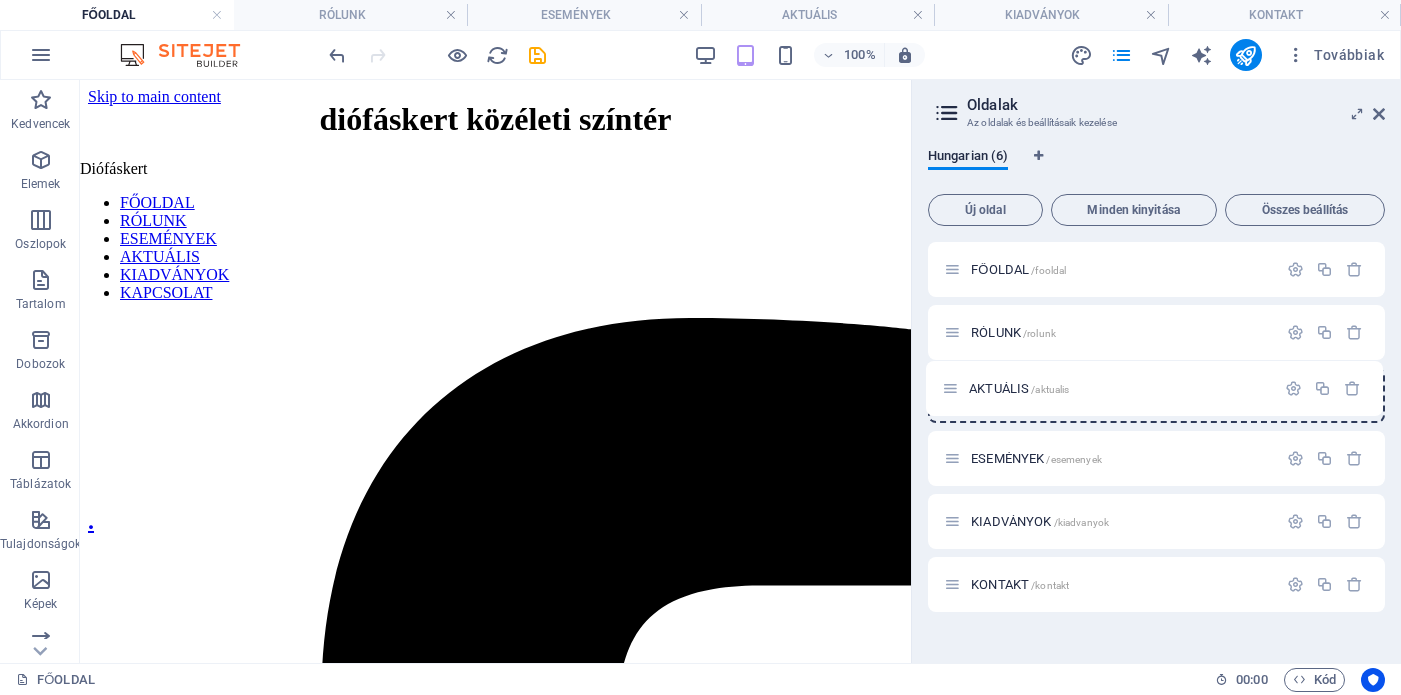 drag, startPoint x: 952, startPoint y: 461, endPoint x: 950, endPoint y: 383, distance: 78.025635 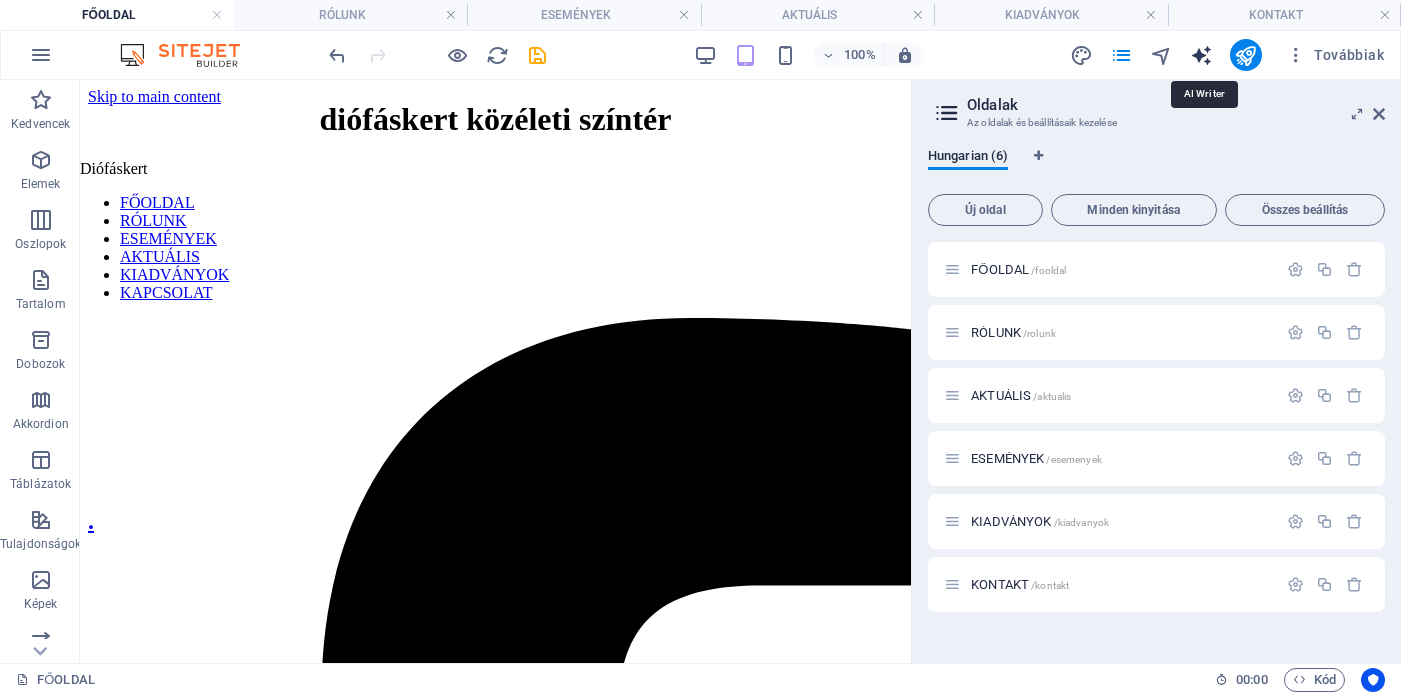 click at bounding box center [1201, 55] 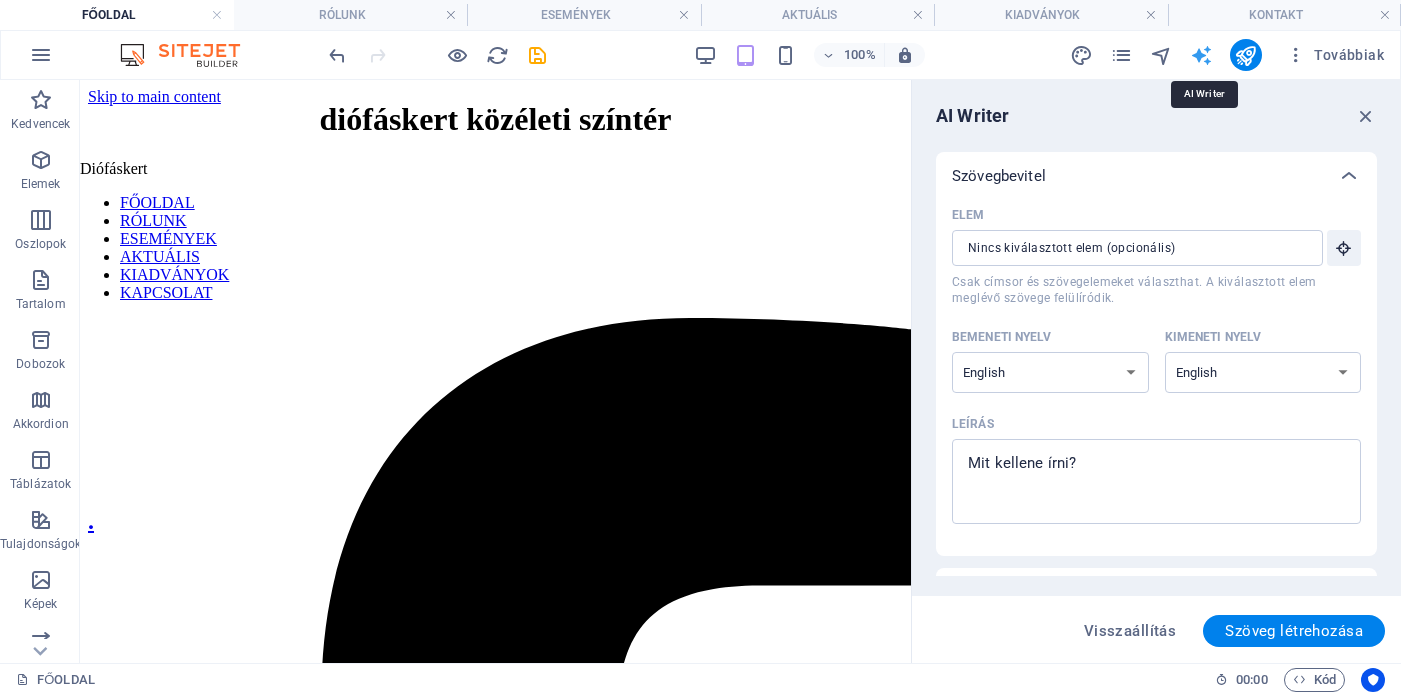 scroll, scrollTop: 0, scrollLeft: 0, axis: both 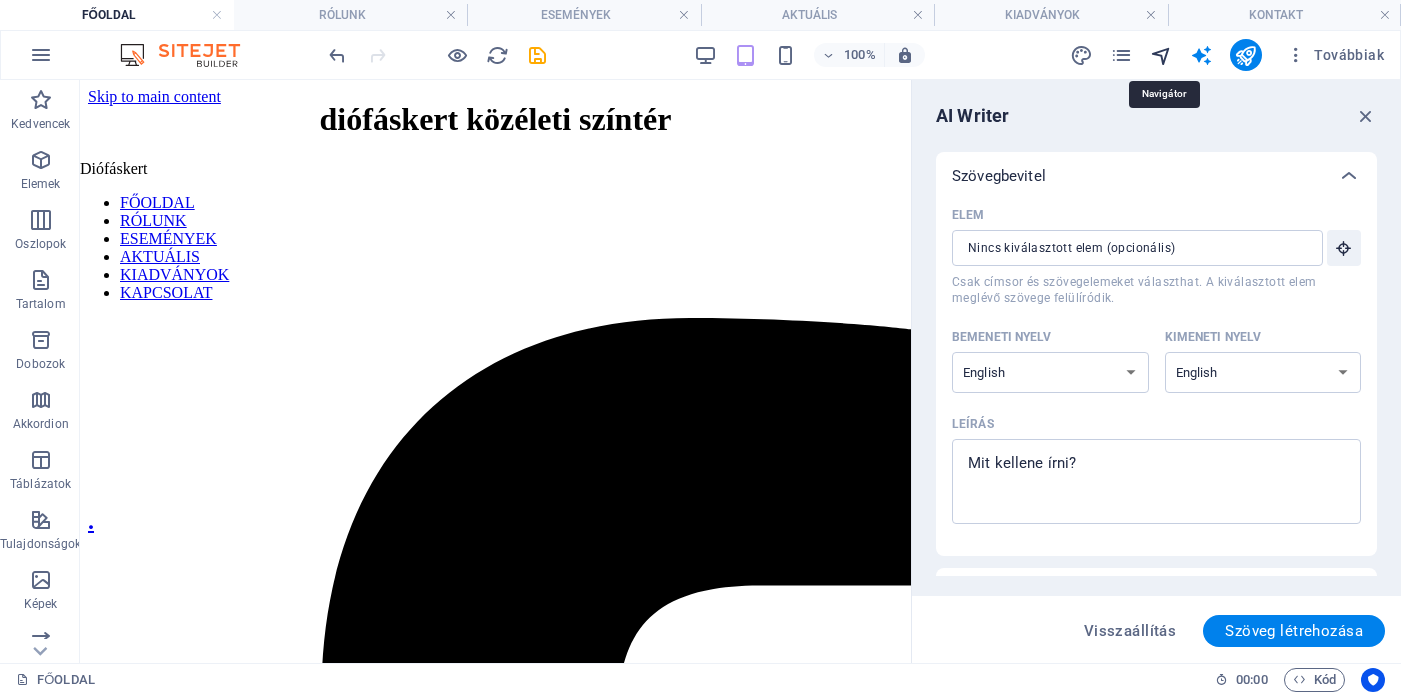click at bounding box center [1161, 55] 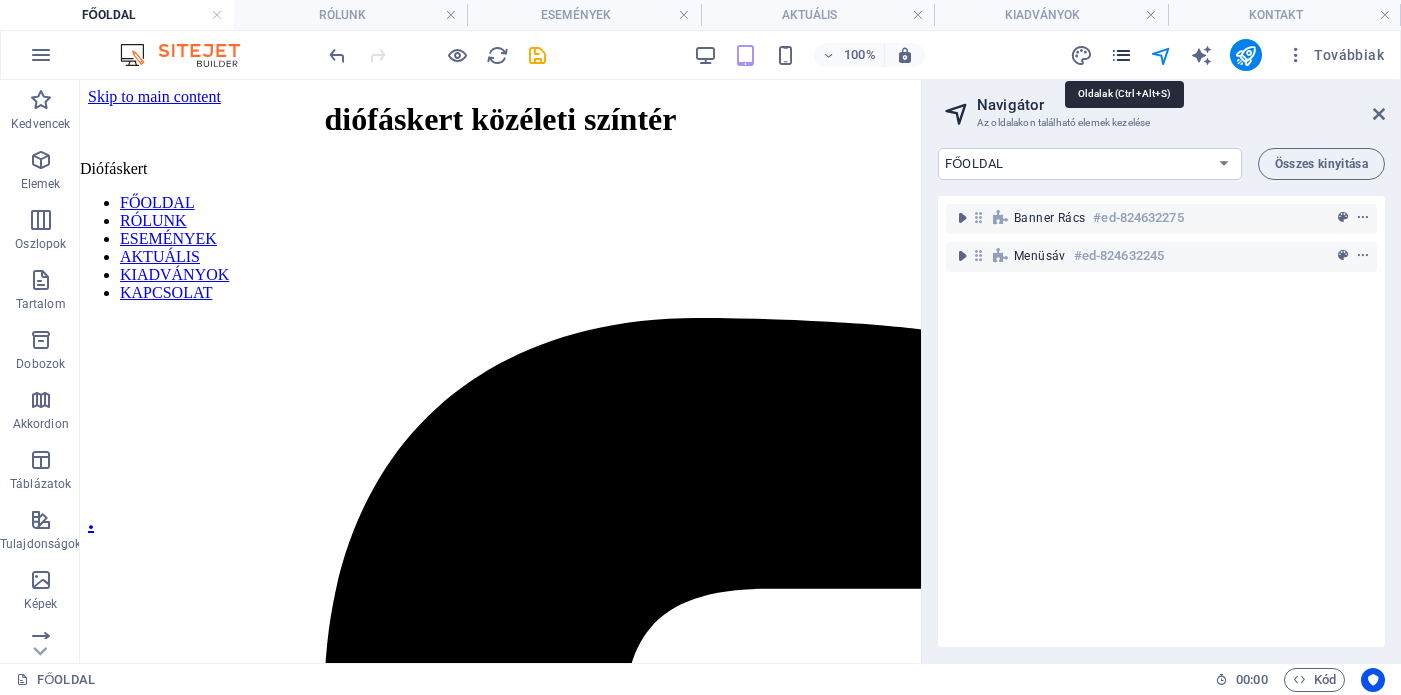 click at bounding box center [1121, 55] 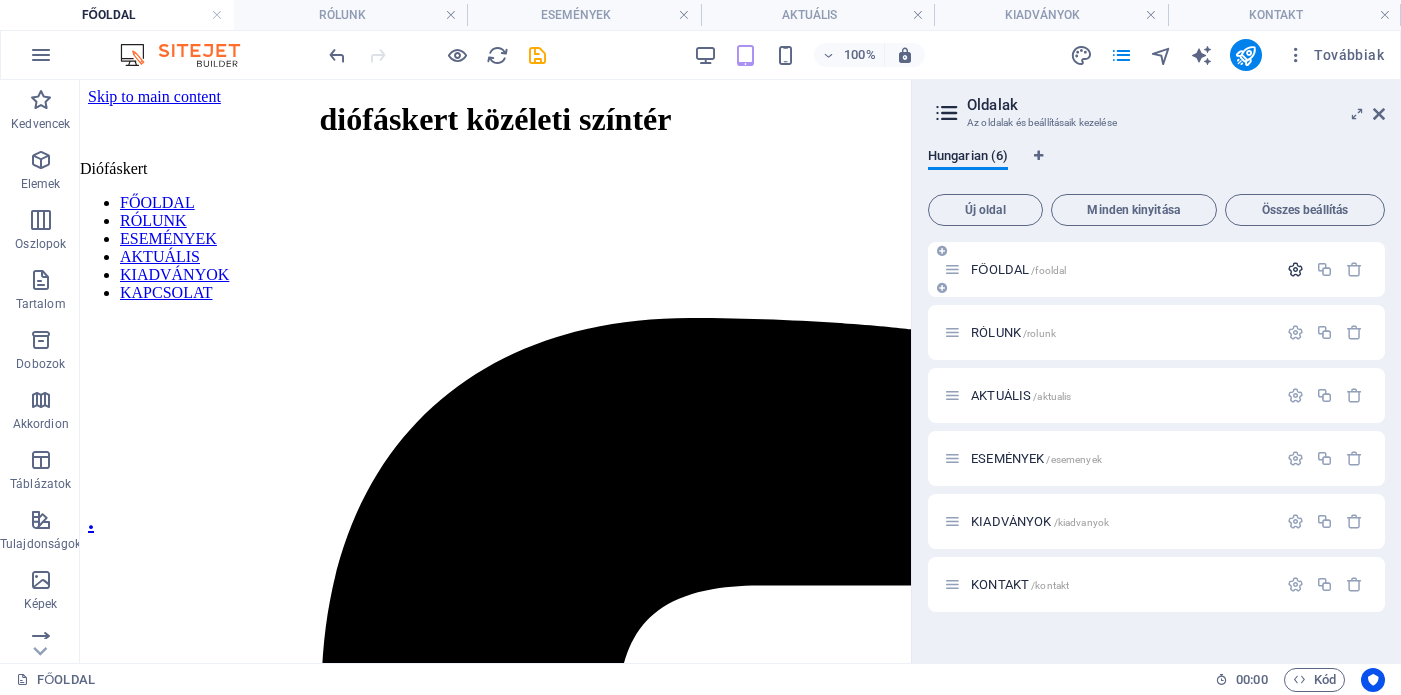 click at bounding box center [1295, 269] 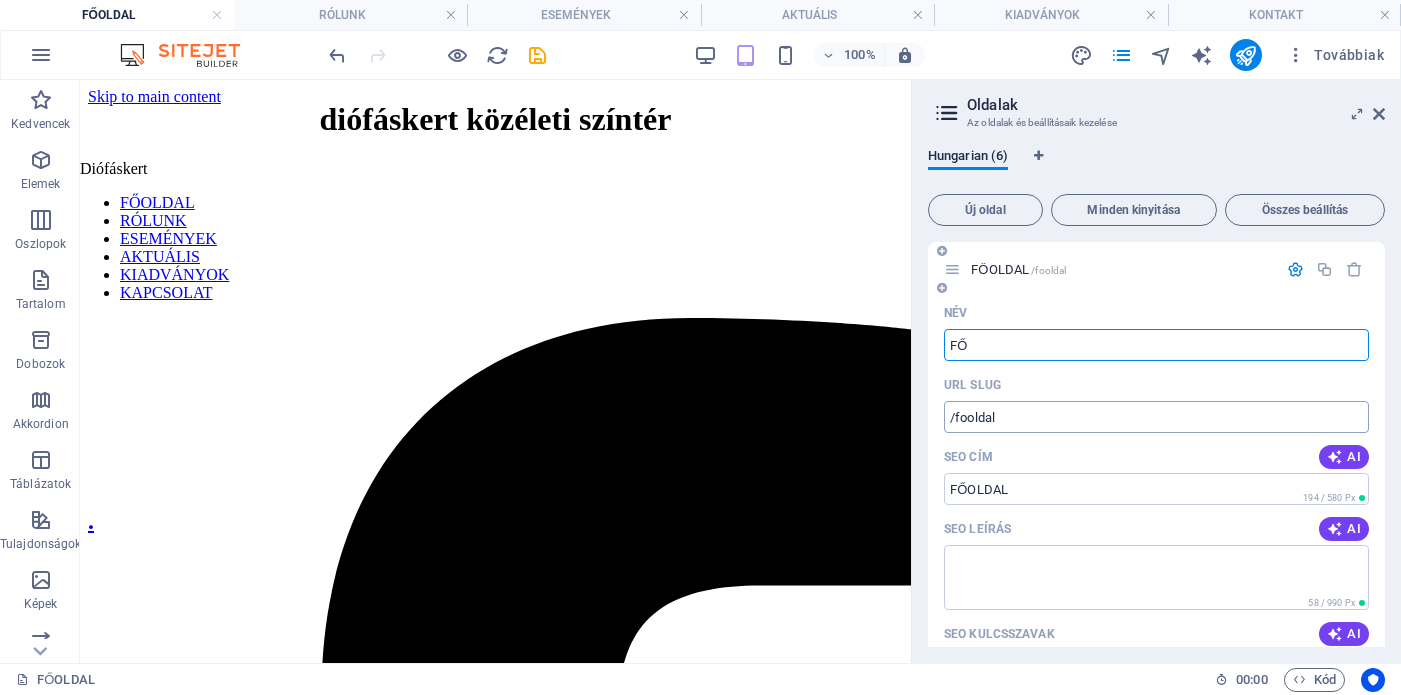 type on "F" 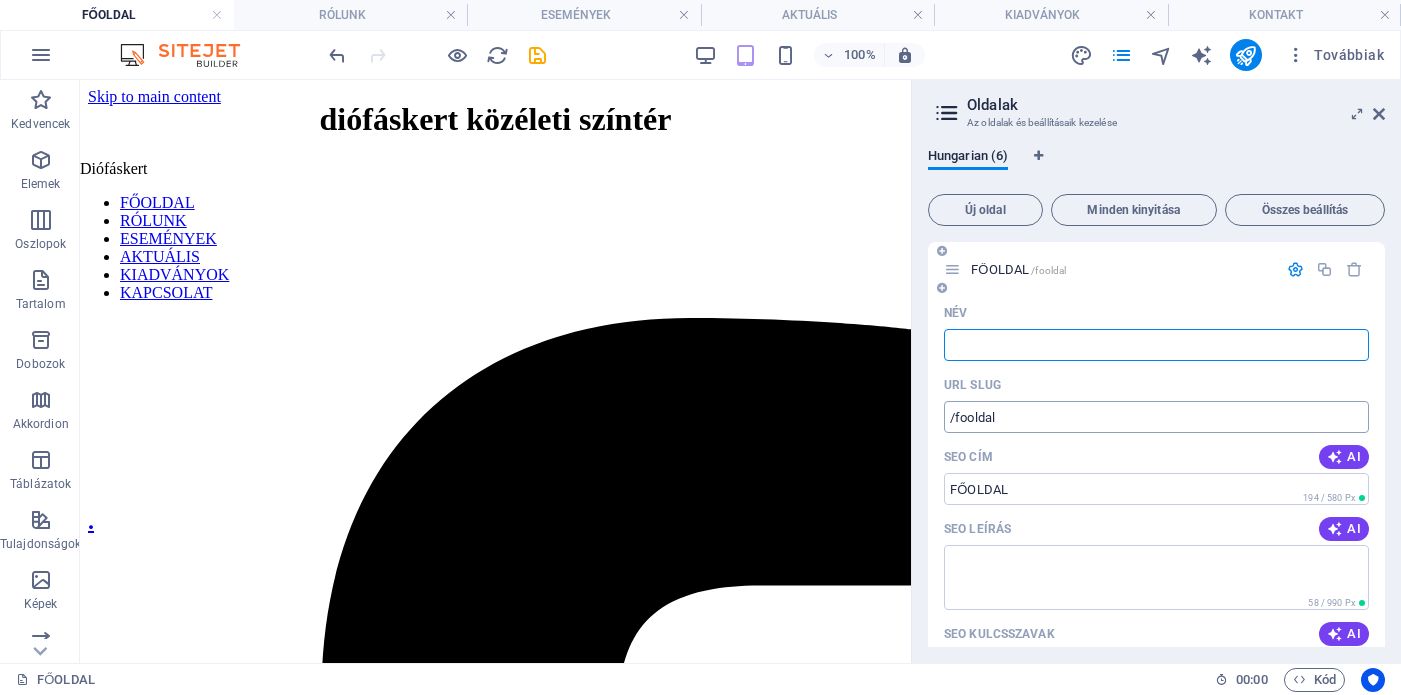 type 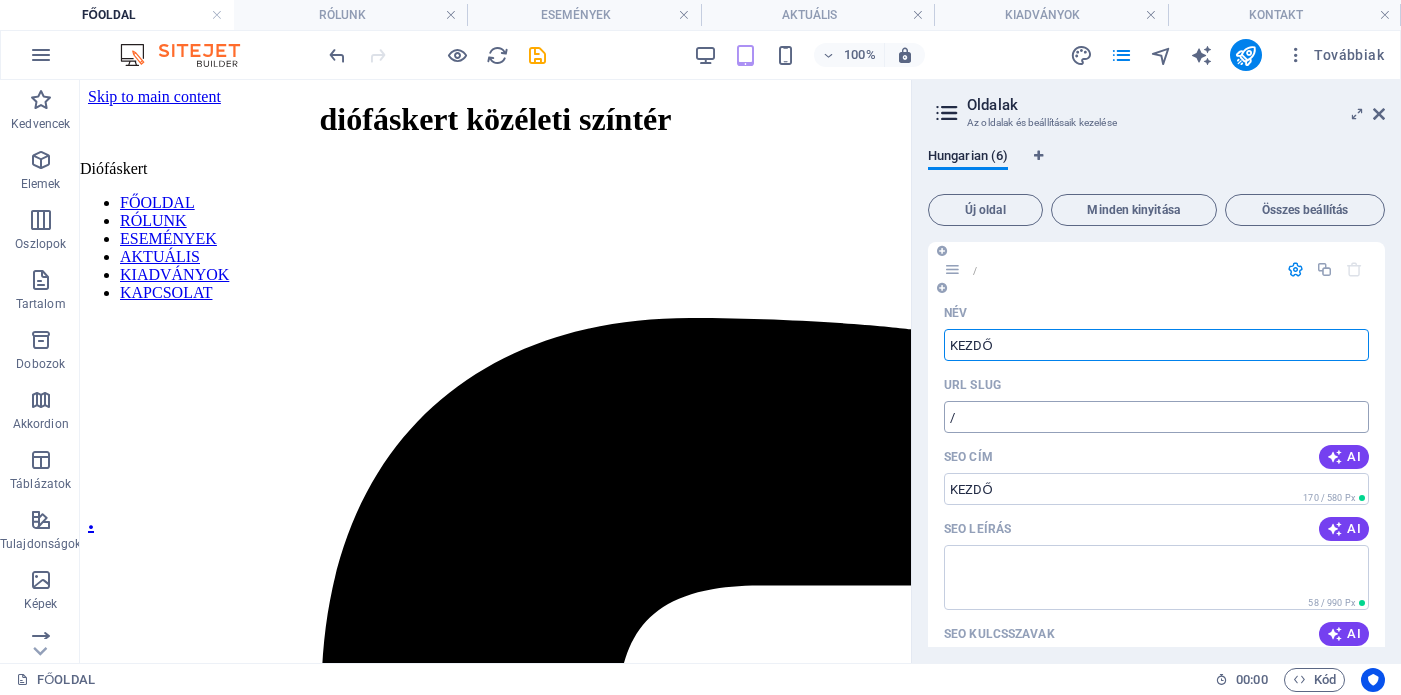 type on "KEZDŐ" 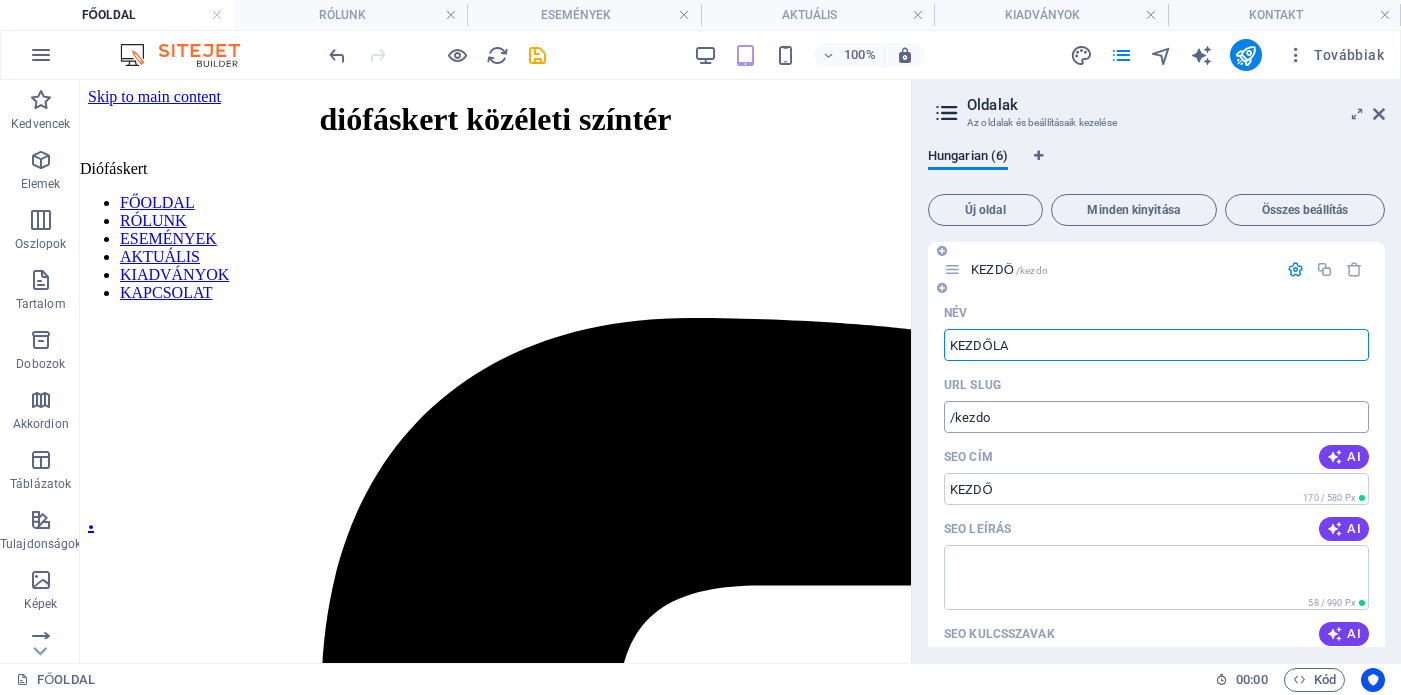 type on "KEZDŐLAP" 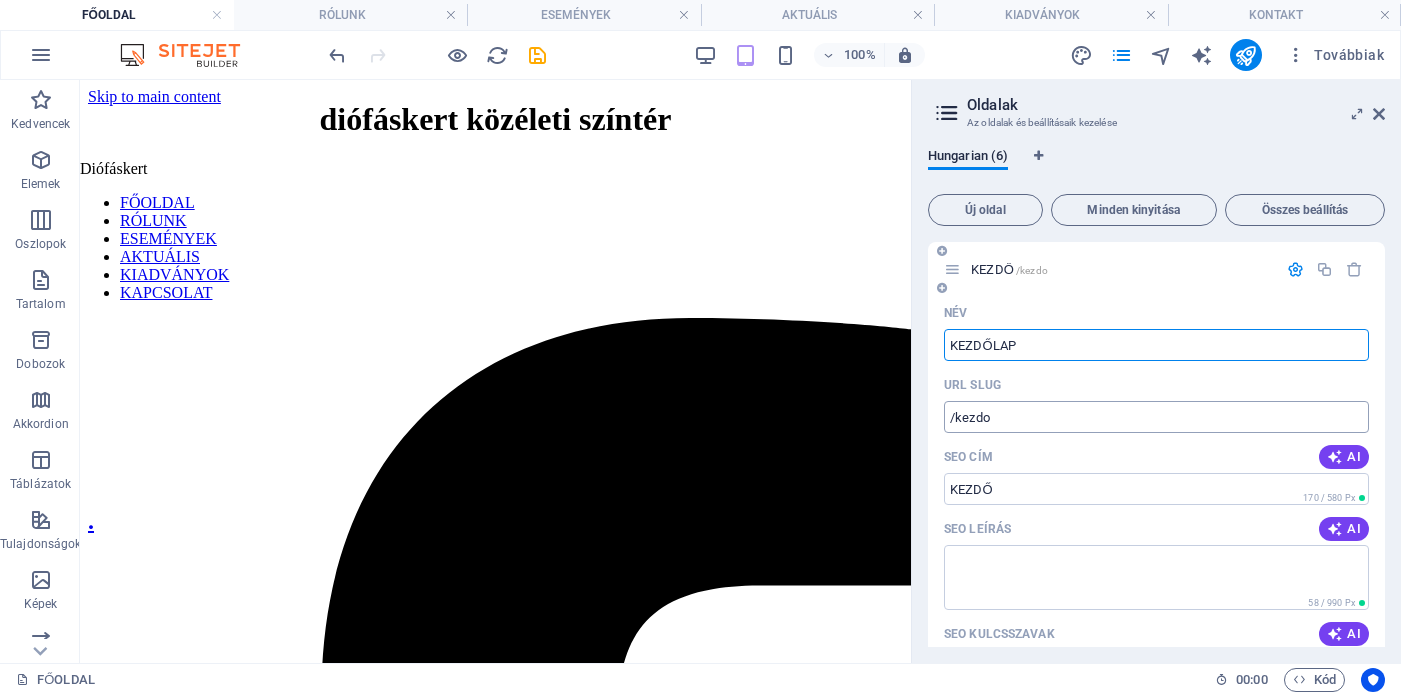 type on "/kezdola" 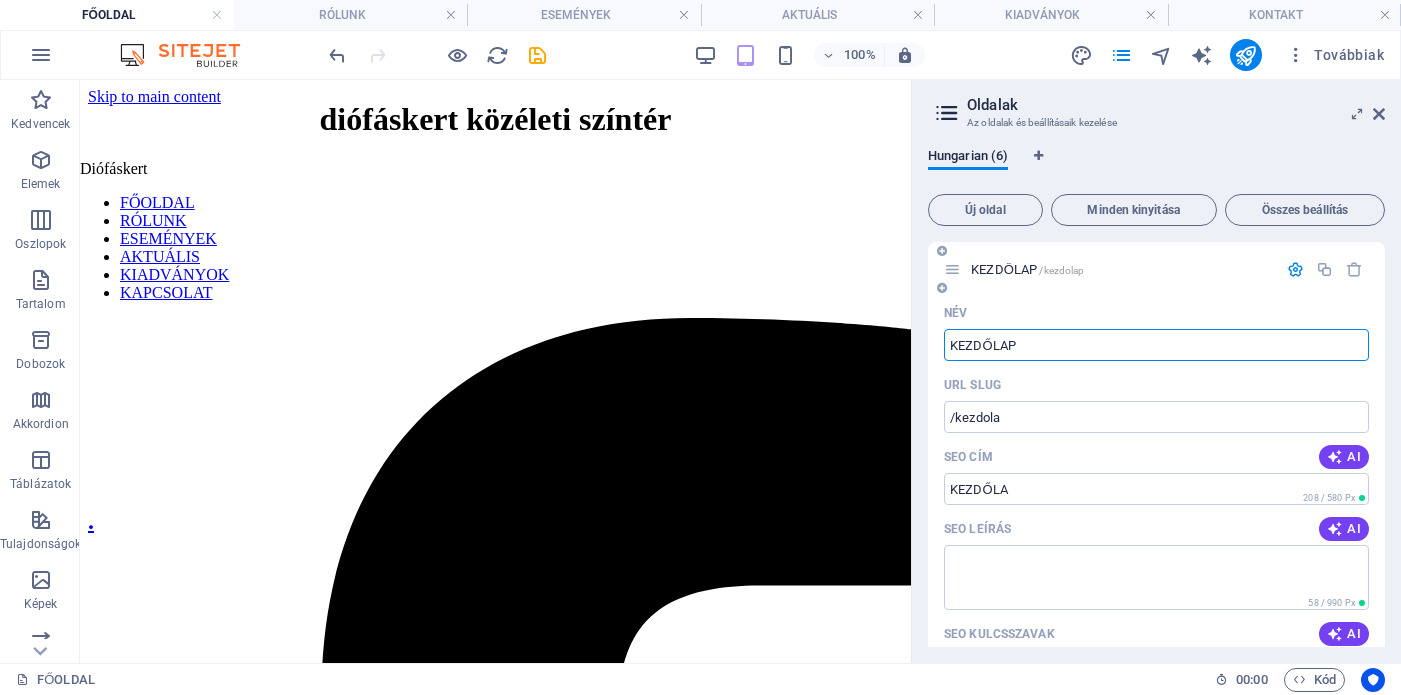 type on "KEZDŐLAP" 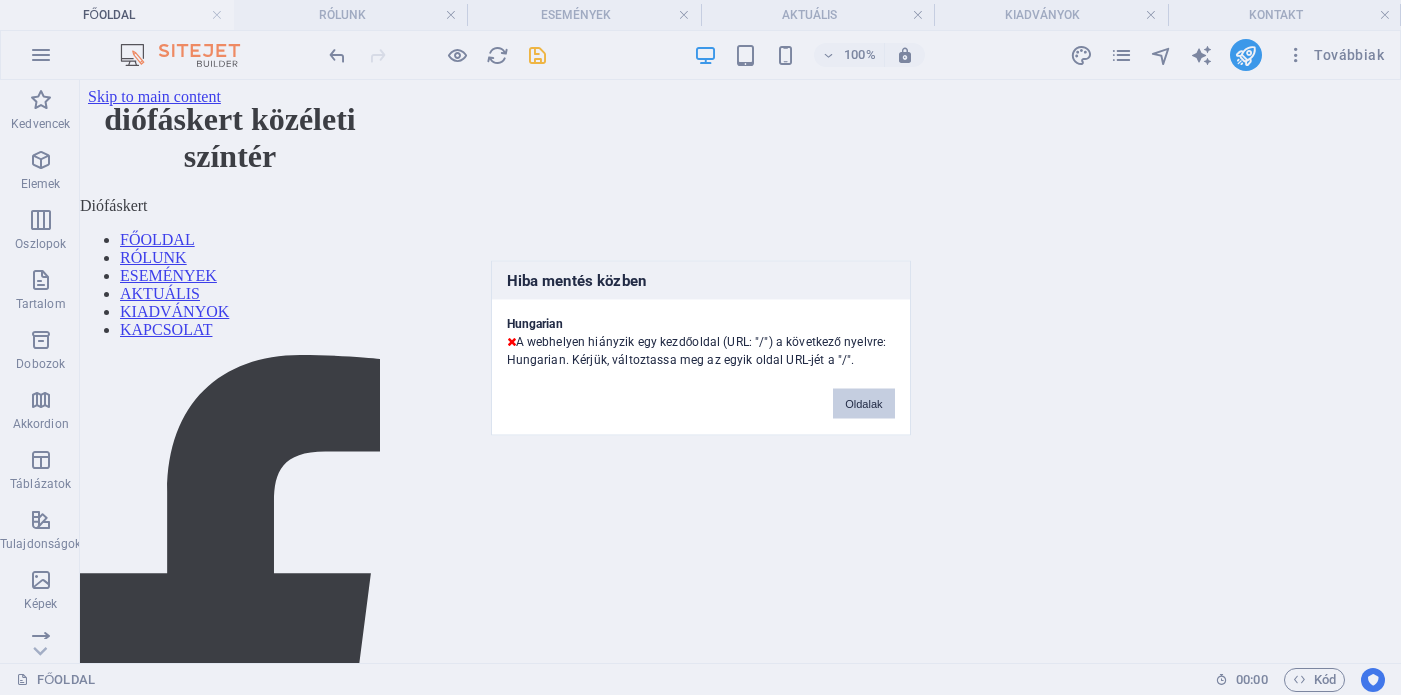 click on "Oldalak" at bounding box center (863, 403) 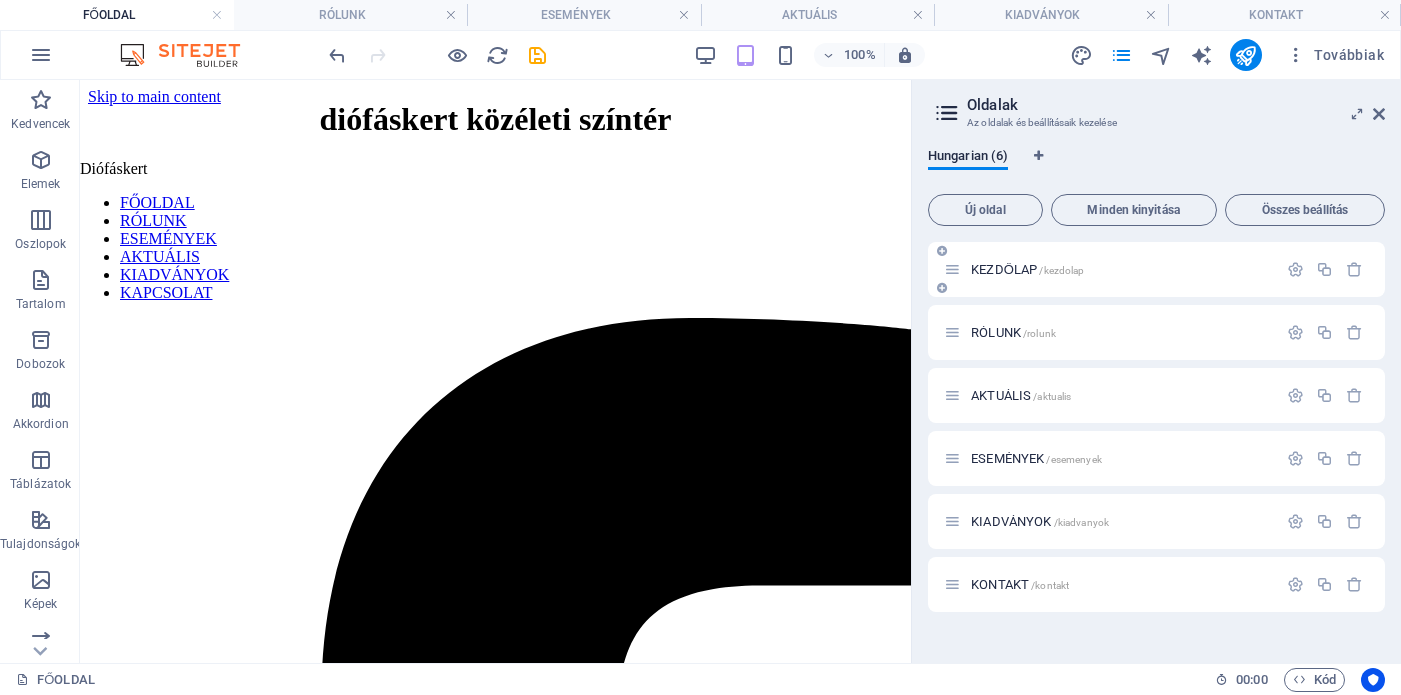 click on "KEZDŐLAP /kezdolap" at bounding box center [1028, 269] 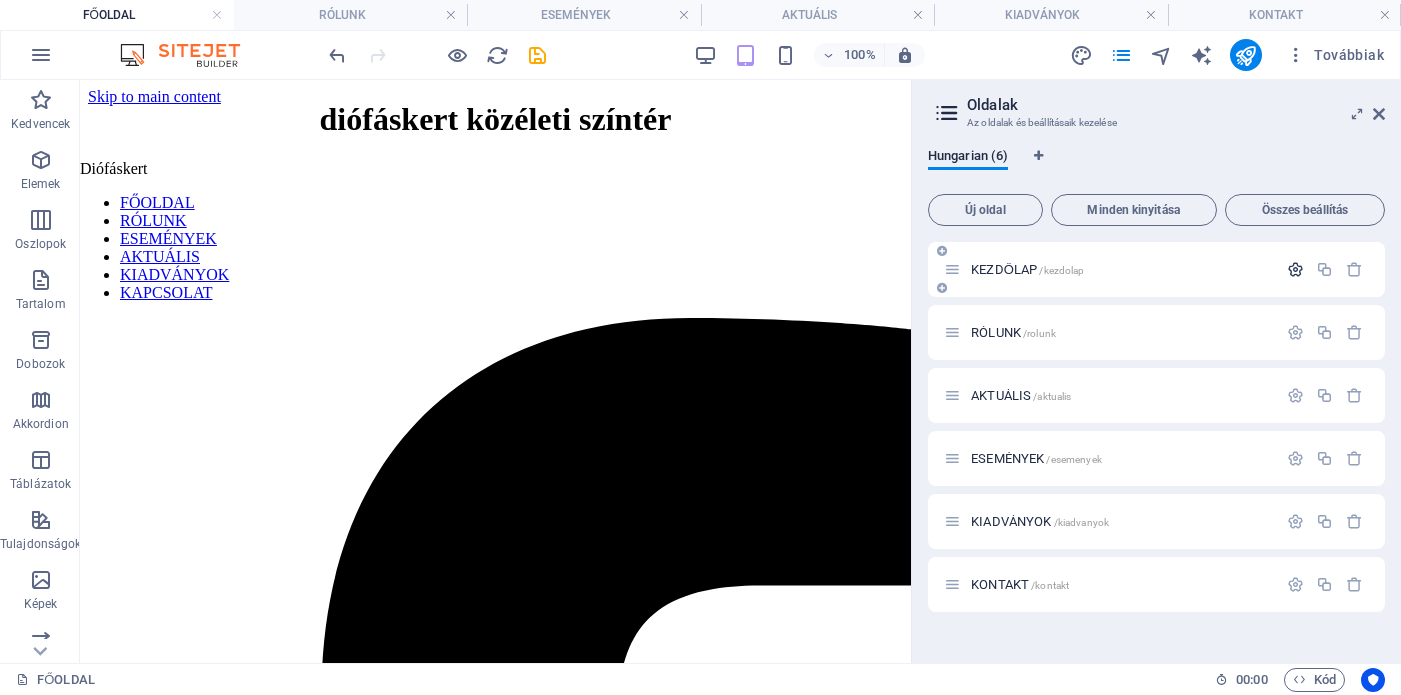click at bounding box center [1295, 269] 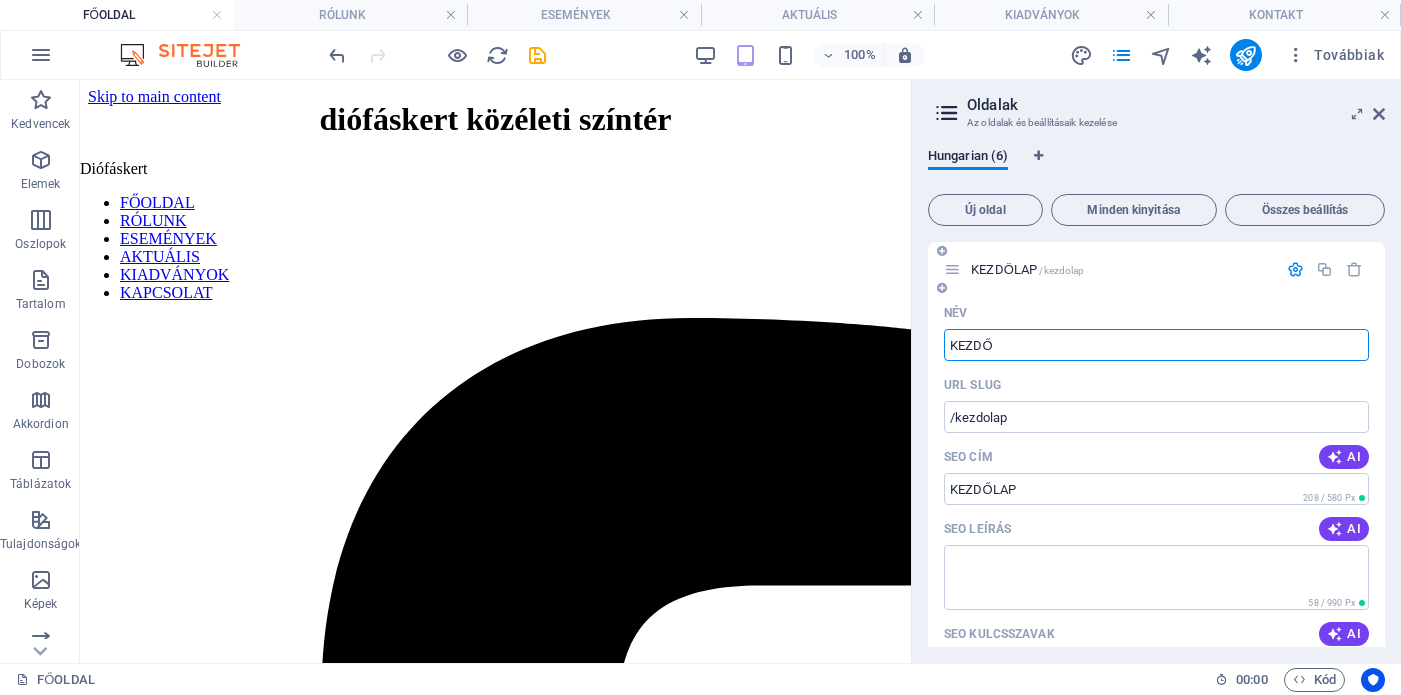 type on "KEZDŐO" 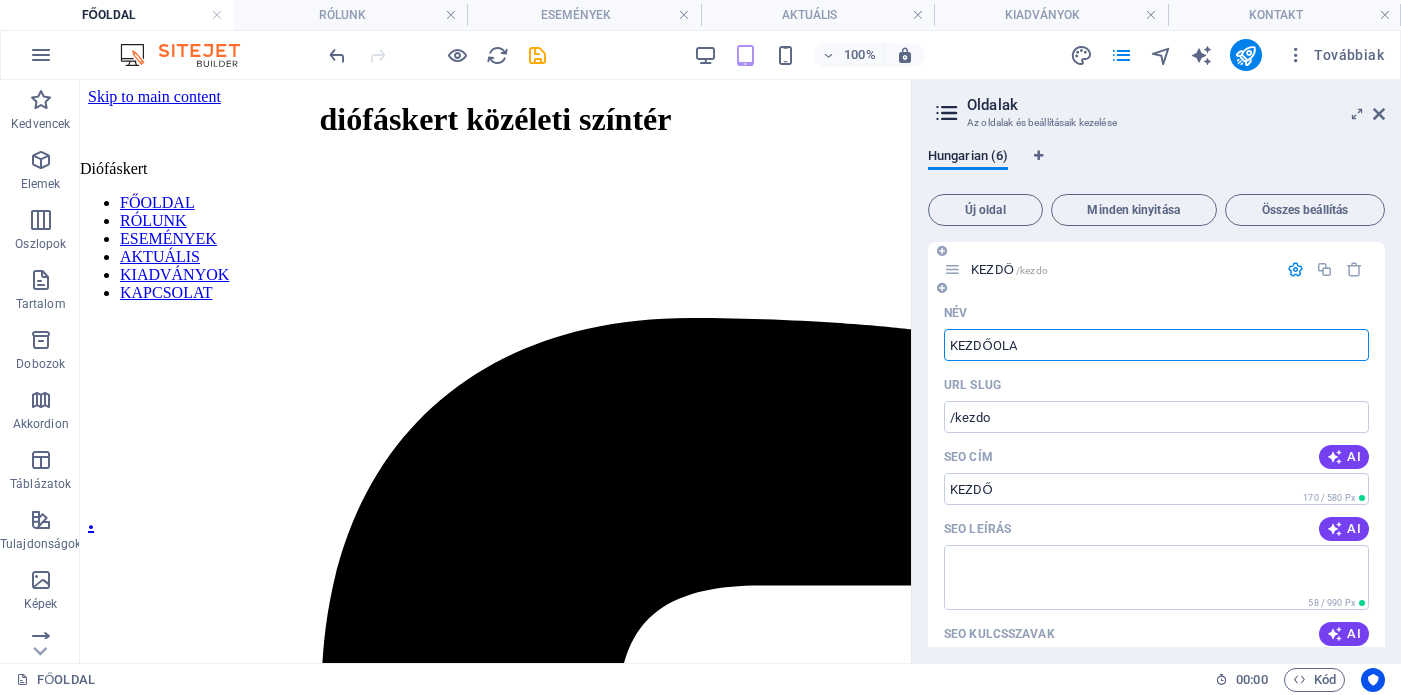 type on "KEZDŐOL" 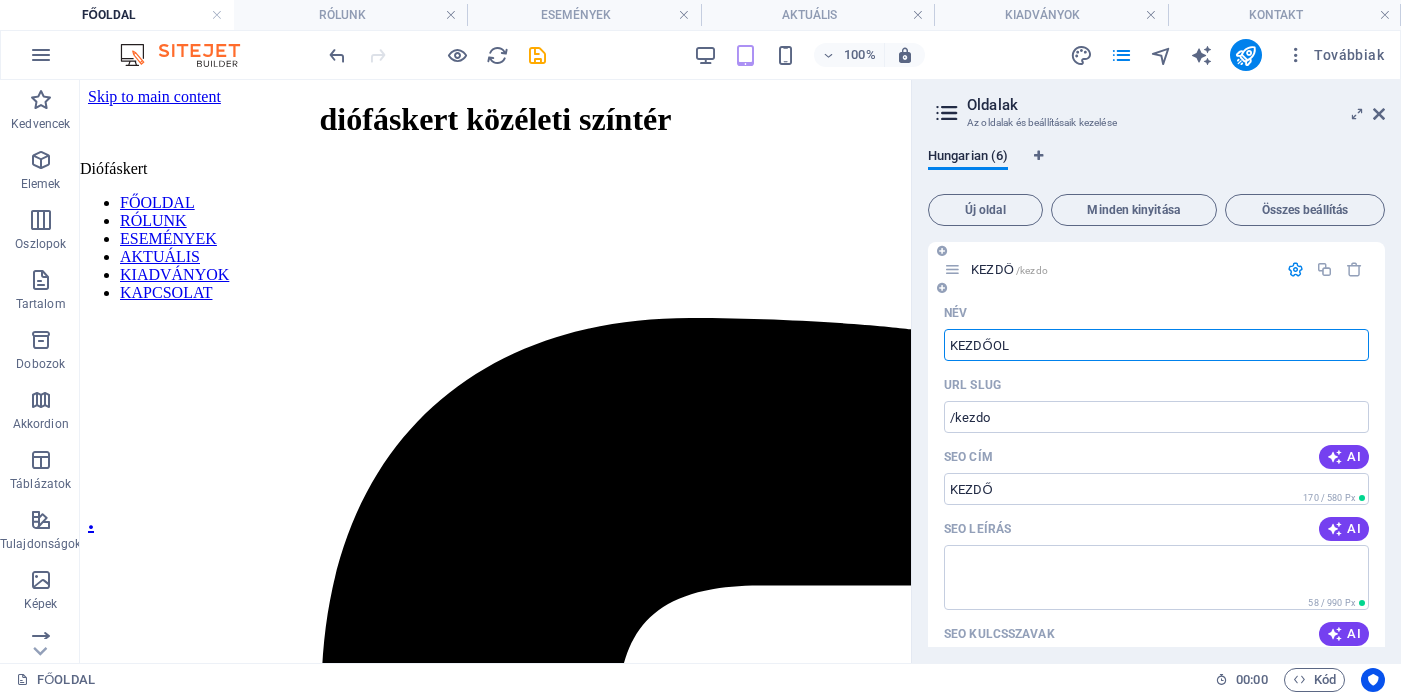 type on "/kezdoola" 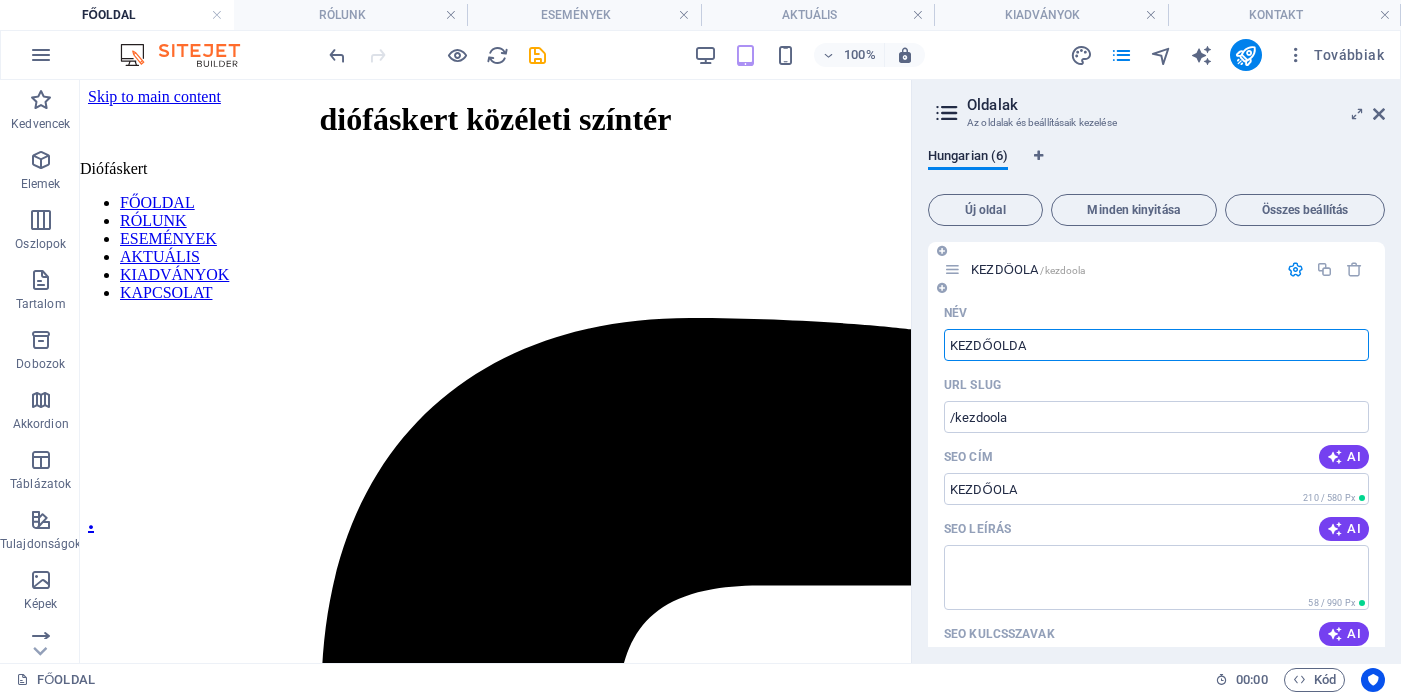 type on "KEZDŐOLDAL" 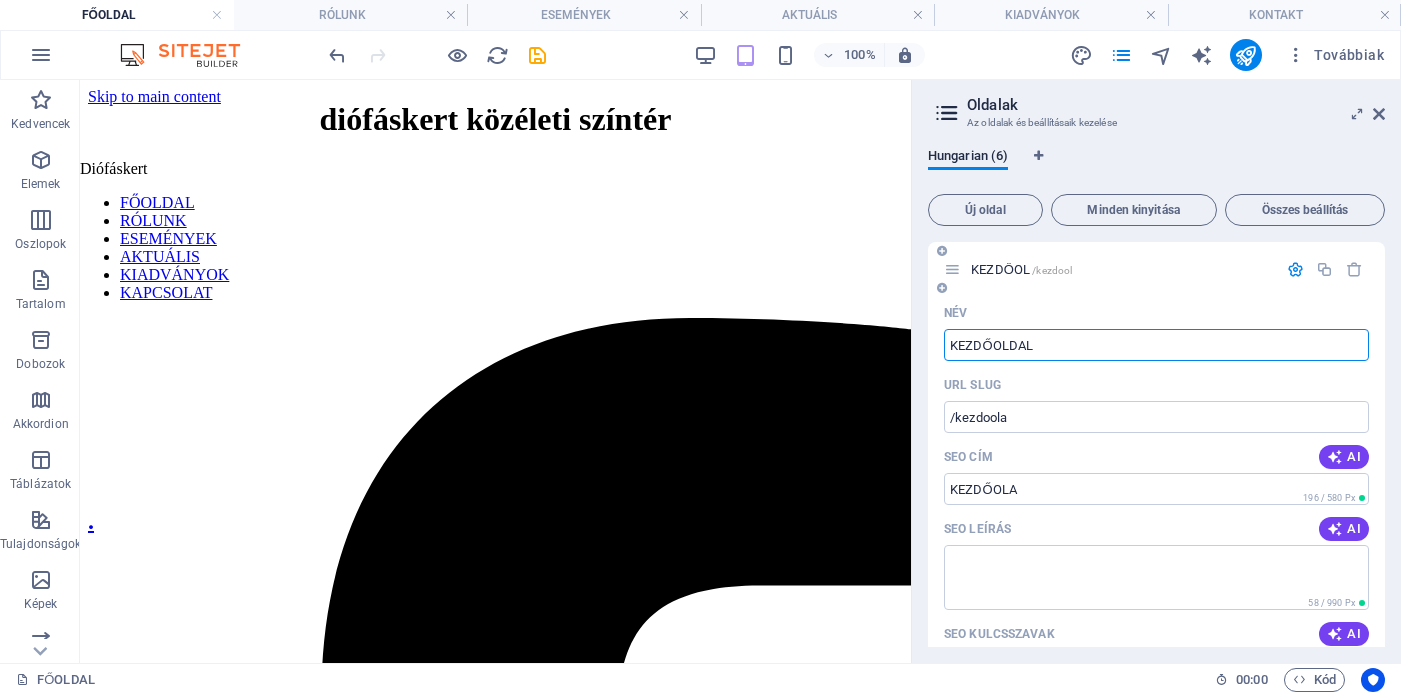type on "/kezdool" 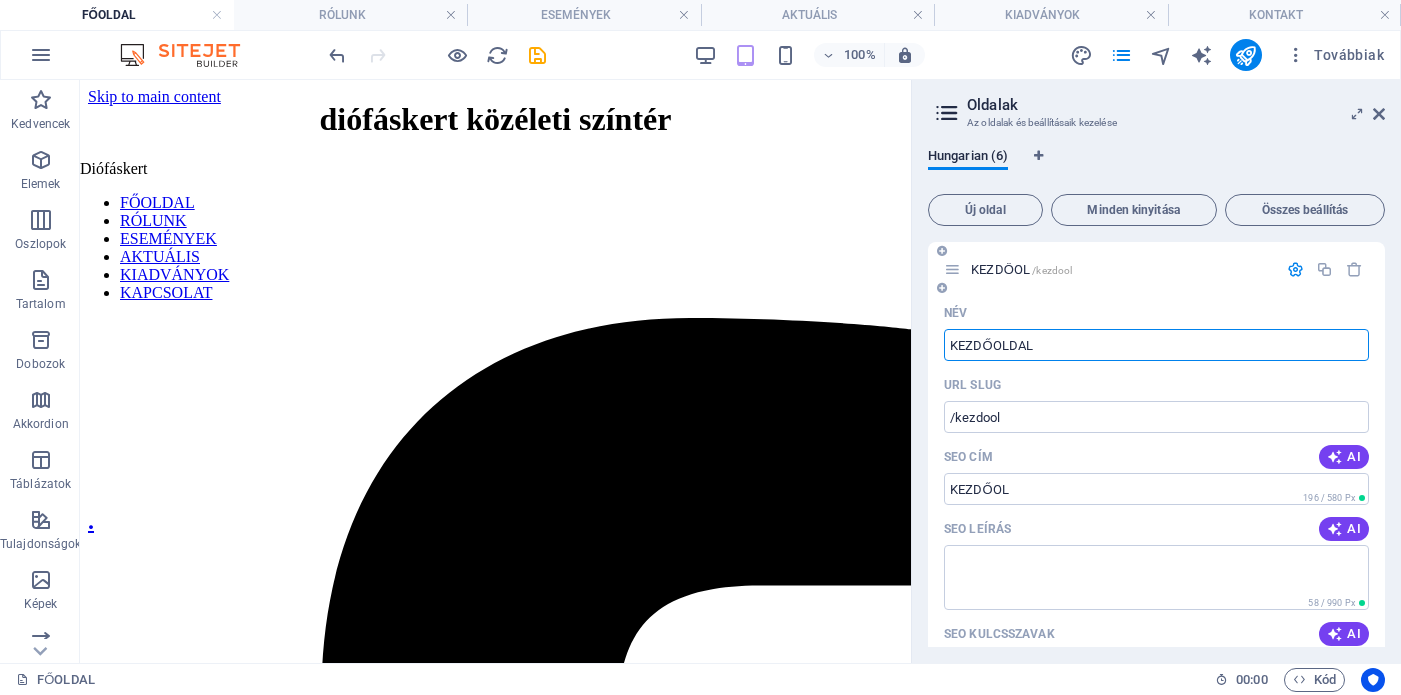 type on "KEZDŐOLDAL" 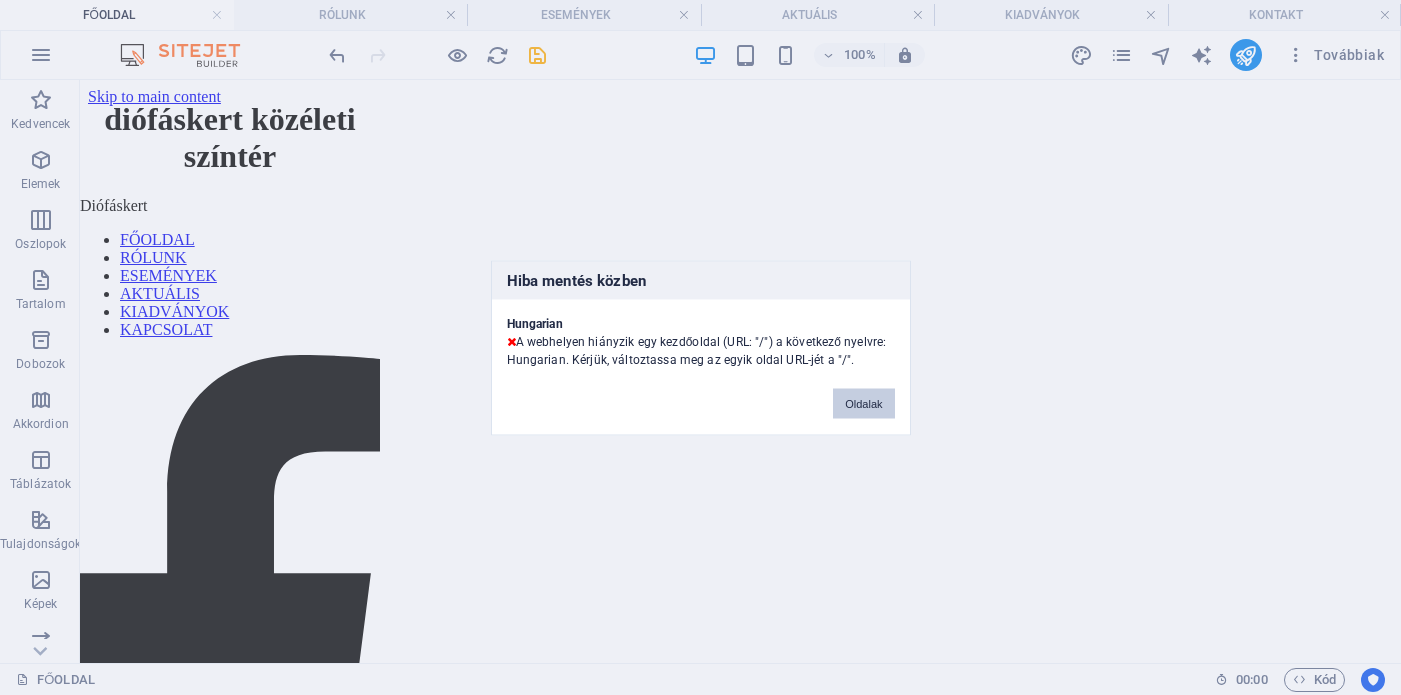 click on "Oldalak" at bounding box center (863, 403) 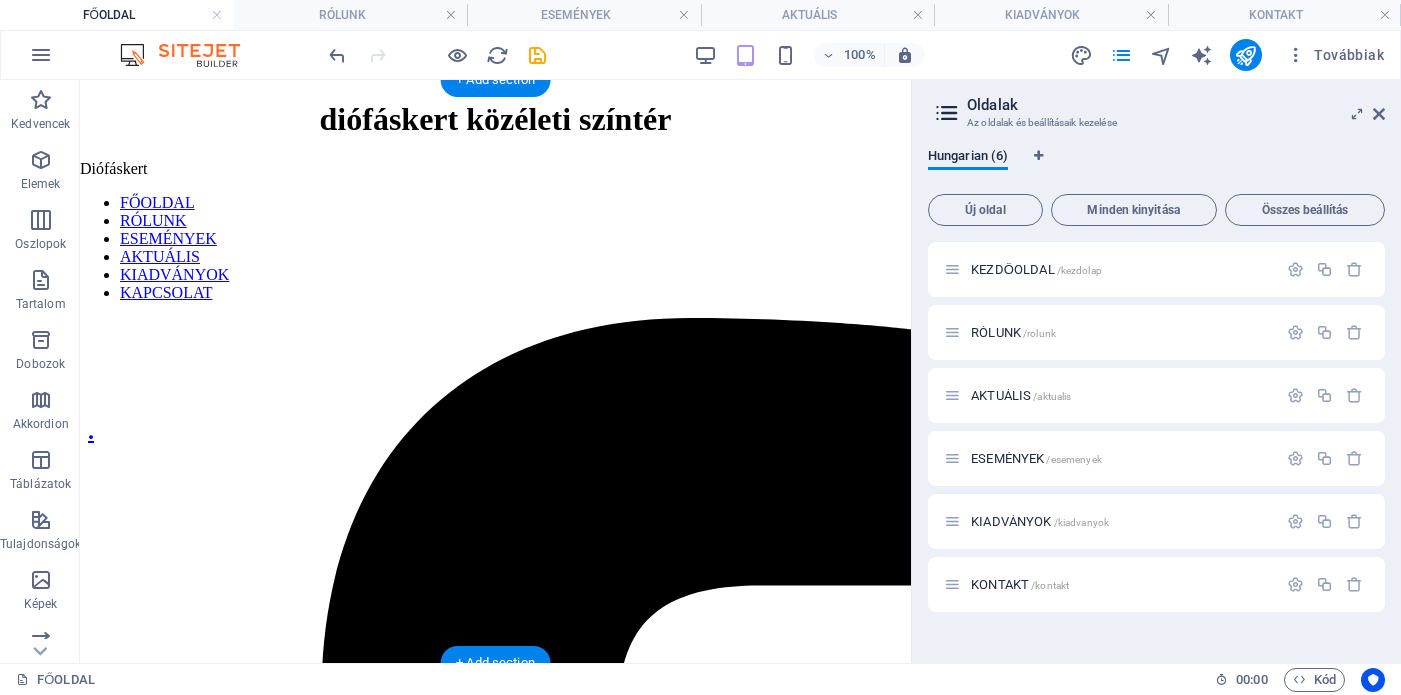 scroll, scrollTop: 0, scrollLeft: 0, axis: both 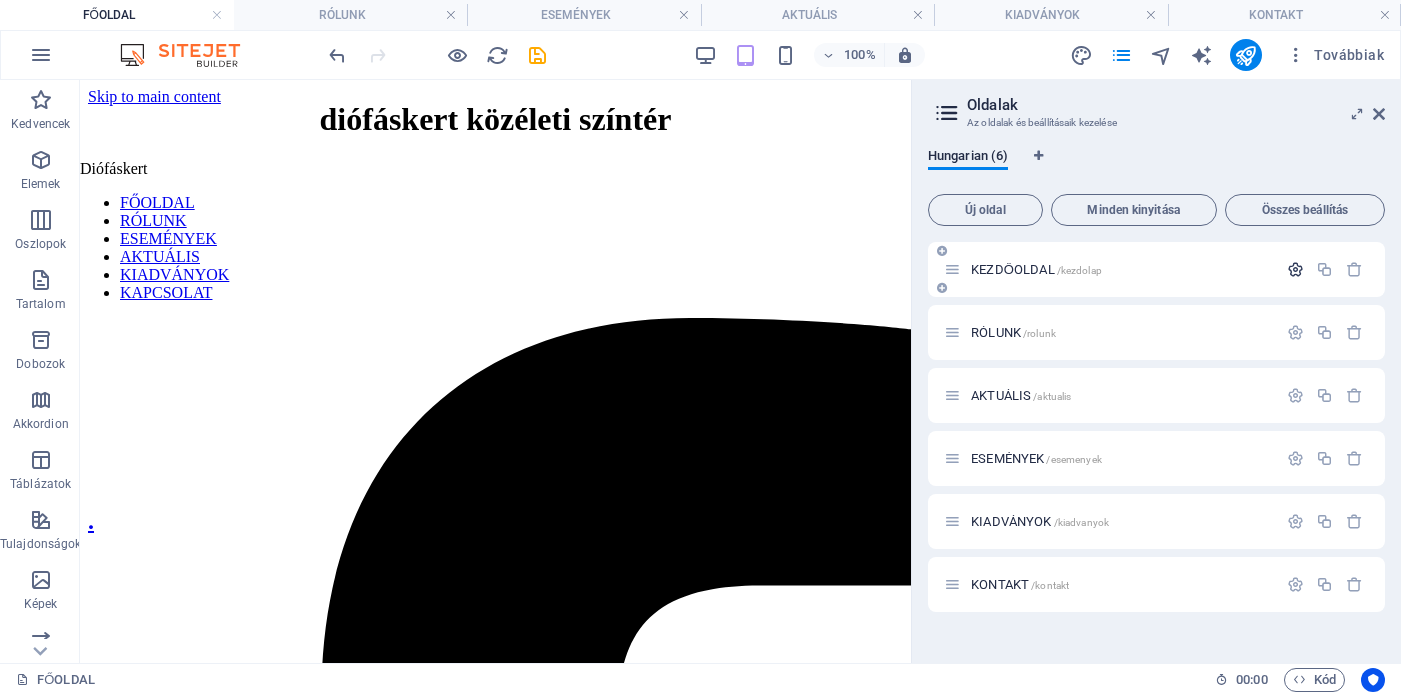click at bounding box center [1295, 269] 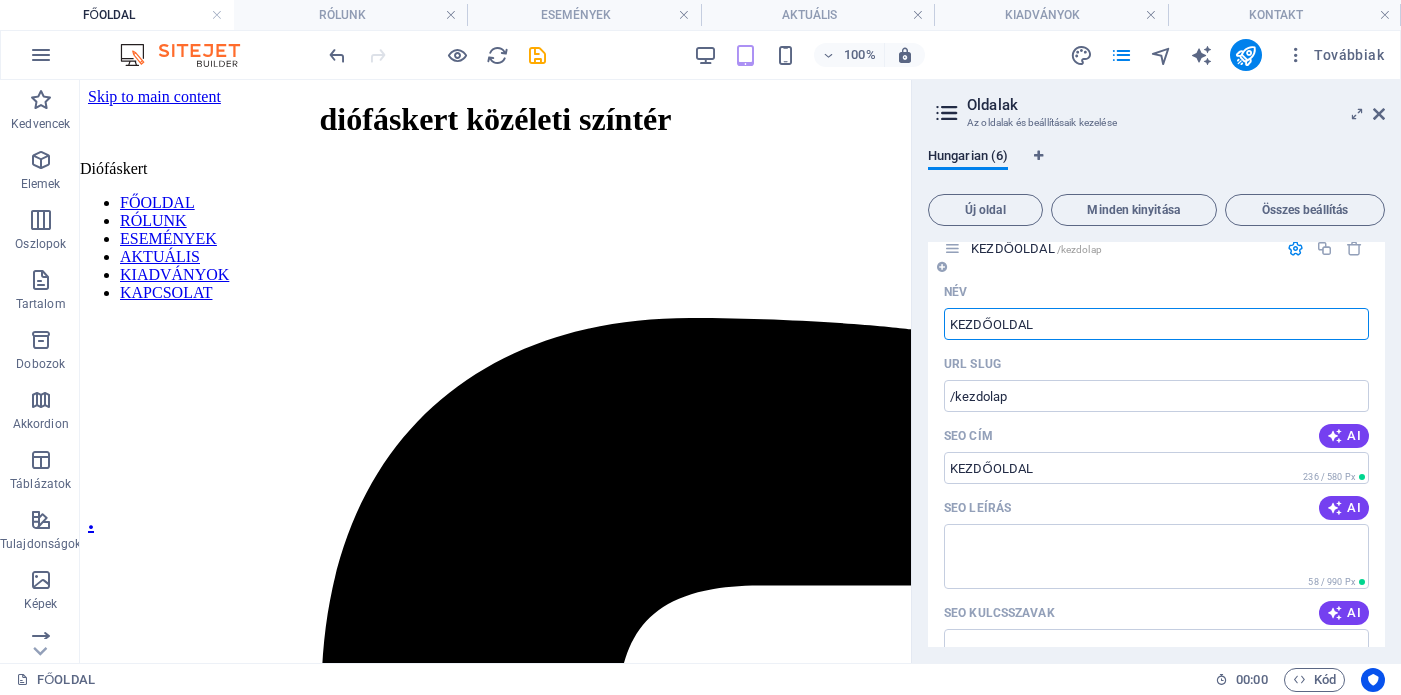 scroll, scrollTop: 0, scrollLeft: 0, axis: both 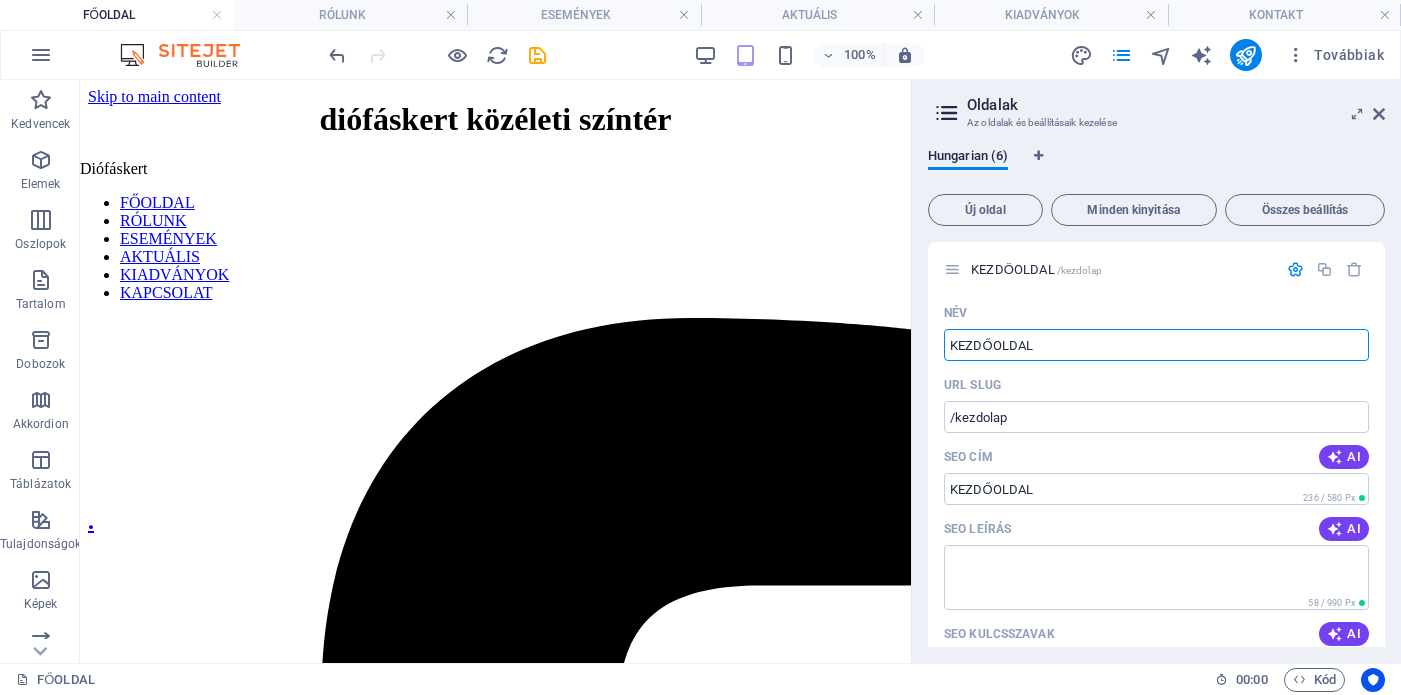 click on "Hungarian (6) Új oldal Minden kinyitása Összes beállítás KEZDŐOLDAL /kezdooldal Név KEZDŐOLDAL ​ URL SLUG /kezdooldal ​ SEO cím AI KEZDŐOLDAL ​ 236 / 580 Px SEO leírás AI ​ 58 / 990 Px SEO kulcsszavak AI ​ Beállítások Menü Noindex Előnézet Mobil Asztali www.example.com kezdooldal KEZDŐOLDAL - diofas.hu diofas.hu Meta címkék ​ Előnézeti kép (Open Graph) Húzza ide a fájlokat, kattintson a fájlok kiválasztásához, vagy válasszon fájlokat a Fájlokból vagy a szabadon elérhető képek és videók közül További beállítások RÓLUNK /rolunk AKTUÁLIS /aktualis ESEMÉNYEK /esemenyek KIADVÁNYOK /kiadvanyok KONTAKT /kontakt" at bounding box center (1156, 397) 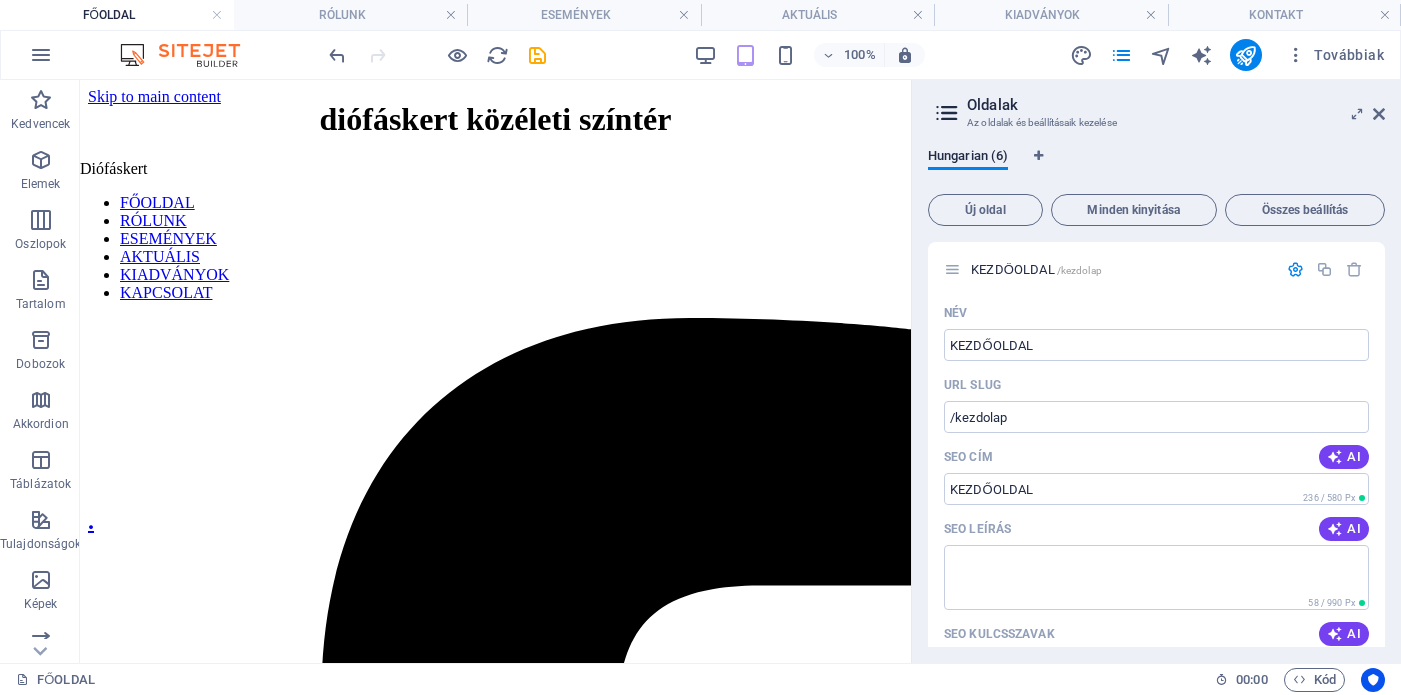 click on "Hungarian (6)" at bounding box center [1156, 167] 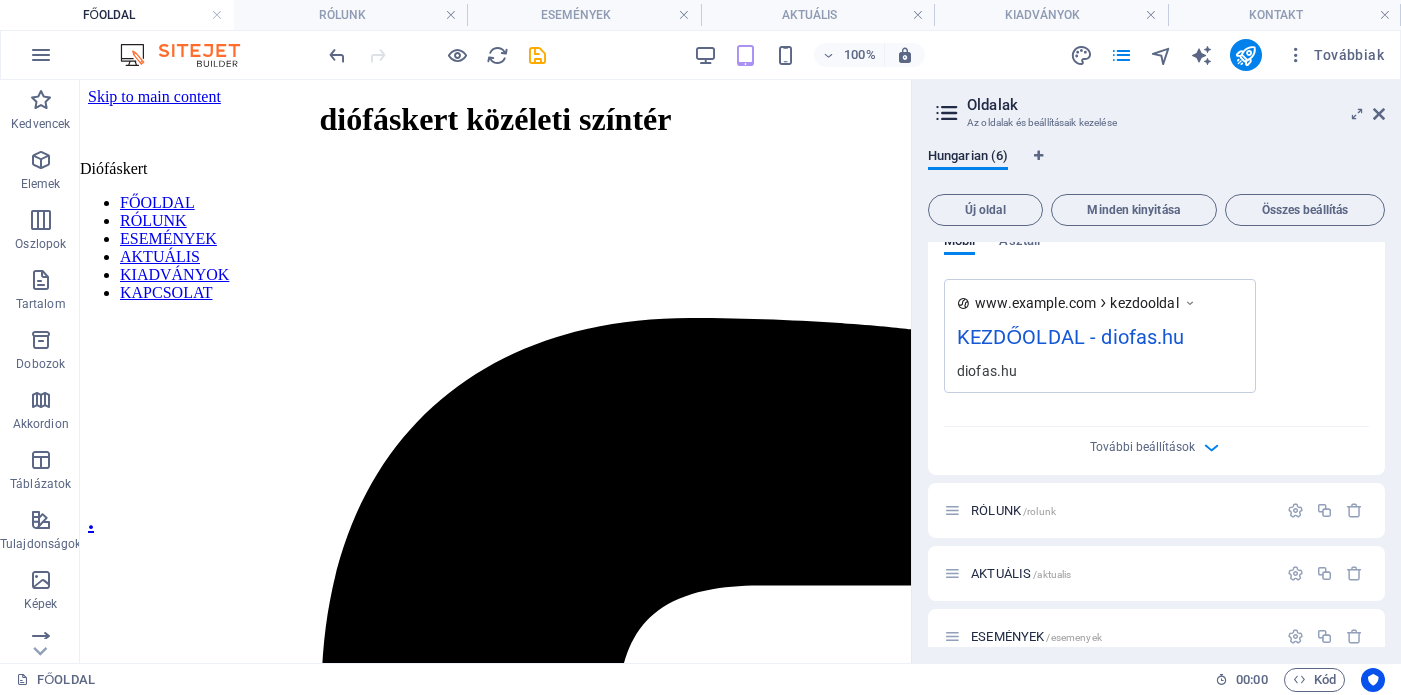 scroll, scrollTop: 572, scrollLeft: 0, axis: vertical 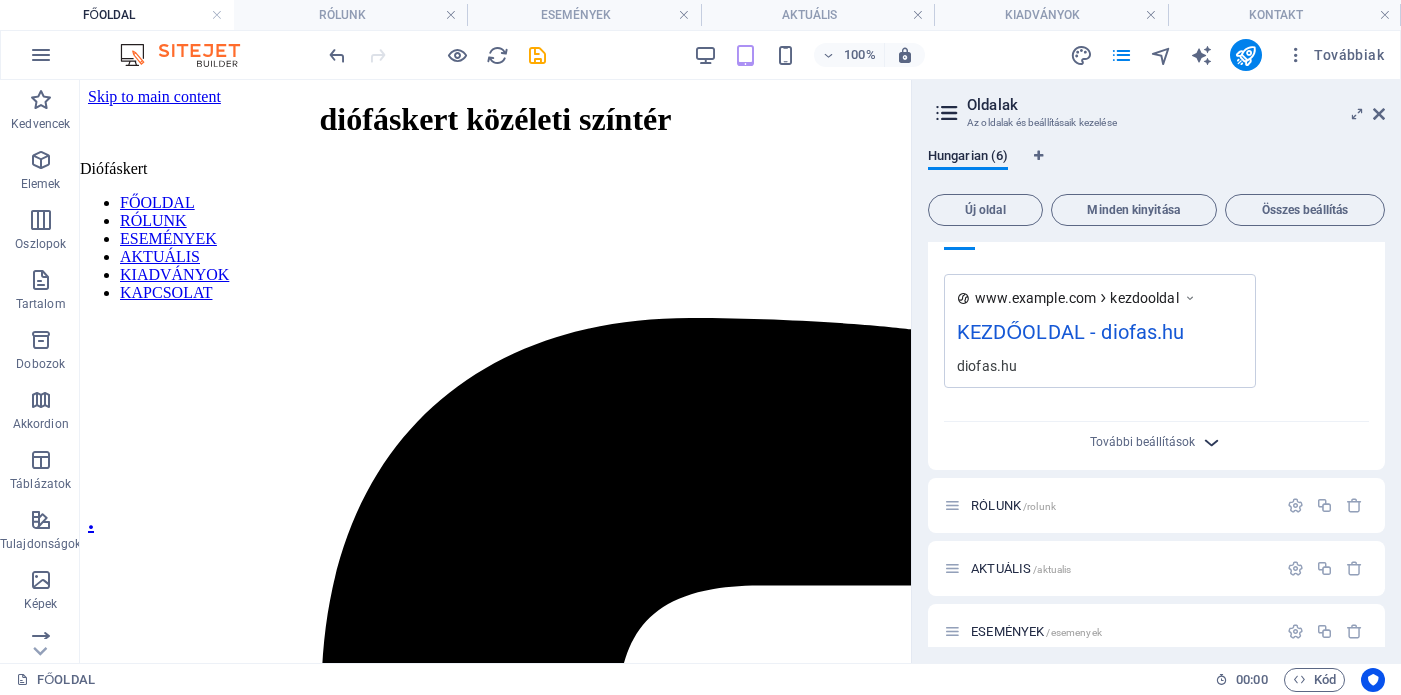 click at bounding box center (1211, 442) 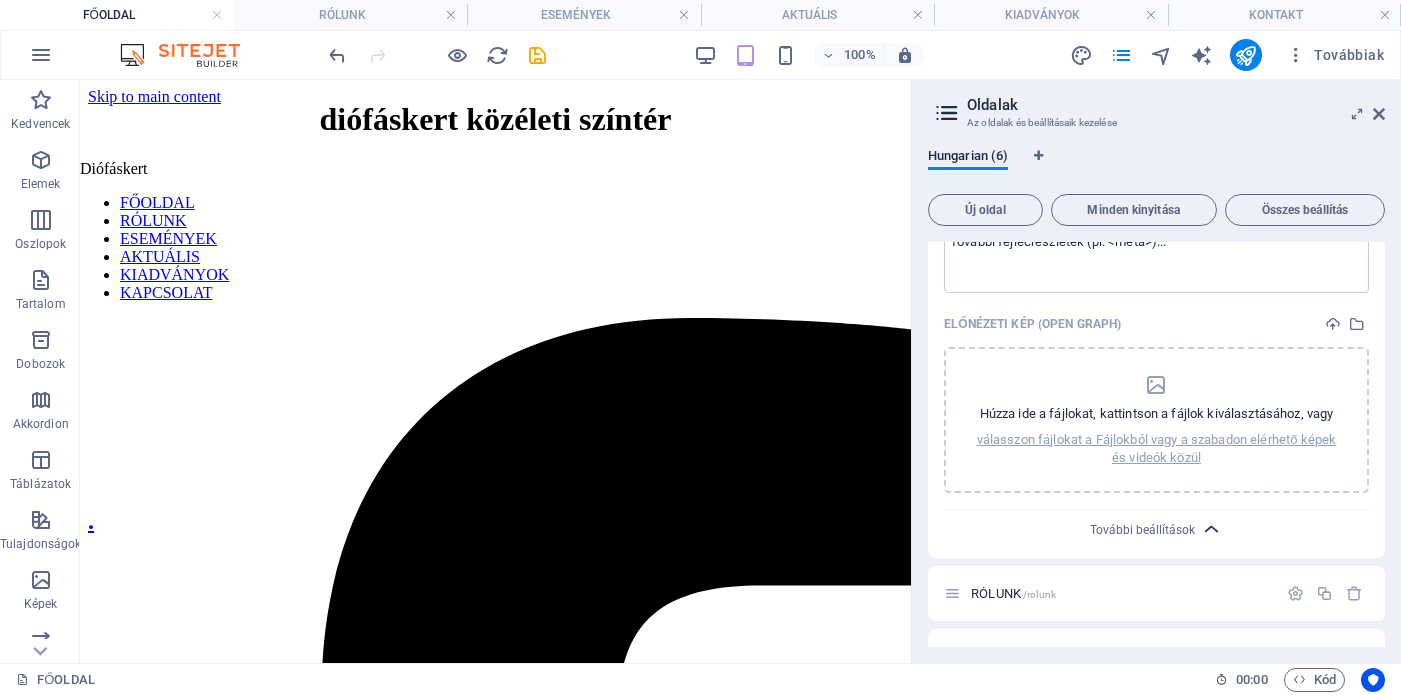 scroll, scrollTop: 0, scrollLeft: 0, axis: both 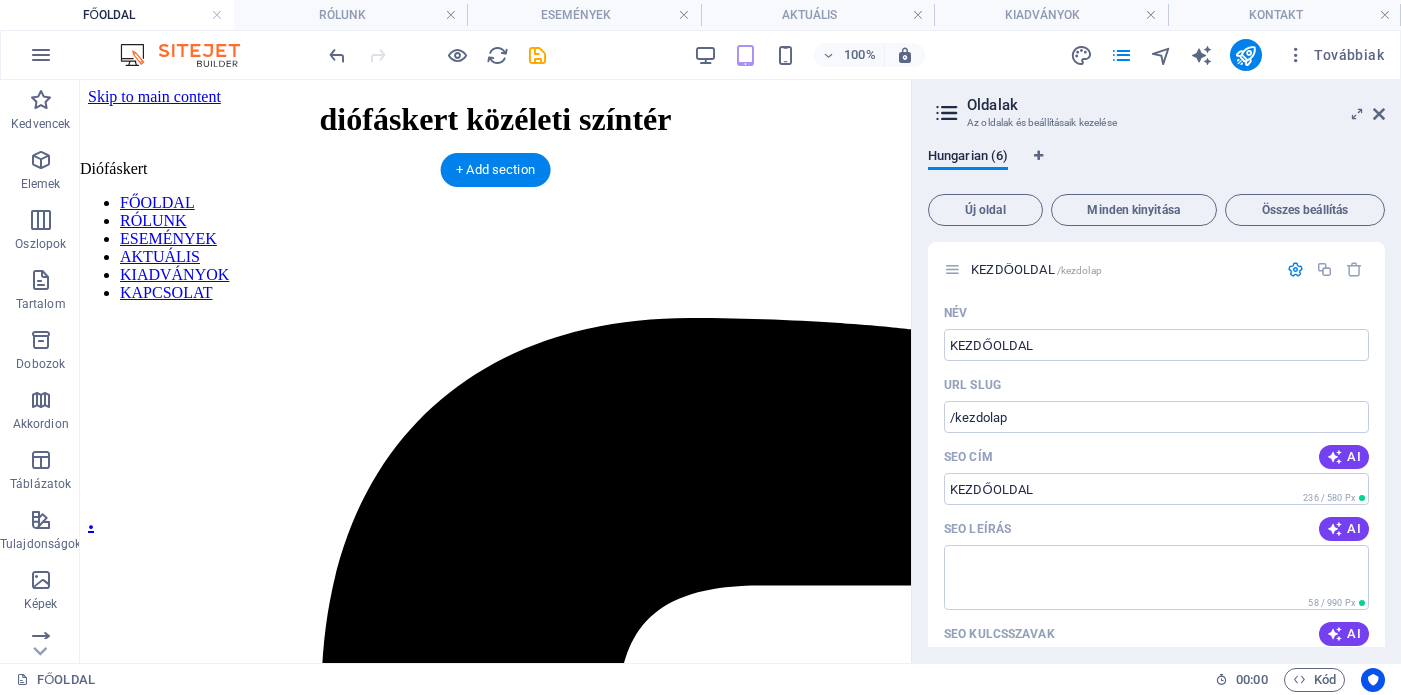 type 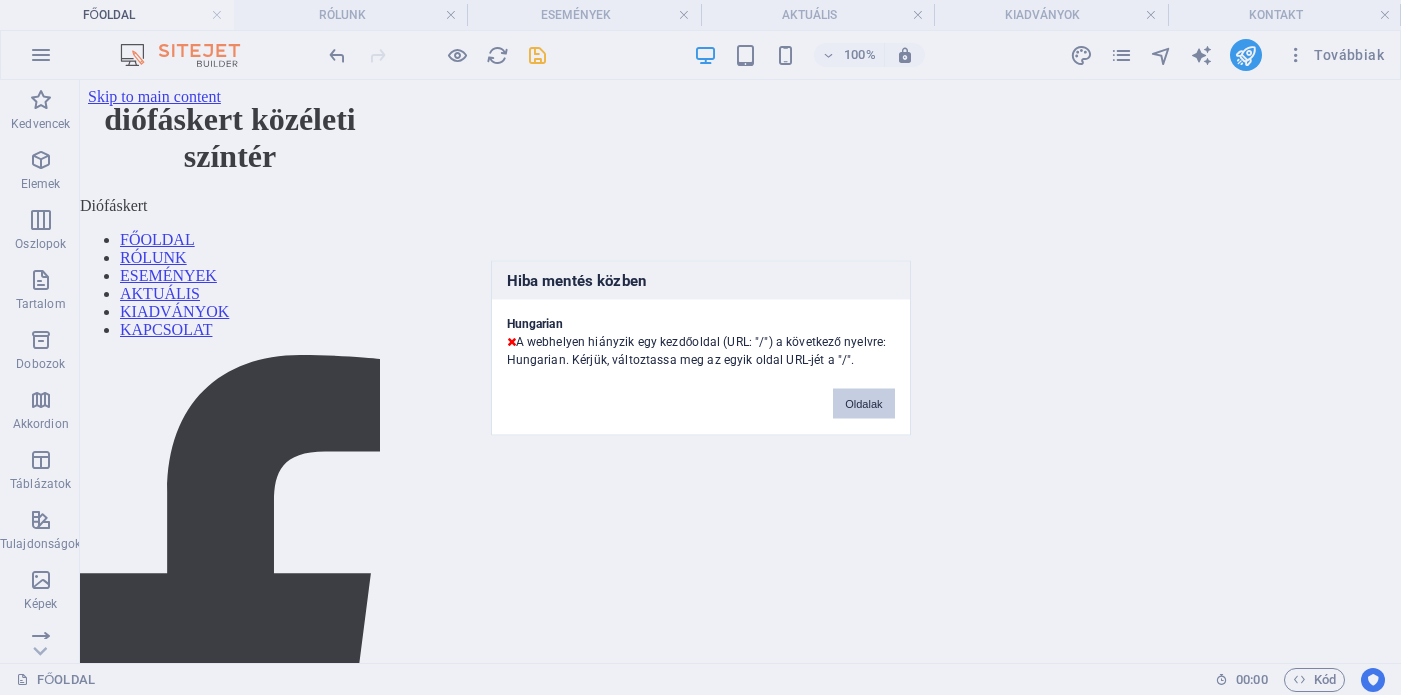 click on "Oldalak" at bounding box center (863, 403) 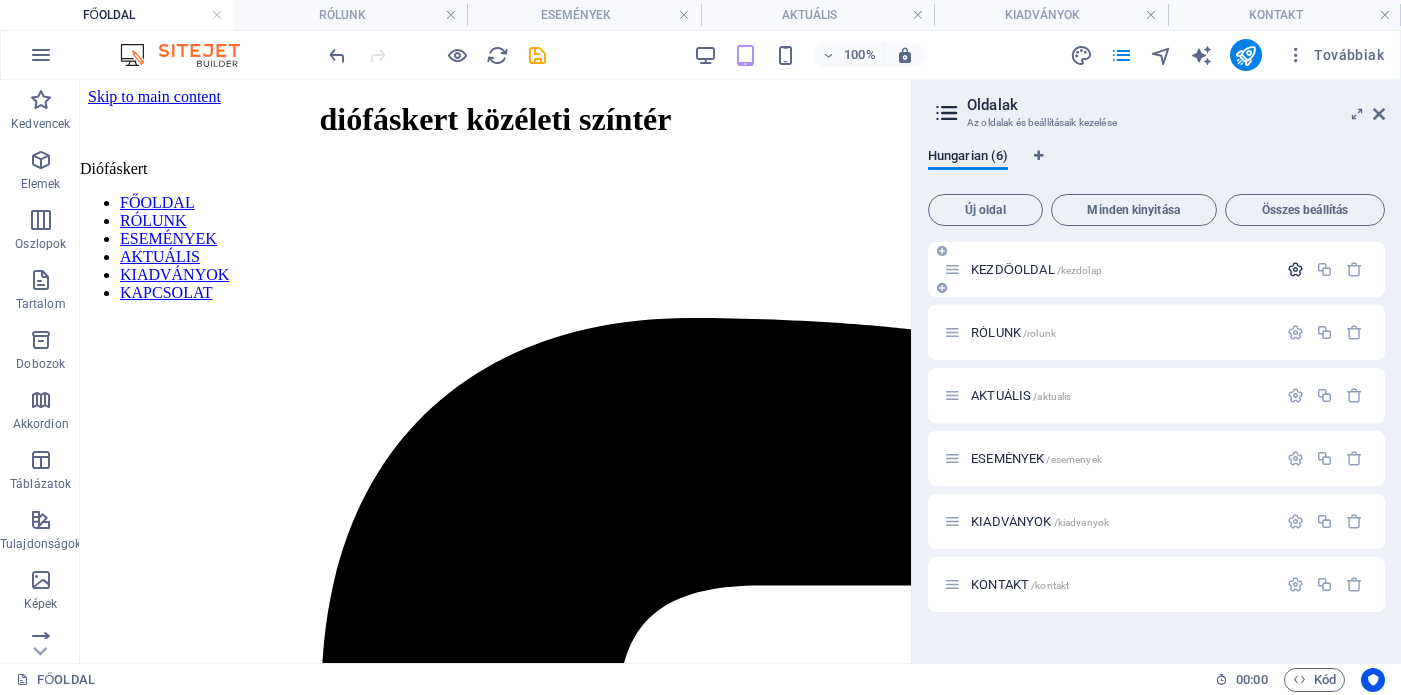 click at bounding box center (1295, 269) 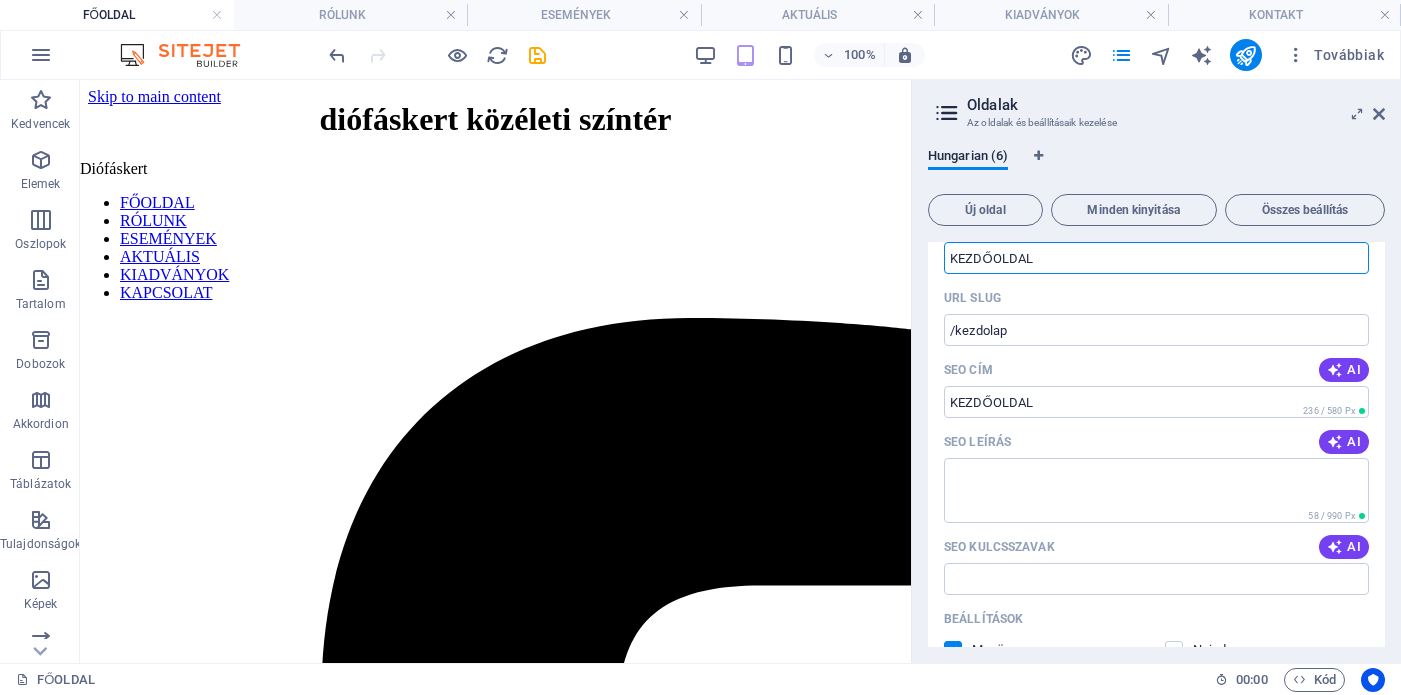 scroll, scrollTop: 89, scrollLeft: 0, axis: vertical 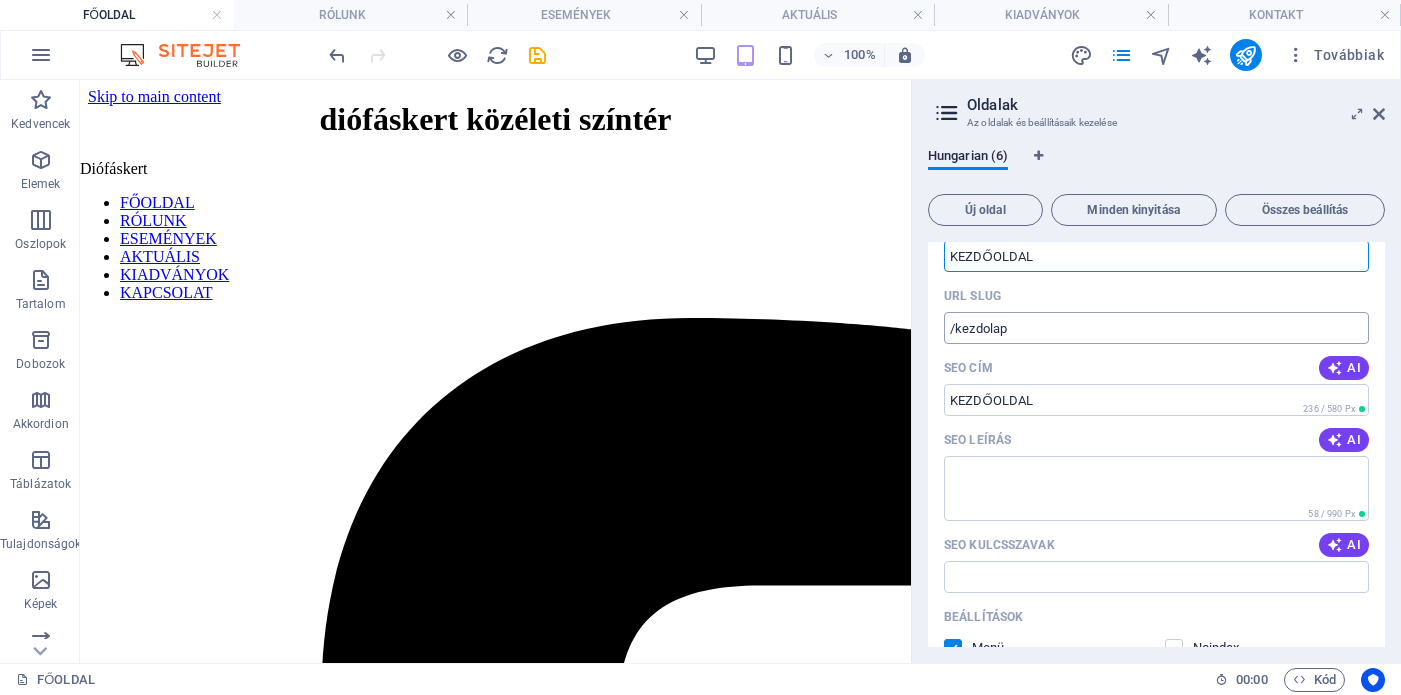 click on "/kezdolap" at bounding box center (1156, 328) 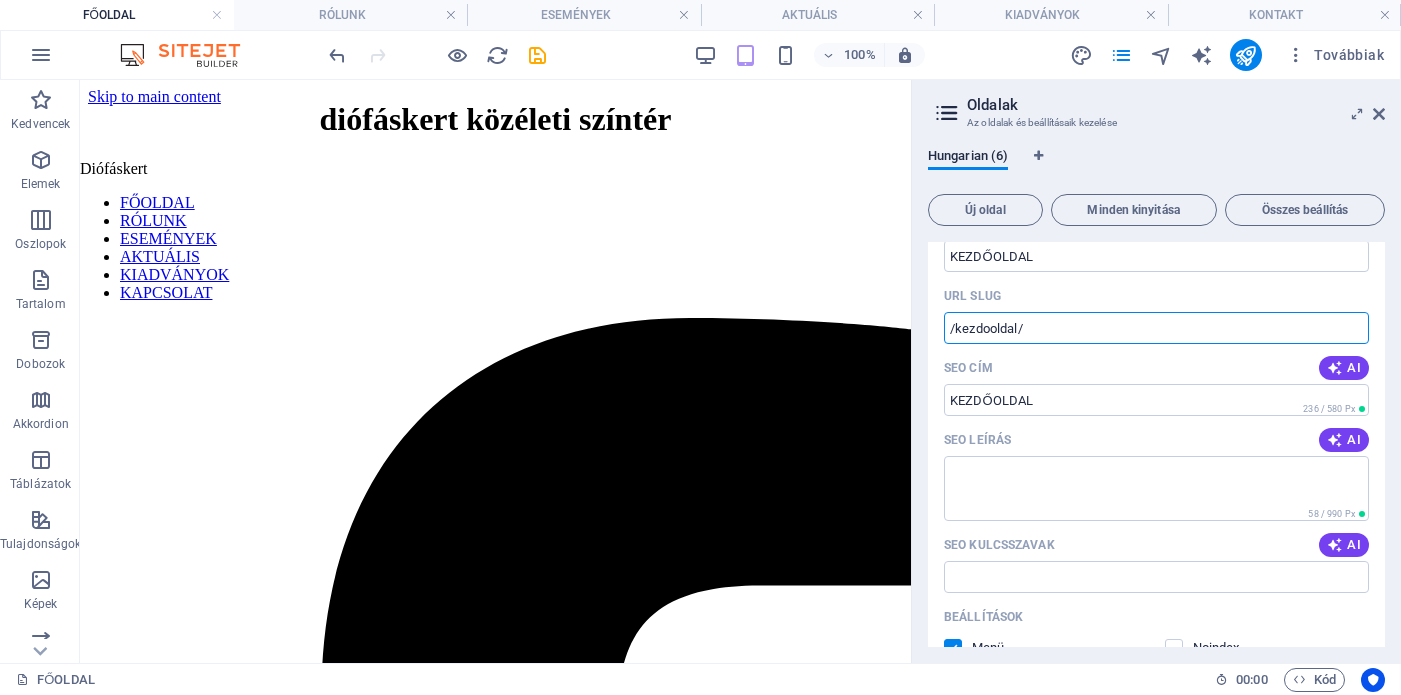 type on "/kezdooldal/" 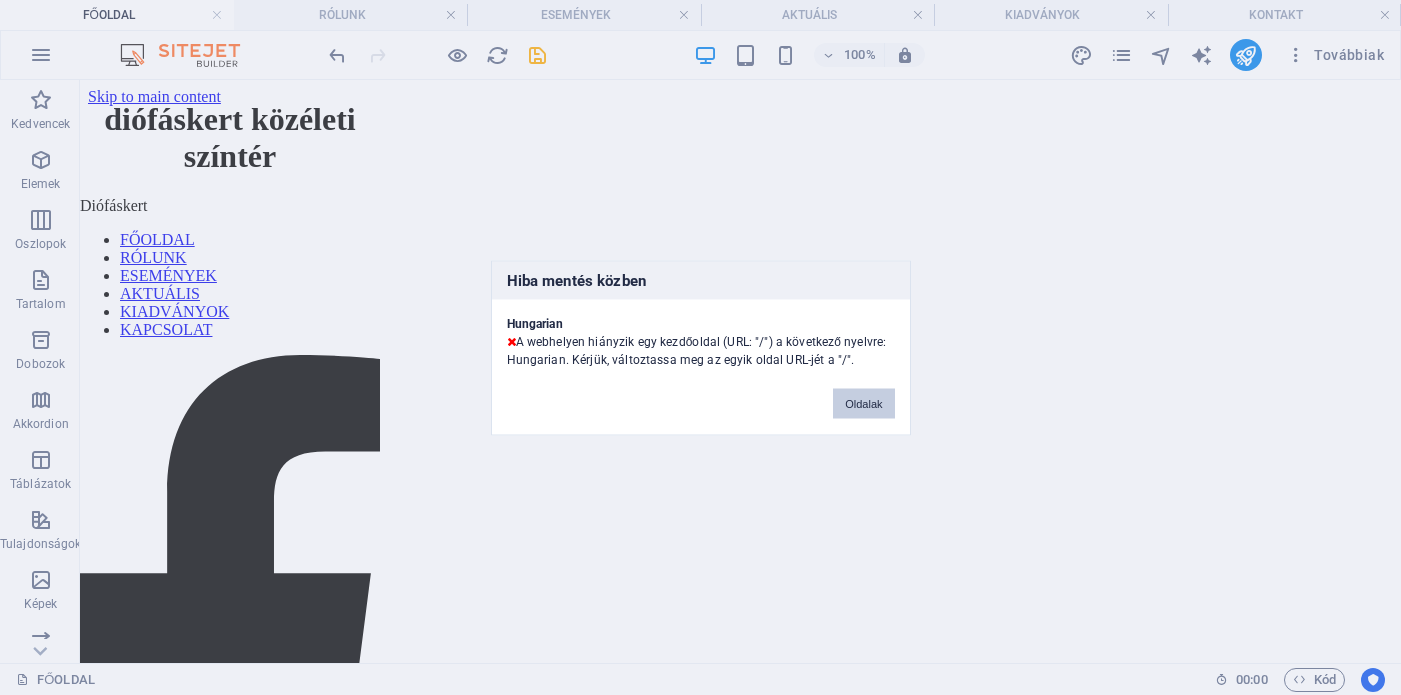 click on "Oldalak" at bounding box center [863, 403] 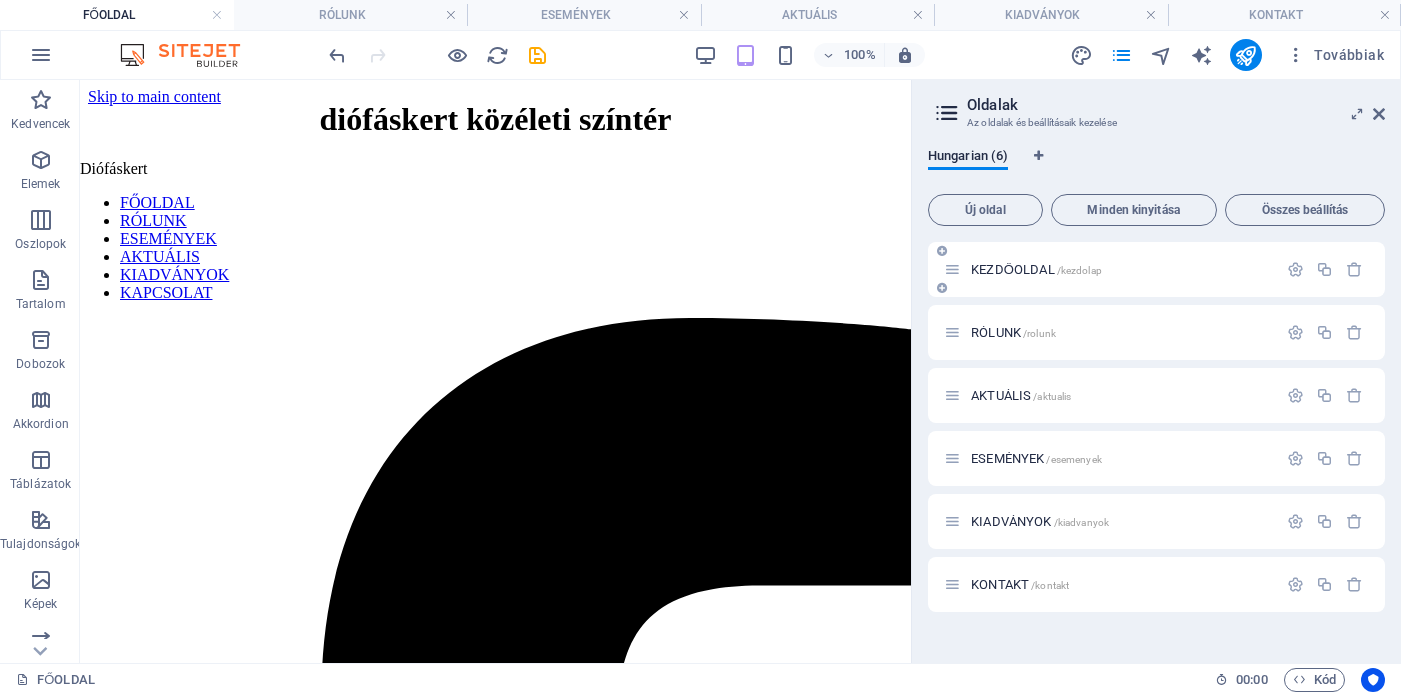 click on "/kezdolap" at bounding box center (1079, 270) 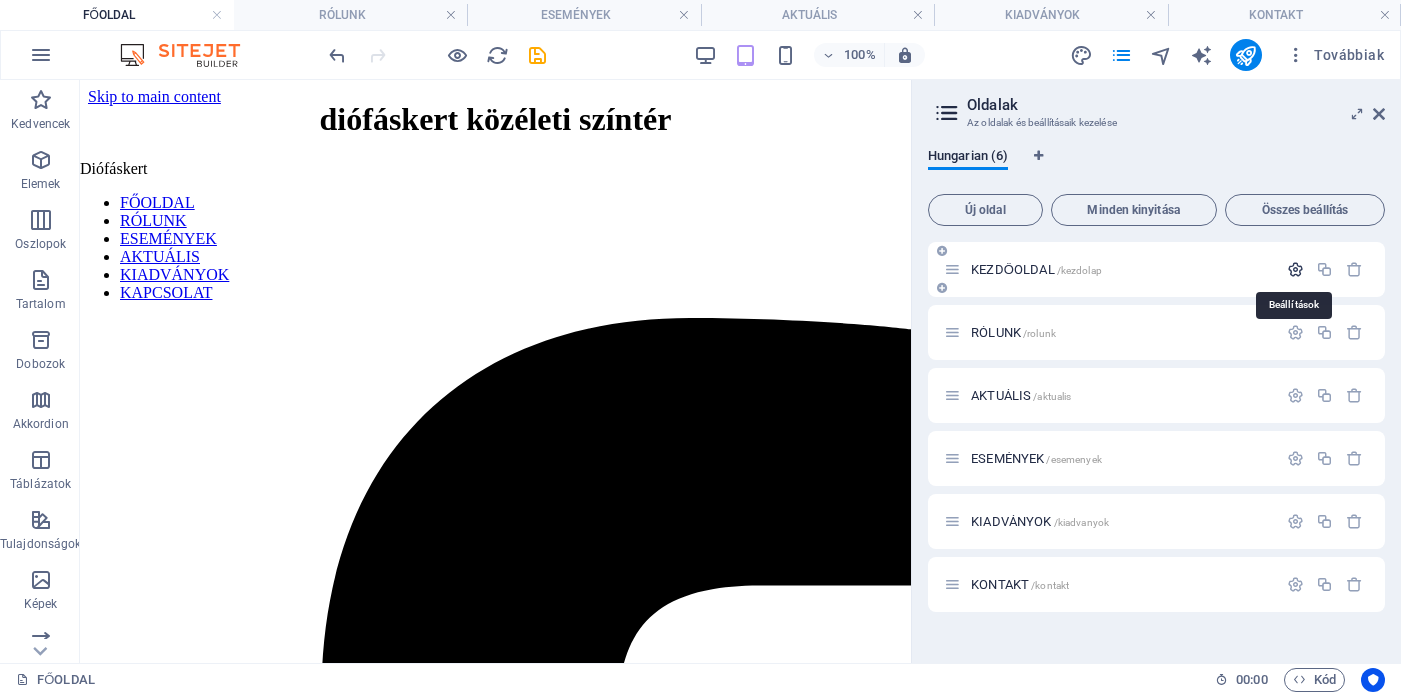 click at bounding box center [1295, 269] 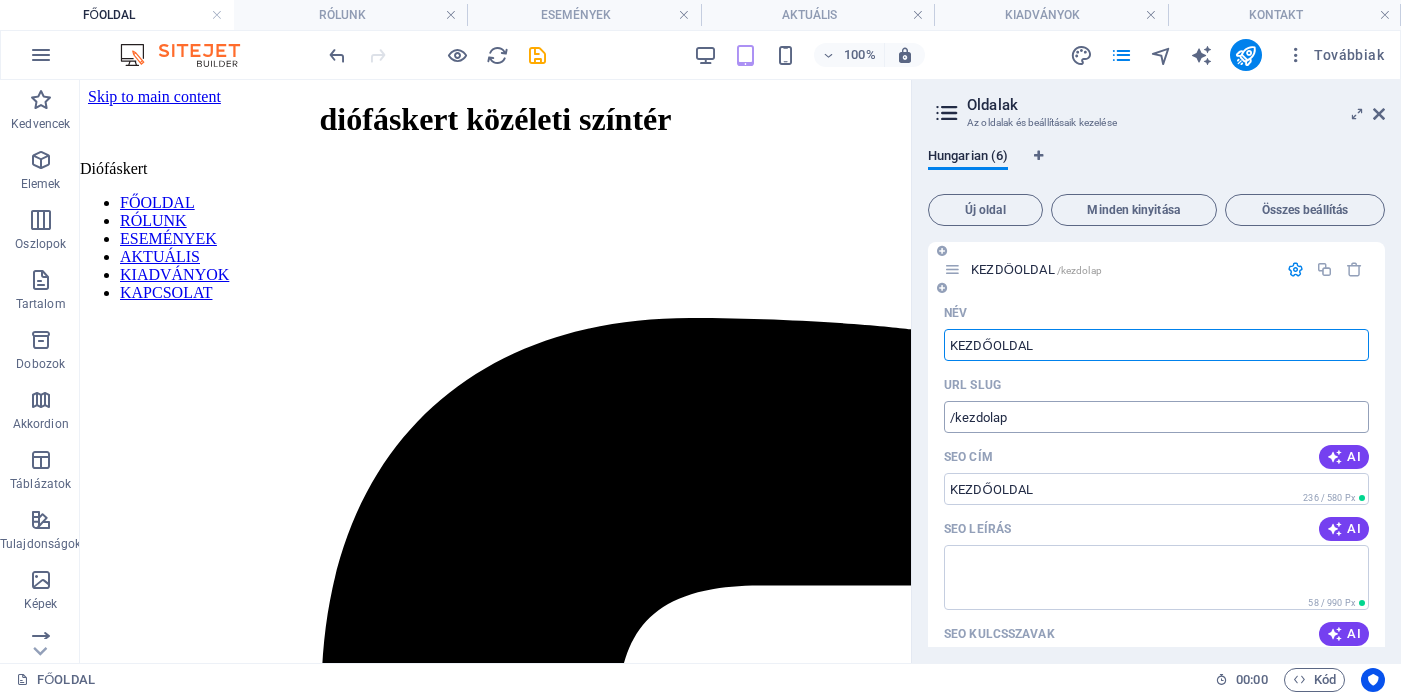 click on "/kezdolap" at bounding box center [1156, 417] 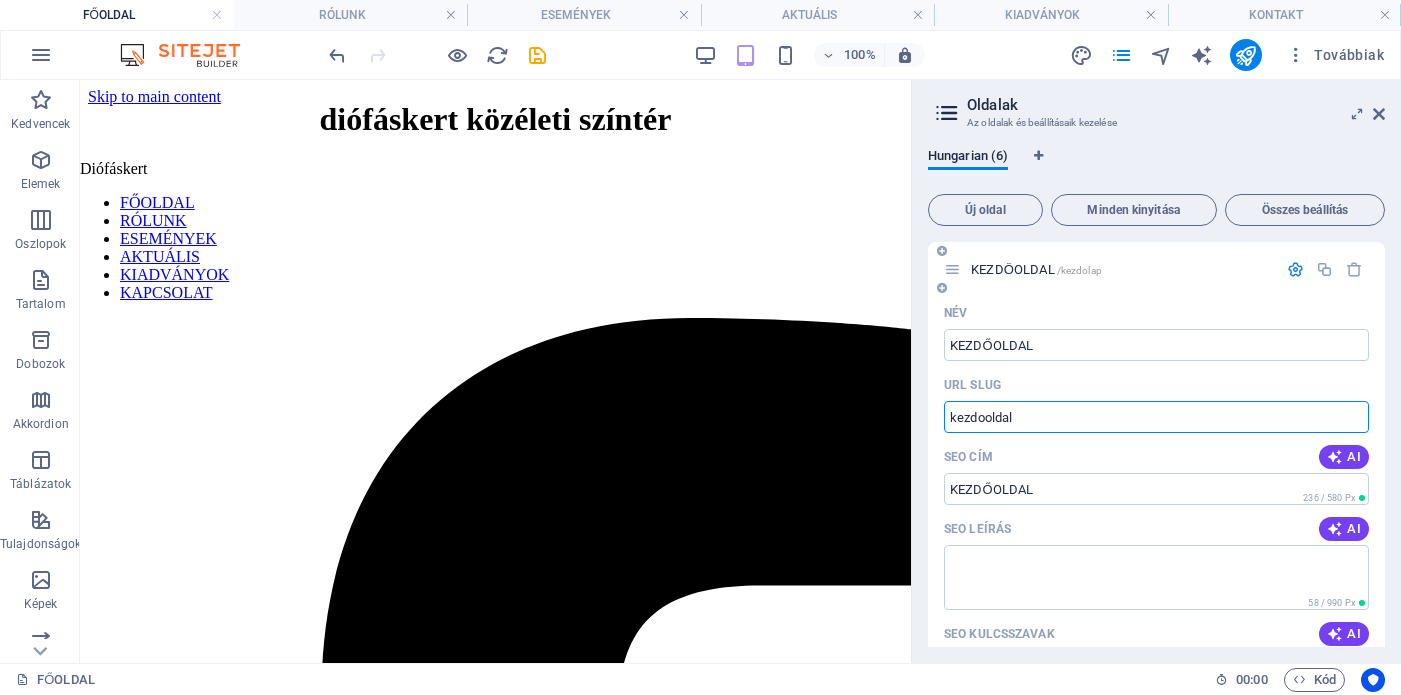 type on "kezdooldal" 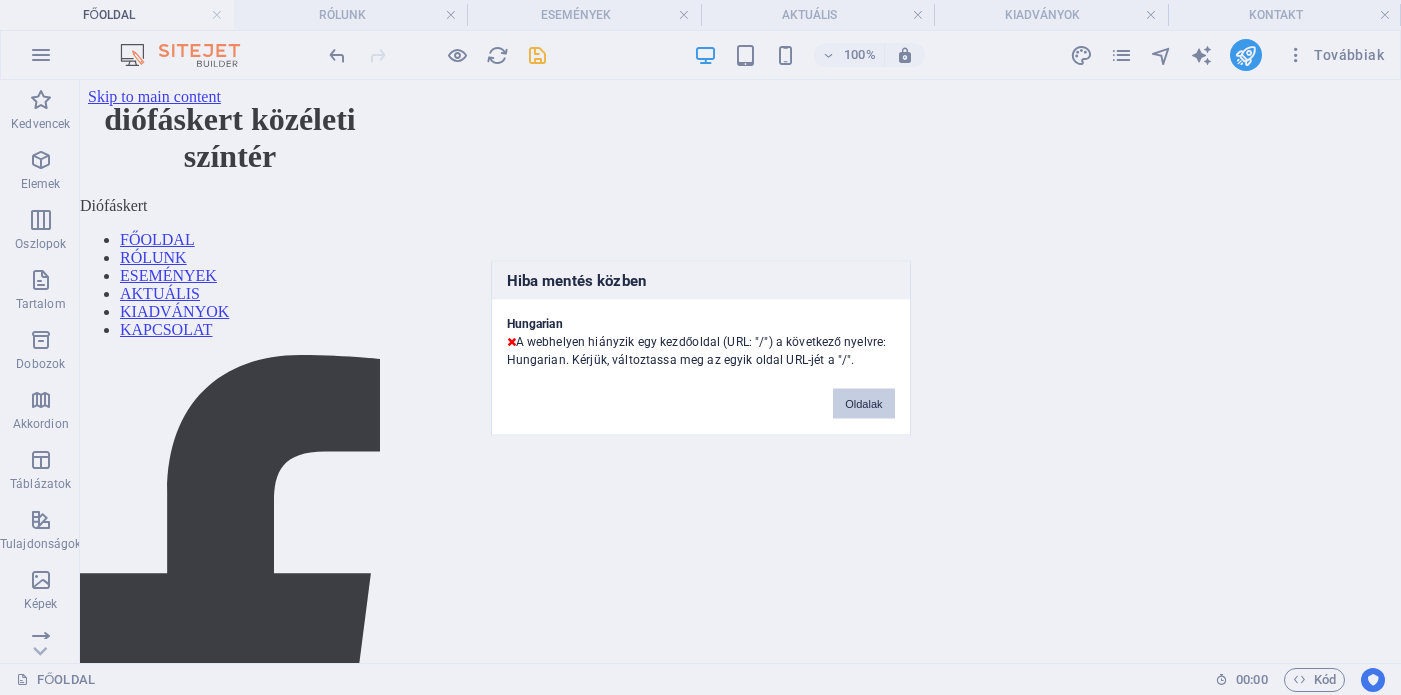 click on "Oldalak" at bounding box center (863, 403) 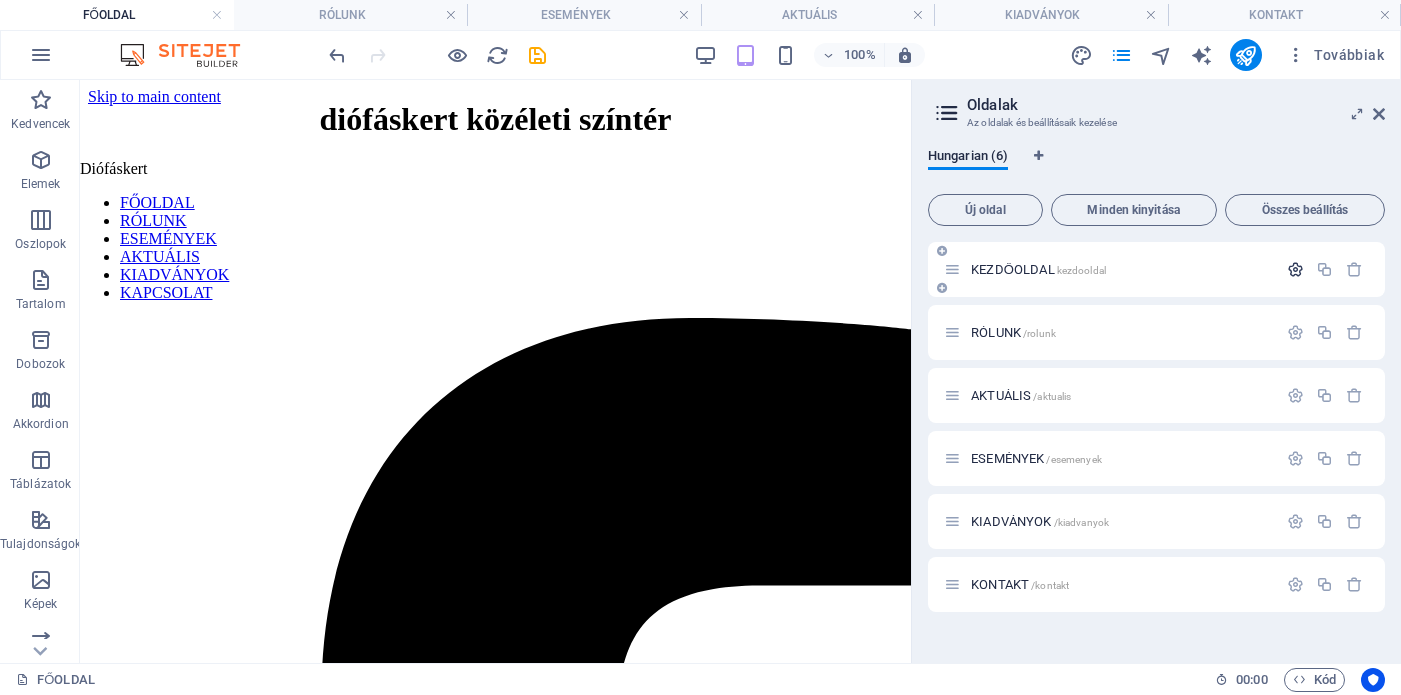 click at bounding box center (1295, 269) 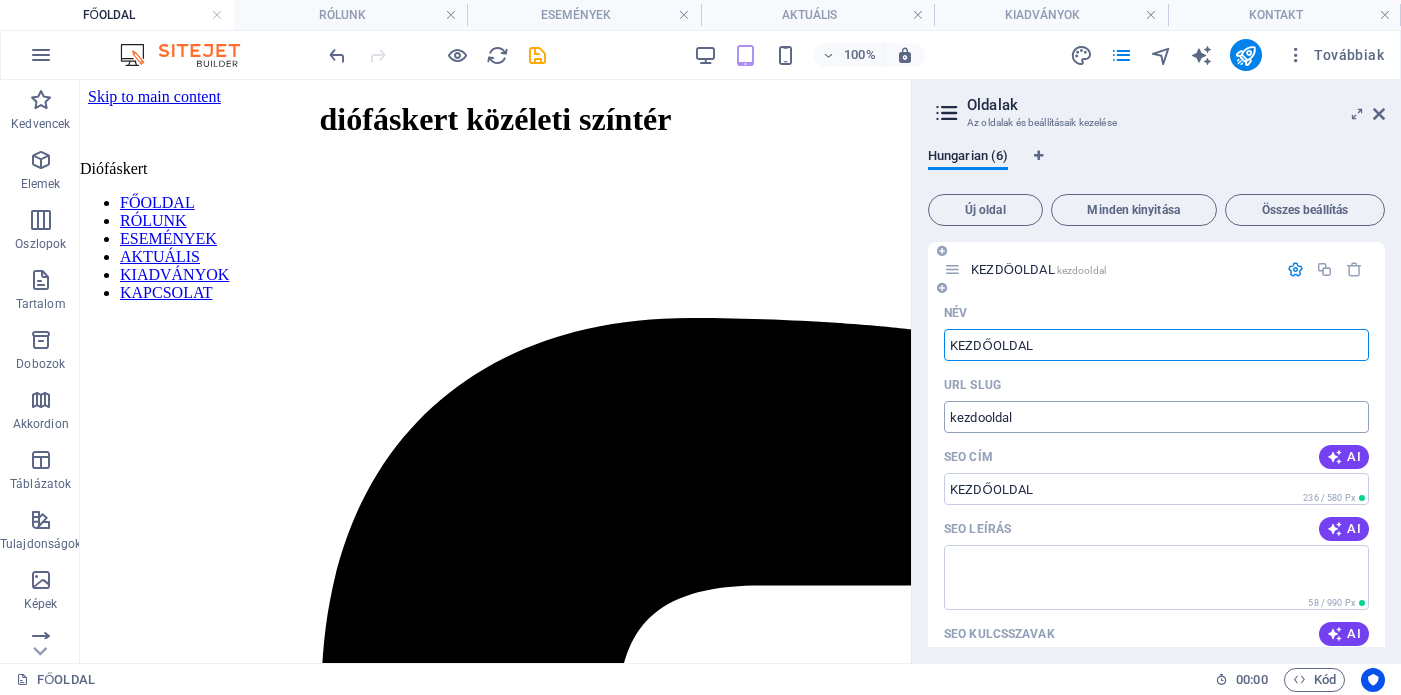 click on "kezdooldal" at bounding box center [1156, 417] 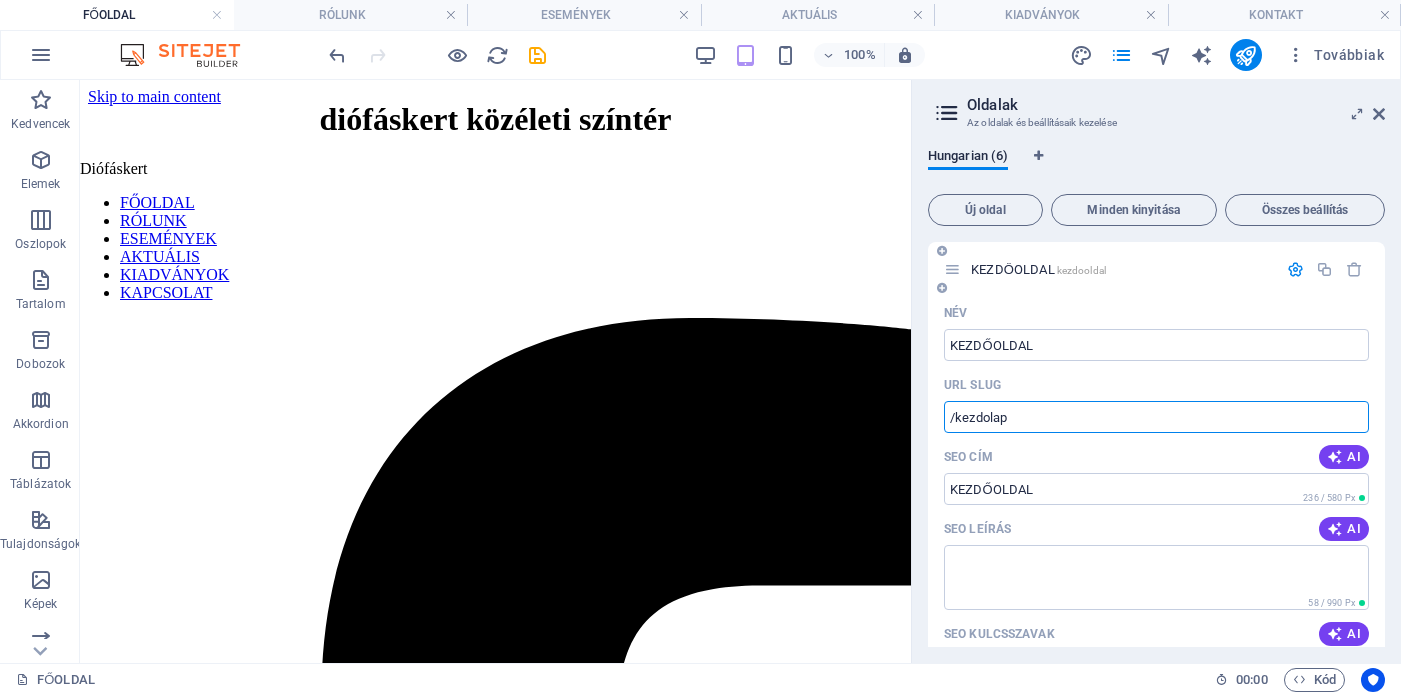 type on "/kezdolap" 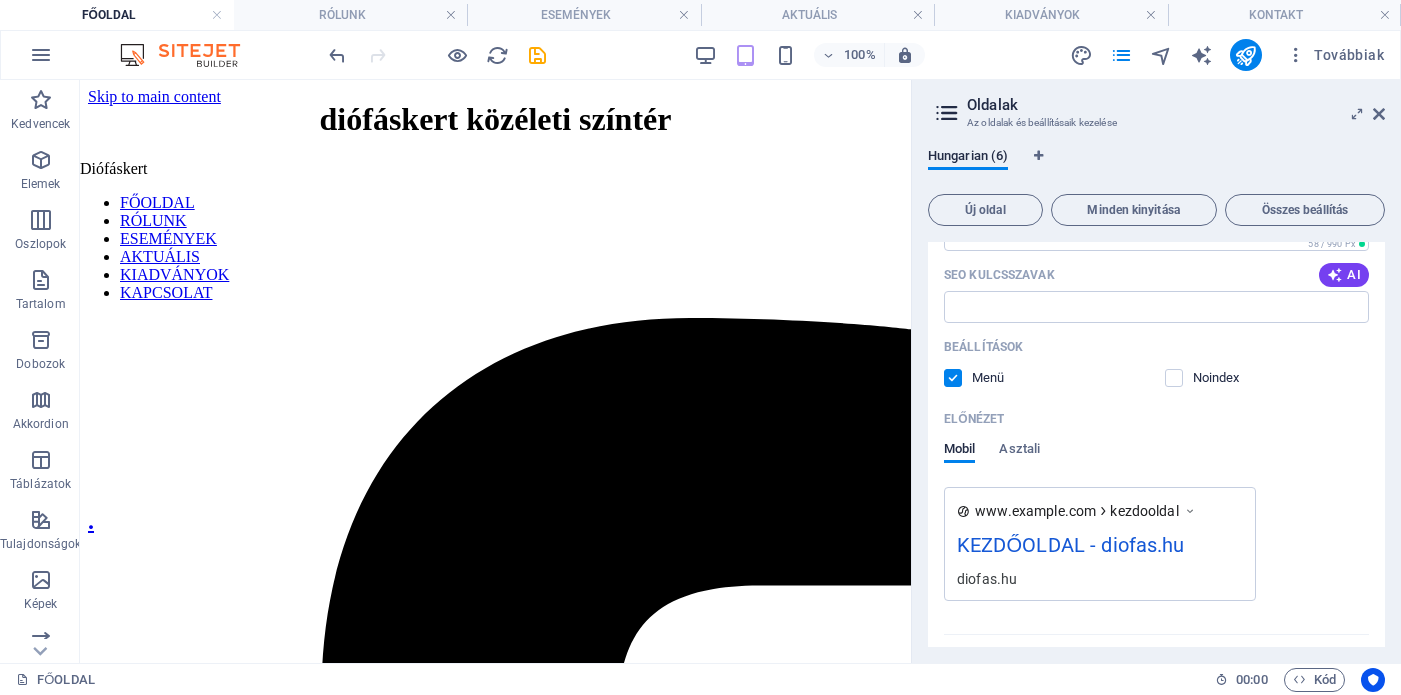 scroll, scrollTop: 327, scrollLeft: 0, axis: vertical 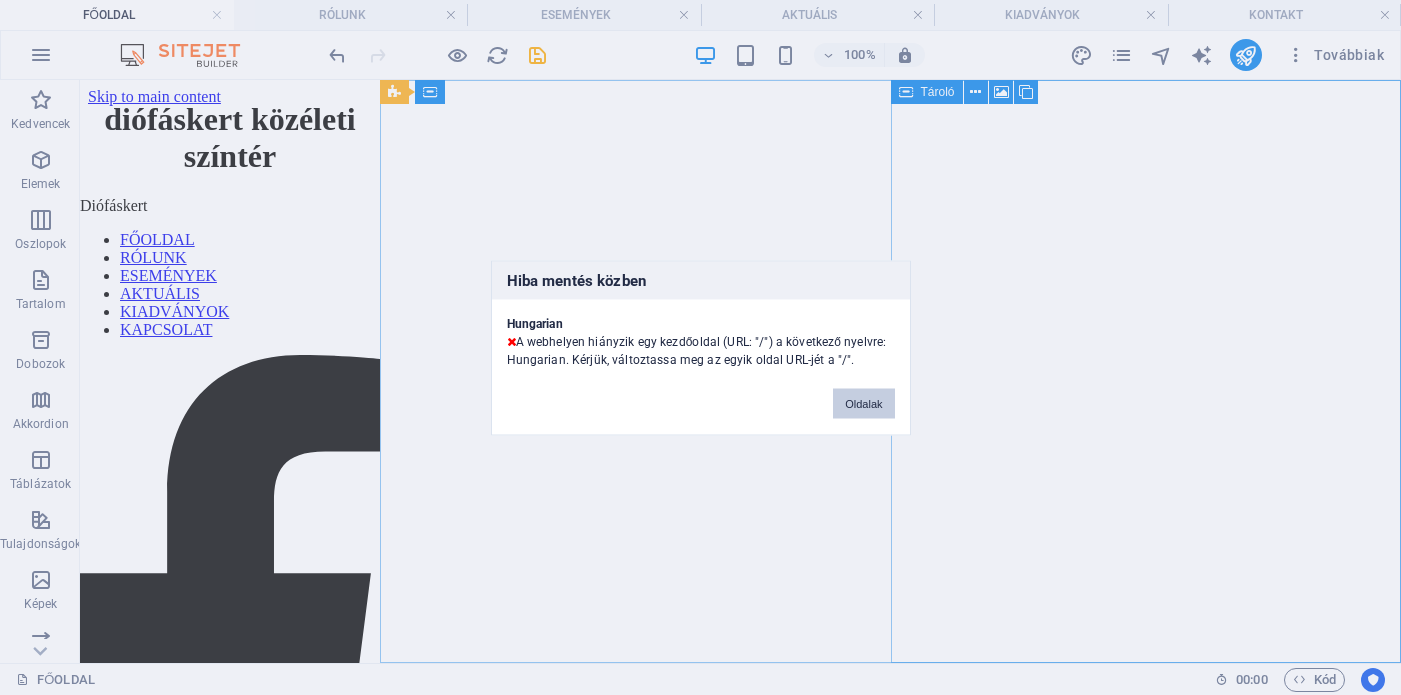 click on "Oldalak" at bounding box center (863, 403) 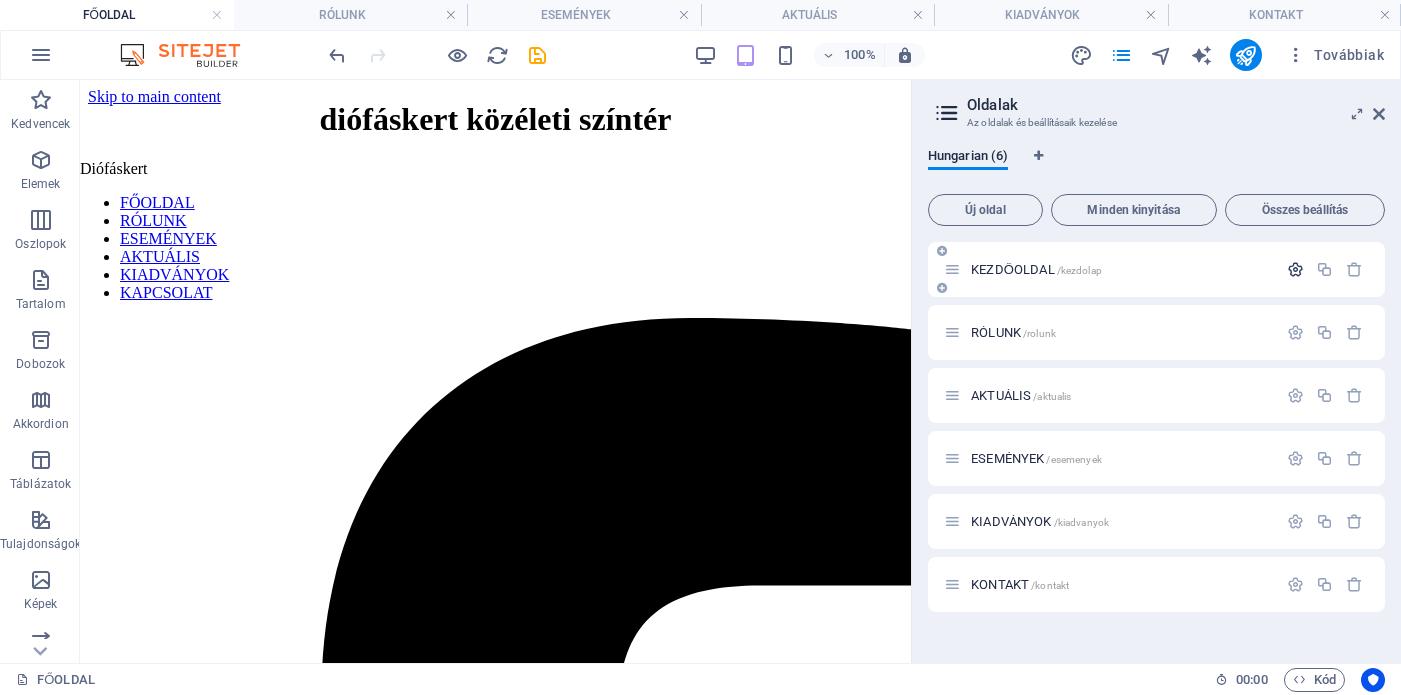 click at bounding box center [1295, 269] 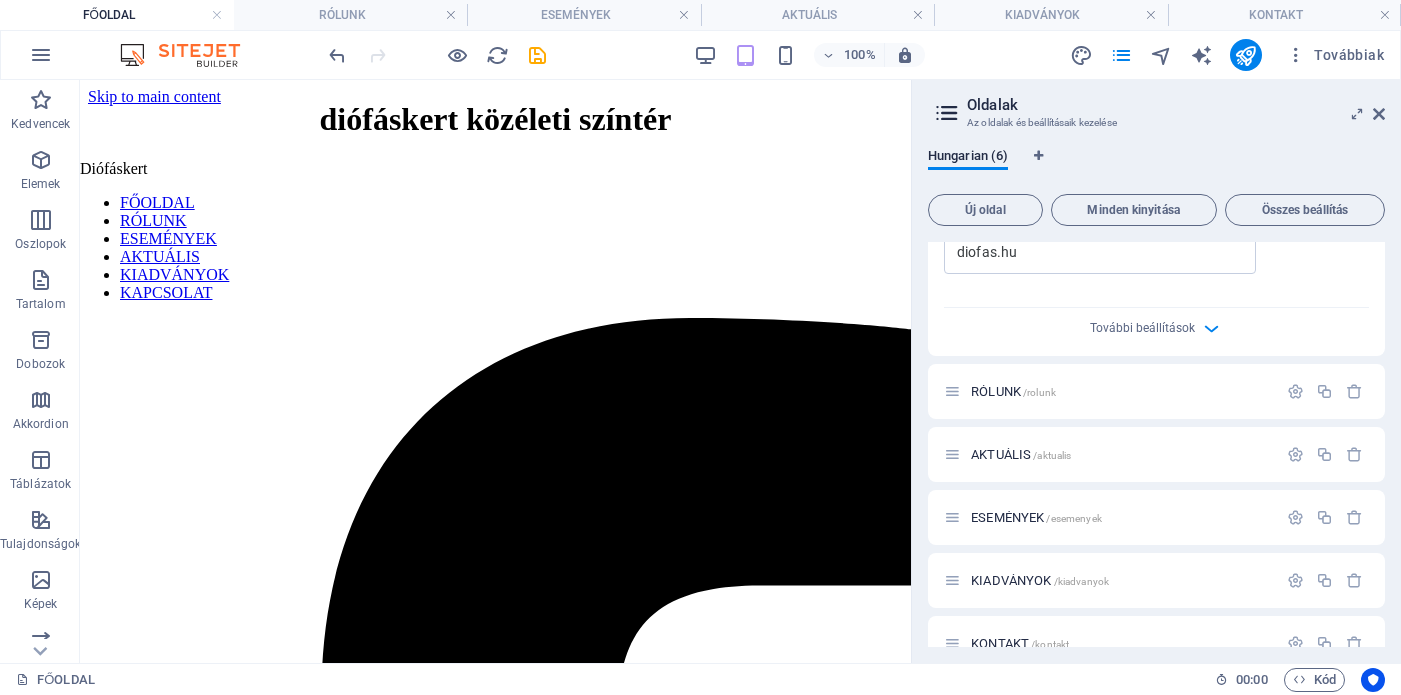 scroll, scrollTop: 687, scrollLeft: 0, axis: vertical 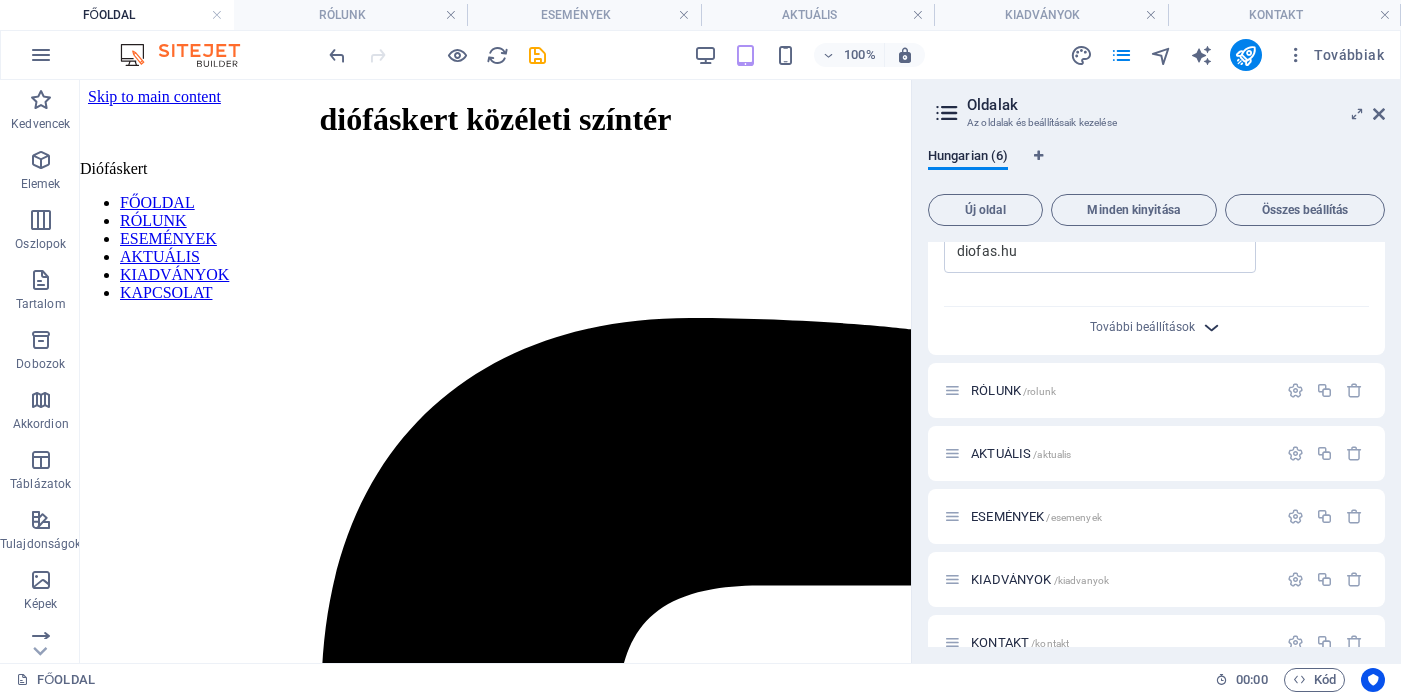 click at bounding box center [1211, 327] 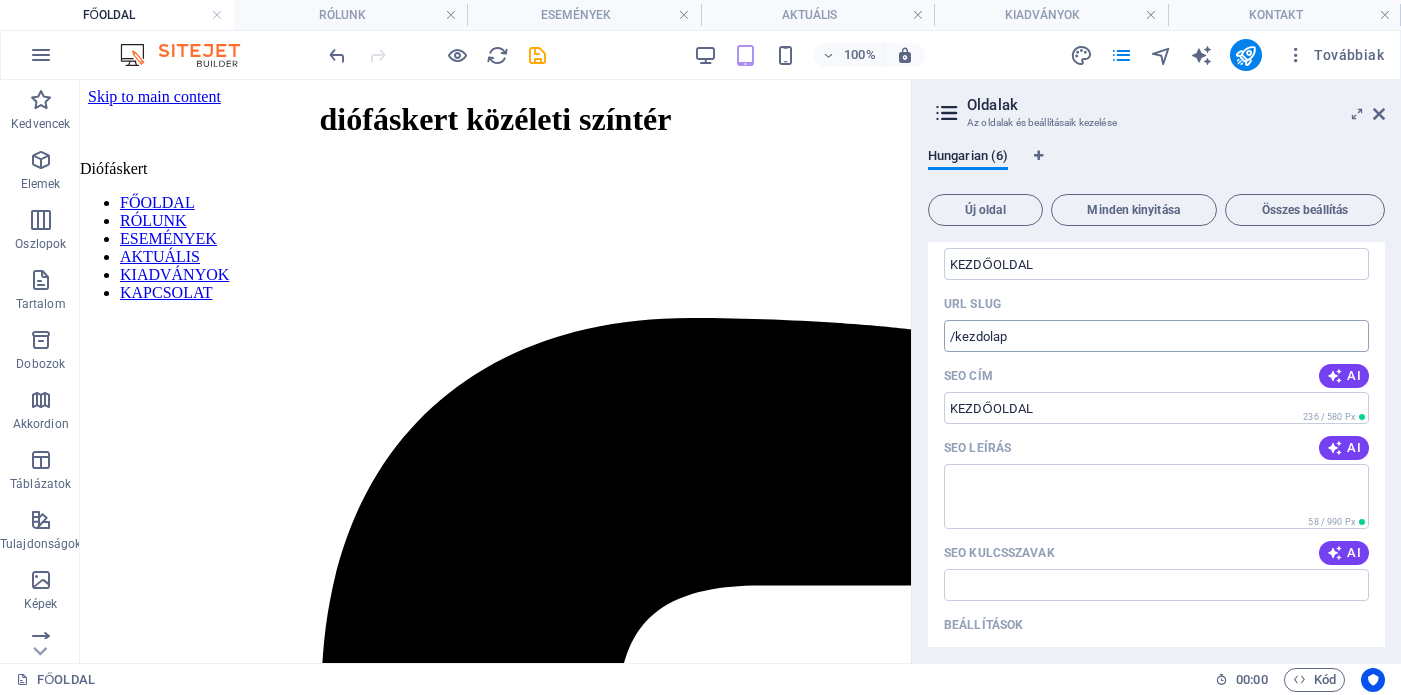 scroll, scrollTop: 0, scrollLeft: 0, axis: both 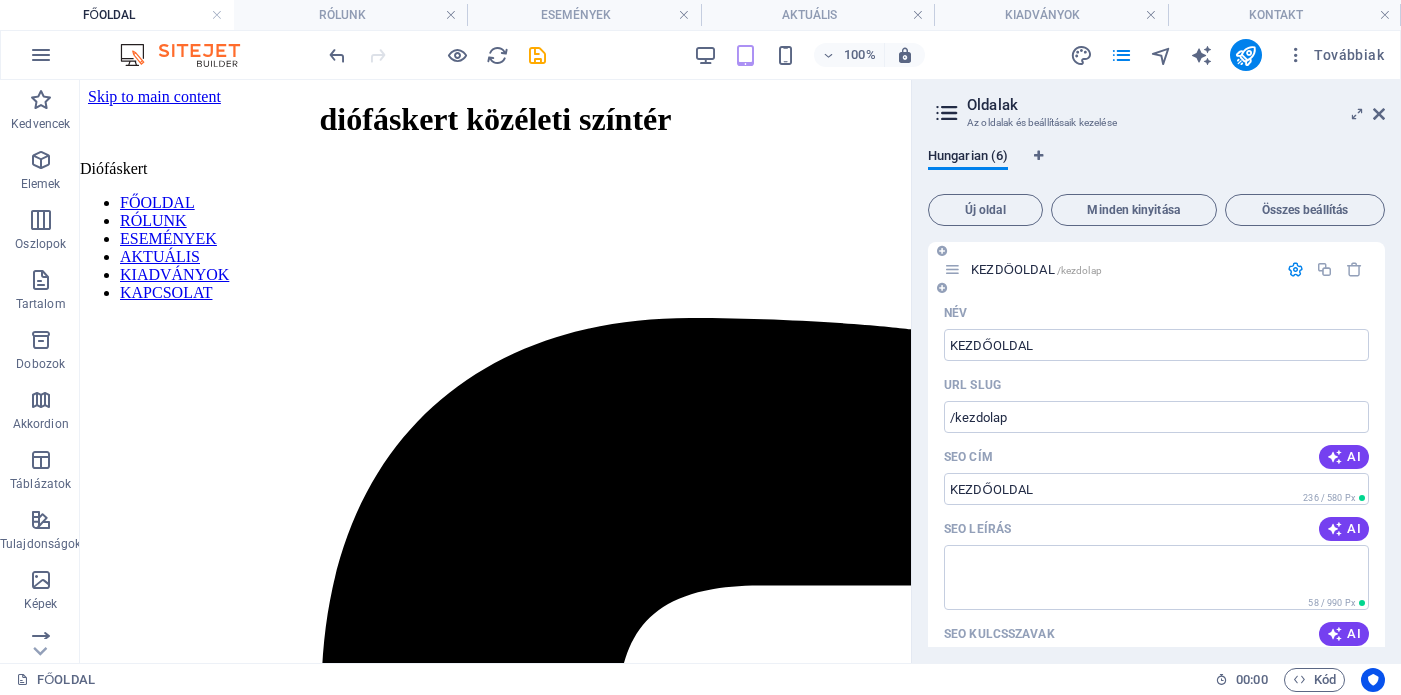 click at bounding box center (1295, 269) 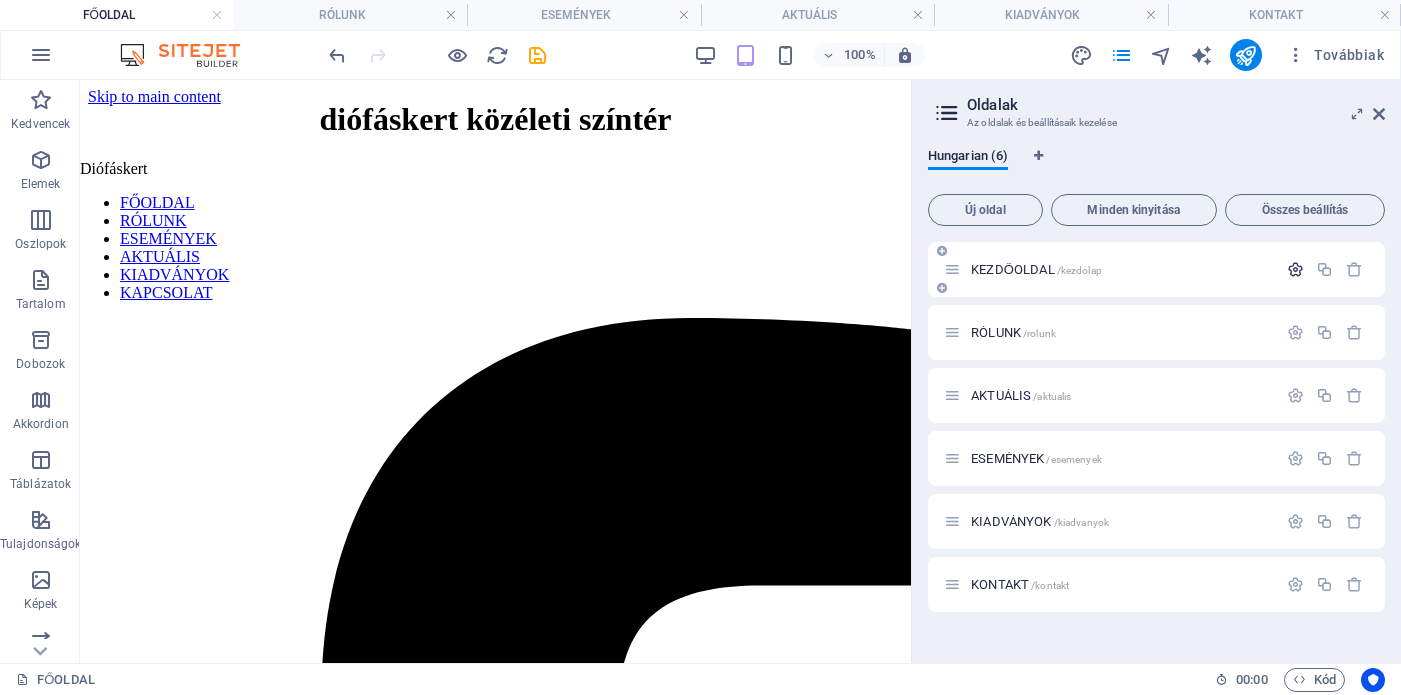 click at bounding box center (1295, 269) 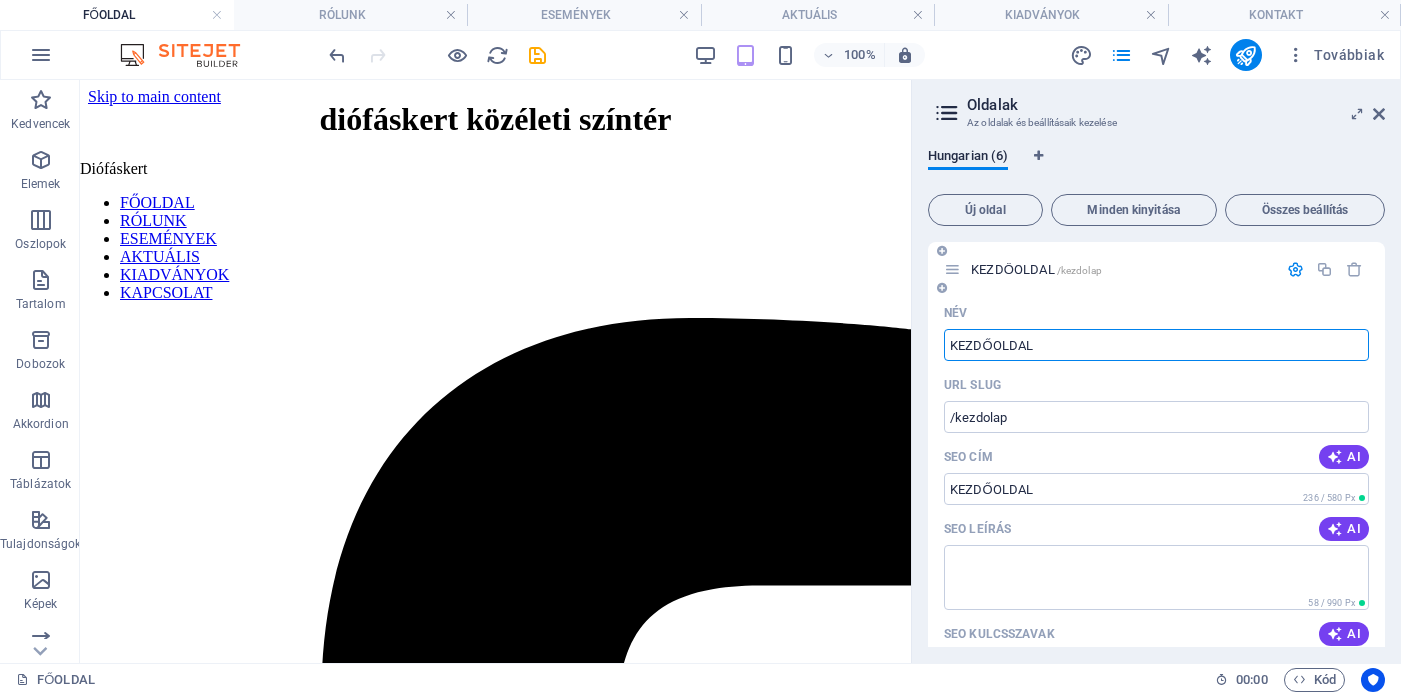 click at bounding box center (952, 269) 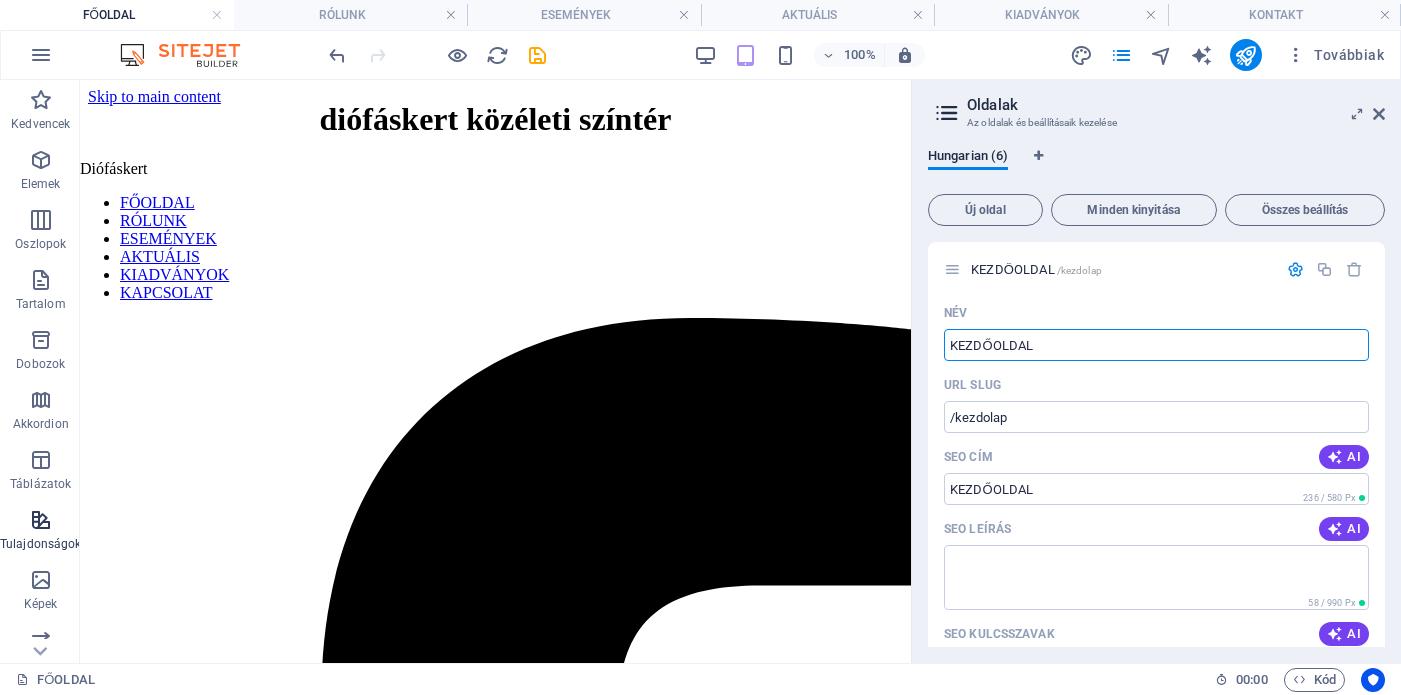 click at bounding box center (41, 520) 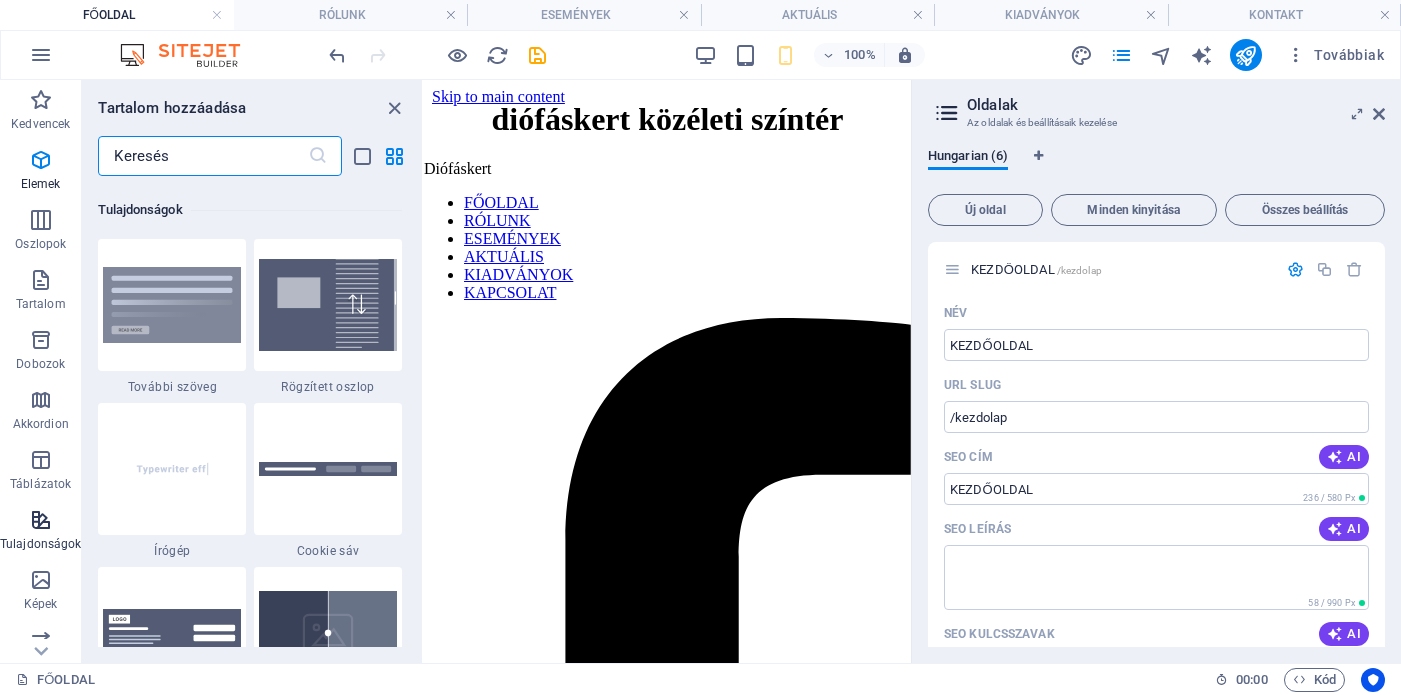 scroll, scrollTop: 7795, scrollLeft: 0, axis: vertical 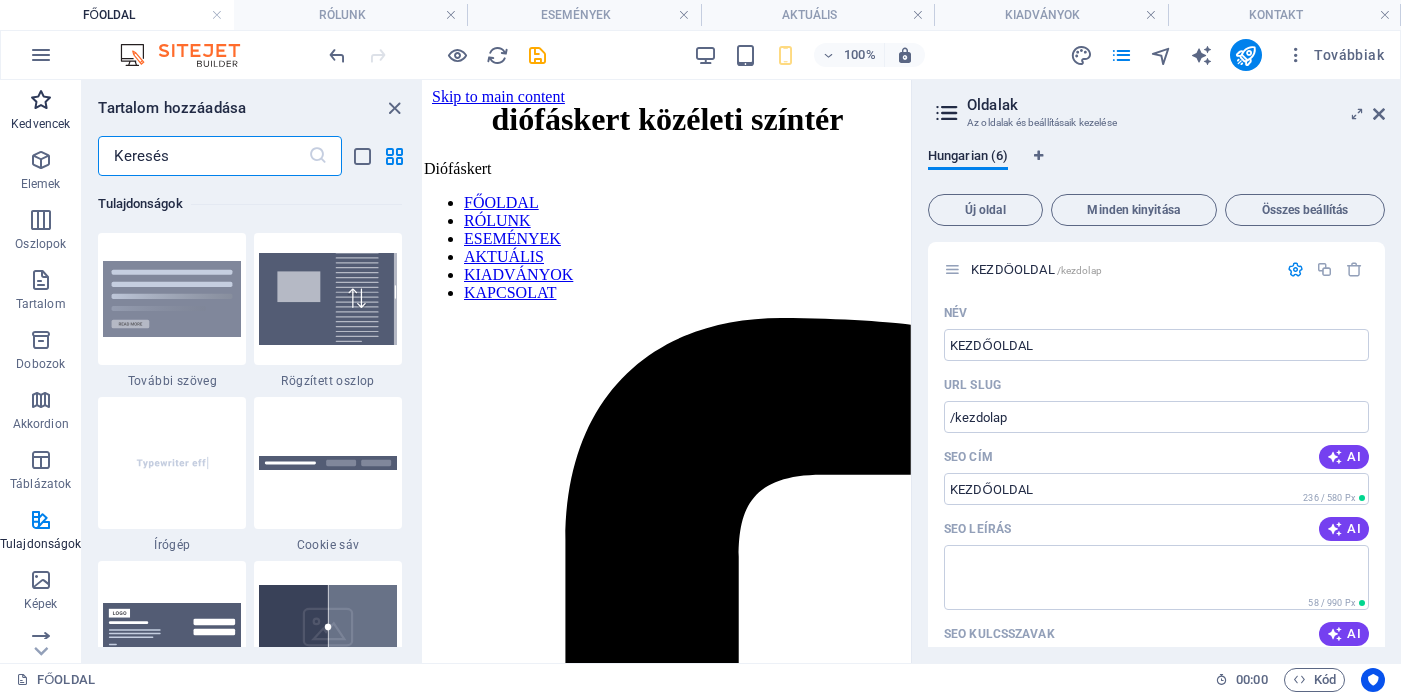 click at bounding box center (41, 100) 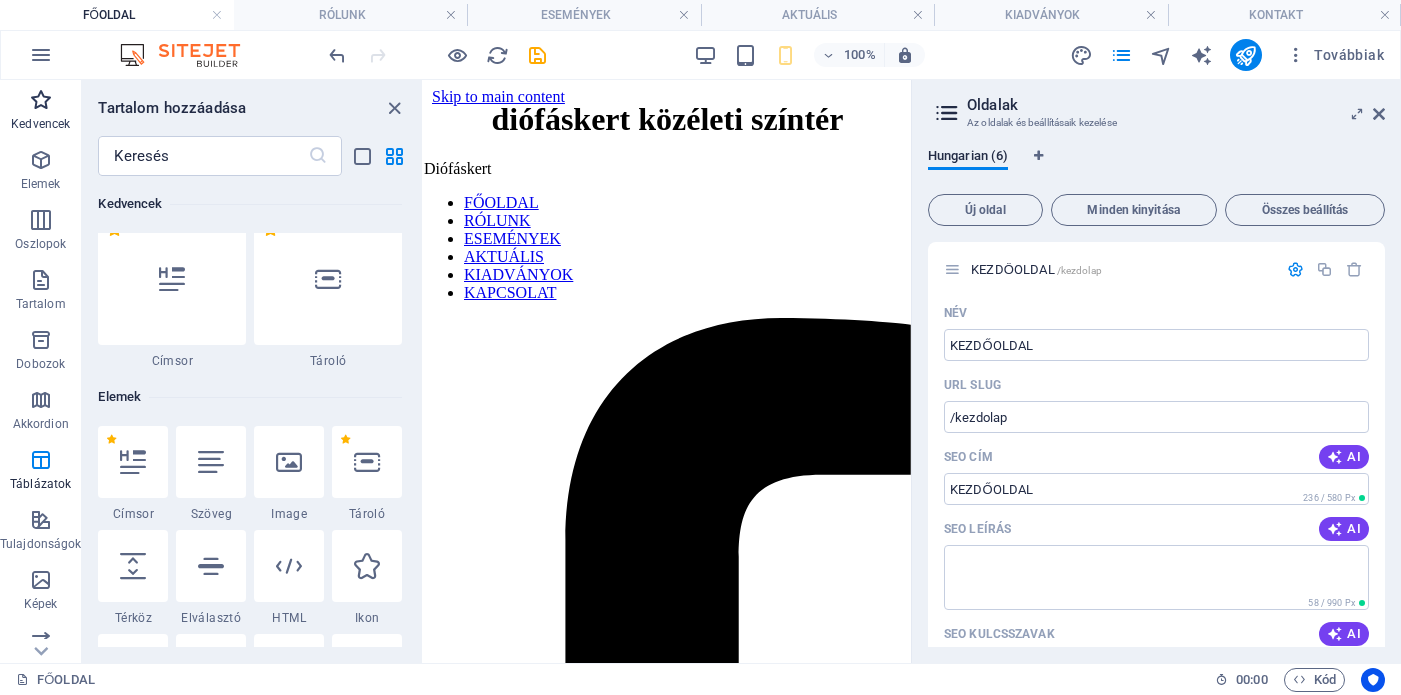 scroll, scrollTop: 0, scrollLeft: 0, axis: both 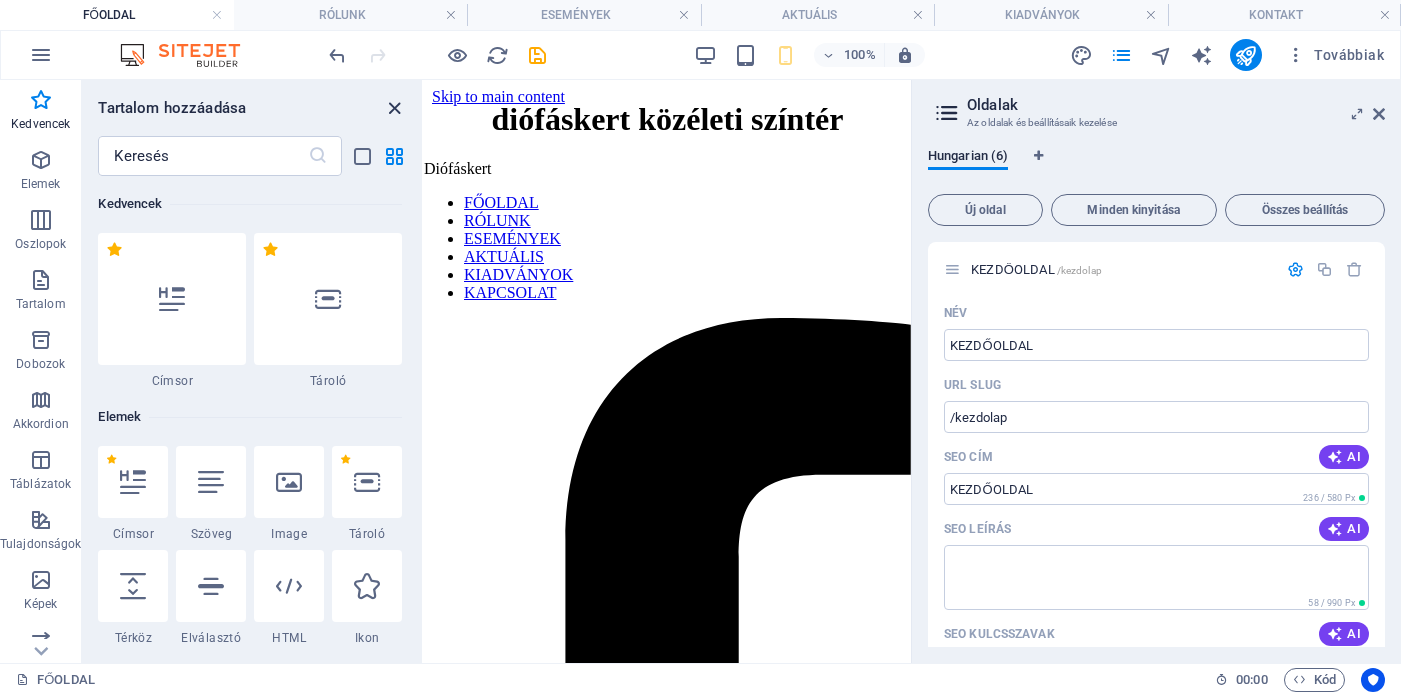 click at bounding box center (394, 108) 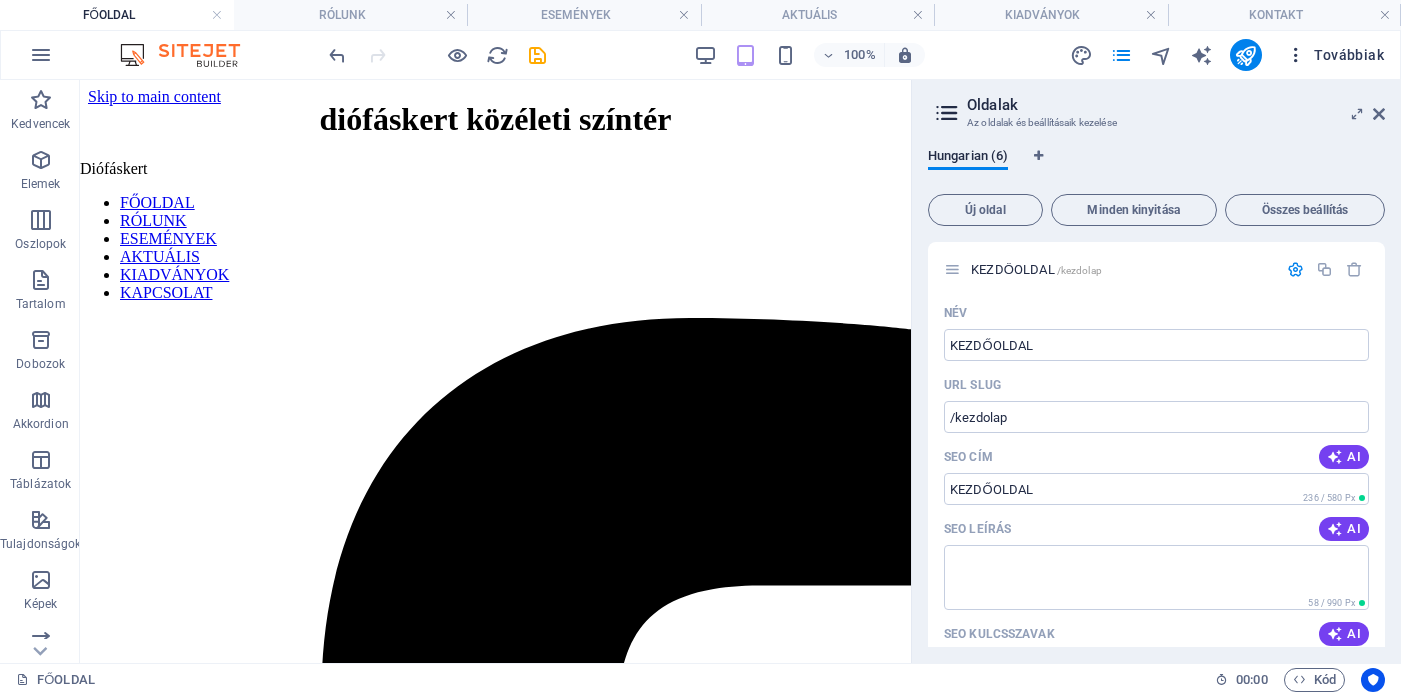 click at bounding box center [1296, 55] 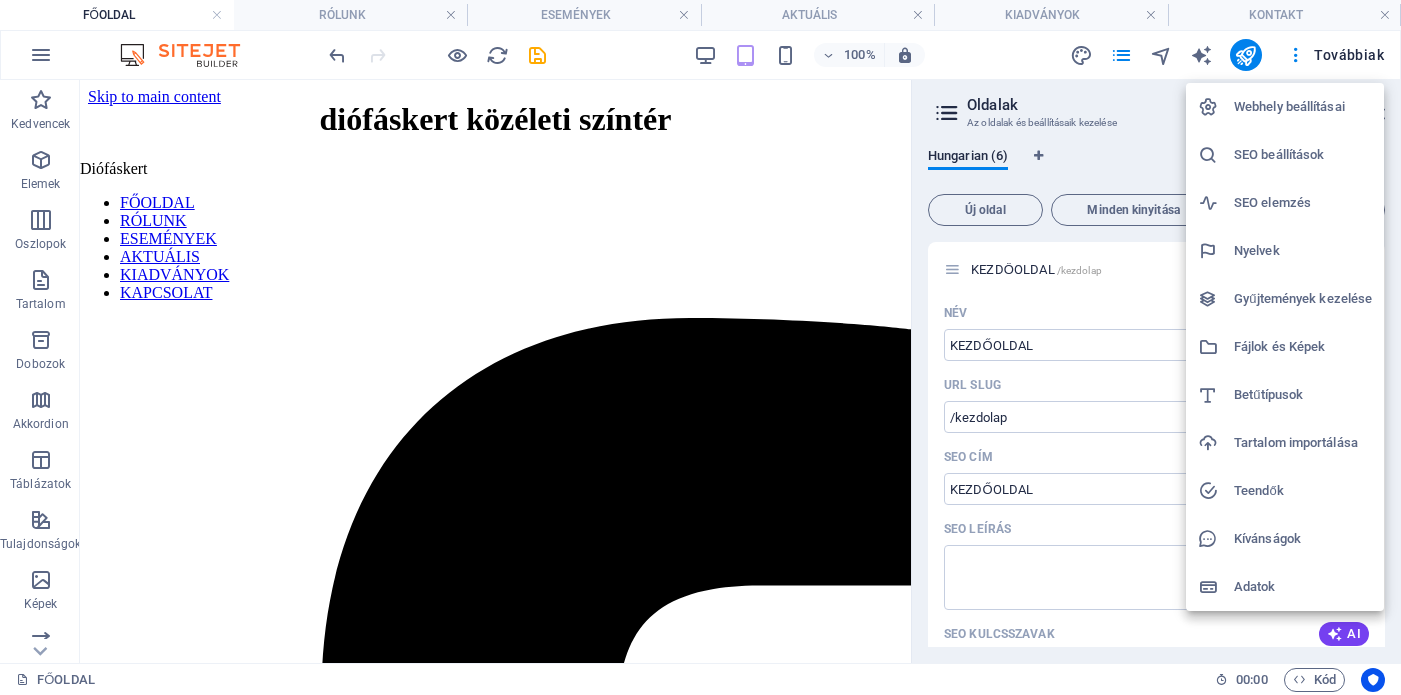 click on "Webhely beállításai" at bounding box center [1303, 107] 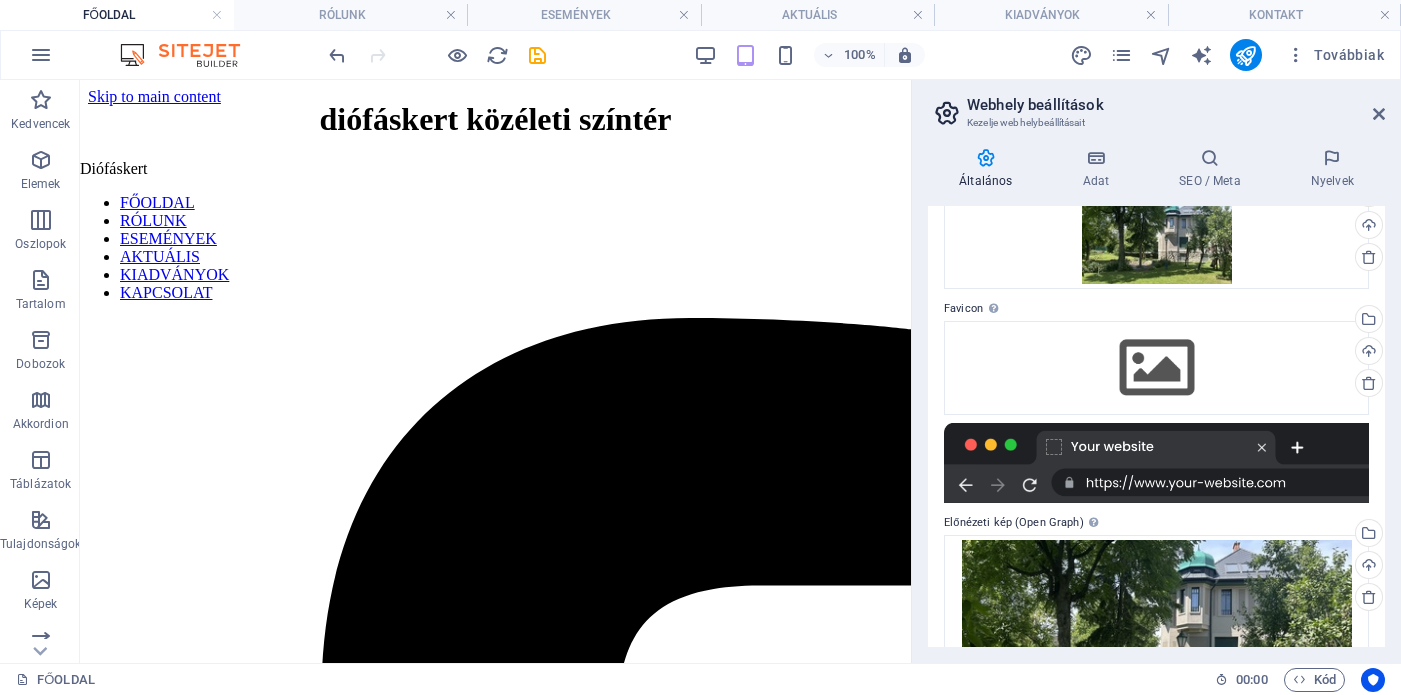 scroll, scrollTop: 0, scrollLeft: 0, axis: both 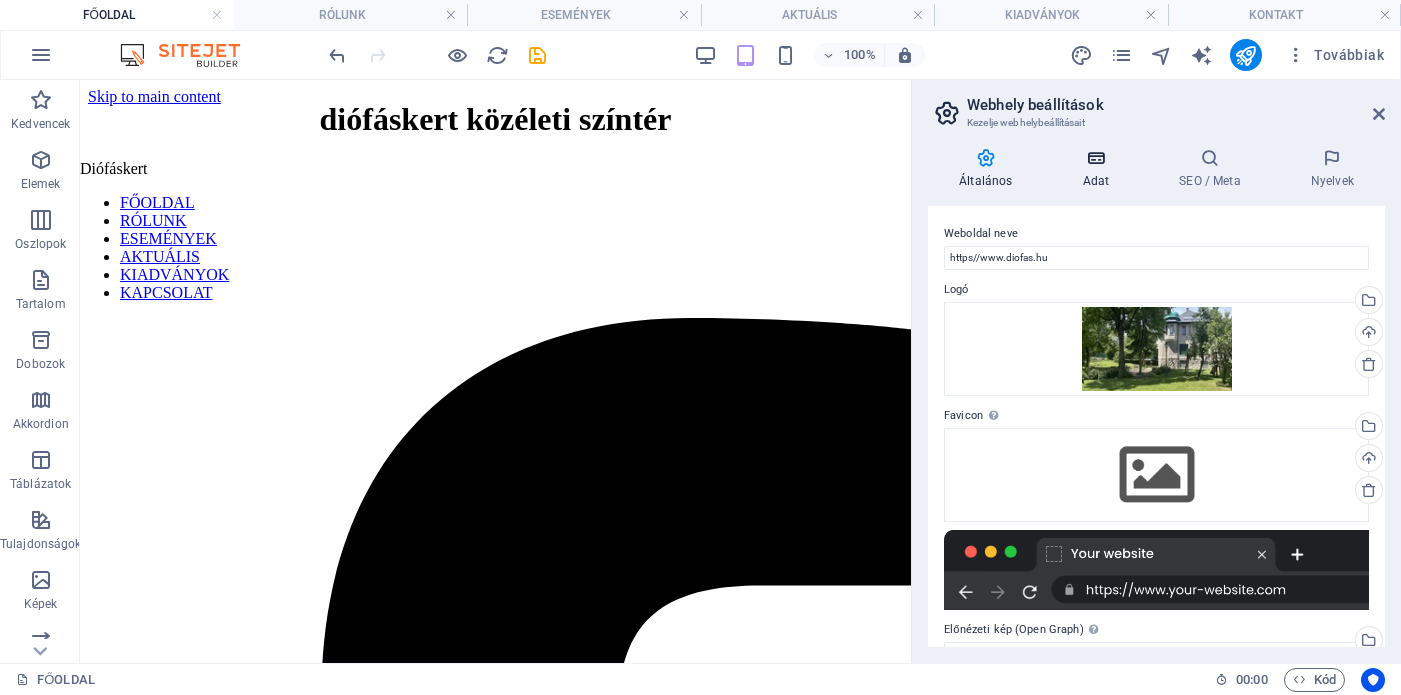click at bounding box center [1095, 158] 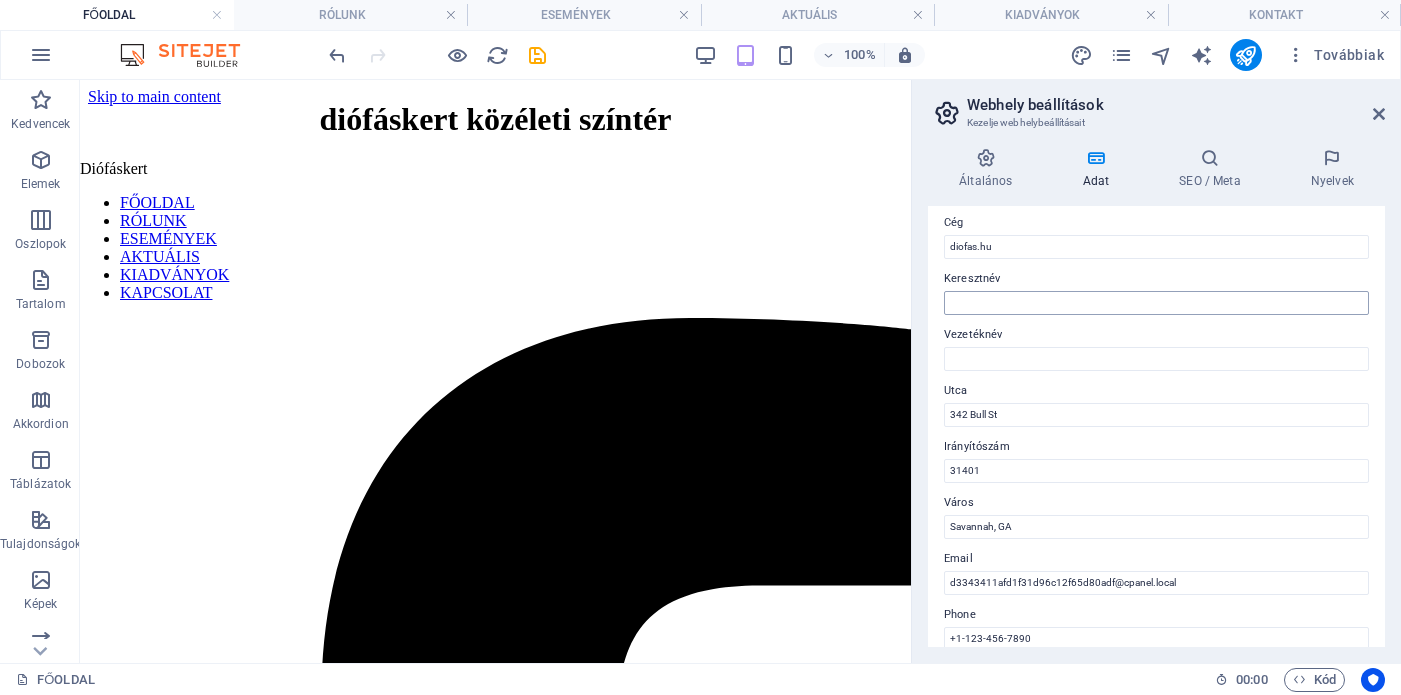 scroll, scrollTop: 95, scrollLeft: 0, axis: vertical 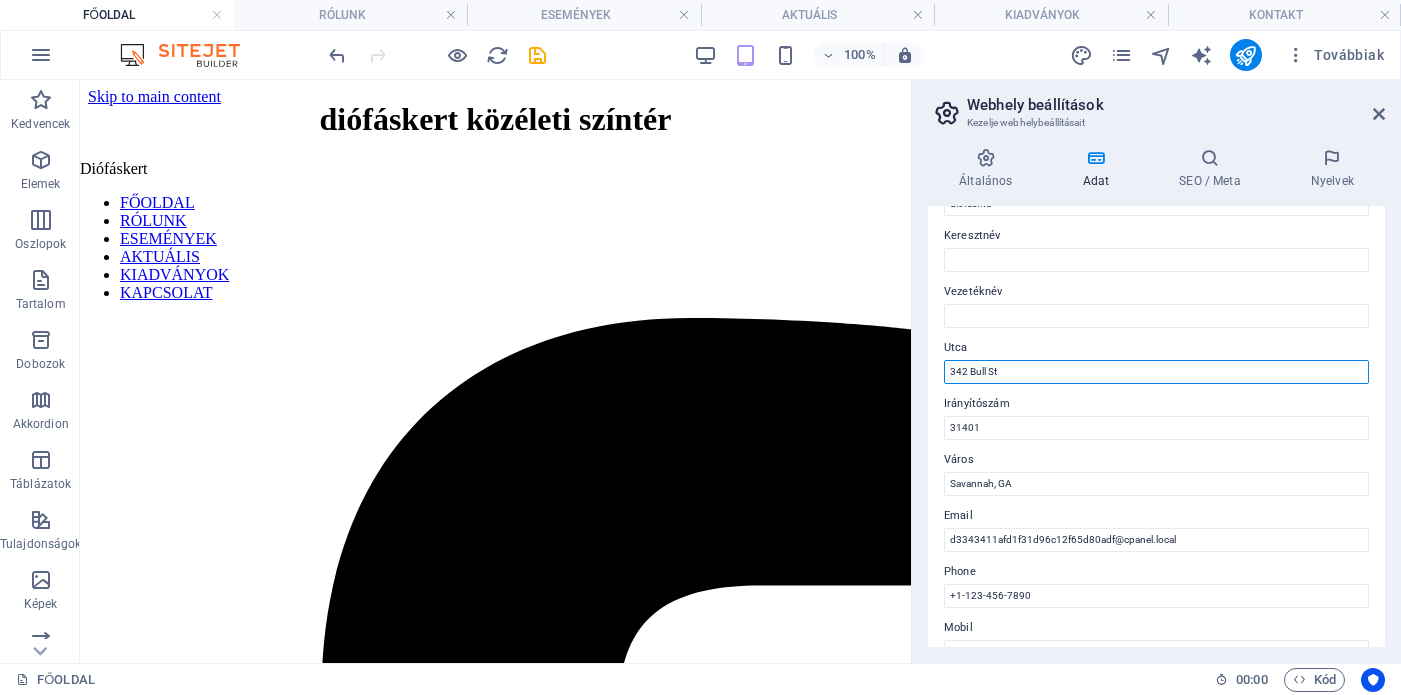 drag, startPoint x: 1019, startPoint y: 369, endPoint x: 916, endPoint y: 370, distance: 103.00485 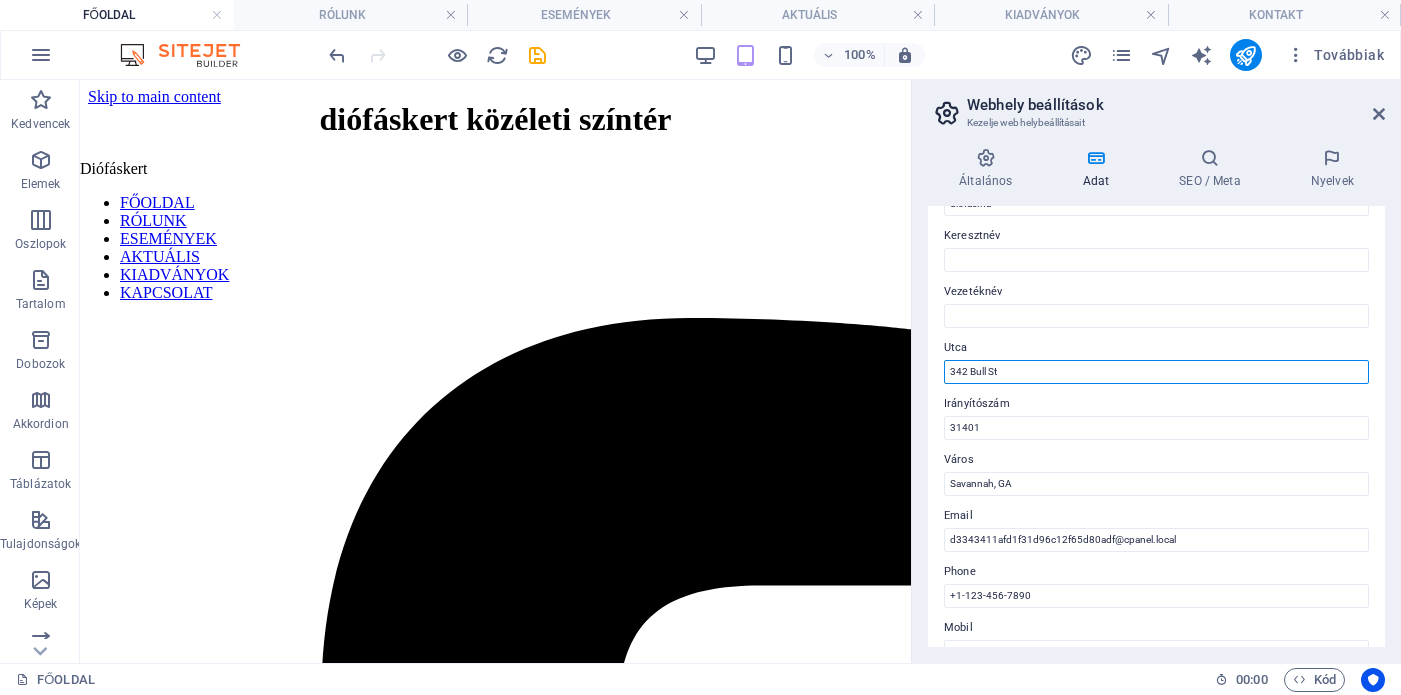 click on "Általános  Adat  SEO / Meta  Nyelvek Weboldal neve https//www.diofas.hu Logó Húzza ide a fájlokat, kattintson a fájlok kiválasztásához, vagy válasszon fájlokat a Fájlokból vagy a szabadon elérhető képek és videók közül Válasszon fájlokat a fájlkezelőből, a szabadon elérhető képek közül, vagy töltsön fel fájlokat Feltöltés Favicon Állítsa be weboldala faviconját itt. A favicon egy kis ikon, amelyet a böngésző fülén jelenít meg a weboldala mellett. Segít az látogatóknak azonosítani az oldalát. Húzza ide a fájlokat, kattintson a fájlok kiválasztásához, vagy válasszon fájlokat a Fájlokból vagy a szabadon elérhető képek és videók közül Válasszon fájlokat a fájlkezelőből, a szabadon elérhető képek közül, vagy töltsön fel fájlokat Feltöltés Előnézeti kép (Open Graph) Ez a kép jelenik meg, amikor a weboldalt megosztják a közösségi hálózatokon Húzza ide a fájlokat, kattintson a fájlok kiválasztásához, vagy Feltöltés Fax" at bounding box center (1156, 397) 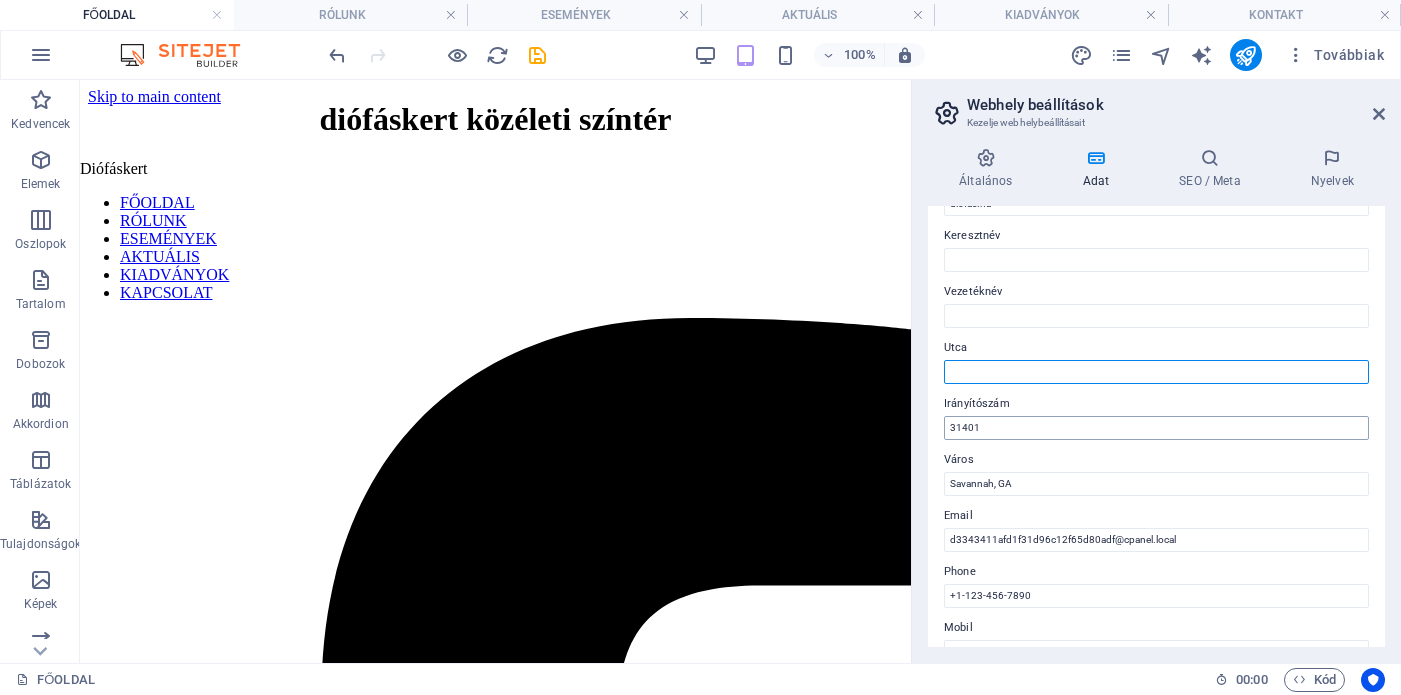 type 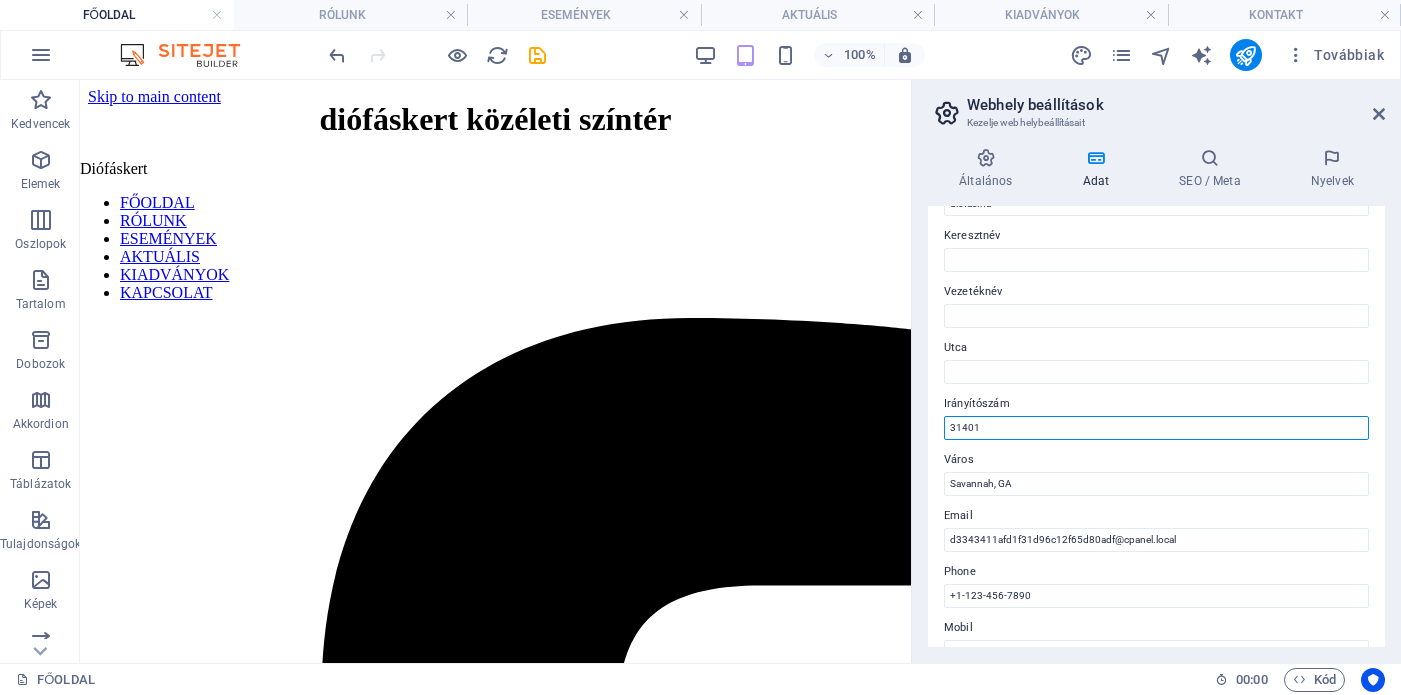 drag, startPoint x: 997, startPoint y: 426, endPoint x: 919, endPoint y: 426, distance: 78 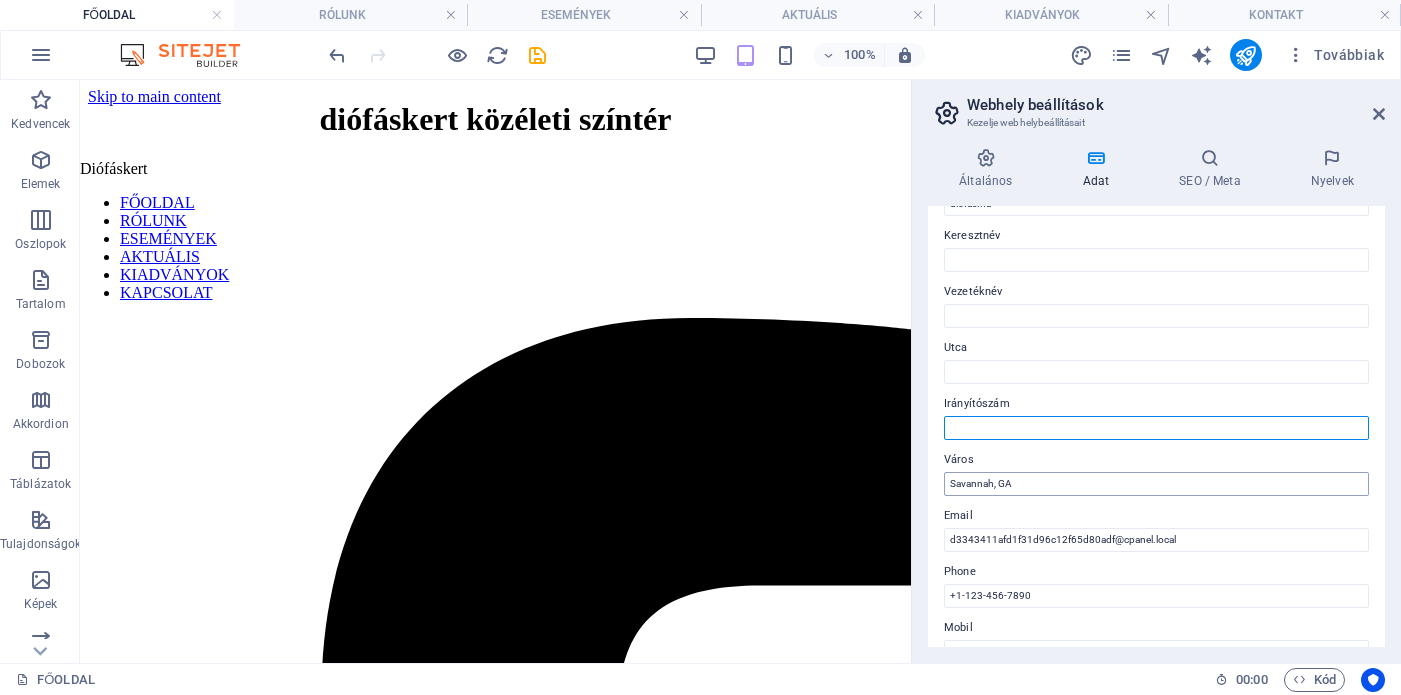 type 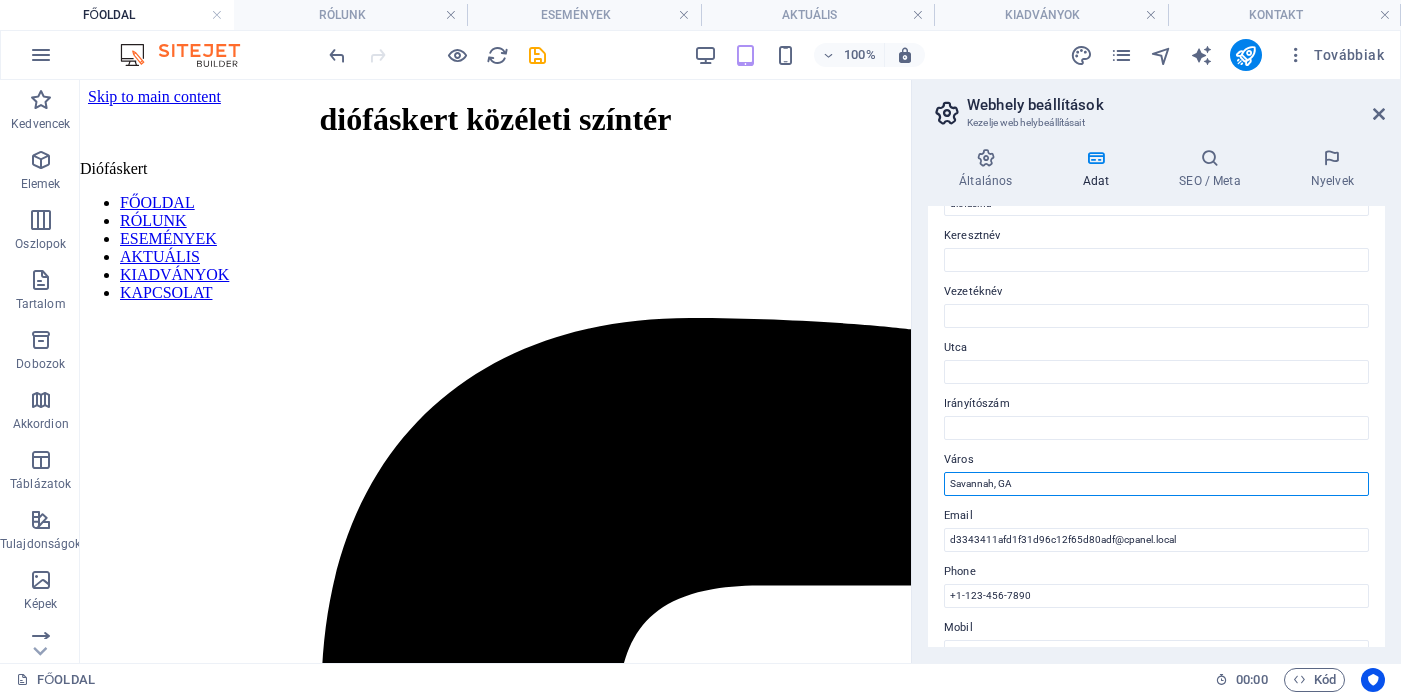 drag, startPoint x: 1034, startPoint y: 477, endPoint x: 914, endPoint y: 476, distance: 120.004166 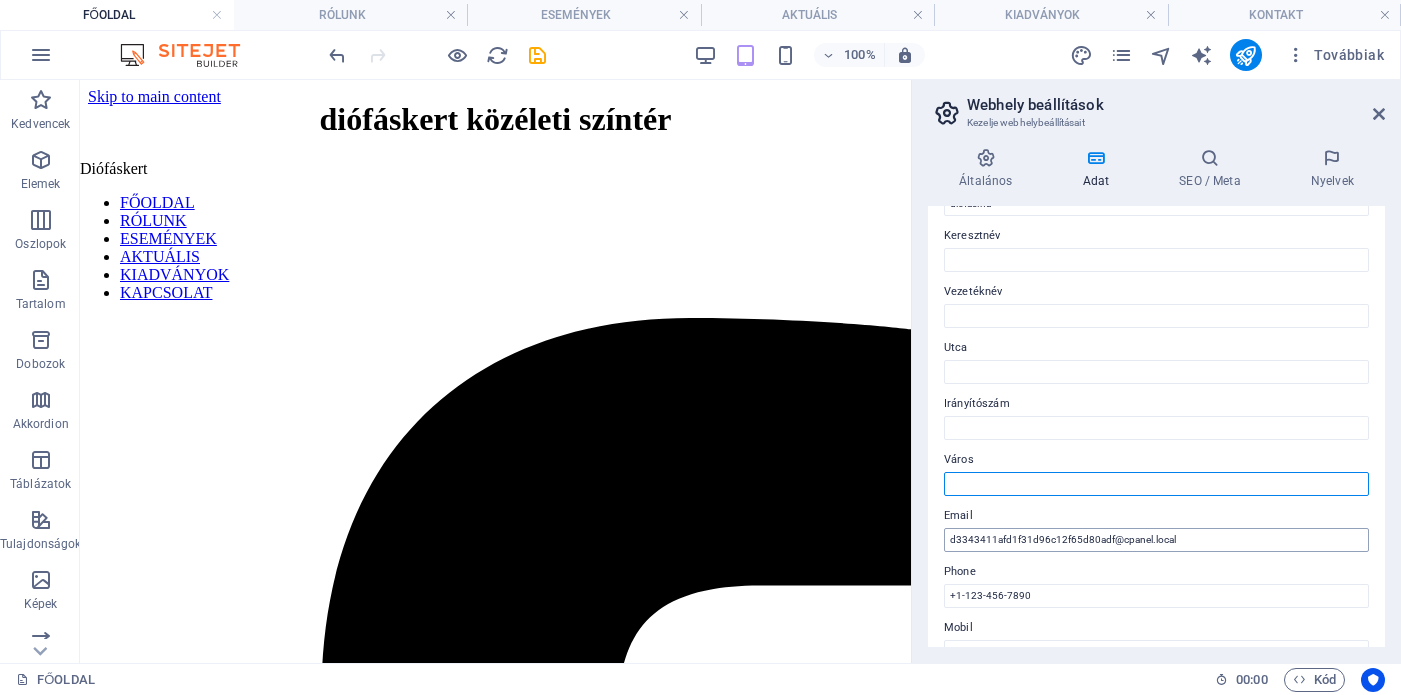 type 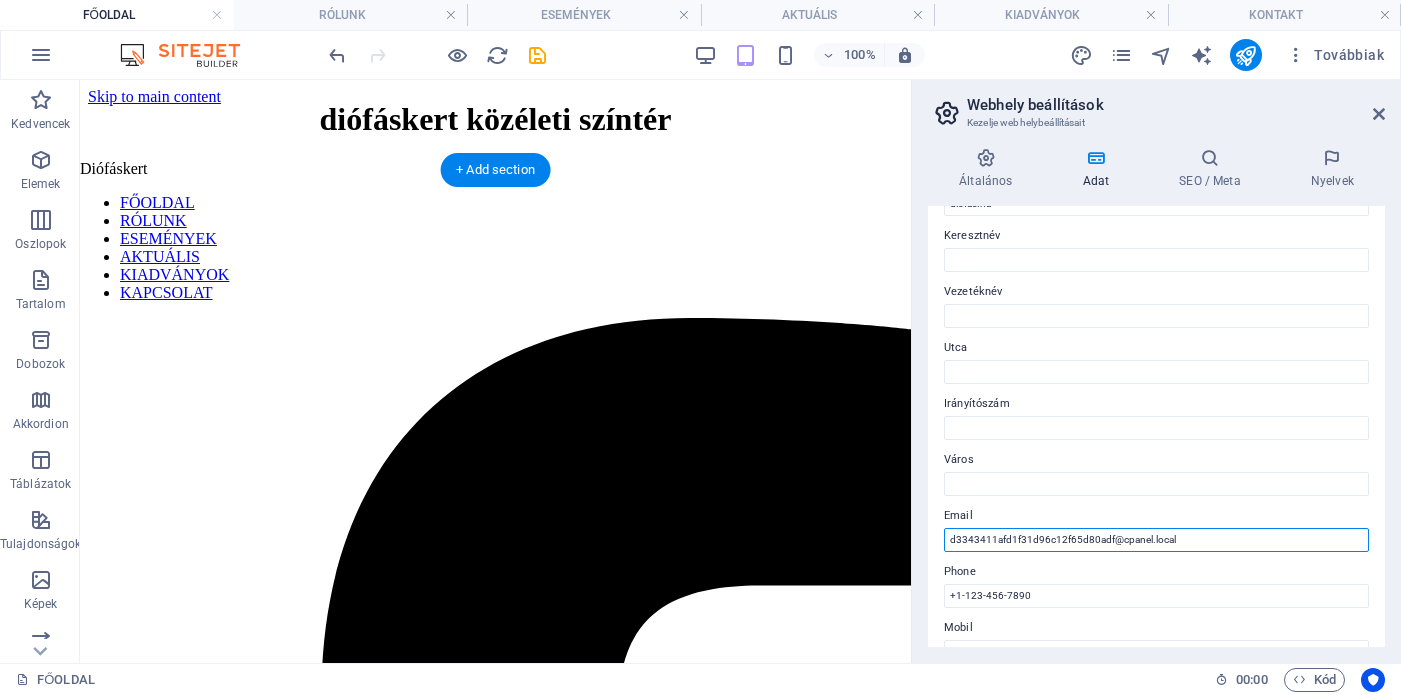 drag, startPoint x: 1267, startPoint y: 614, endPoint x: 904, endPoint y: 534, distance: 371.7109 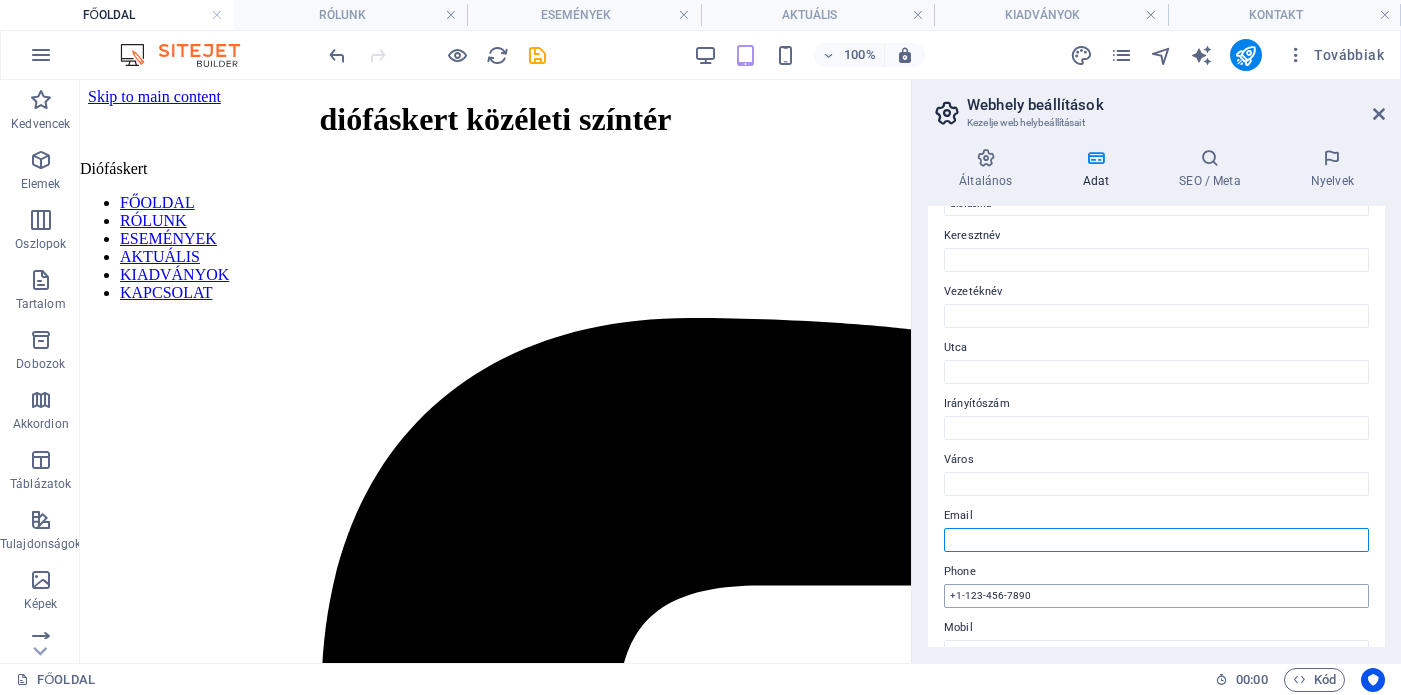 type 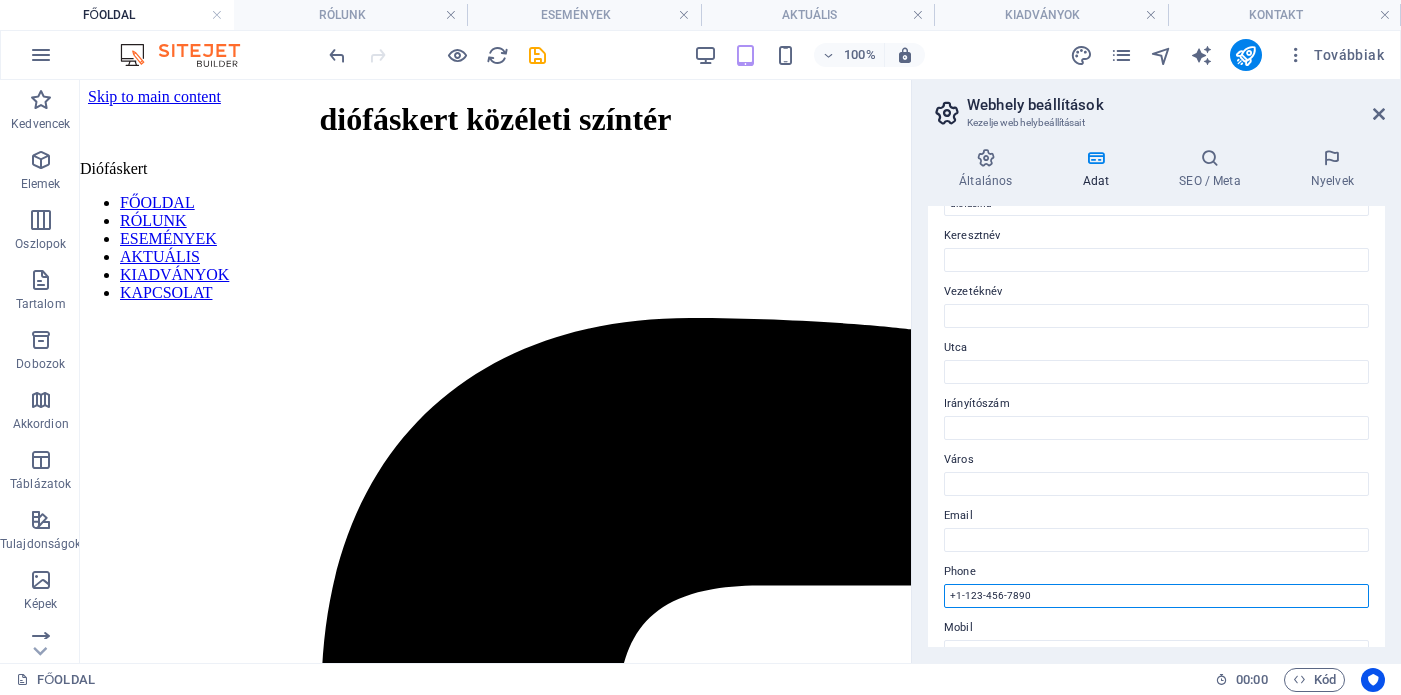 drag, startPoint x: 1063, startPoint y: 601, endPoint x: 917, endPoint y: 601, distance: 146 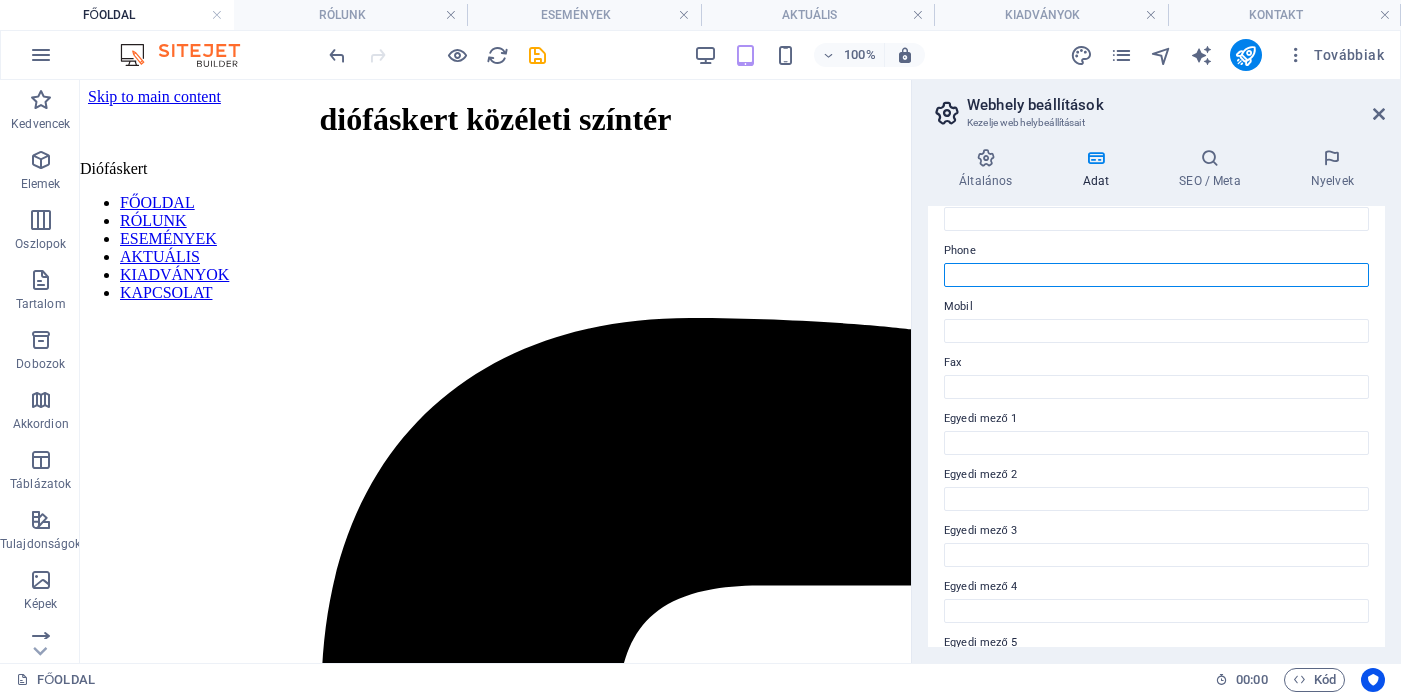 scroll, scrollTop: 519, scrollLeft: 0, axis: vertical 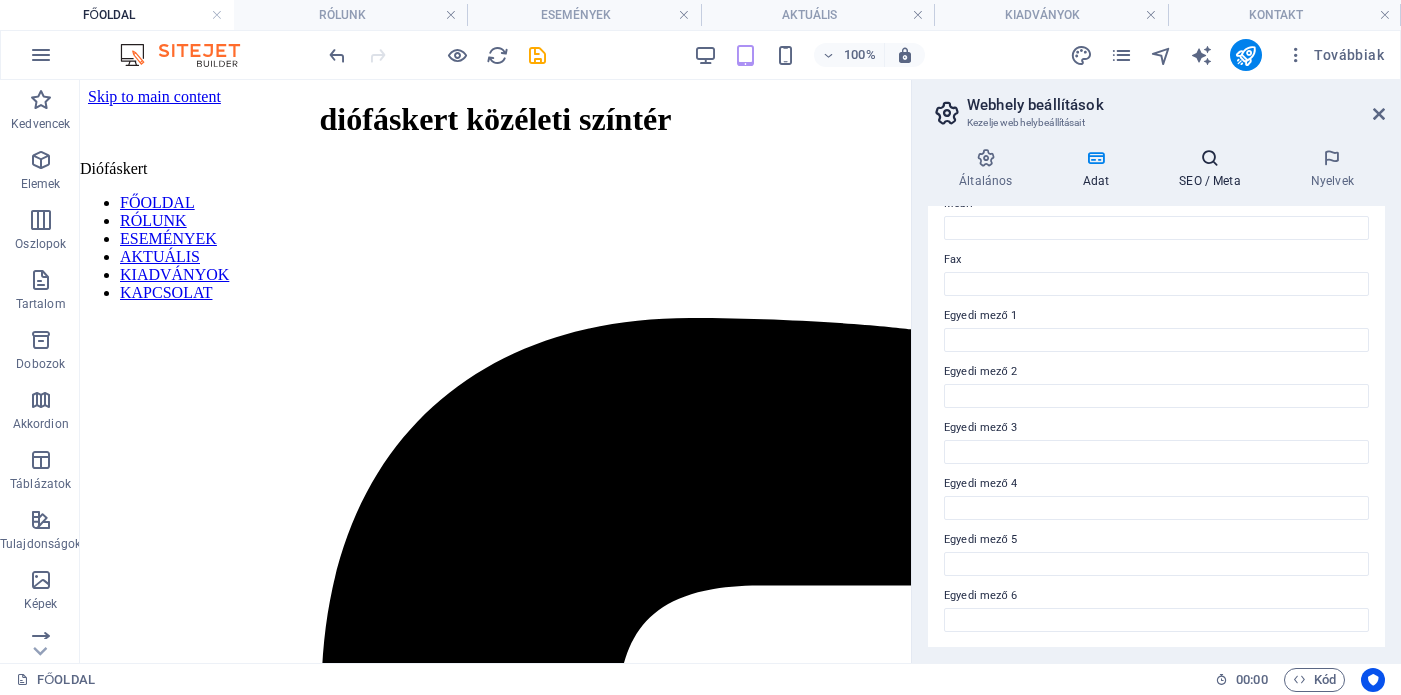 click at bounding box center (1210, 158) 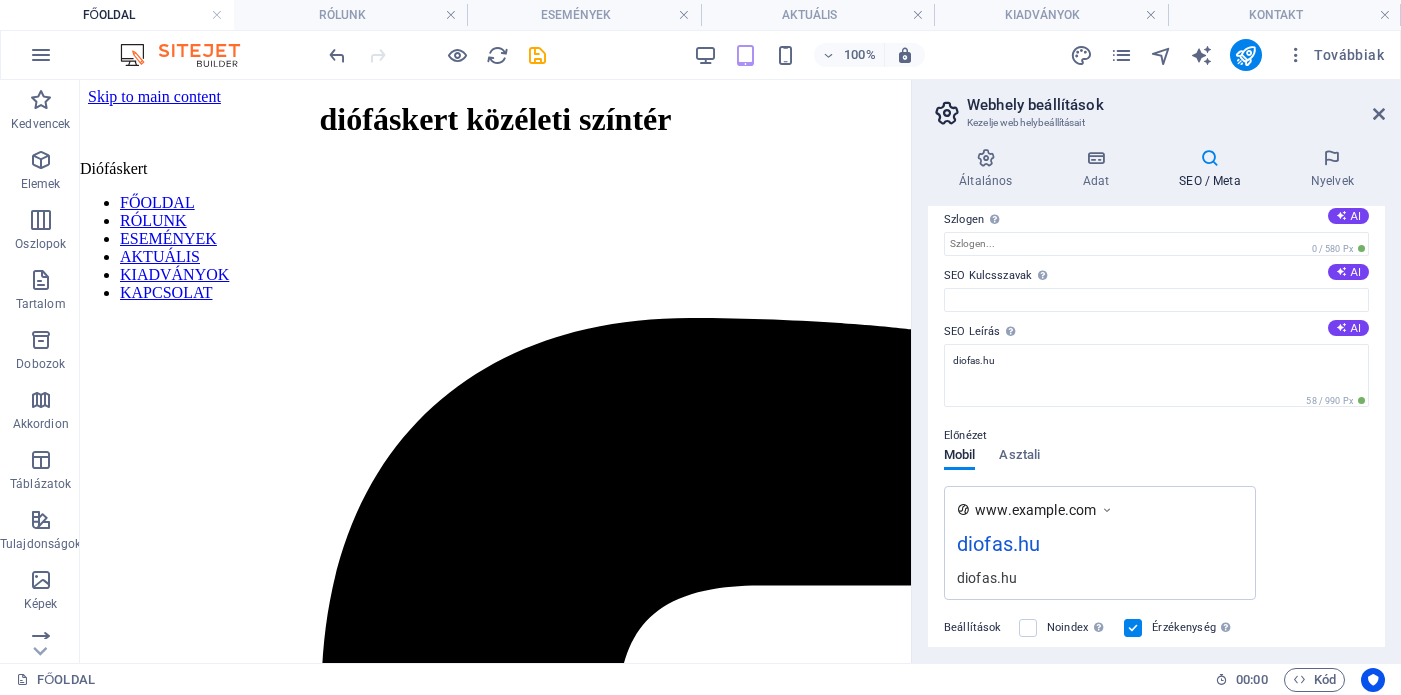 scroll, scrollTop: 0, scrollLeft: 0, axis: both 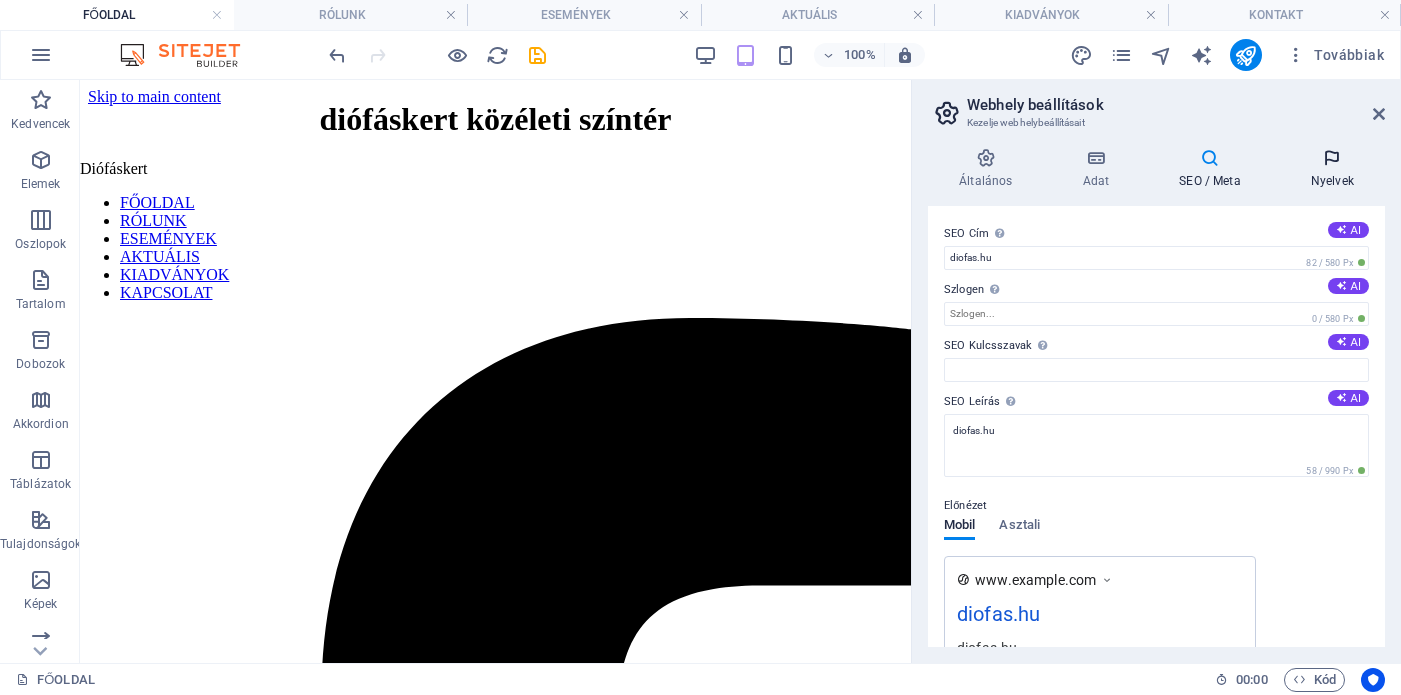 click on "Nyelvek" at bounding box center (1332, 169) 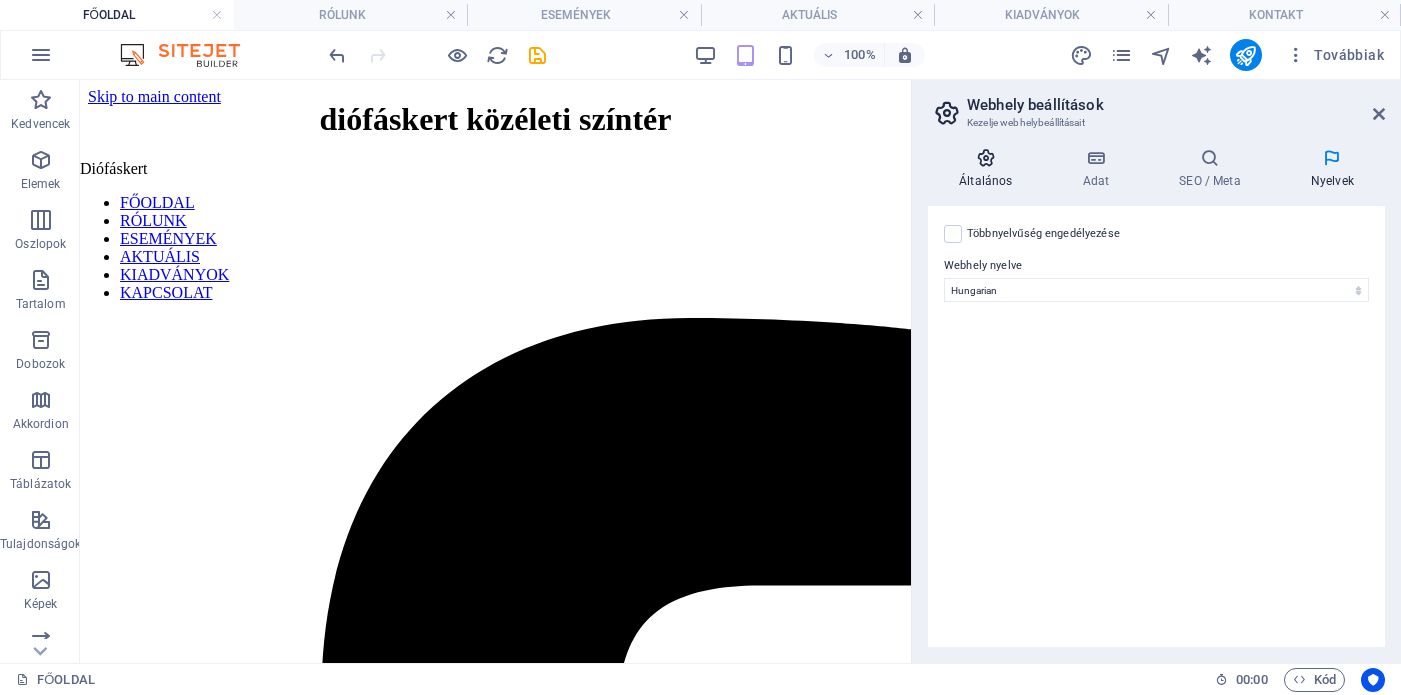click at bounding box center (985, 158) 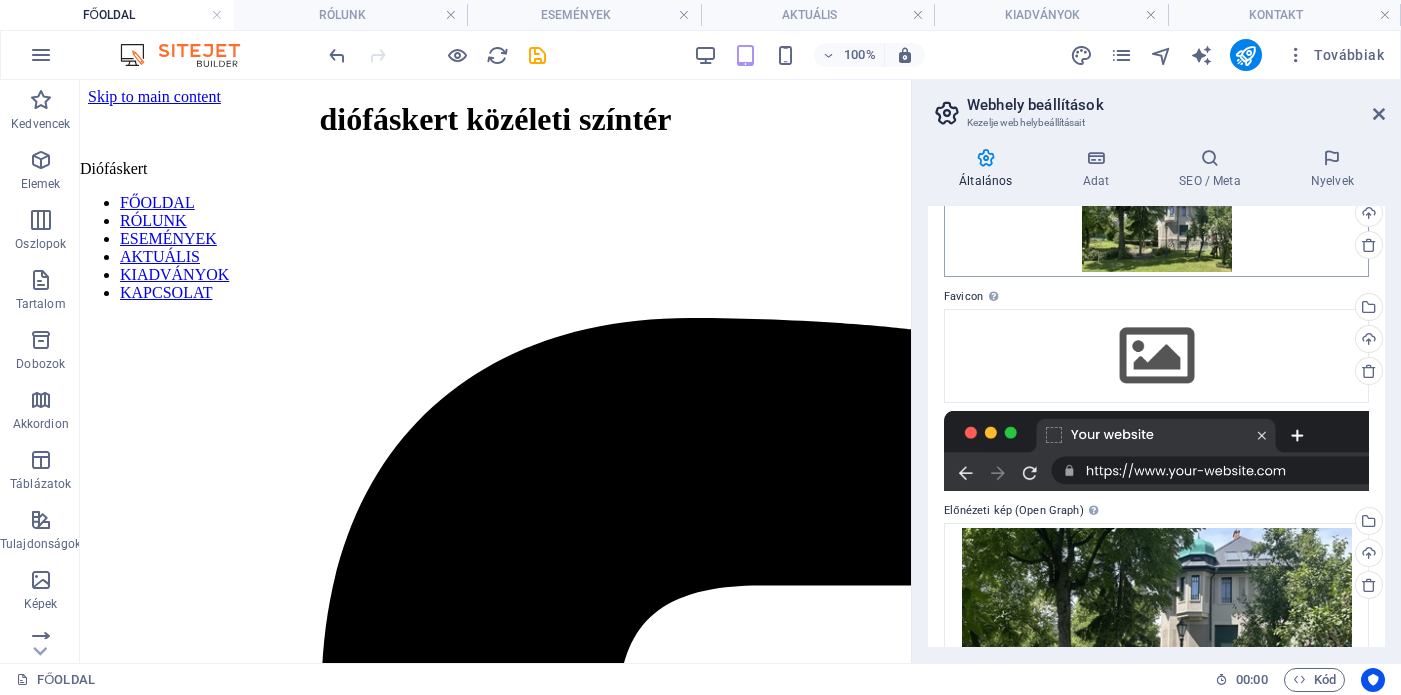 scroll, scrollTop: 0, scrollLeft: 0, axis: both 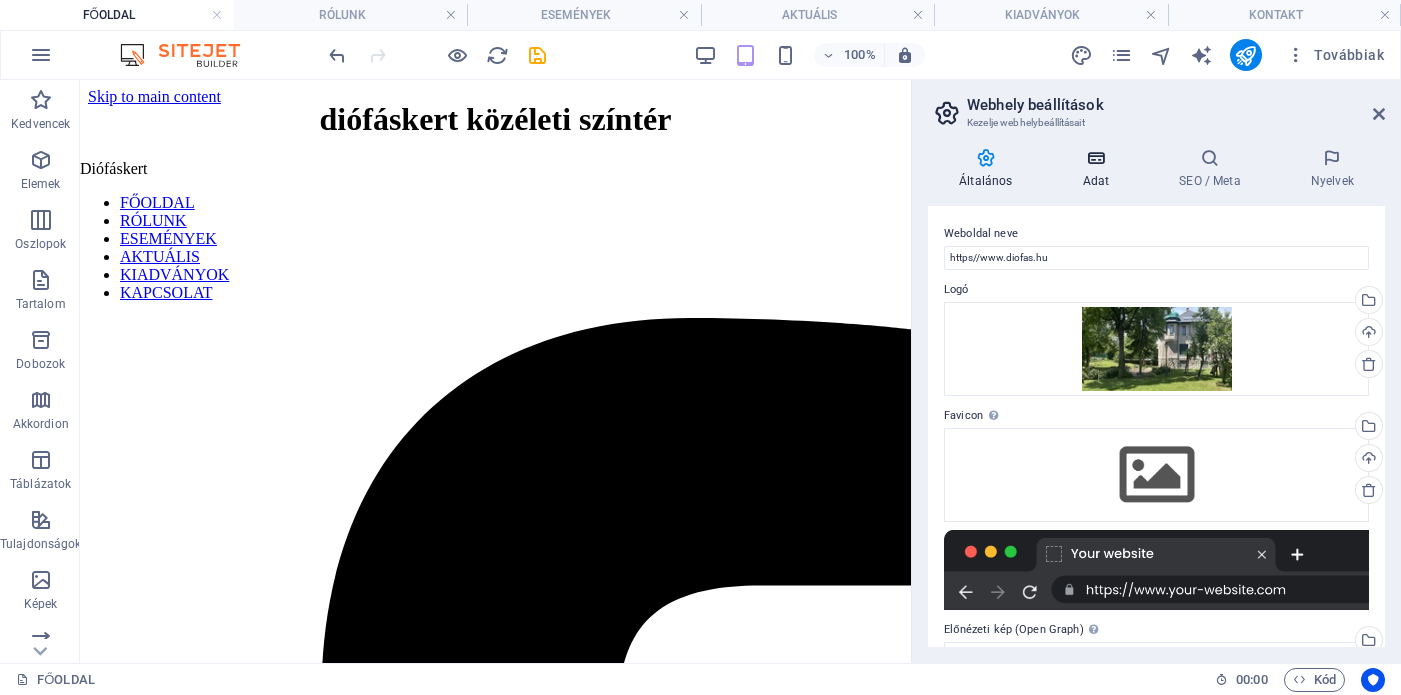click at bounding box center (1095, 158) 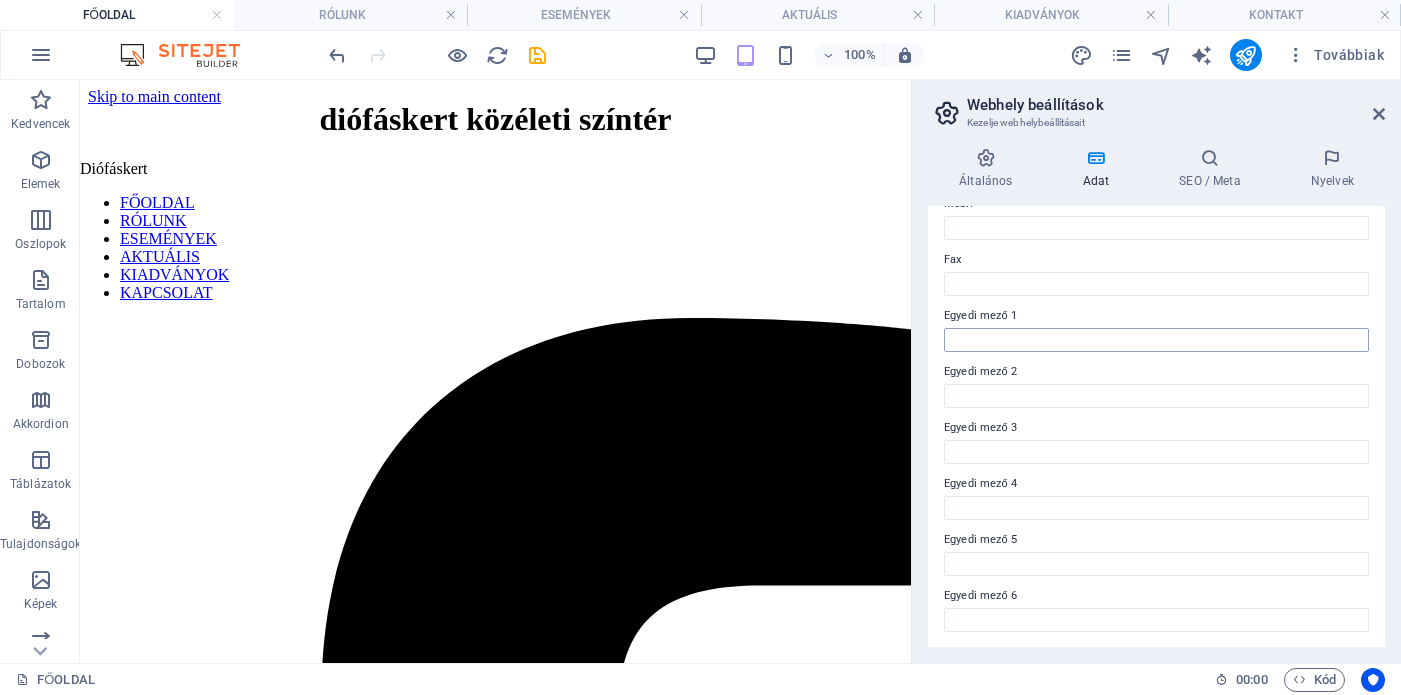 scroll, scrollTop: 0, scrollLeft: 0, axis: both 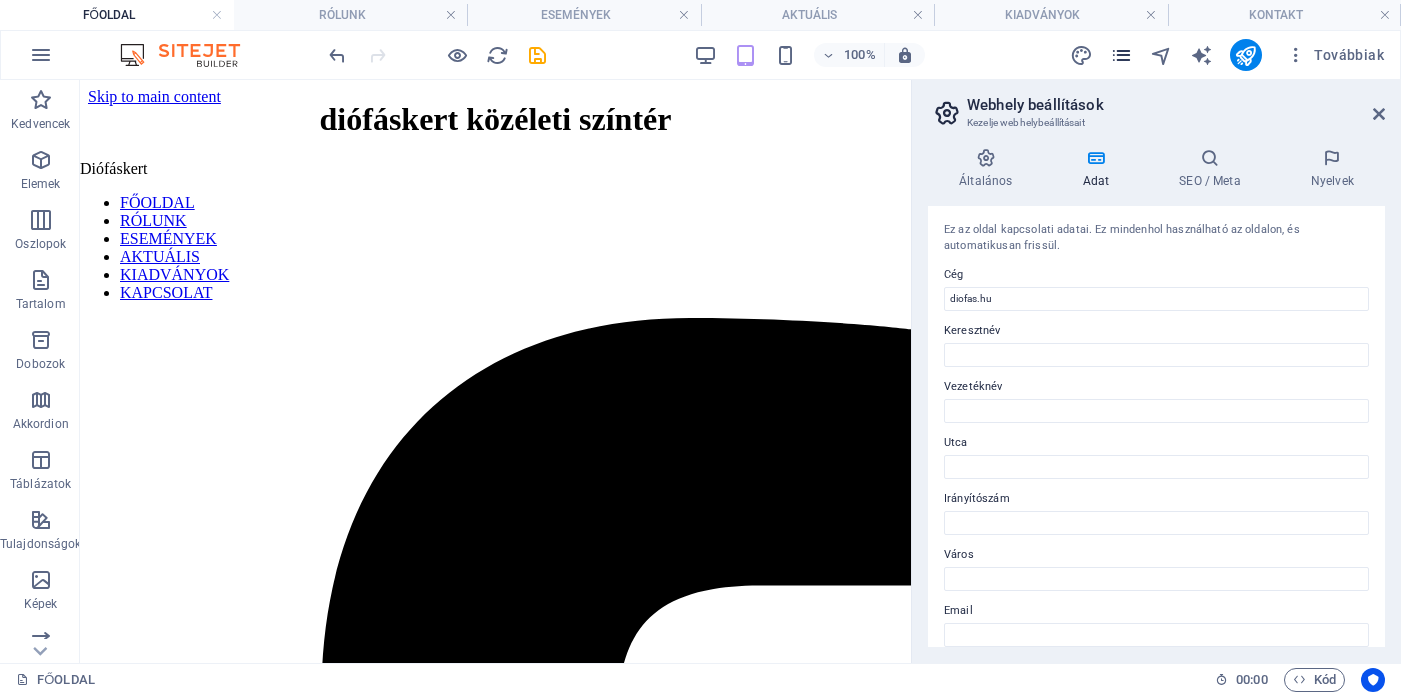 click at bounding box center [1121, 55] 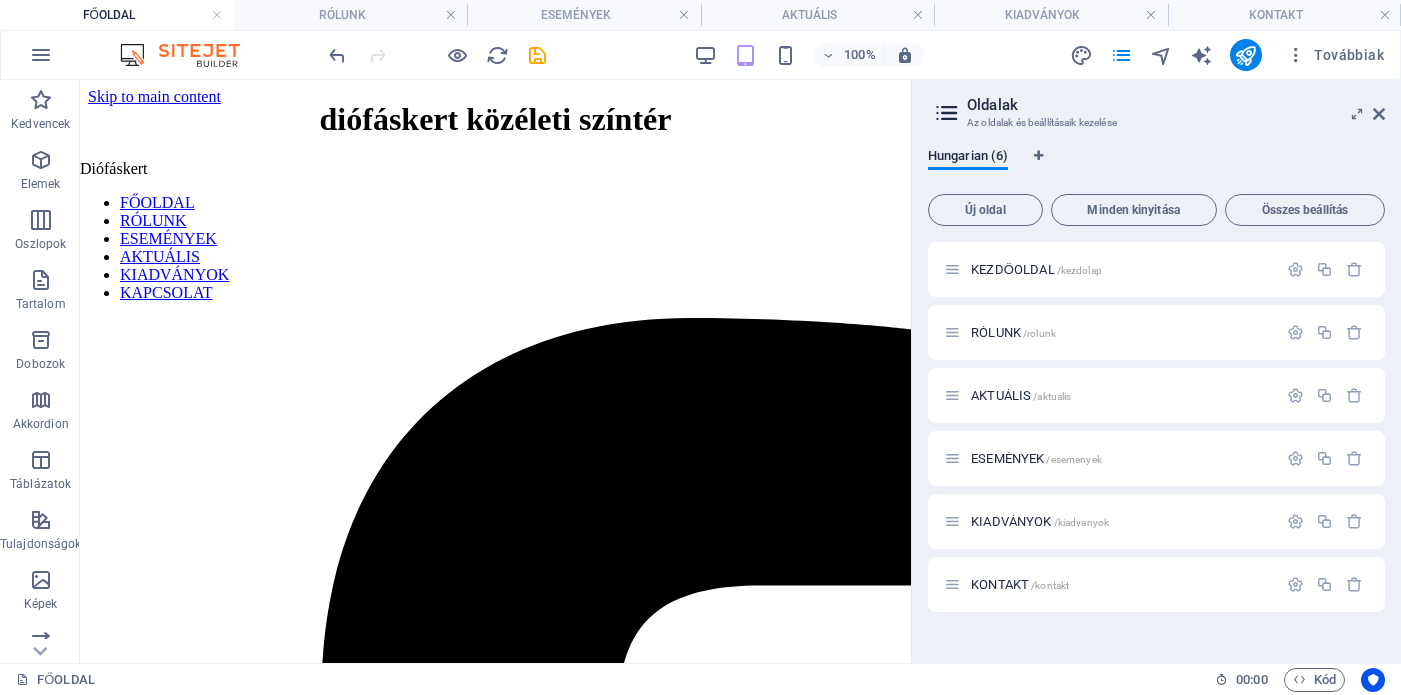 type 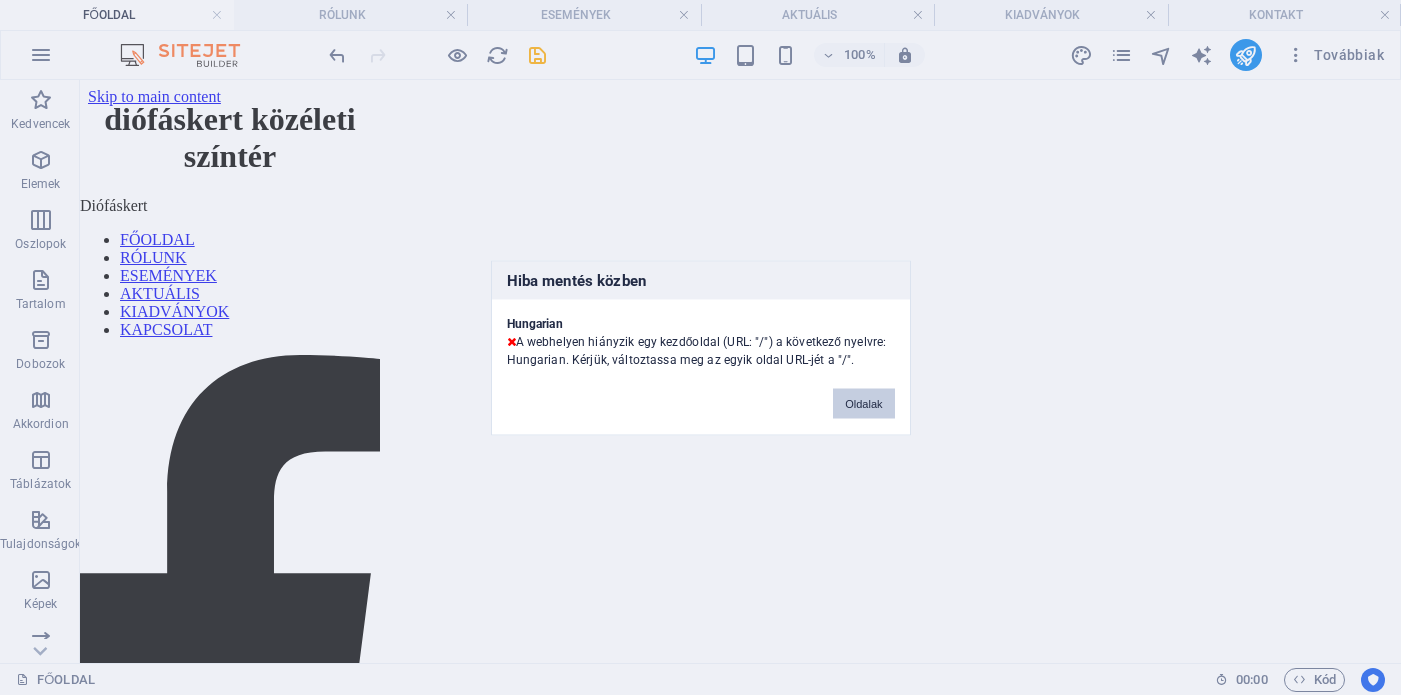 click on "Oldalak" at bounding box center (863, 403) 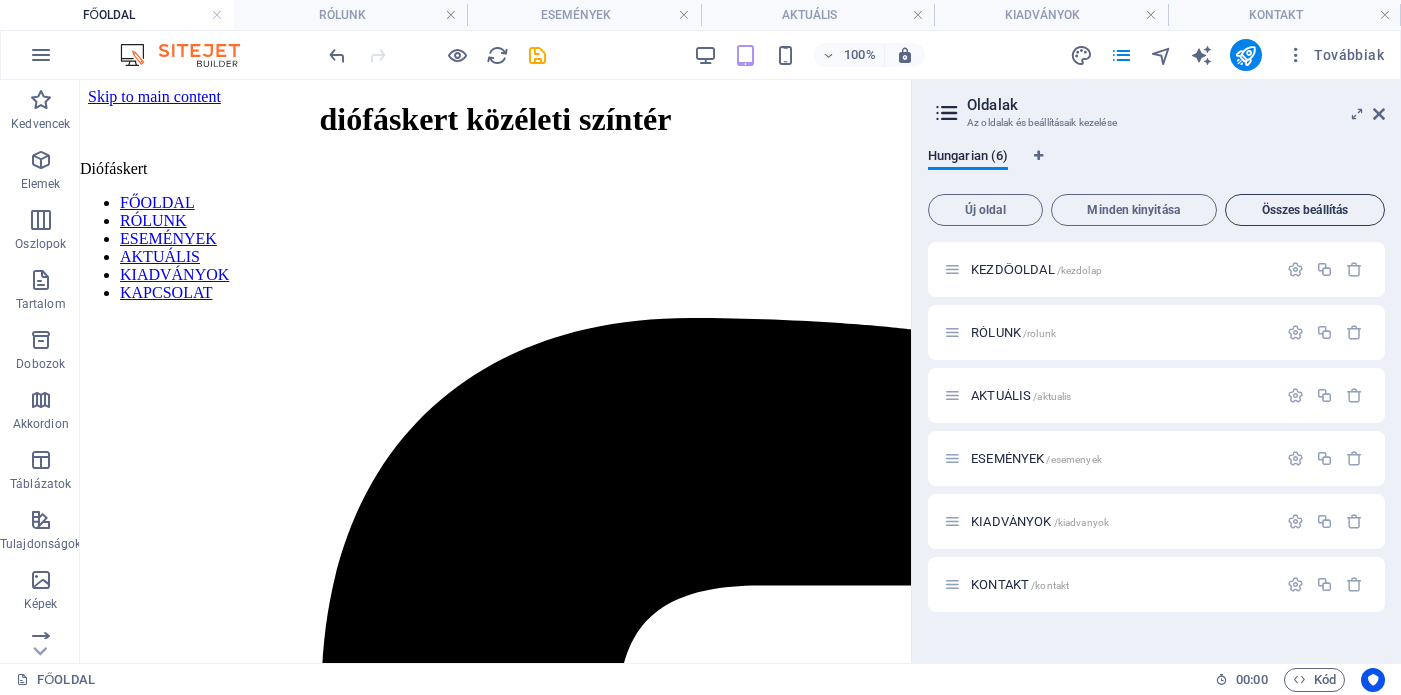 click on "Összes beállítás" at bounding box center (1305, 210) 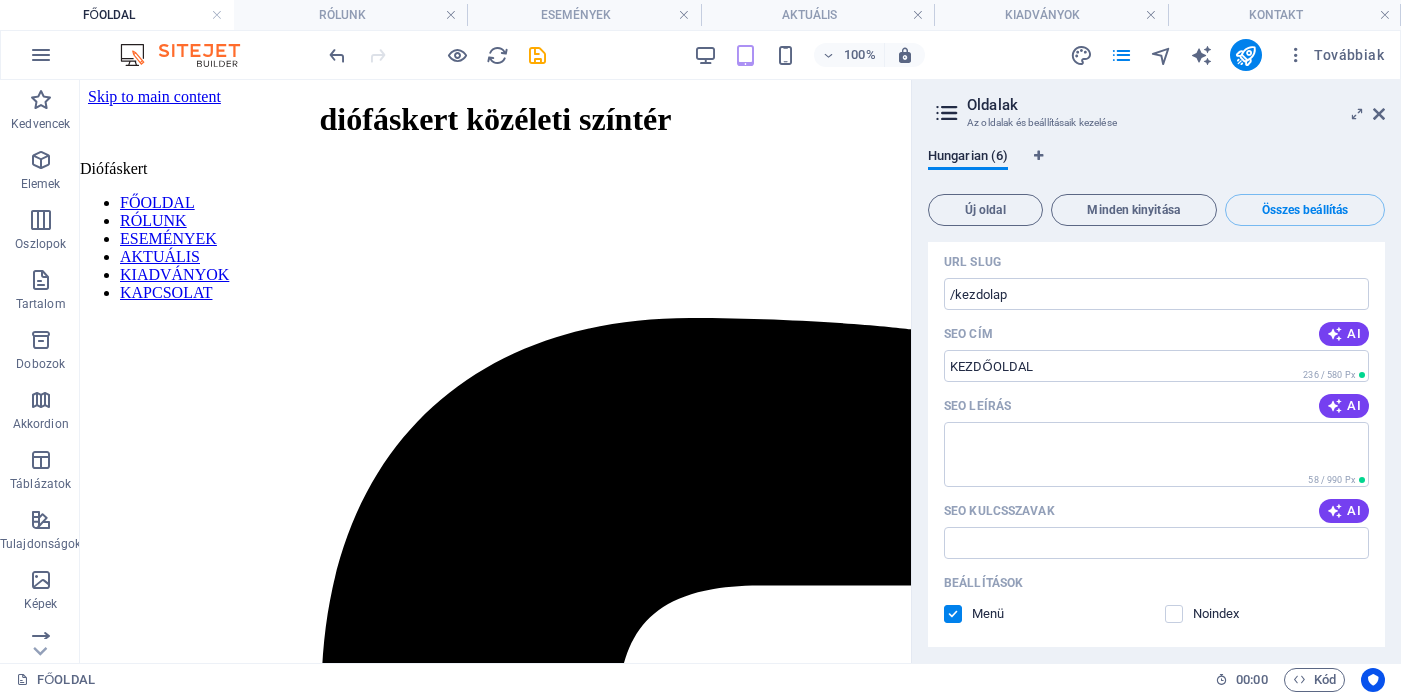 scroll, scrollTop: 134, scrollLeft: 0, axis: vertical 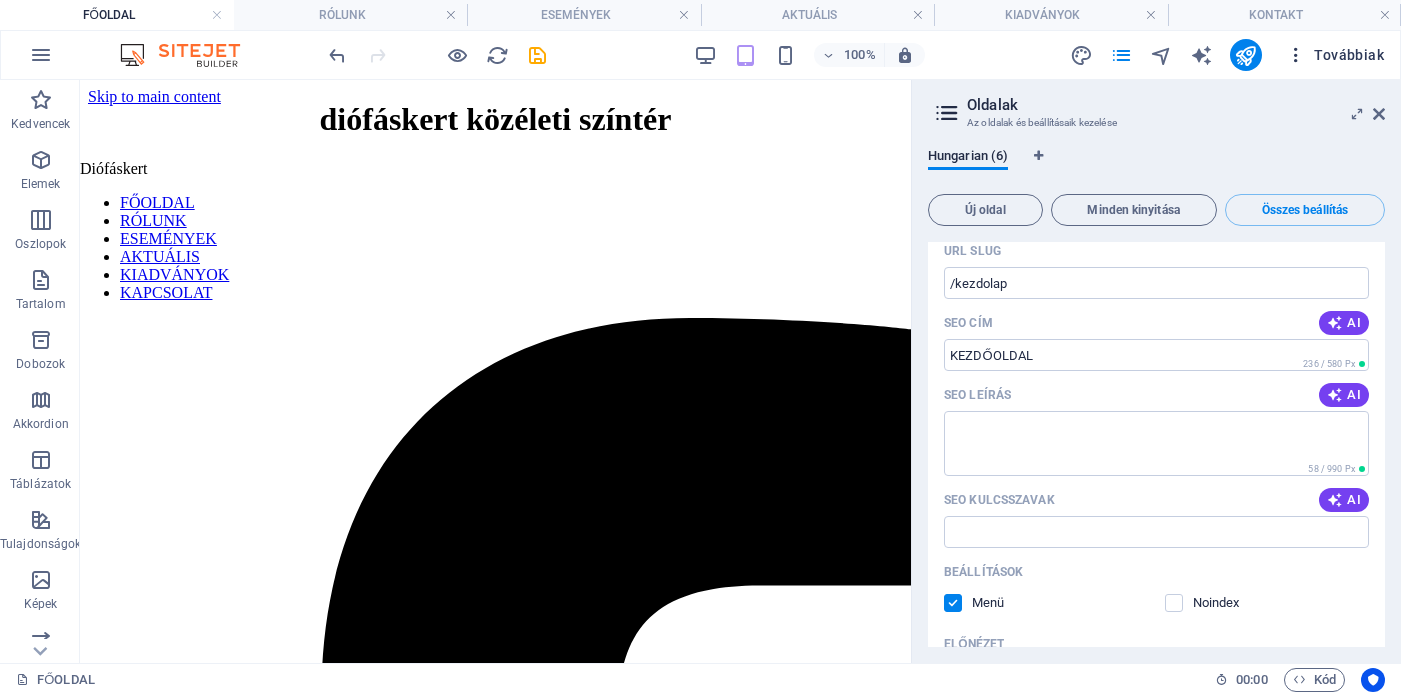 click on "Továbbiak" at bounding box center (1335, 55) 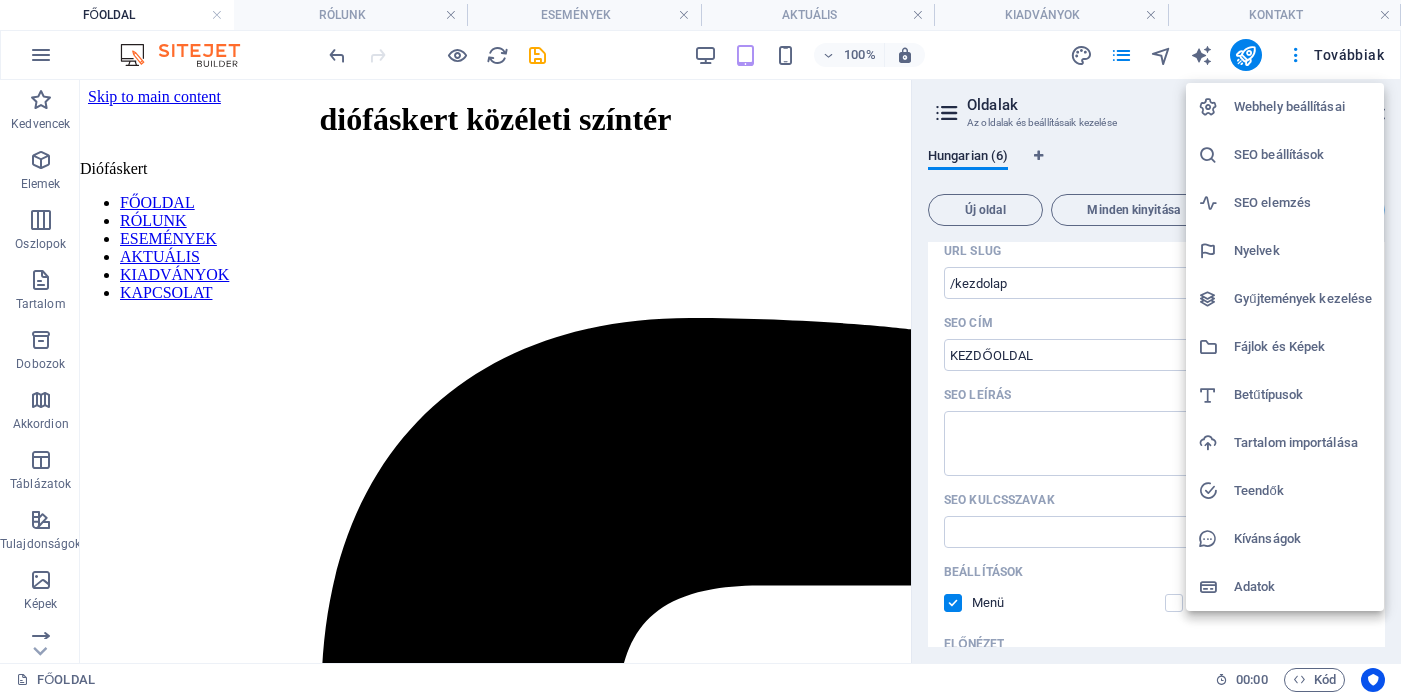 click at bounding box center [1216, 107] 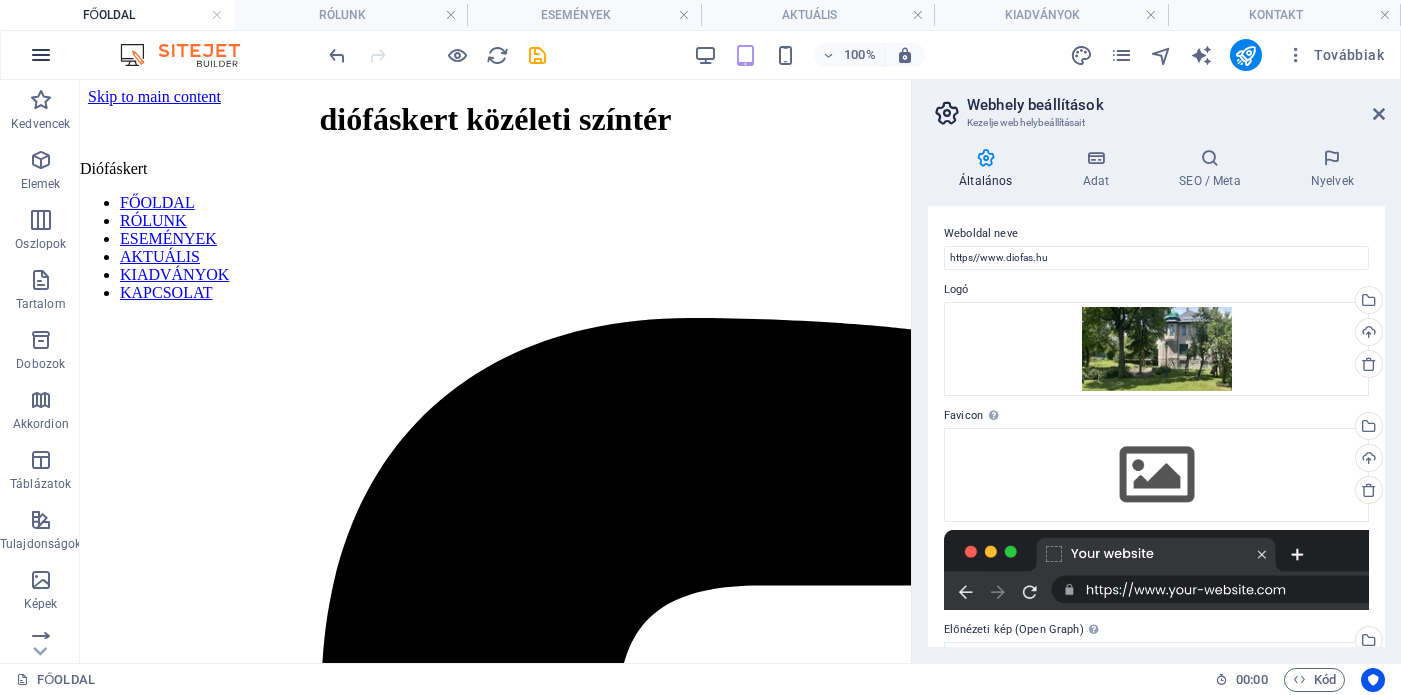 click at bounding box center (41, 55) 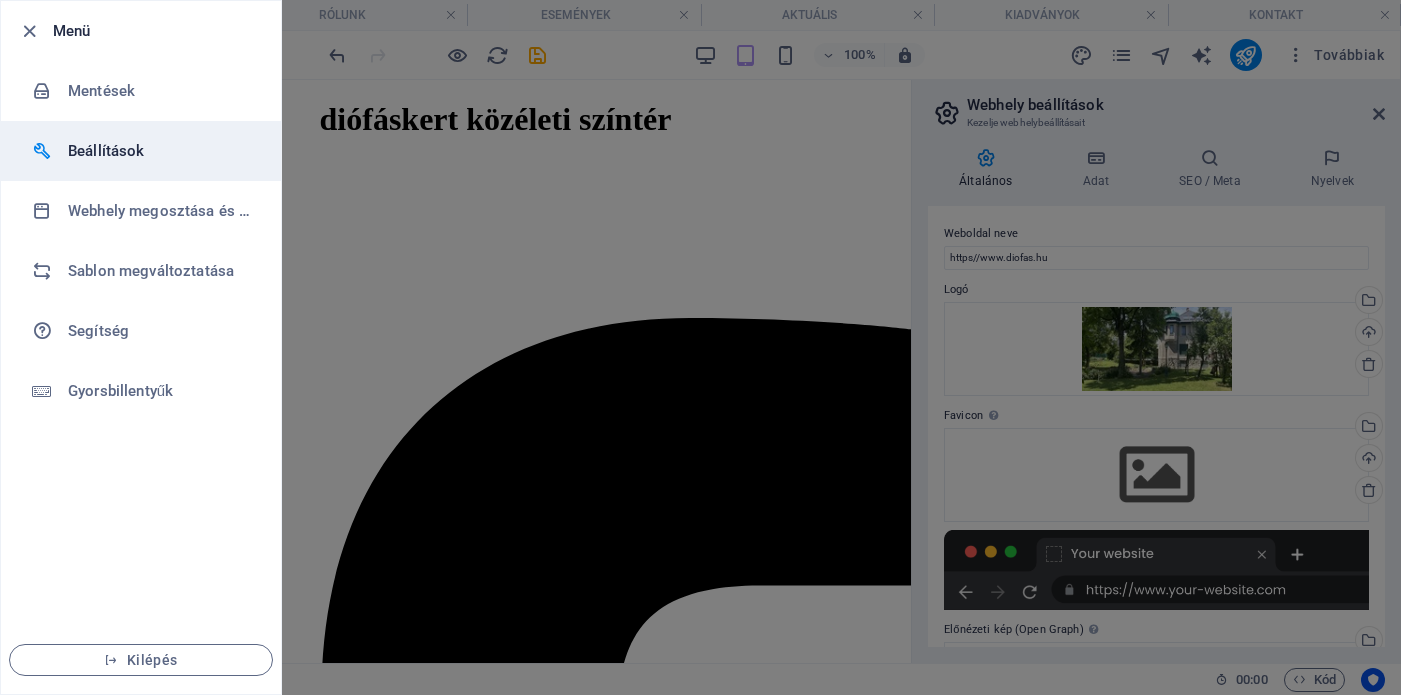 click on "Beállítások" at bounding box center [160, 151] 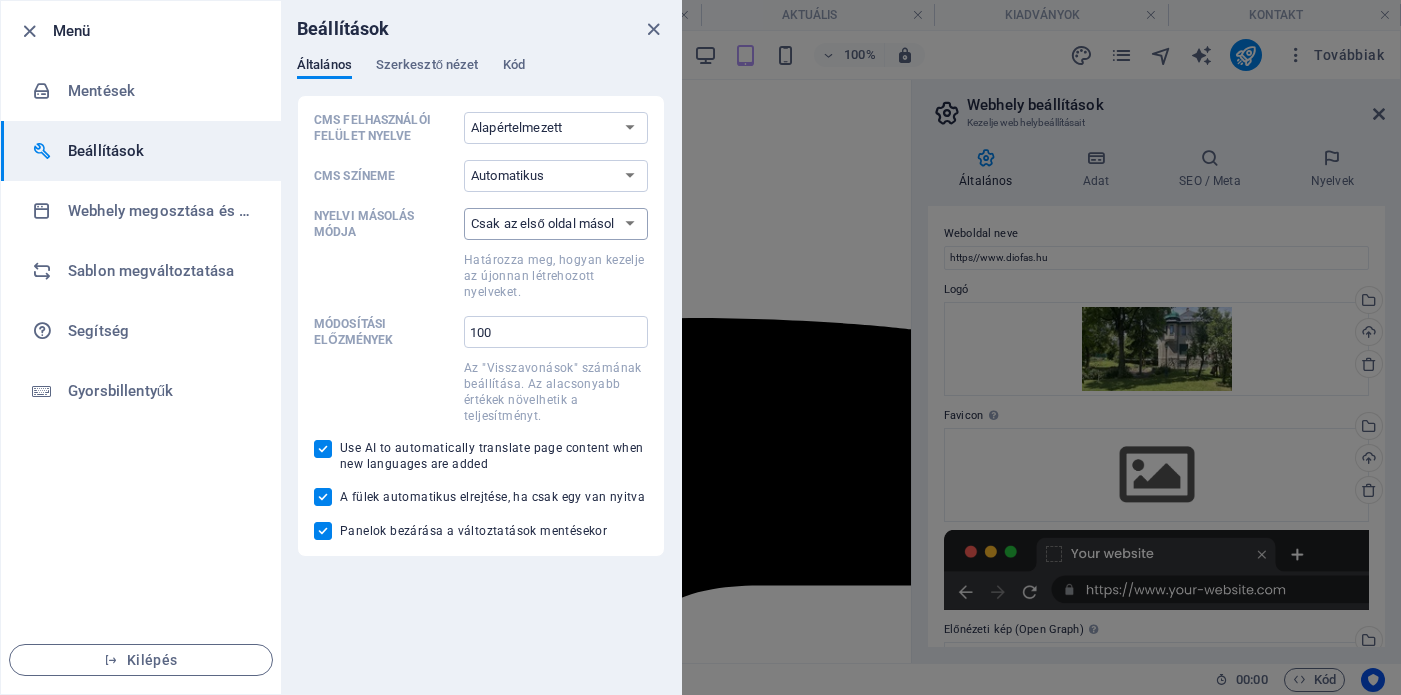 click on "Csak az első oldal másolása Az összes oldal másolása" at bounding box center (556, 224) 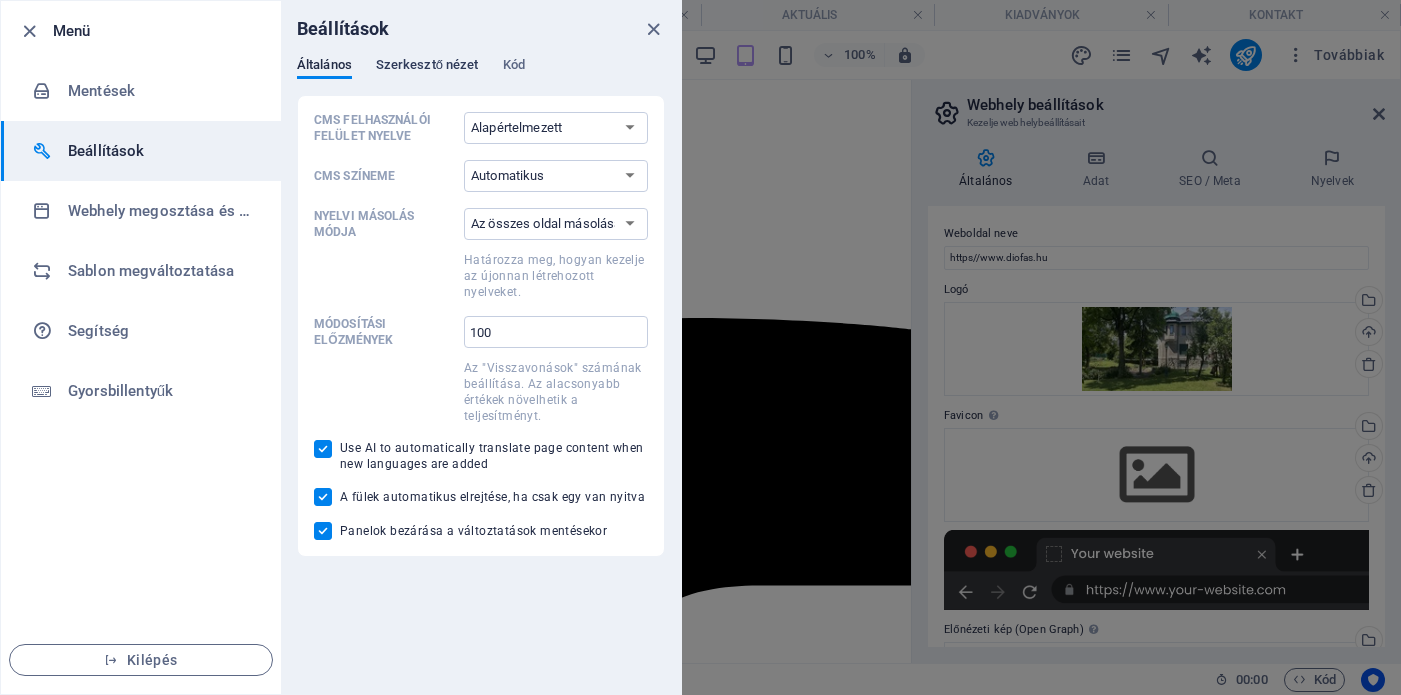 click on "Szerkesztő nézet" at bounding box center (427, 67) 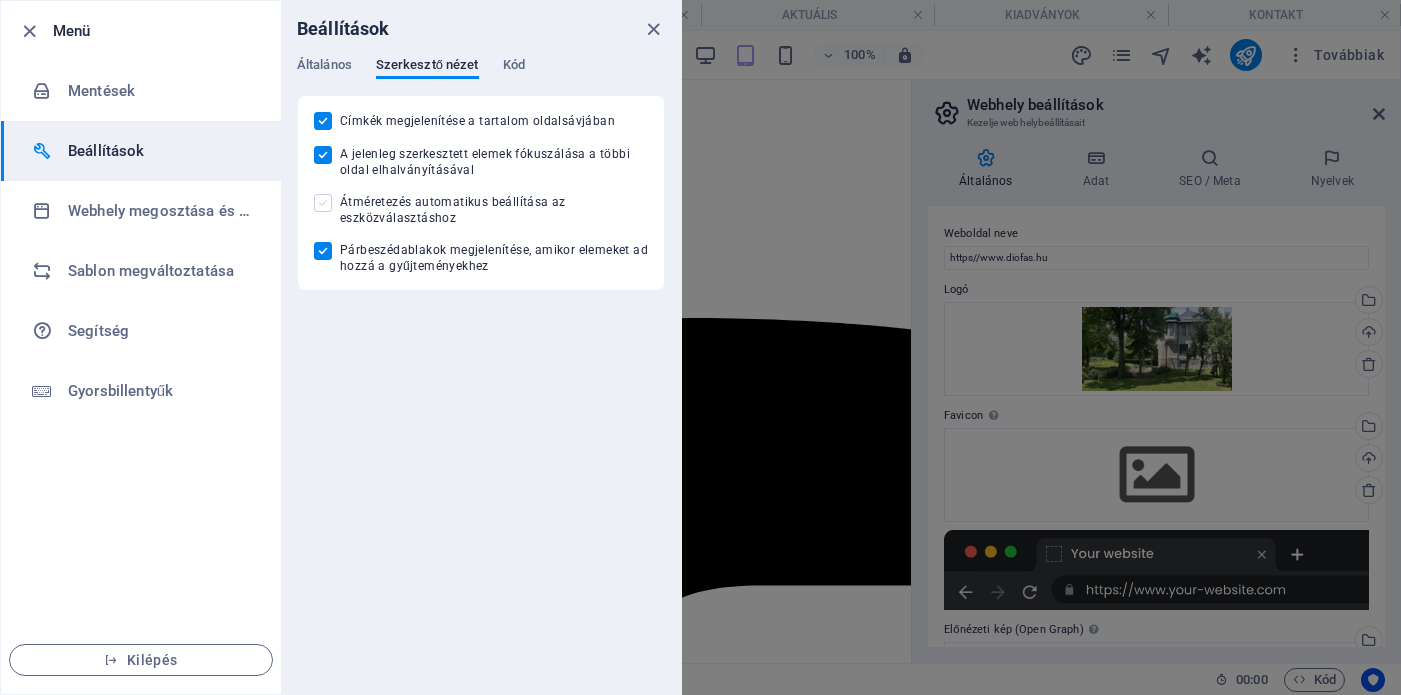 click at bounding box center [323, 203] 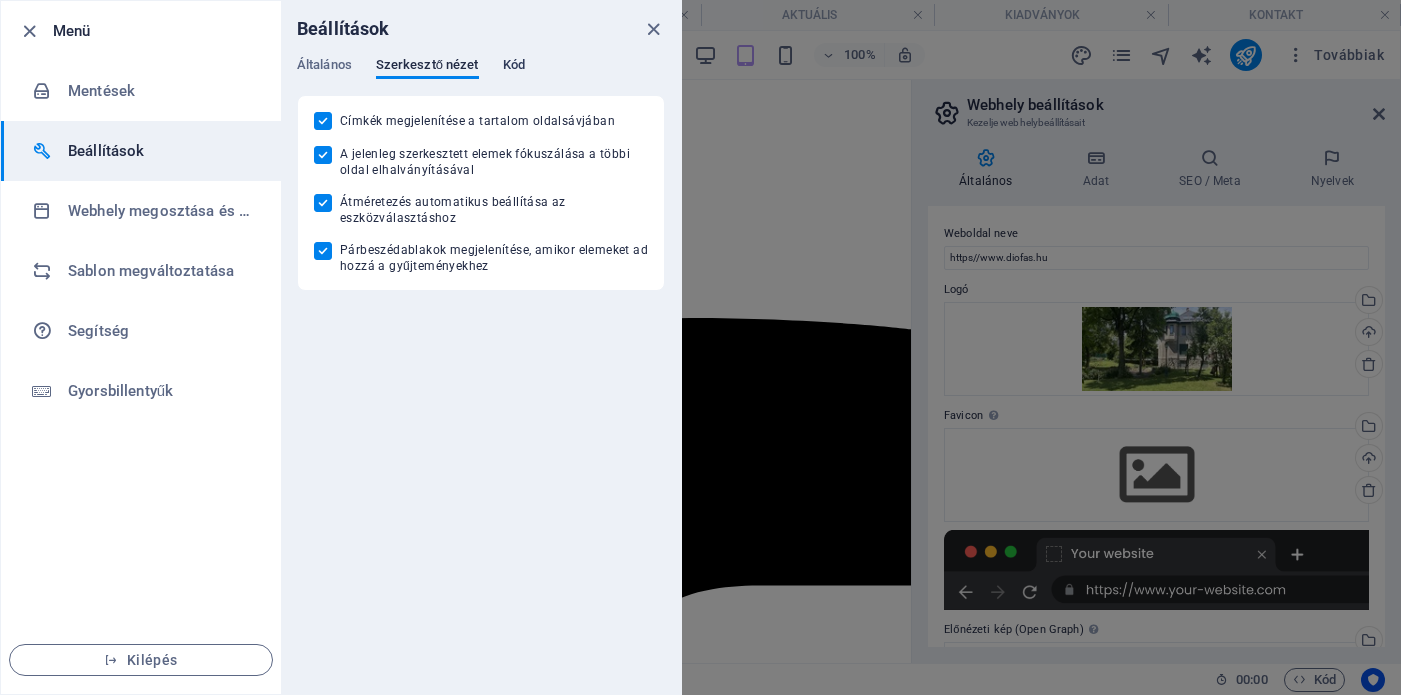 click on "Kód" at bounding box center (514, 67) 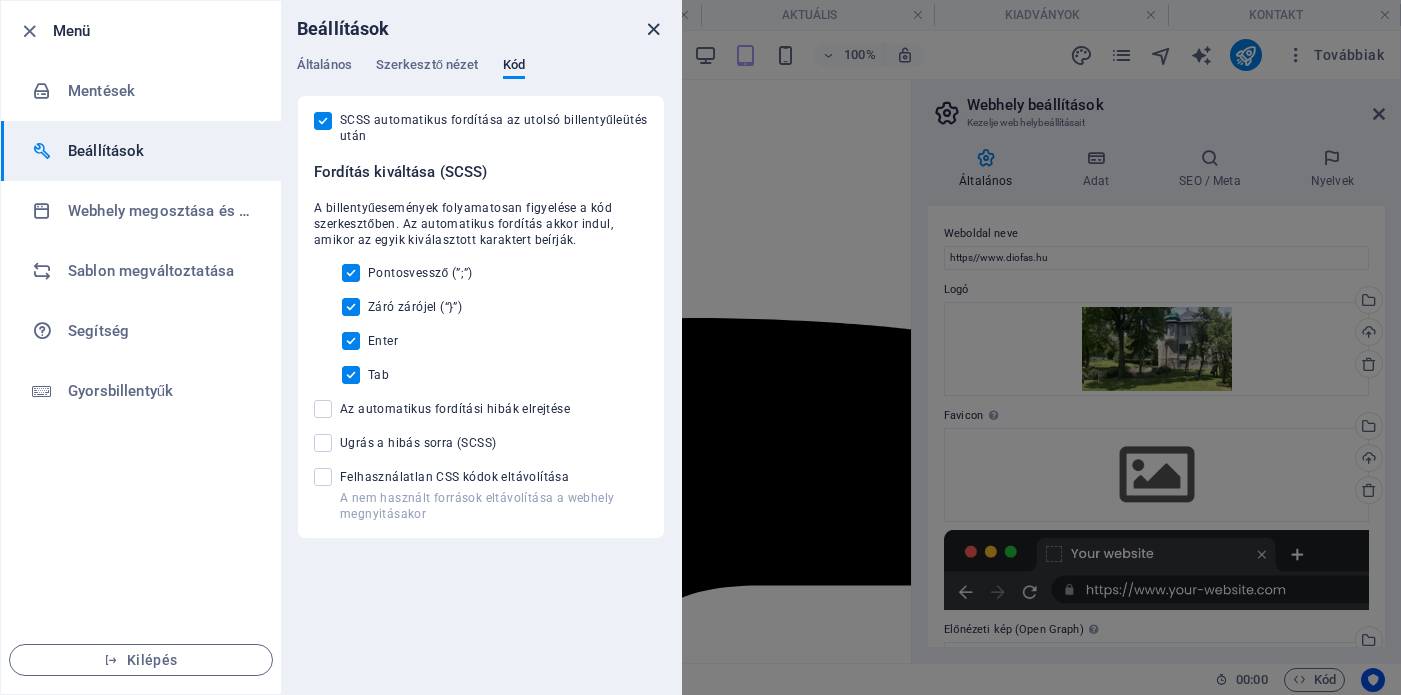 click at bounding box center [653, 29] 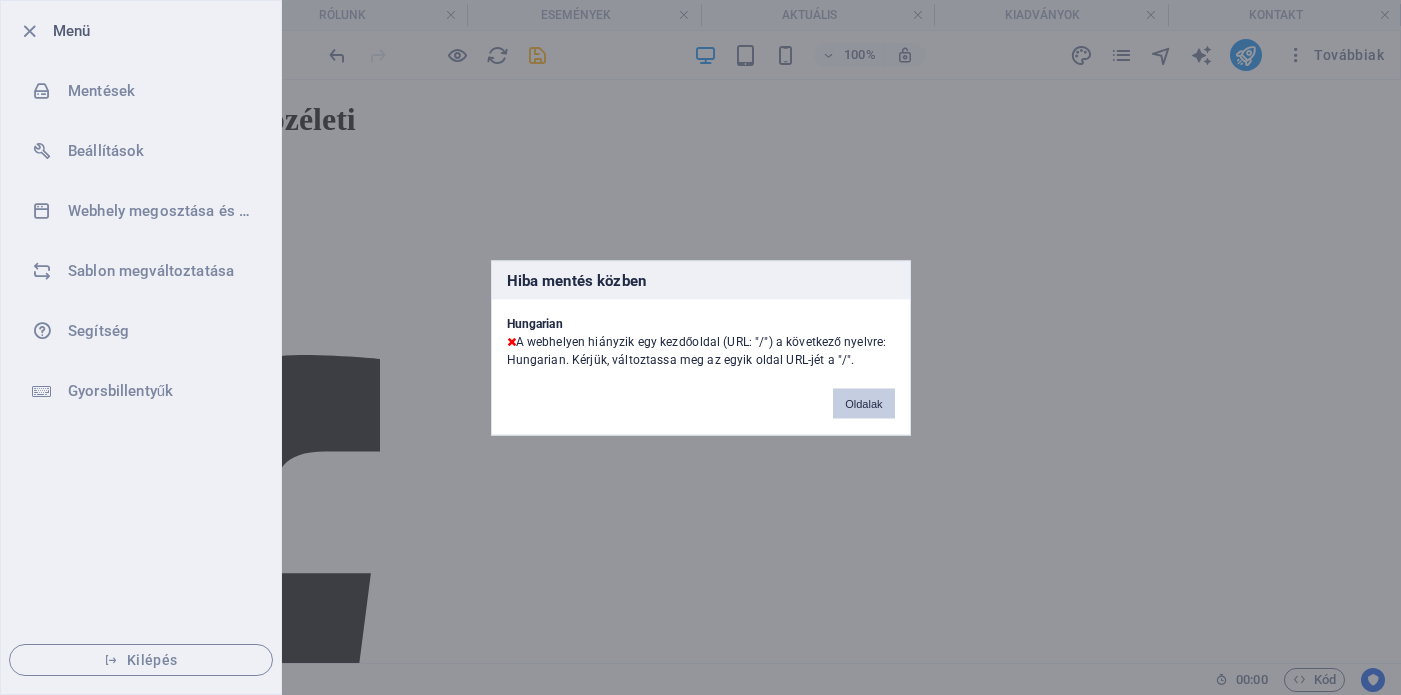 click on "Oldalak" at bounding box center [863, 403] 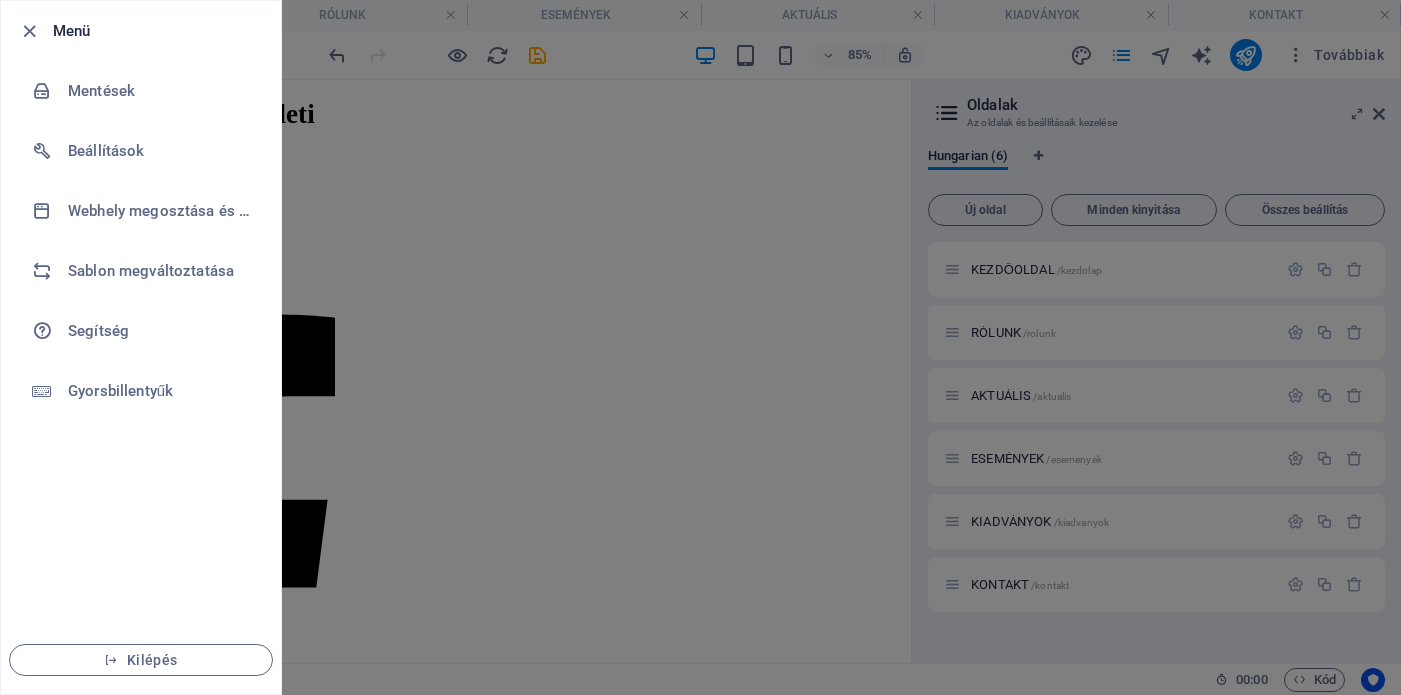 click at bounding box center [700, 347] 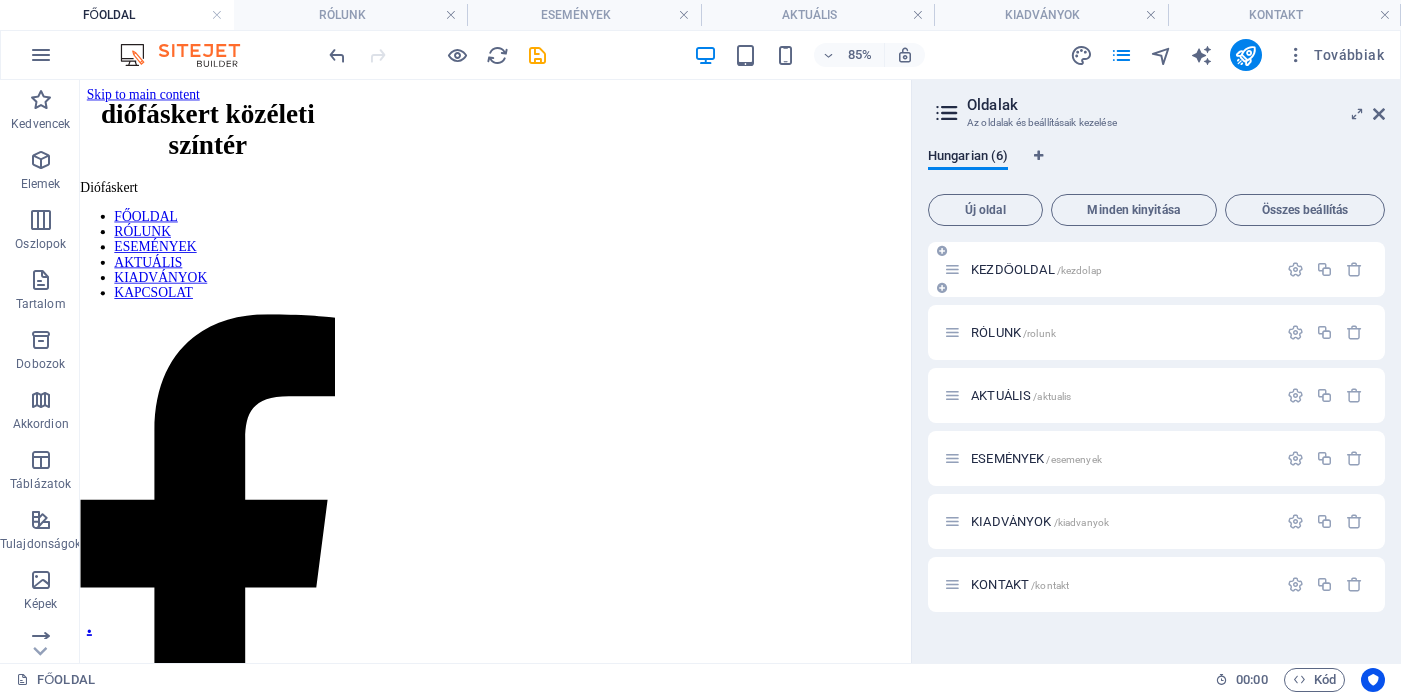 click at bounding box center [952, 269] 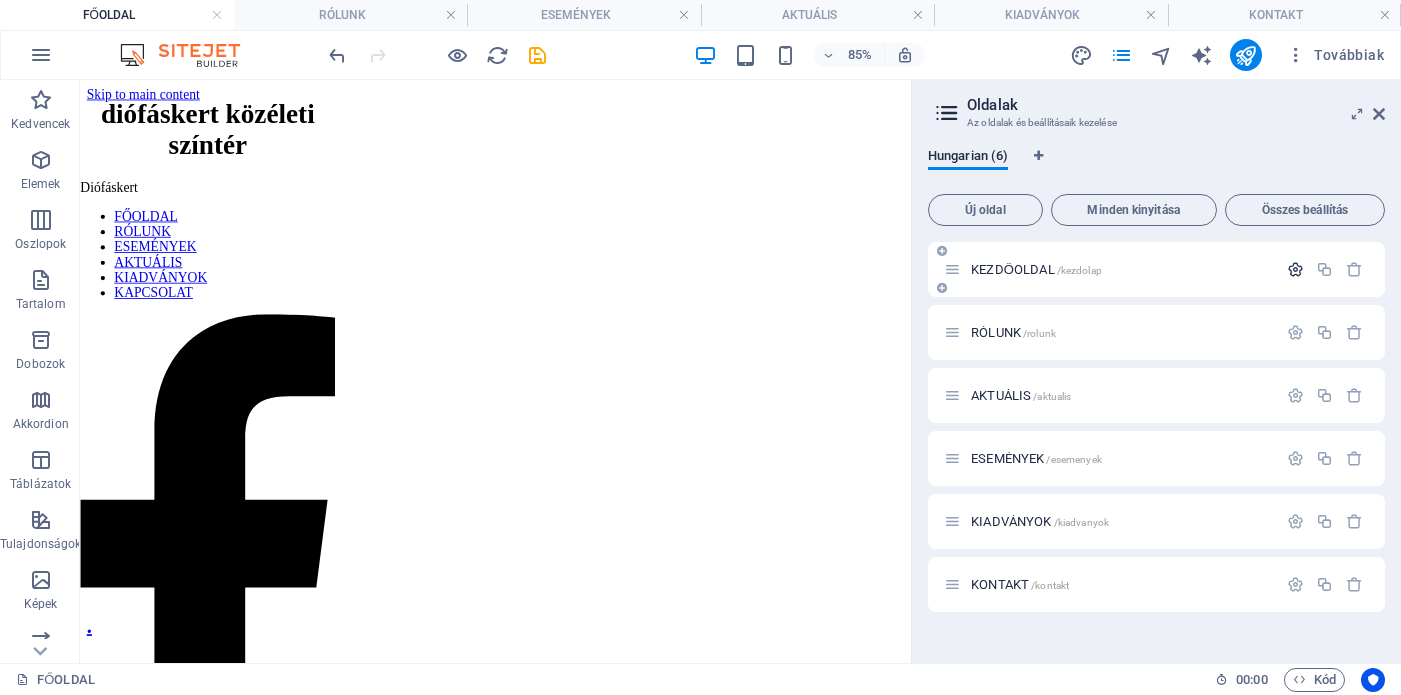 click at bounding box center [1295, 269] 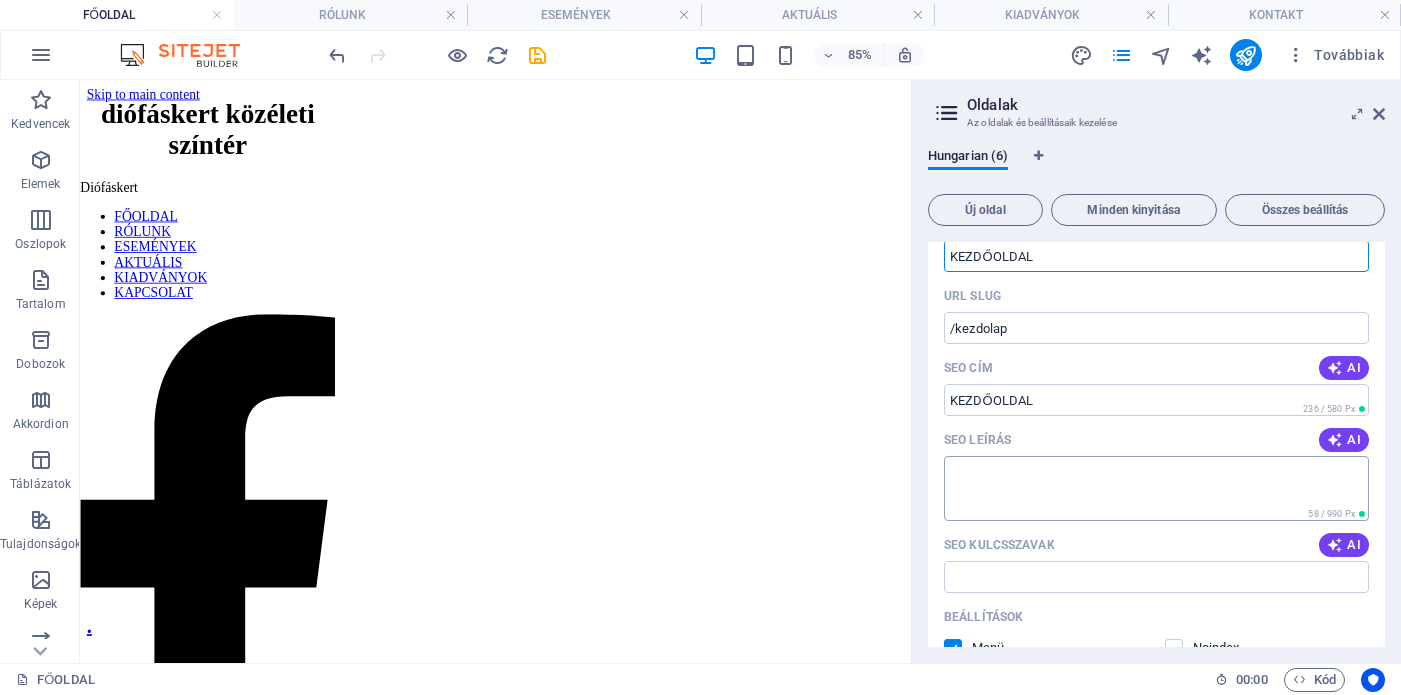 scroll, scrollTop: 0, scrollLeft: 0, axis: both 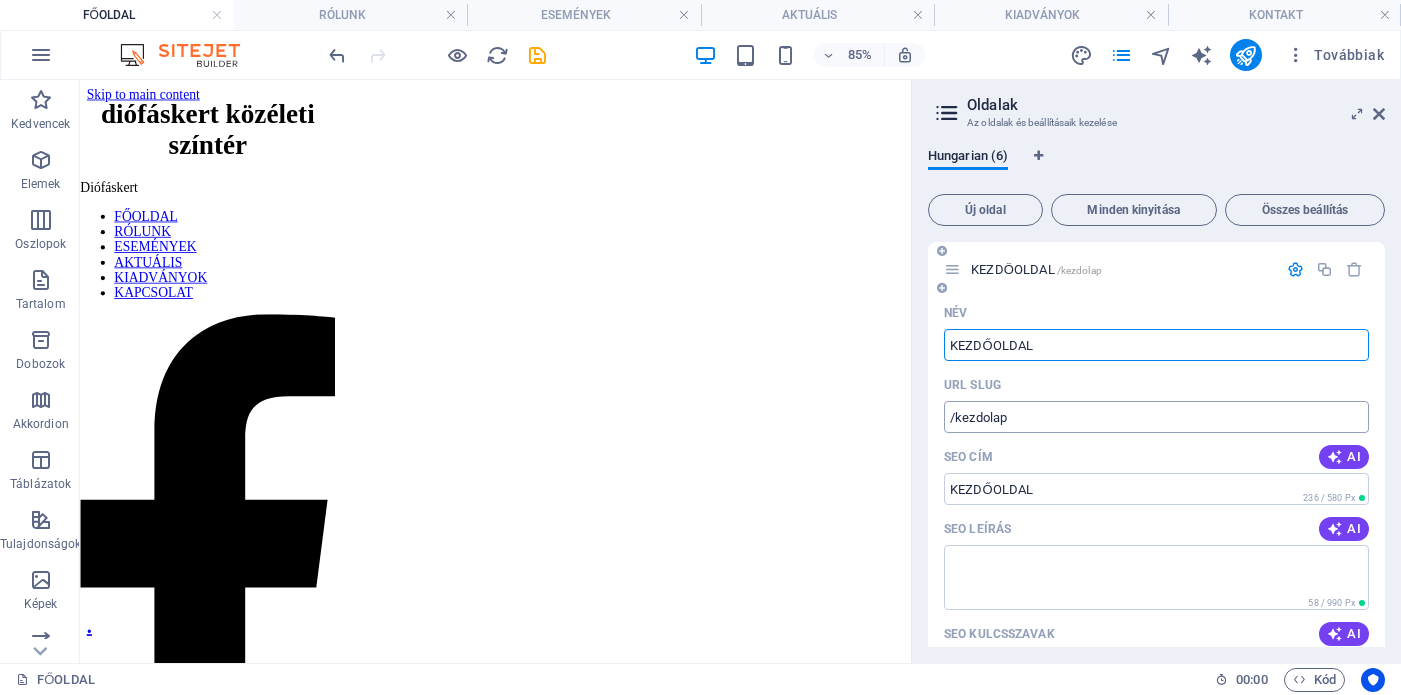 click on "/kezdolap" at bounding box center (1156, 417) 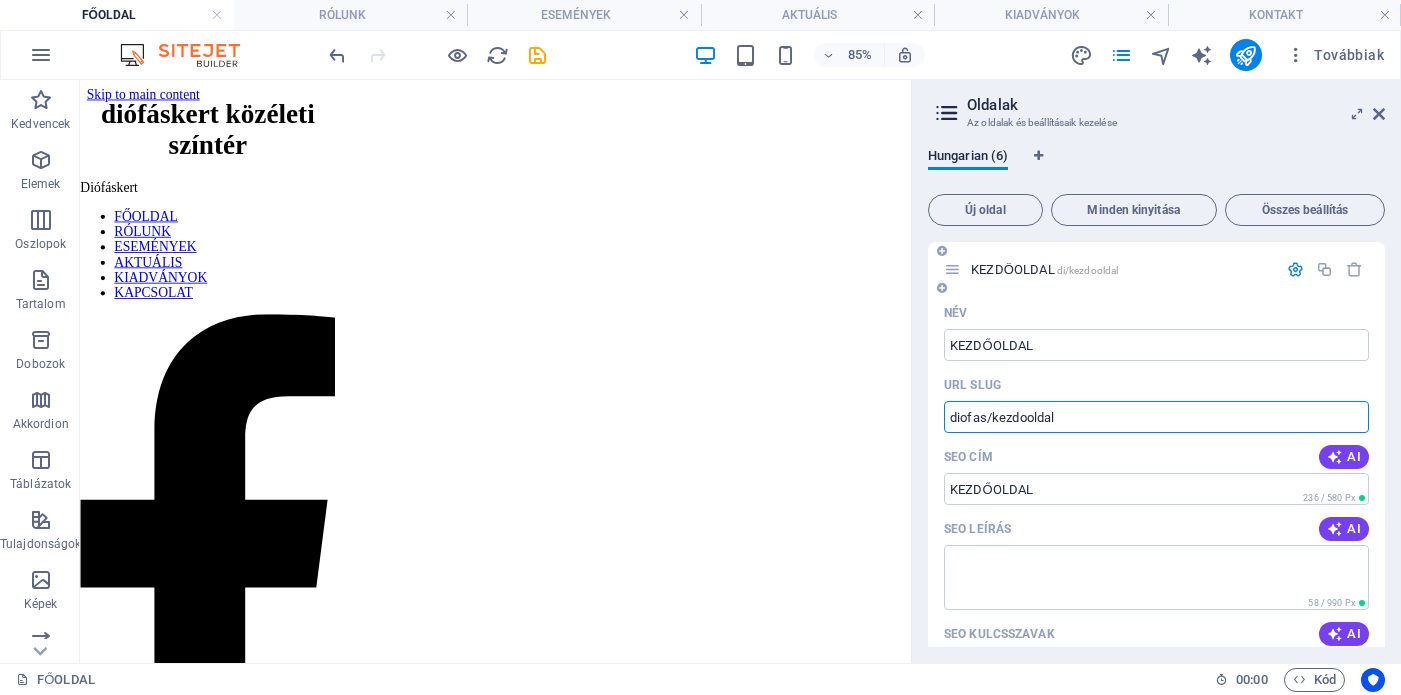 type on "diofas/kezdooldal" 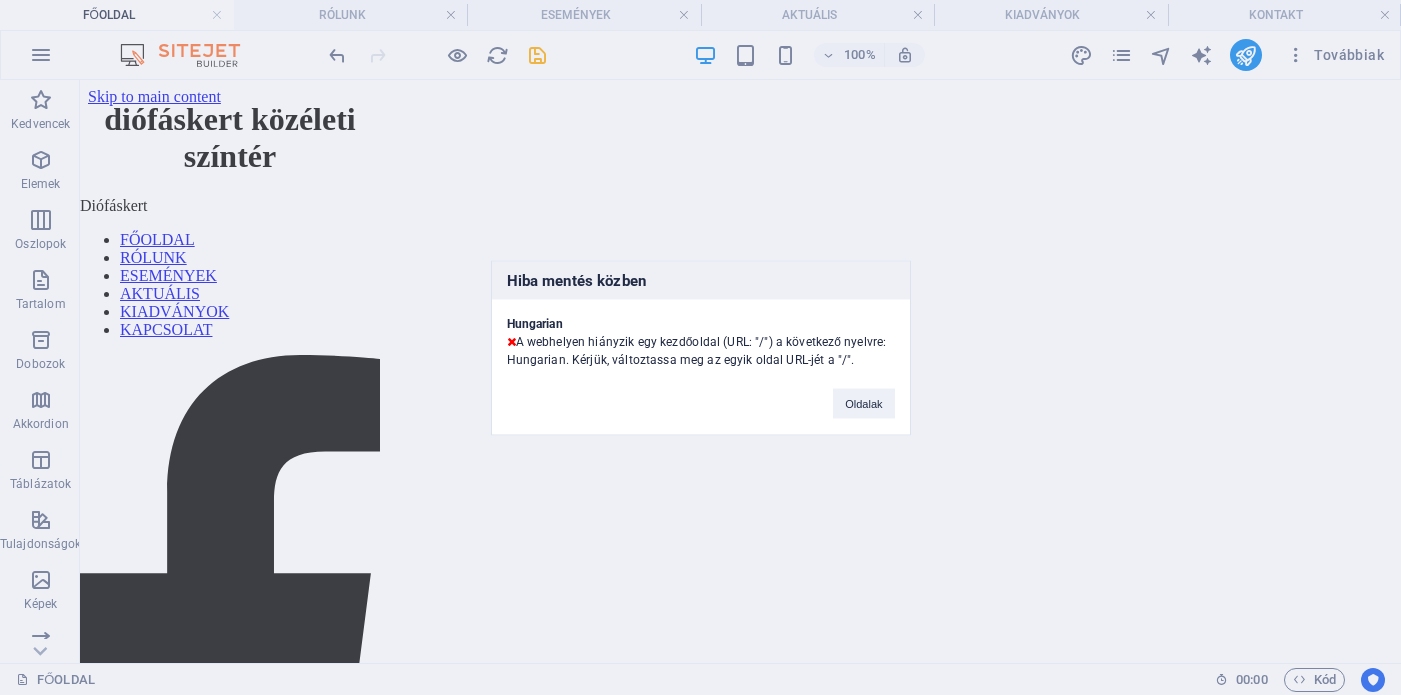 drag, startPoint x: 832, startPoint y: 355, endPoint x: 844, endPoint y: 356, distance: 12.0415945 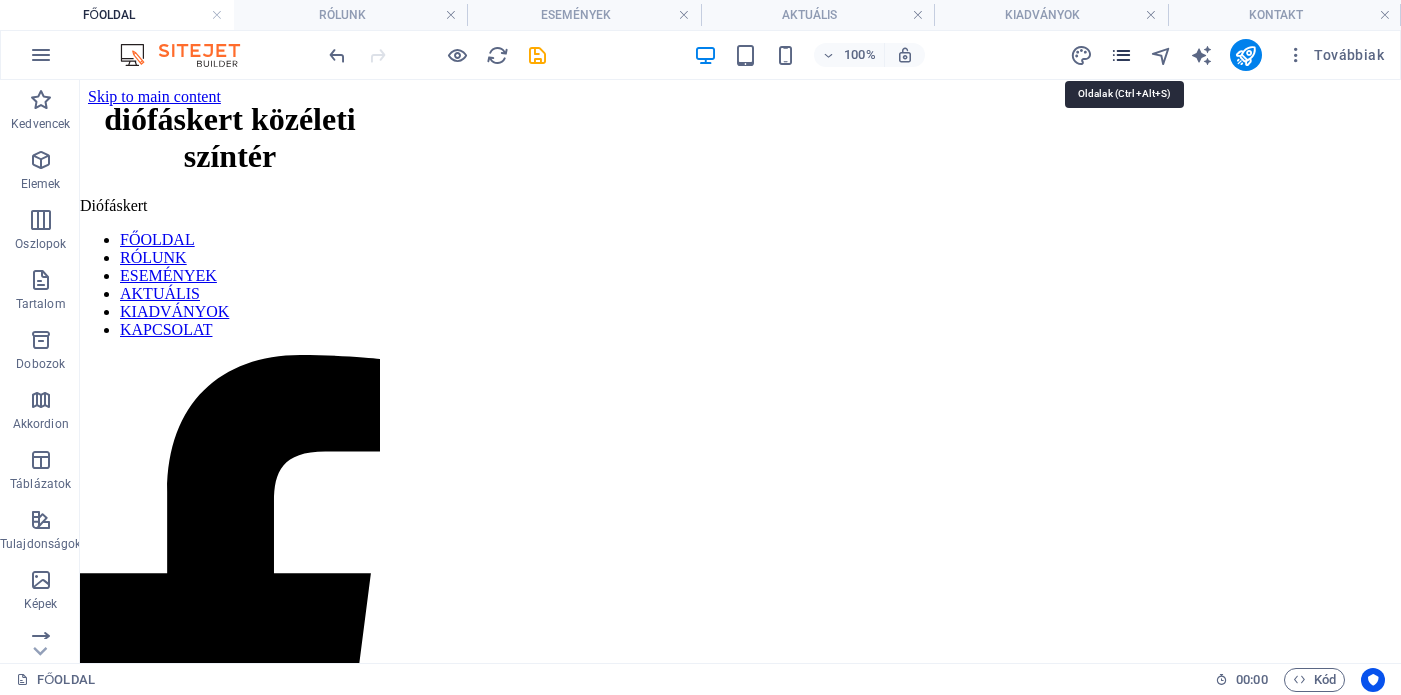click at bounding box center [1121, 55] 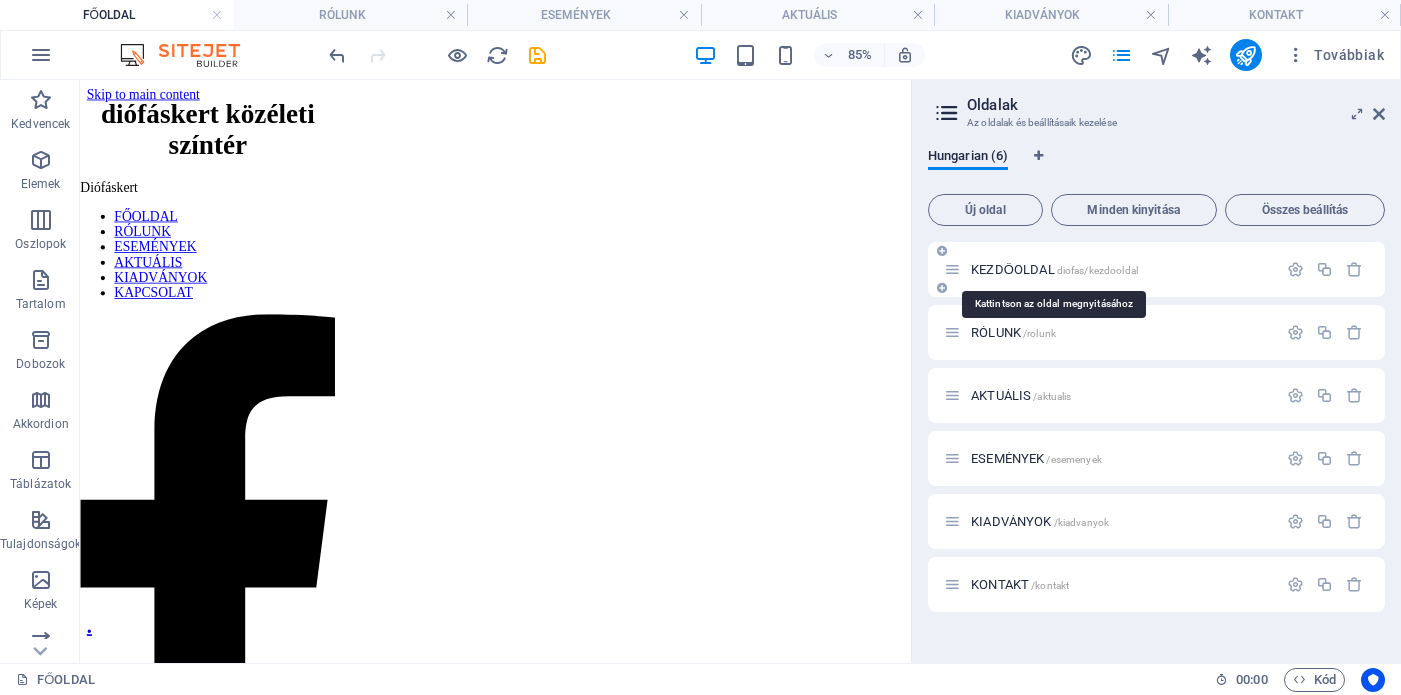 click on "KEZDŐOLDAL diofas/kezdooldal" at bounding box center [1054, 269] 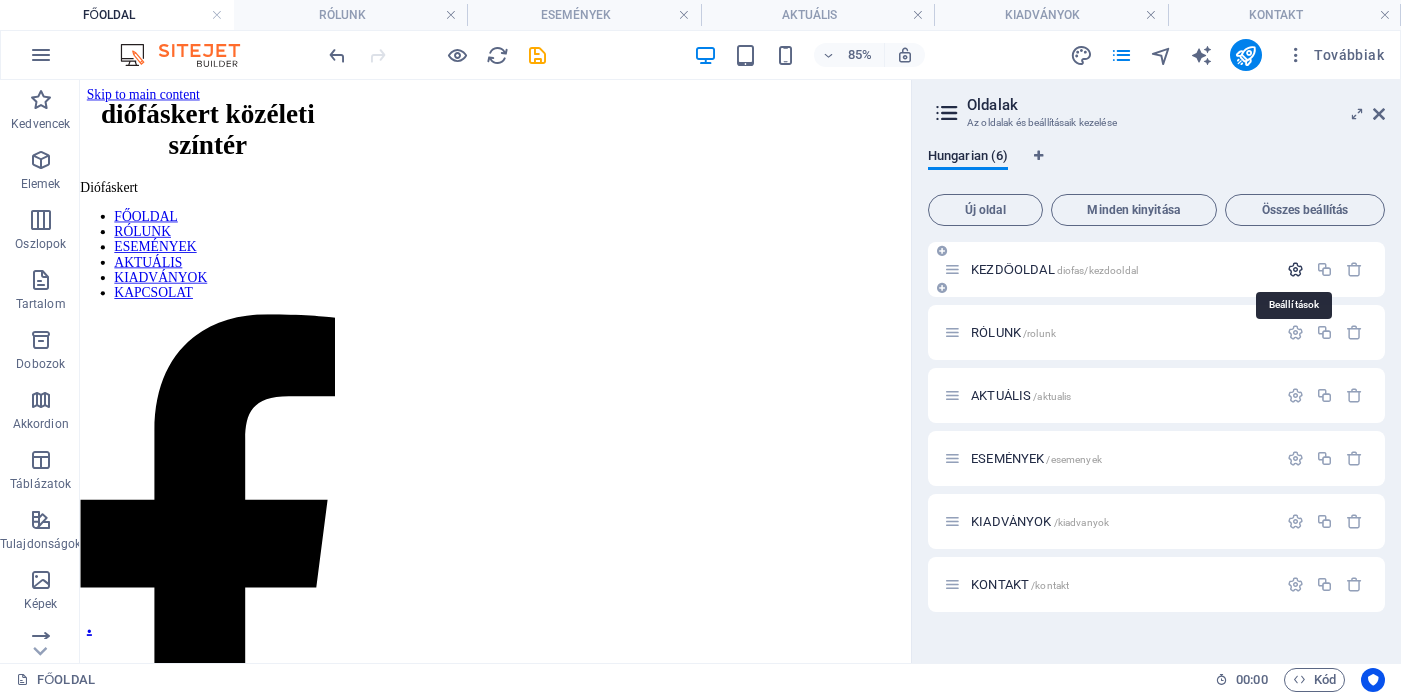 click at bounding box center (1295, 269) 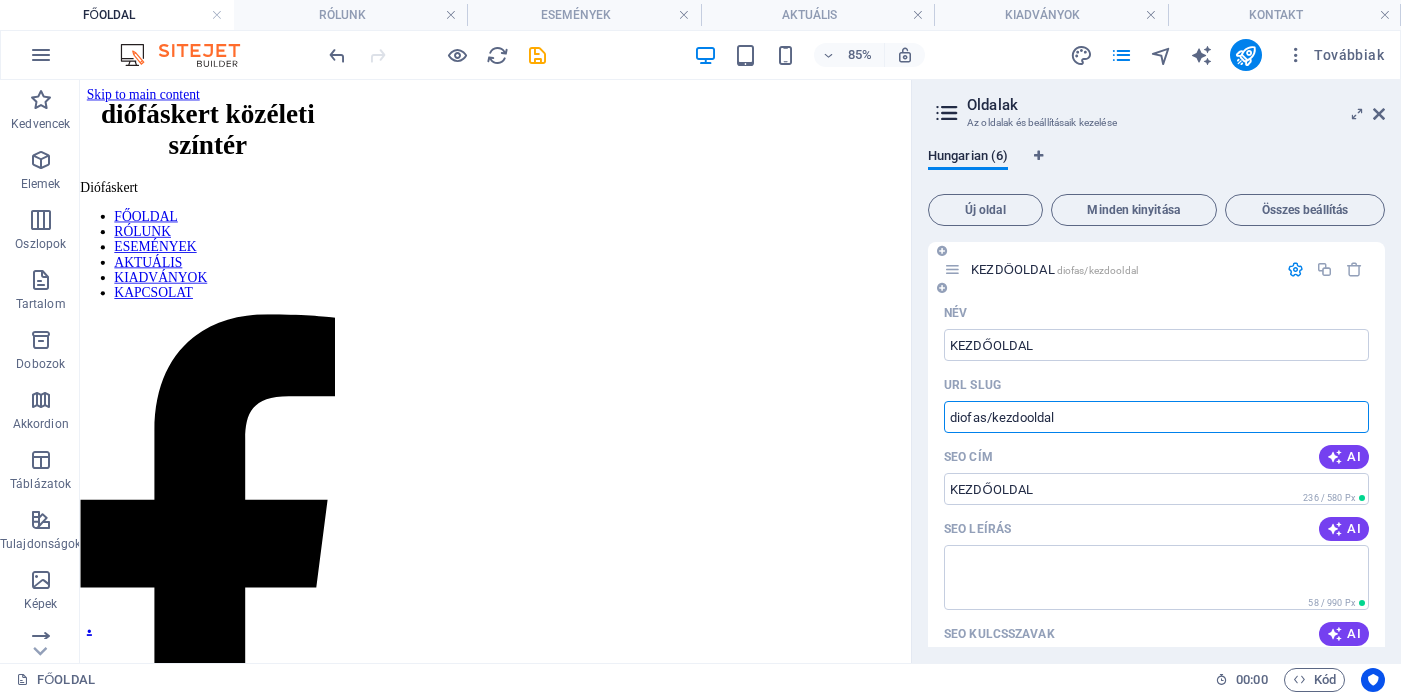 drag, startPoint x: 994, startPoint y: 416, endPoint x: 941, endPoint y: 418, distance: 53.037724 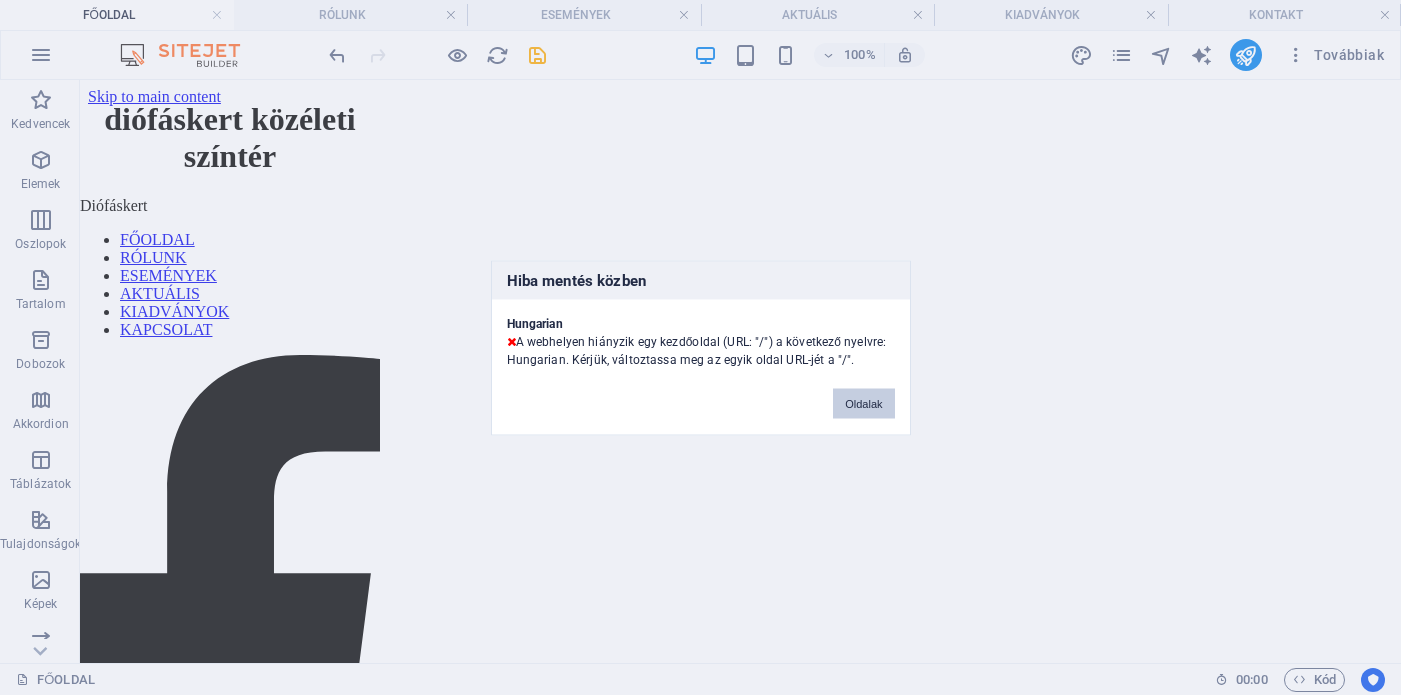 click on "Oldalak" at bounding box center (863, 403) 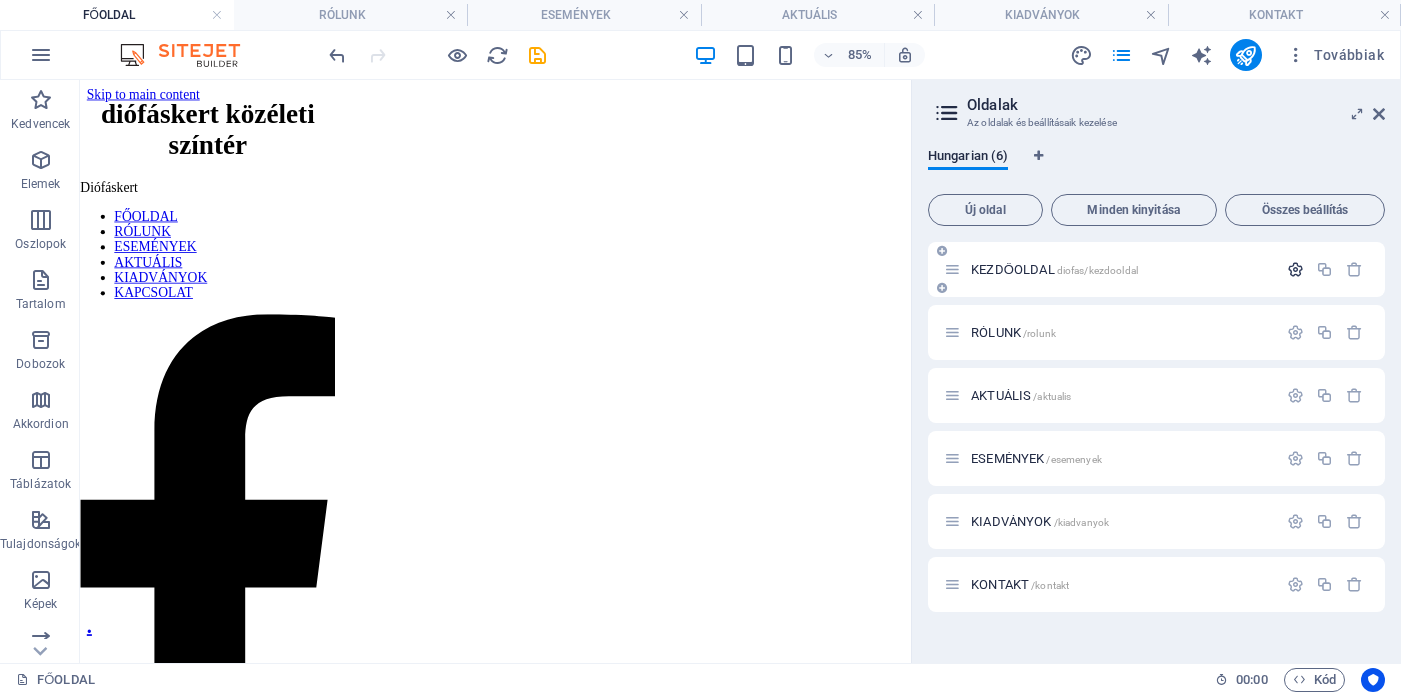 click at bounding box center (1295, 269) 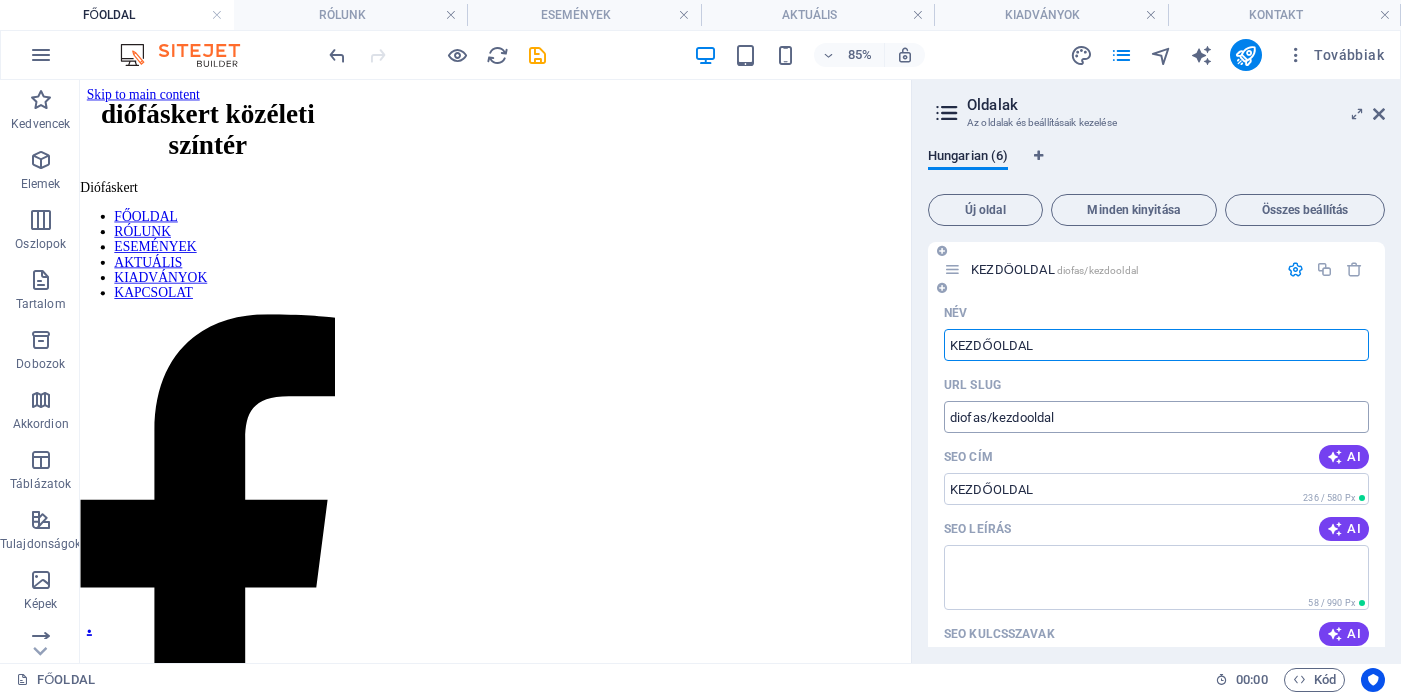click on "diofas/kezdooldal" at bounding box center (1156, 417) 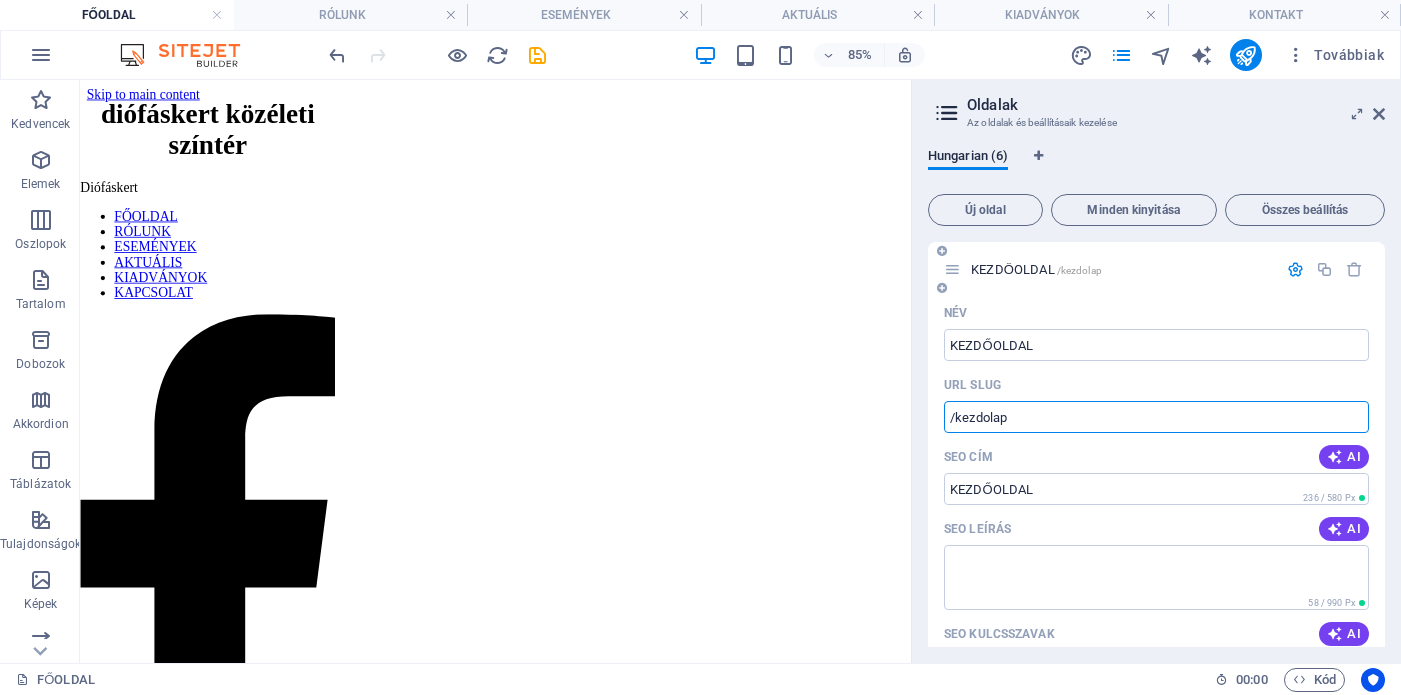 click on "/kezdolap" at bounding box center [1156, 417] 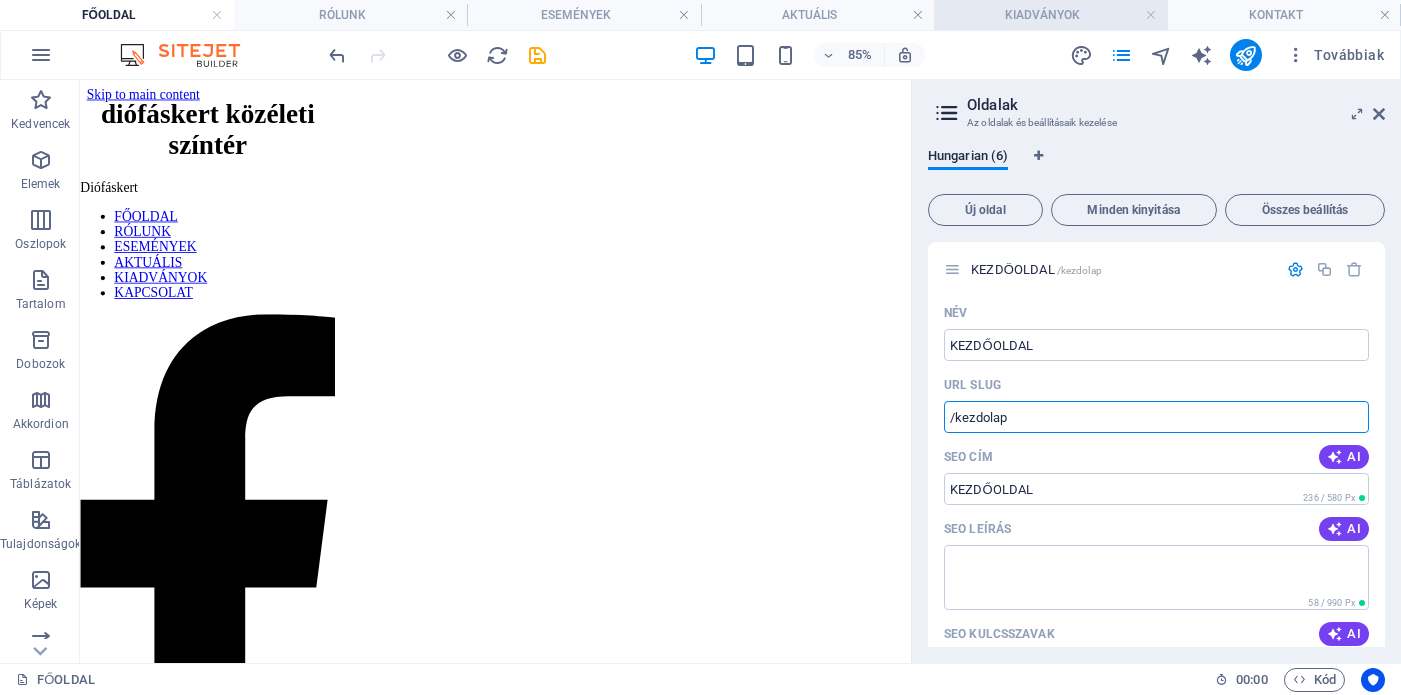 type on "/kezdolap" 